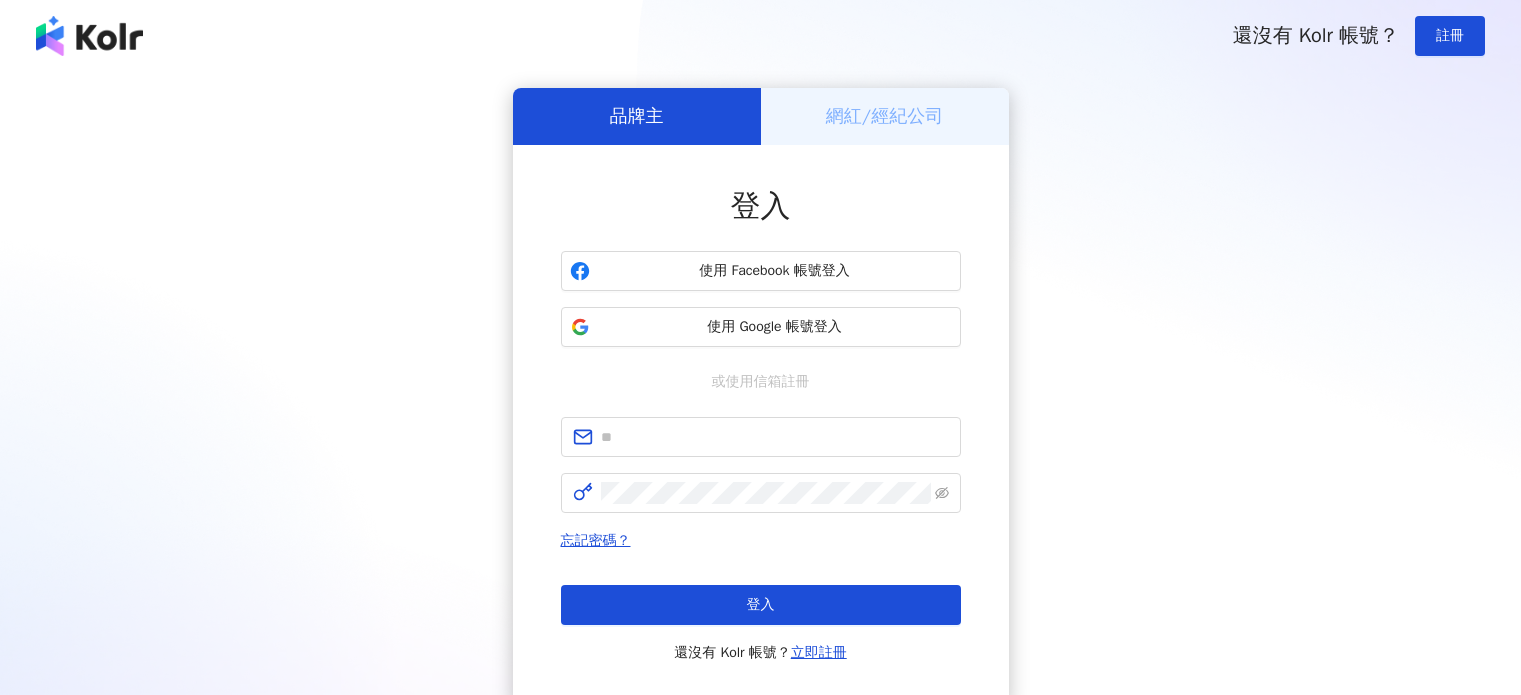 scroll, scrollTop: 0, scrollLeft: 0, axis: both 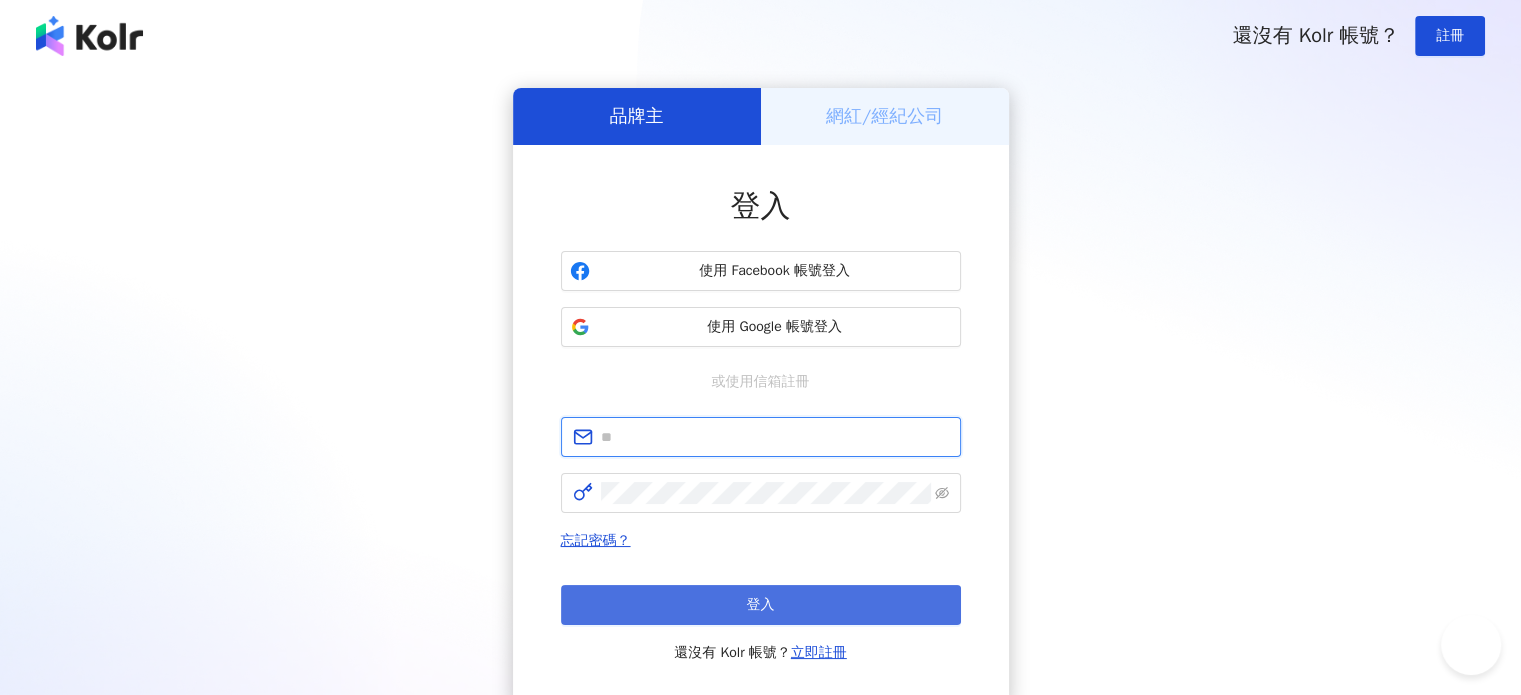 type on "**********" 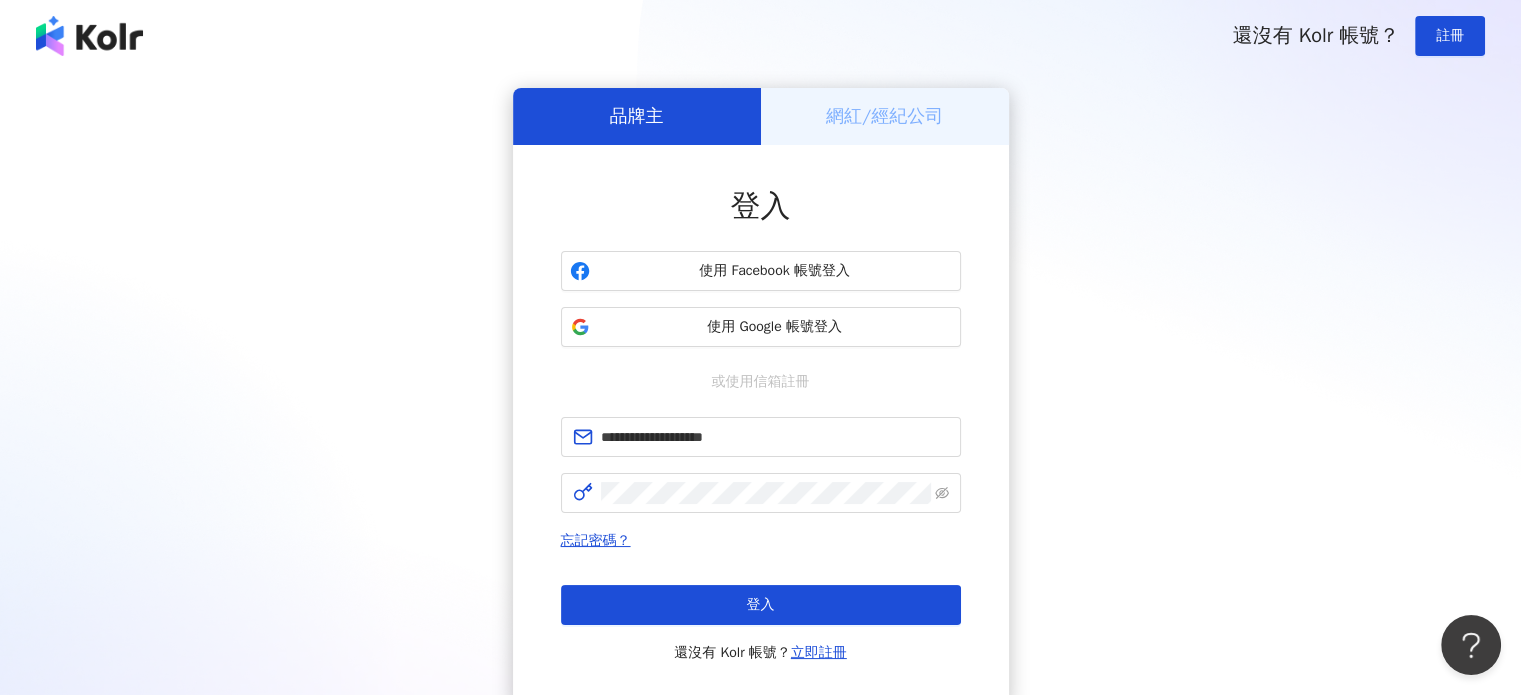 scroll, scrollTop: 0, scrollLeft: 0, axis: both 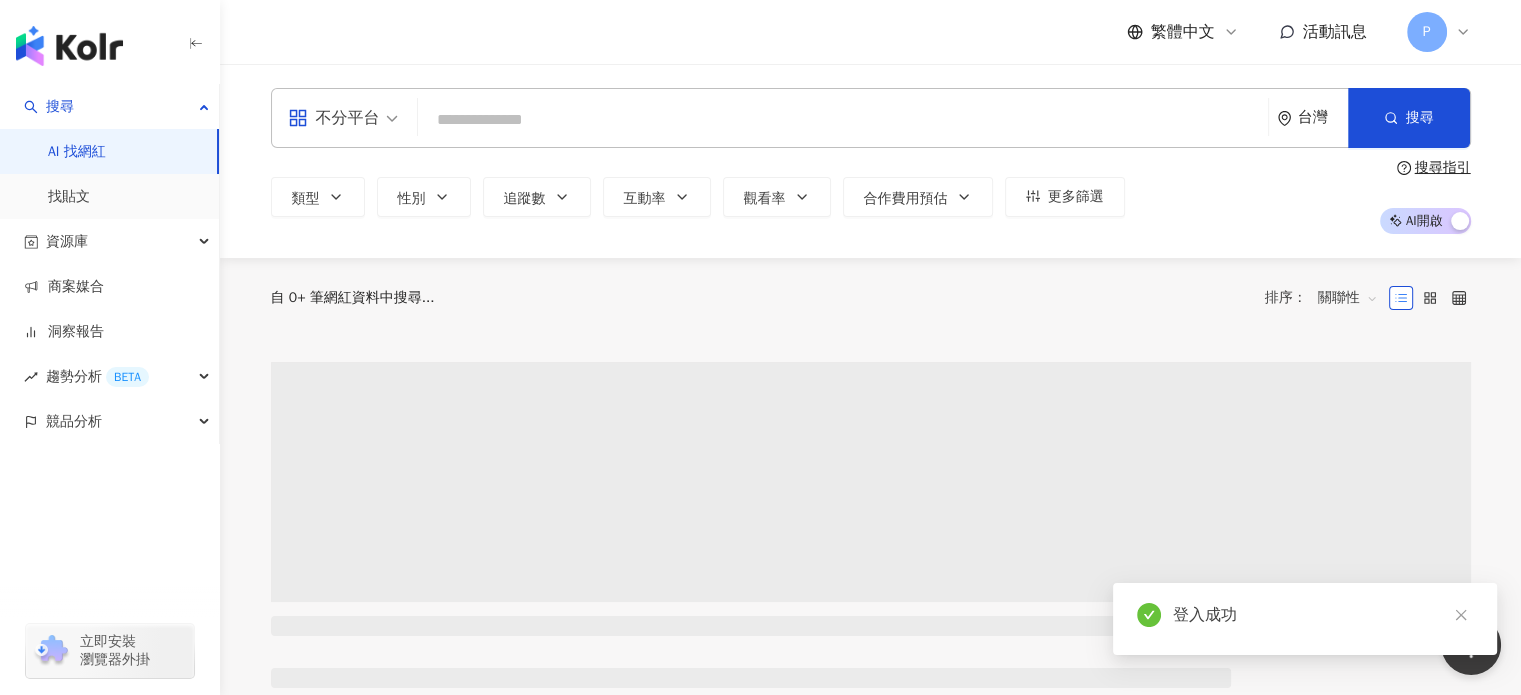 click at bounding box center [843, 120] 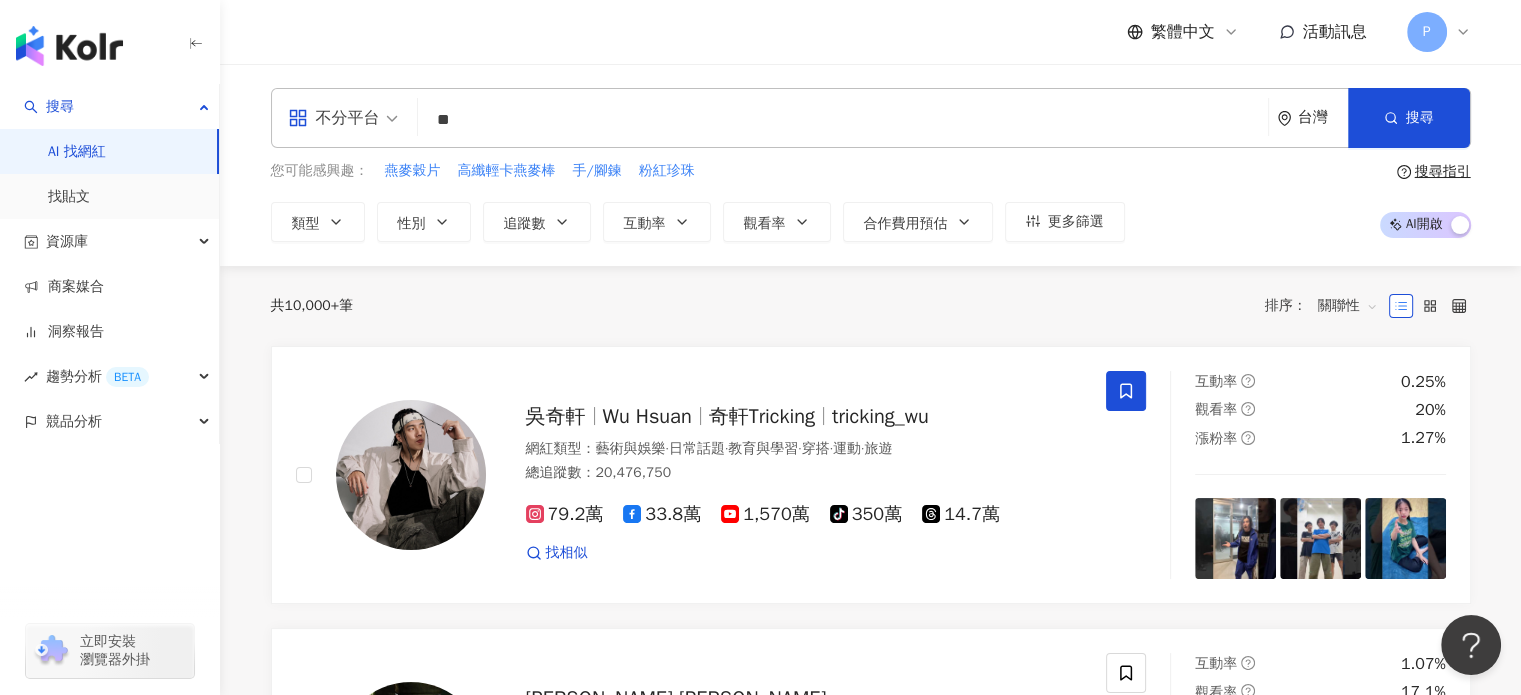 type on "*" 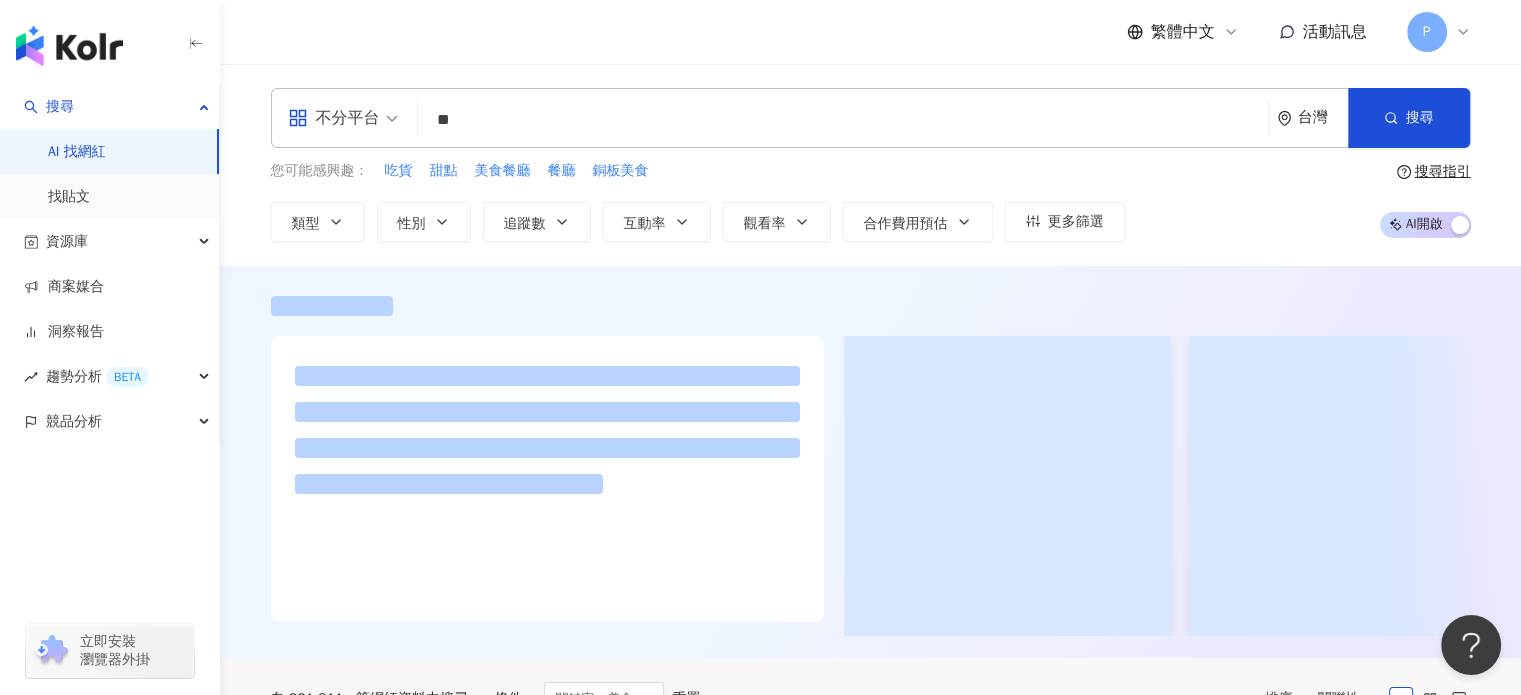 click on "不分平台 ** 台灣 搜尋 customizedTag 網紅類型 美食 Sam & Enid   6,085   追蹤者 新竹美食。台北美食。桃園美食。台中美食。🍜 992   追蹤者 美食記 tiktok-icon 17,200   追蹤者 ST.美食天地｜美食旅遊一把罩 13,435   追蹤者 您可能感興趣： 吃貨  甜點  美食餐廳  餐廳  銅板美食  類型 性別 追蹤數 互動率 觀看率 合作費用預估  更多篩選 搜尋指引 AI  開啟 AI  關閉" at bounding box center [870, 165] 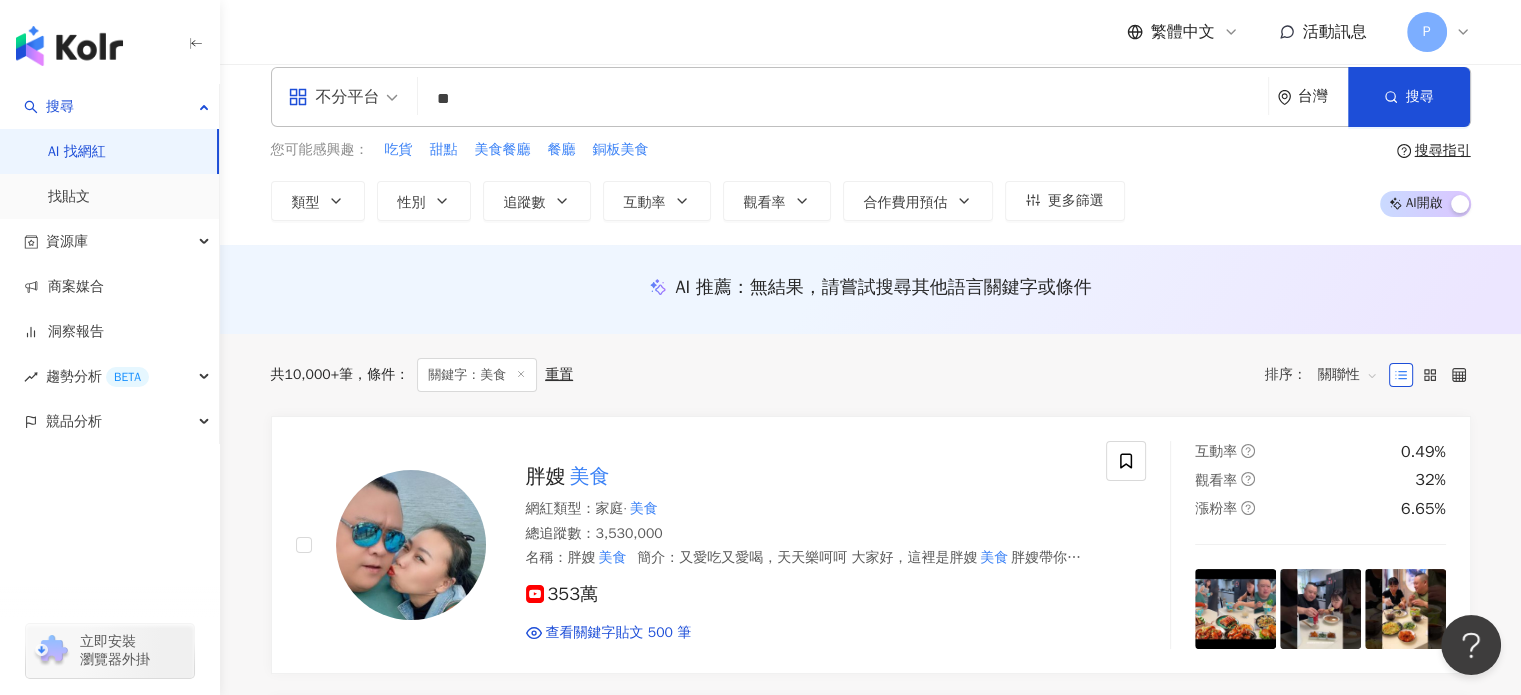 scroll, scrollTop: 0, scrollLeft: 0, axis: both 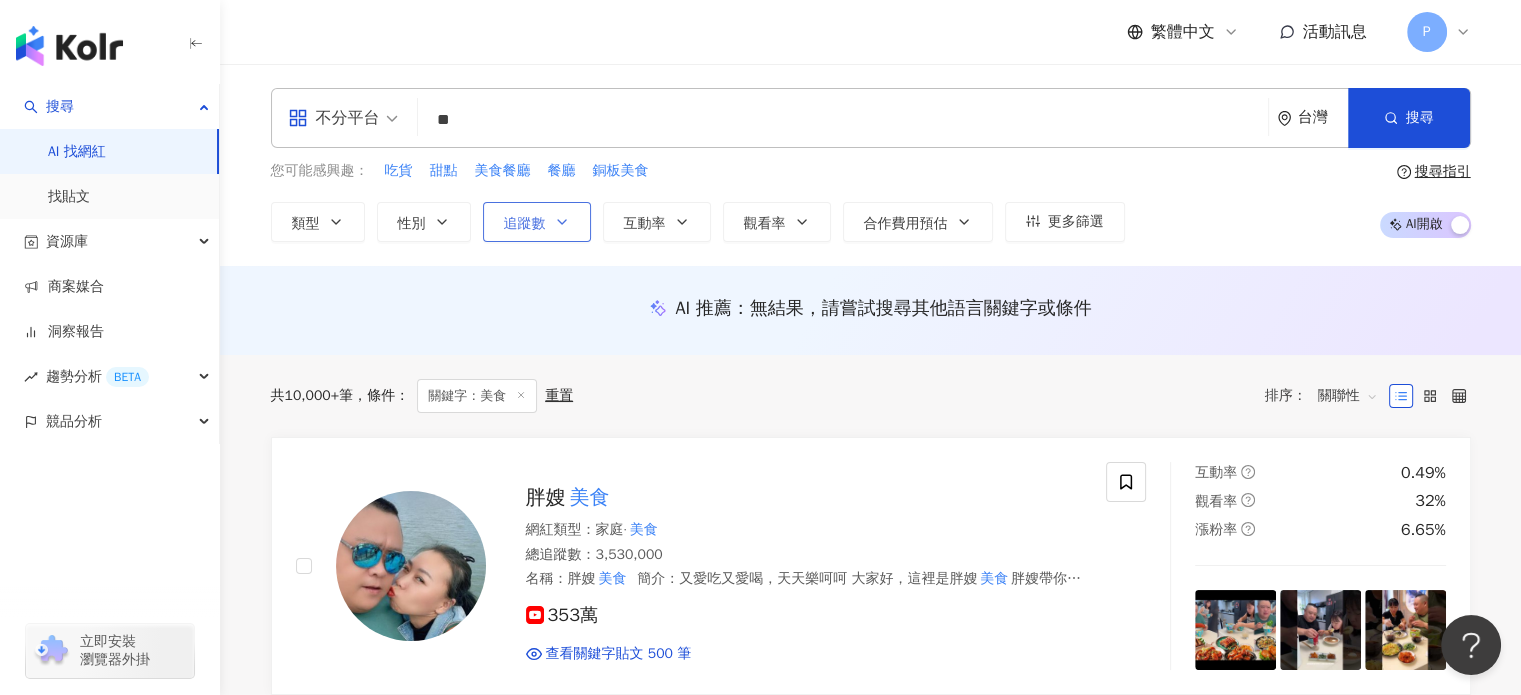 click on "追蹤數" at bounding box center (537, 222) 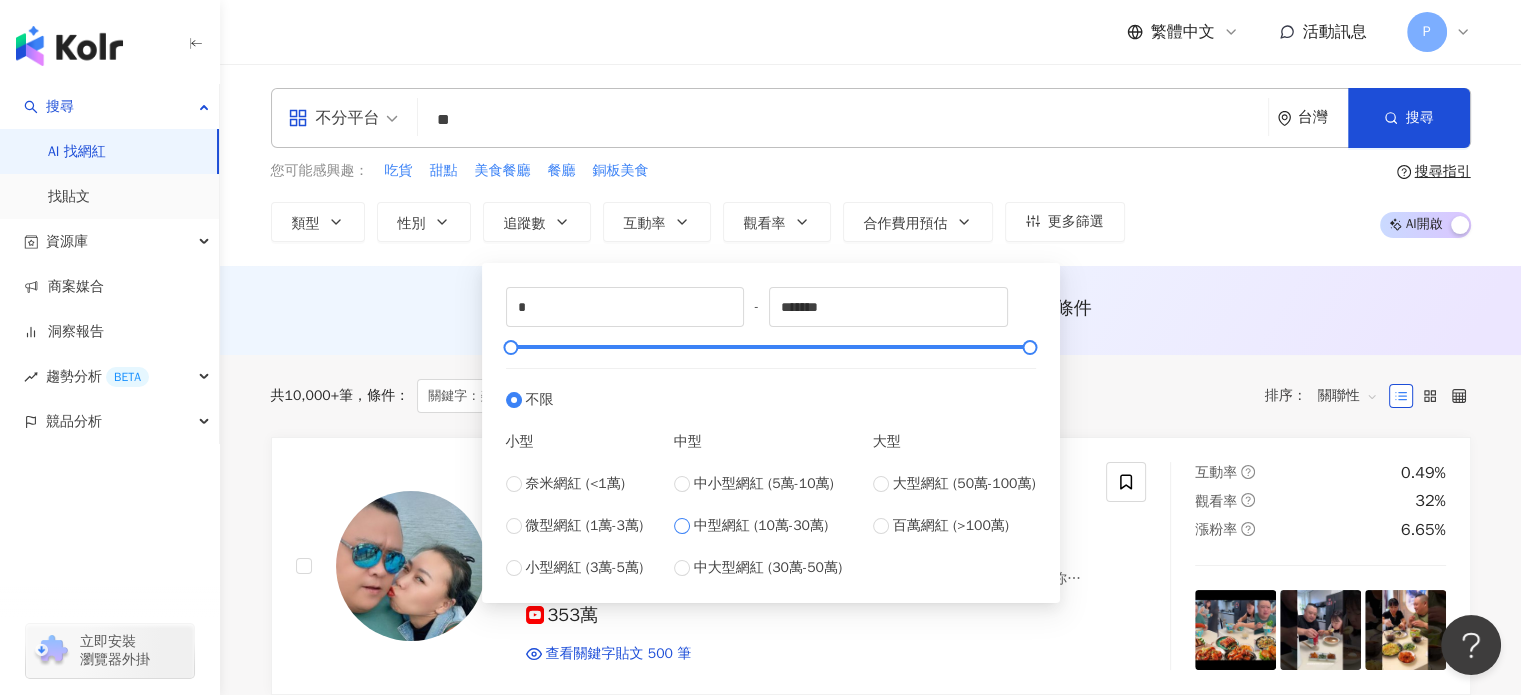 click on "中型網紅 (10萬-30萬)" at bounding box center [761, 526] 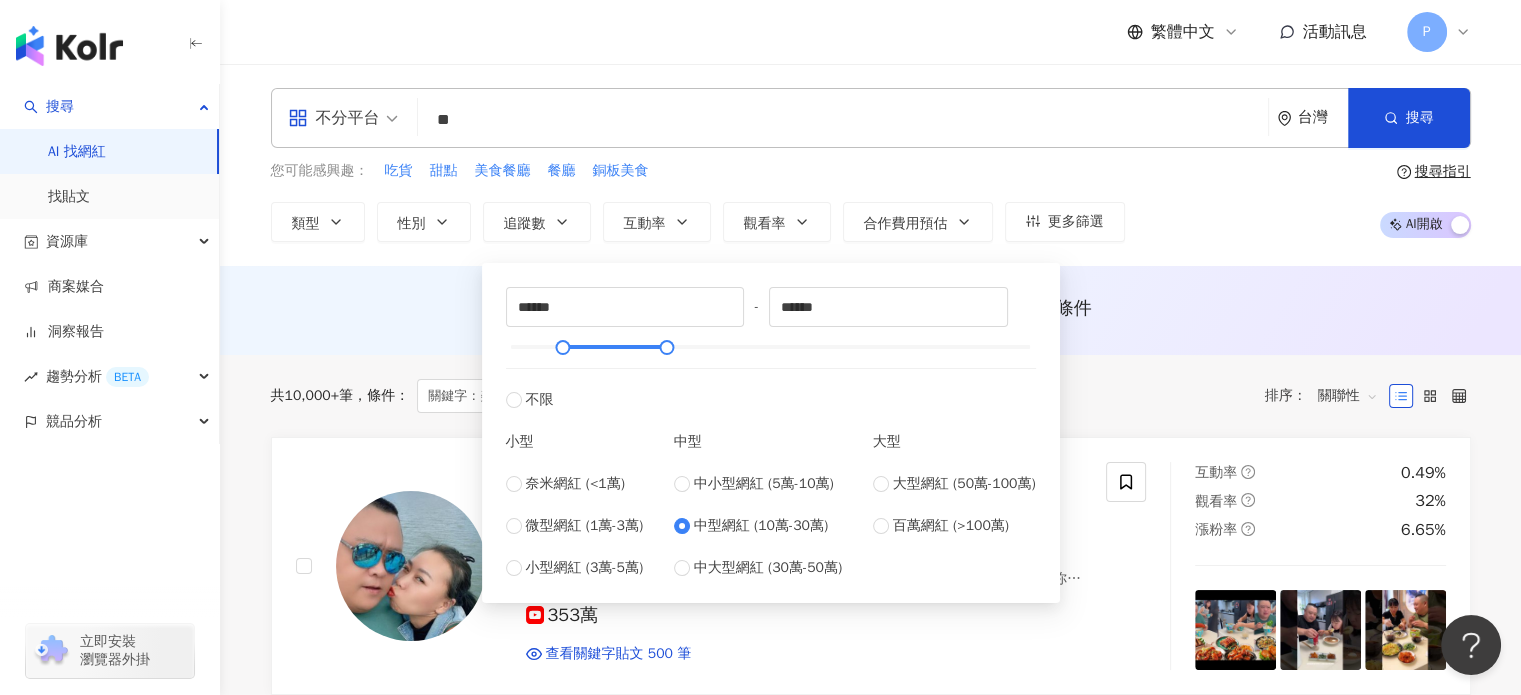 click on "AI 推薦 ： 無結果，請嘗試搜尋其他語言關鍵字或條件" at bounding box center [870, 310] 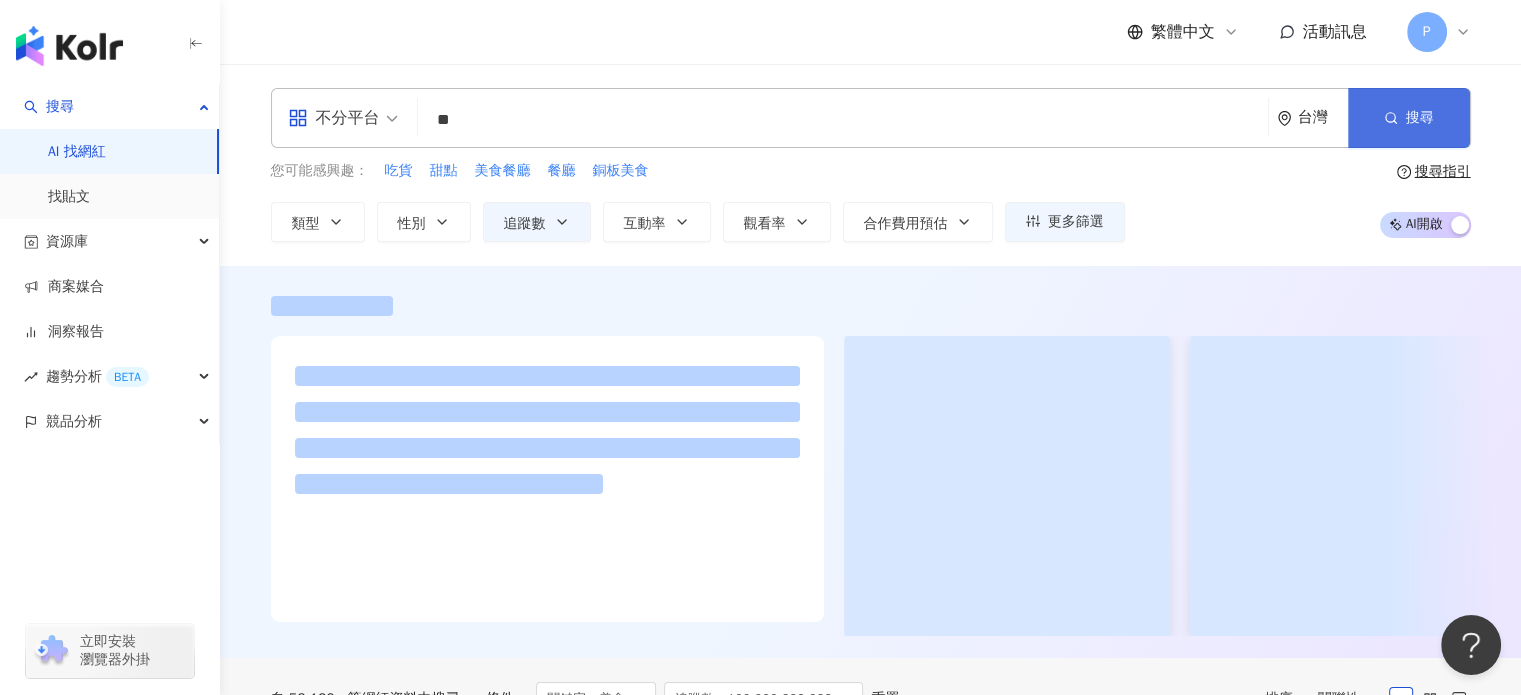 click on "搜尋" at bounding box center [1409, 118] 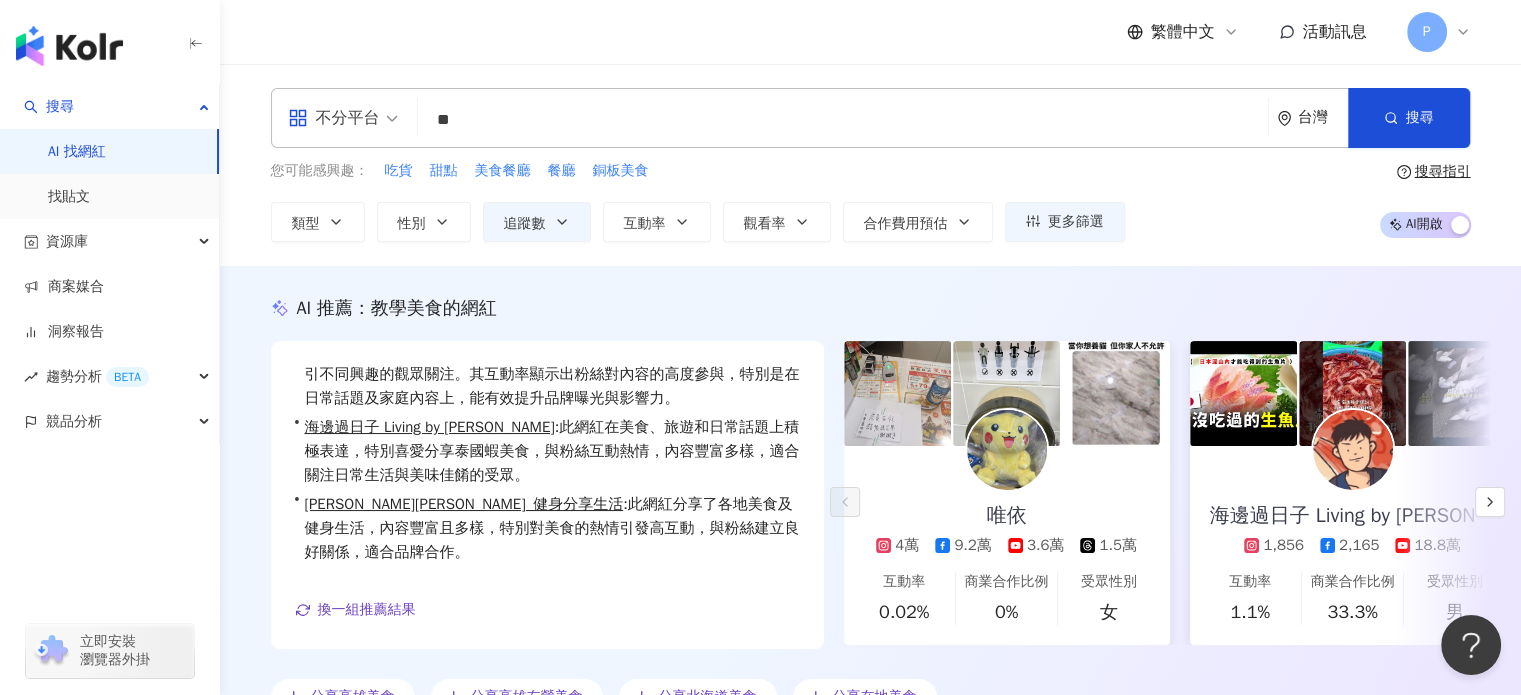 scroll, scrollTop: 48, scrollLeft: 0, axis: vertical 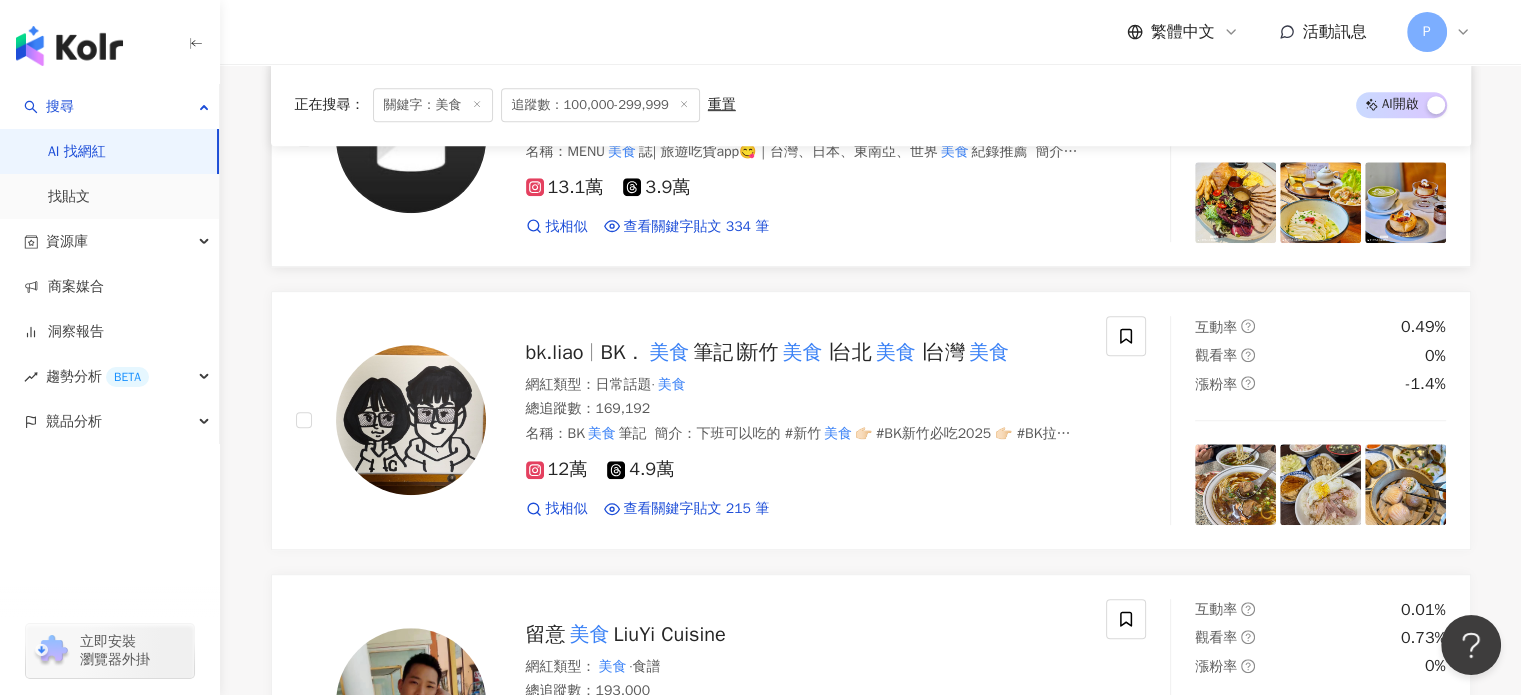 click on "台灣找 美食 網紅類型 ： 美食 總追蹤數 ： 170,153 名稱 ： 台灣找 美食 17萬 找相似 查看關鍵字貼文 143 筆 互動率 0.33% 觀看率 0% 漲粉率 21.3% menutaiwan MENU  美食 誌 網紅類型 ： 田徑、馬拉松  ·  美食 總追蹤數 ： 169,572 名稱 ： MENU  美食 誌| 旅遊吃貨app😋｜台灣、日本、東南亞、世界 美食 紀錄推薦 簡介 ： 旅遊吃貨app～台灣、日本、東南亞、世界 美食 紀錄推薦 更多 美食 懶人包➡️ #menu 美食 誌懶人包  - 合作相關邀約歡迎私訊 或是mail💌support@findlife.com.tw 會有專人為您服務🛎 👇🏻身為正港的吃貨🤓還不點爆這個連結👇🏻 13.1萬 3.9萬 找相似 查看關鍵字貼文 334 筆 互動率 0.05% 觀看率 9.27% 漲粉率 -0.56% bk.liao BK． 美食 筆記∣新竹 美食 ∣台北 美食 ∣台灣 美食 網紅類型 ： 日常話題  ·  美食 總追蹤數 ： 169,192 名稱 ： BK 美食 筆記 簡介 ： 下班可以吃的 #新竹 美食" at bounding box center [871, 1416] 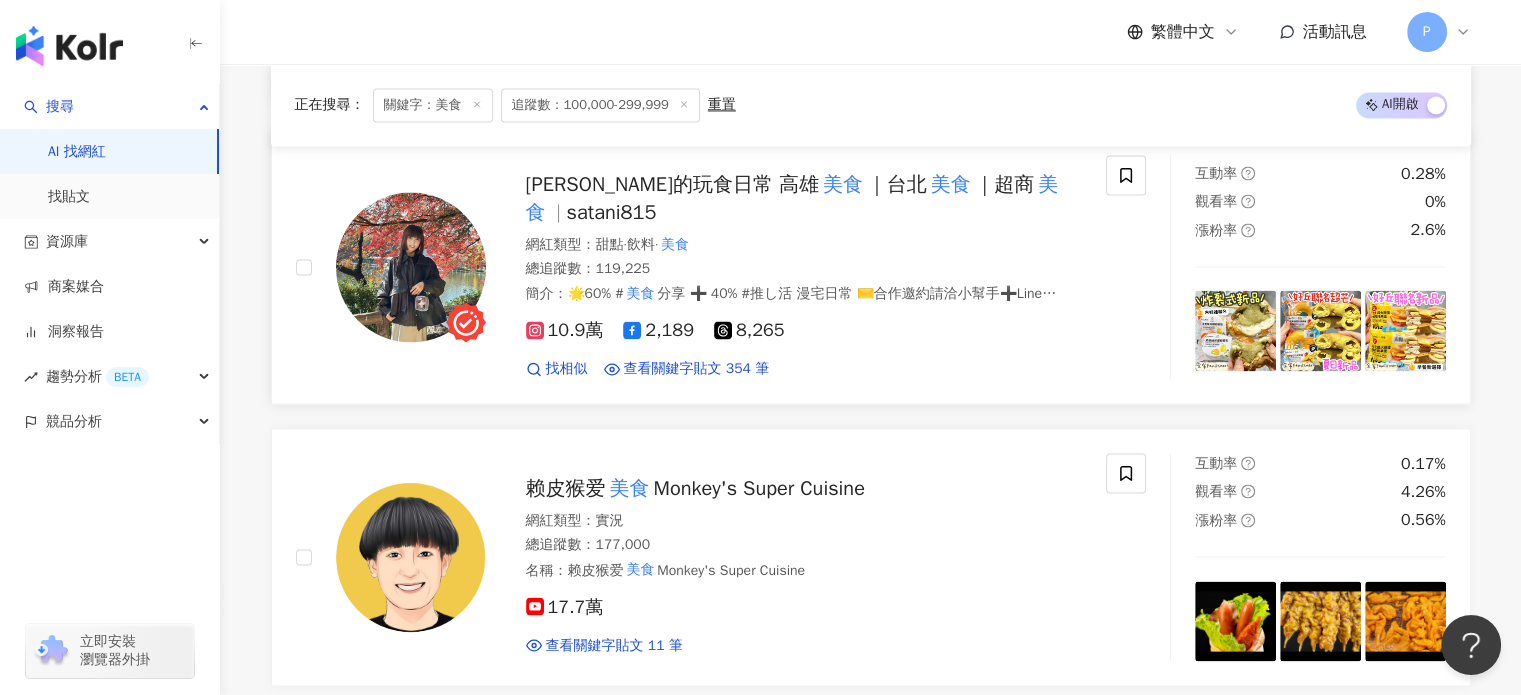 scroll, scrollTop: 3100, scrollLeft: 0, axis: vertical 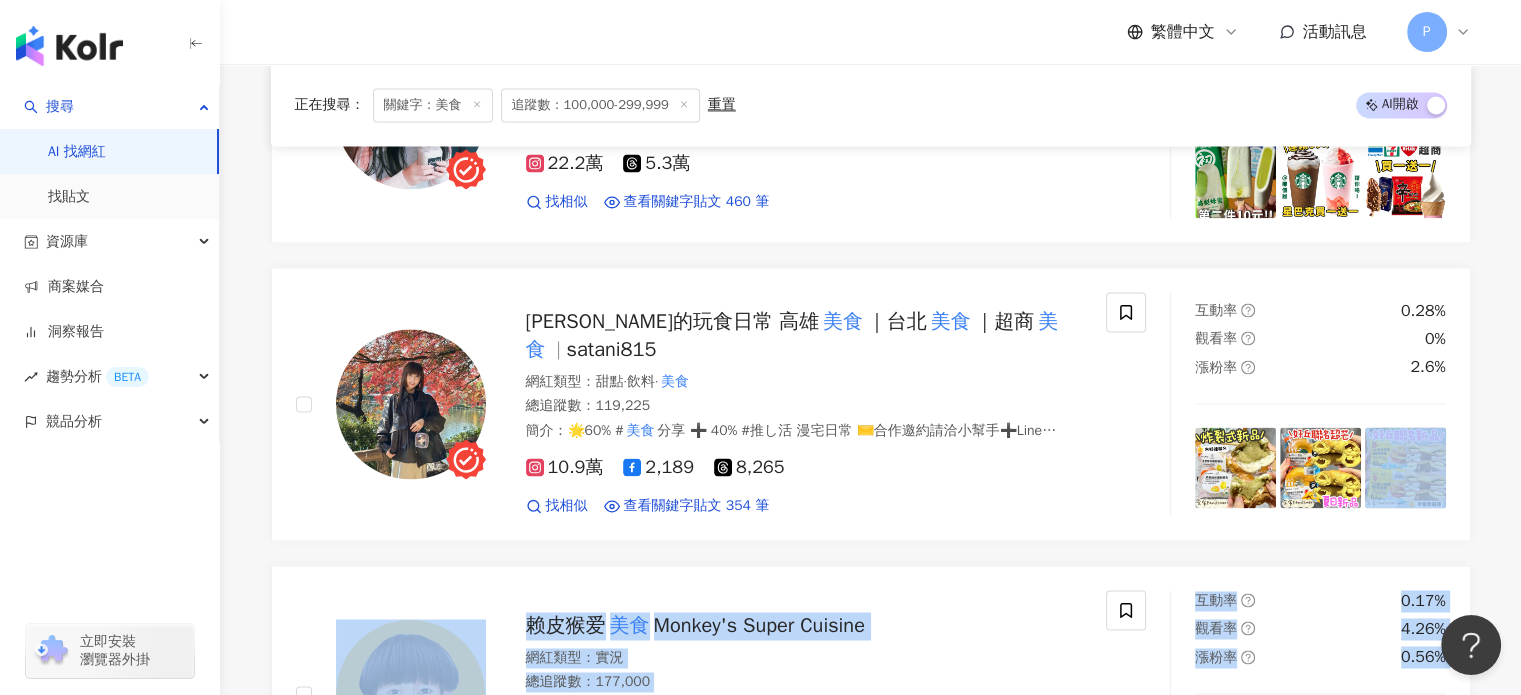 drag, startPoint x: 1517, startPoint y: 412, endPoint x: 1521, endPoint y: 390, distance: 22.36068 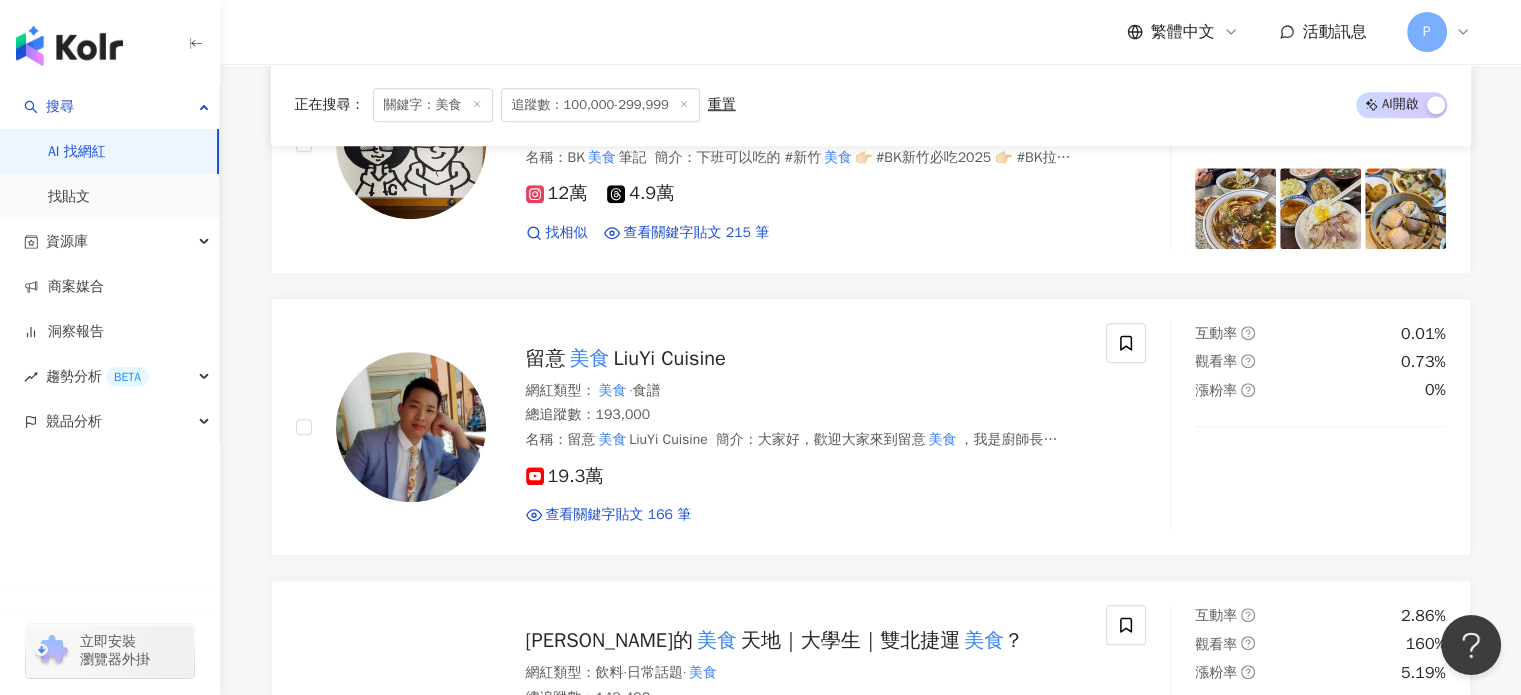 scroll, scrollTop: 3100, scrollLeft: 0, axis: vertical 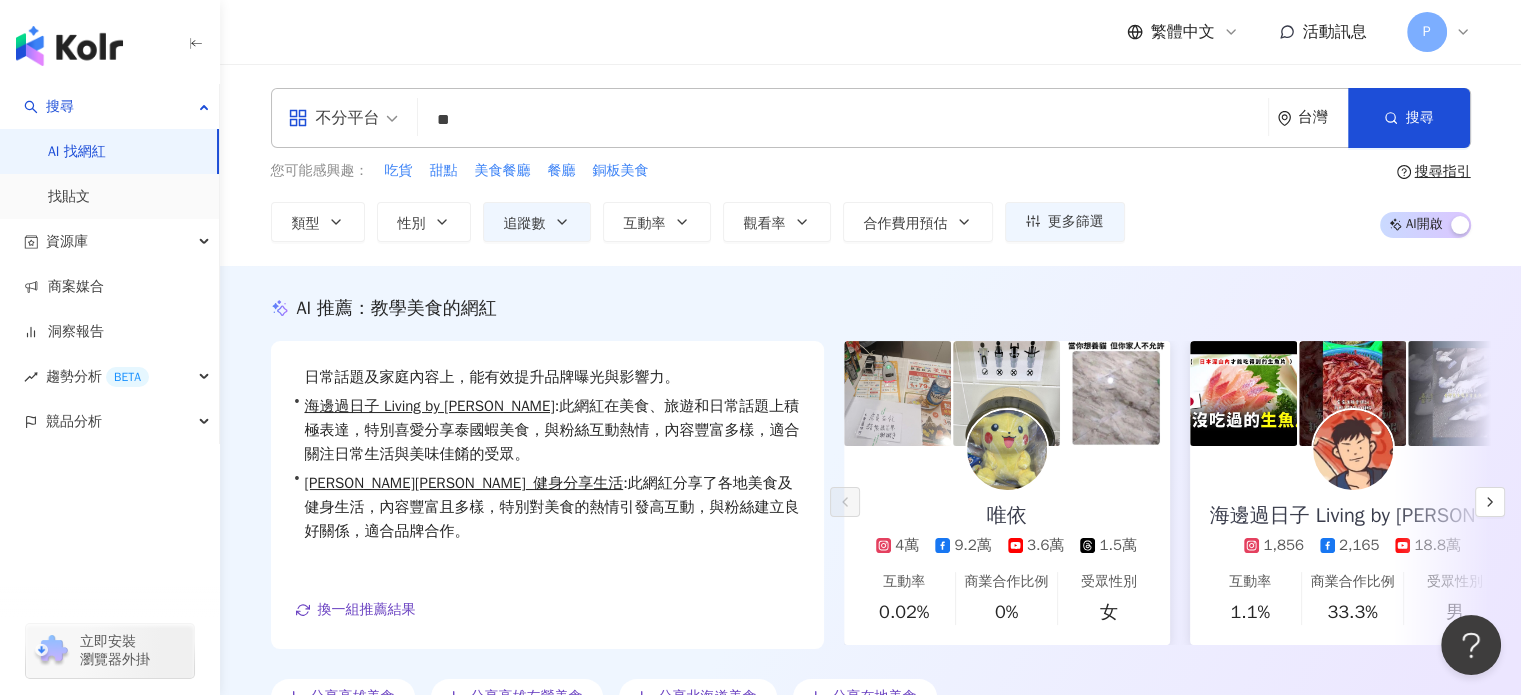 click on "**" at bounding box center [843, 120] 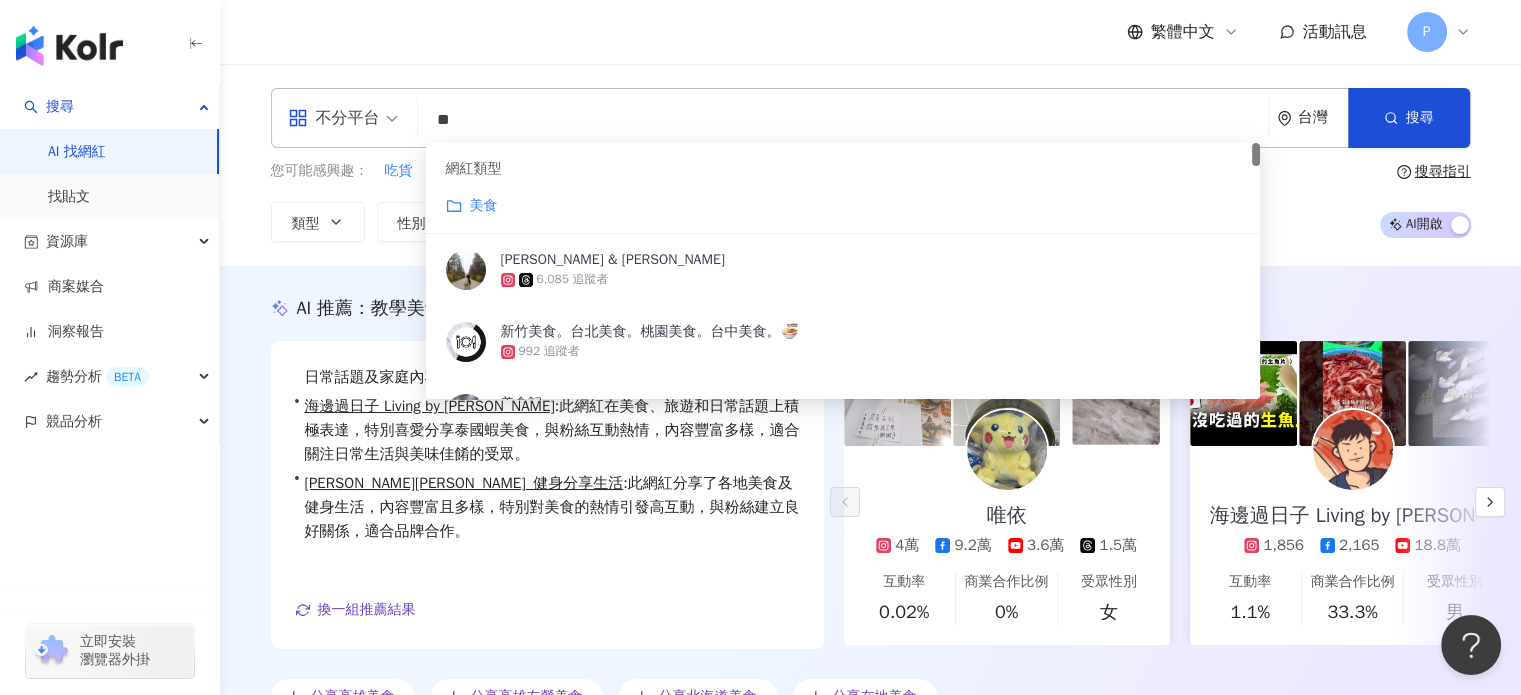 type on "*" 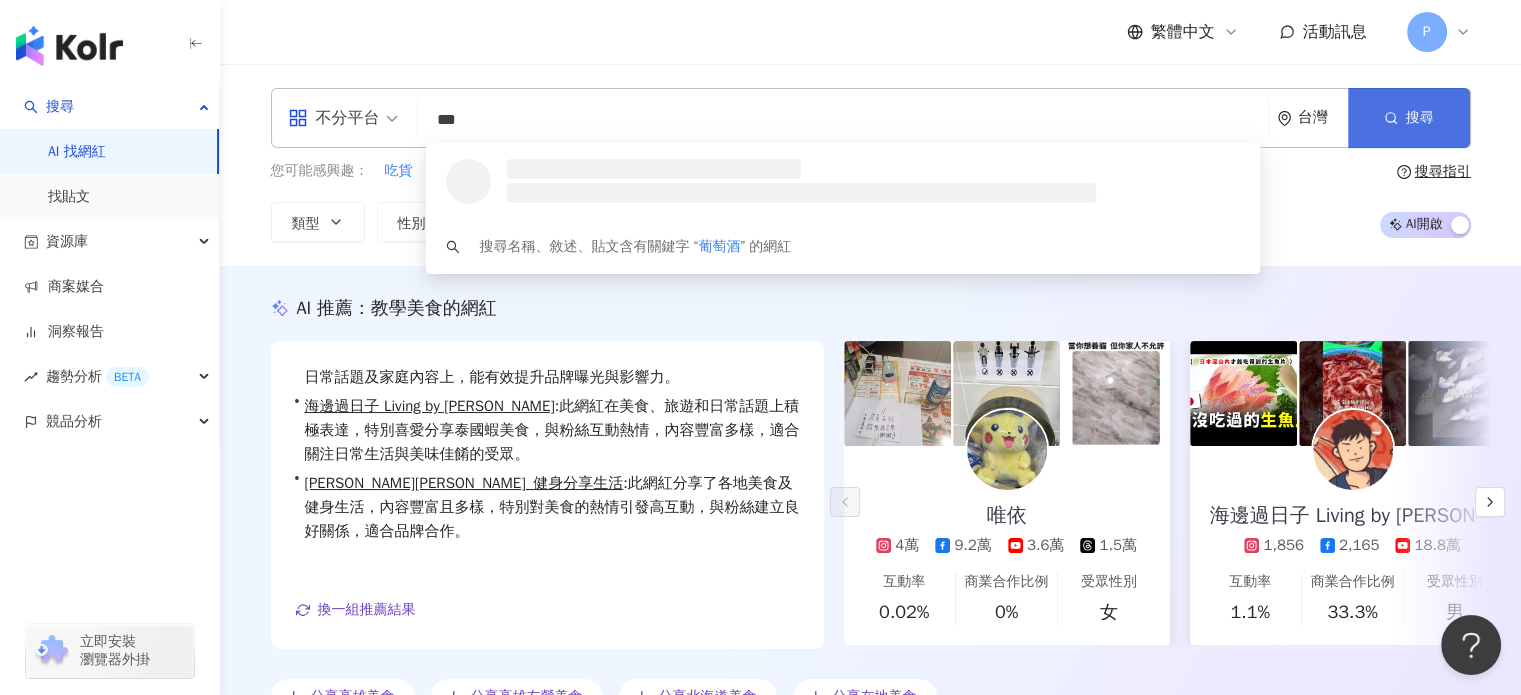 type on "***" 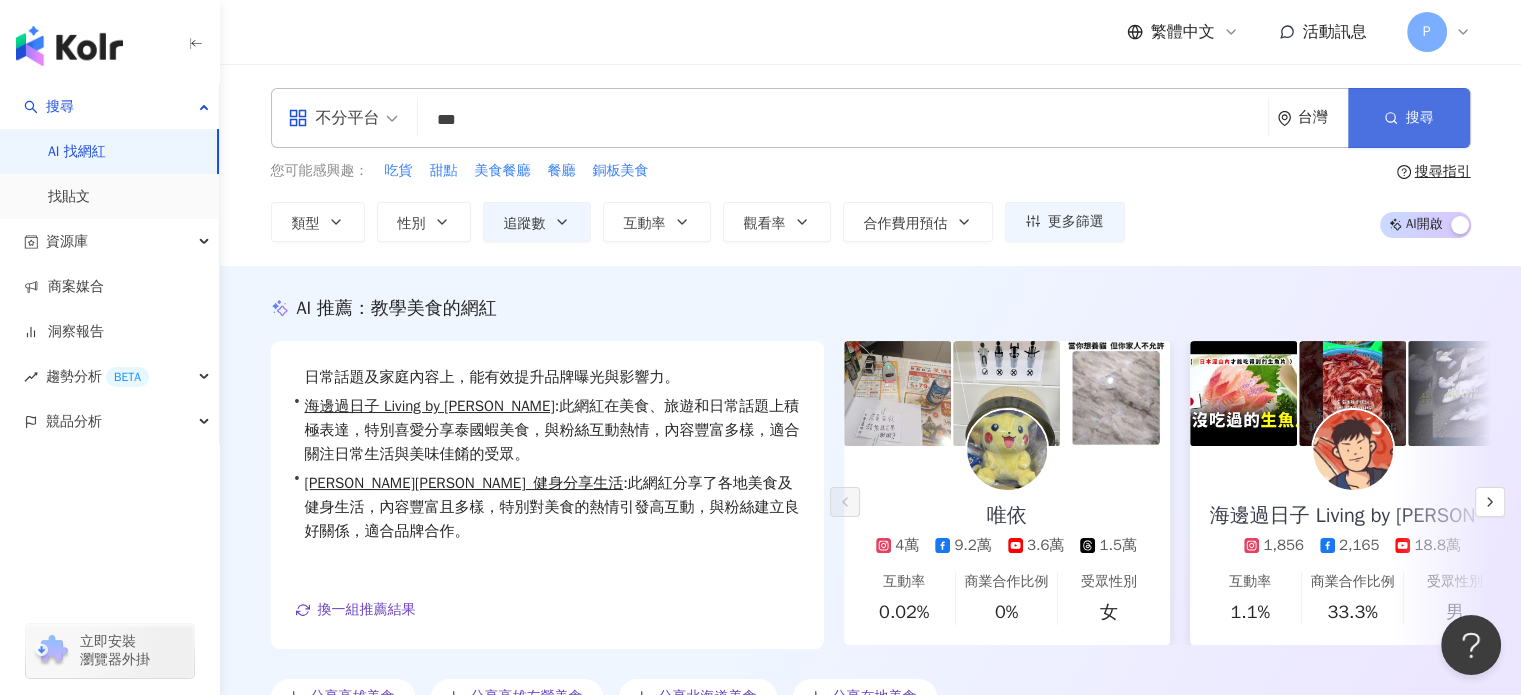 click on "搜尋" at bounding box center (1409, 118) 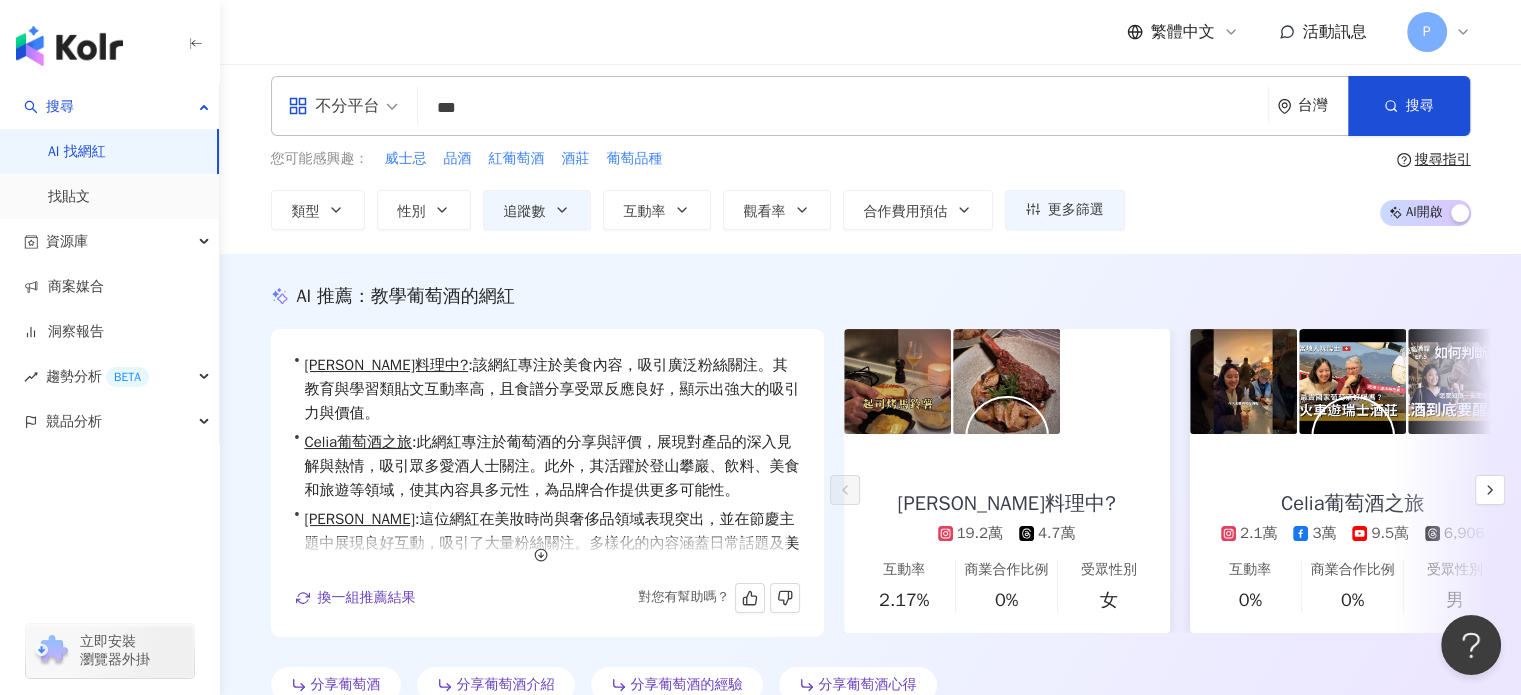 scroll, scrollTop: 0, scrollLeft: 0, axis: both 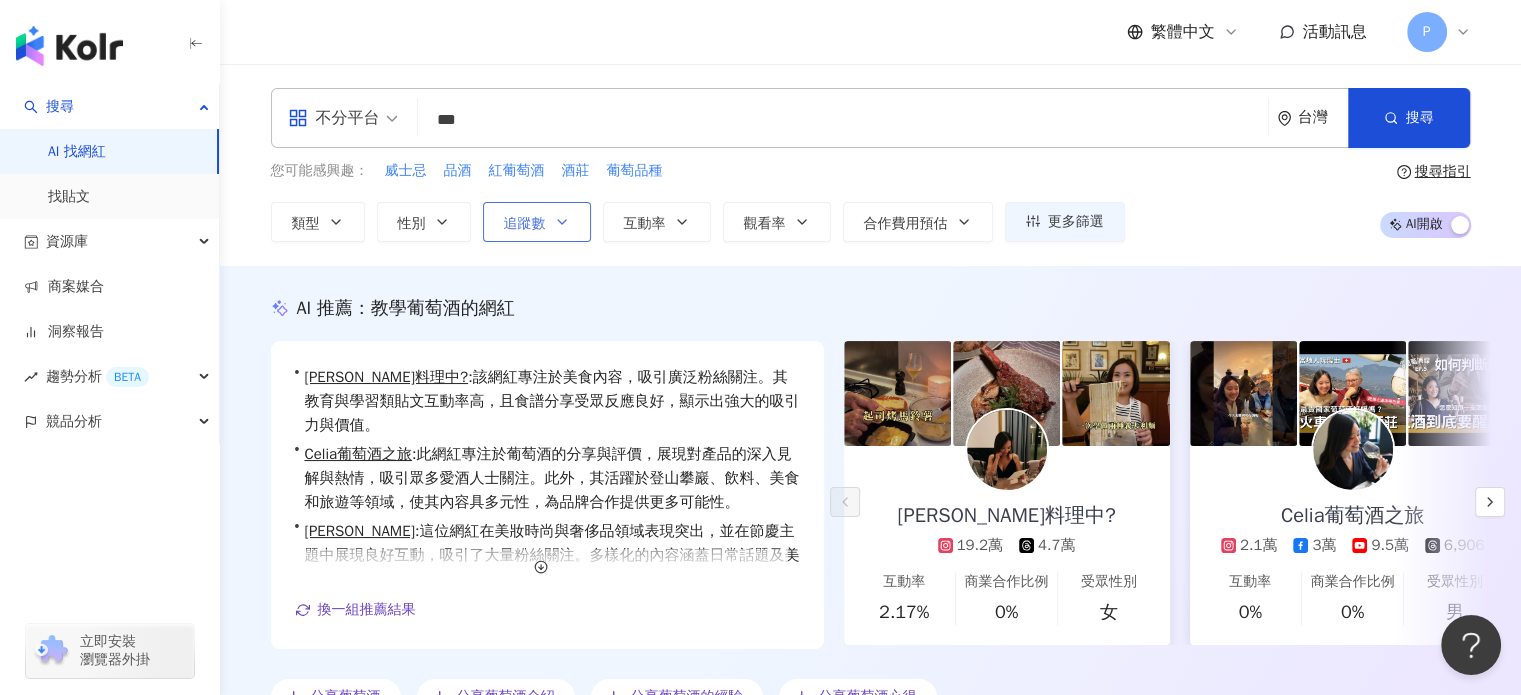 click on "追蹤數" at bounding box center (537, 222) 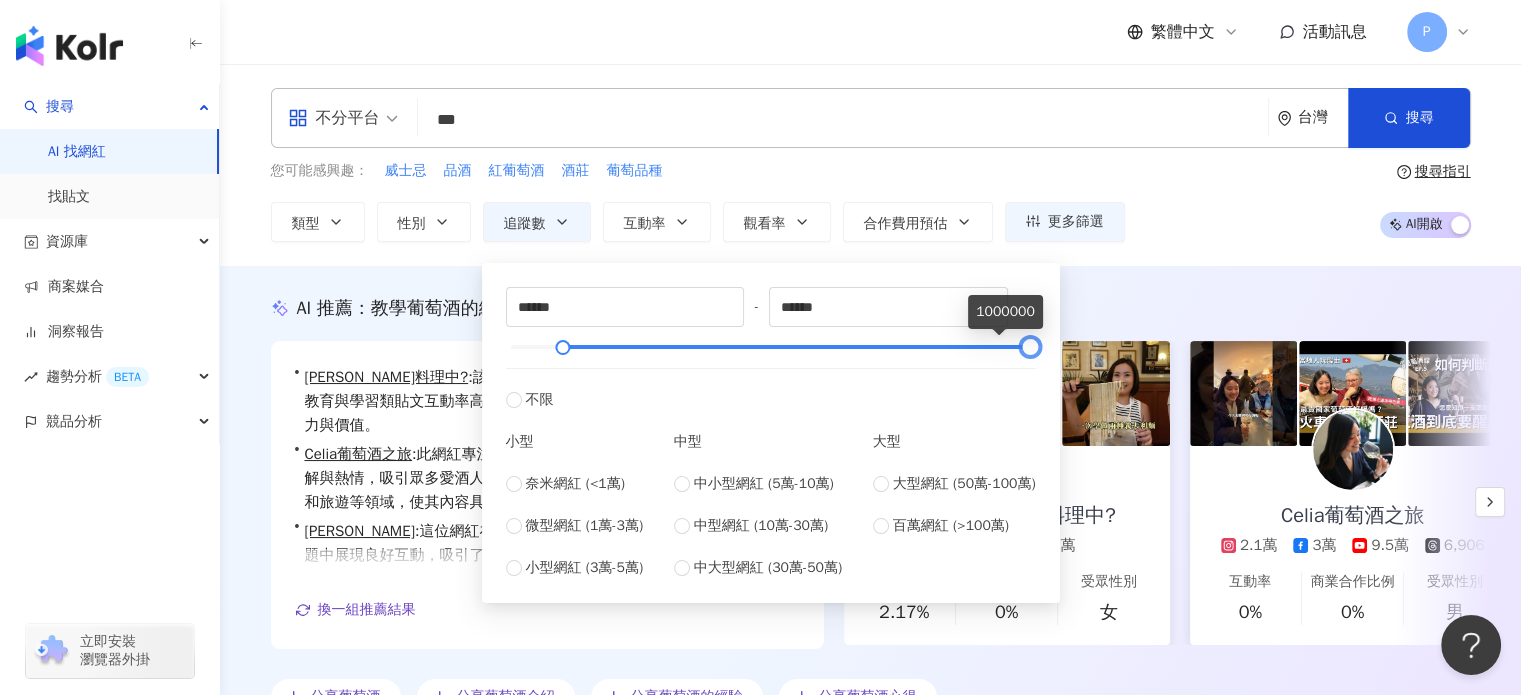 type on "*******" 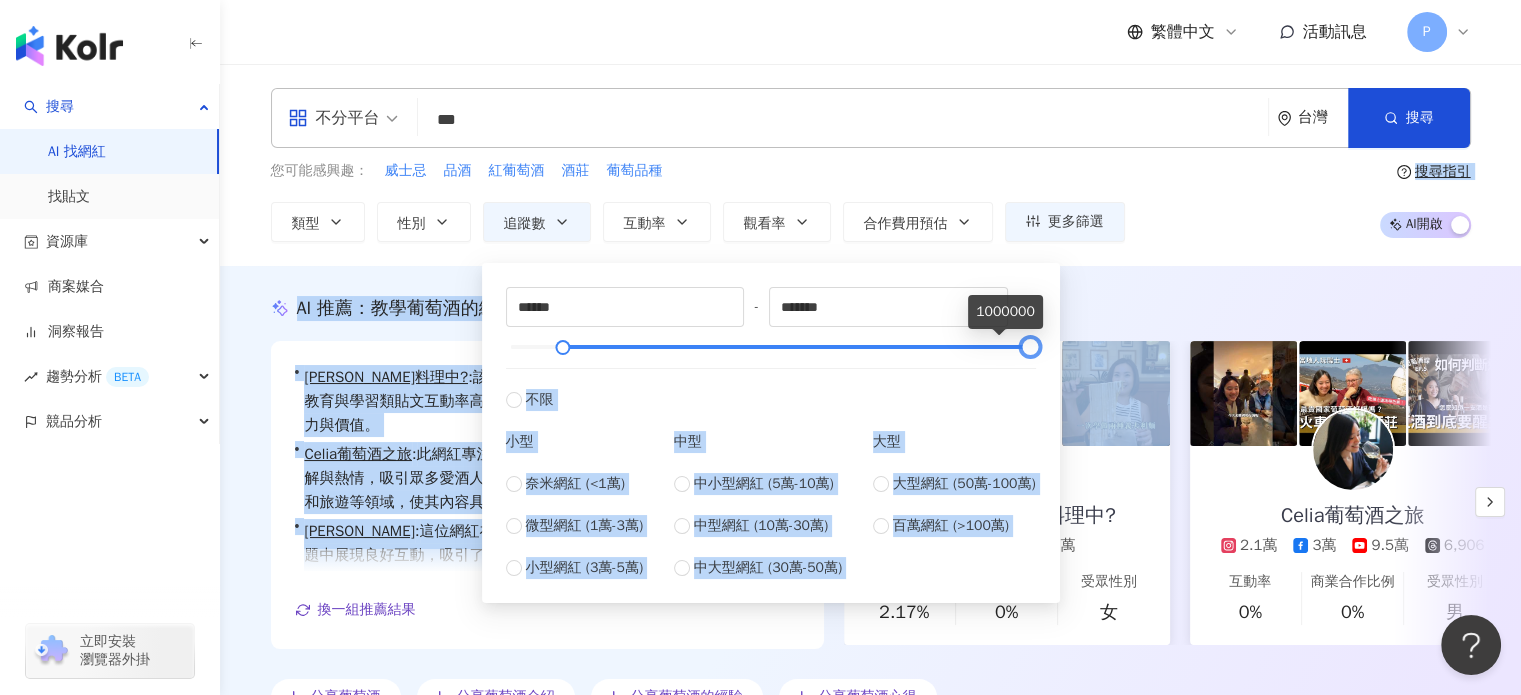drag, startPoint x: 668, startPoint y: 351, endPoint x: 1075, endPoint y: 359, distance: 407.0786 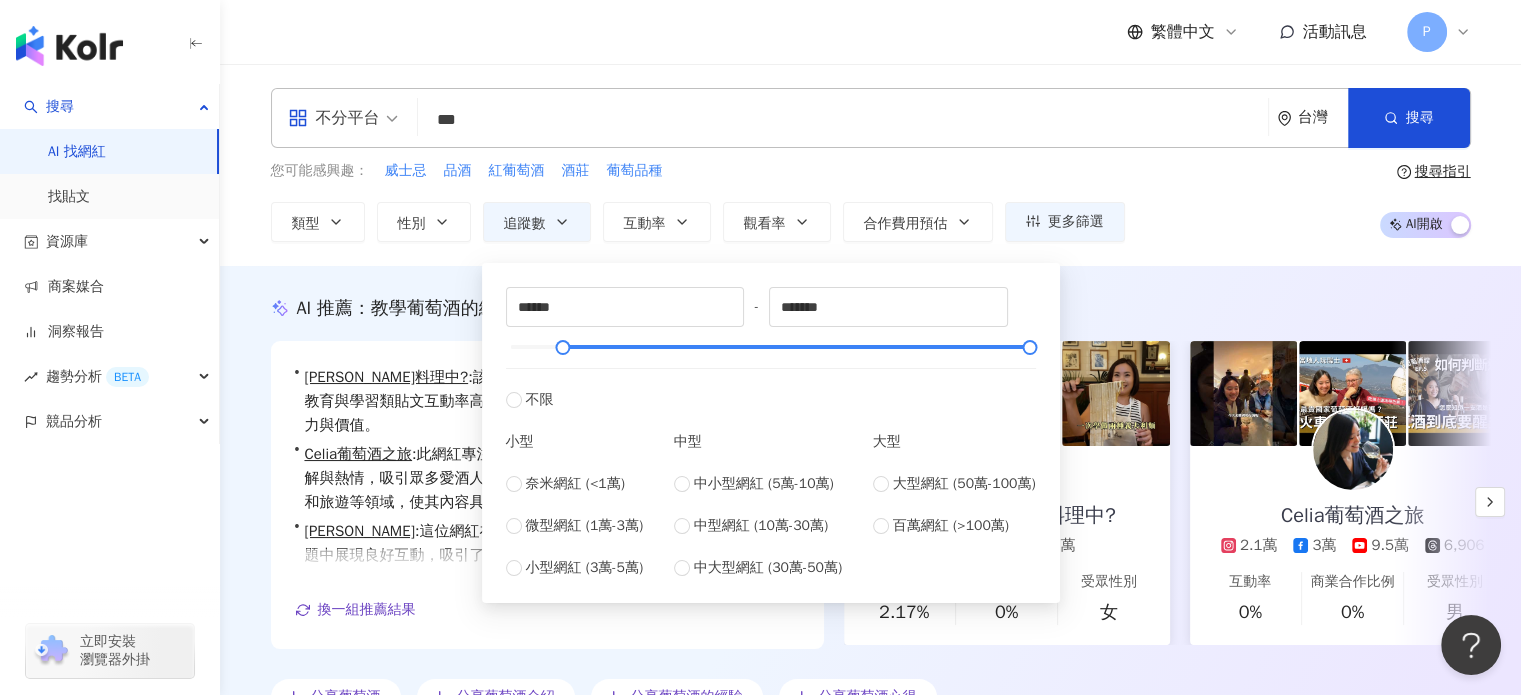 click on "您可能感興趣： 威士忌  品酒  紅葡萄酒  酒莊  葡萄品種  類型 性別 追蹤數 互動率 觀看率 合作費用預估  更多篩選 ******  -  ******* 不限 小型 奈米網紅 (<1萬) 微型網紅 (1萬-3萬) 小型網紅 (3萬-5萬) 中型 中小型網紅 (5萬-10萬) 中型網紅 (10萬-30萬) 中大型網紅 (30萬-50萬) 大型 大型網紅 (50萬-100萬) 百萬網紅 (>100萬) 搜尋指引 AI  開啟 AI  關閉" at bounding box center [871, 201] 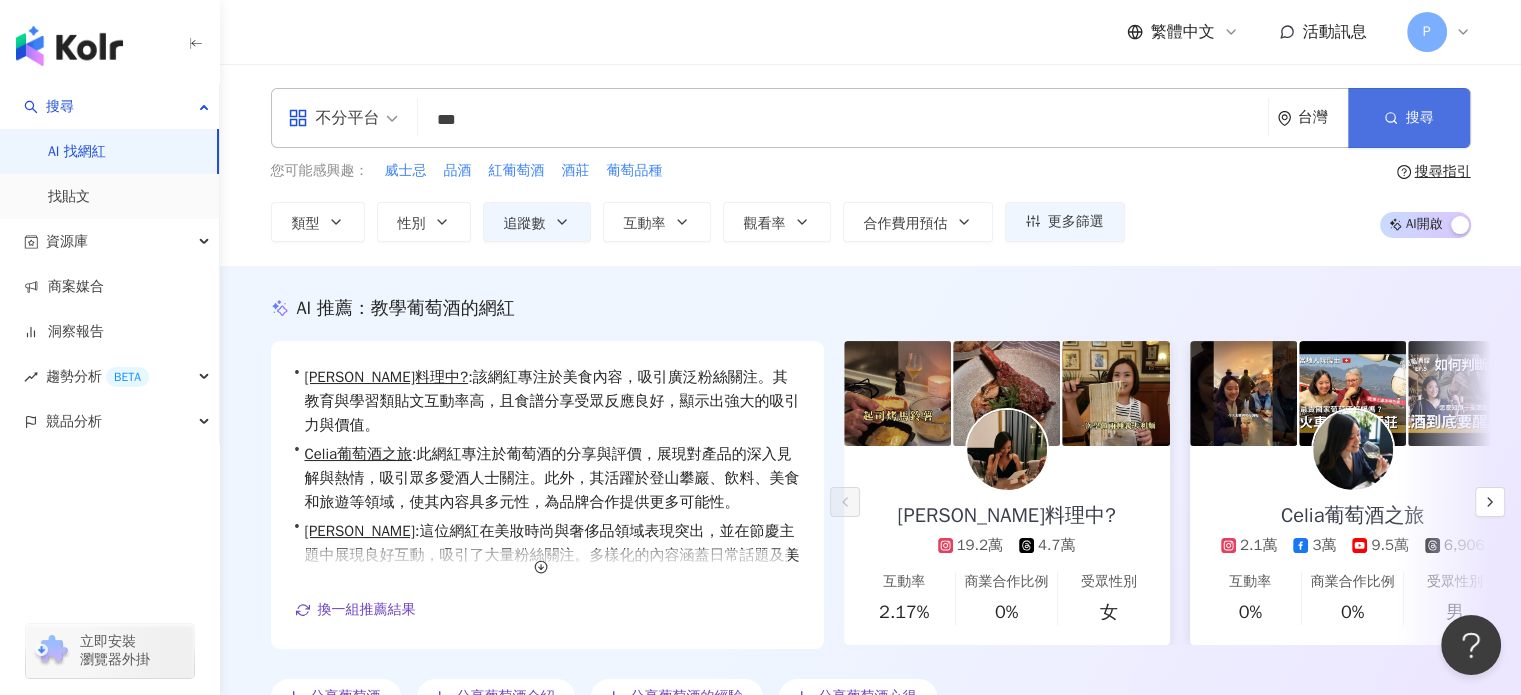 click on "搜尋" at bounding box center (1409, 118) 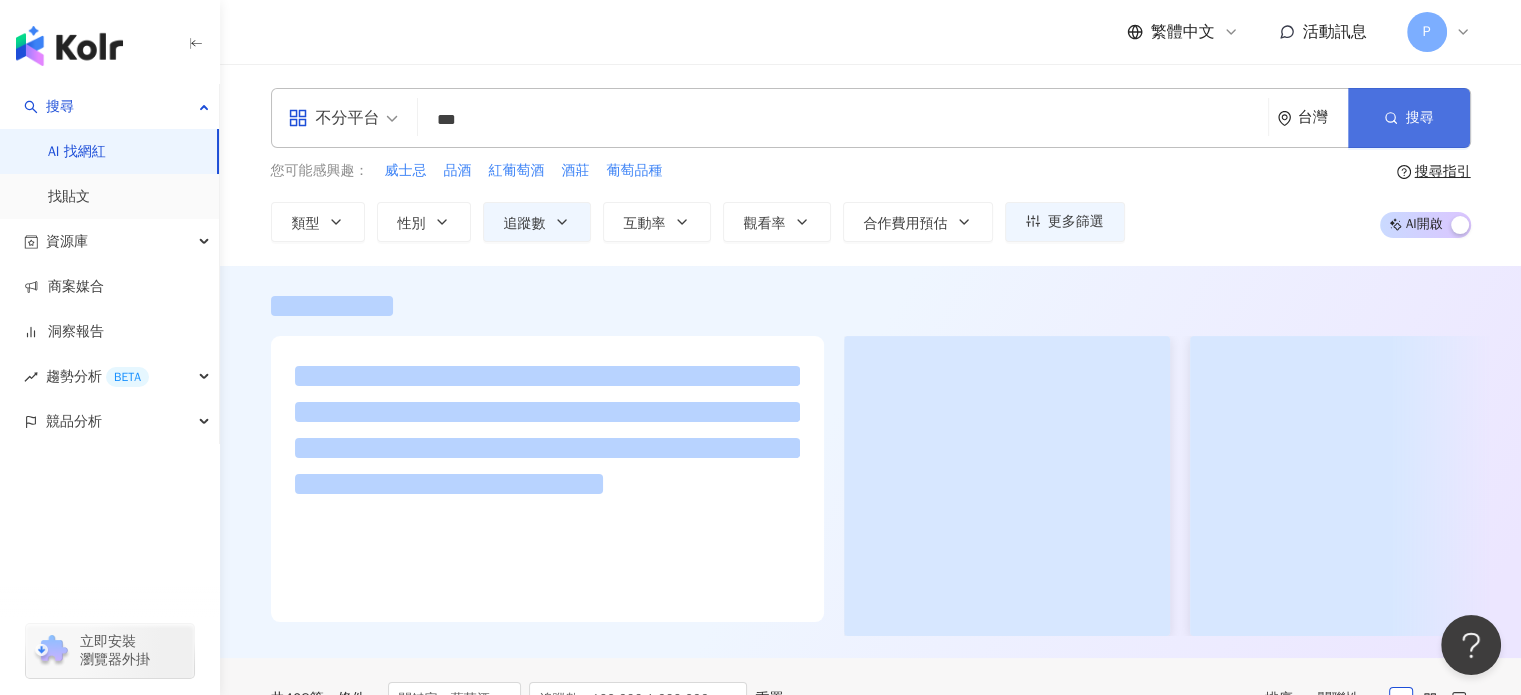 click on "搜尋" at bounding box center [1409, 118] 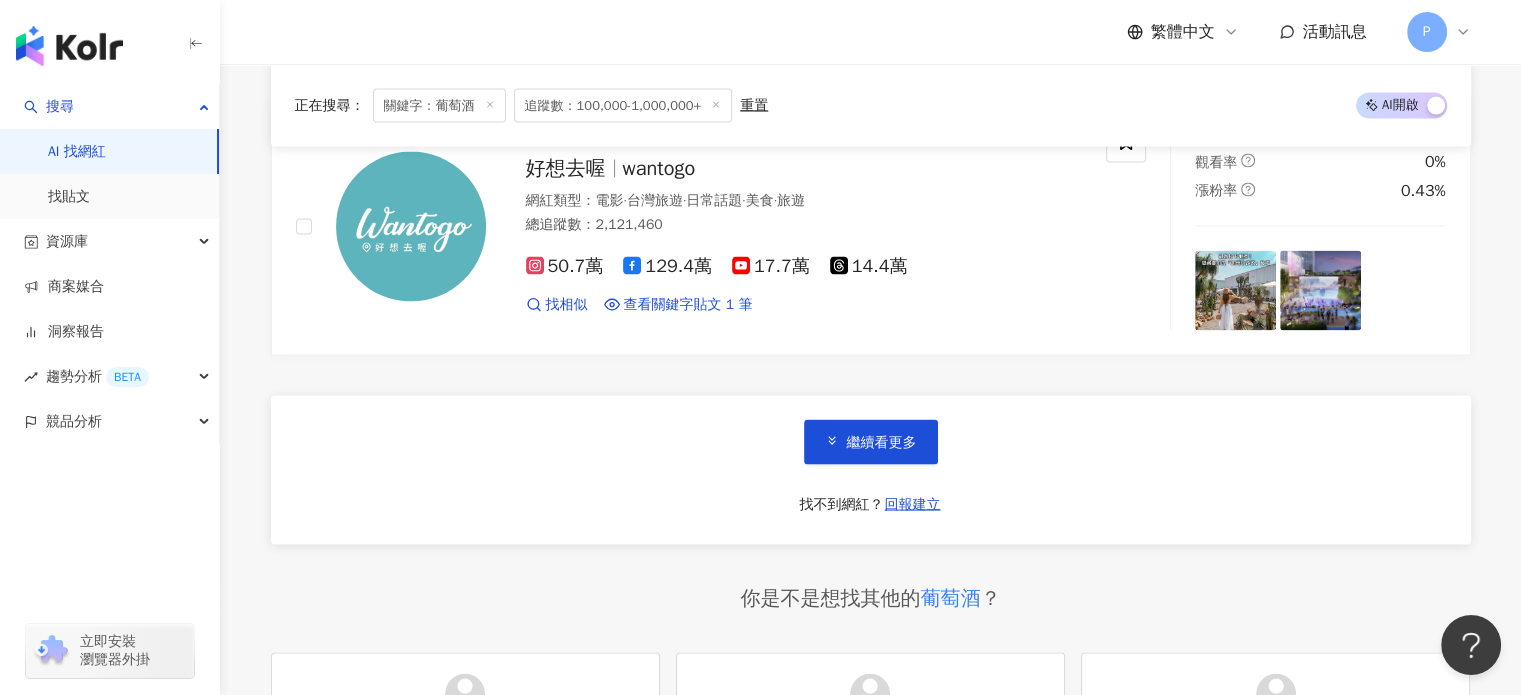 scroll, scrollTop: 4100, scrollLeft: 0, axis: vertical 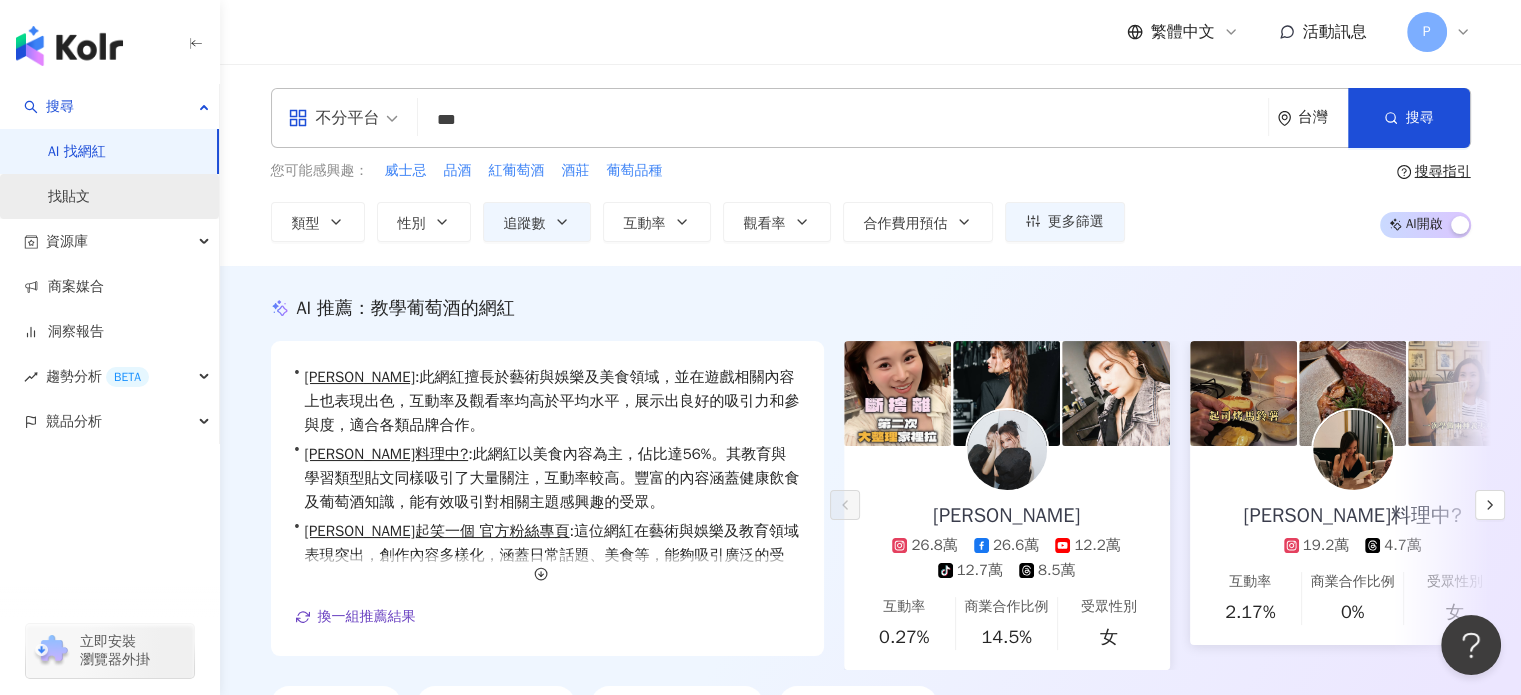 click on "找貼文" at bounding box center [69, 197] 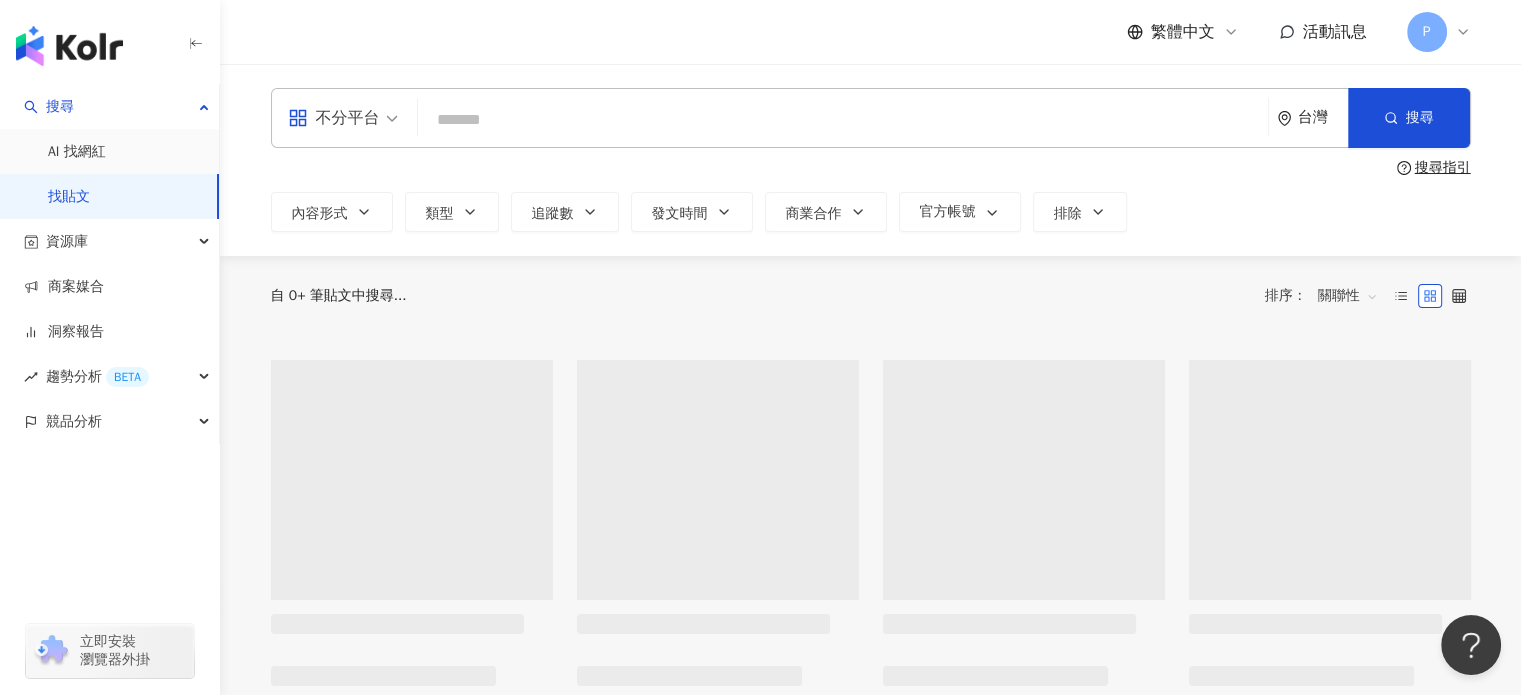 click at bounding box center (843, 119) 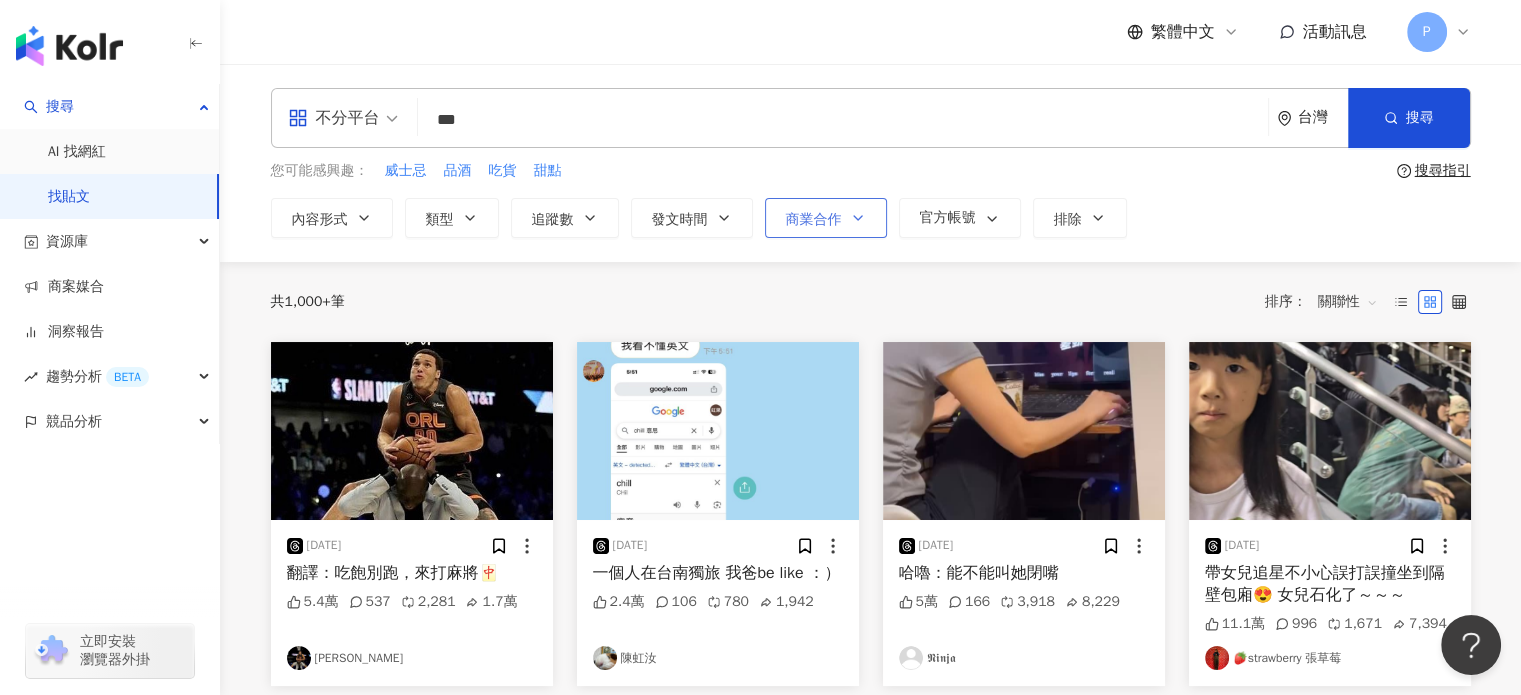 type on "***" 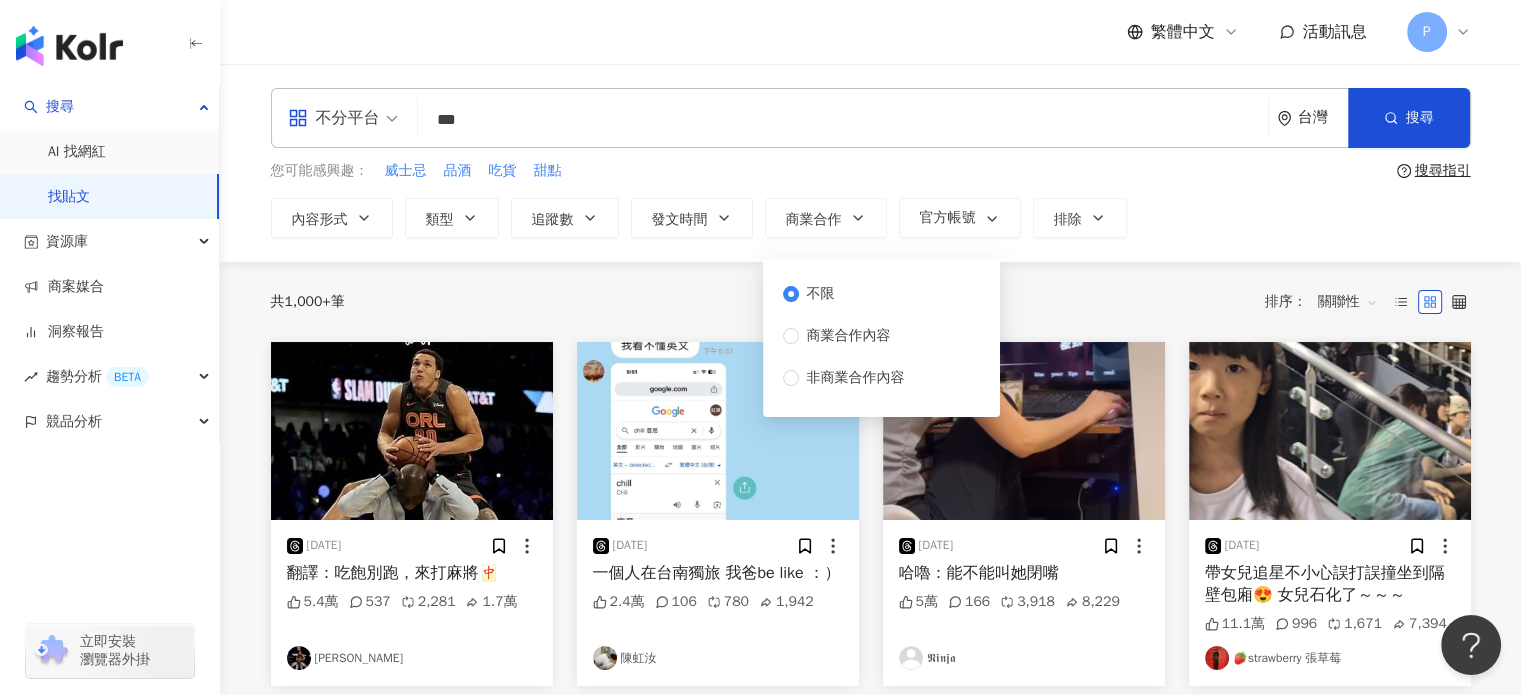 click on "共  1,000+  筆 排序： 關聯性" at bounding box center [871, 302] 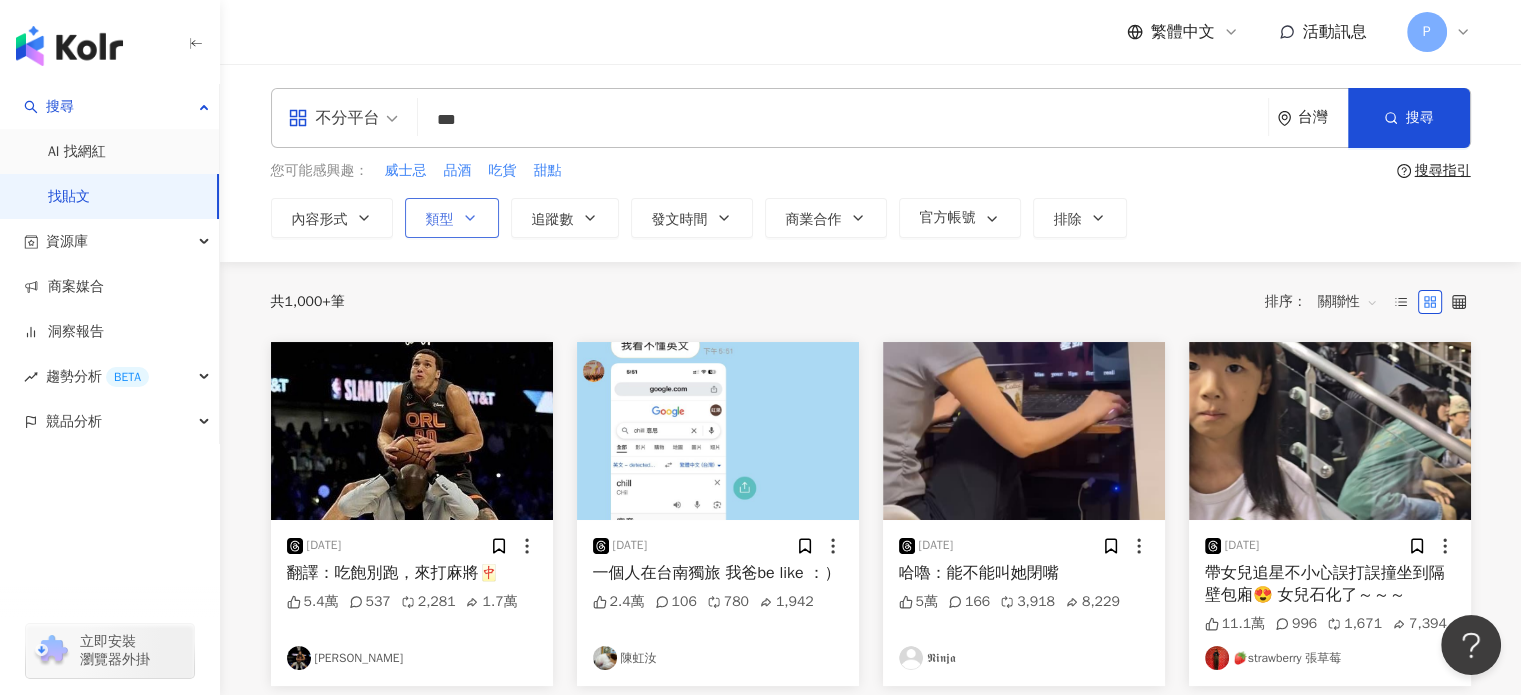 click 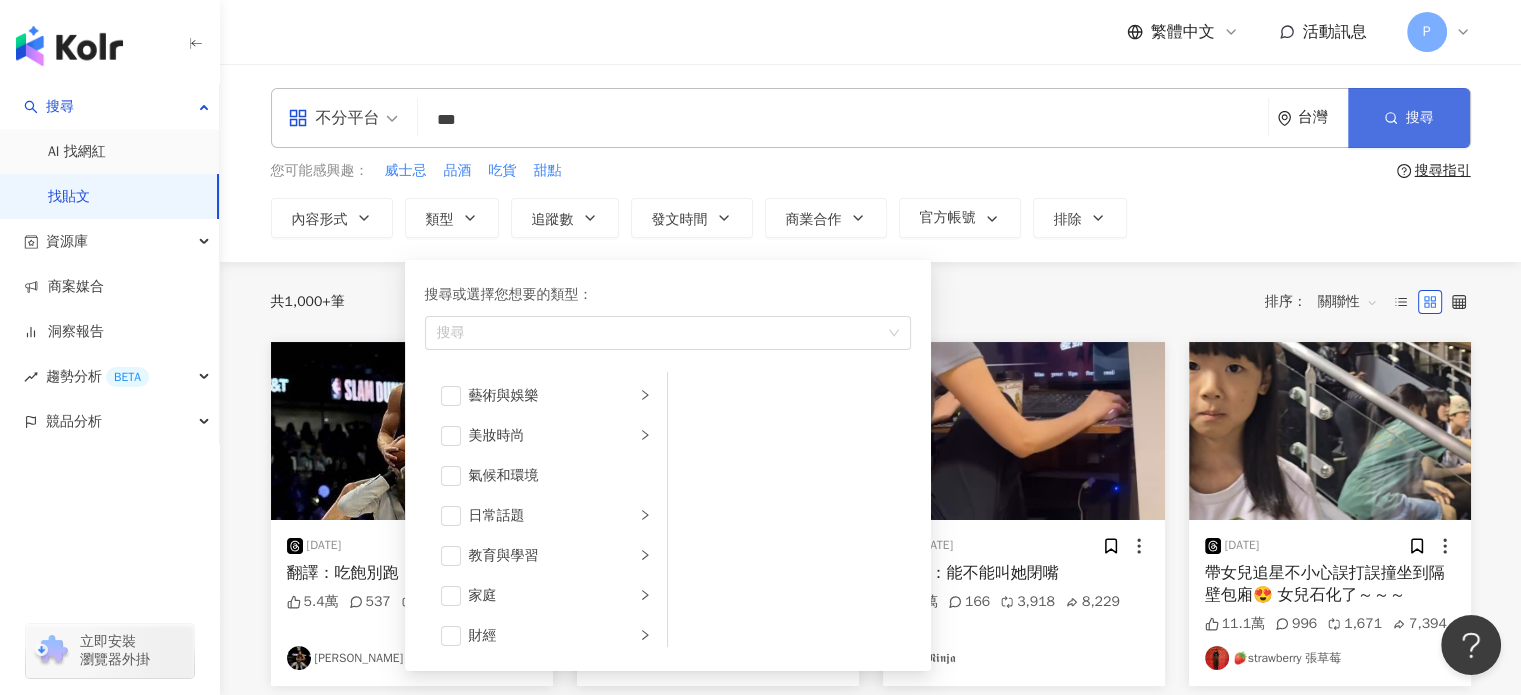 click on "搜尋" at bounding box center [1409, 118] 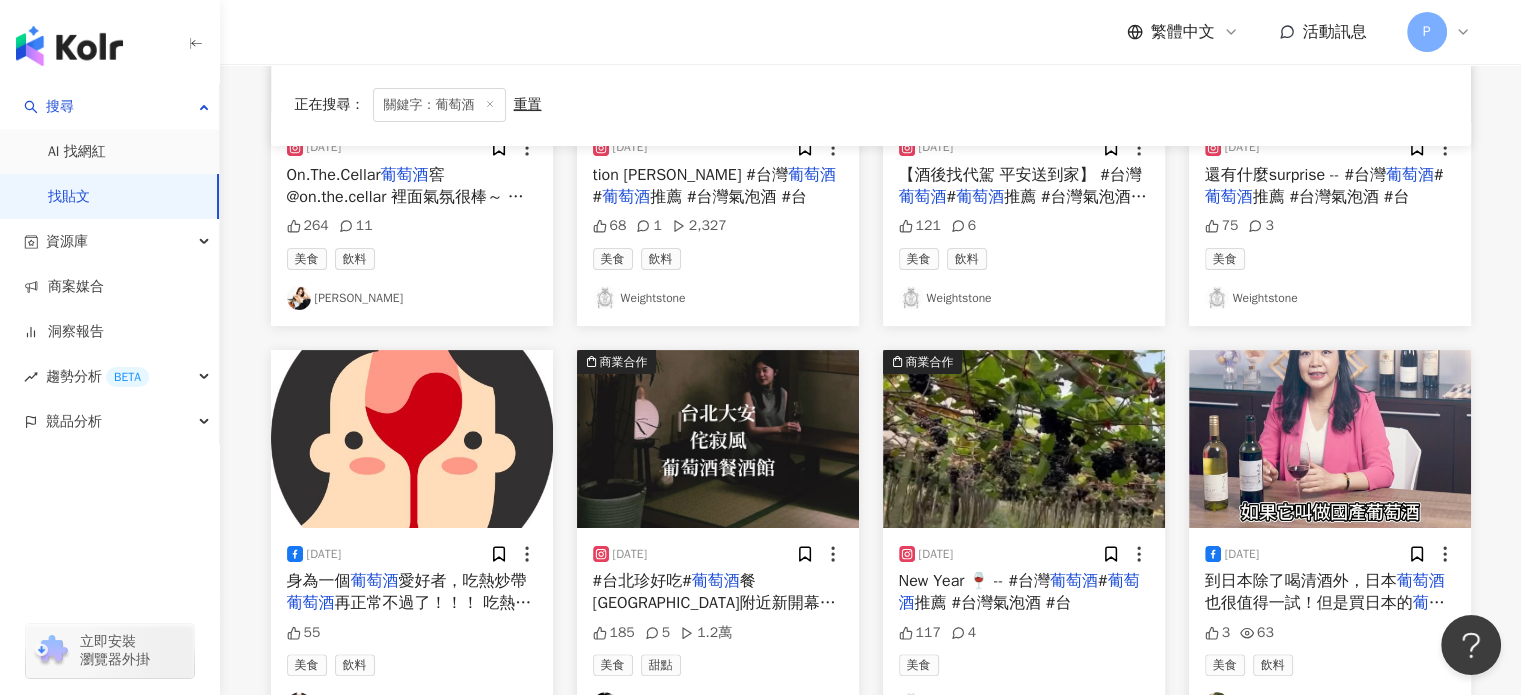 scroll, scrollTop: 0, scrollLeft: 0, axis: both 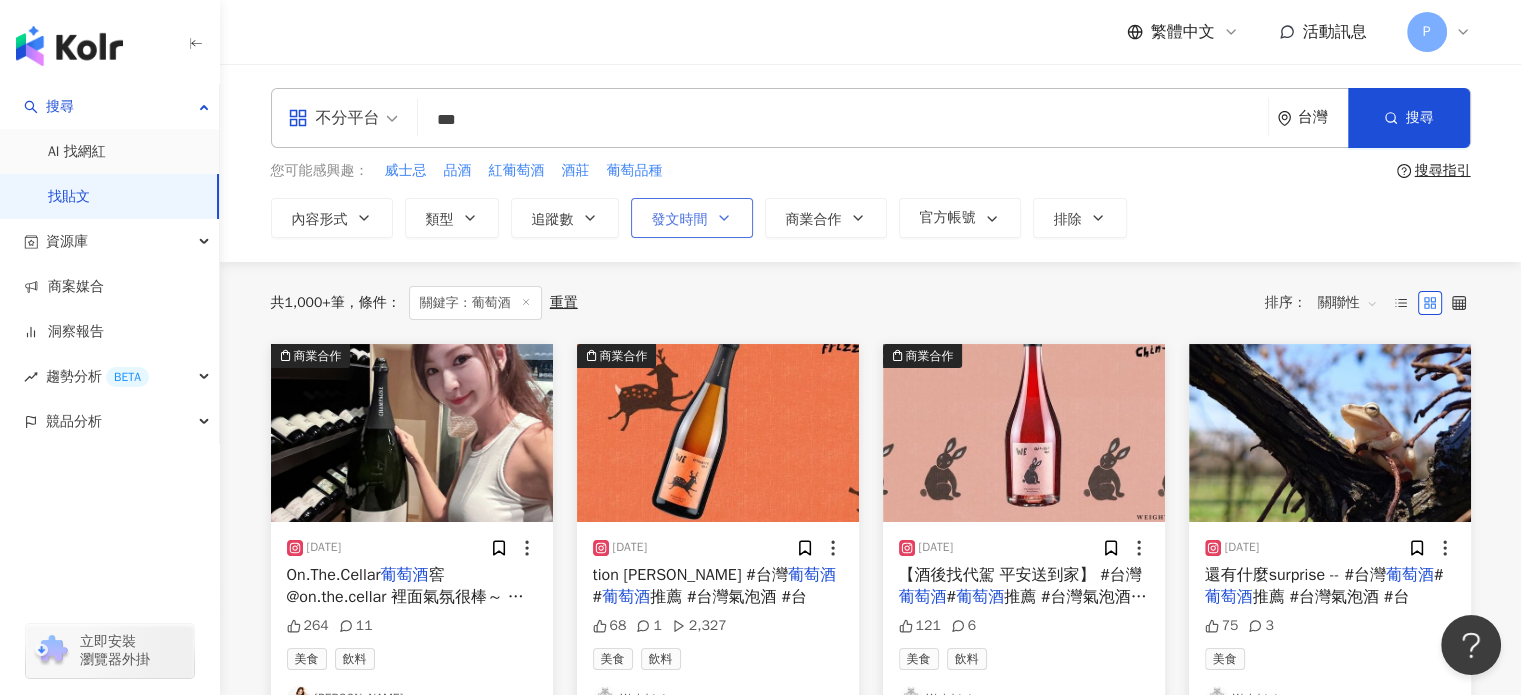 click on "發文時間" at bounding box center (680, 220) 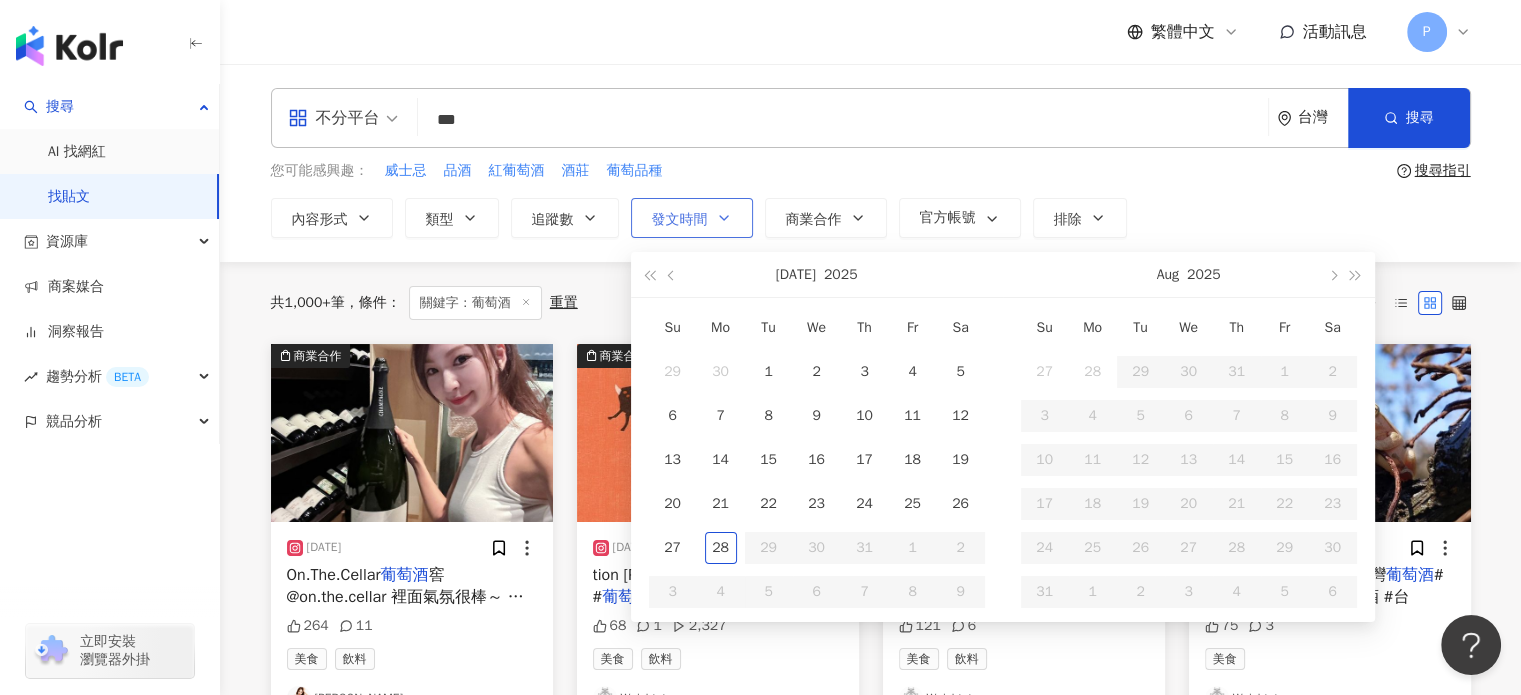 click on "發文時間" at bounding box center [680, 220] 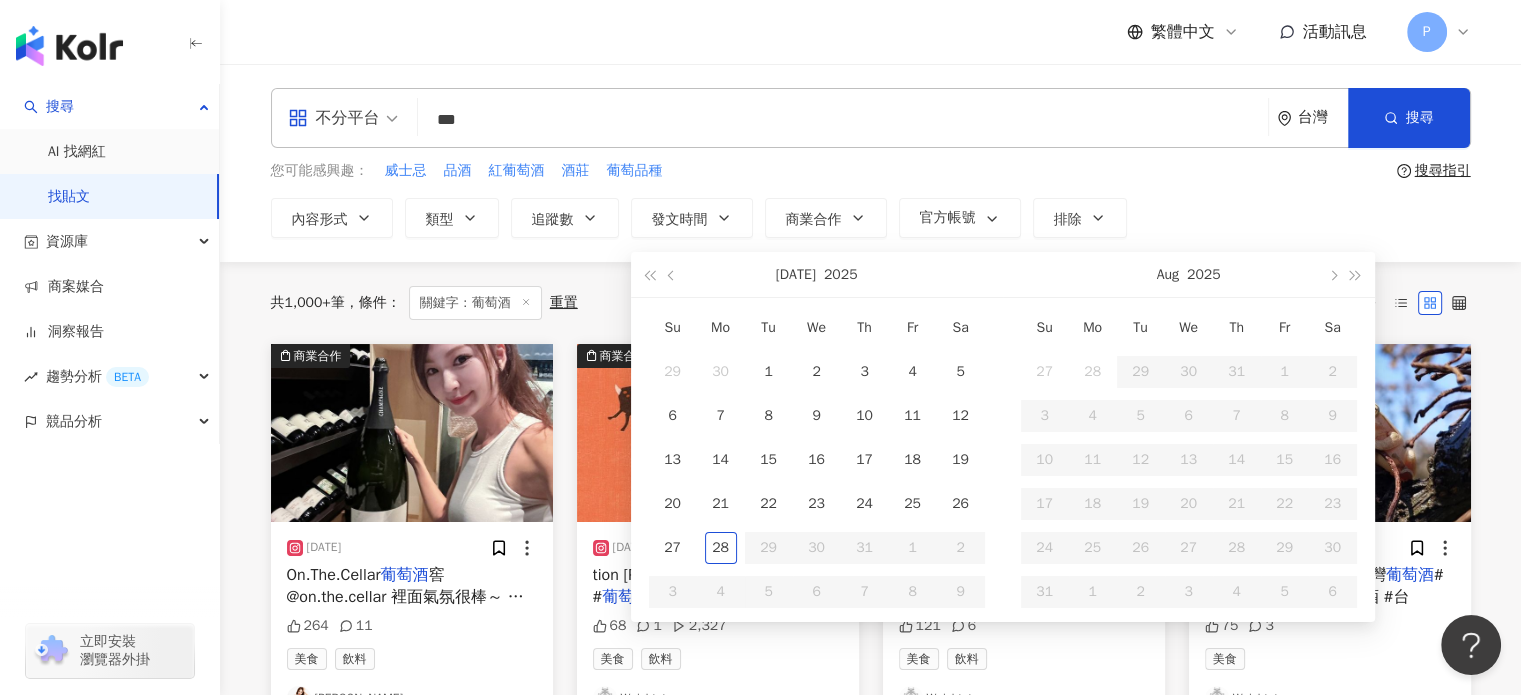 click on "您可能感興趣： 威士忌  品酒  紅葡萄酒  酒莊  葡萄品種" at bounding box center [830, 171] 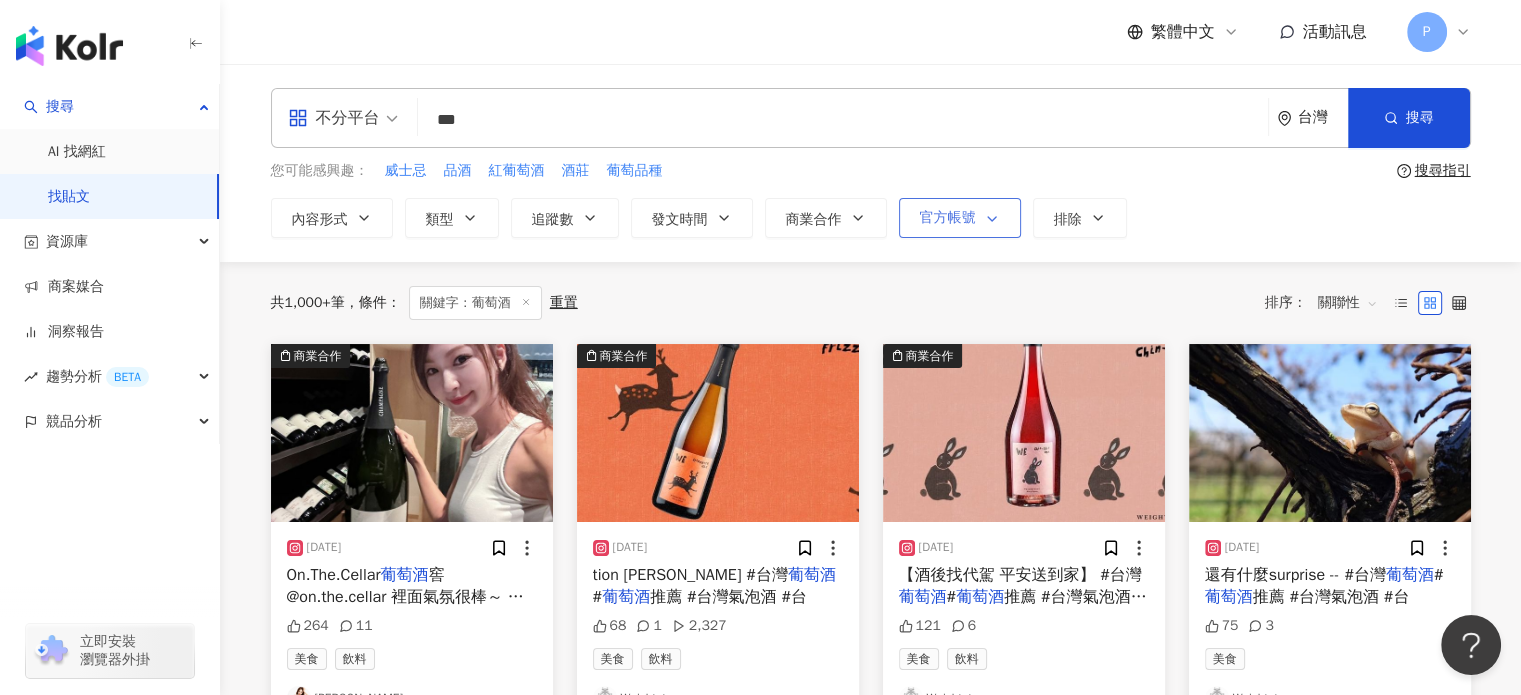 click on "官方帳號" at bounding box center (960, 218) 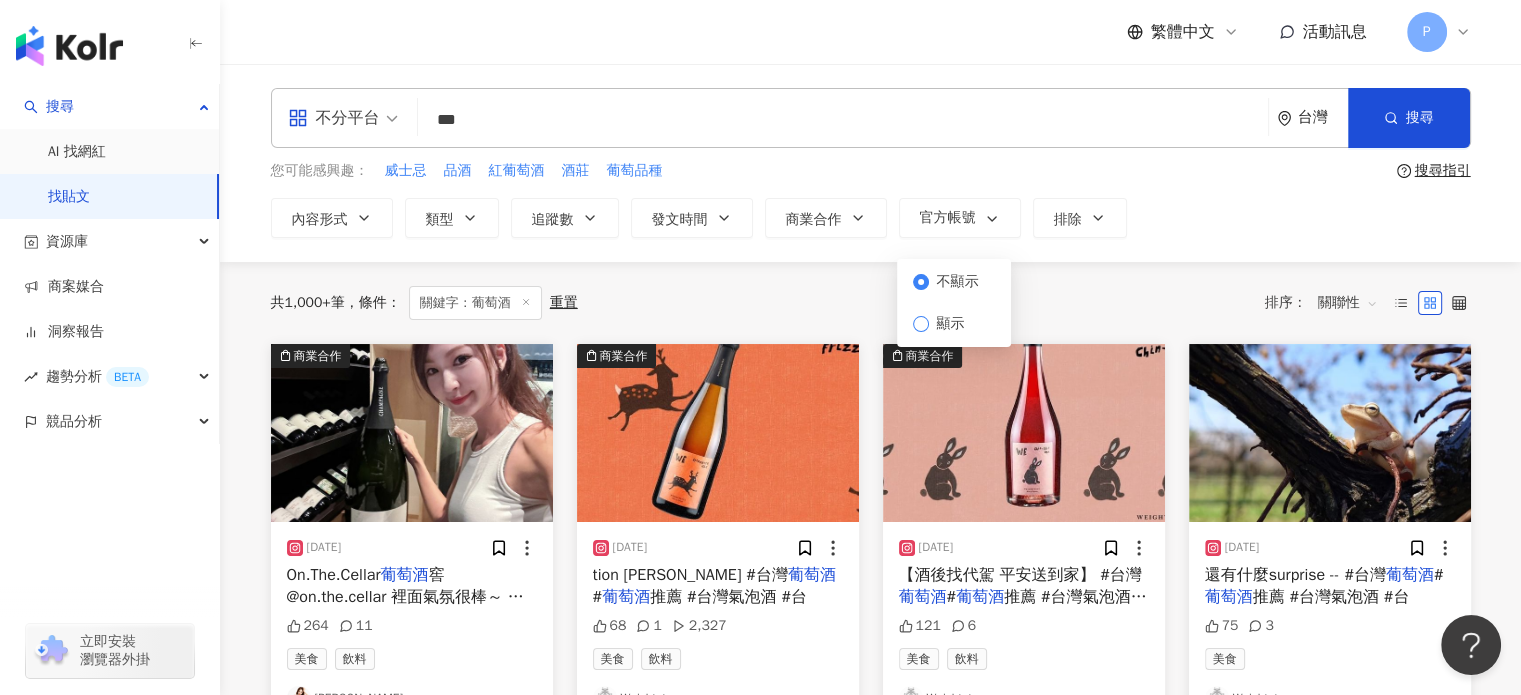 click on "顯示" at bounding box center [951, 324] 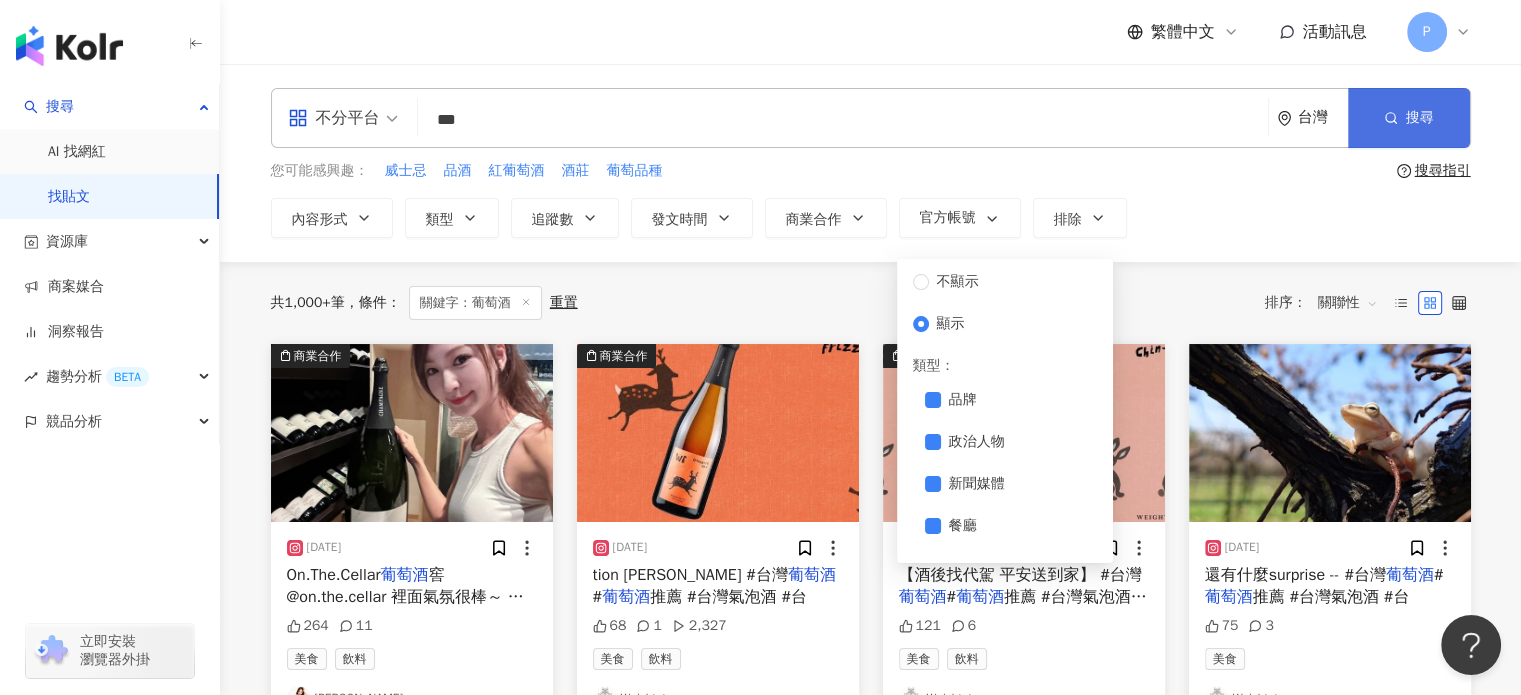 click on "搜尋" at bounding box center (1409, 118) 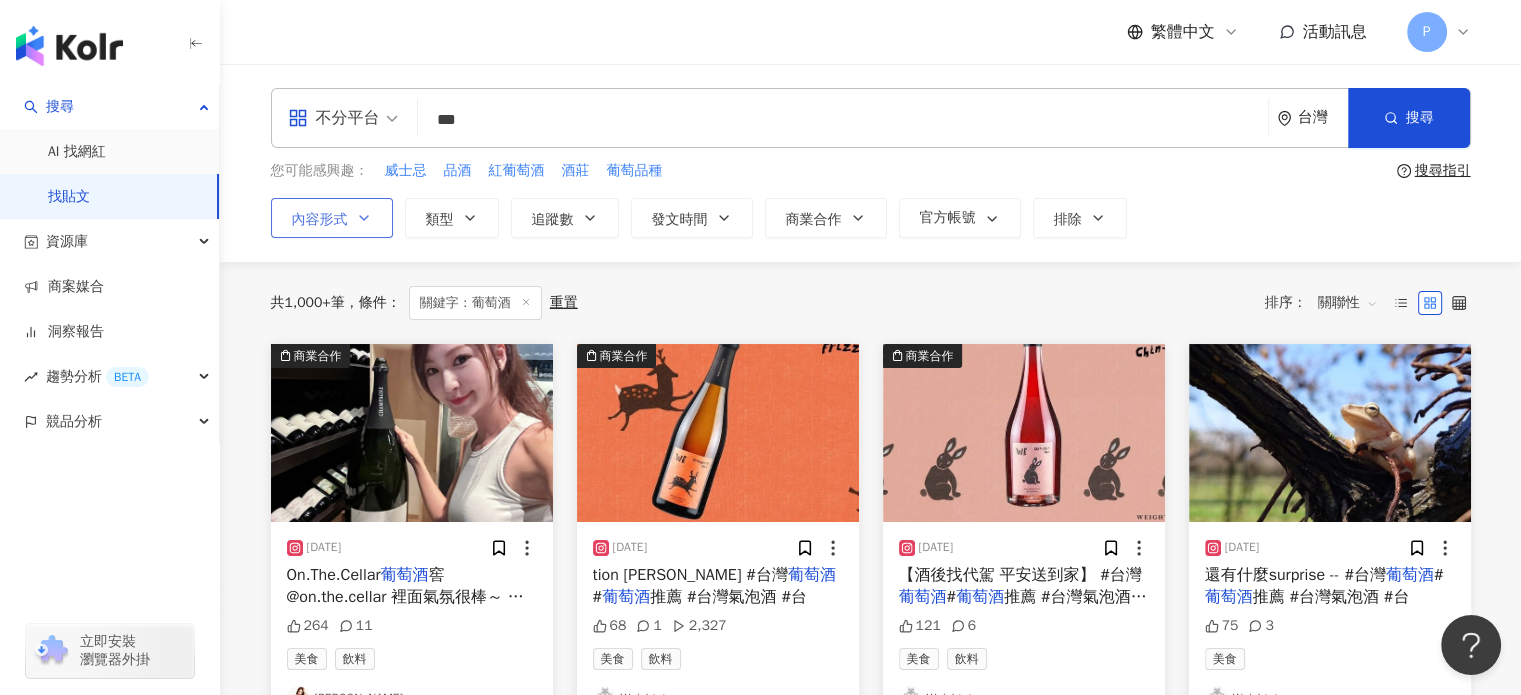 click 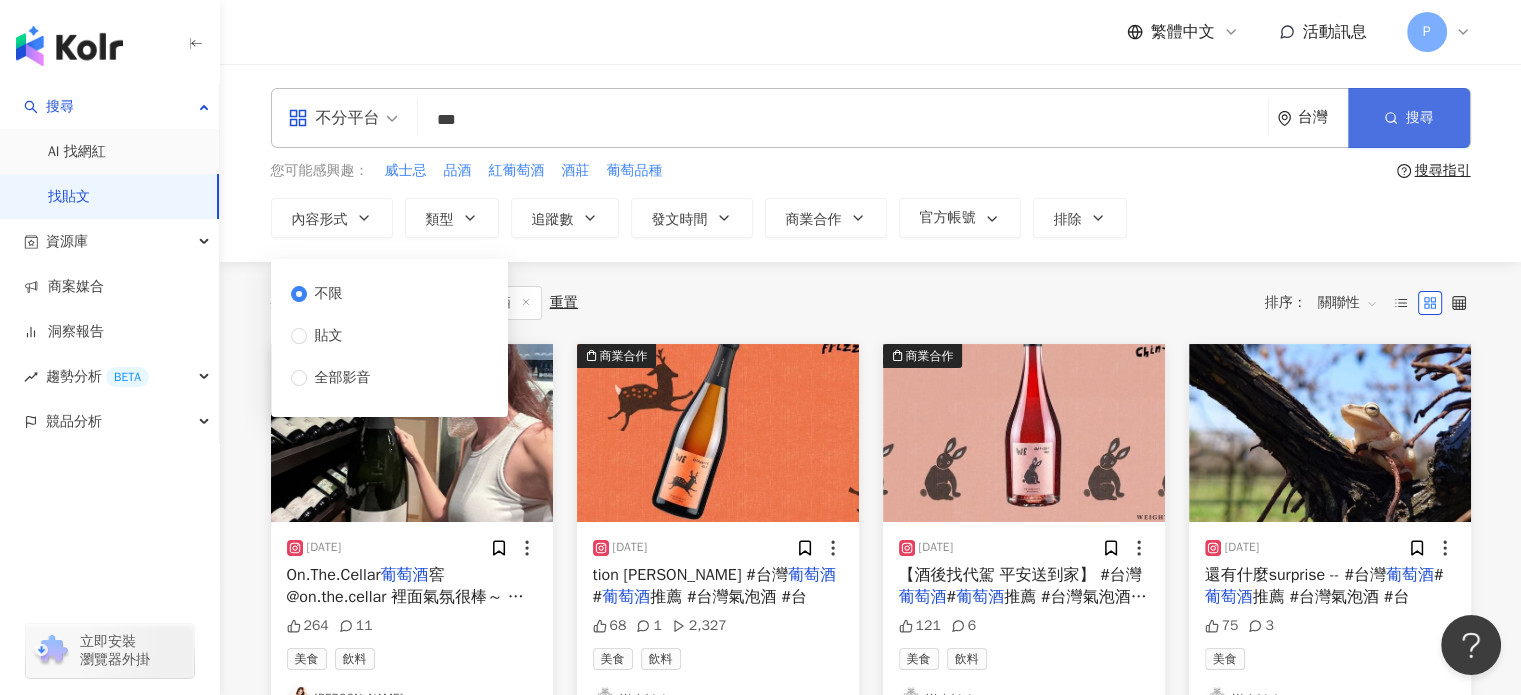 click 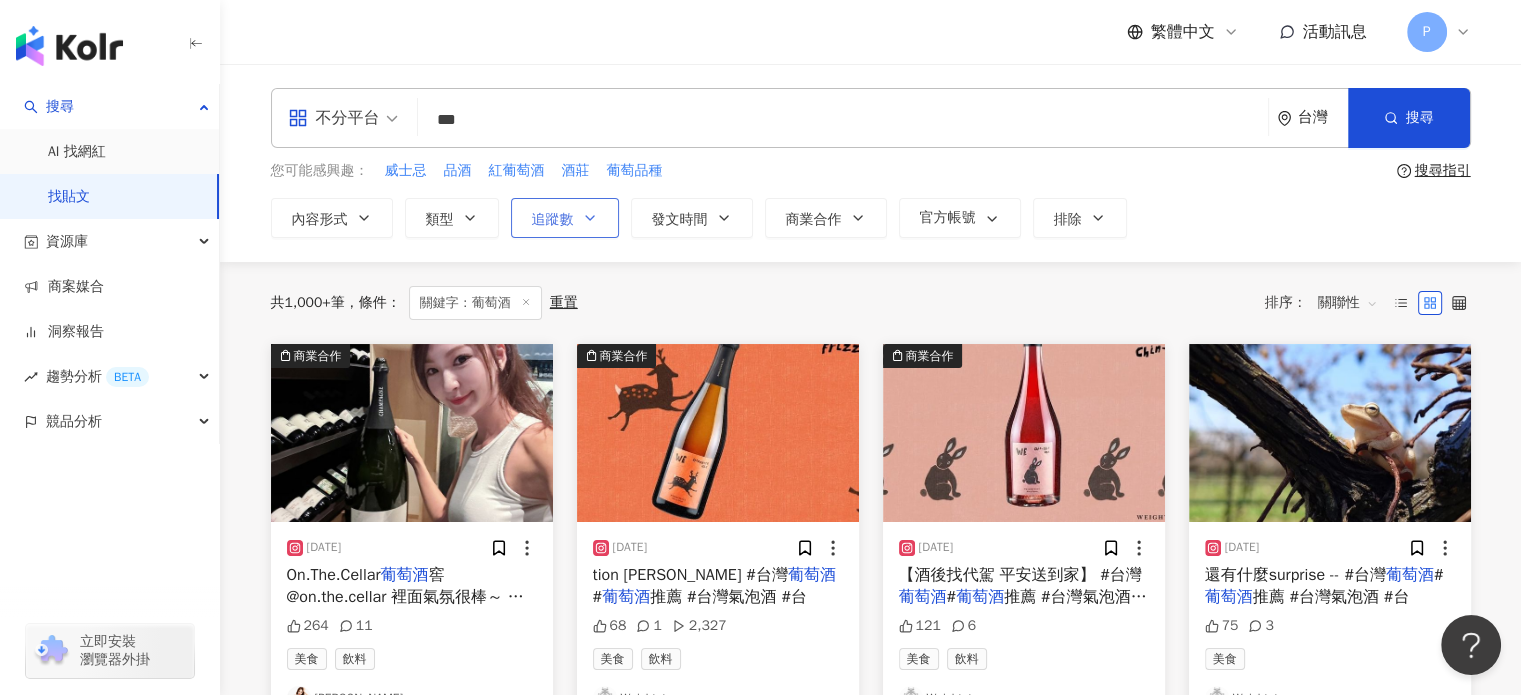 click 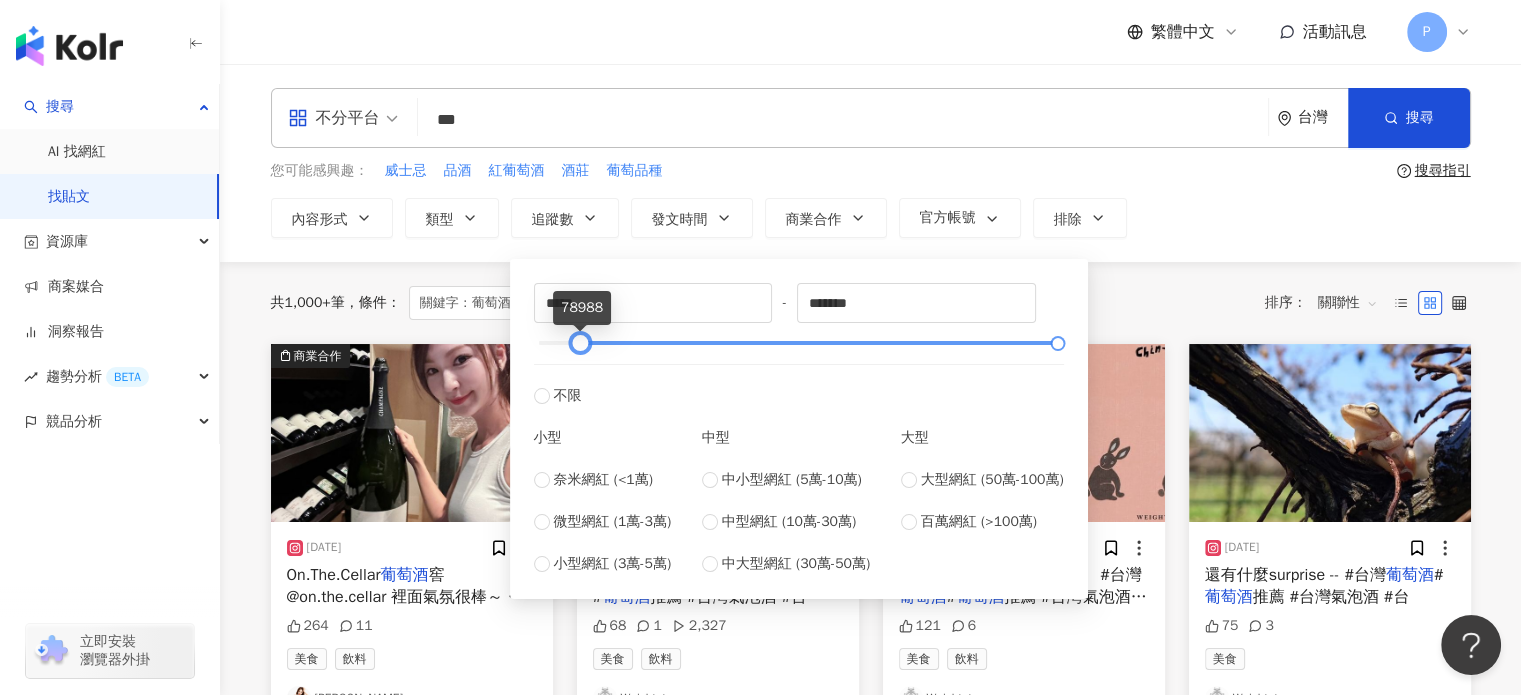 drag, startPoint x: 547, startPoint y: 344, endPoint x: 580, endPoint y: 335, distance: 34.20526 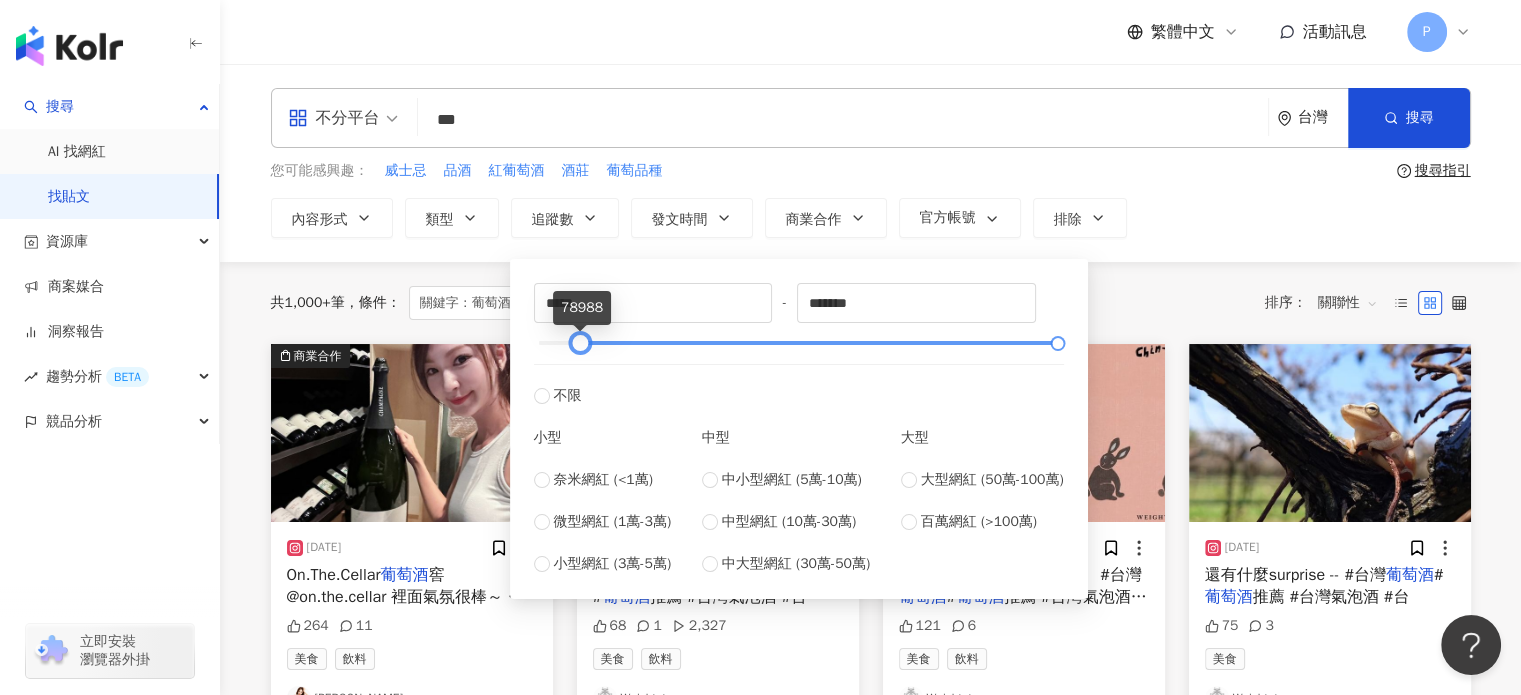 click at bounding box center (798, 343) 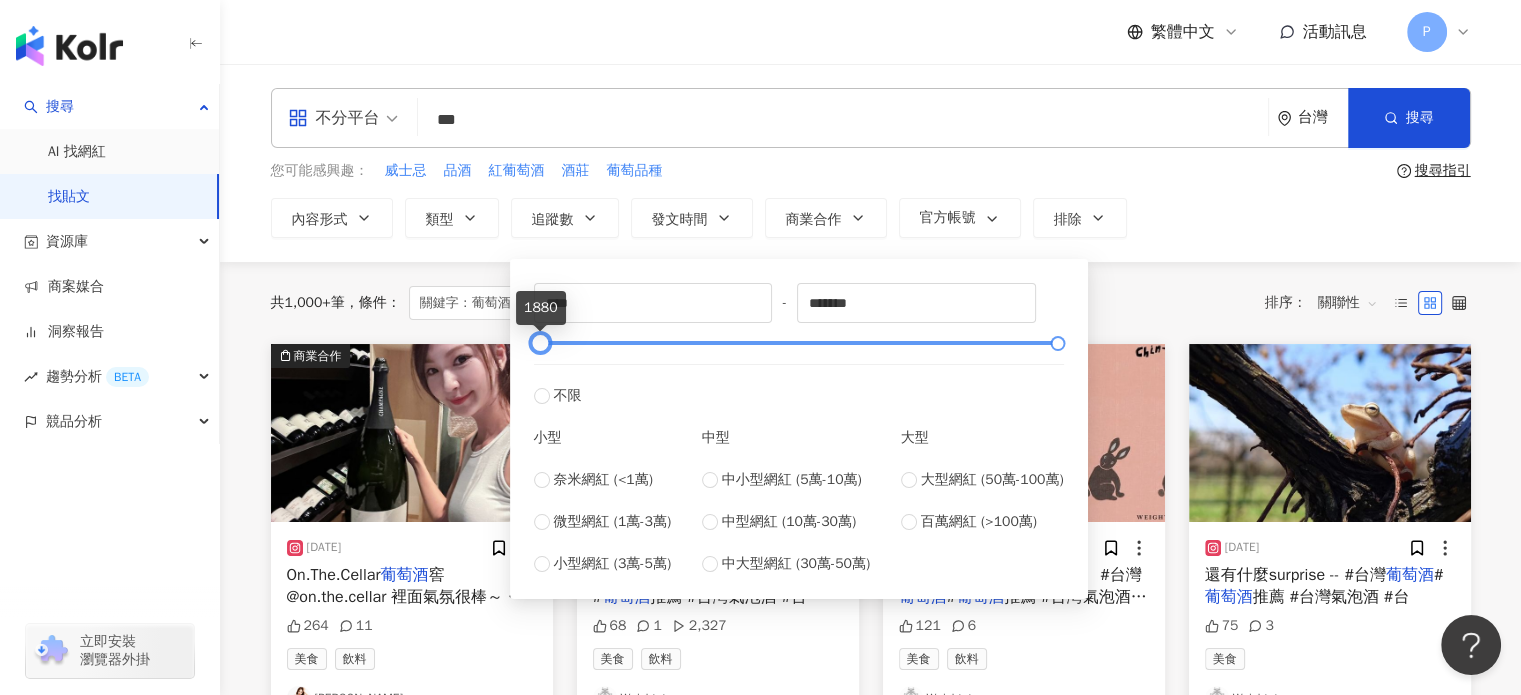drag, startPoint x: 573, startPoint y: 334, endPoint x: 533, endPoint y: 331, distance: 40.112343 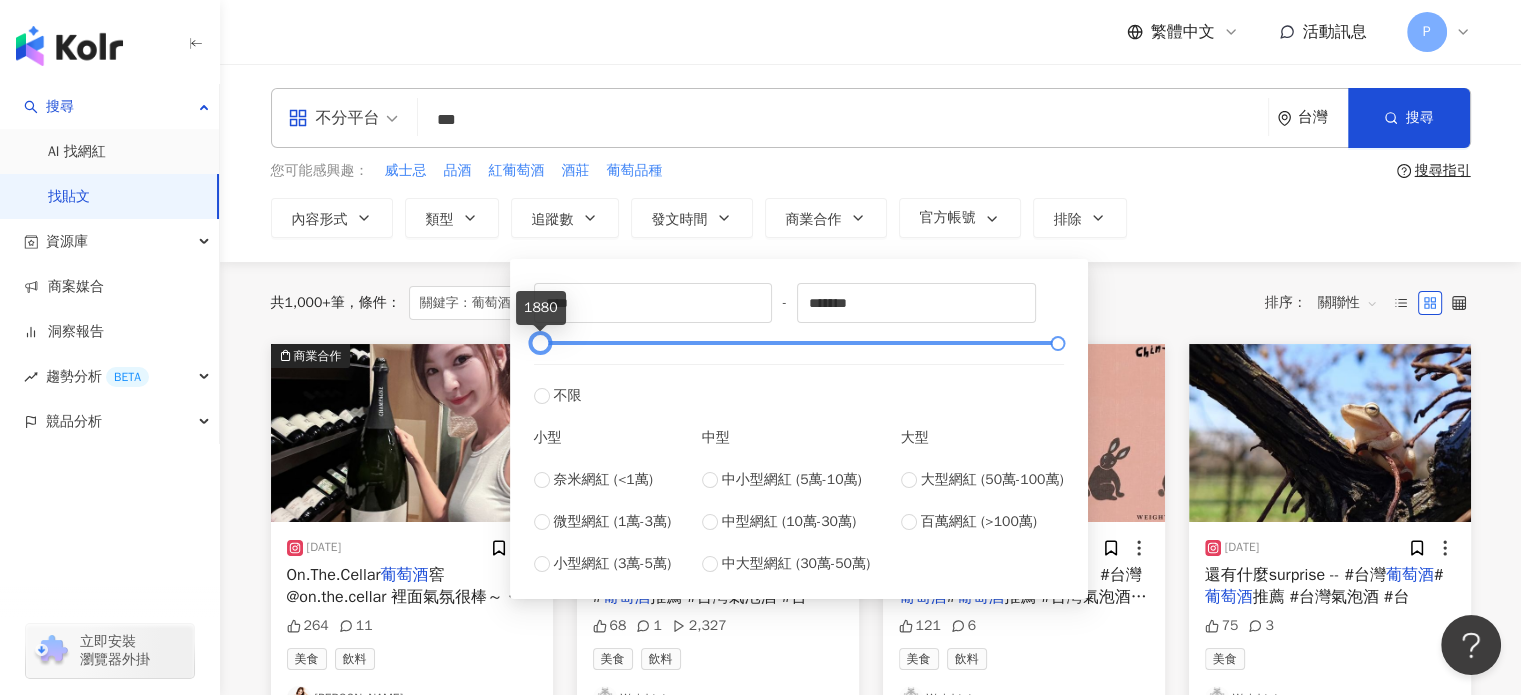 click at bounding box center [539, 343] 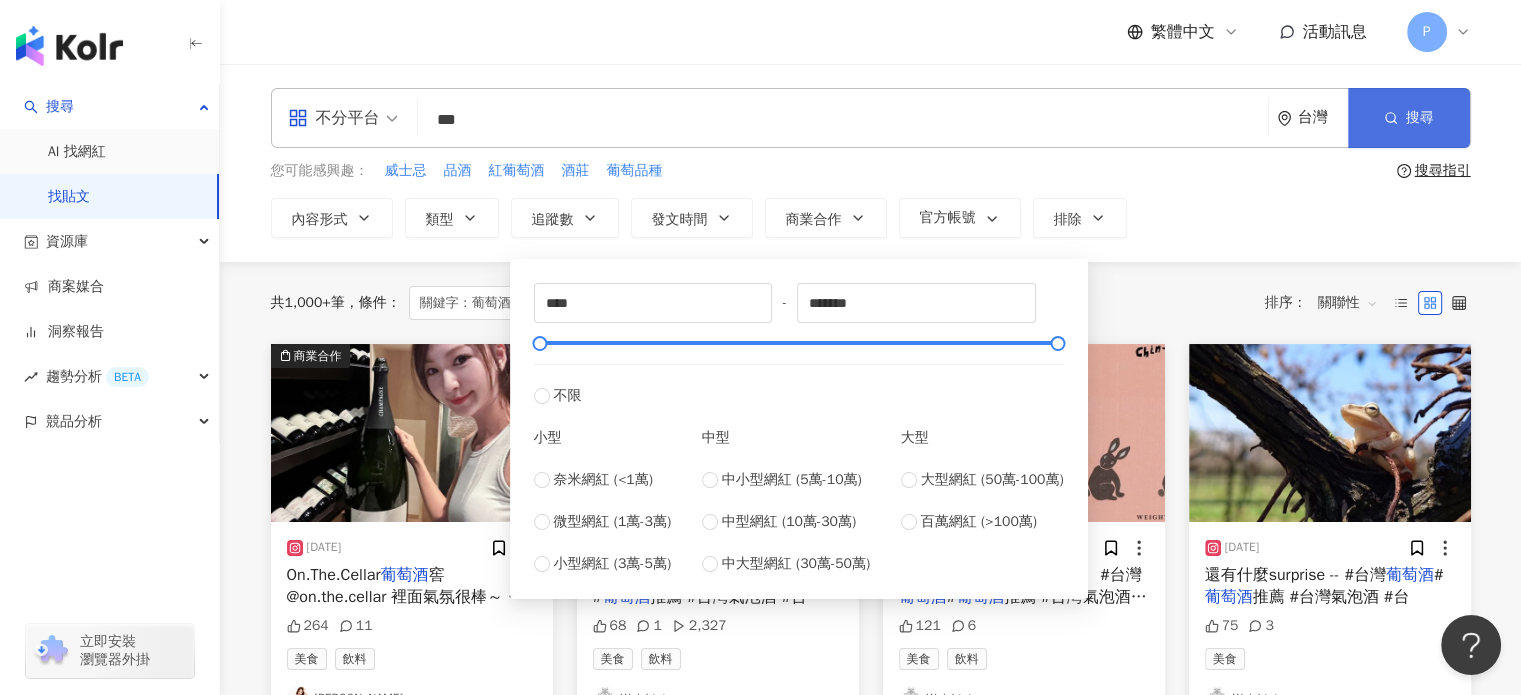click on "搜尋" at bounding box center [1409, 118] 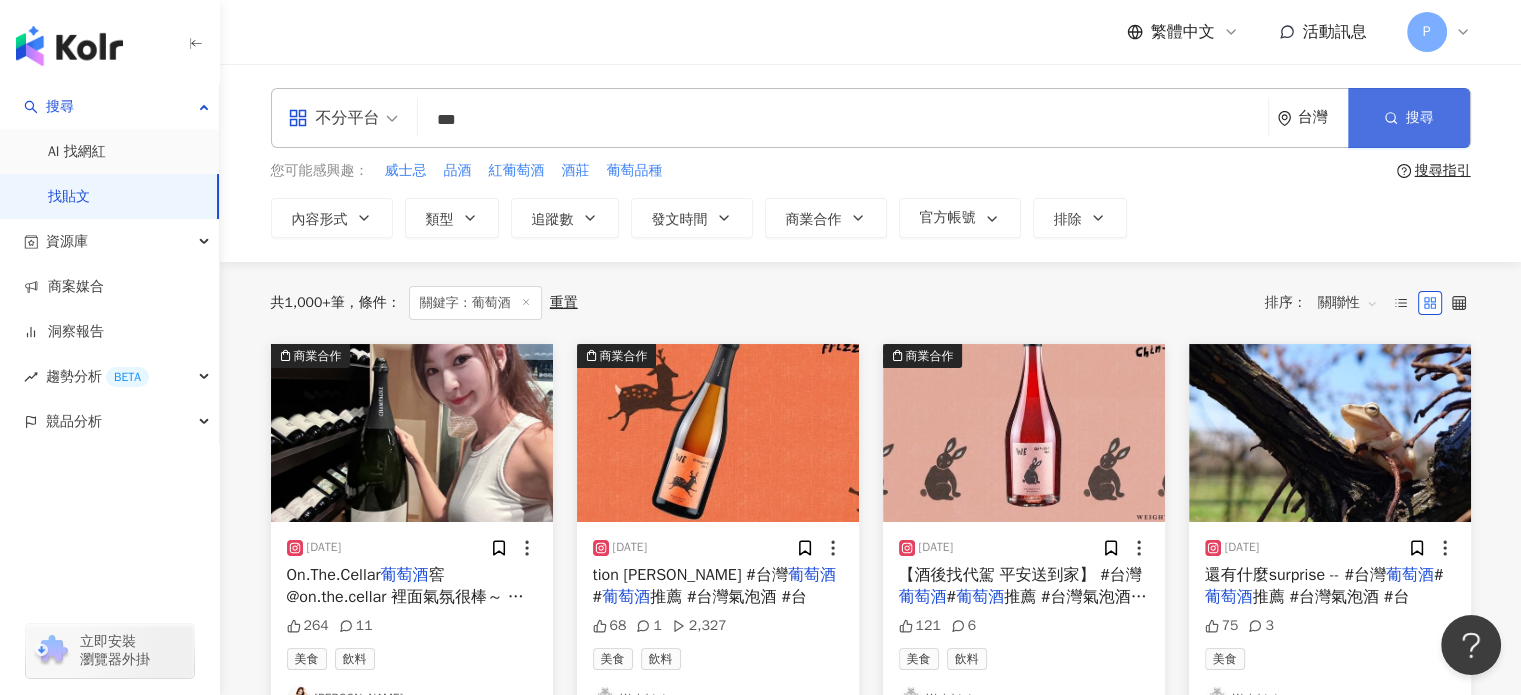click on "搜尋" at bounding box center [1409, 118] 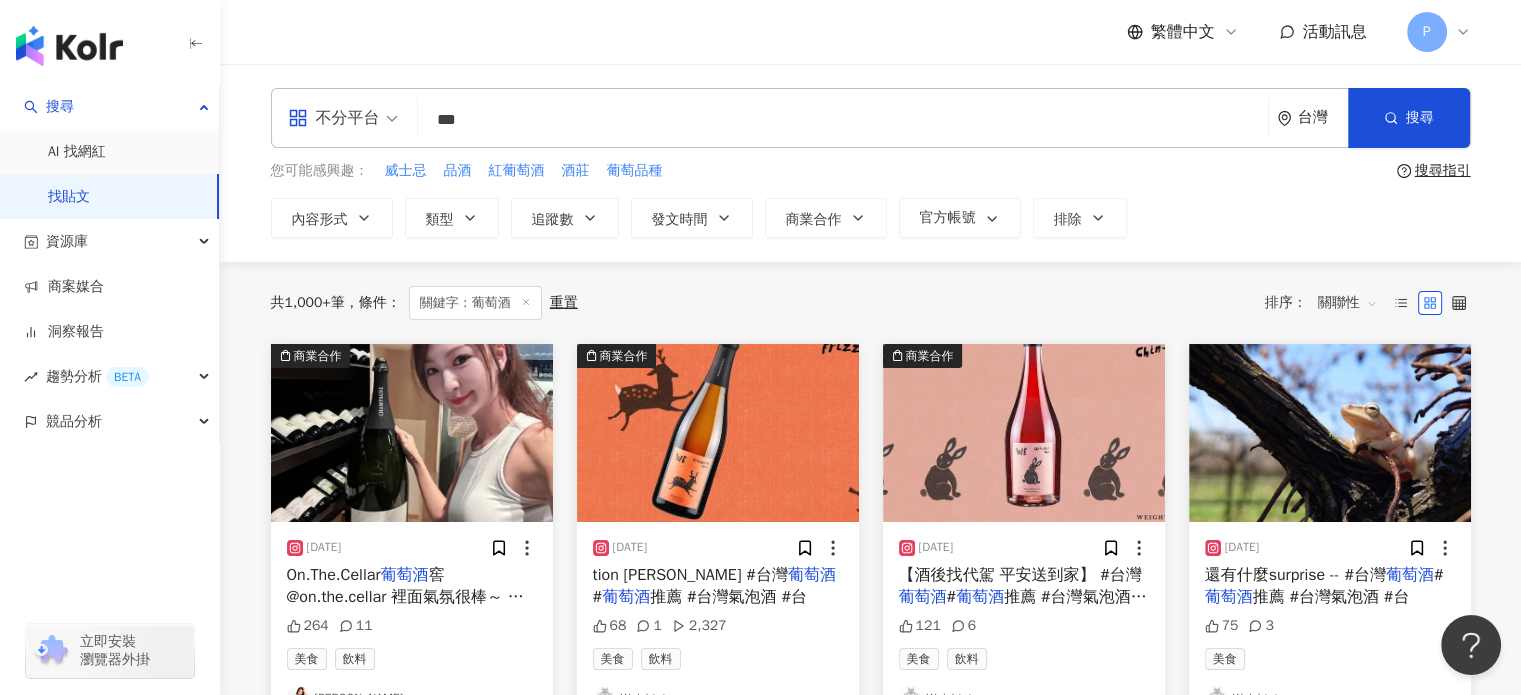 click on "***" at bounding box center (843, 119) 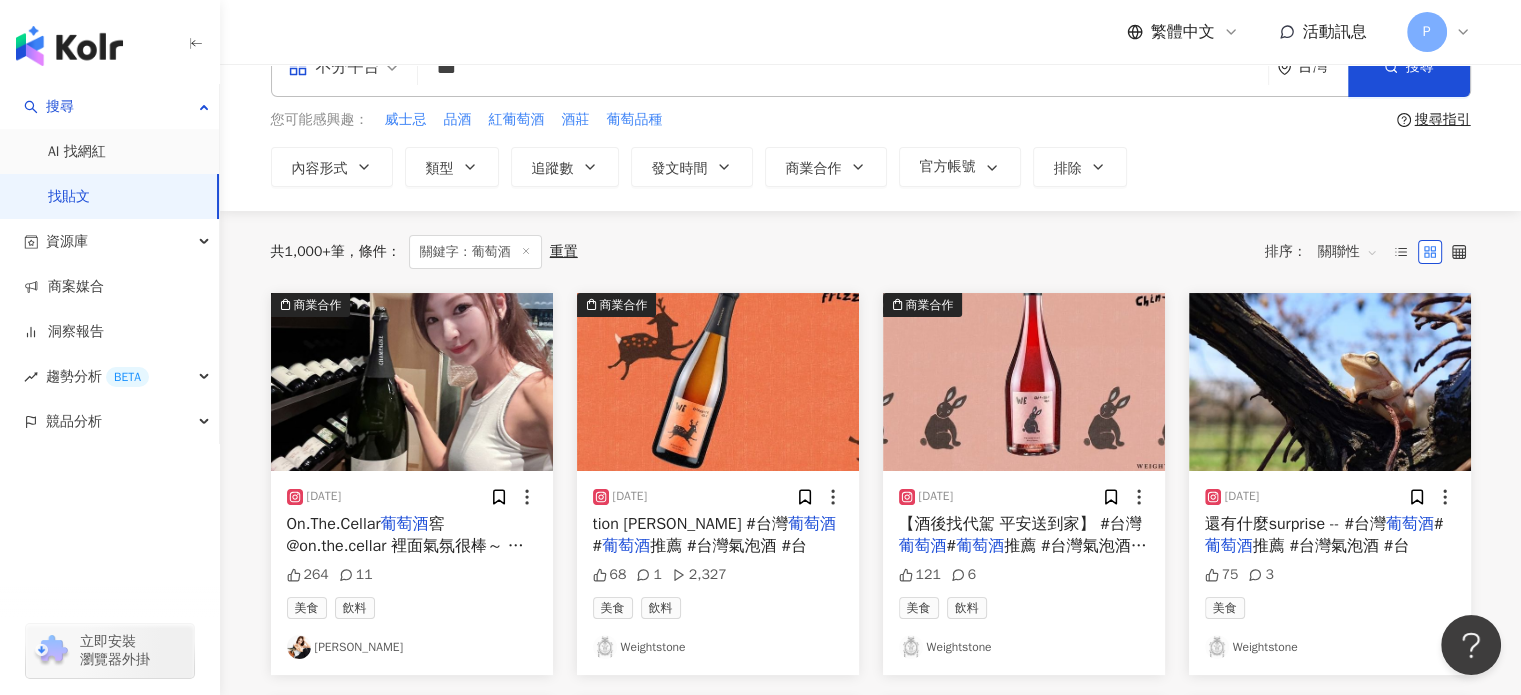 scroll, scrollTop: 100, scrollLeft: 0, axis: vertical 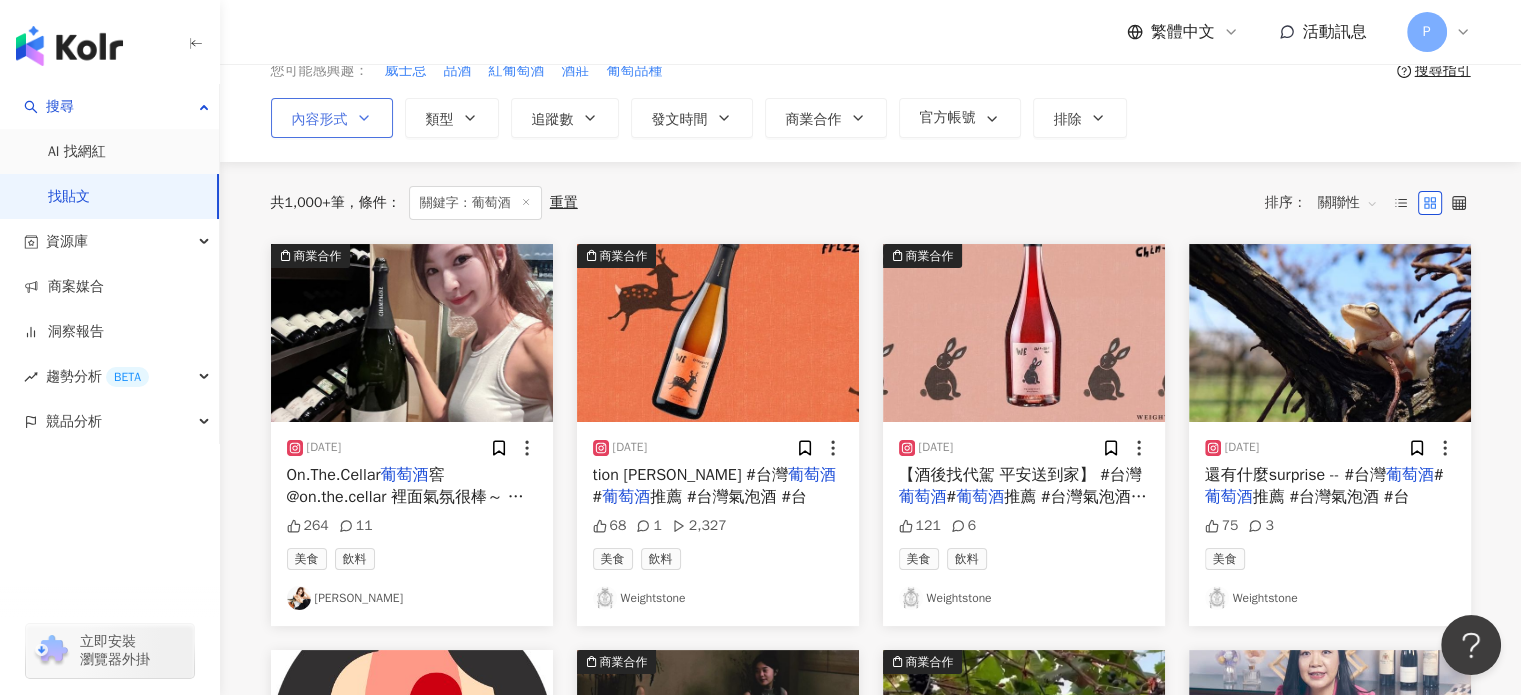 click on "內容形式" at bounding box center [332, 118] 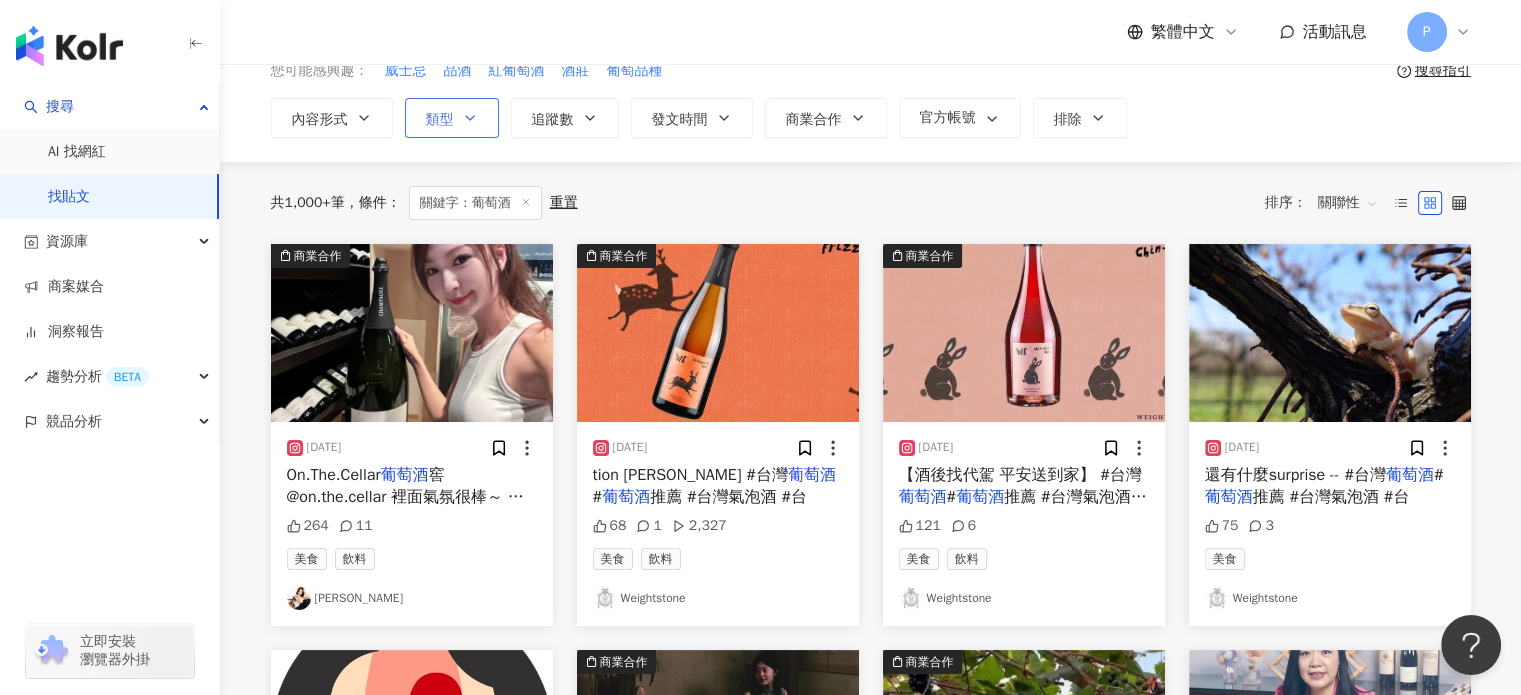 click 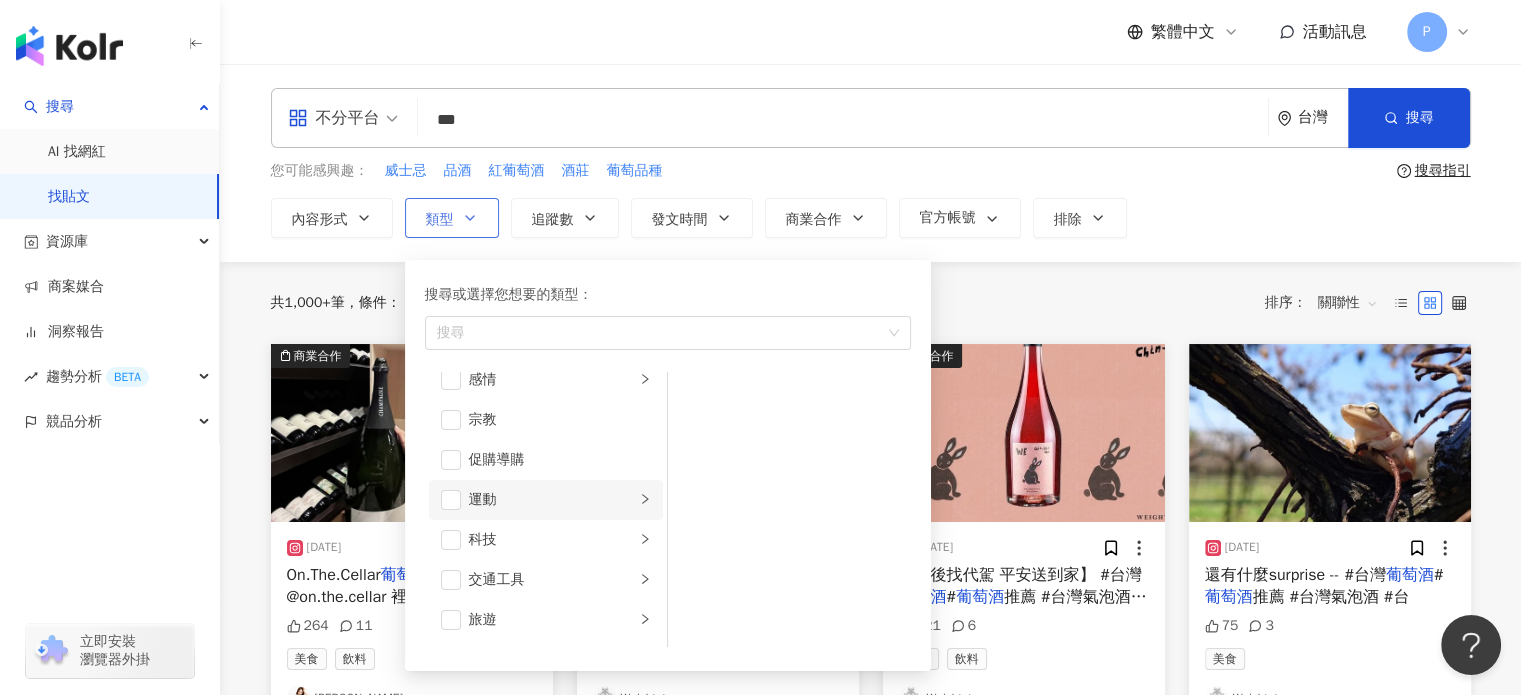 scroll, scrollTop: 692, scrollLeft: 0, axis: vertical 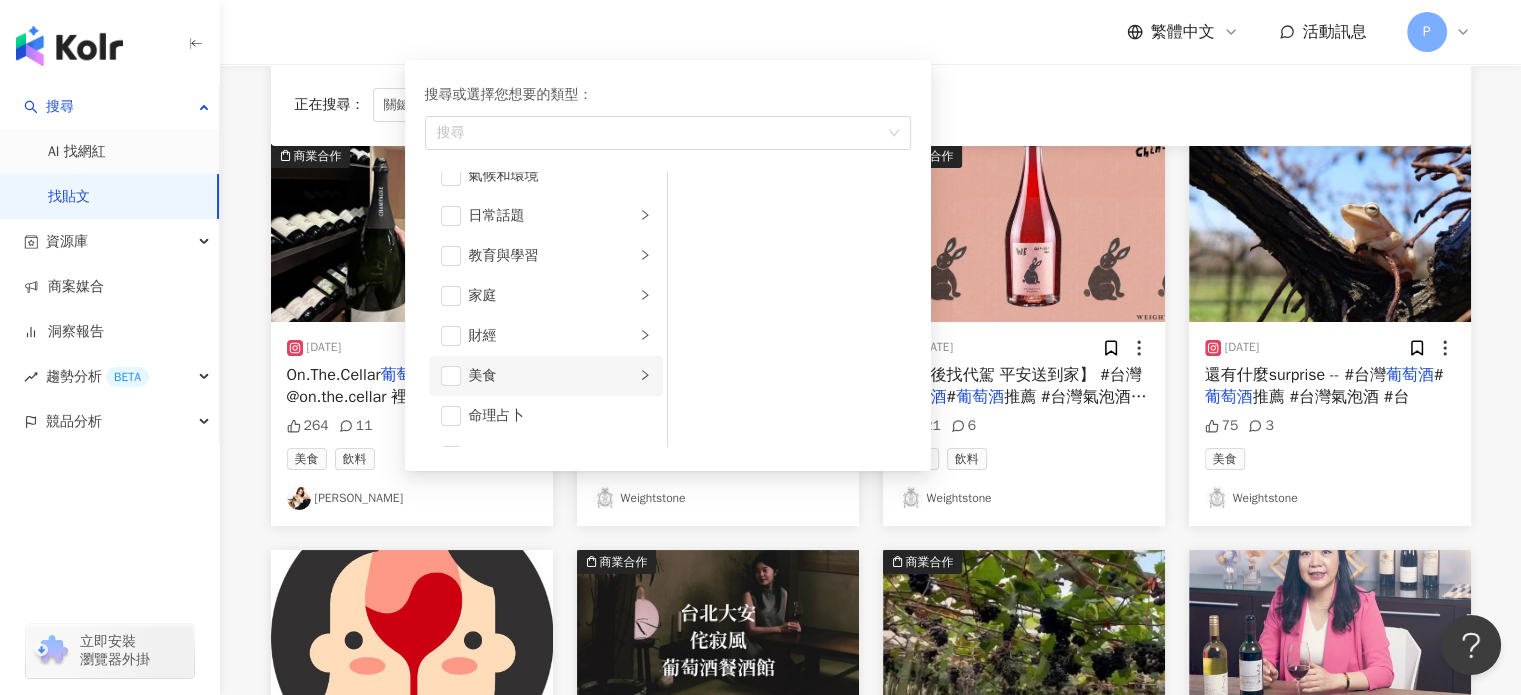 click on "美食" at bounding box center [552, 376] 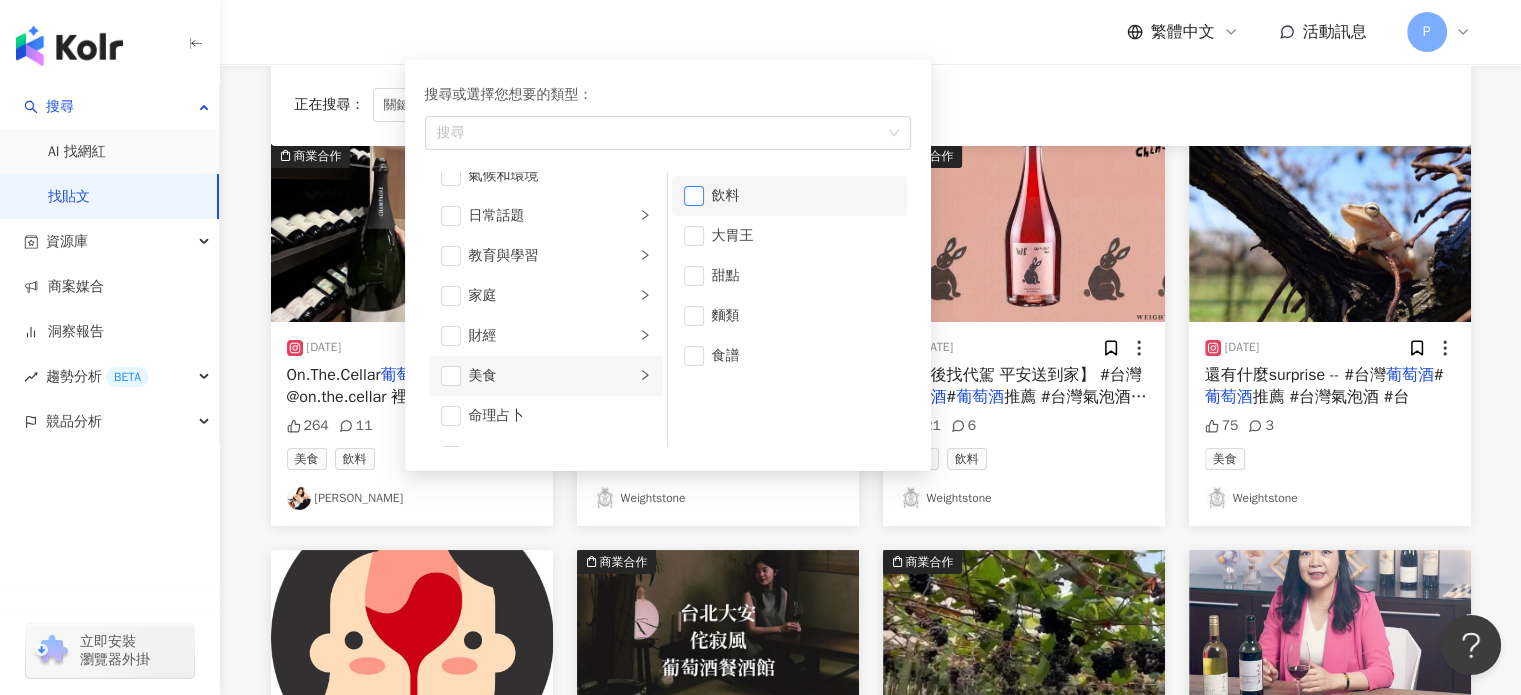 click on "飲料" at bounding box center (789, 196) 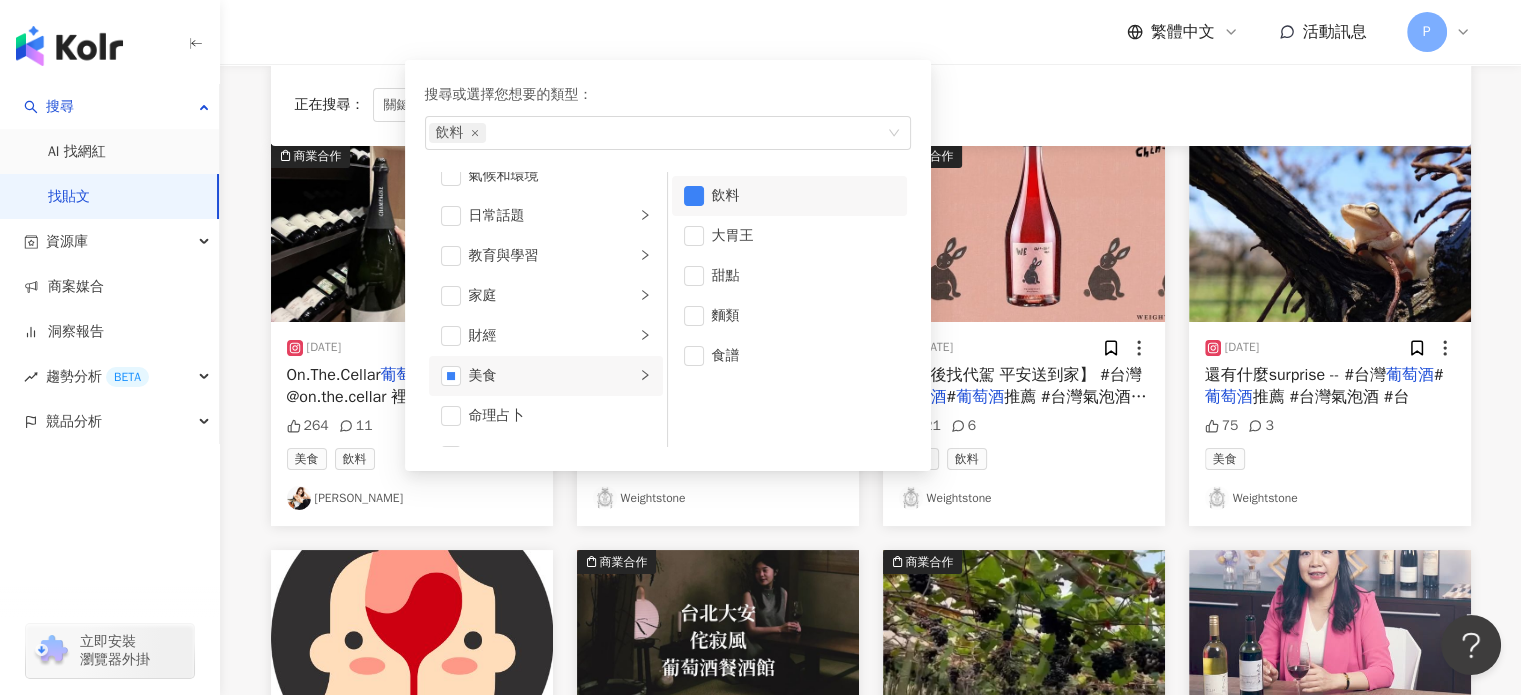 click on "正在搜尋 ： 關鍵字：葡萄酒 重置 排序： 關聯性" at bounding box center [871, 105] 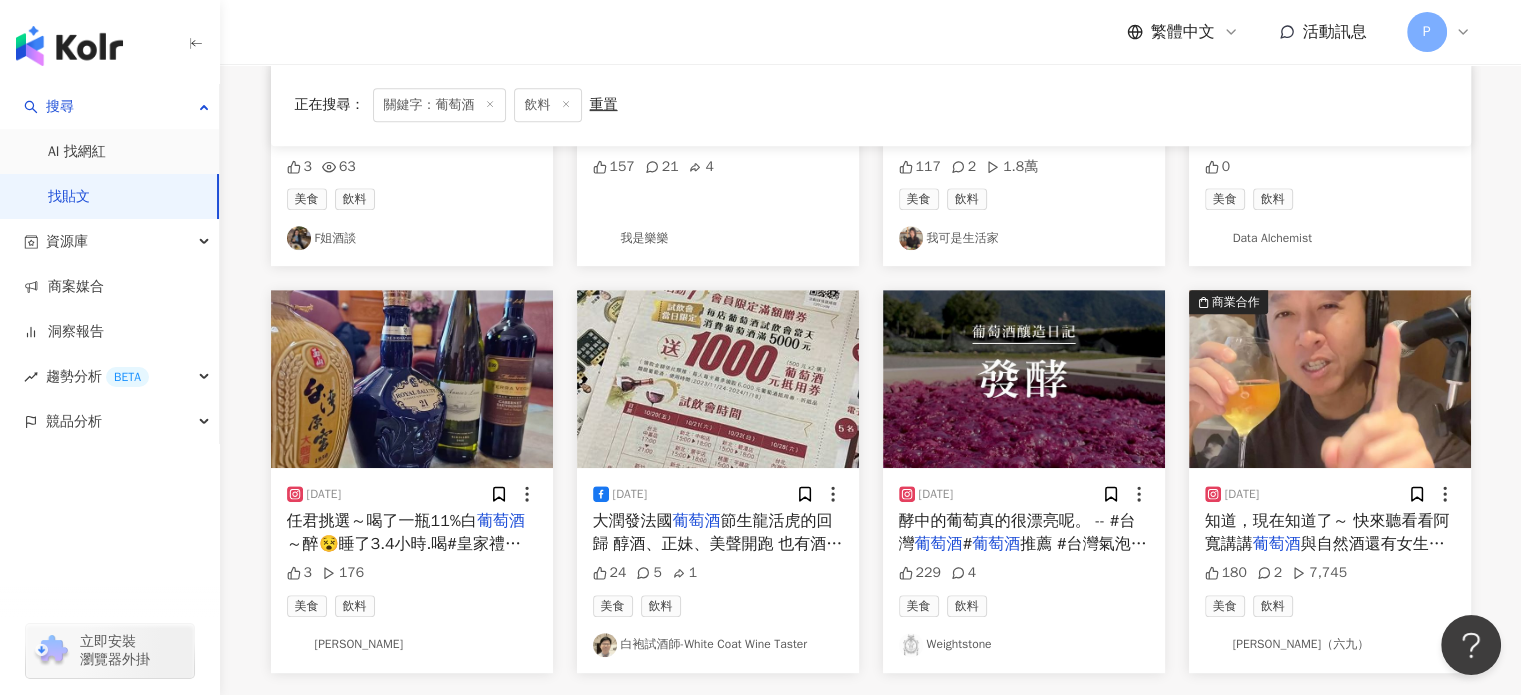 scroll, scrollTop: 1000, scrollLeft: 0, axis: vertical 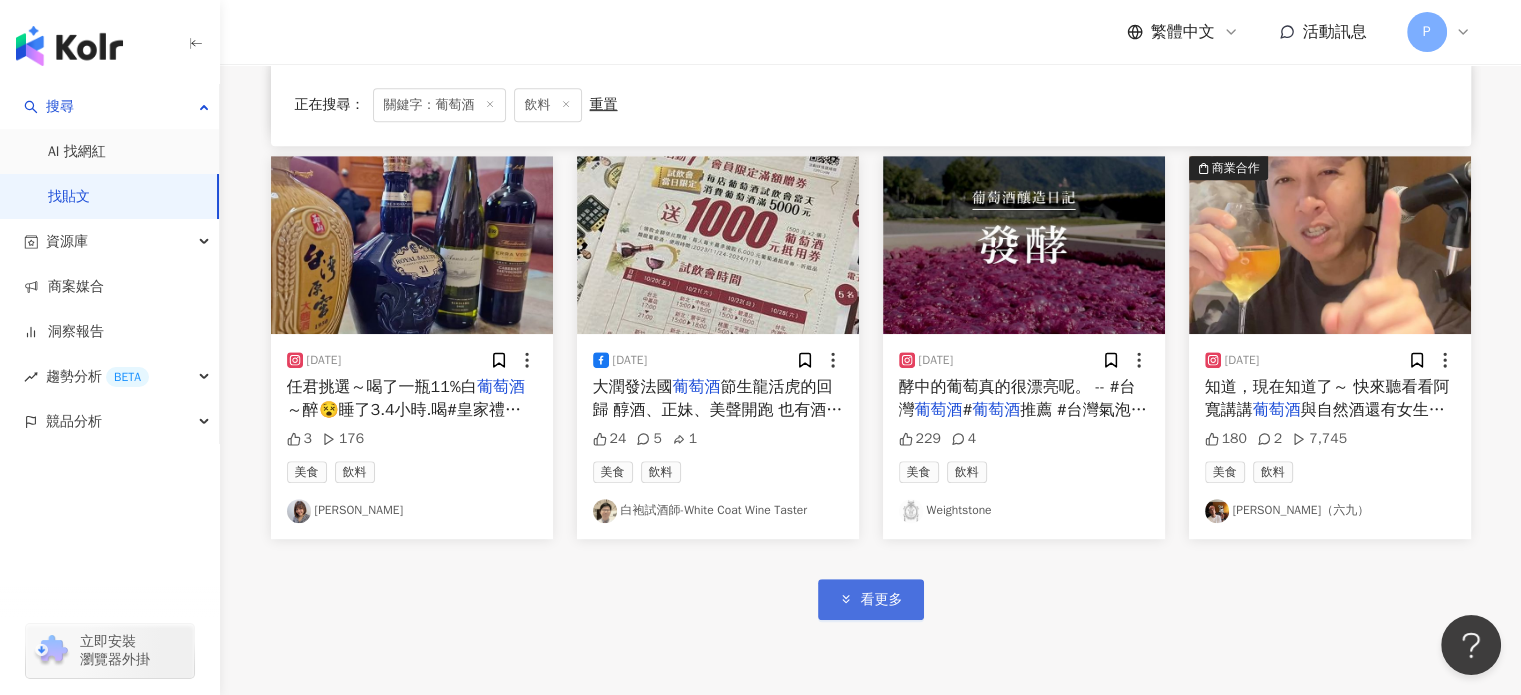click on "看更多" at bounding box center [882, 600] 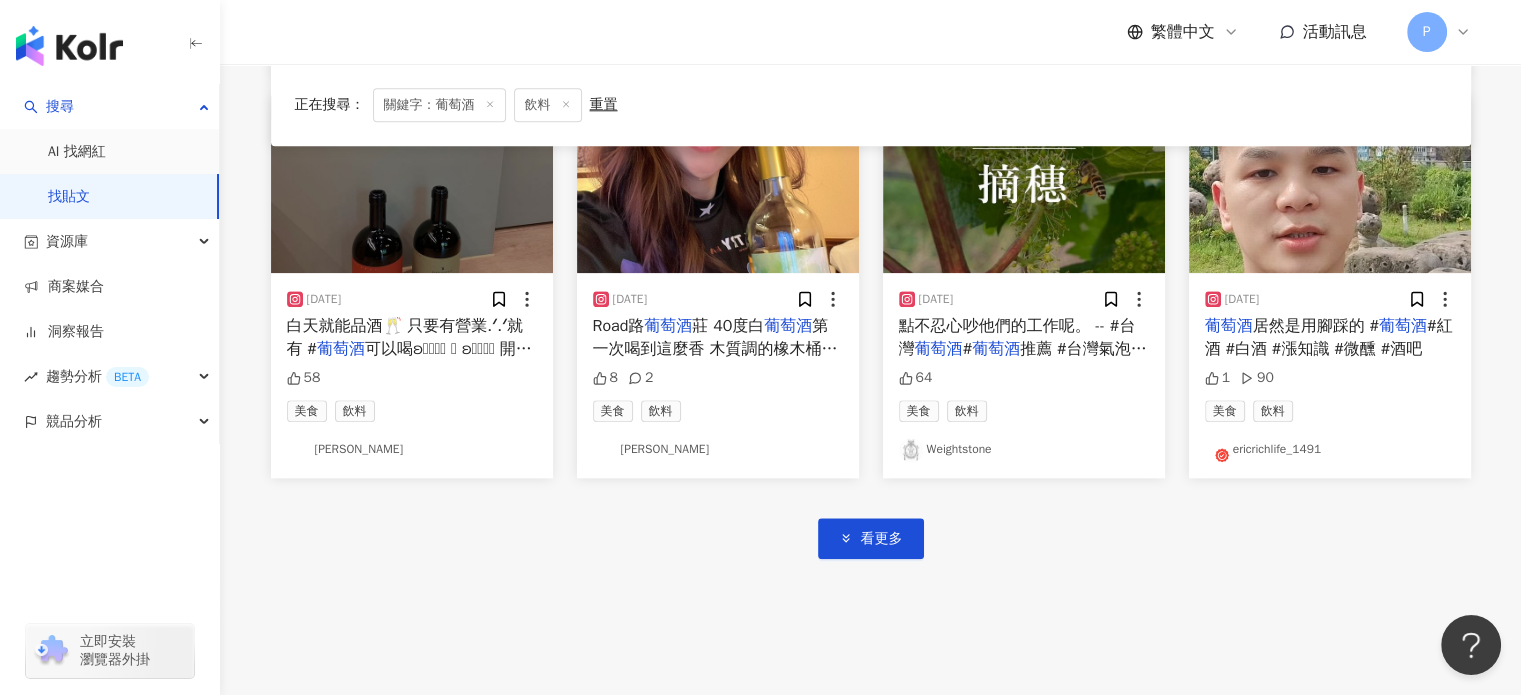 scroll, scrollTop: 2400, scrollLeft: 0, axis: vertical 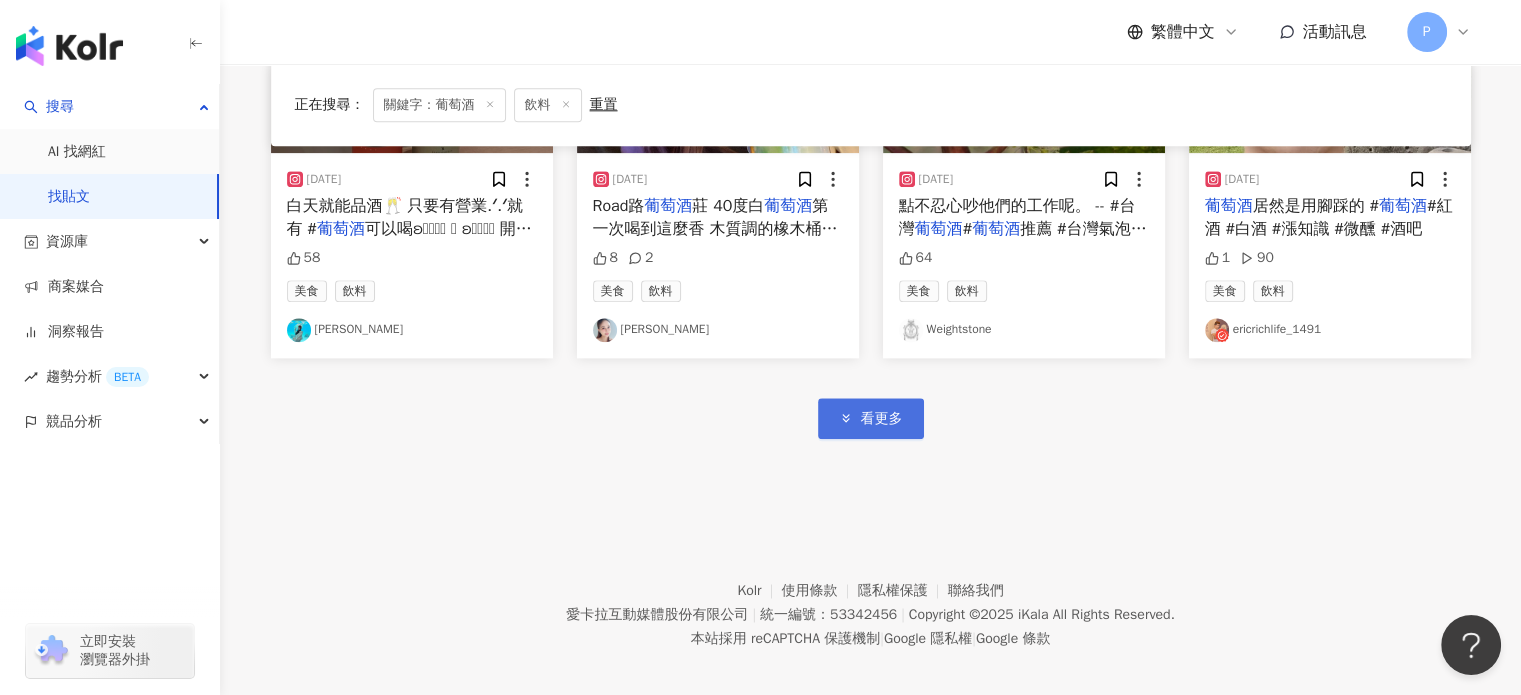 drag, startPoint x: 886, startPoint y: 425, endPoint x: 898, endPoint y: 426, distance: 12.0415945 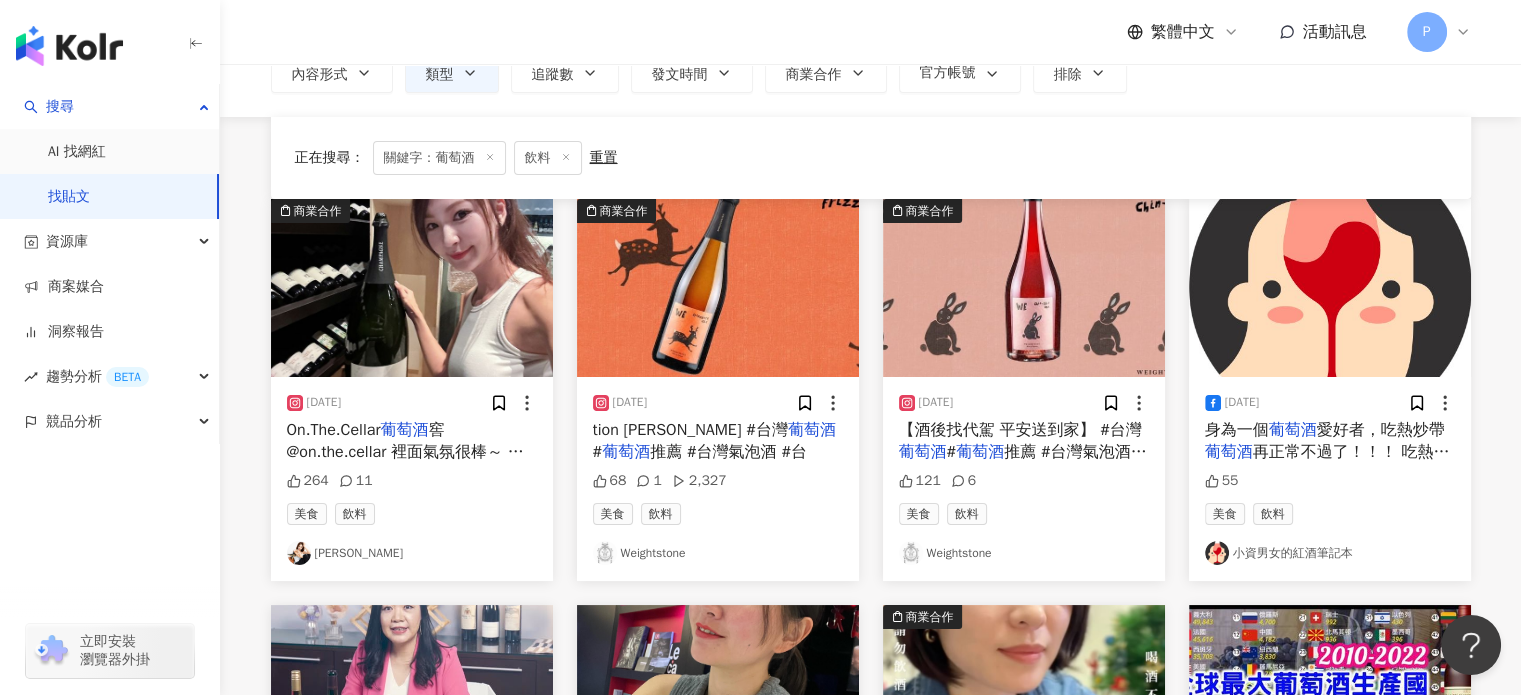 scroll, scrollTop: 0, scrollLeft: 0, axis: both 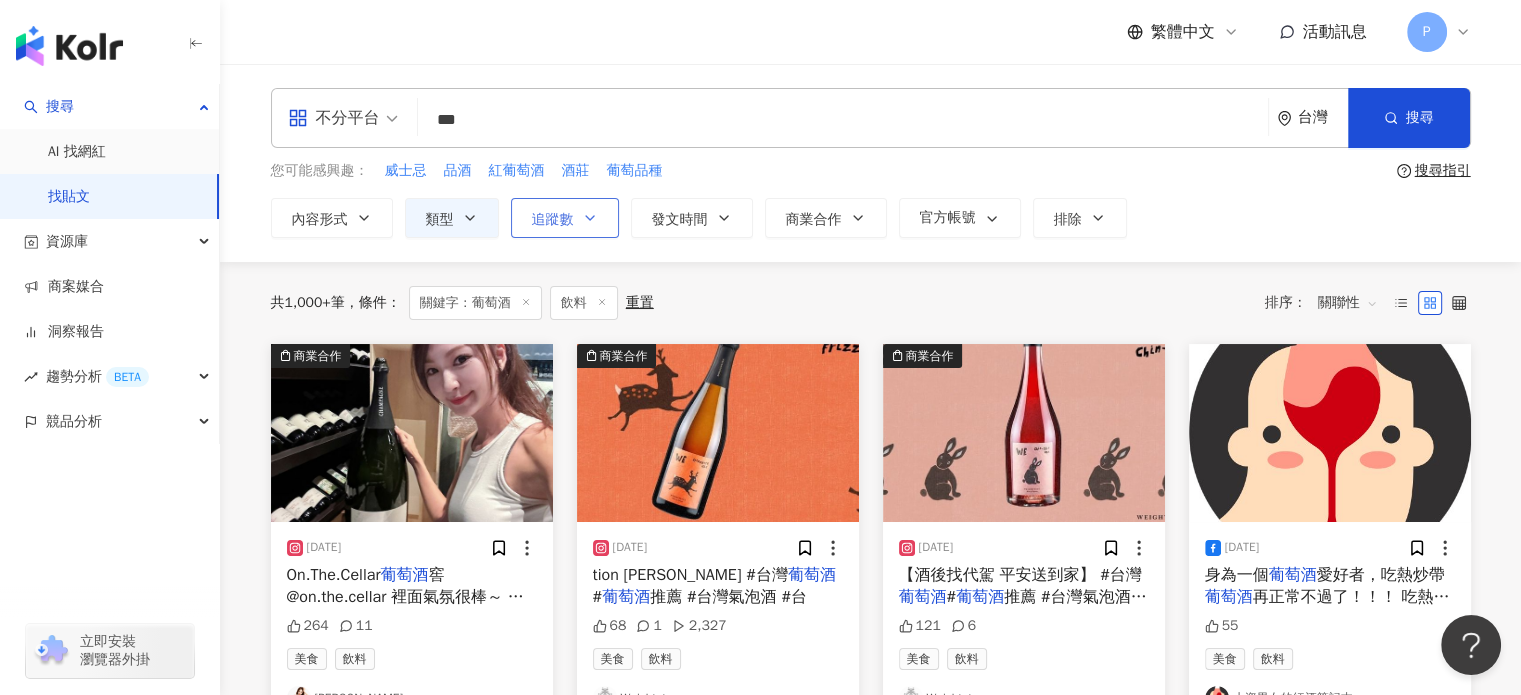 click 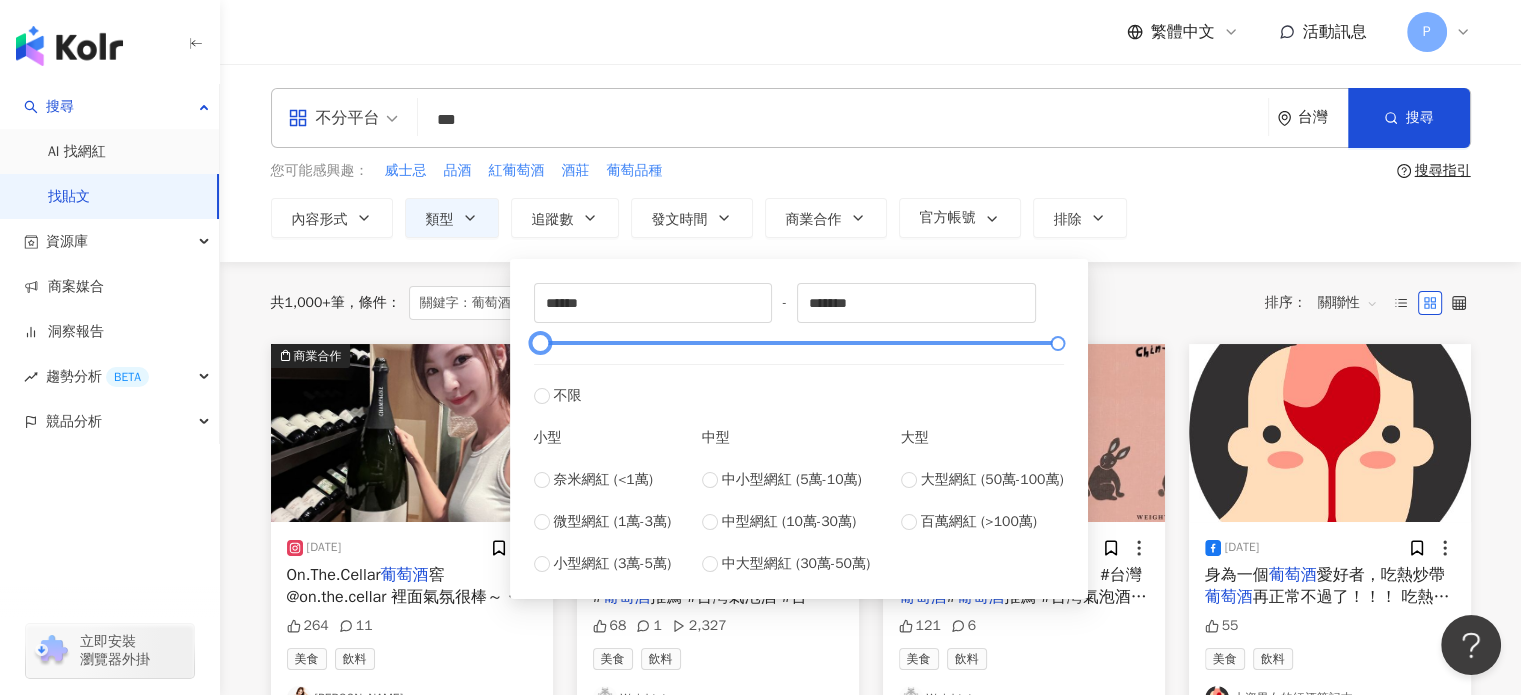 click at bounding box center (798, 343) 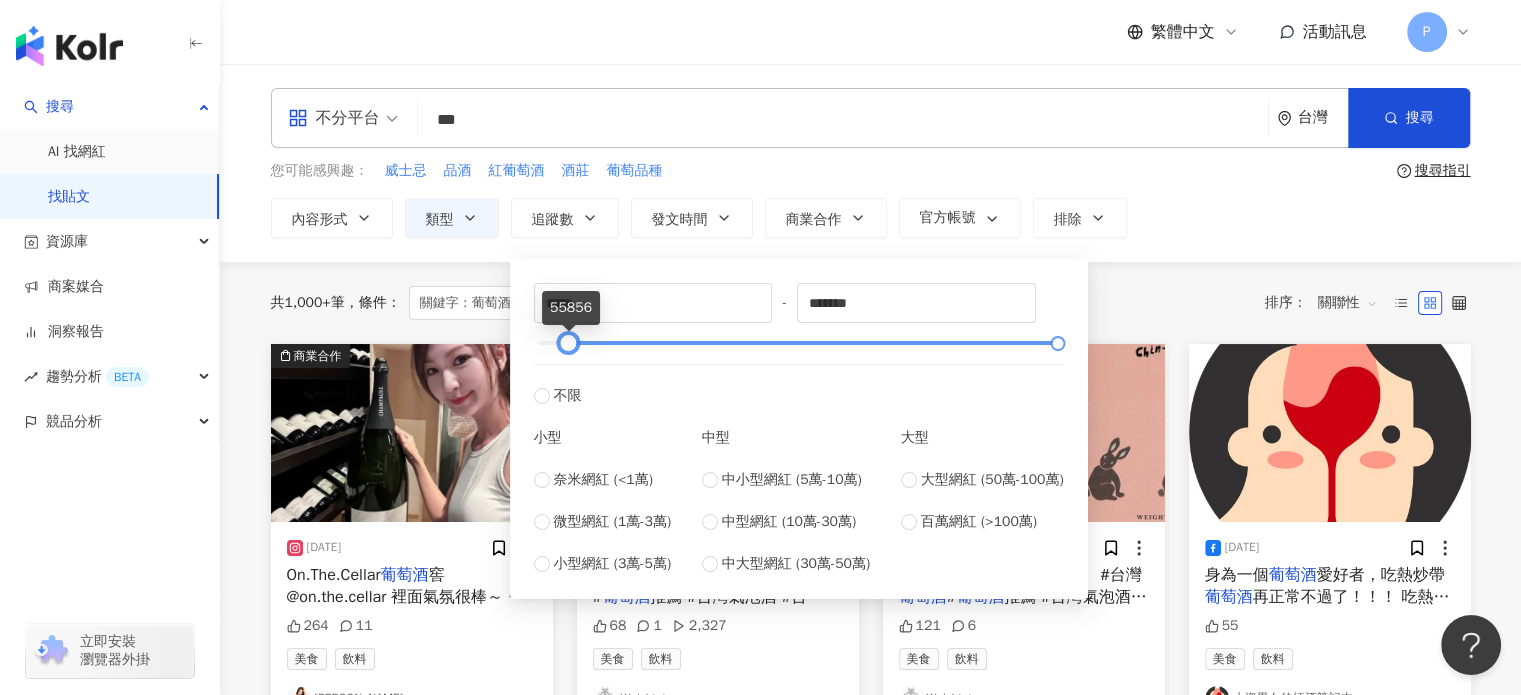 type on "*****" 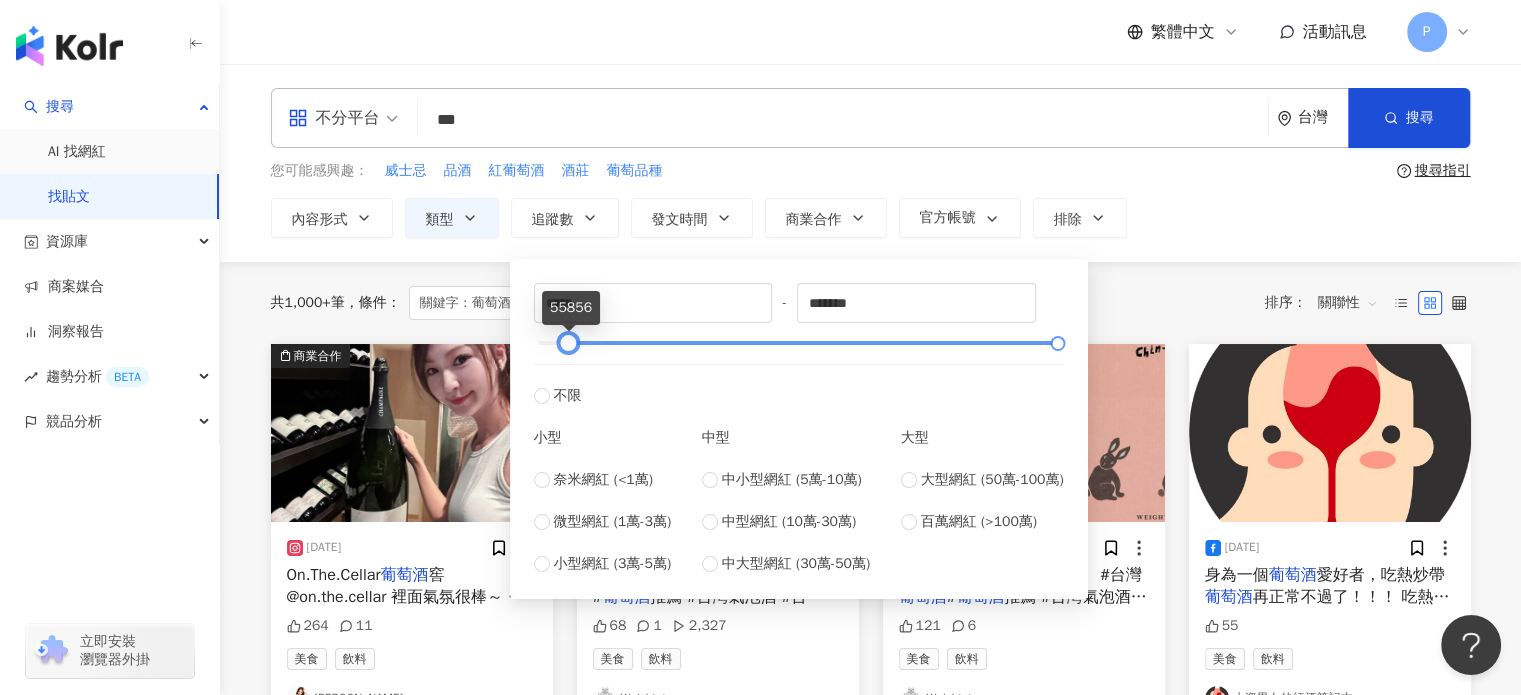 drag, startPoint x: 598, startPoint y: 344, endPoint x: 557, endPoint y: 340, distance: 41.19466 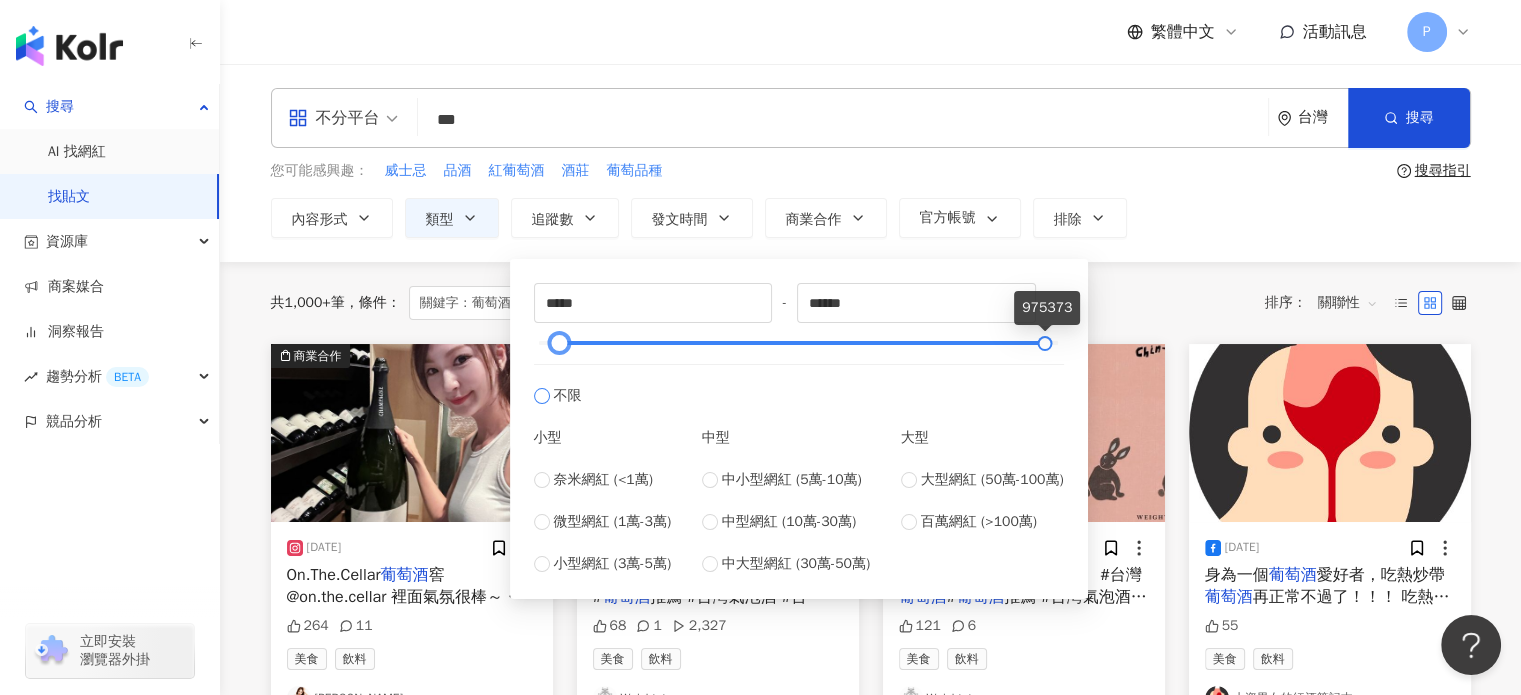 type on "******" 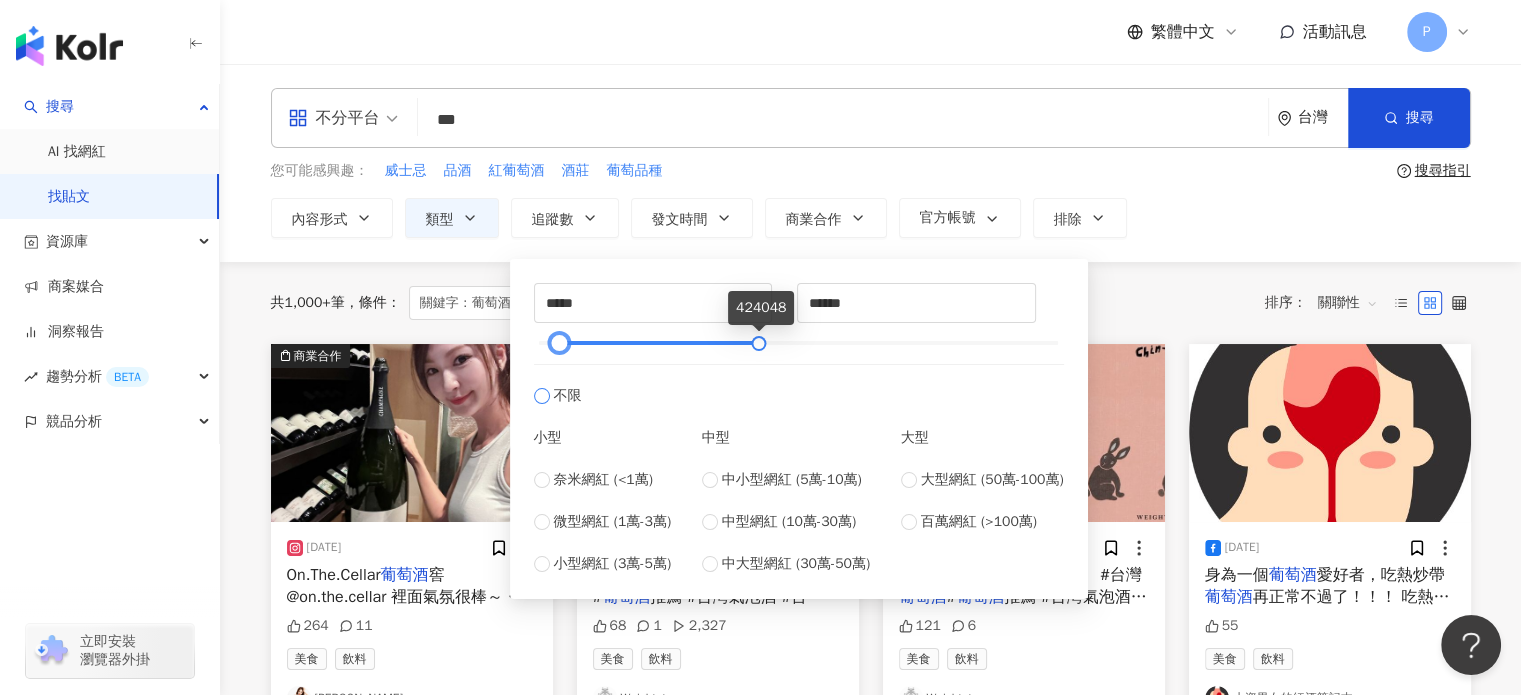drag, startPoint x: 1045, startPoint y: 338, endPoint x: 759, endPoint y: 387, distance: 290.1672 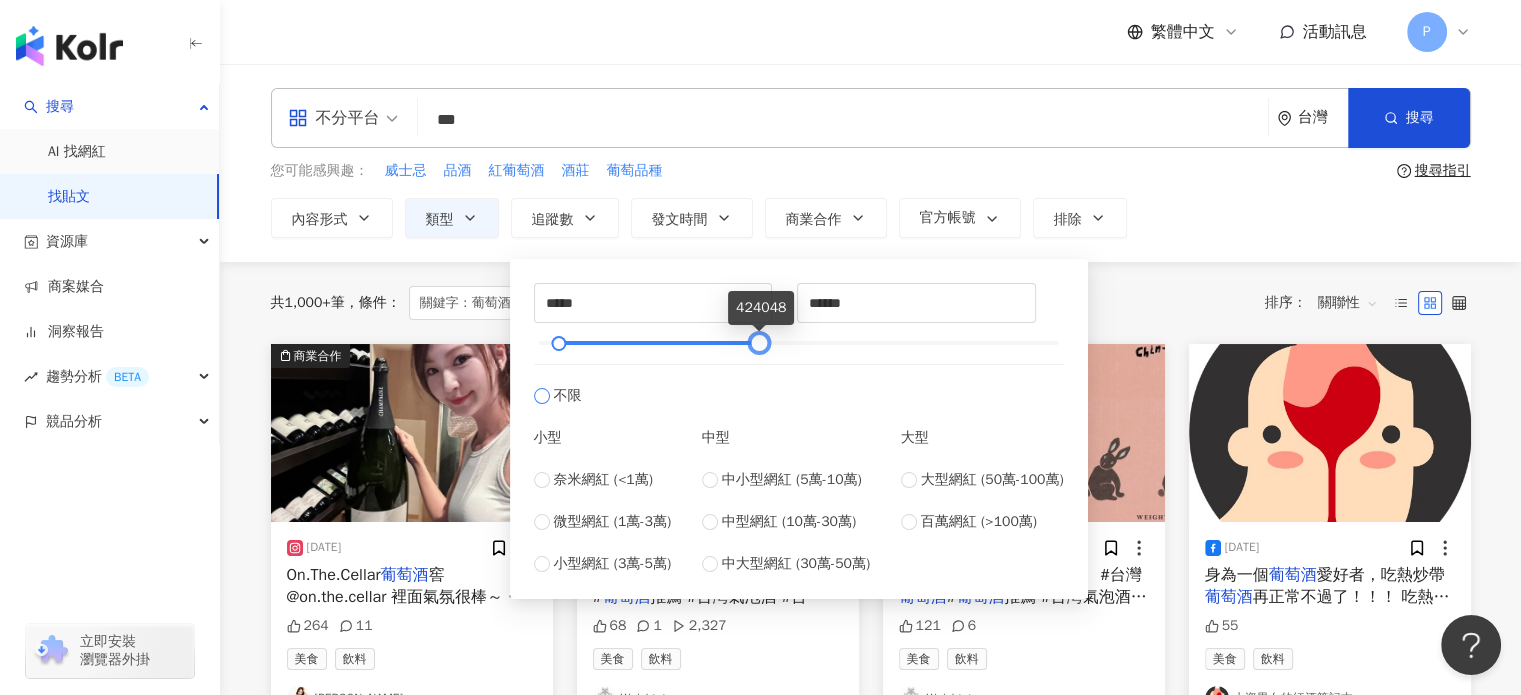 click on "*****  -  ****** 不限 小型 奈米網紅 (<1萬) 微型網紅 (1萬-3萬) 小型網紅 (3萬-5萬) 中型 中小型網紅 (5萬-10萬) 中型網紅 (10萬-30萬) 中大型網紅 (30萬-50萬) 大型 大型網紅 (50萬-100萬) 百萬網紅 (>100萬)" at bounding box center [799, 429] 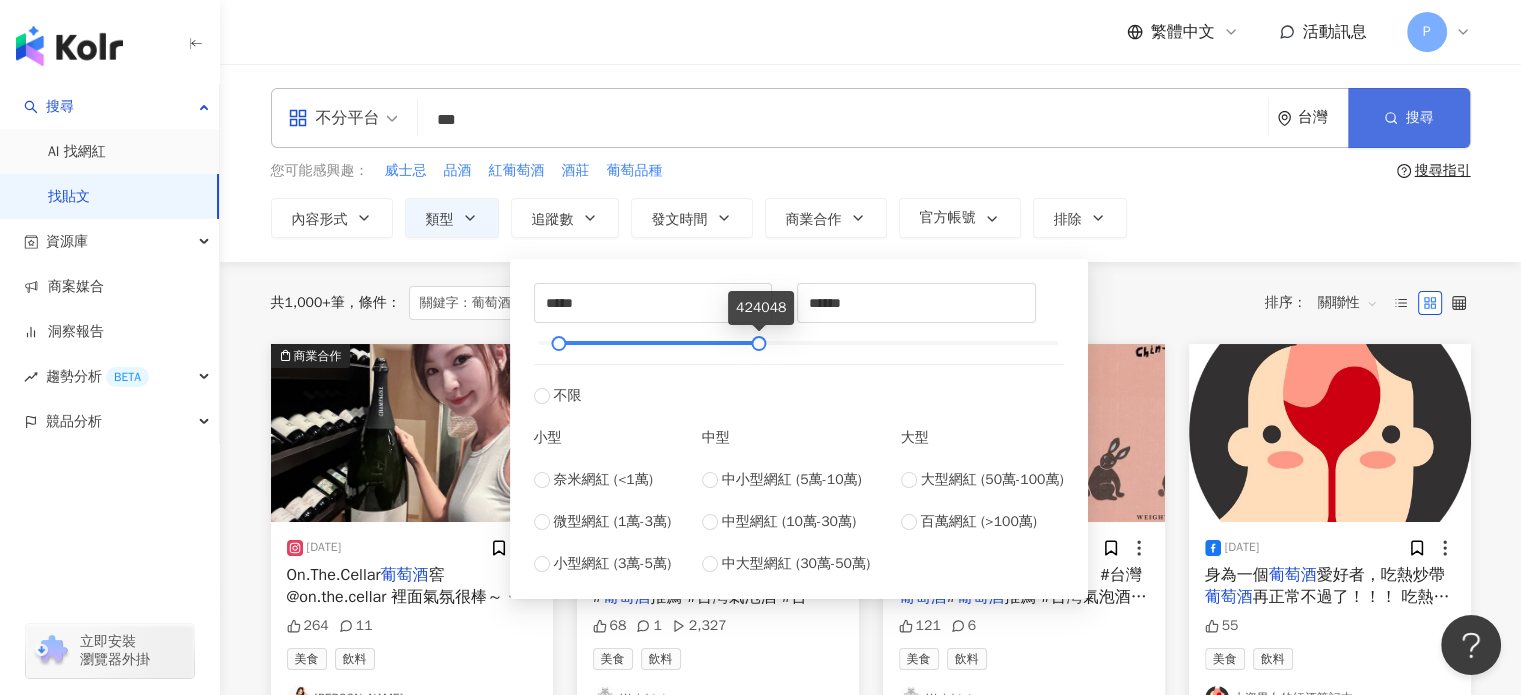 click on "搜尋" at bounding box center [1420, 118] 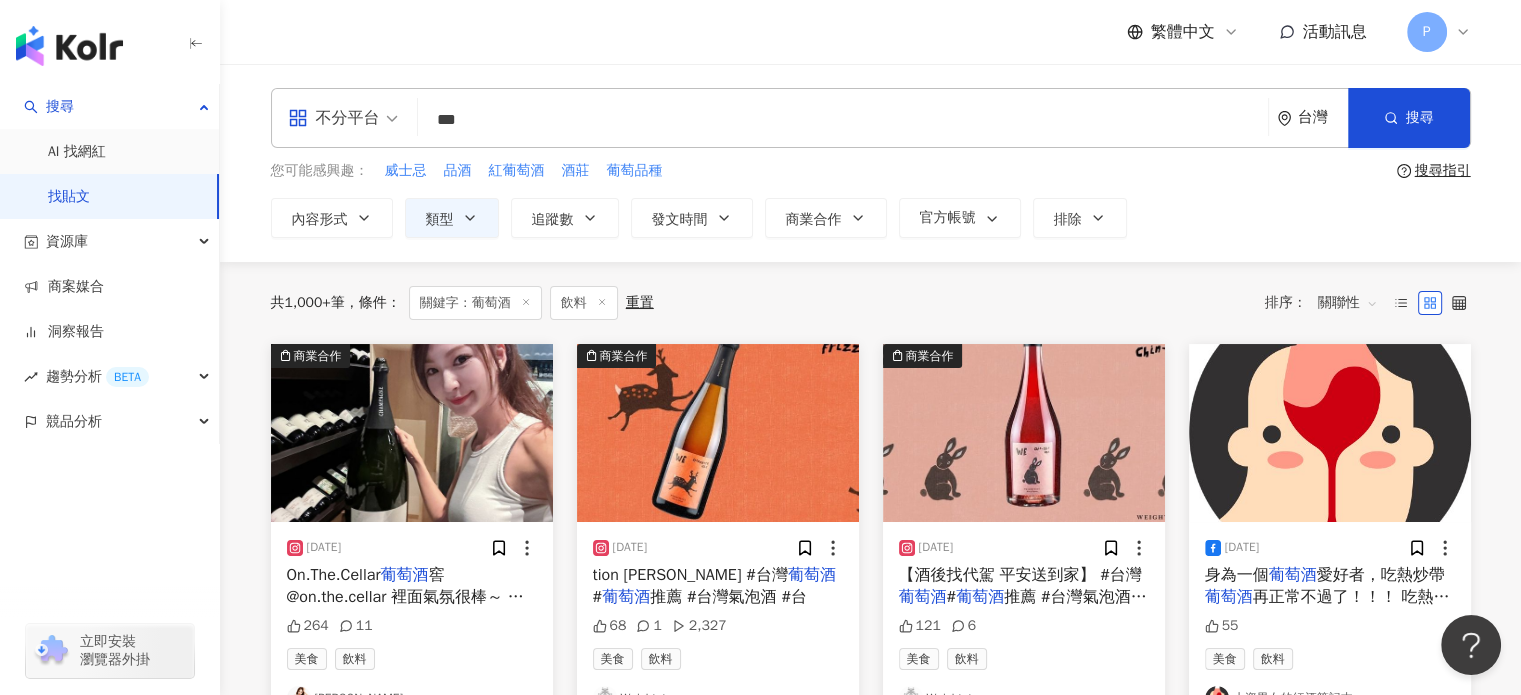 click on "共  1,000+  筆 條件 ： 關鍵字：葡萄酒 飲料 重置" at bounding box center [462, 303] 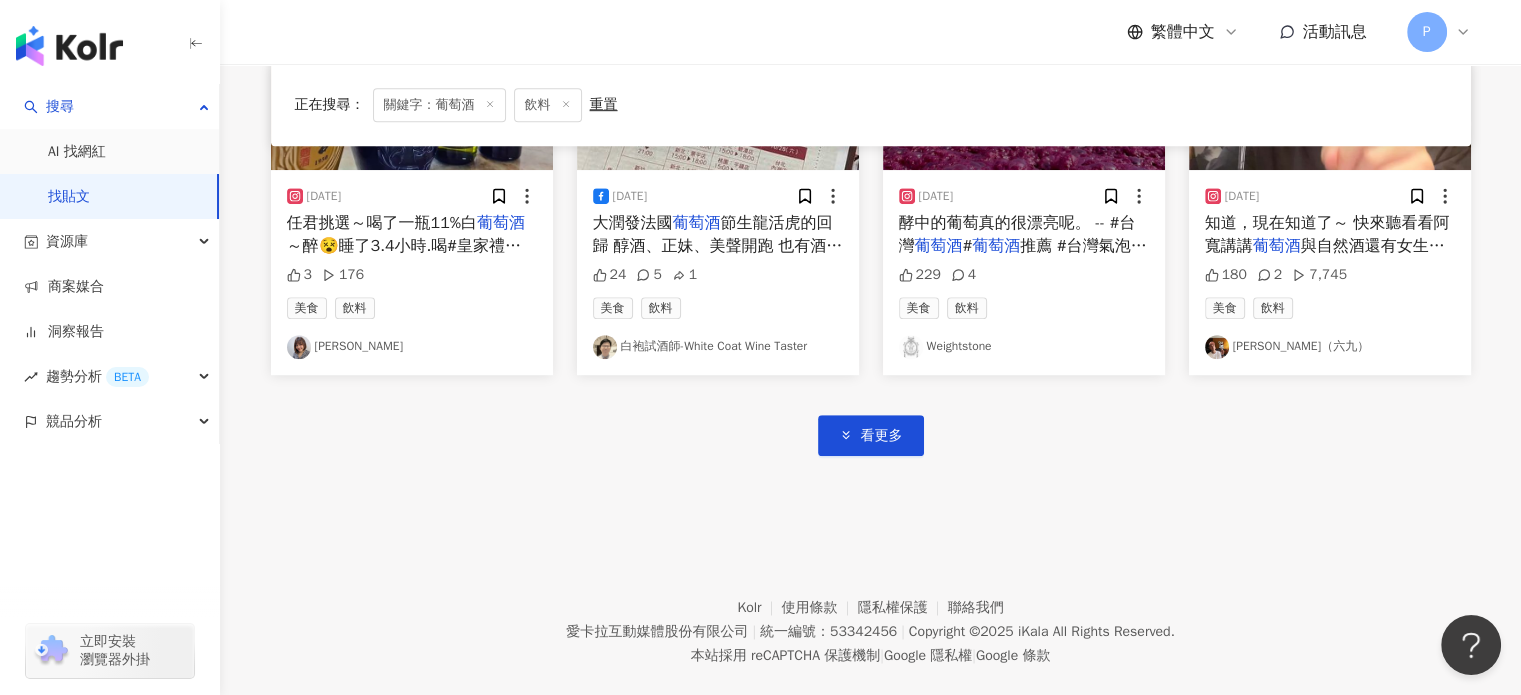scroll, scrollTop: 1193, scrollLeft: 0, axis: vertical 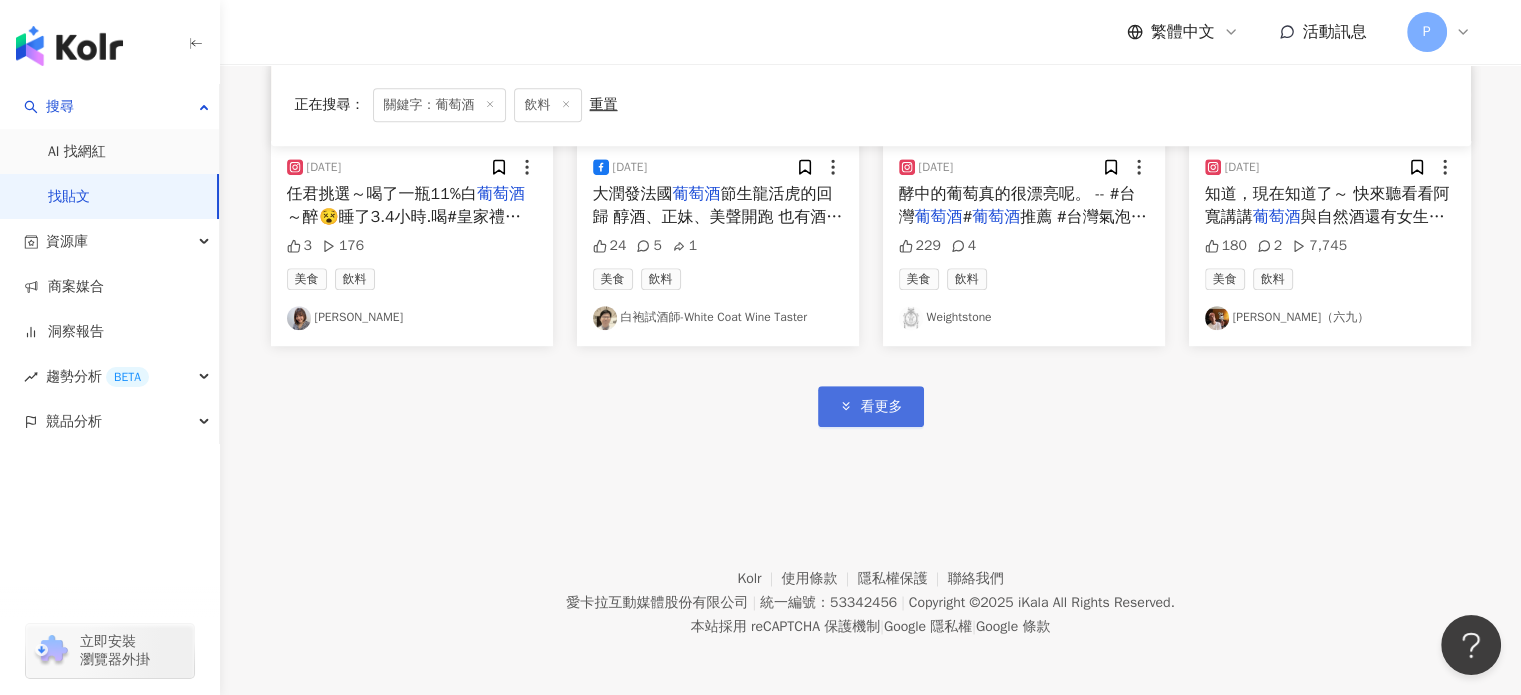 click on "看更多" at bounding box center [871, 406] 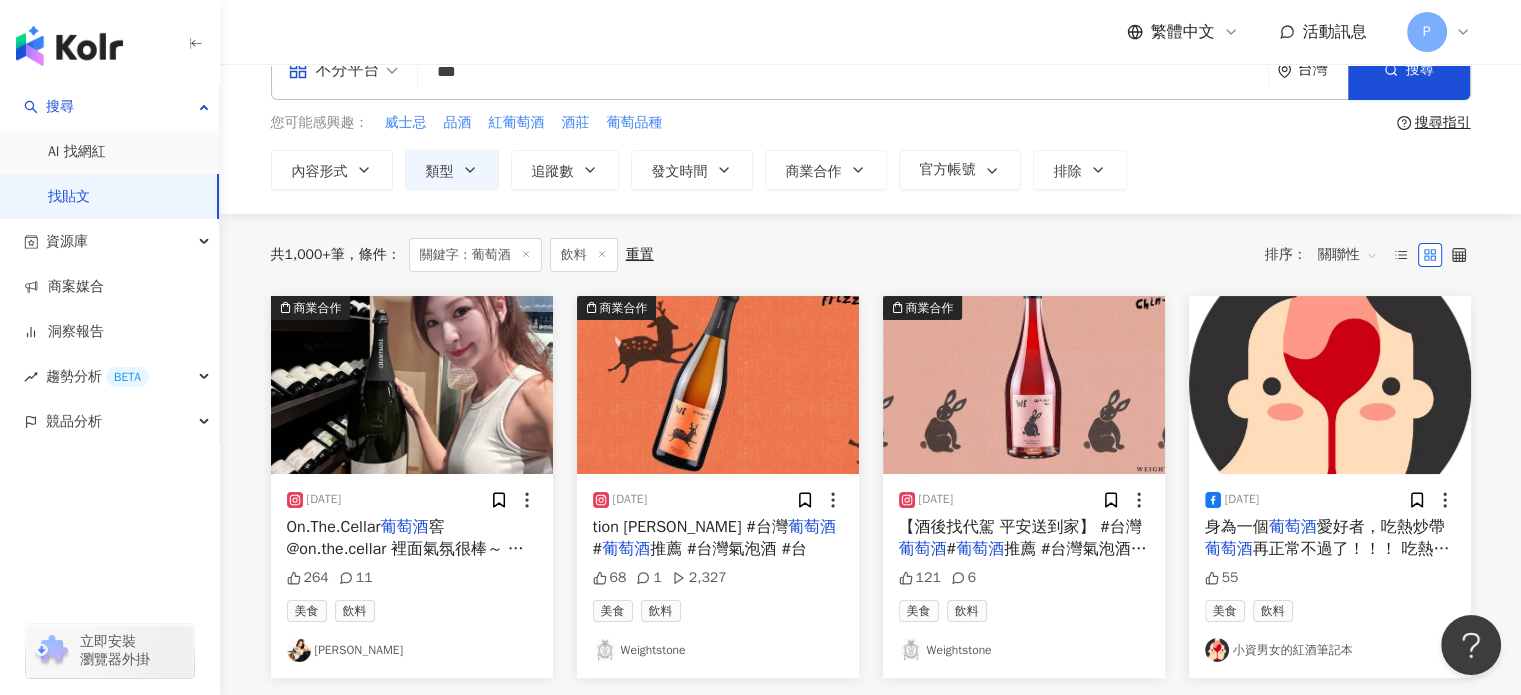 scroll, scrollTop: 0, scrollLeft: 0, axis: both 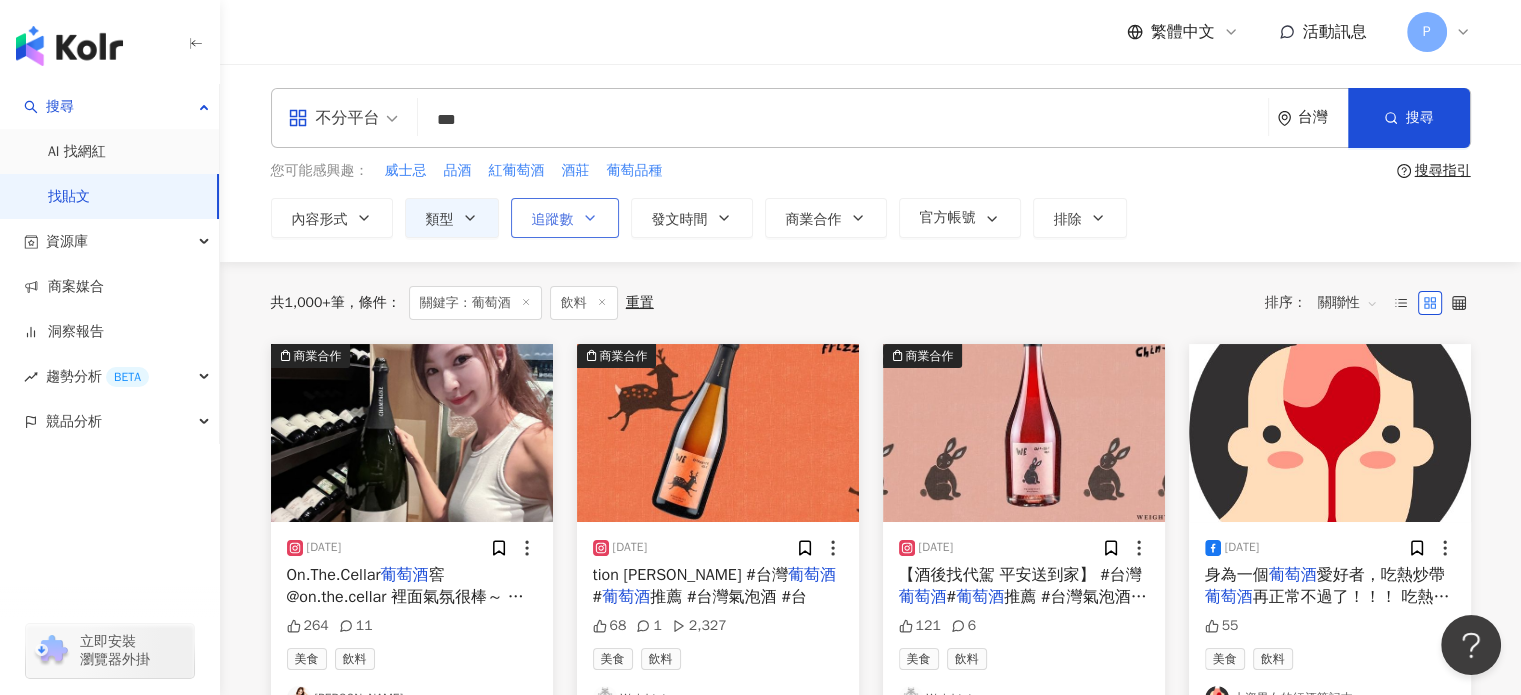 drag, startPoint x: 617, startPoint y: 215, endPoint x: 600, endPoint y: 217, distance: 17.117243 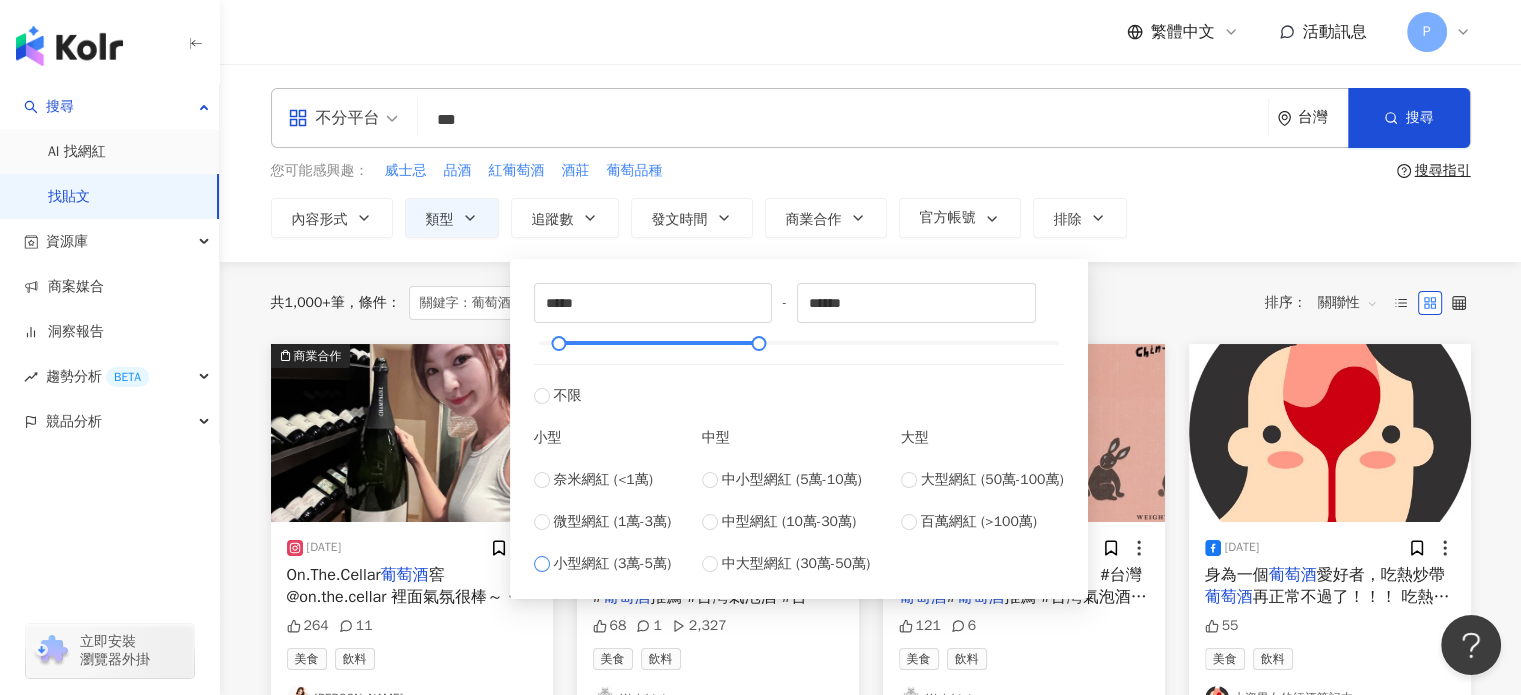 click on "小型網紅 (3萬-5萬)" at bounding box center (613, 564) 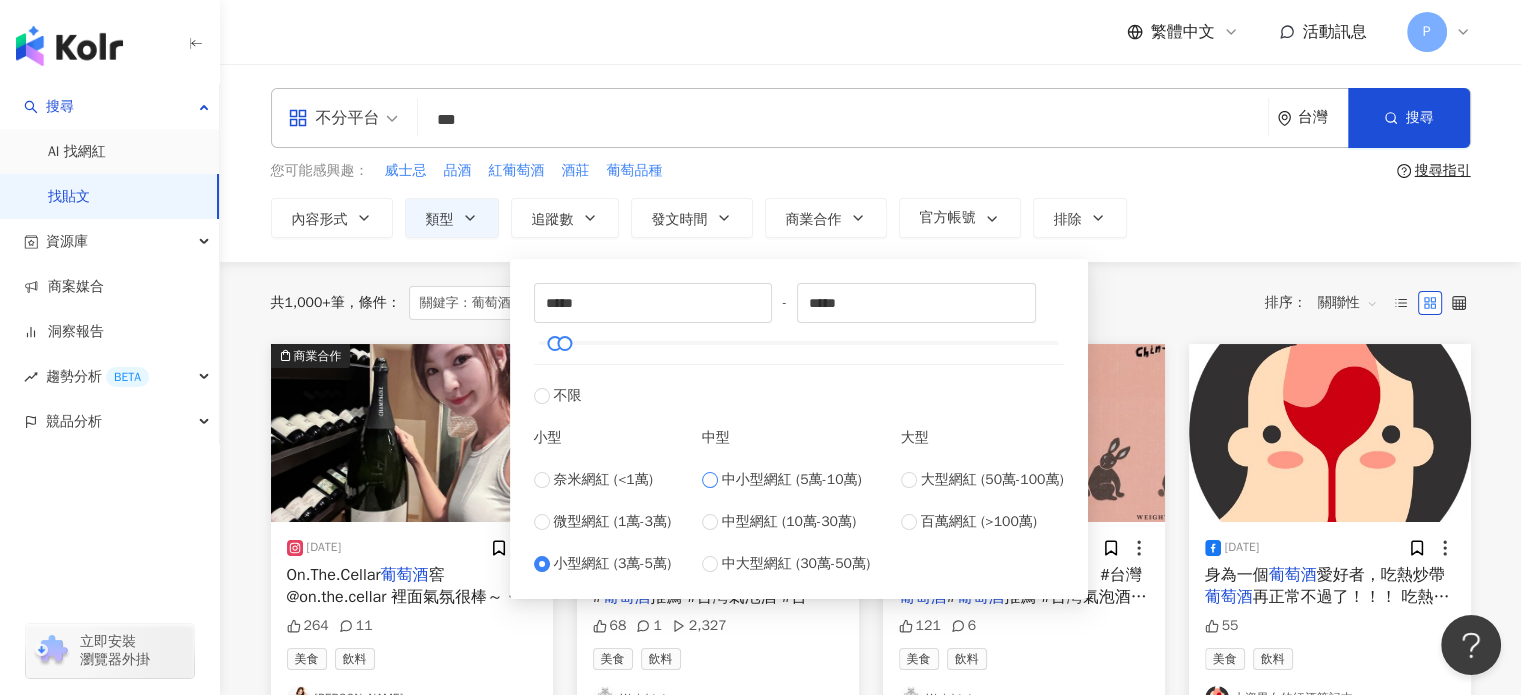 click on "中小型網紅 (5萬-10萬)" at bounding box center (792, 480) 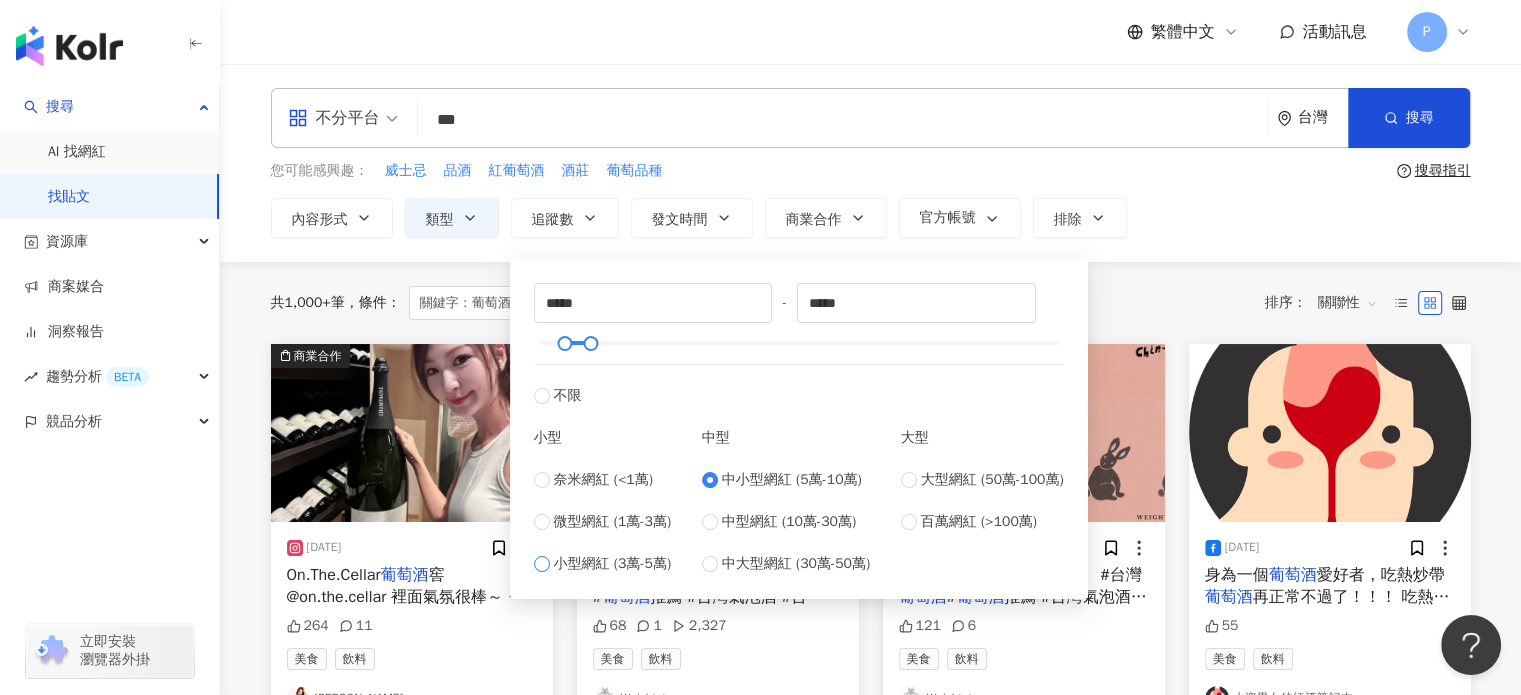click on "小型網紅 (3萬-5萬)" at bounding box center [613, 564] 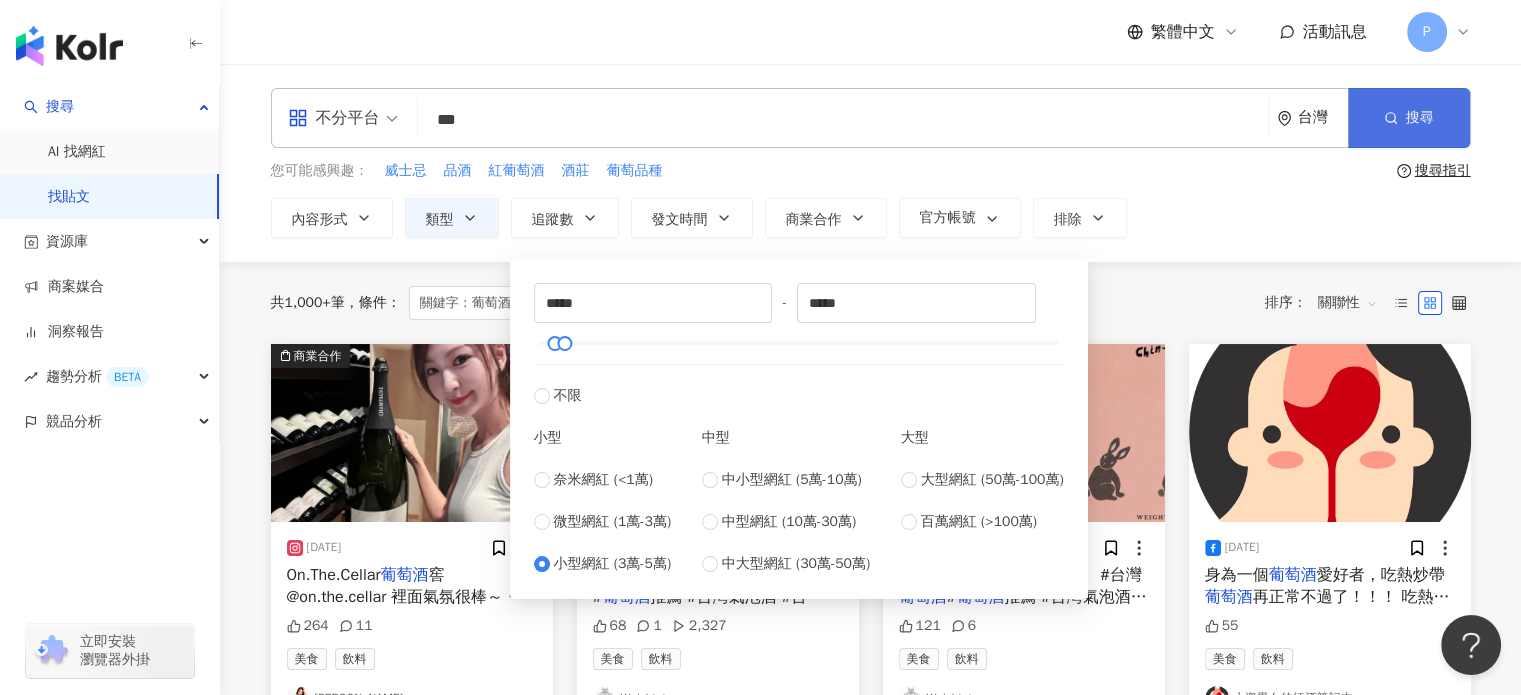 click on "搜尋" at bounding box center (1409, 118) 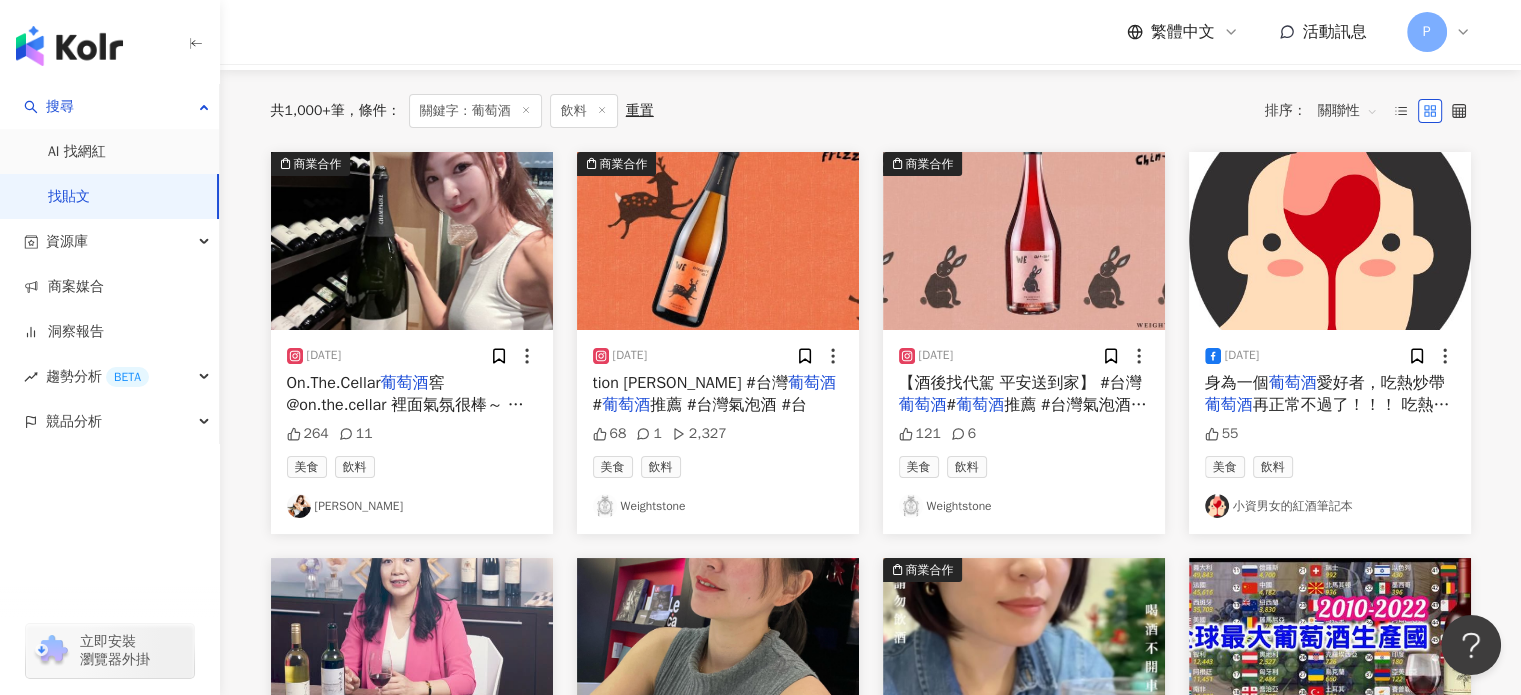 scroll, scrollTop: 200, scrollLeft: 0, axis: vertical 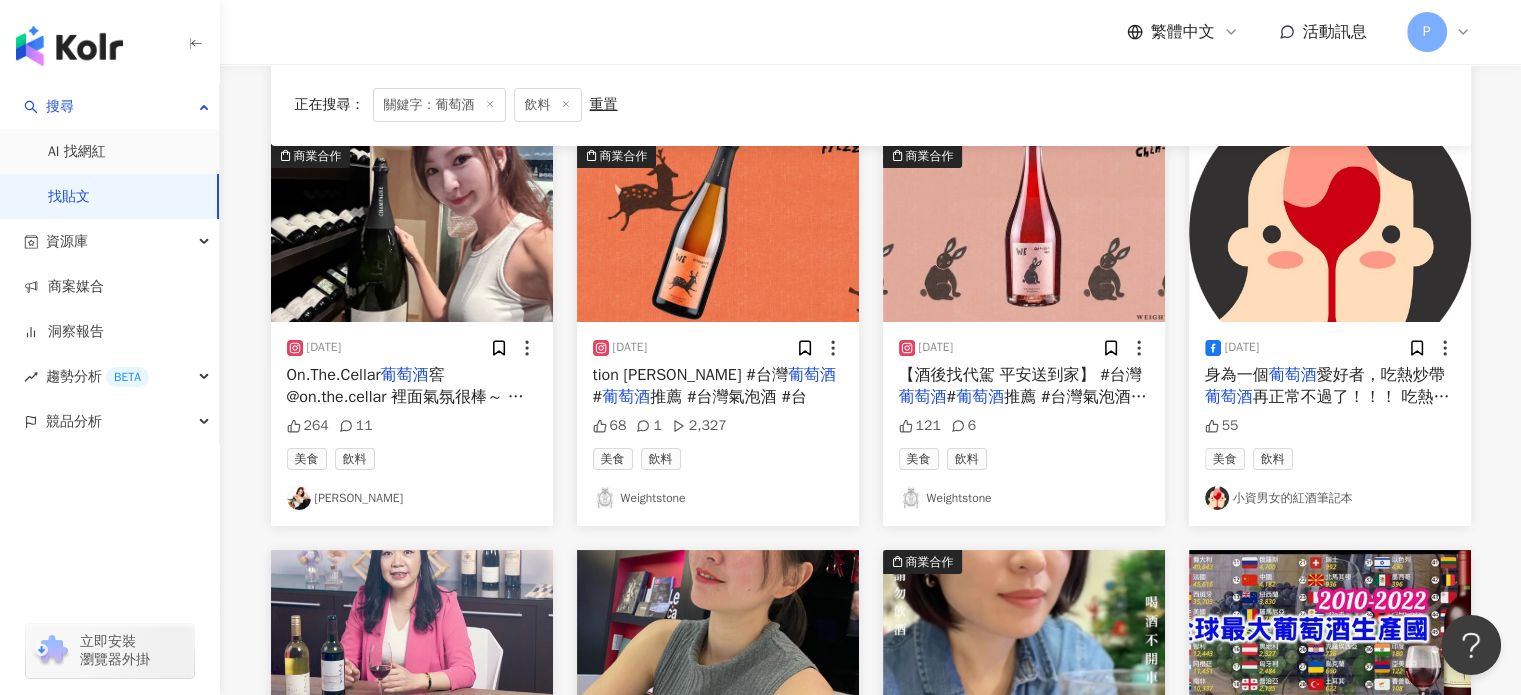 click on "2024/9/19 On.The.Cellar 葡萄酒 窖
@on.the.cellar
裡面氣氛很棒～
適合和朋友們聊天小酌🍷
🔺飲酒過量，有礙健康。
🔺酒後不開車，安全有保障！
#台南 #臺南 #台南景點 #台南酒吧 #台南酒吧推薦 #紅酒 # 葡萄酒  #onthecellar #onthecellar 葡萄酒 吧 #onthecellar 葡萄酒 窖 # 葡萄酒 吧 # 葡萄酒 窖 #wine 264 11 美食 飲料 菲妮 Fanny" at bounding box center [412, 424] 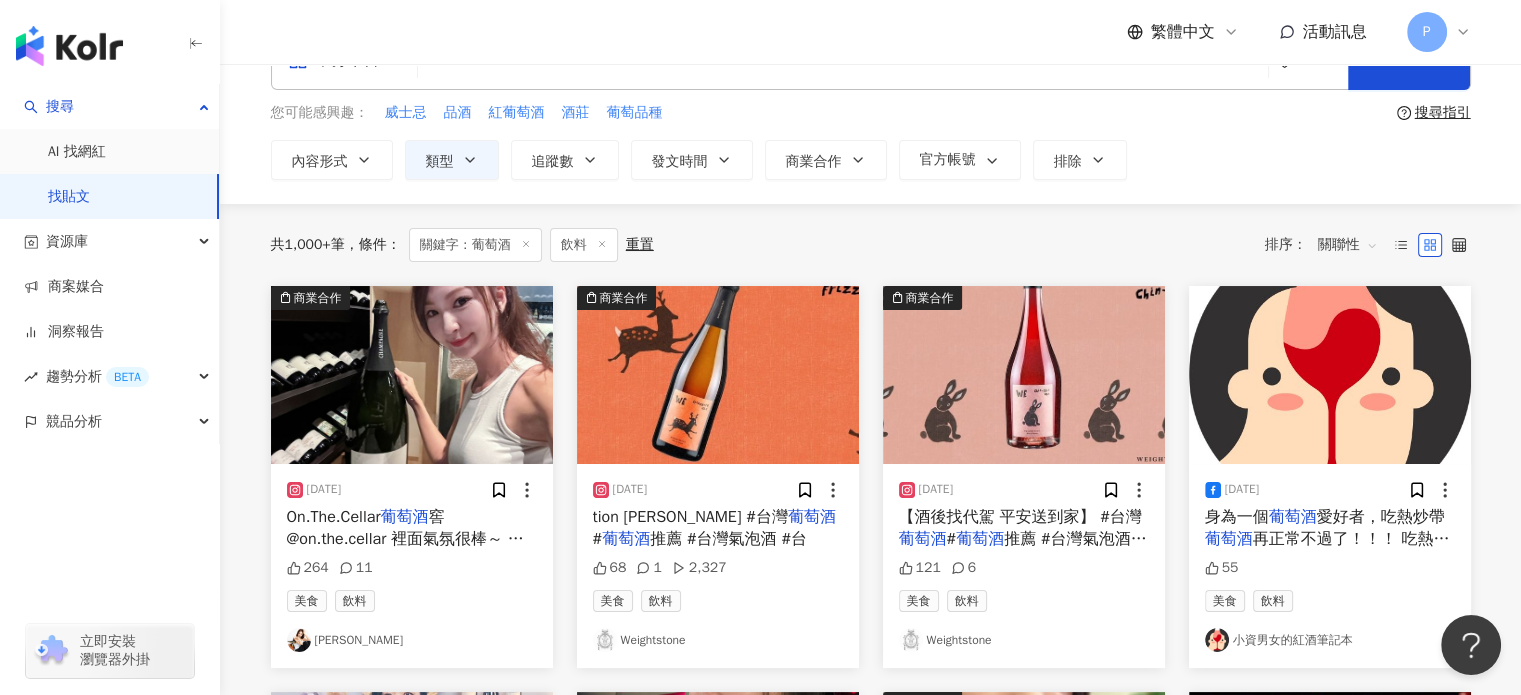 scroll, scrollTop: 0, scrollLeft: 0, axis: both 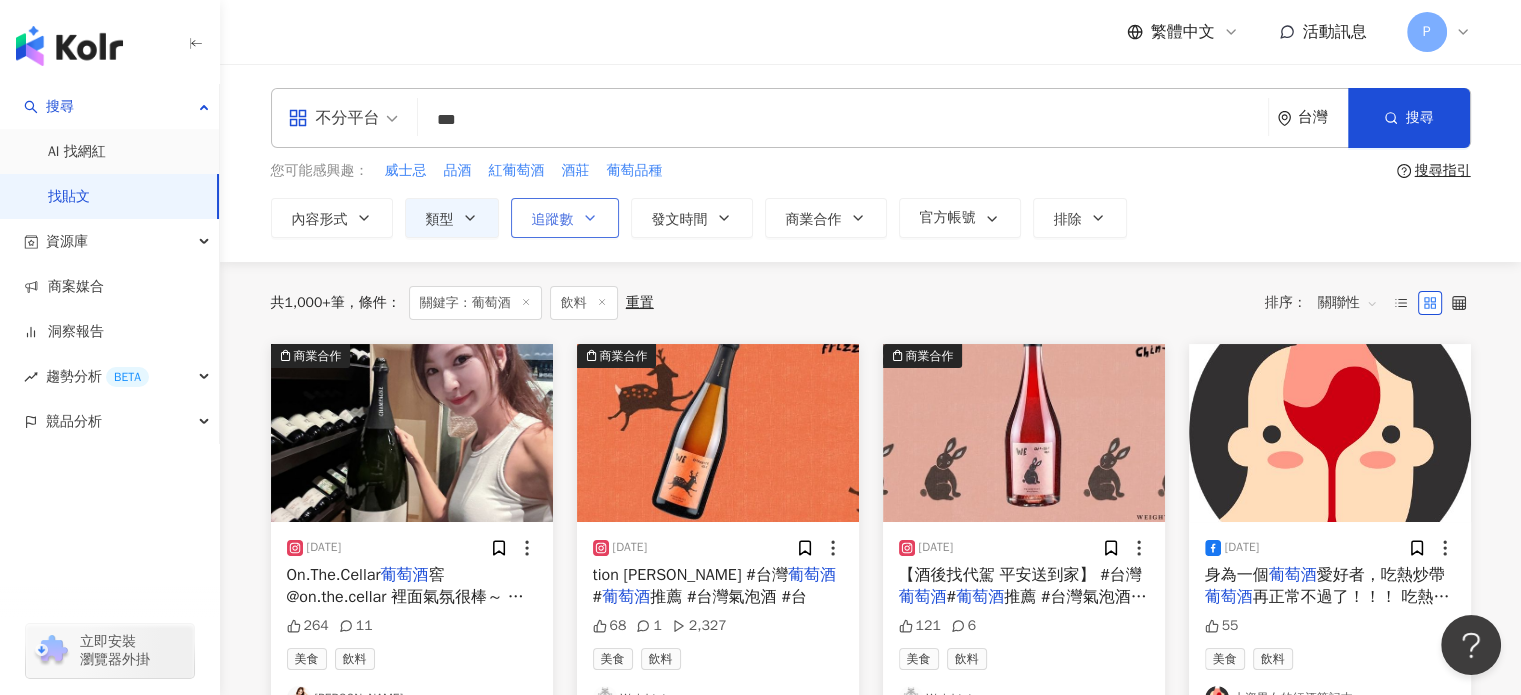 click on "追蹤數" at bounding box center [565, 218] 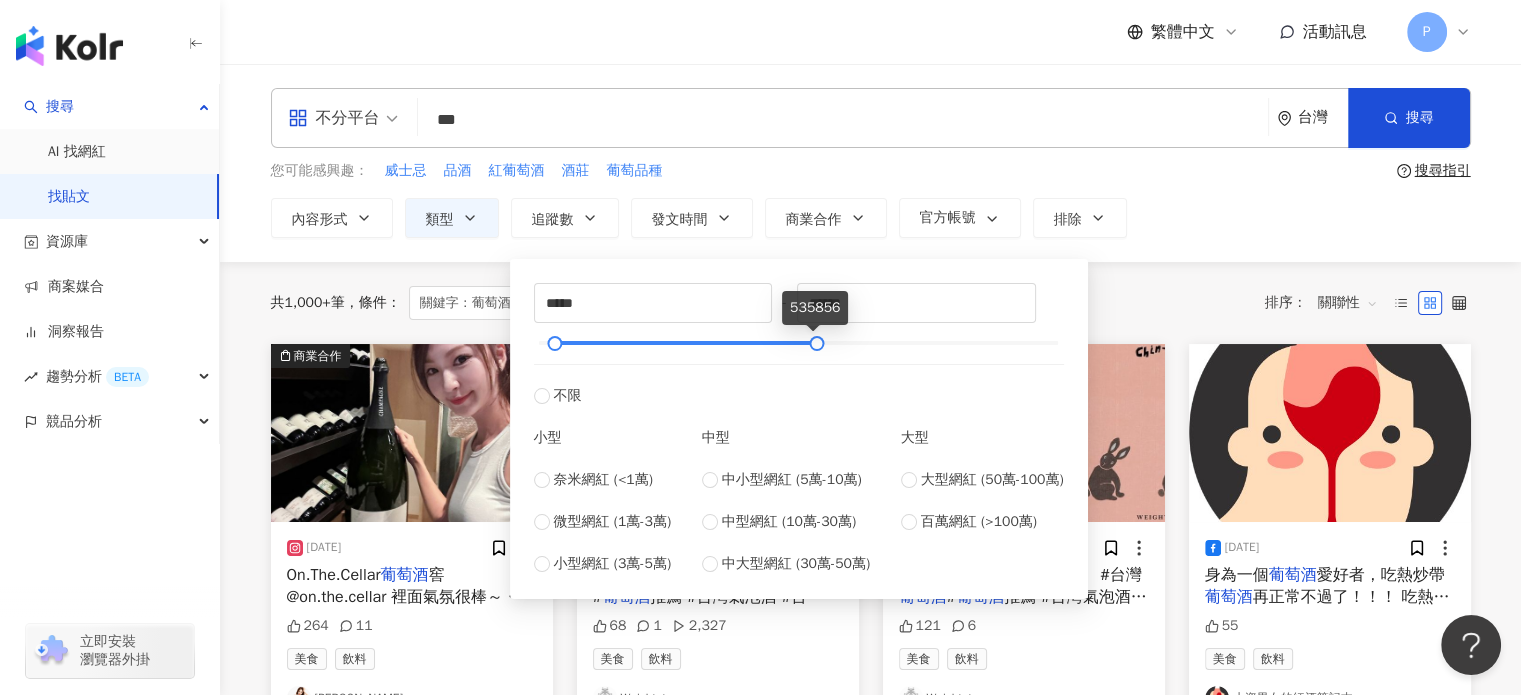 type on "******" 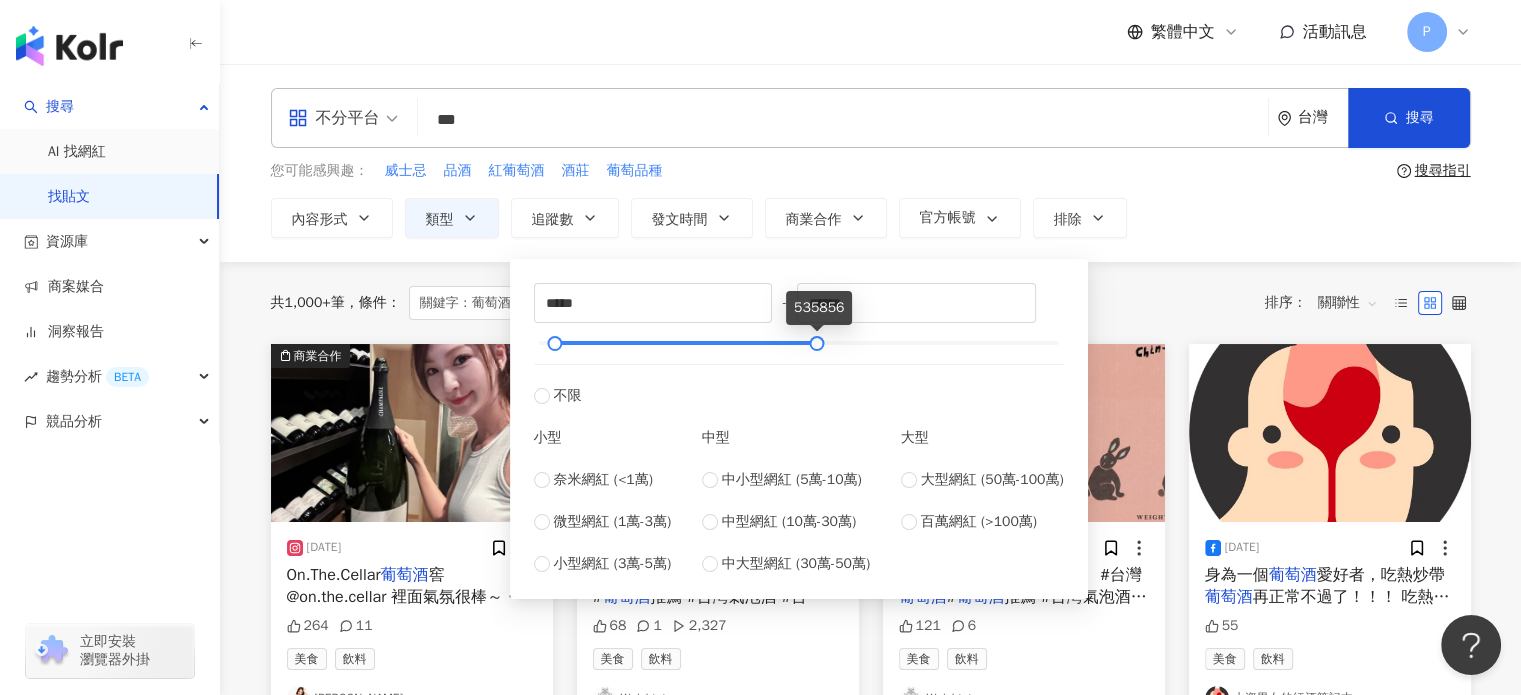 drag, startPoint x: 574, startPoint y: 343, endPoint x: 817, endPoint y: 328, distance: 243.46252 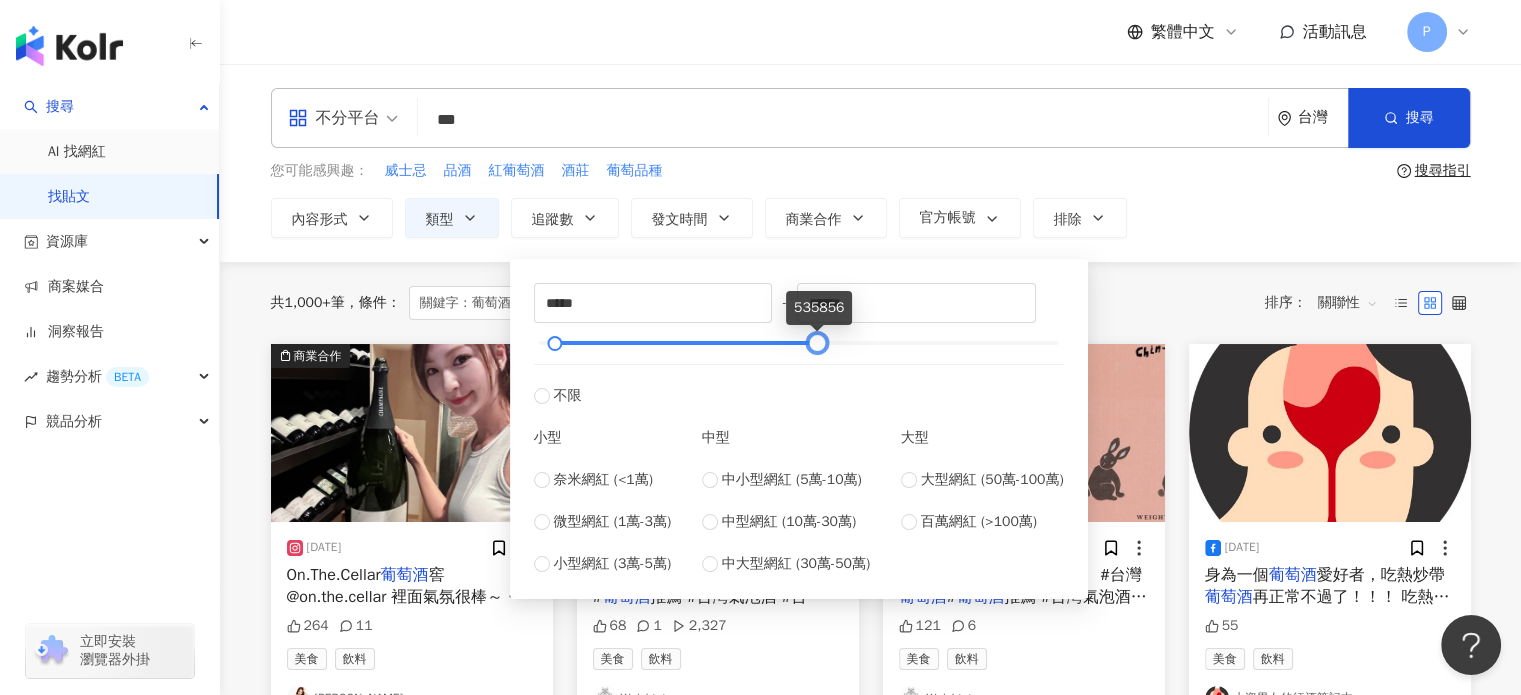 click on "*****  -  ****** 不限 小型 奈米網紅 (<1萬) 微型網紅 (1萬-3萬) 小型網紅 (3萬-5萬) 中型 中小型網紅 (5萬-10萬) 中型網紅 (10萬-30萬) 中大型網紅 (30萬-50萬) 大型 大型網紅 (50萬-100萬) 百萬網紅 (>100萬)" at bounding box center (799, 429) 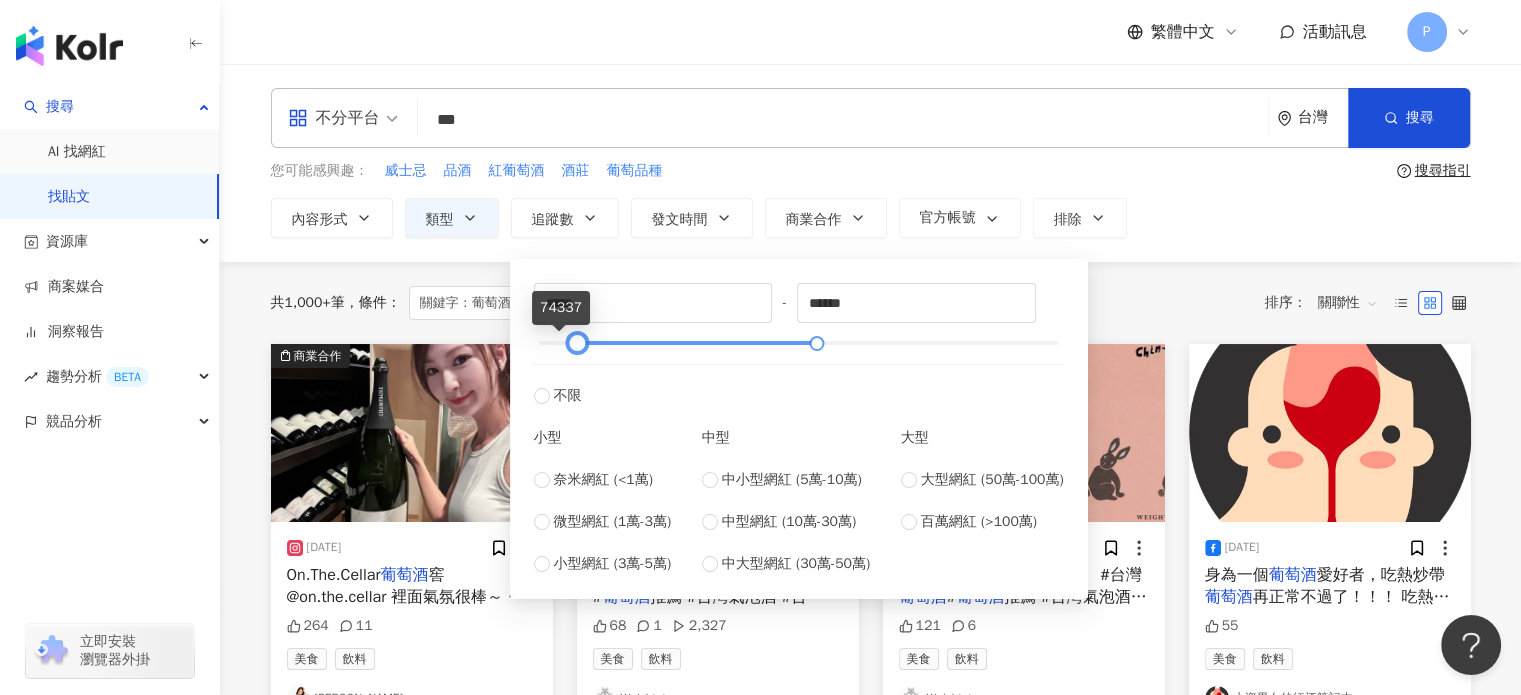 type on "*****" 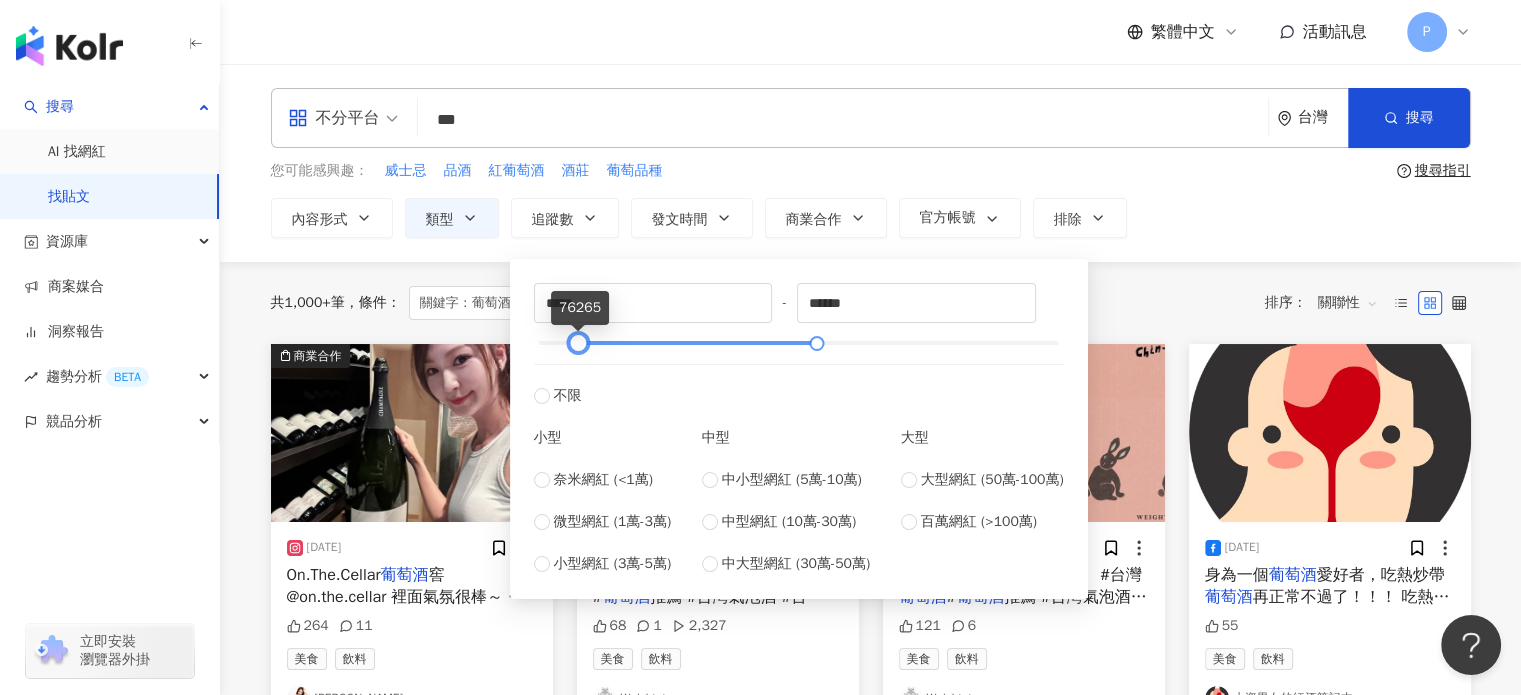 drag, startPoint x: 559, startPoint y: 339, endPoint x: 583, endPoint y: 343, distance: 24.33105 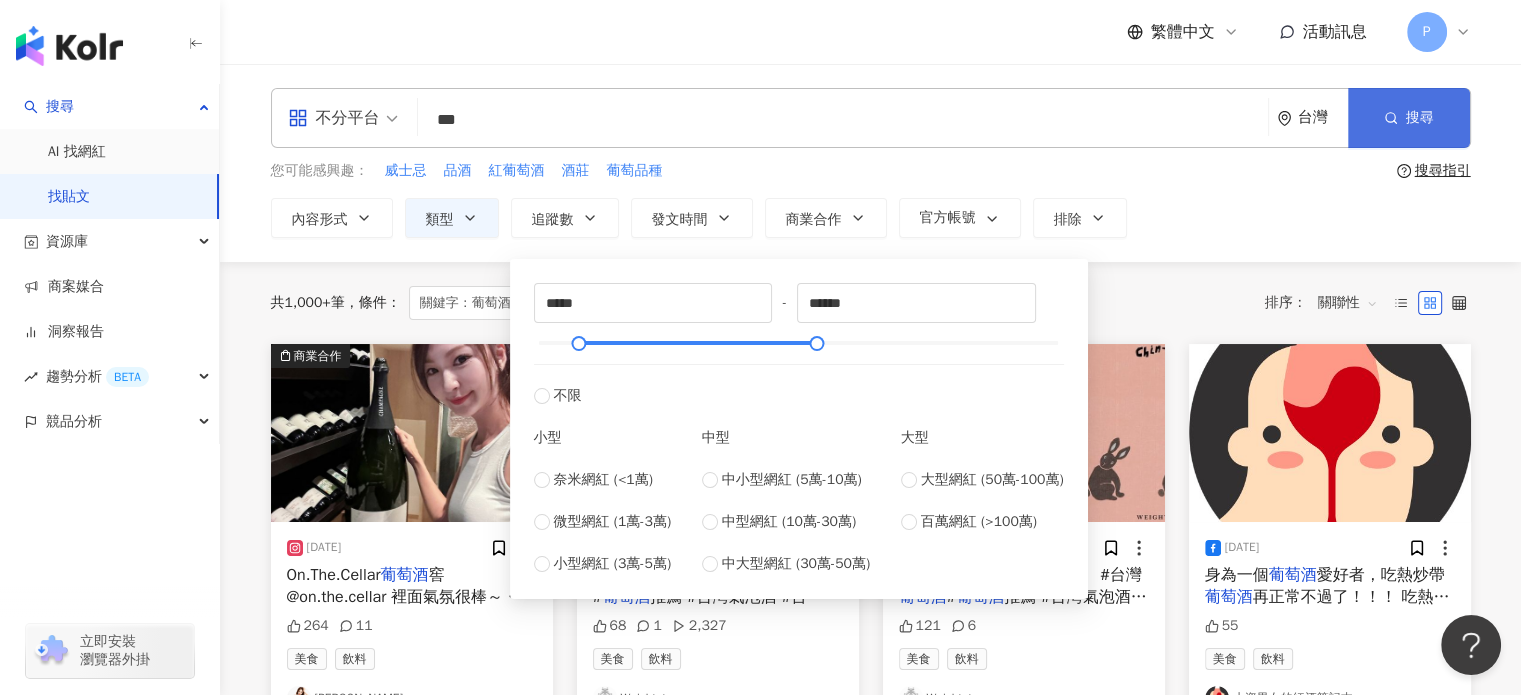 click on "搜尋" at bounding box center [1420, 118] 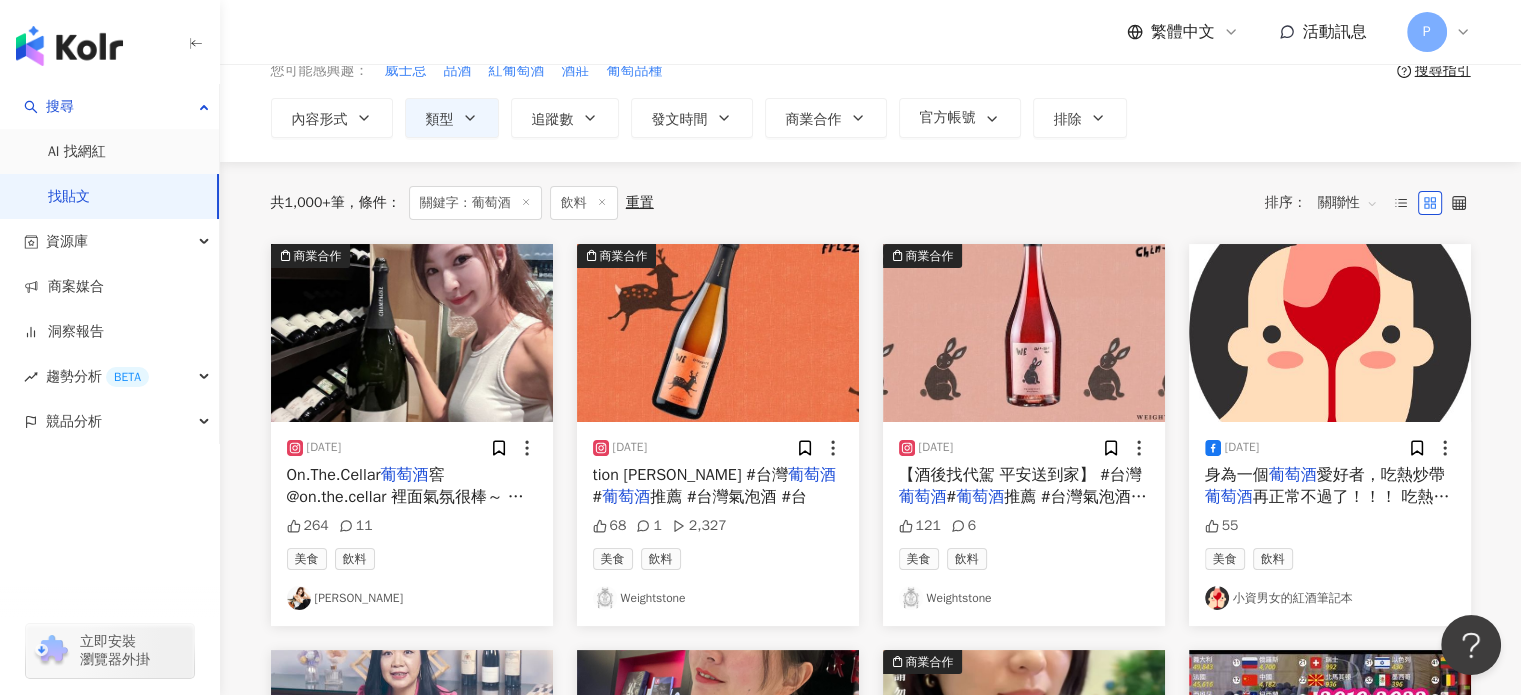scroll, scrollTop: 0, scrollLeft: 0, axis: both 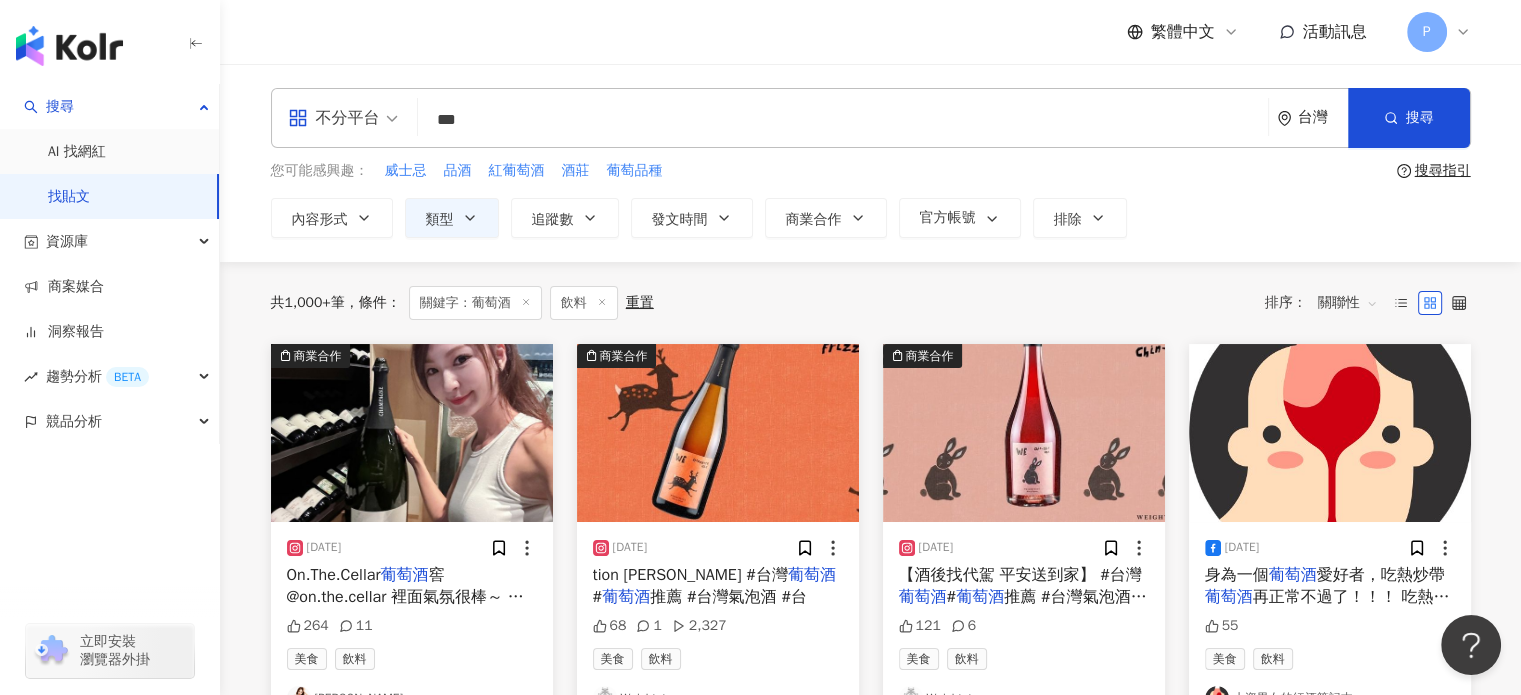 click 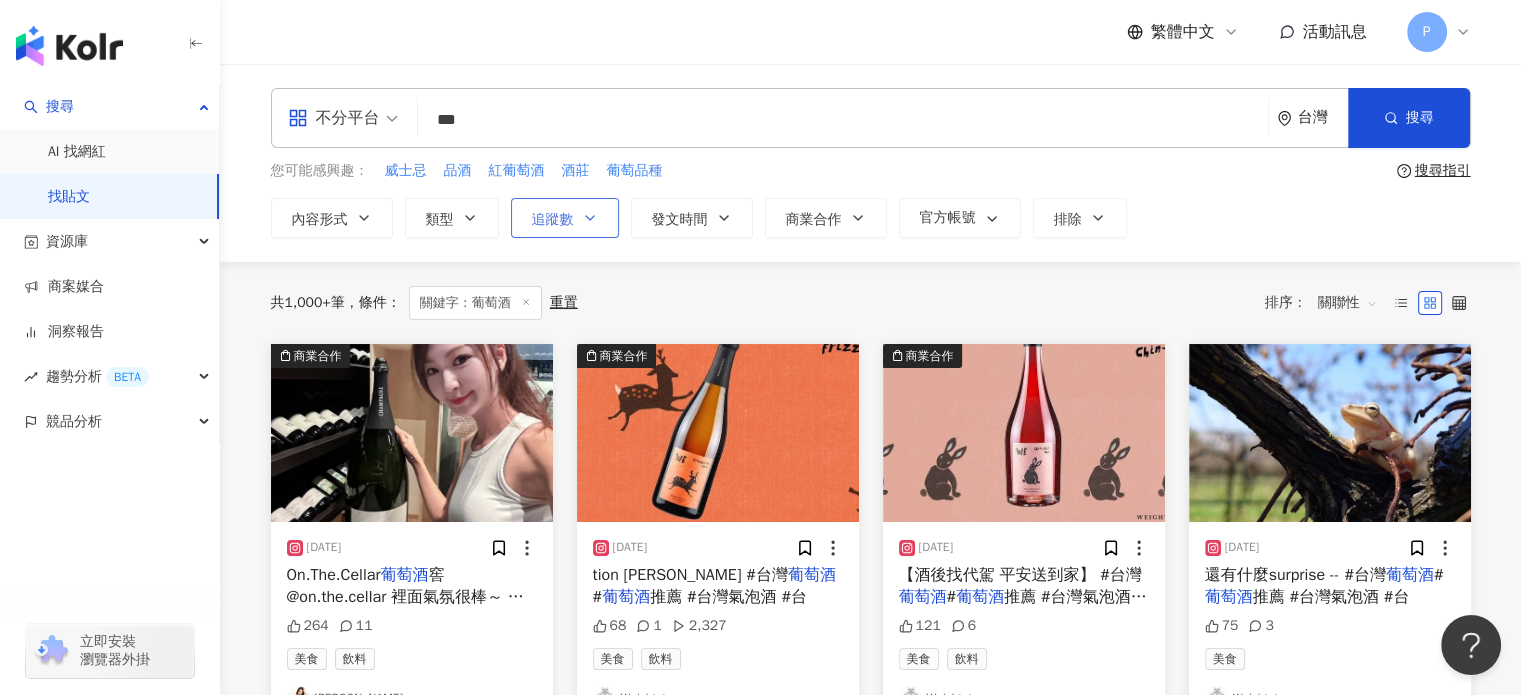 click on "追蹤數" at bounding box center [565, 218] 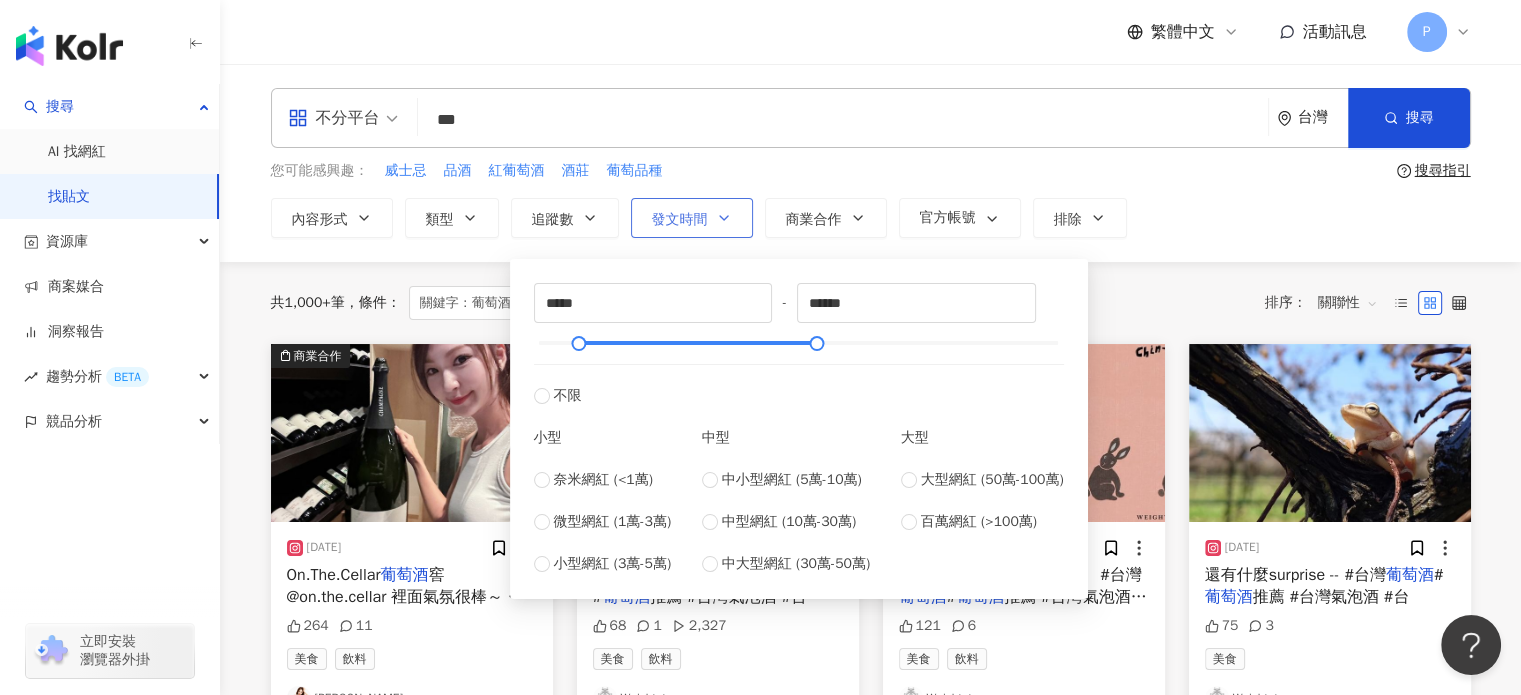 click on "發文時間" at bounding box center [680, 220] 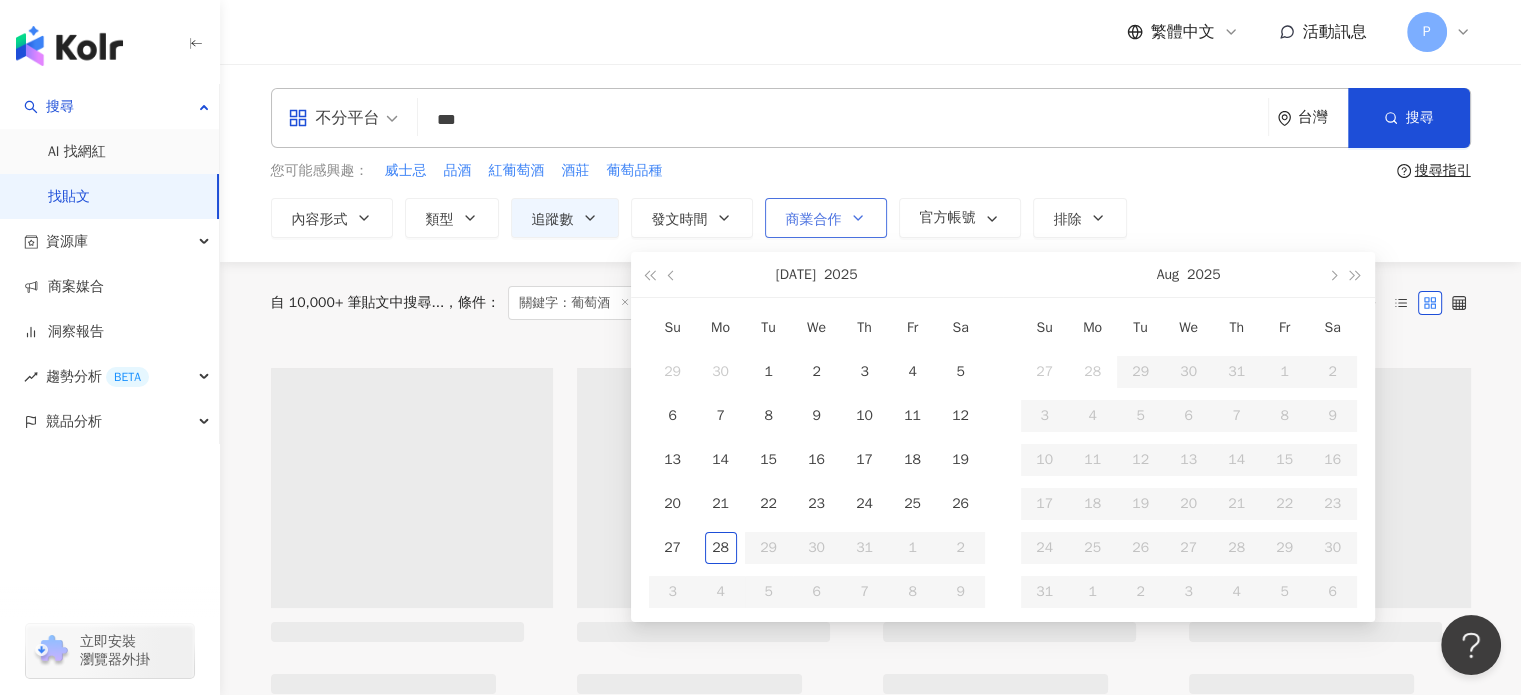 click on "商業合作" at bounding box center (814, 220) 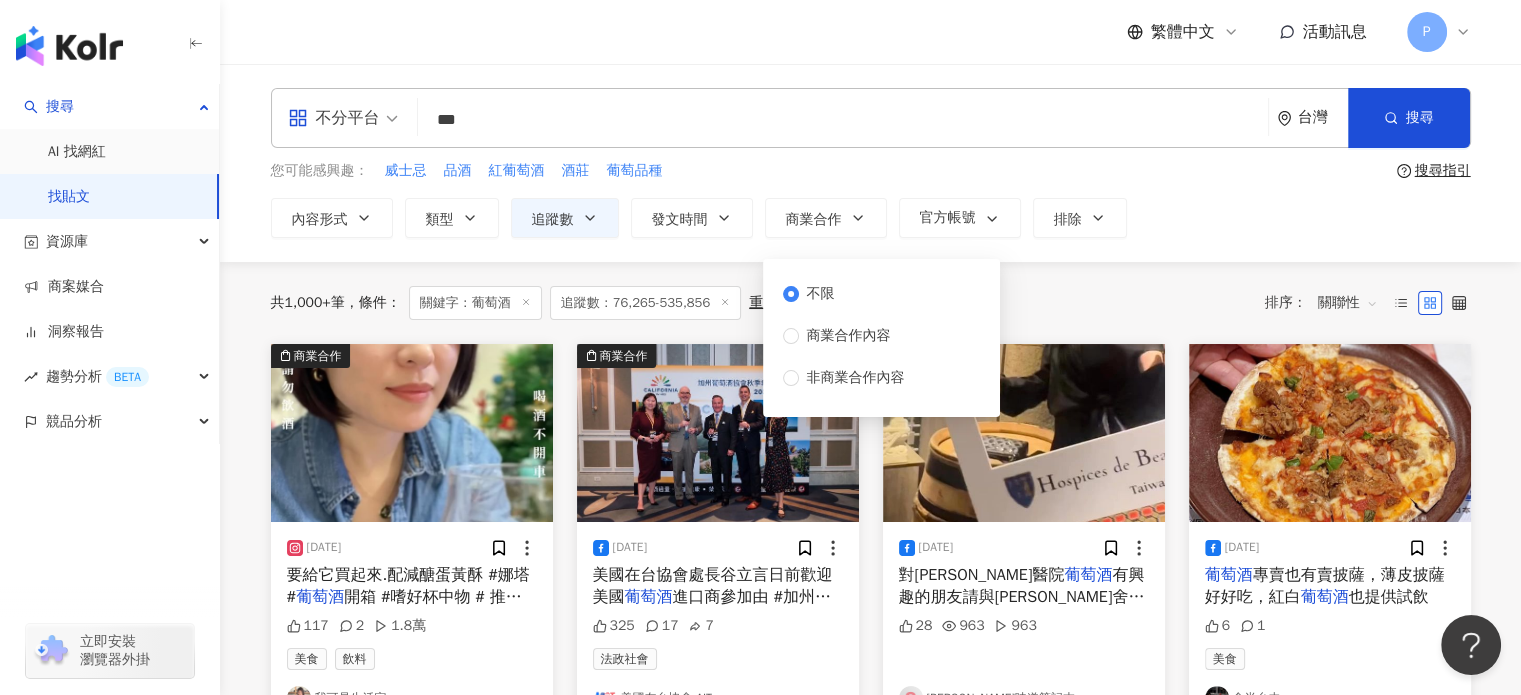 click on "您可能感興趣： 威士忌  品酒  紅葡萄酒  酒莊  葡萄品種" at bounding box center (830, 171) 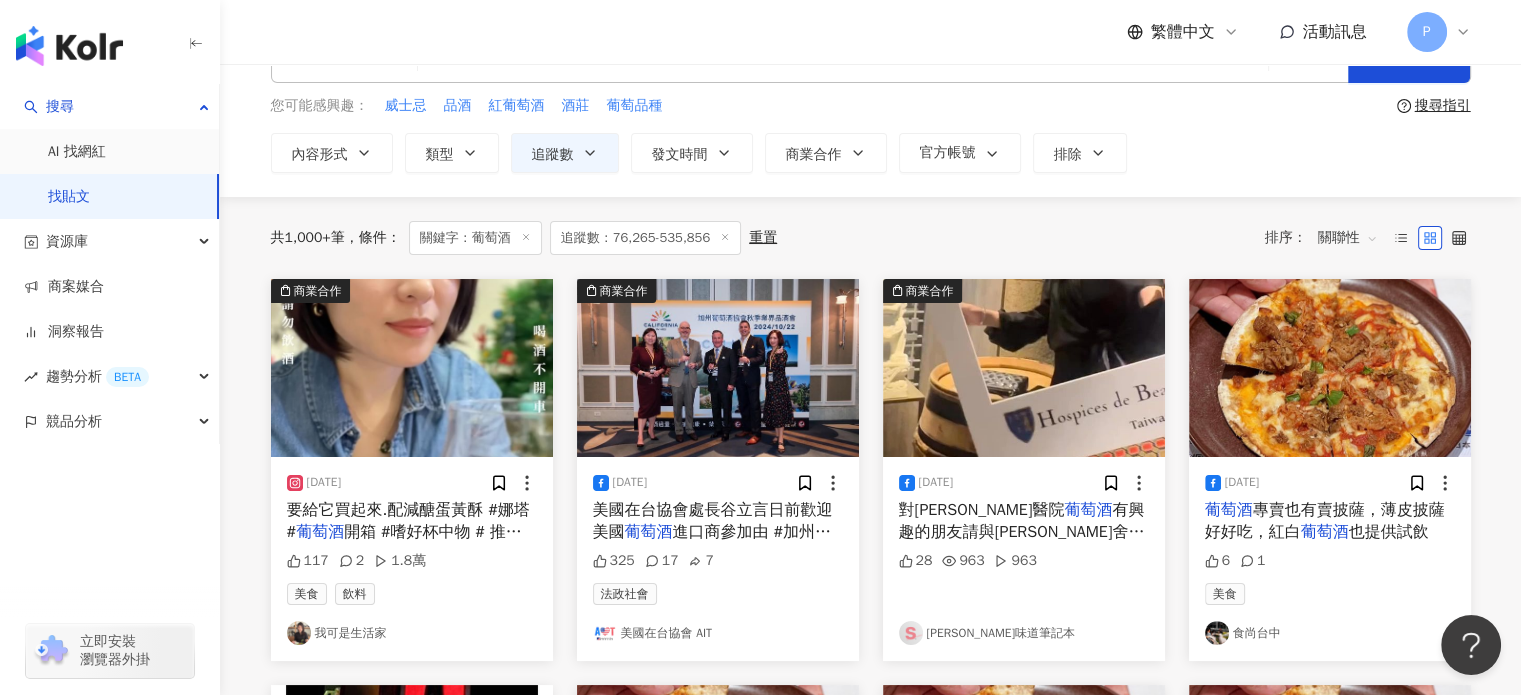scroll, scrollTop: 100, scrollLeft: 0, axis: vertical 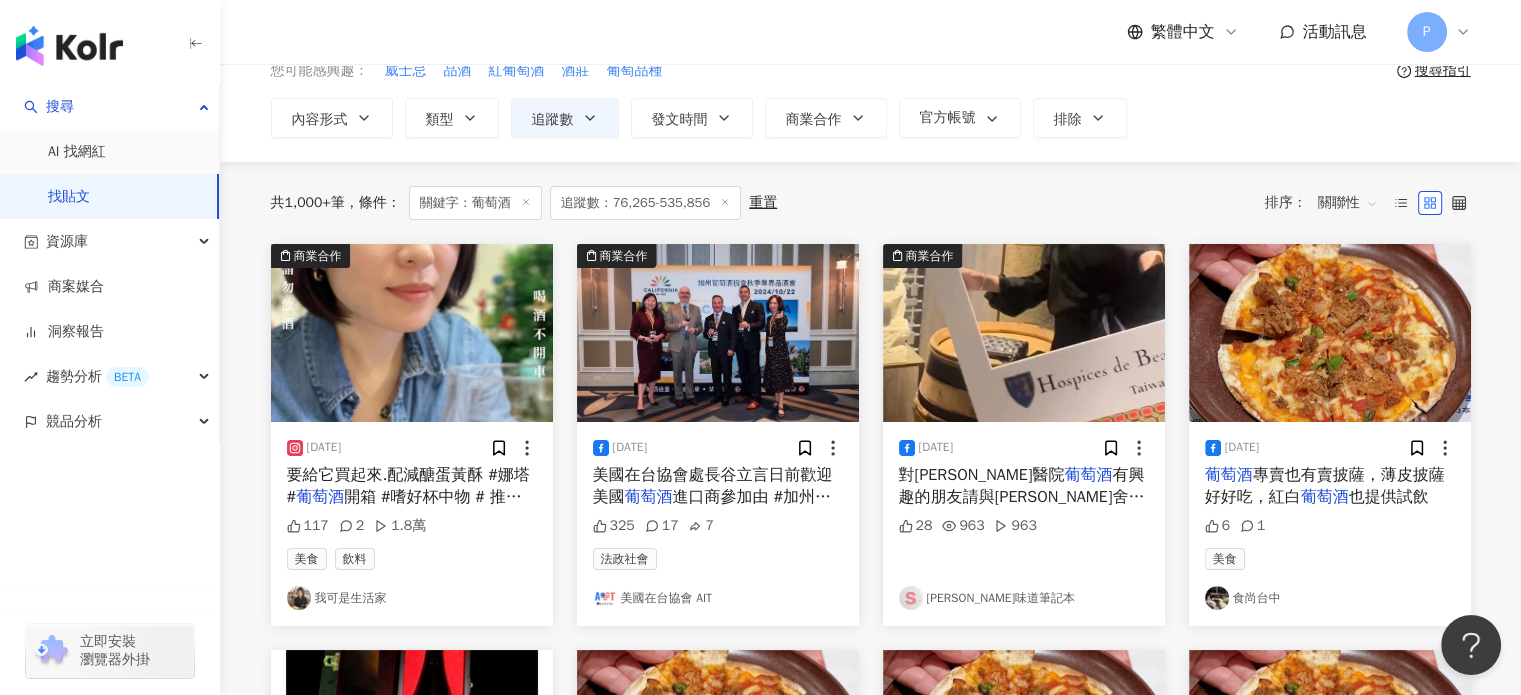 click on "內容形式 類型 追蹤數 發文時間 Jul 2025 Su Mo Tu We Th Fr Sa 29 30 1 2 3 4 5 6 7 8 9 10 11 12 13 14 15 16 17 18 19 20 21 22 23 24 25 26 27 28 29 30 31 1 2 3 4 5 6 7 8 9 Aug 2025 Su Mo Tu We Th Fr Sa 27 28 29 30 31 1 2 3 4 5 6 7 8 9 10 11 12 13 14 15 16 17 18 19 20 21 22 23 24 25 26 27 28 29 30 31 1 2 3 4 5 6 商業合作 官方帳號  排除  不限 商業合作內容 非商業合作內容 不顯示 顯示 類型 ： 品牌 政治人物 新聞媒體 餐廳 專業服務 雜貨、便利商店 非營利組織和宗教組織 當地活動 出版社 商業與公用事業服務 交通與住宿服務 家居用品商店 內容和應用程式 汽車經銷商 政府機構 實體 網路 地理 不限 貼文 全部影音 *****  -  ****** 不限 小型 奈米網紅 (<1萬) 微型網紅 (1萬-3萬) 小型網紅 (3萬-5萬) 中型 中小型網紅 (5萬-10萬) 中型網紅 (10萬-30萬) 中大型網紅 (30萬-50萬) 大型 大型網紅 (50萬-100萬) 百萬網紅 (>100萬)" at bounding box center [871, 118] 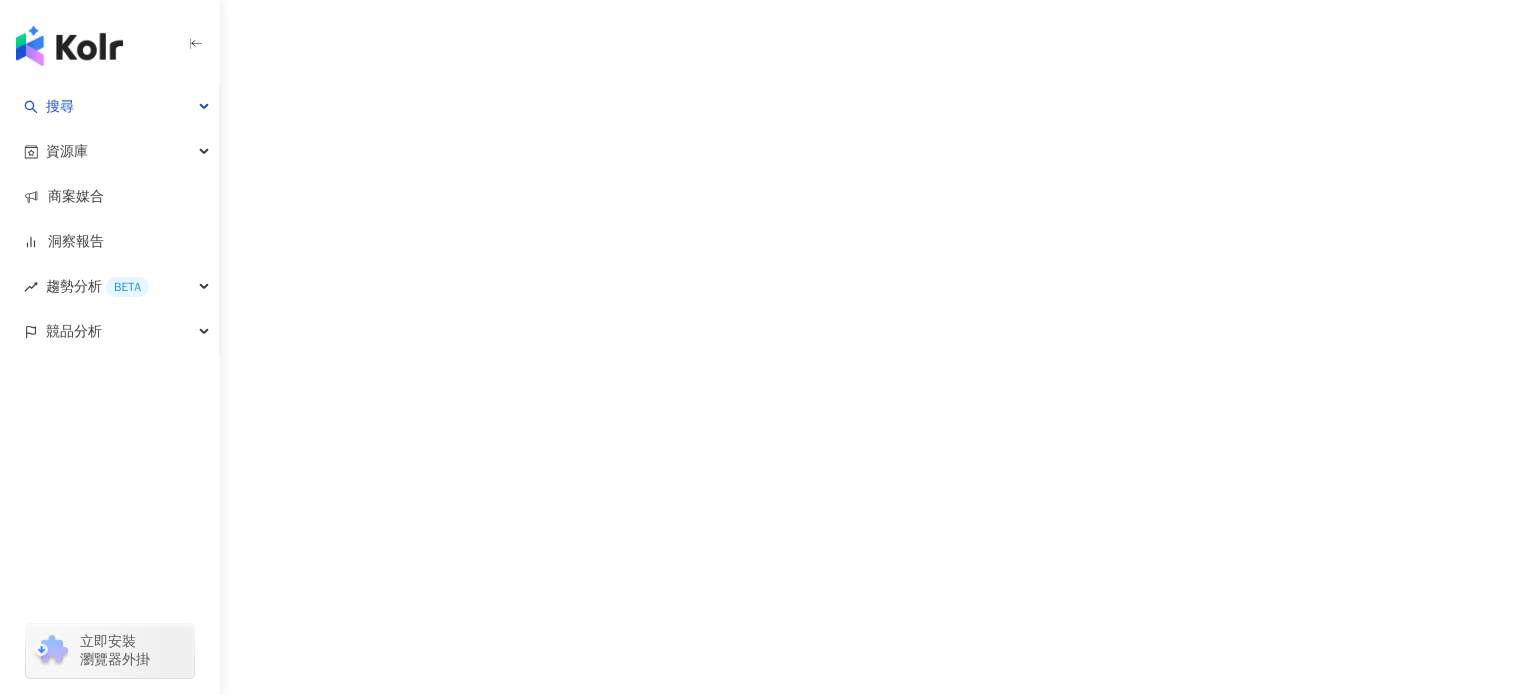 scroll, scrollTop: 0, scrollLeft: 0, axis: both 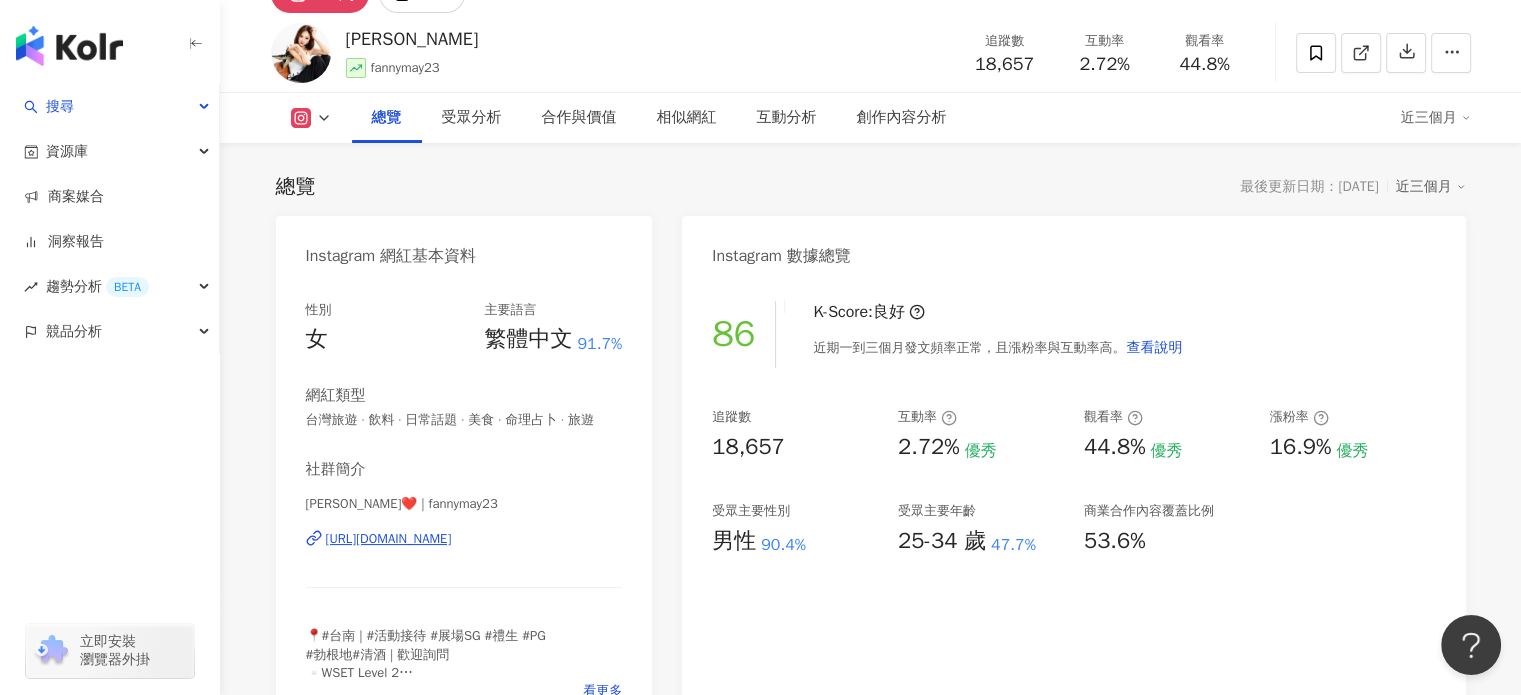click on "https://www.instagram.com/fannymay23/" at bounding box center [389, 539] 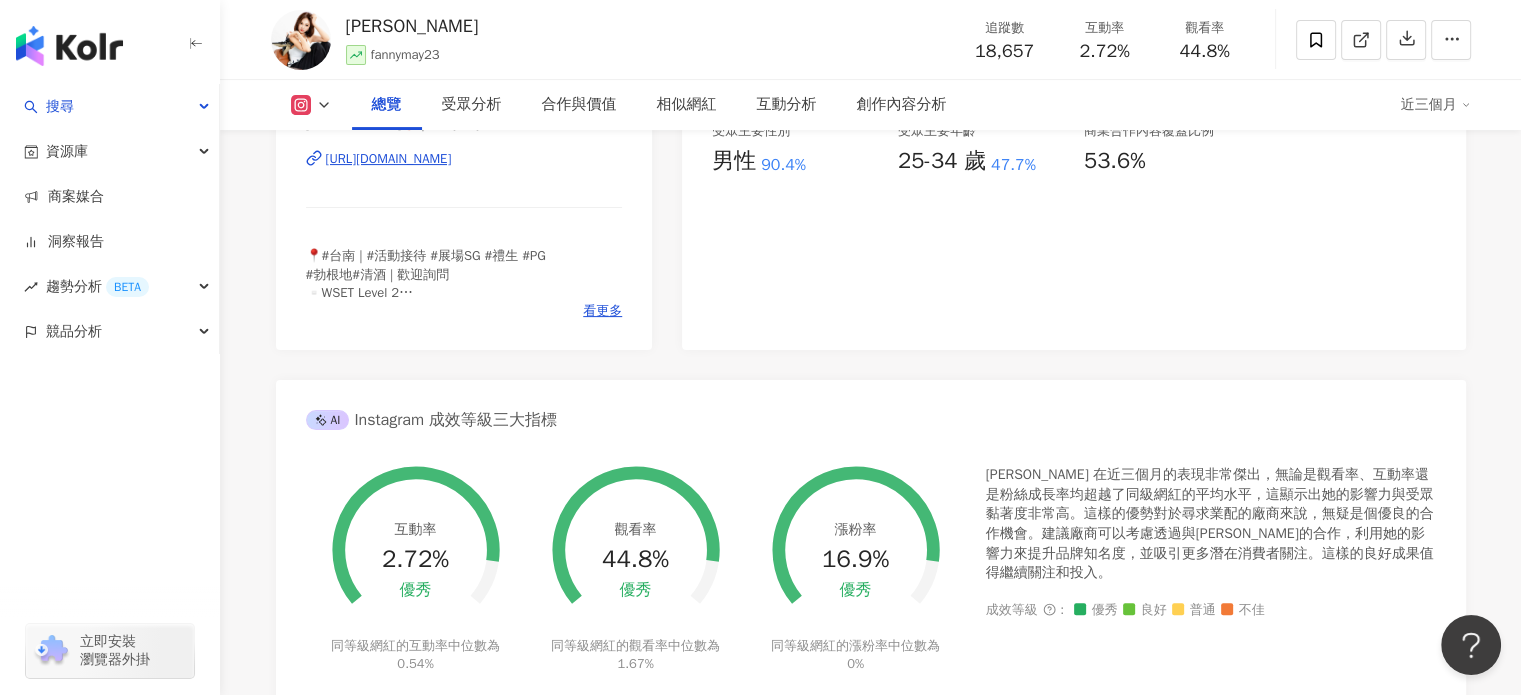 scroll, scrollTop: 600, scrollLeft: 0, axis: vertical 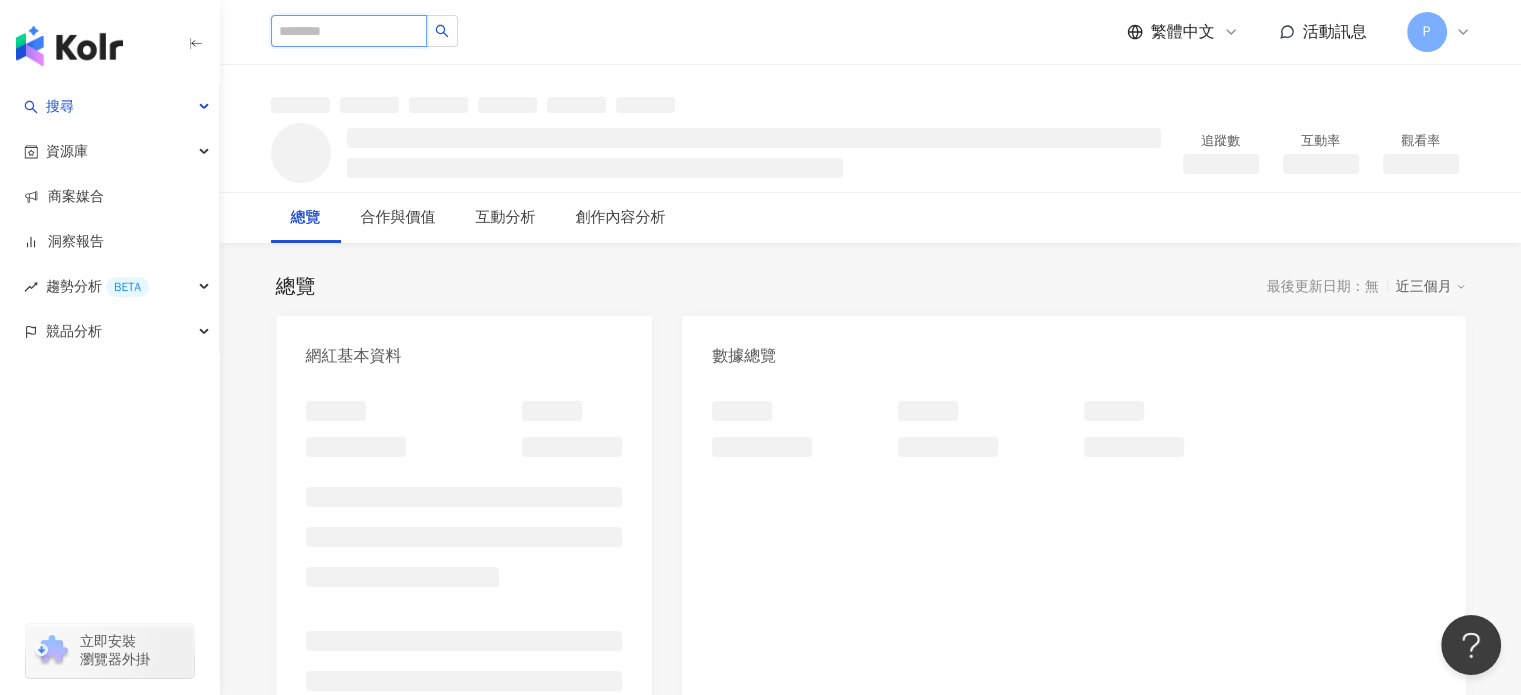 click at bounding box center (349, 31) 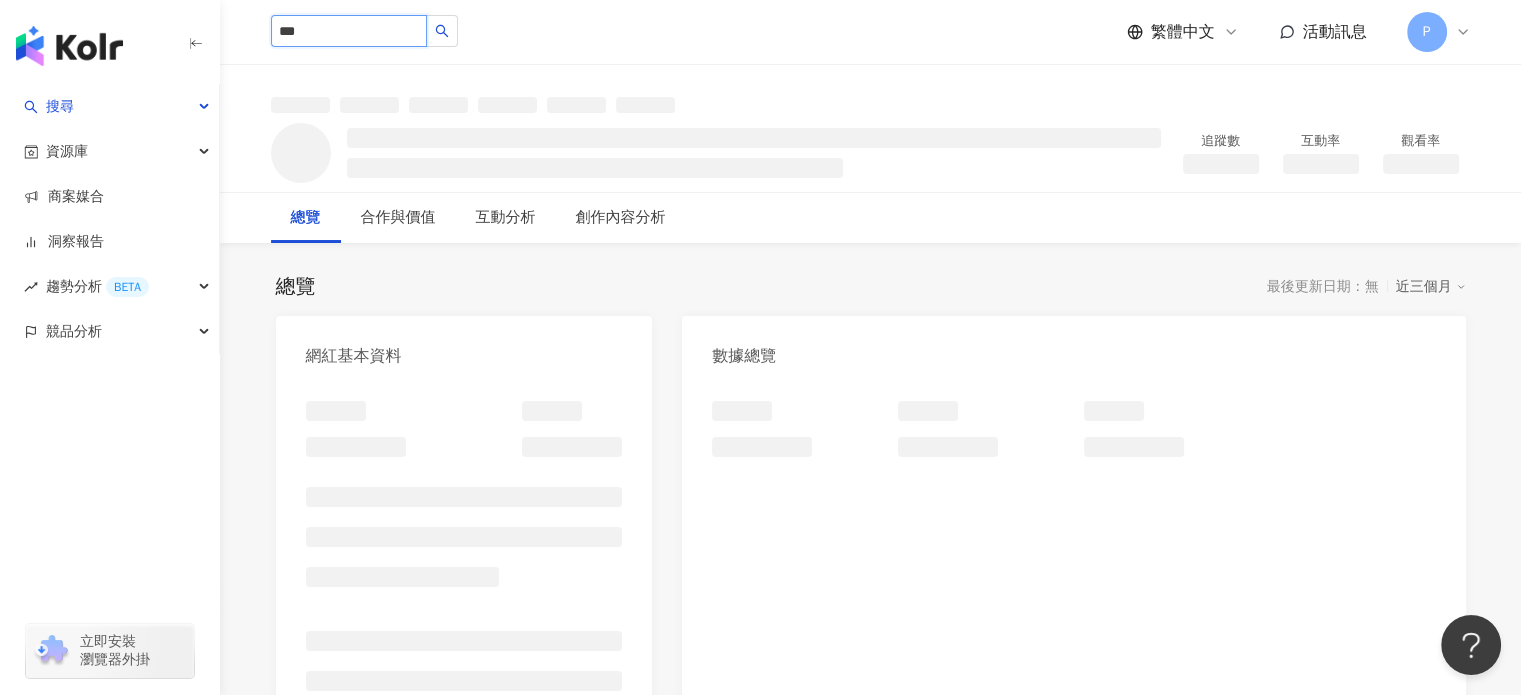 type on "***" 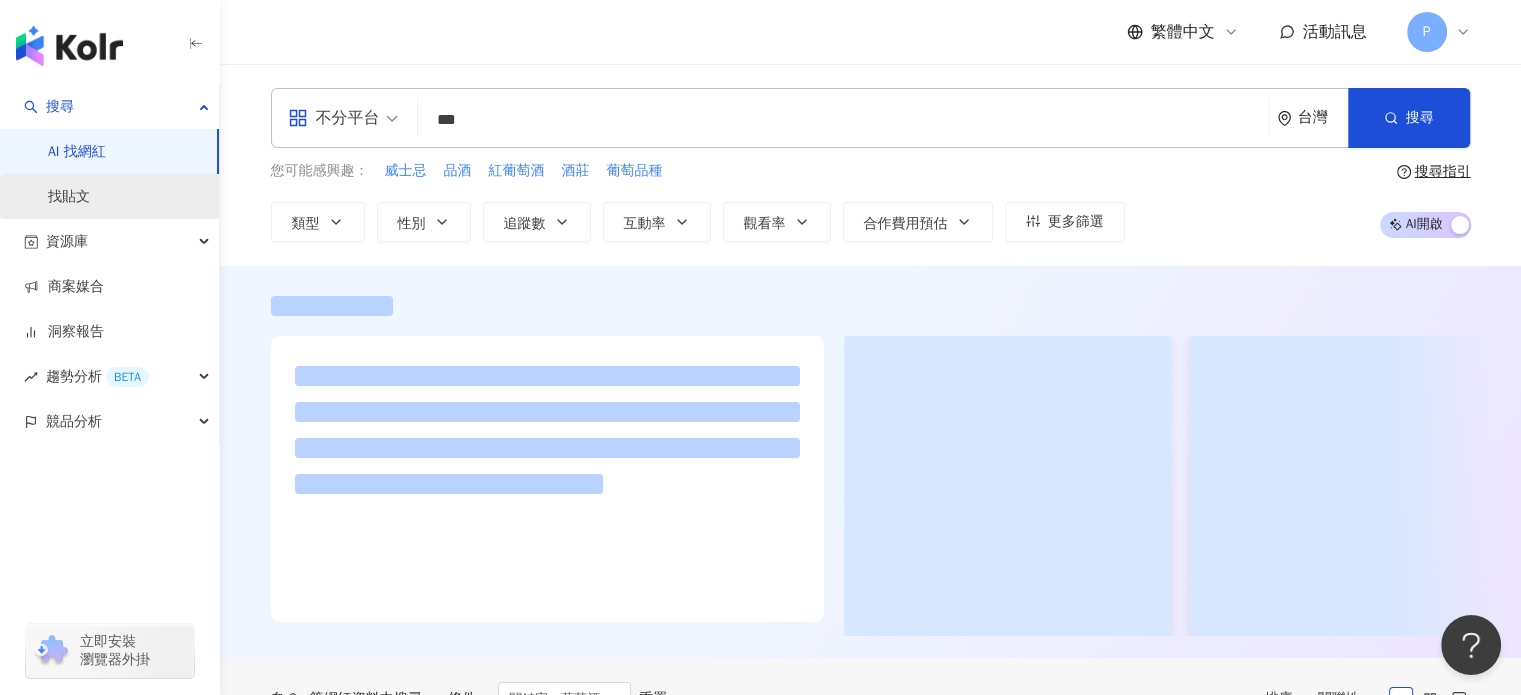 click on "找貼文" at bounding box center (69, 197) 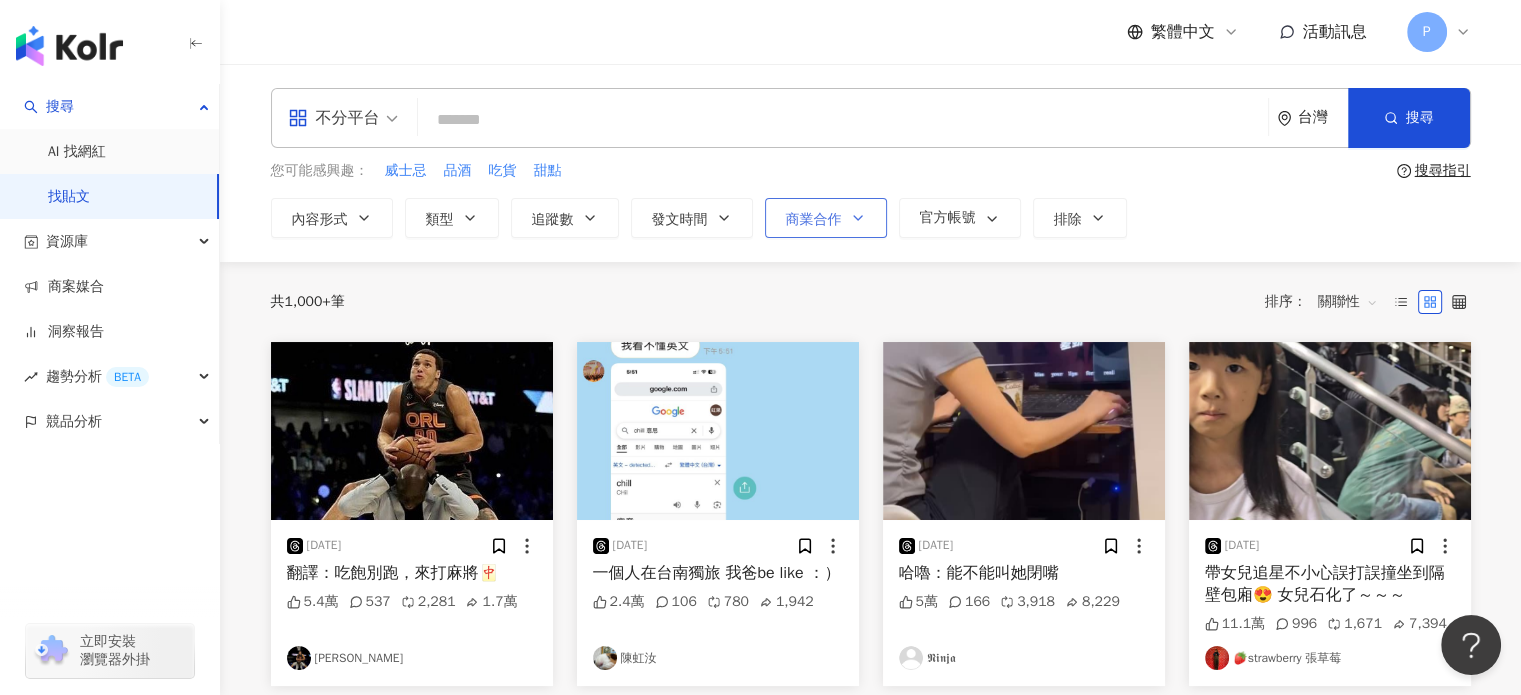 click on "商業合作" at bounding box center (826, 218) 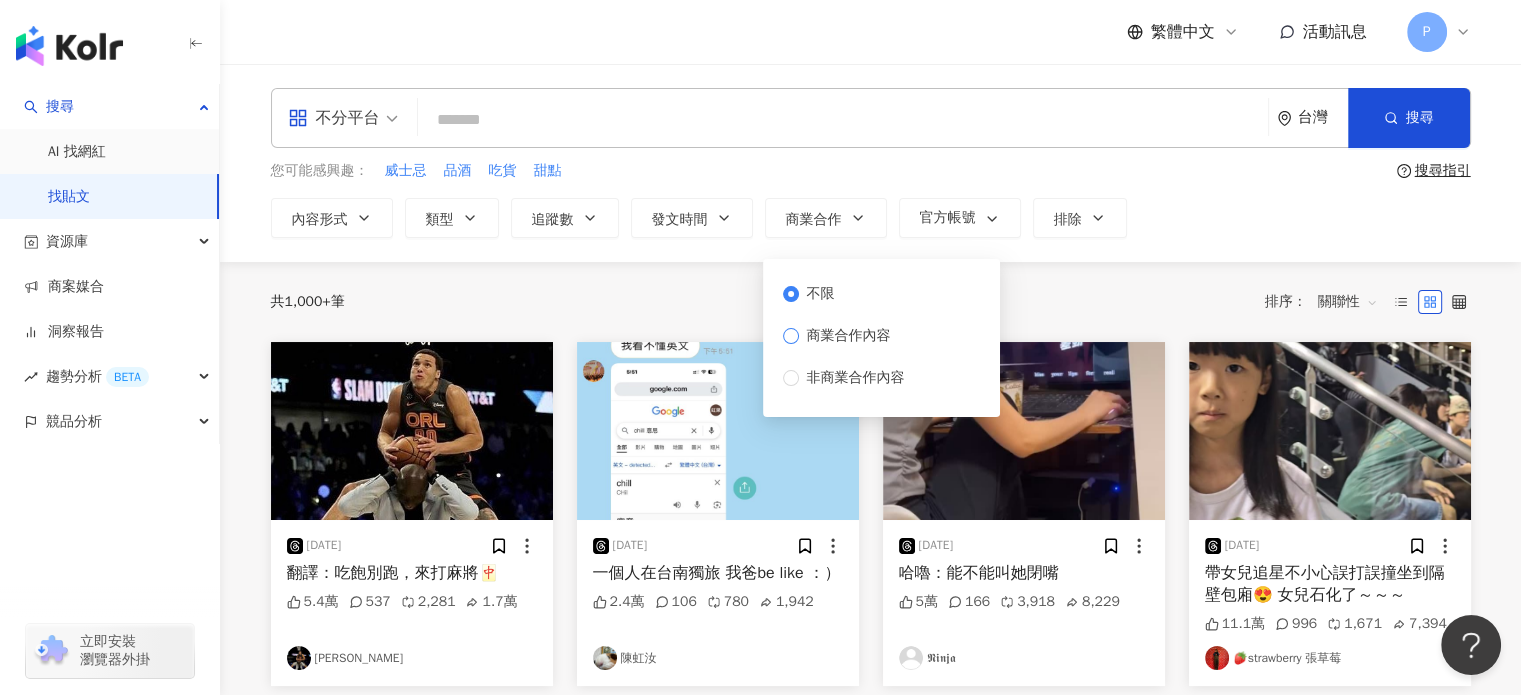 click on "商業合作內容" at bounding box center [849, 336] 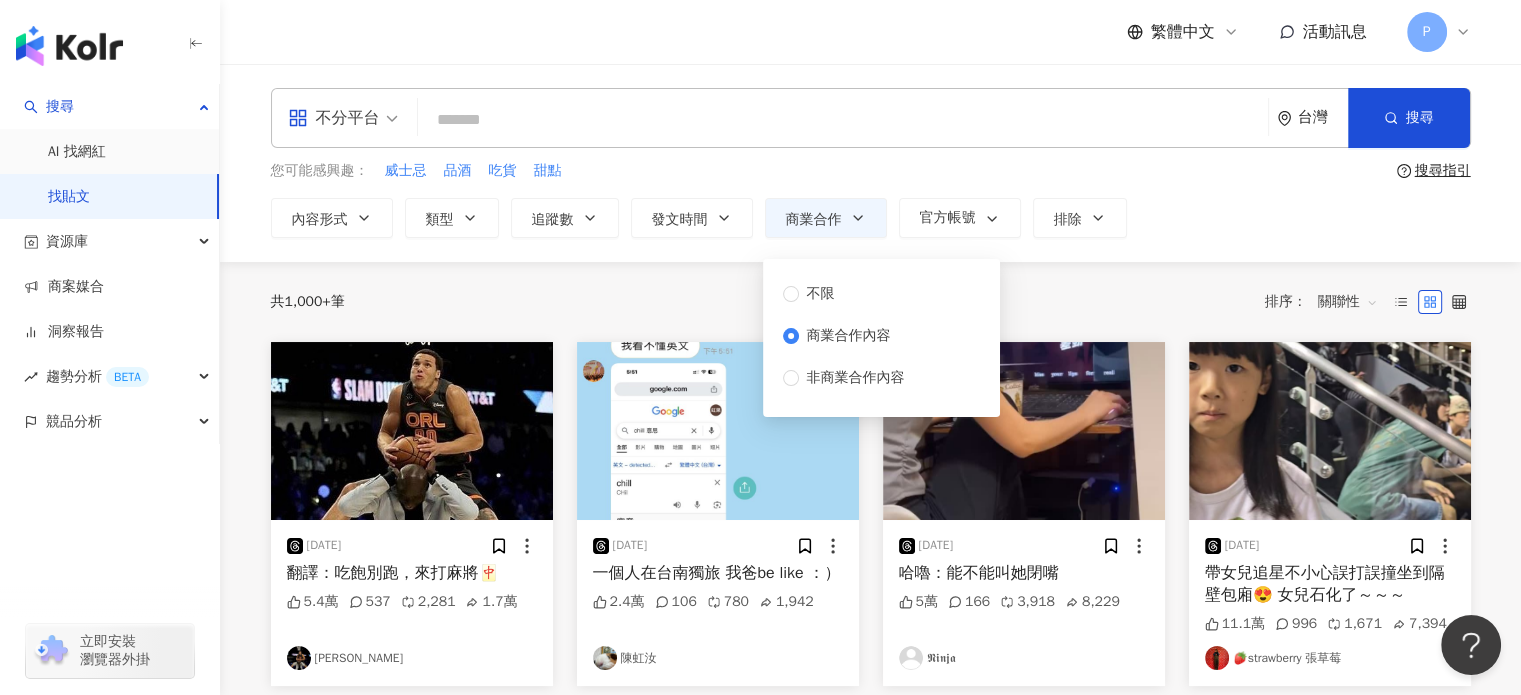click at bounding box center (843, 119) 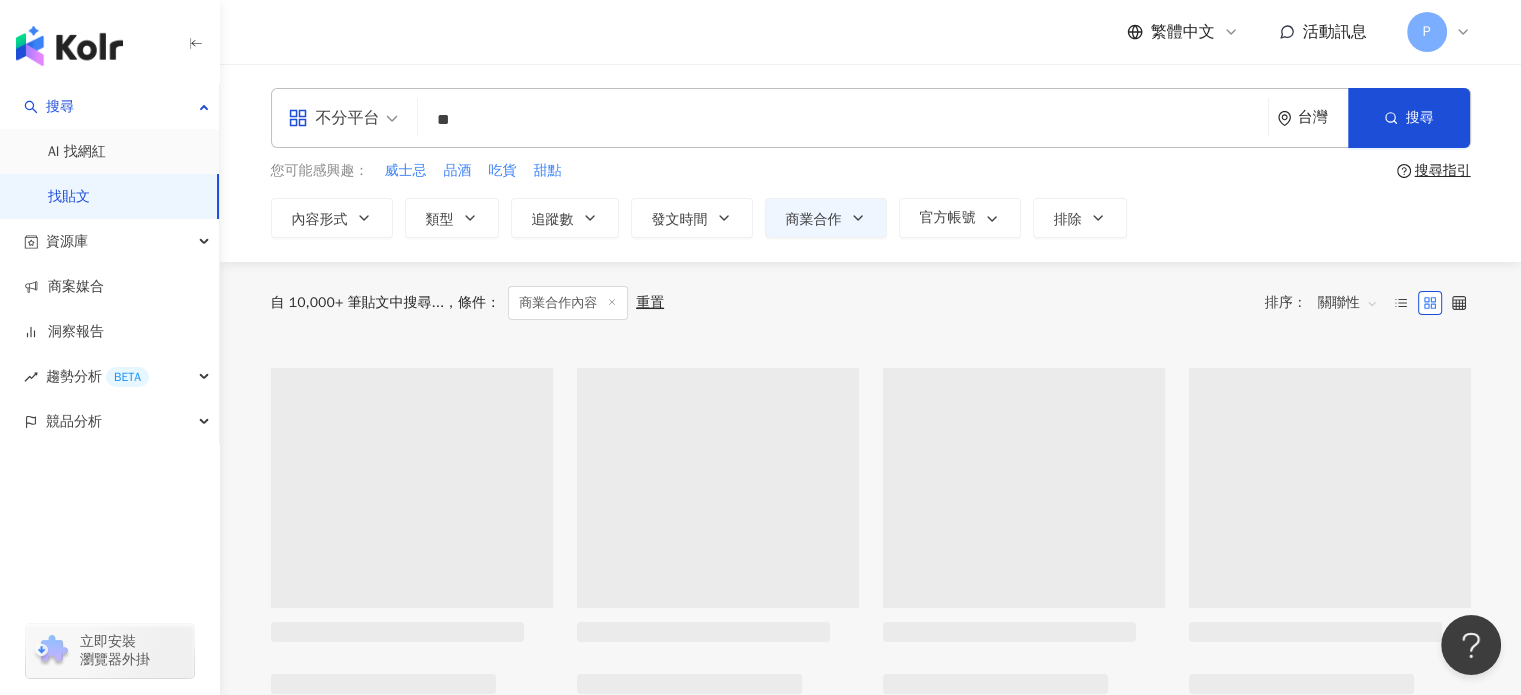 type on "*" 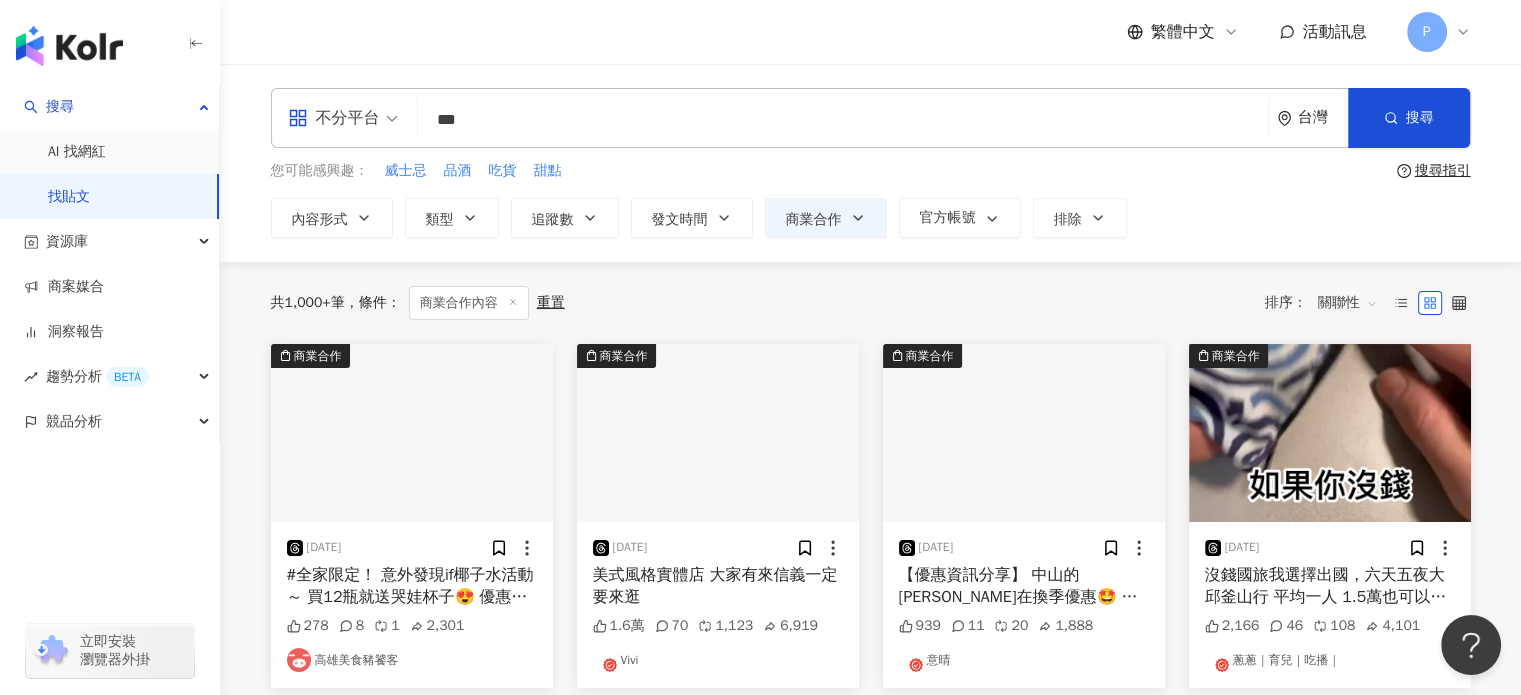 type on "*" 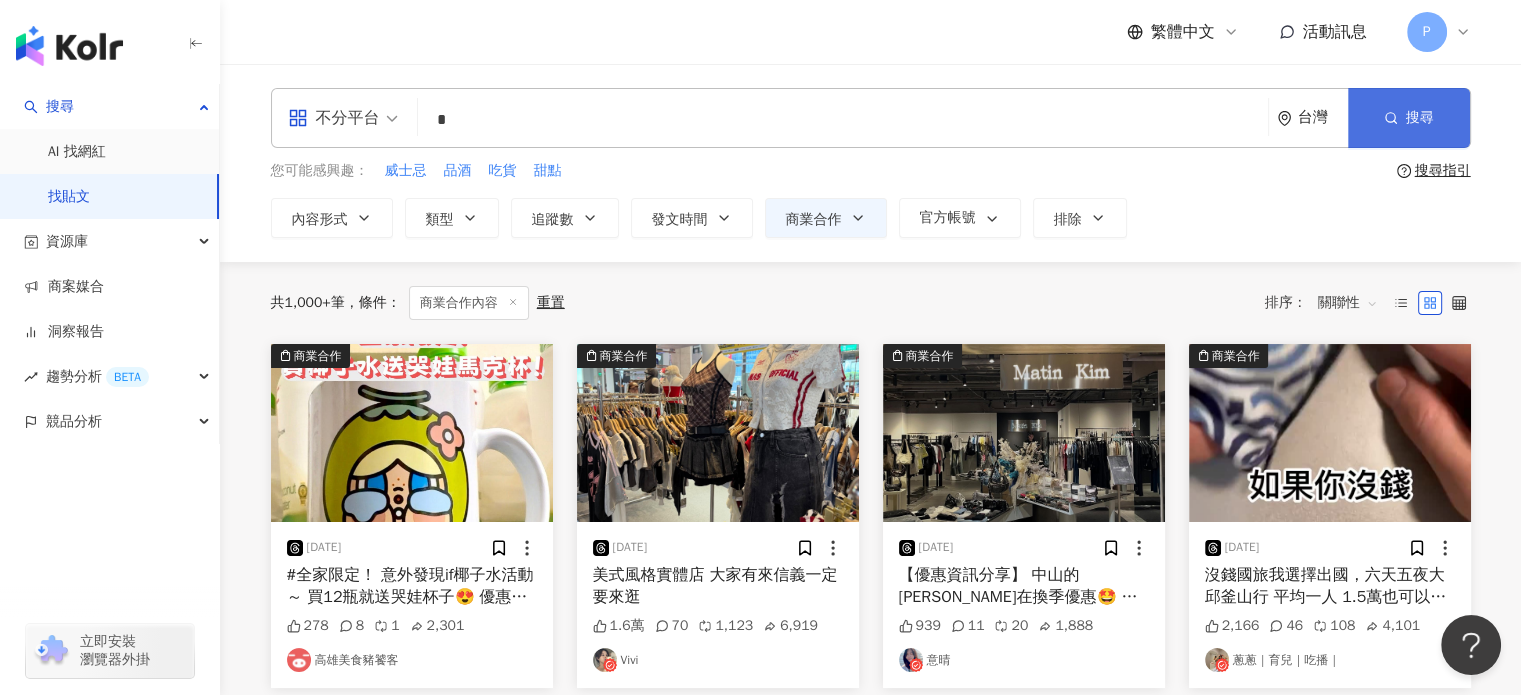 type on "*" 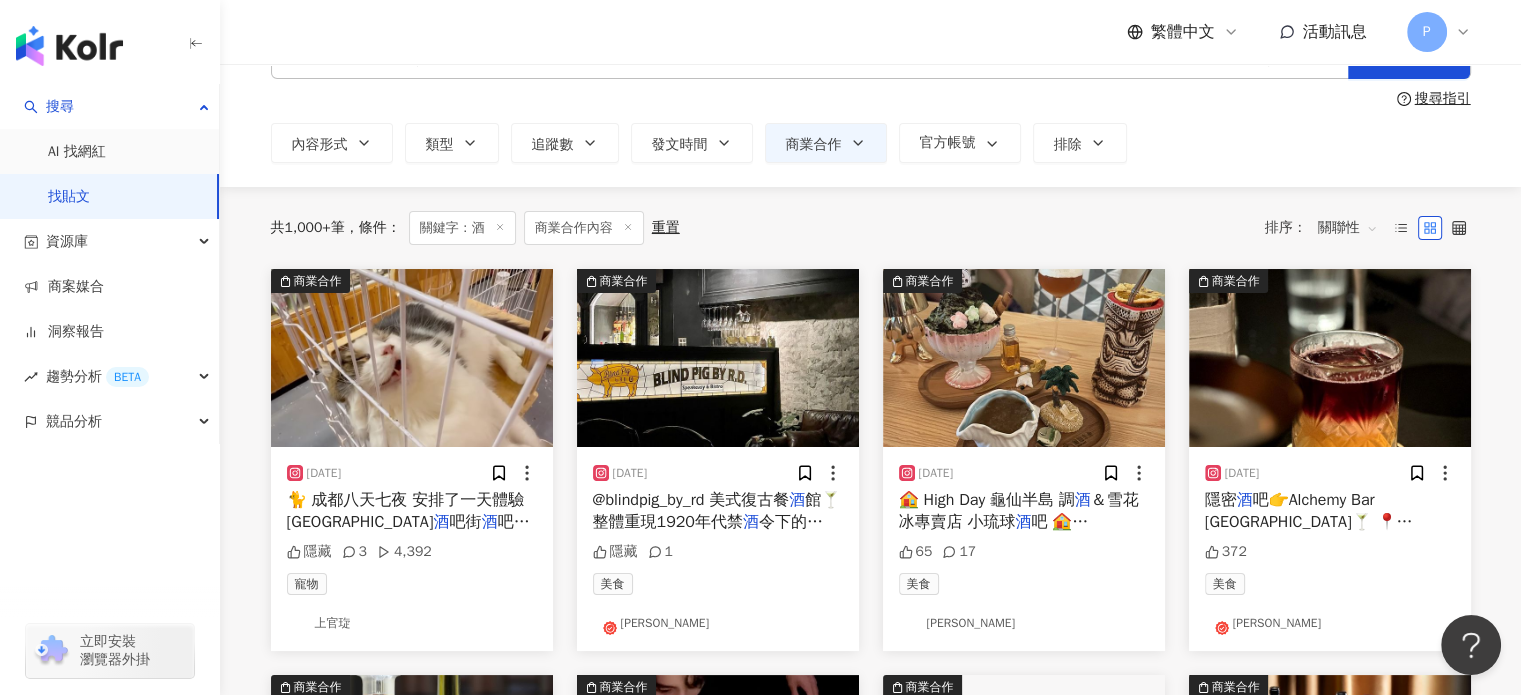 scroll, scrollTop: 100, scrollLeft: 0, axis: vertical 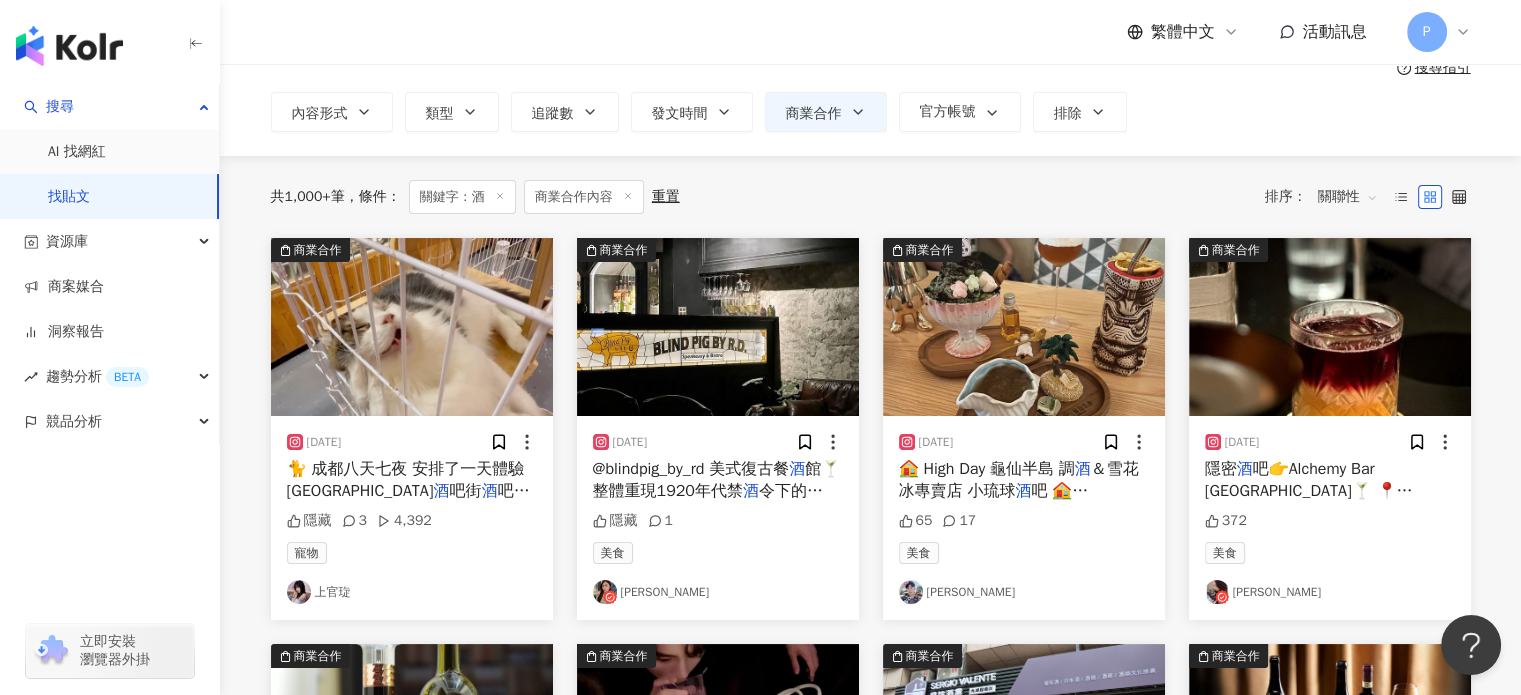 click on "館🍸
整體重現1920年代禁" at bounding box center [717, 480] 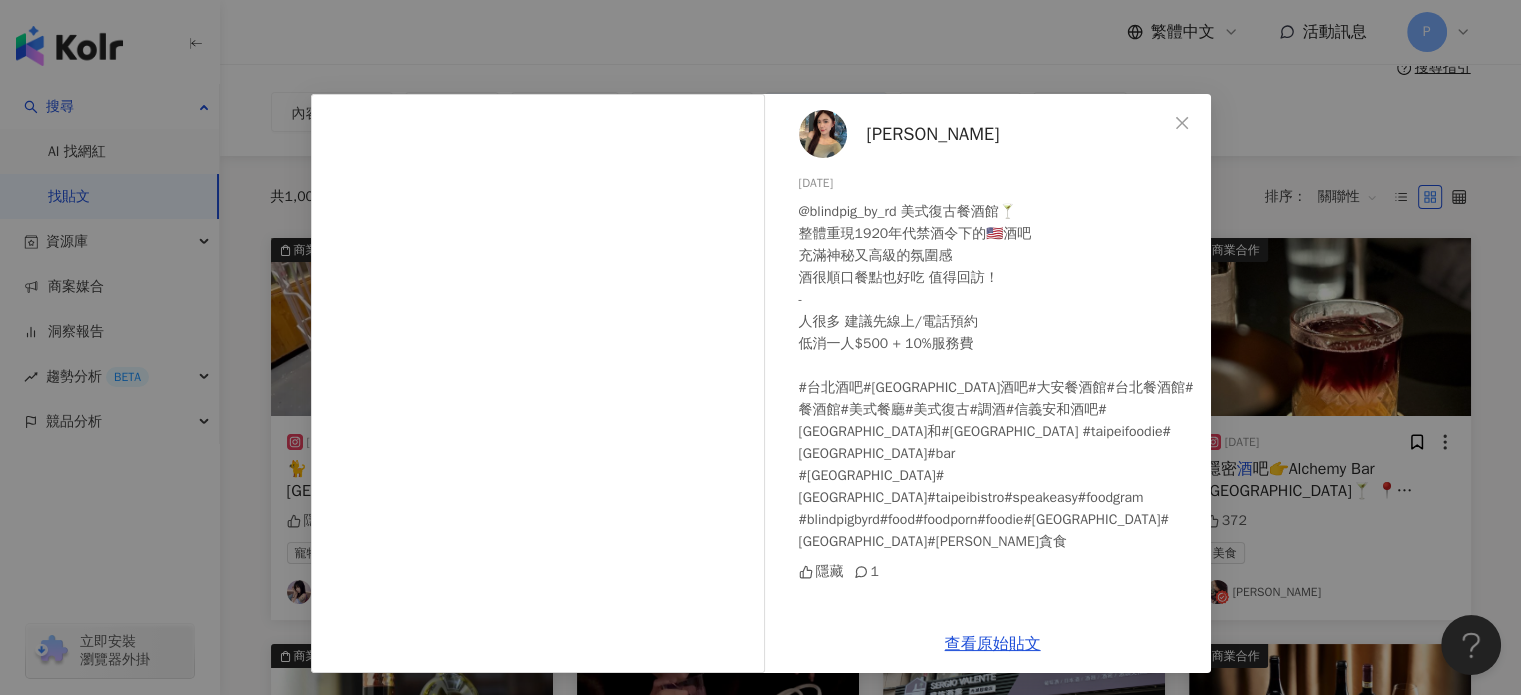 scroll, scrollTop: 8, scrollLeft: 0, axis: vertical 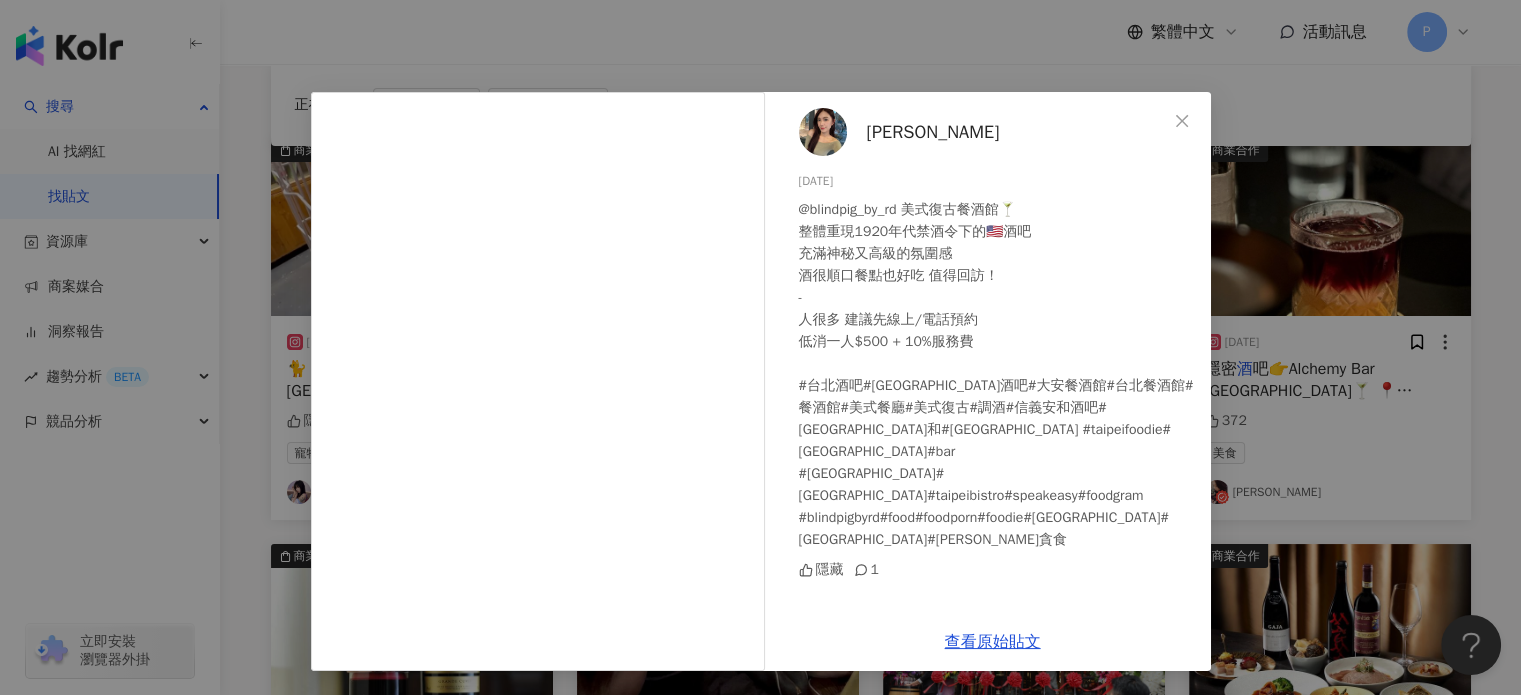 click on "李芷涵 2023/10/2 @blindpig_by_rd 美式復古餐酒館🍸
整體重現1920年代禁酒令下的🇺🇸酒吧
充滿神秘又高級的氛圍感
酒很順口餐點也好吃 值得回訪！
-
人很多 建議先線上/電話預約
低消一人$500 + 10%服務費
#台北酒吧#大安區酒吧#大安餐酒館#台北餐酒館#餐酒館#美式餐廳#美式復古#調酒#信義安和酒吧#信義安和#大安#台北#台灣#taipeifood #taipeifoodie#taipeigram#bar
#bistro#taipeibar#taipeibistro#speakeasy#foodgram #blindpigbyrd#food#foodporn#foodie#daan#taipei#taiwan#han貪食 隱藏 1 查看原始貼文" at bounding box center (760, 347) 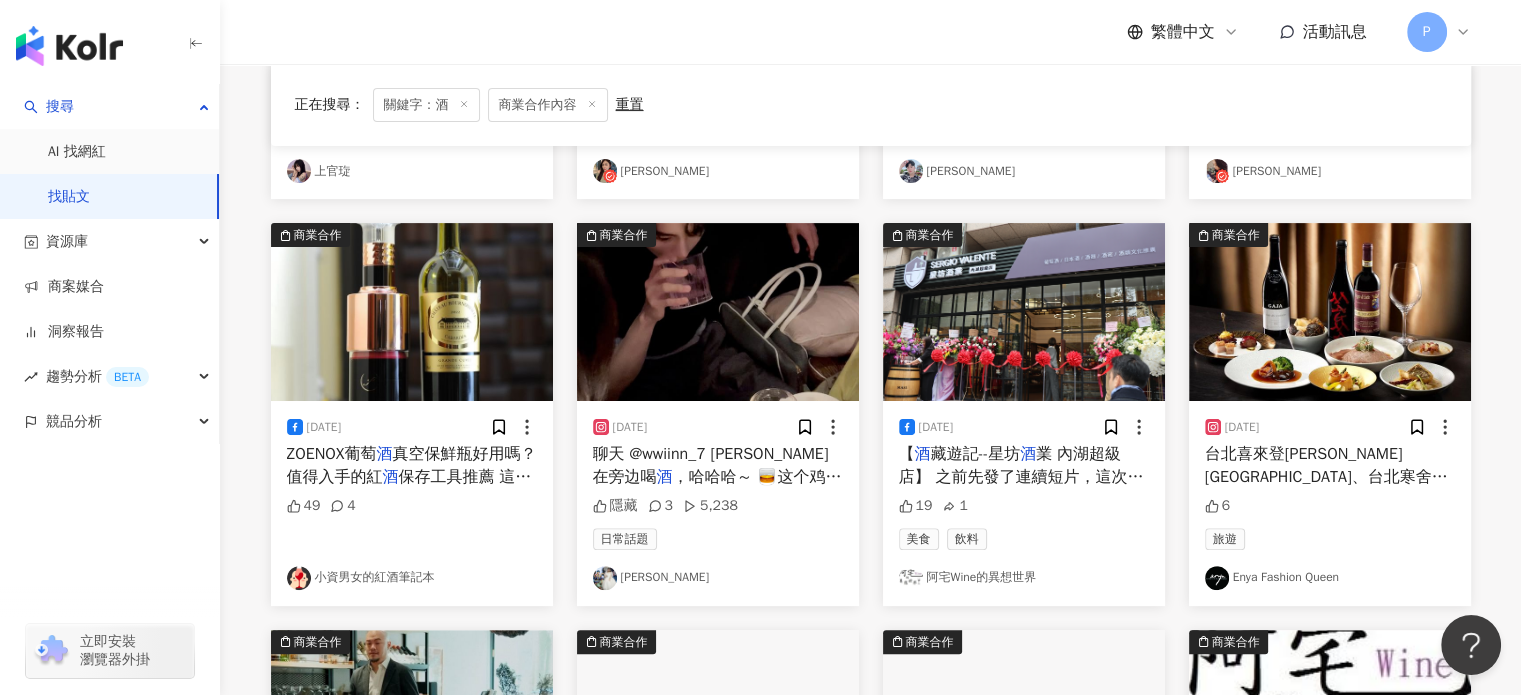 scroll, scrollTop: 500, scrollLeft: 0, axis: vertical 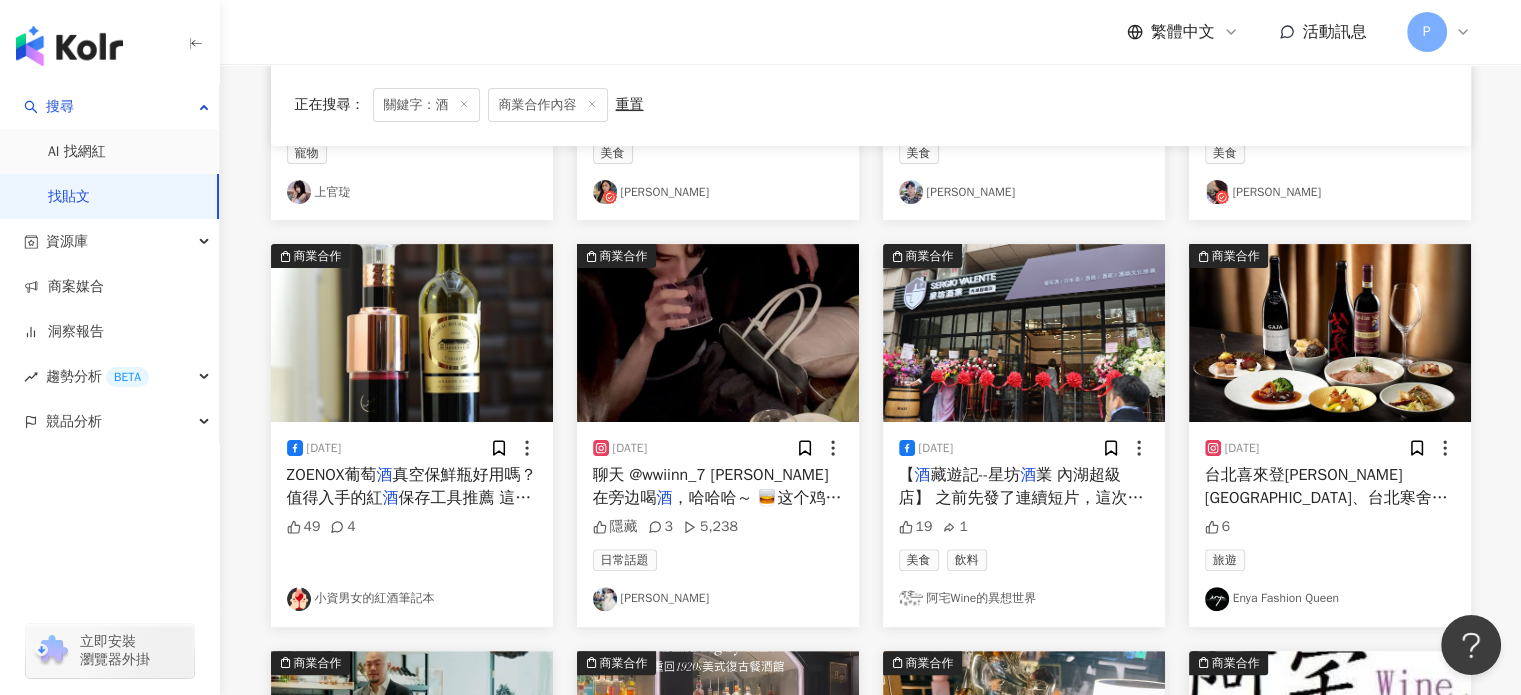 click on "好好喝啊，是" at bounding box center [657, 520] 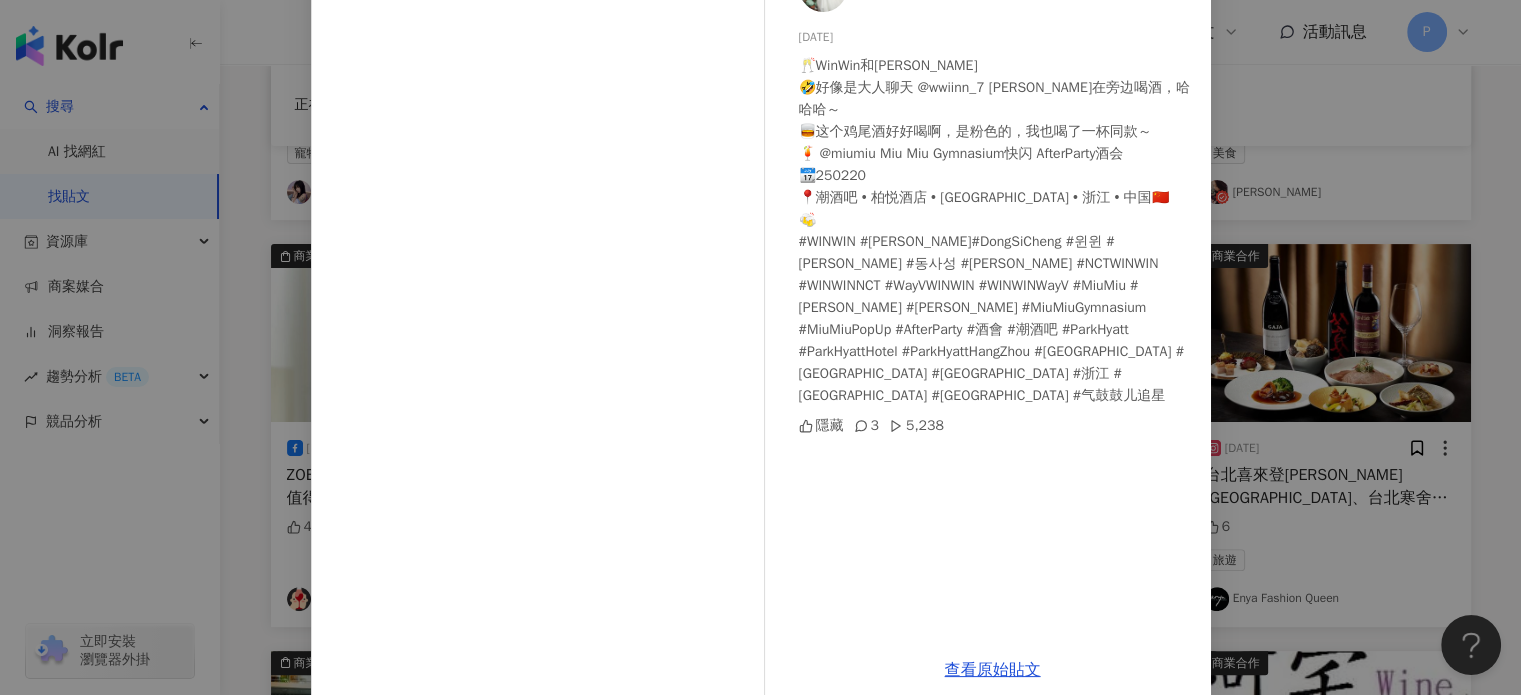 scroll, scrollTop: 180, scrollLeft: 0, axis: vertical 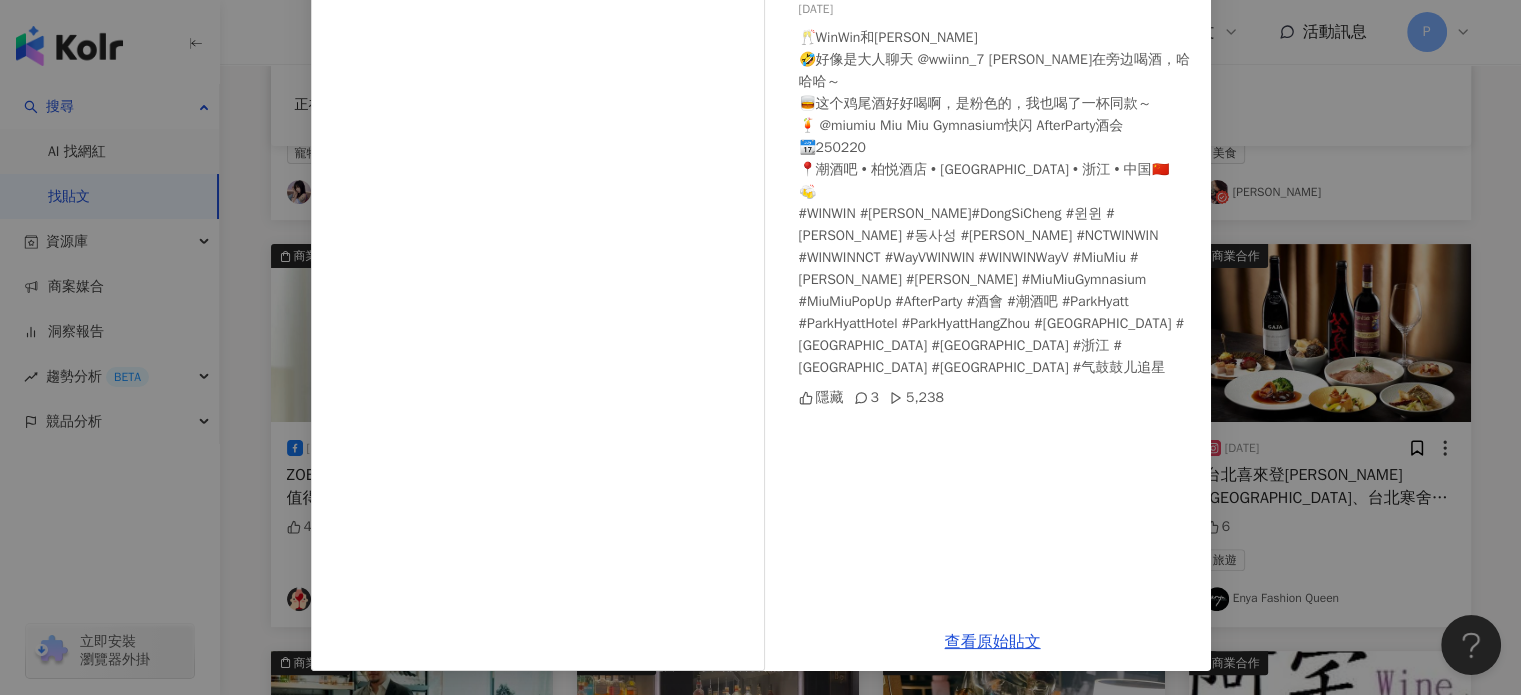 click on "Ivy Gu 2025/2/25 🥂WinWin和MiuMiu
🤣好像是大人聊天 @wwiinn_7 董思成在旁边喝酒，哈哈哈～
🥃这个鸡尾酒好好喝啊，是粉色的，我也喝了一杯同款～
🍹 @miumiu Miu Miu Gymnasium快闪 AfterParty酒会
📆250220
📍潮酒吧 • 柏悦酒店 • 杭州 • 浙江 • 中国🇨🇳
🍻
#WINWIN #董思成 #DongSiCheng #윈윈 #昀昀 #동사성 #董思成WinWin #NCTWINWIN #WINWINNCT #WayVWINWIN #WINWINWayV #MiuMiu #MiuMiu缪缪 #缪缪 #MiuMiuGymnasium #MiuMiuPopUp #AfterParty #酒會 #潮酒吧 #ParkHyatt #ParkHyattHotel #ParkHyattHangZhou #柏悦酒店 #杭州柏悦酒店 #杭州 #HangZhou #浙江 #ZheJiang #China #气鼓鼓儿追星 隱藏 3 5,238 查看原始貼文" at bounding box center [760, 347] 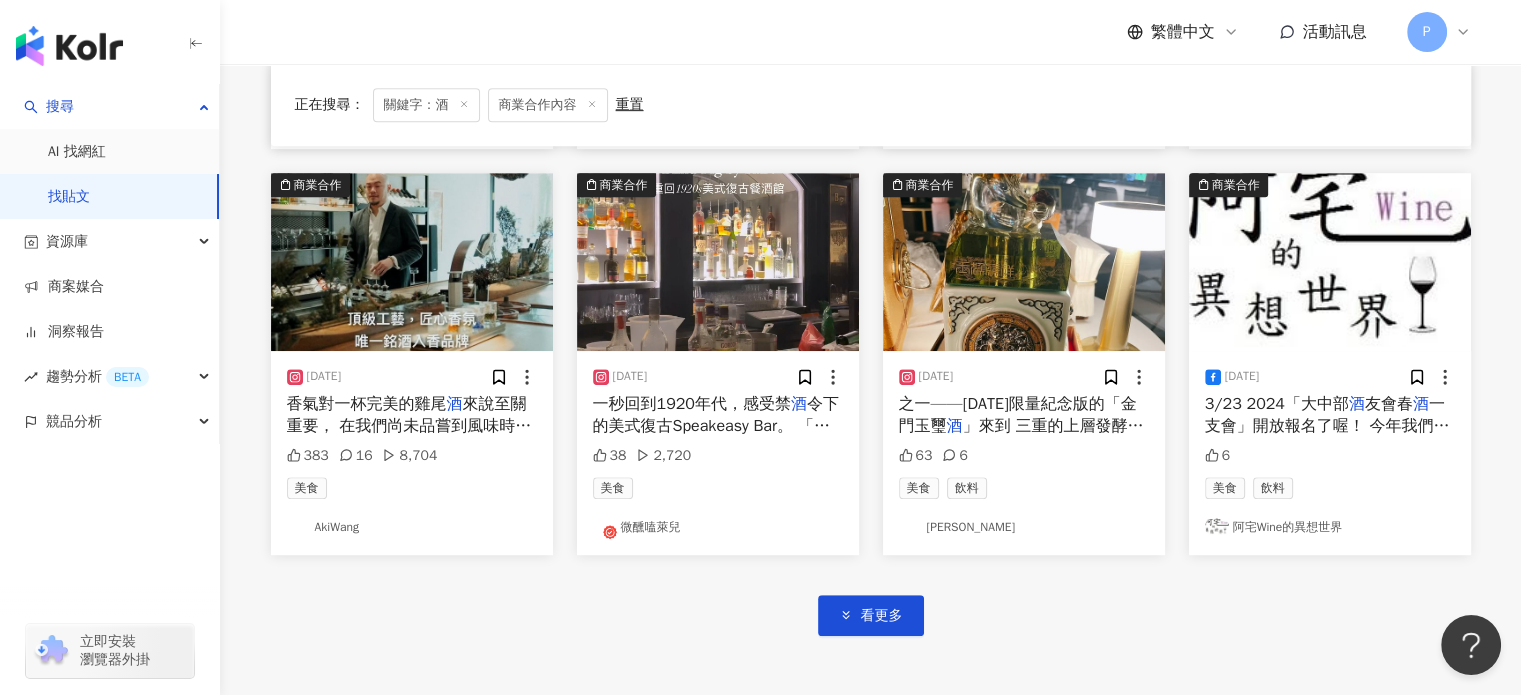 scroll, scrollTop: 1000, scrollLeft: 0, axis: vertical 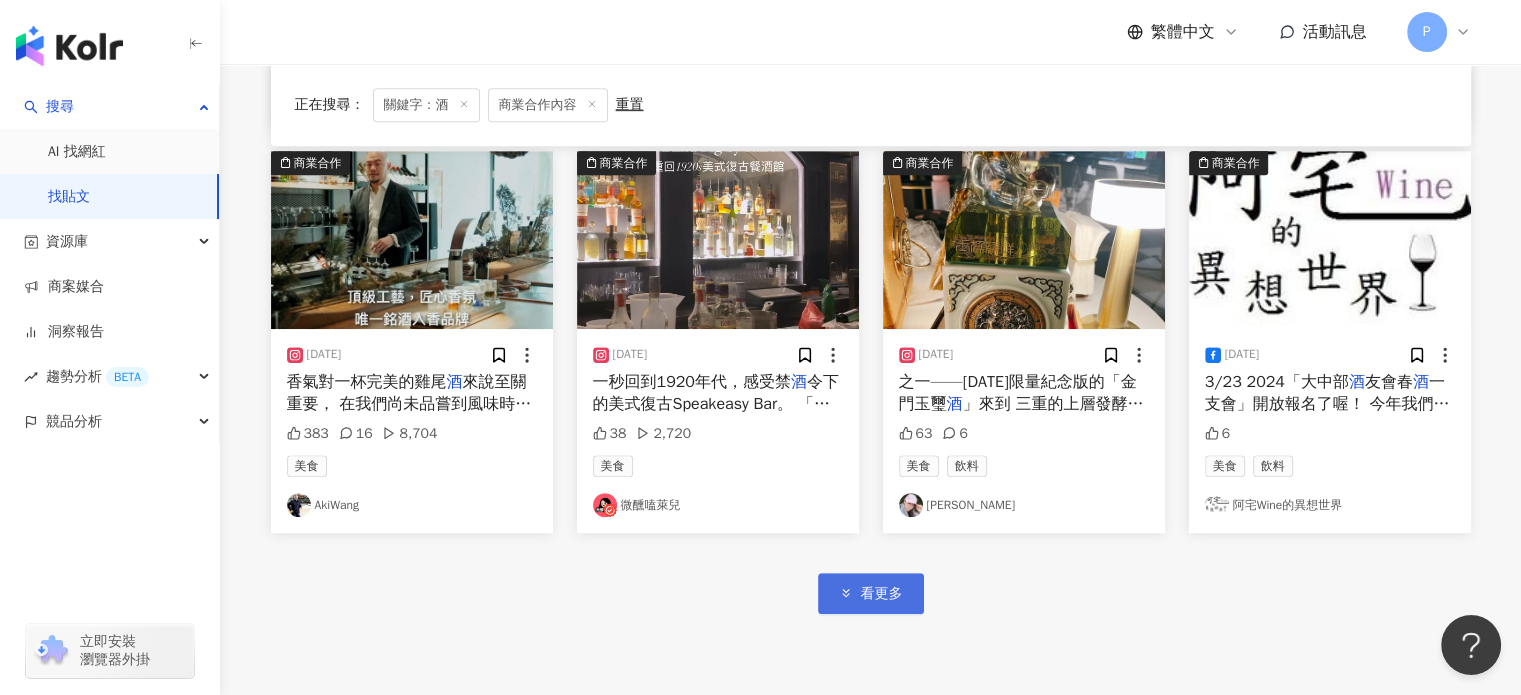 click on "看更多" at bounding box center (882, 594) 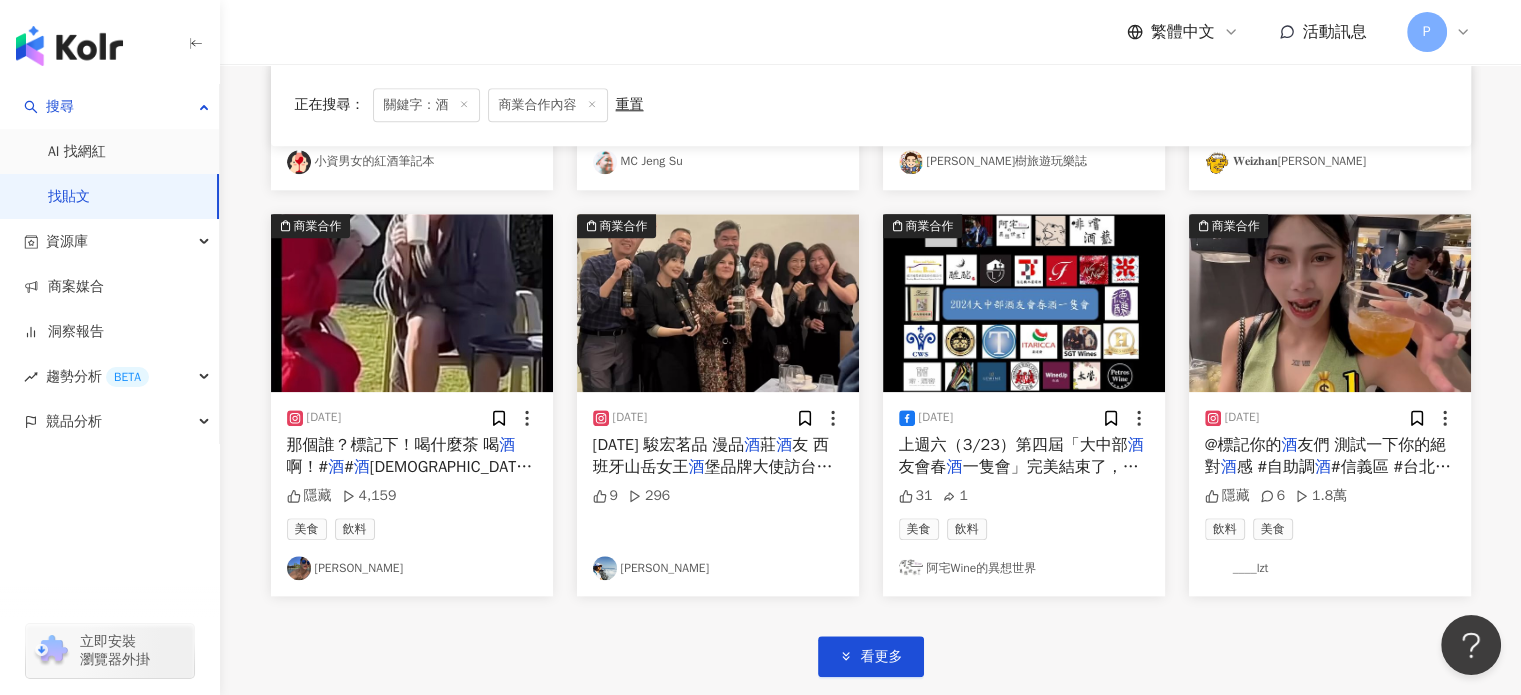 scroll, scrollTop: 2200, scrollLeft: 0, axis: vertical 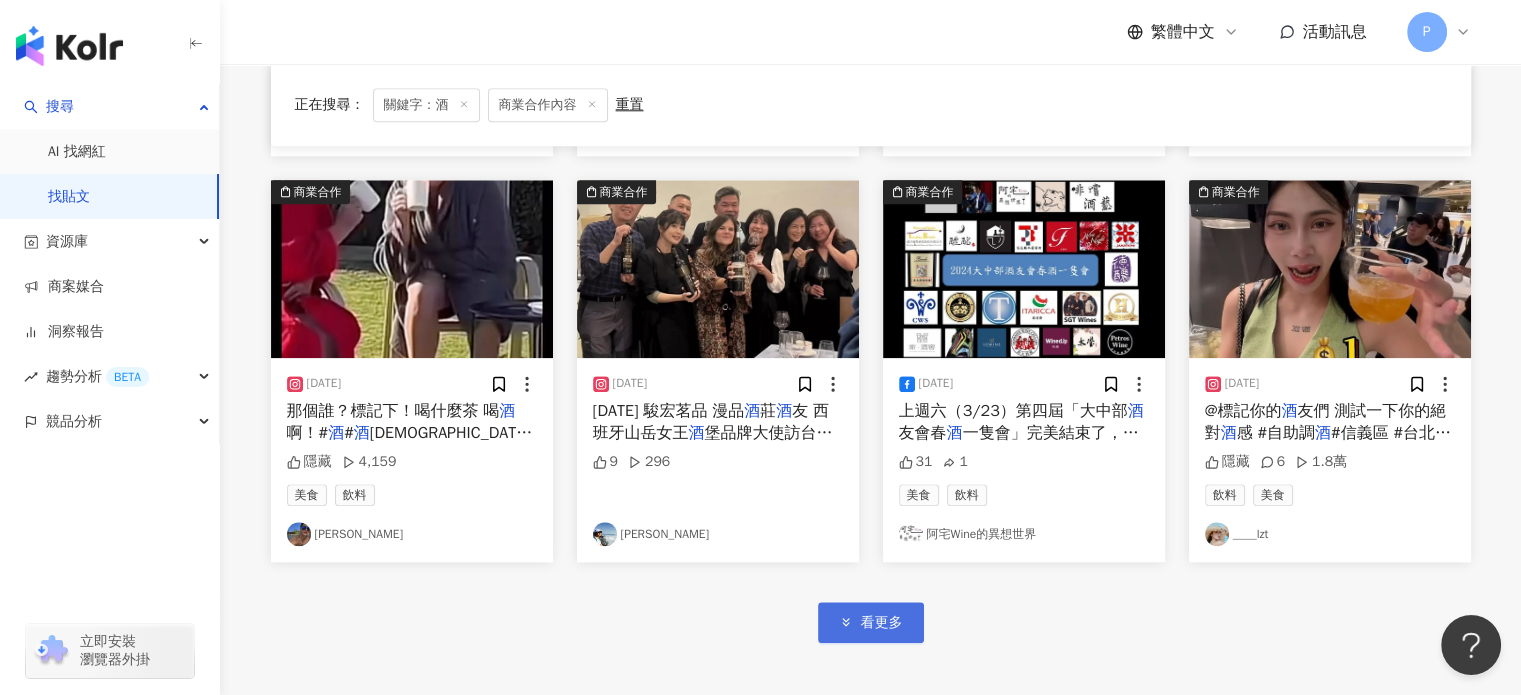 click on "看更多" at bounding box center (882, 623) 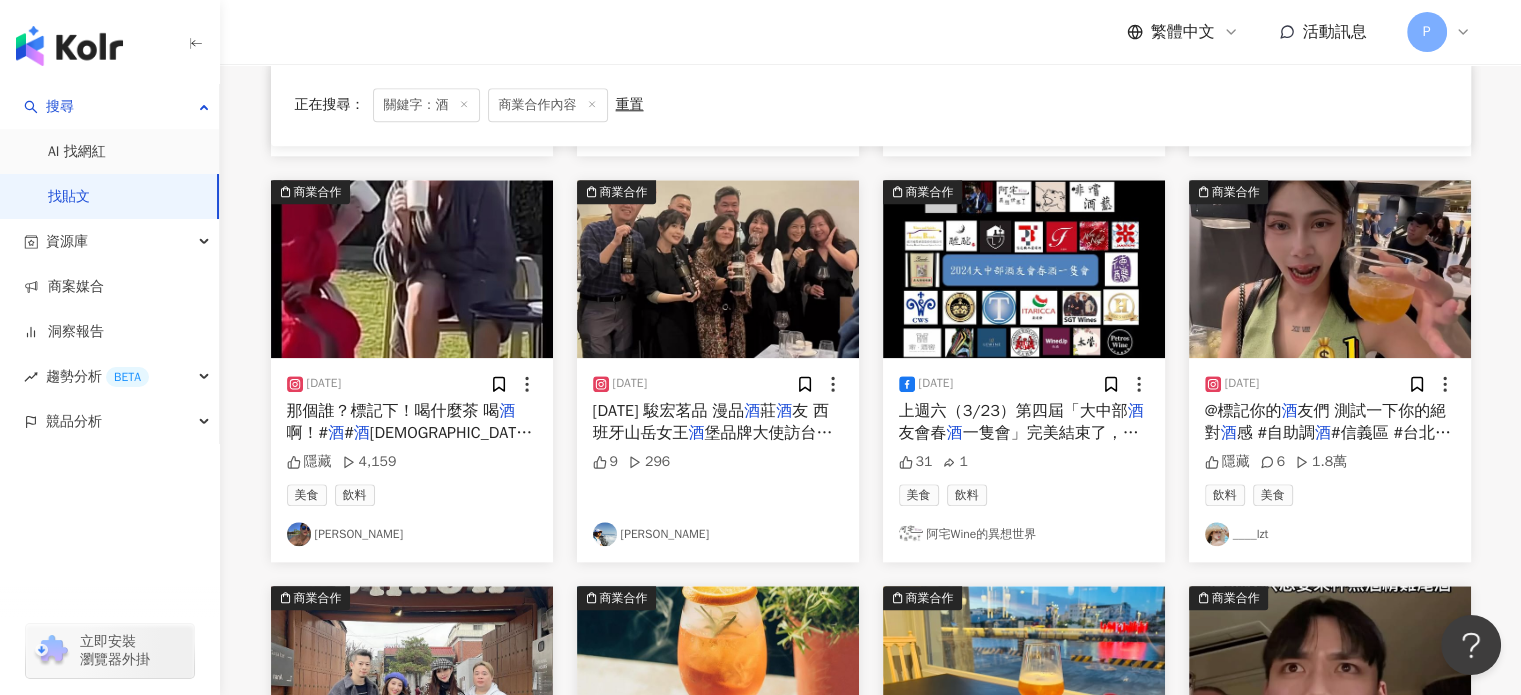 click on "友們
測試一下你的絕對" at bounding box center (1326, 422) 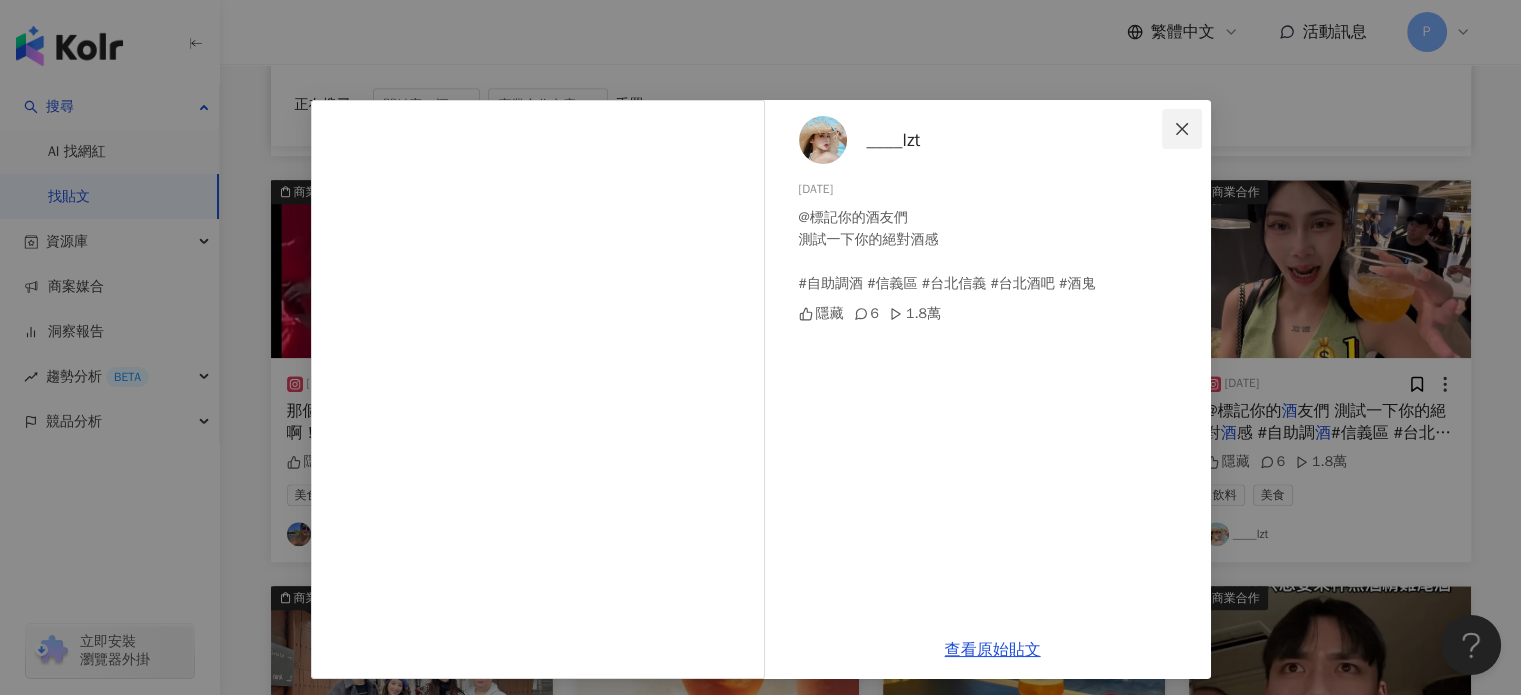 click at bounding box center [1182, 129] 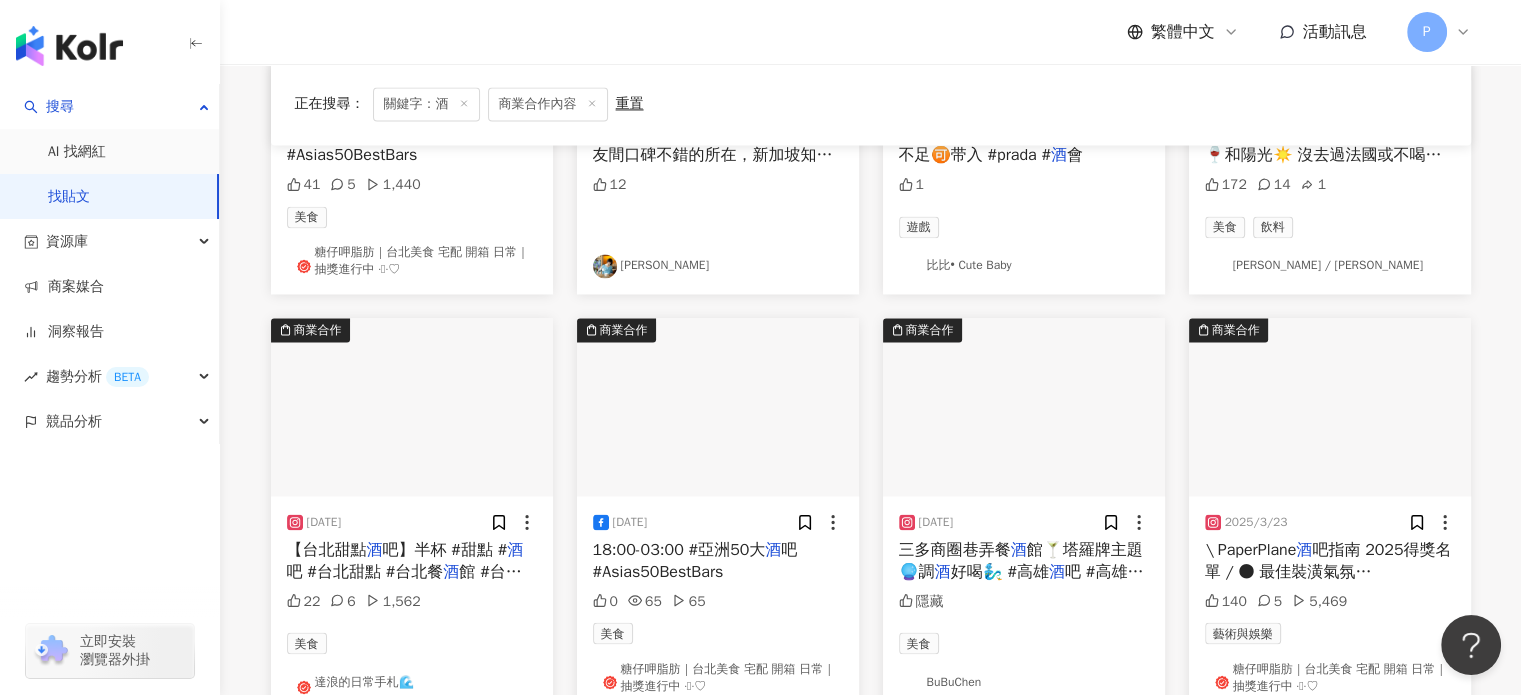 scroll, scrollTop: 3100, scrollLeft: 0, axis: vertical 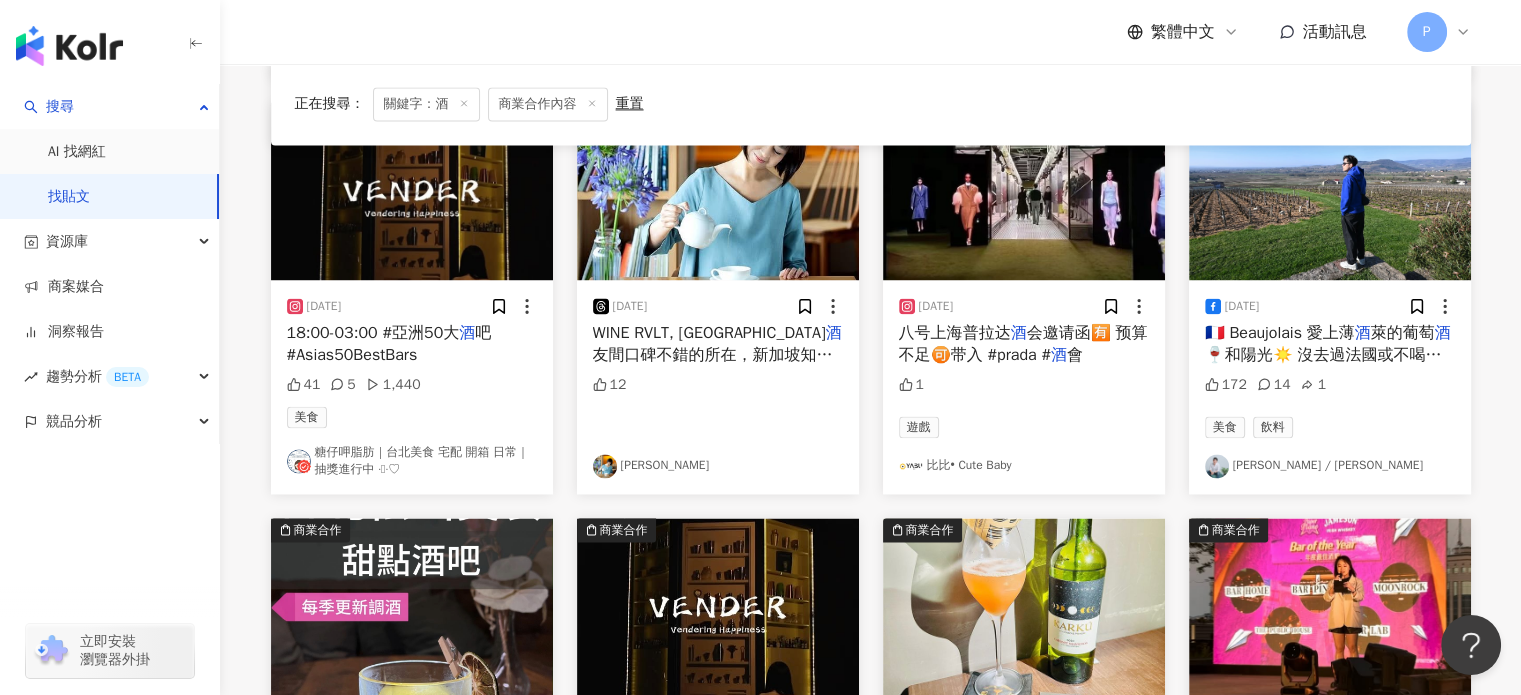click on "18:00-03:00
#亞洲50大 酒 吧 #Asias50BestBars" at bounding box center (412, 344) 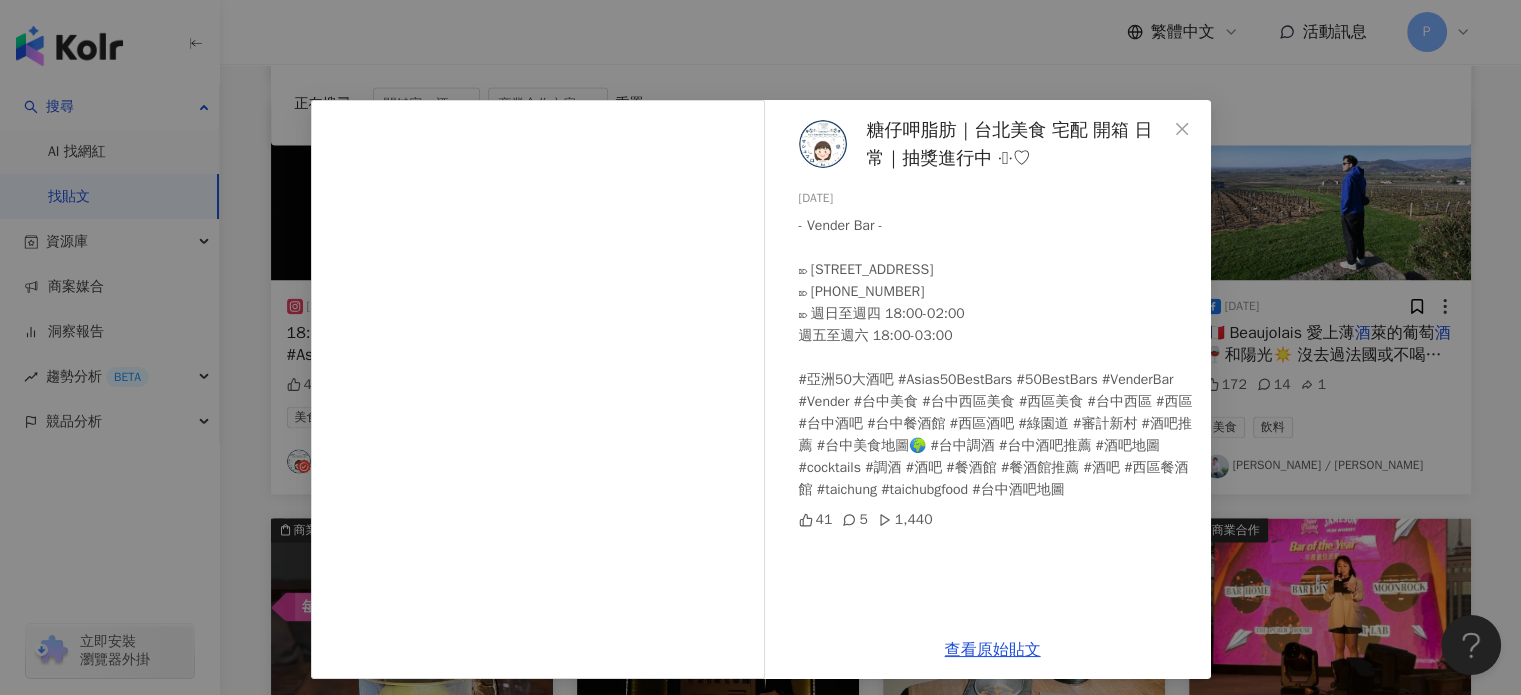 click on "糖仔呷脂肪｜台北美食 宅配 開箱 日常｜抽獎進行中 ·͜·♡ 2025/3/21 - Vender Bar -
⌦ 台中市西區五權西四街118號
⌦ (04)2372-5875
⌦ 週日至週四 18:00-02:00
週五至週六 18:00-03:00
#亞洲50大酒吧 #Asias50BestBars #50BestBars #VenderBar #Vender #台中美食 #台中西區美食 #西區美食 #台中西區 #西區 #台中酒吧 #台中餐酒館 #西區酒吧 #綠園道 #審計新村 #酒吧推薦 #台中美食地圖🌍 #台中調酒 #台中酒吧推薦 #酒吧地圖 #cocktails #調酒 #酒吧 #餐酒館 #餐酒館推薦 #酒吧  #西區餐酒館 #taichung #taichubgfood #台中酒吧地圖 41 5 1,440 查看原始貼文" at bounding box center (760, 347) 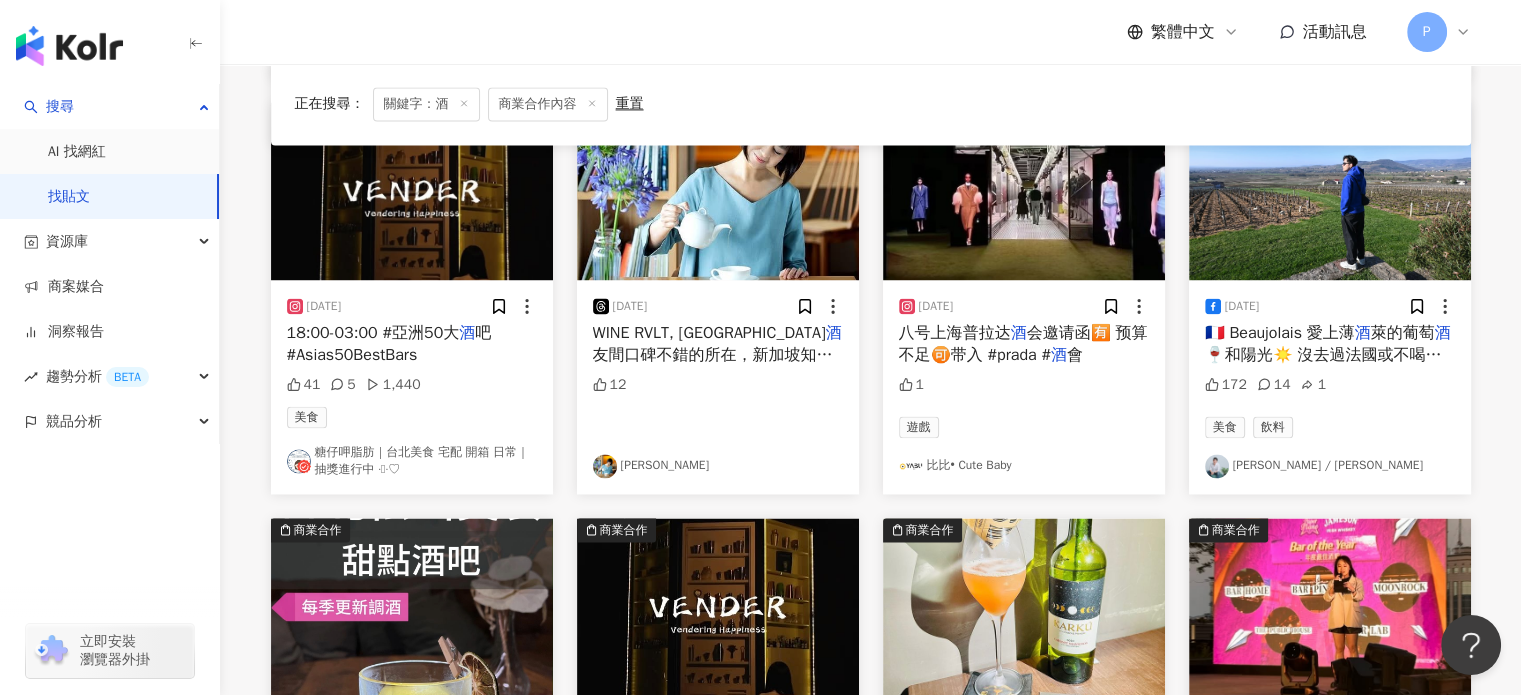 click on "正在搜尋 ： 關鍵字：酒 商業合作內容 重置 排序： 關聯性 商業合作 2024/6/3 🐈
成都八天七夜
安排了一天體驗九眼橋 酒 吧街
酒 吧街的 酒 吧選擇真的超級多
為了萬中選一
我們來來回走了三趟
因此也意外發現了這間
「貓主題商店」
本以為主打販售貓咪週邊
結果裡頭超多水晶以及很多有趣的商品
我個人覺得滿有趣的！
🔺大里貓主題商店
📍地址：四川省成都市武侯区丝管路58号附8号
#九眼橋 #九眼橋 酒 吧街 #大里貓主題商店
#成都 #成都旅遊 #成都 酒 吧 #貓咪
#九眼桥 #九眼桥 酒 吧街 #大里猫主题商店 隱藏 3 4,392 寵物 上官琁 商業合作 2023/10/2 @blindpig_by_rd 美式復古餐 酒 館🍸
整體重現1920年代禁 酒 令下的🇺🇸 酒 吧
充滿神秘又高級的氛圍感
酒 很順口餐點也好吃 值得回訪！
-
人很多 建議先線上/電話預約
低消一人$500 + 10%服務費
#台北 酒 吧#大安區 酒 酒 酒" at bounding box center (871, -902) 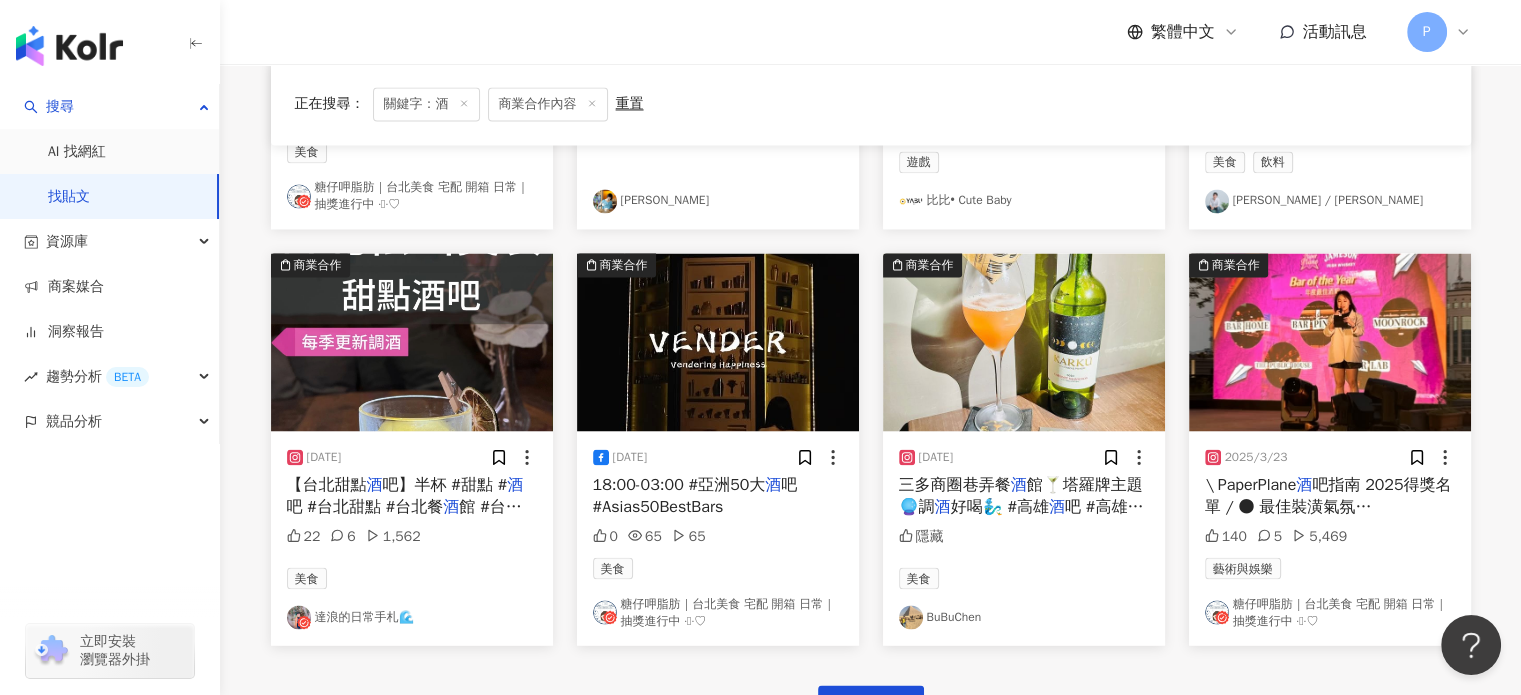 scroll, scrollTop: 3400, scrollLeft: 0, axis: vertical 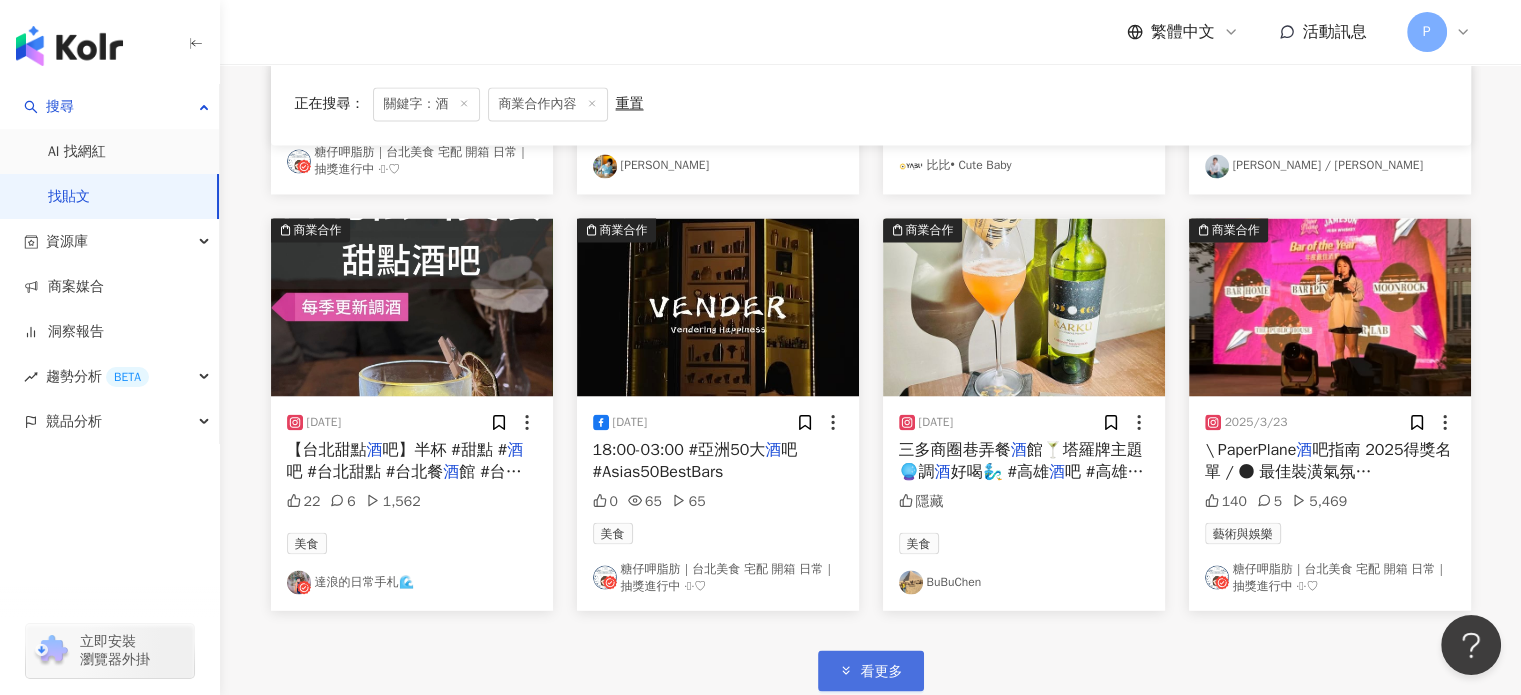 click on "看更多" at bounding box center [882, 671] 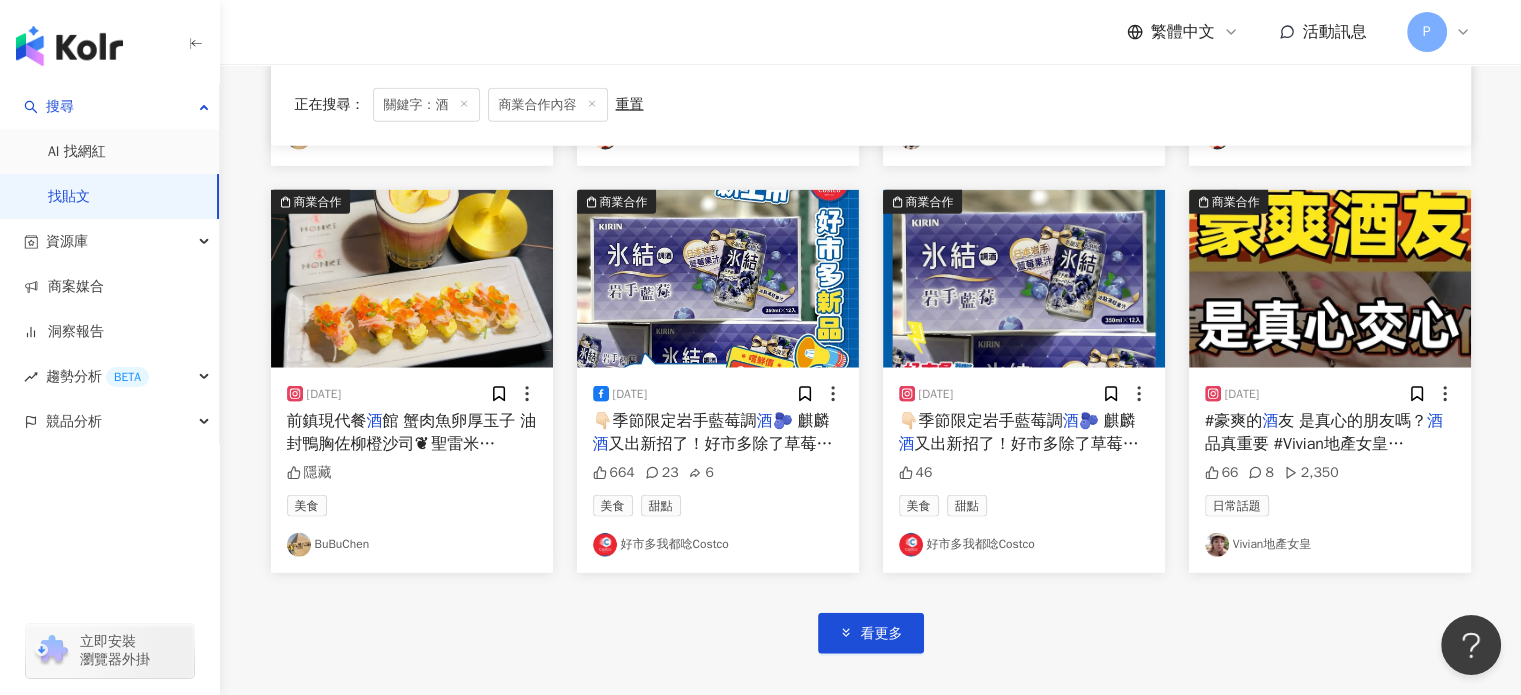 scroll, scrollTop: 4700, scrollLeft: 0, axis: vertical 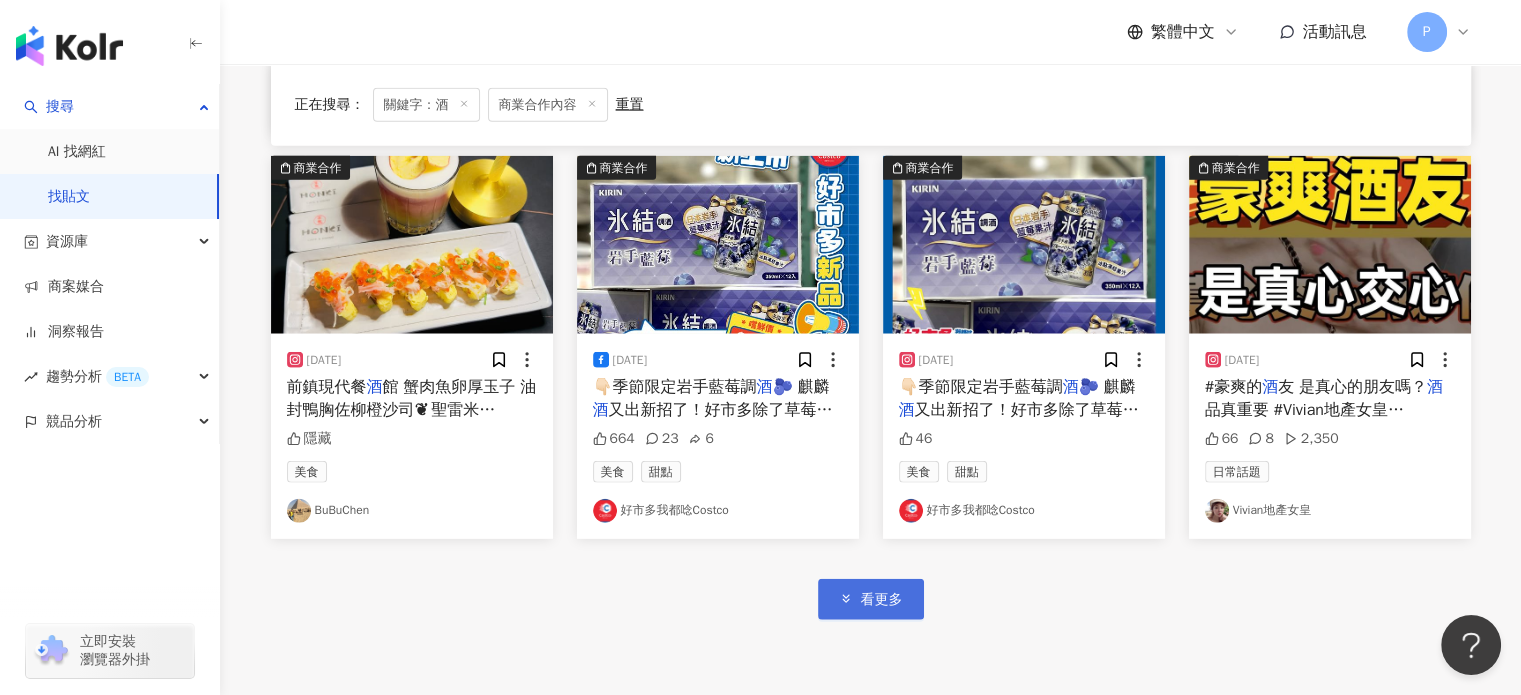 click on "看更多" at bounding box center (882, 600) 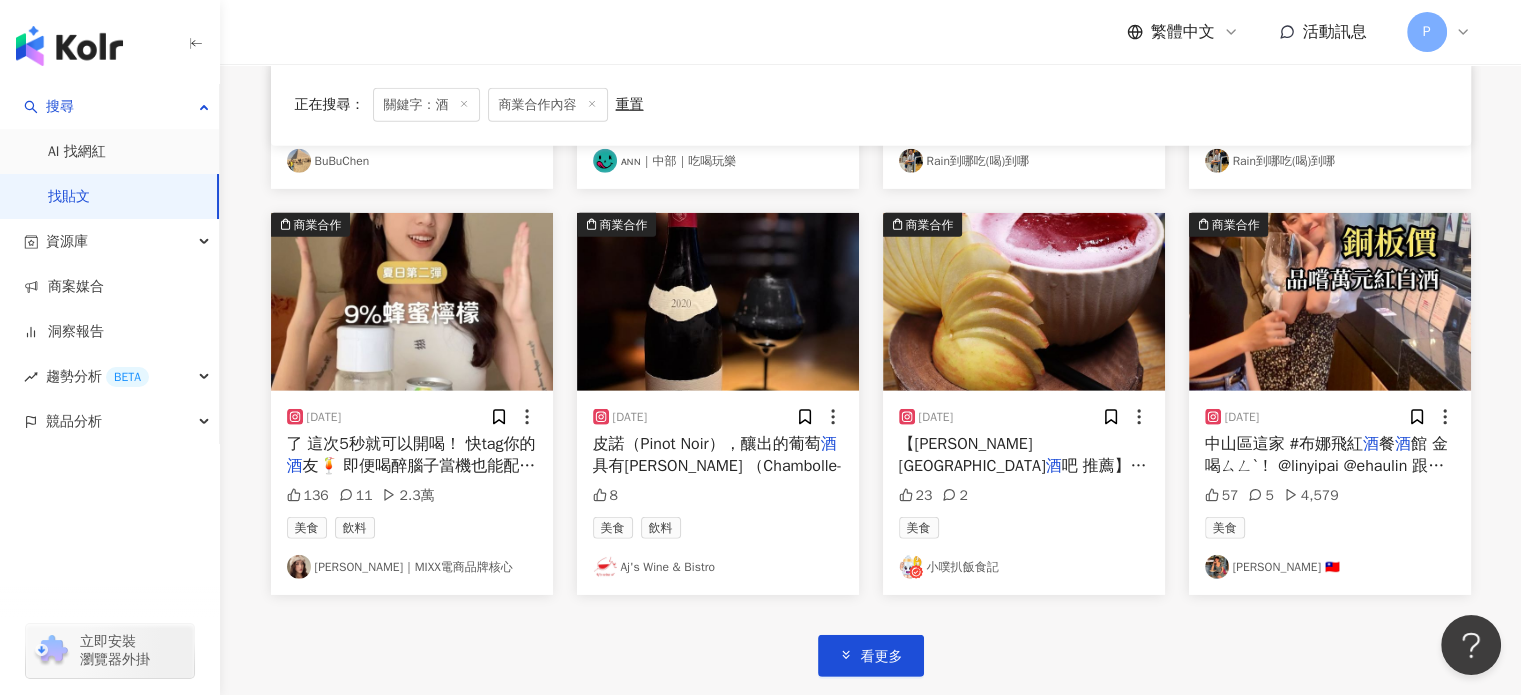 scroll, scrollTop: 5900, scrollLeft: 0, axis: vertical 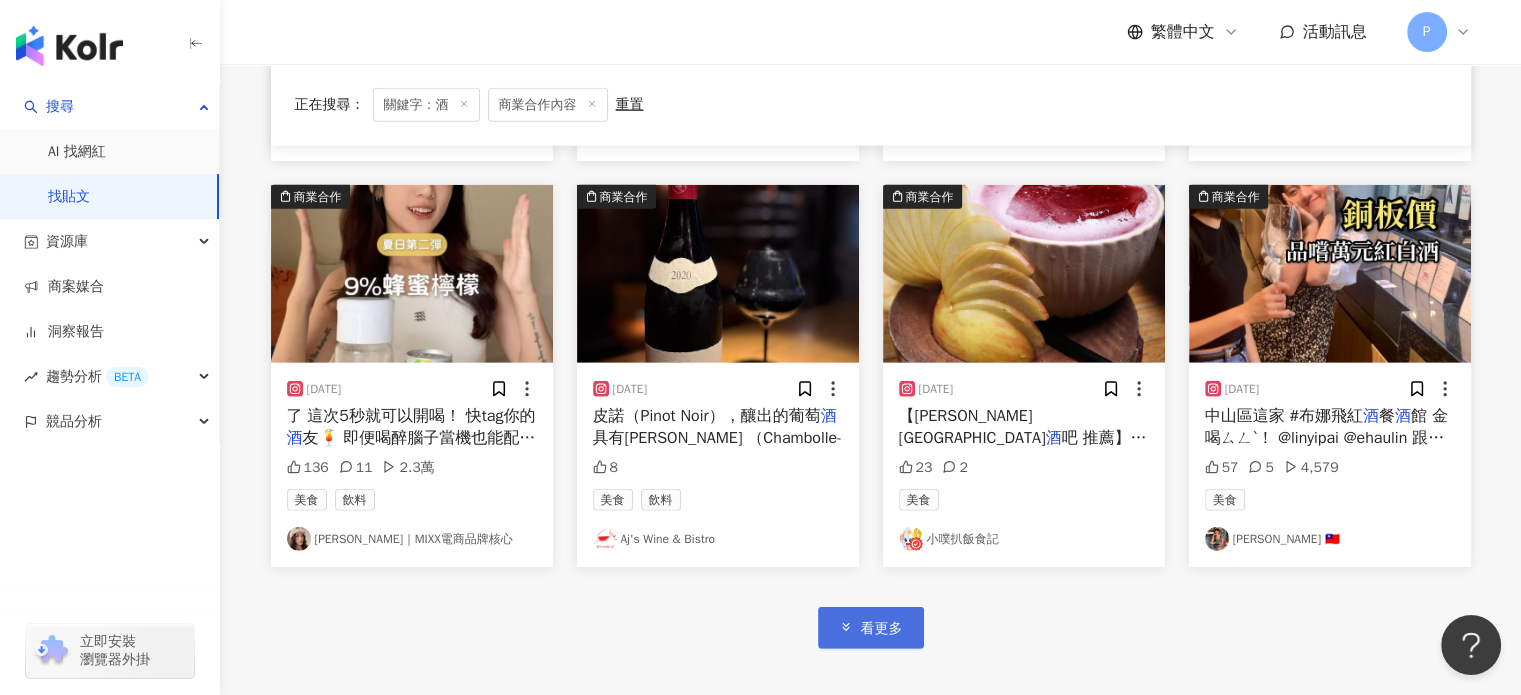 click on "看更多" at bounding box center [882, 629] 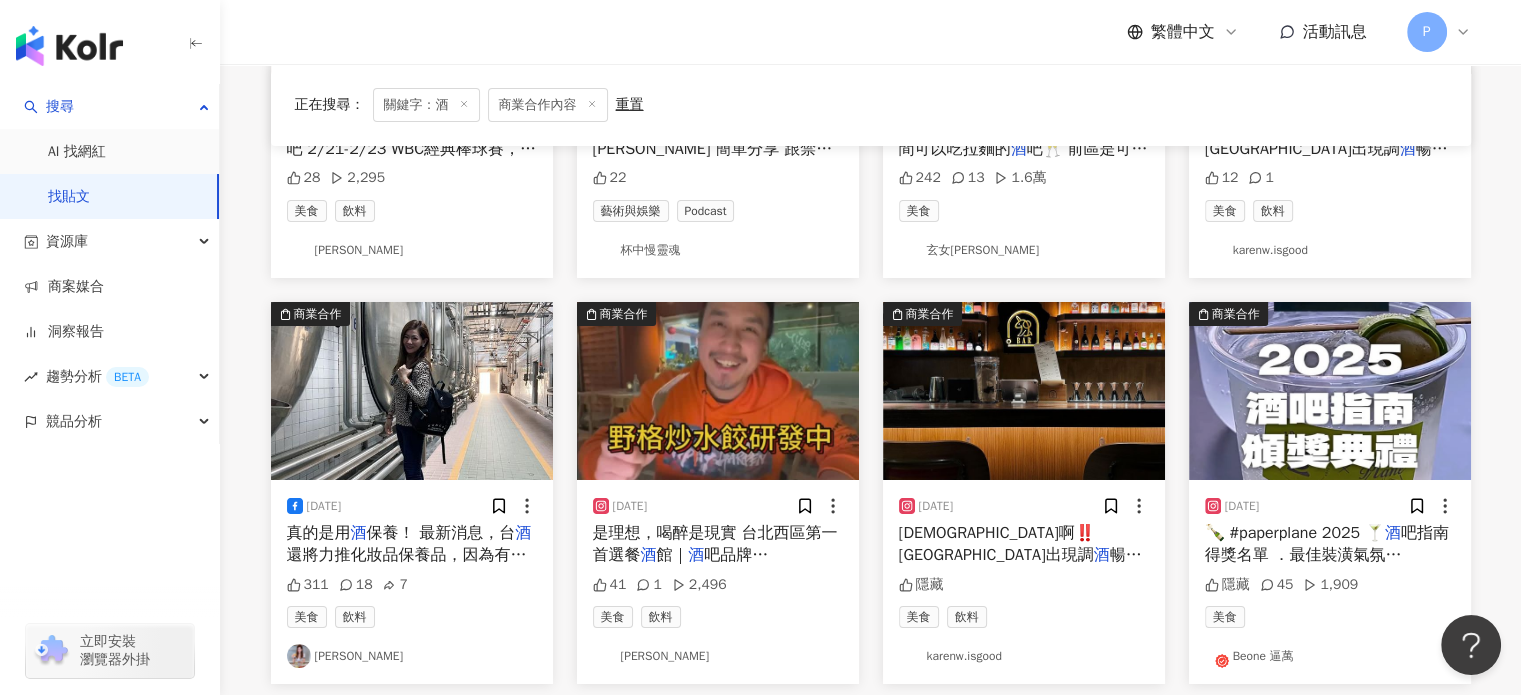 scroll, scrollTop: 7100, scrollLeft: 0, axis: vertical 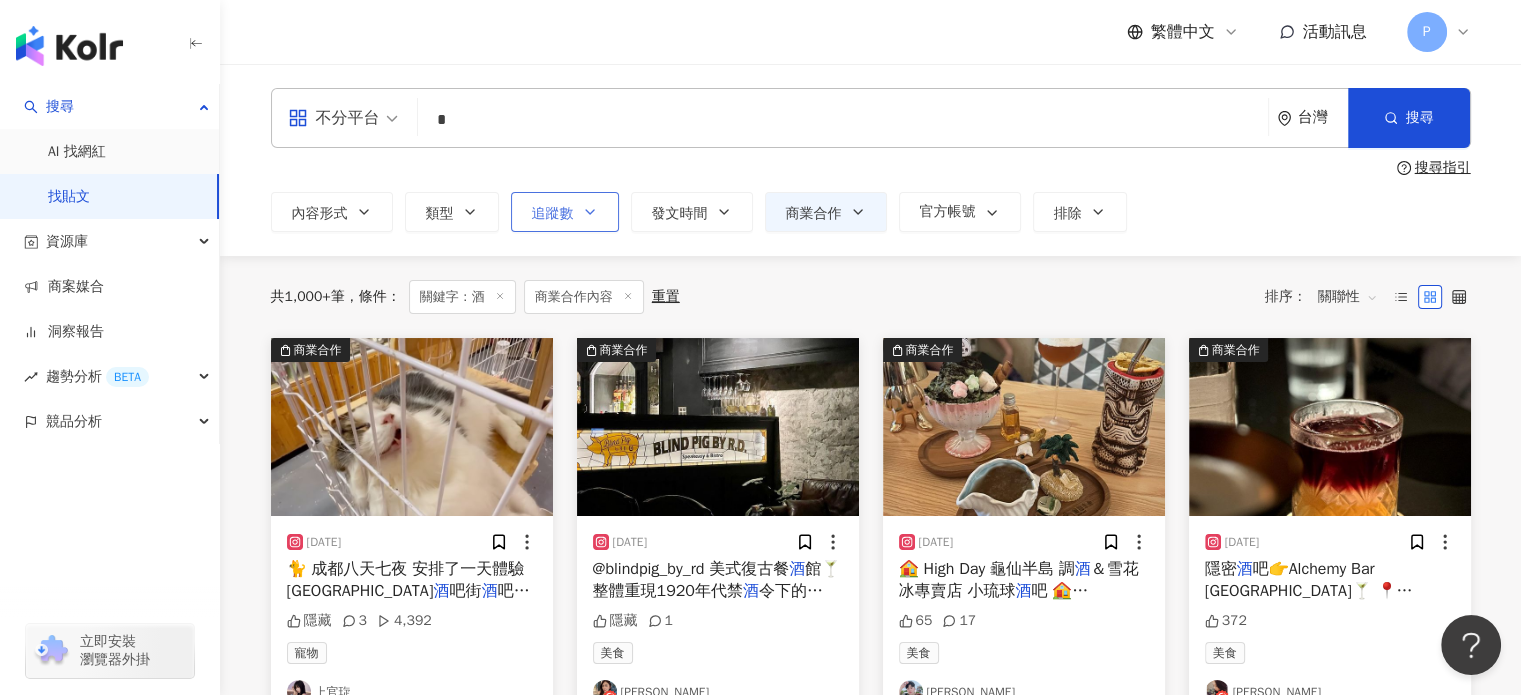 click on "追蹤數" at bounding box center [553, 214] 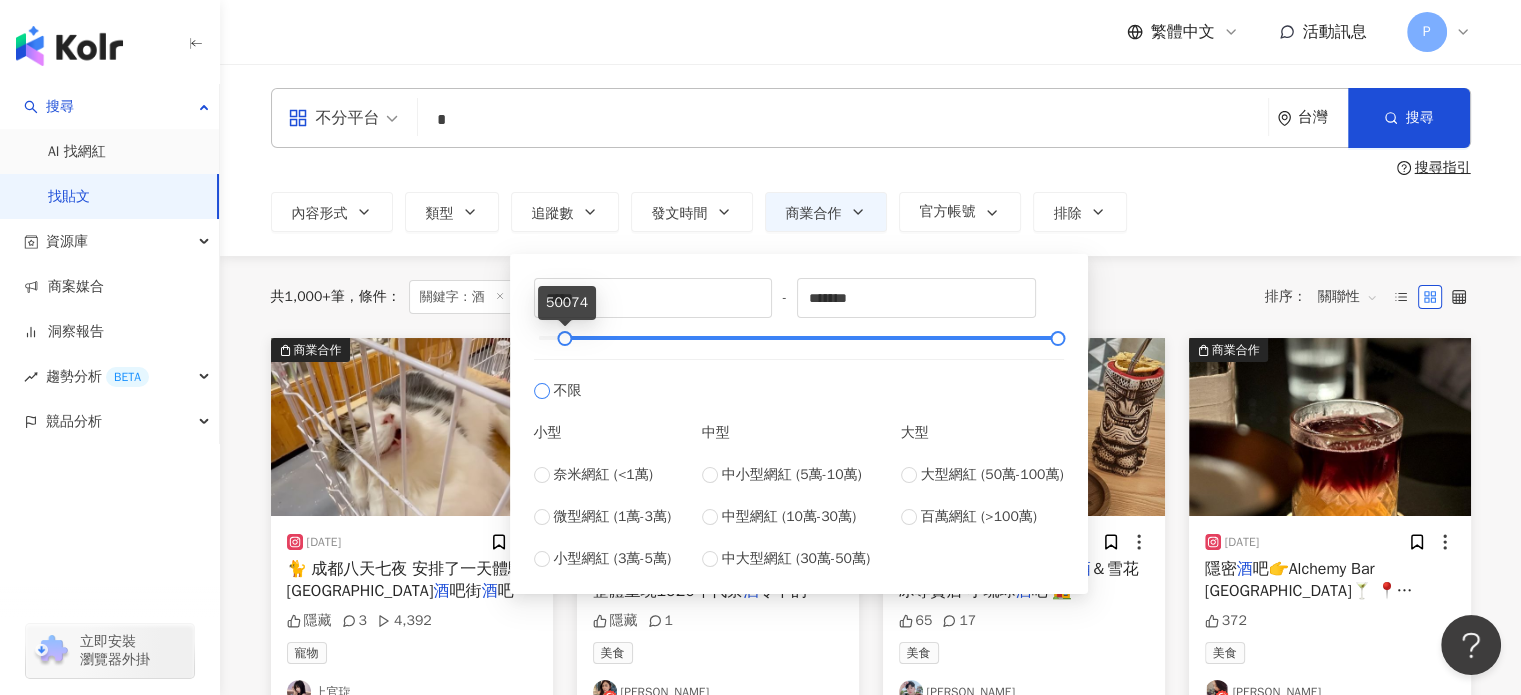 type on "*****" 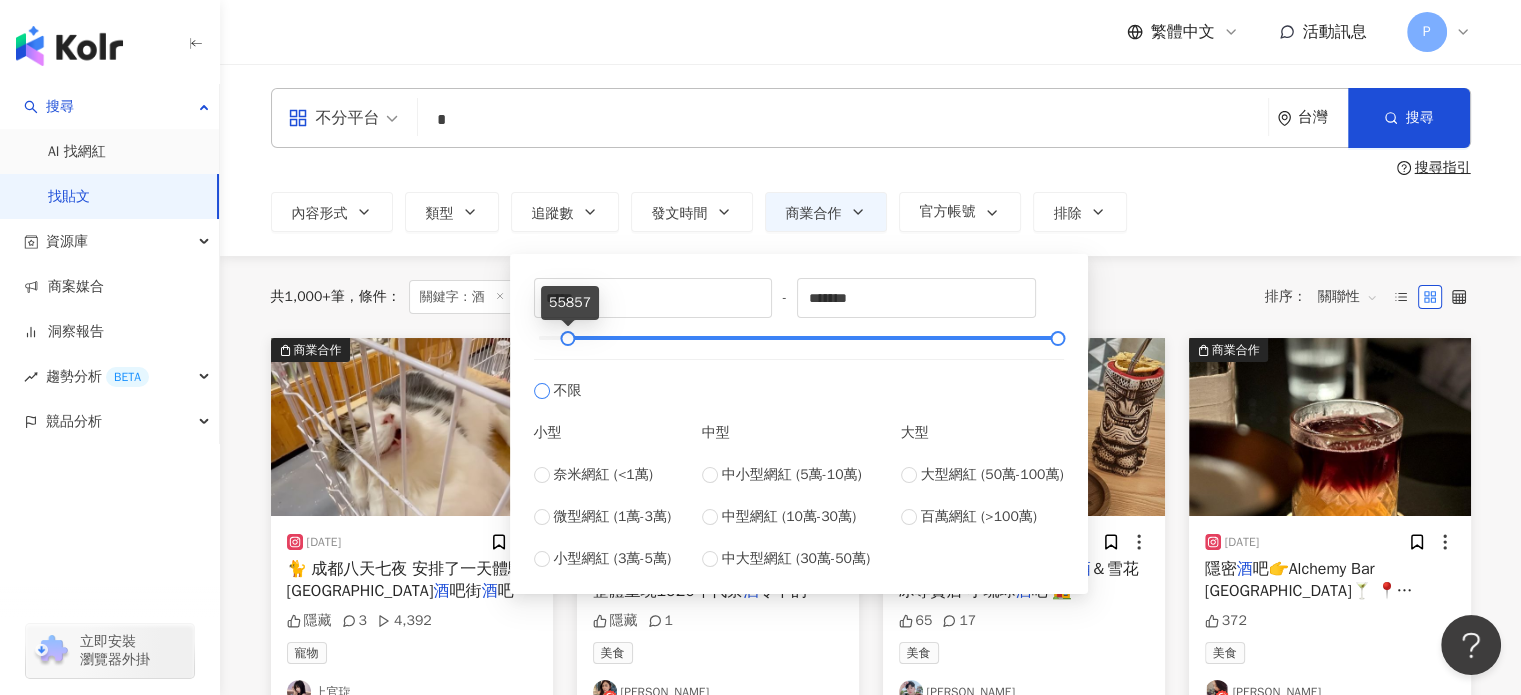 drag, startPoint x: 612, startPoint y: 334, endPoint x: 568, endPoint y: 361, distance: 51.62364 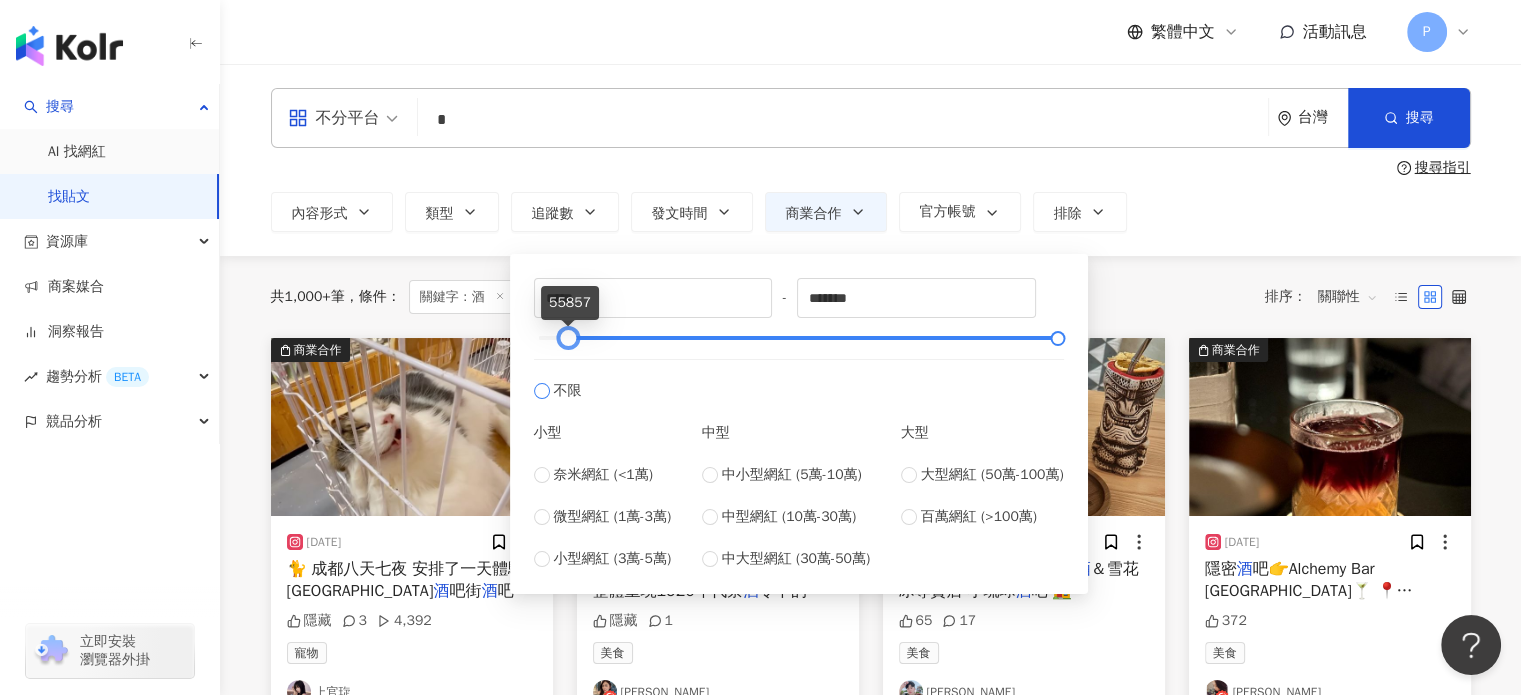 click on "*****  -  ******* 不限 小型 奈米網紅 (<1萬) 微型網紅 (1萬-3萬) 小型網紅 (3萬-5萬) 中型 中小型網紅 (5萬-10萬) 中型網紅 (10萬-30萬) 中大型網紅 (30萬-50萬) 大型 大型網紅 (50萬-100萬) 百萬網紅 (>100萬)" at bounding box center (799, 424) 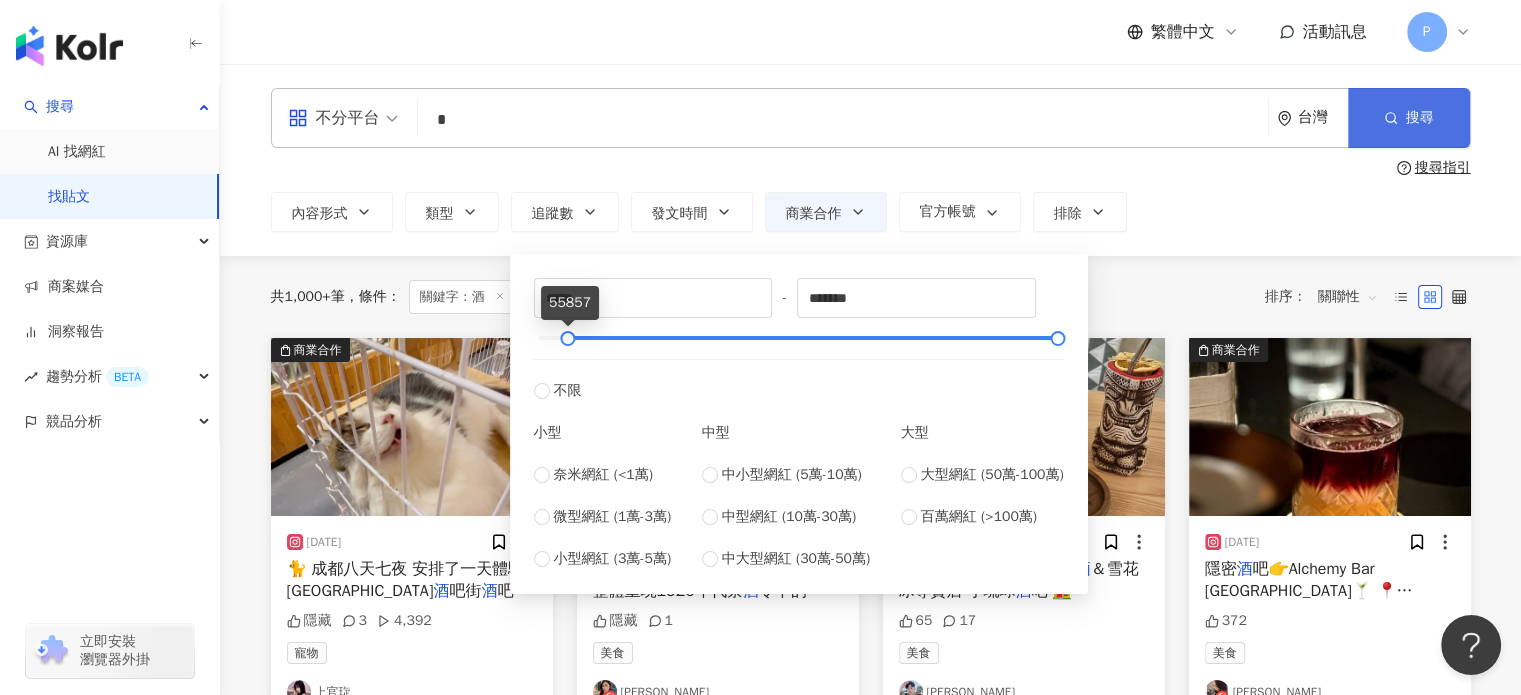 click on "搜尋" at bounding box center [1420, 118] 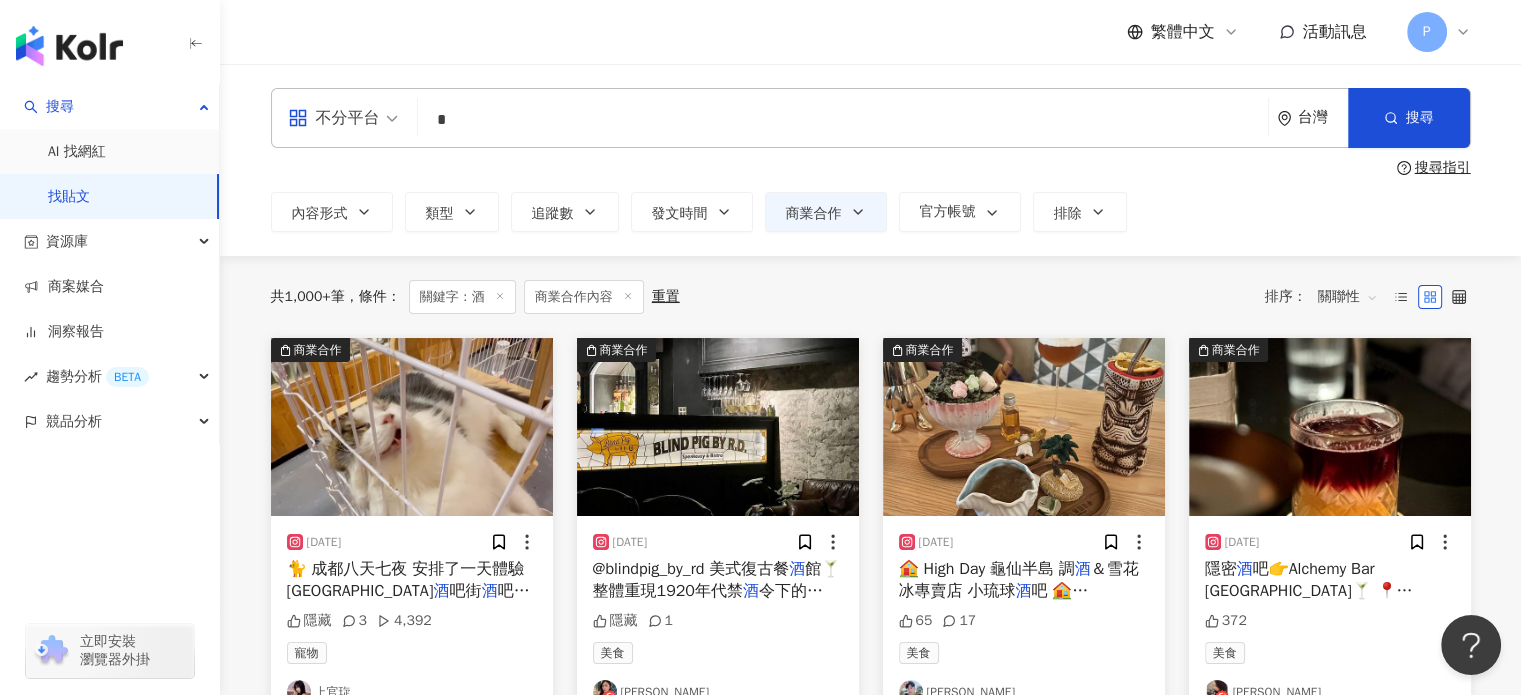 scroll, scrollTop: 100, scrollLeft: 0, axis: vertical 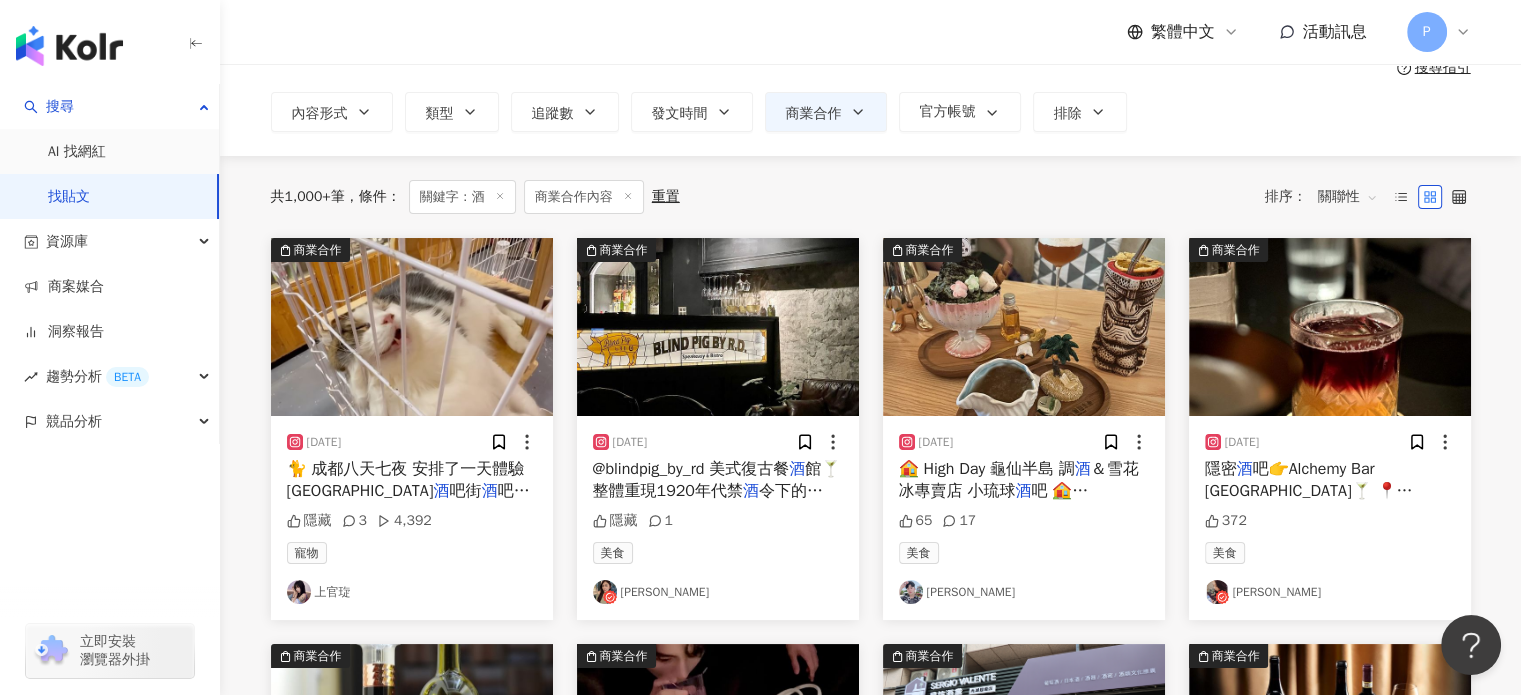 click on "@blindpig_by_rd 美式復古餐" at bounding box center [691, 469] 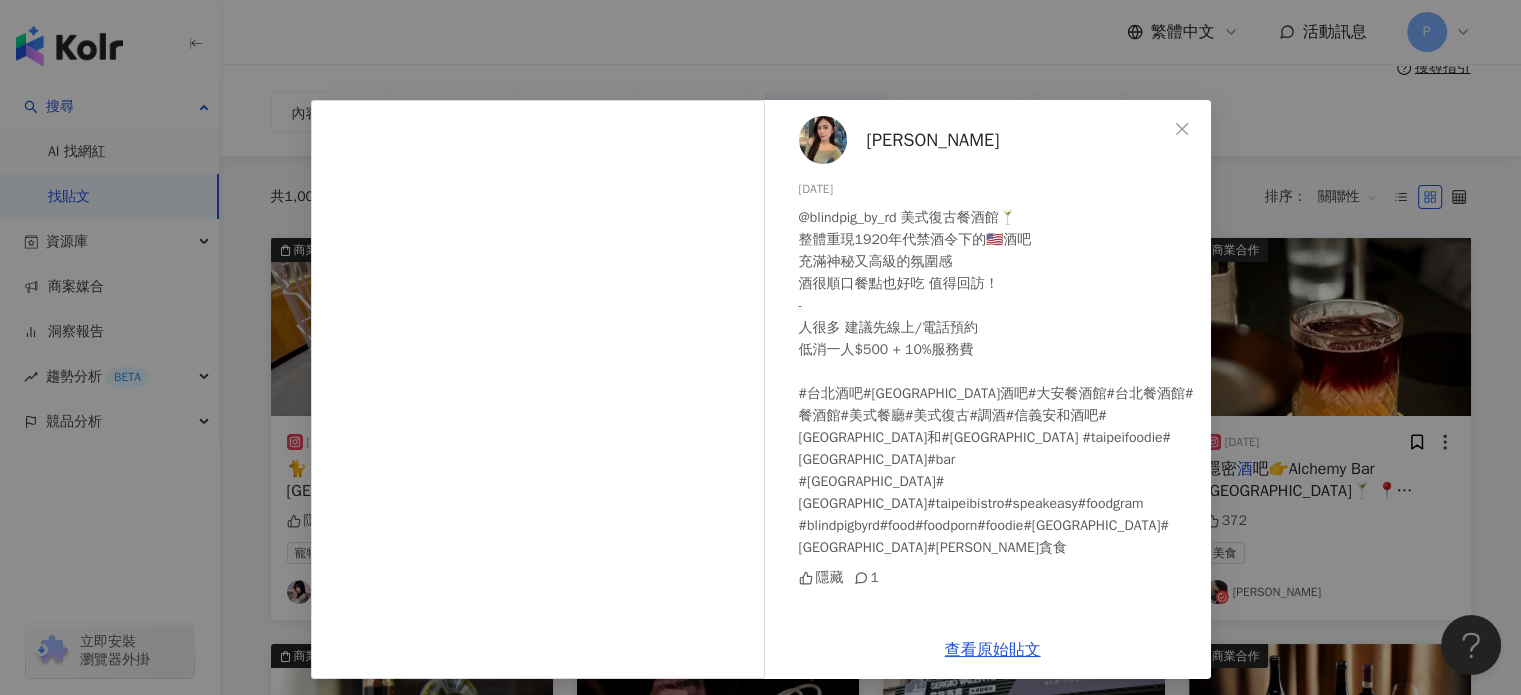 click on "李芷涵" at bounding box center [933, 140] 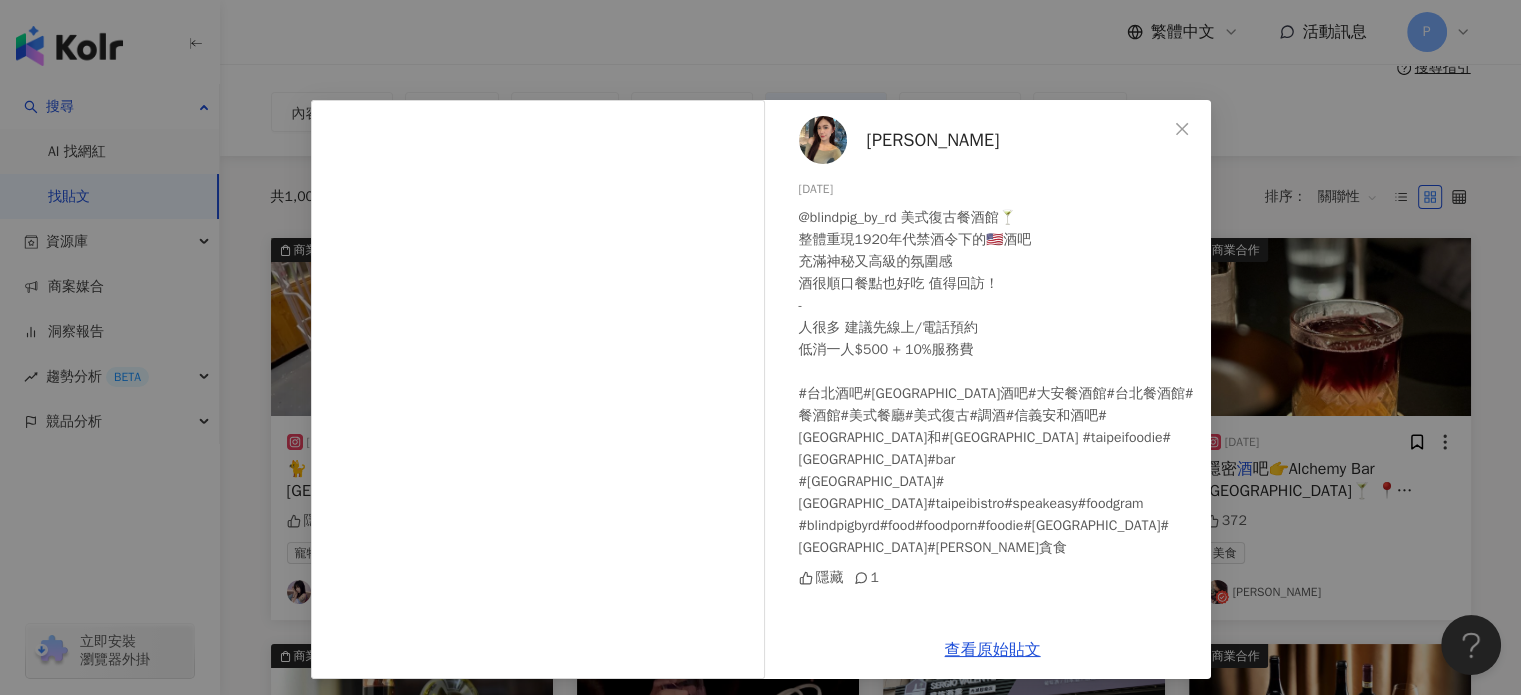 click on "李芷涵 2023/10/2 @blindpig_by_rd 美式復古餐酒館🍸
整體重現1920年代禁酒令下的🇺🇸酒吧
充滿神秘又高級的氛圍感
酒很順口餐點也好吃 值得回訪！
-
人很多 建議先線上/電話預約
低消一人$500 + 10%服務費
#台北酒吧#大安區酒吧#大安餐酒館#台北餐酒館#餐酒館#美式餐廳#美式復古#調酒#信義安和酒吧#信義安和#大安#台北#台灣#taipeifood #taipeifoodie#taipeigram#bar
#bistro#taipeibar#taipeibistro#speakeasy#foodgram #blindpigbyrd#food#foodporn#foodie#daan#taipei#taiwan#han貪食 隱藏 1 查看原始貼文" at bounding box center [760, 347] 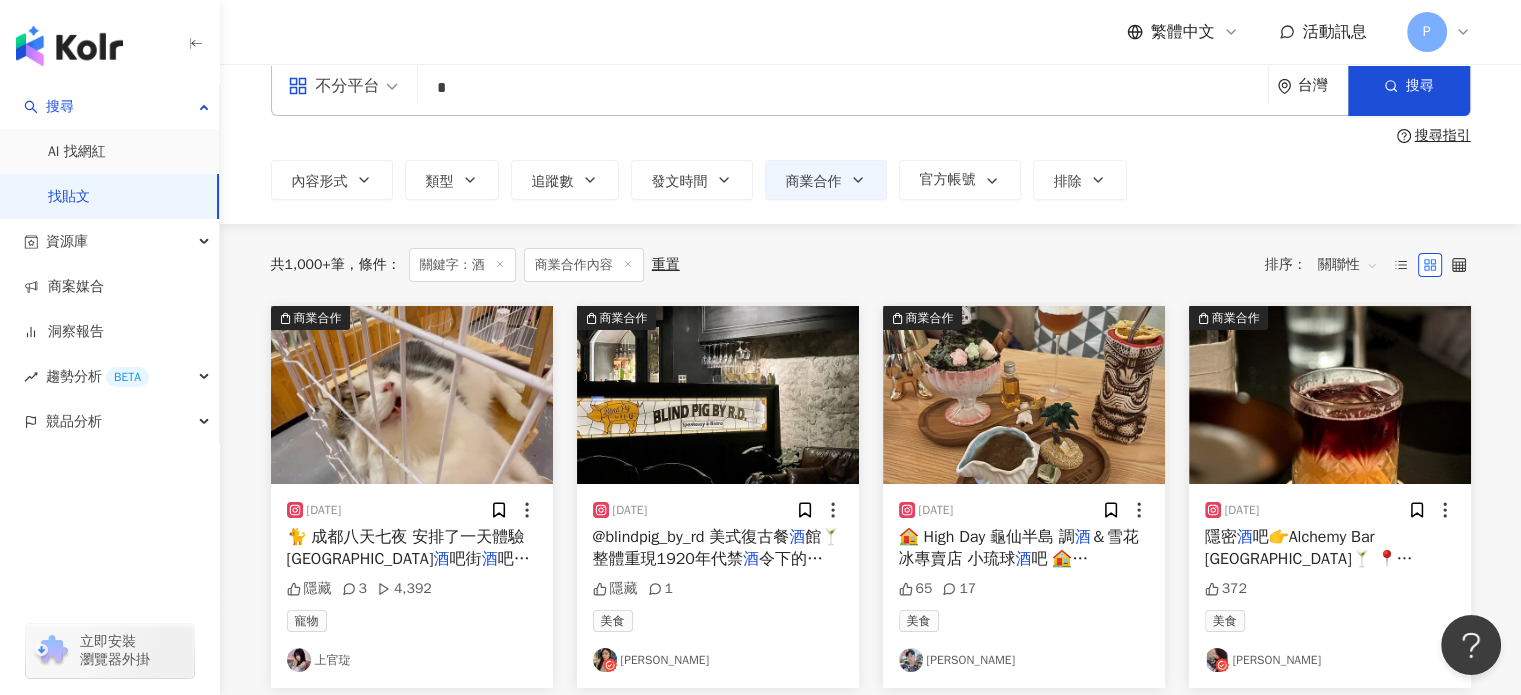scroll, scrollTop: 0, scrollLeft: 0, axis: both 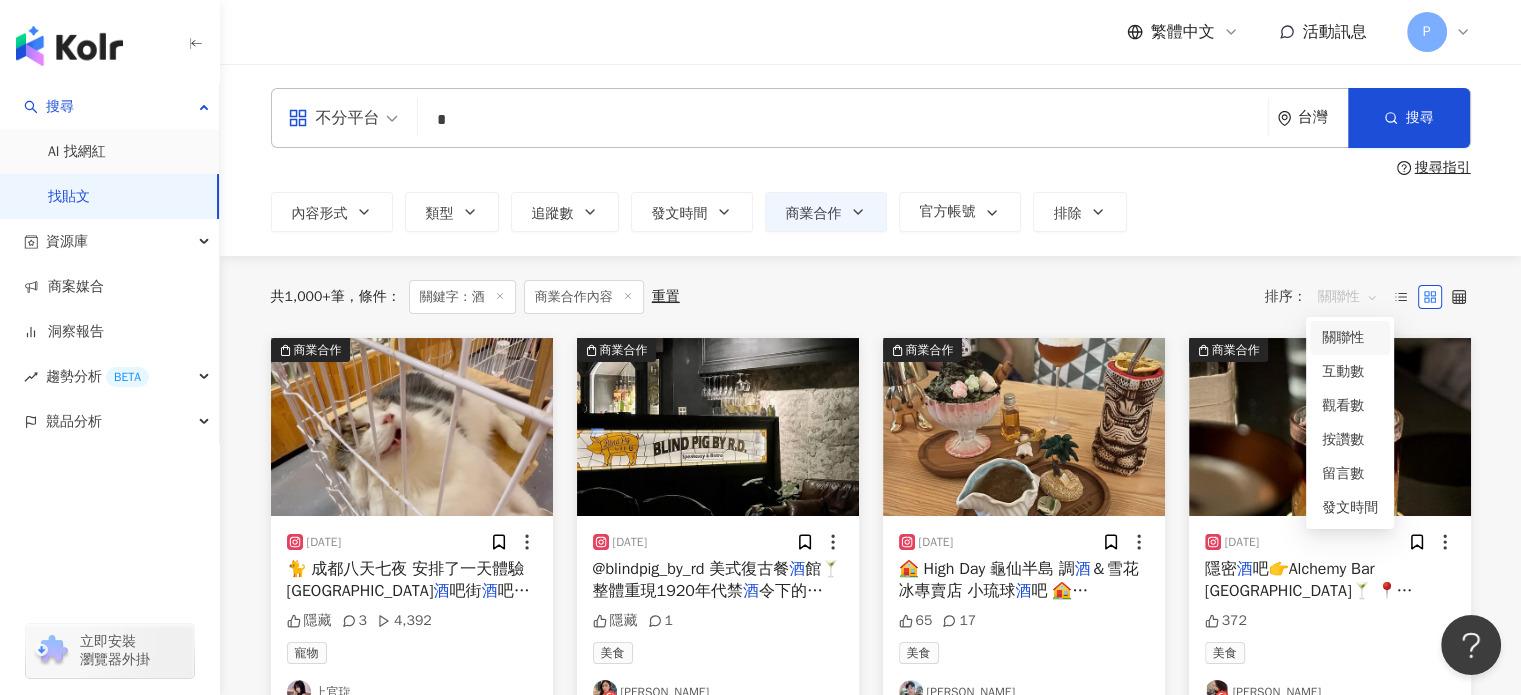 click on "關聯性" at bounding box center [1348, 297] 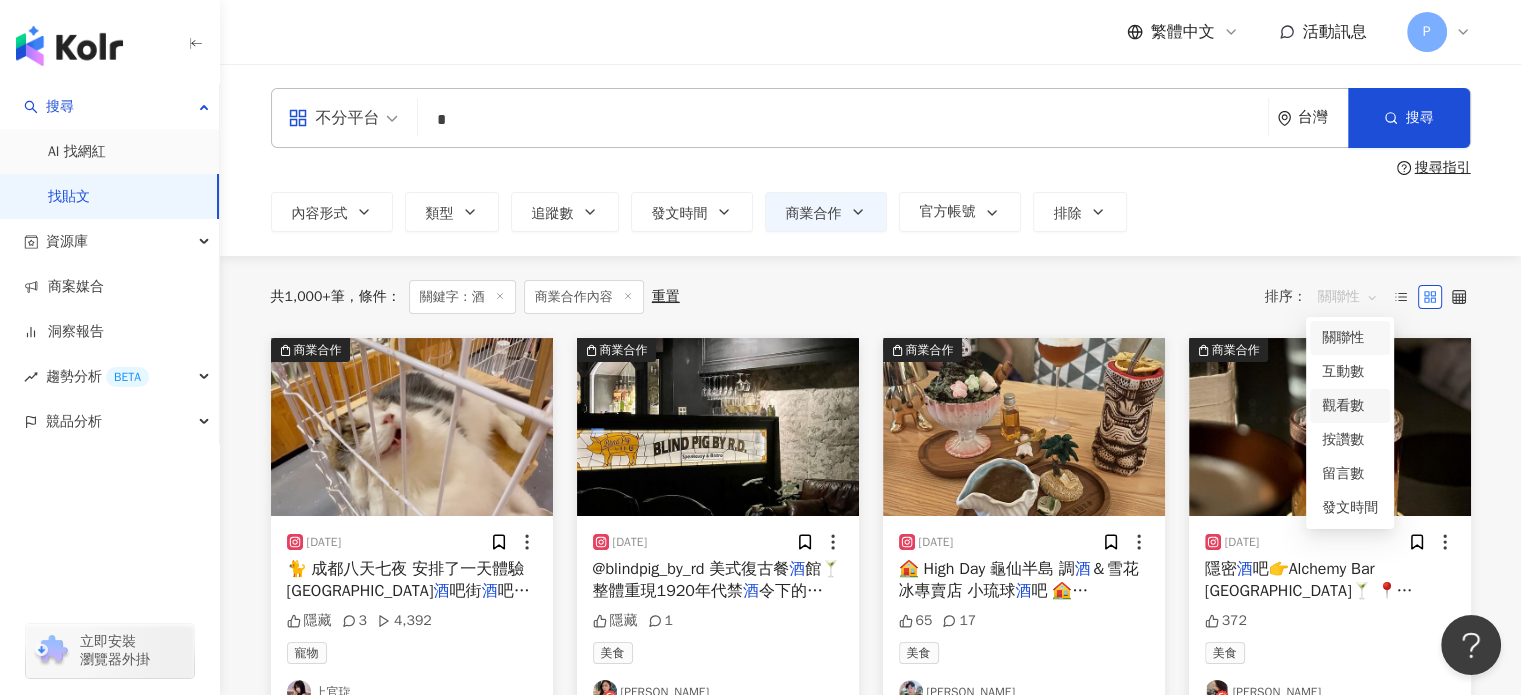 click on "觀看數" at bounding box center (1350, 406) 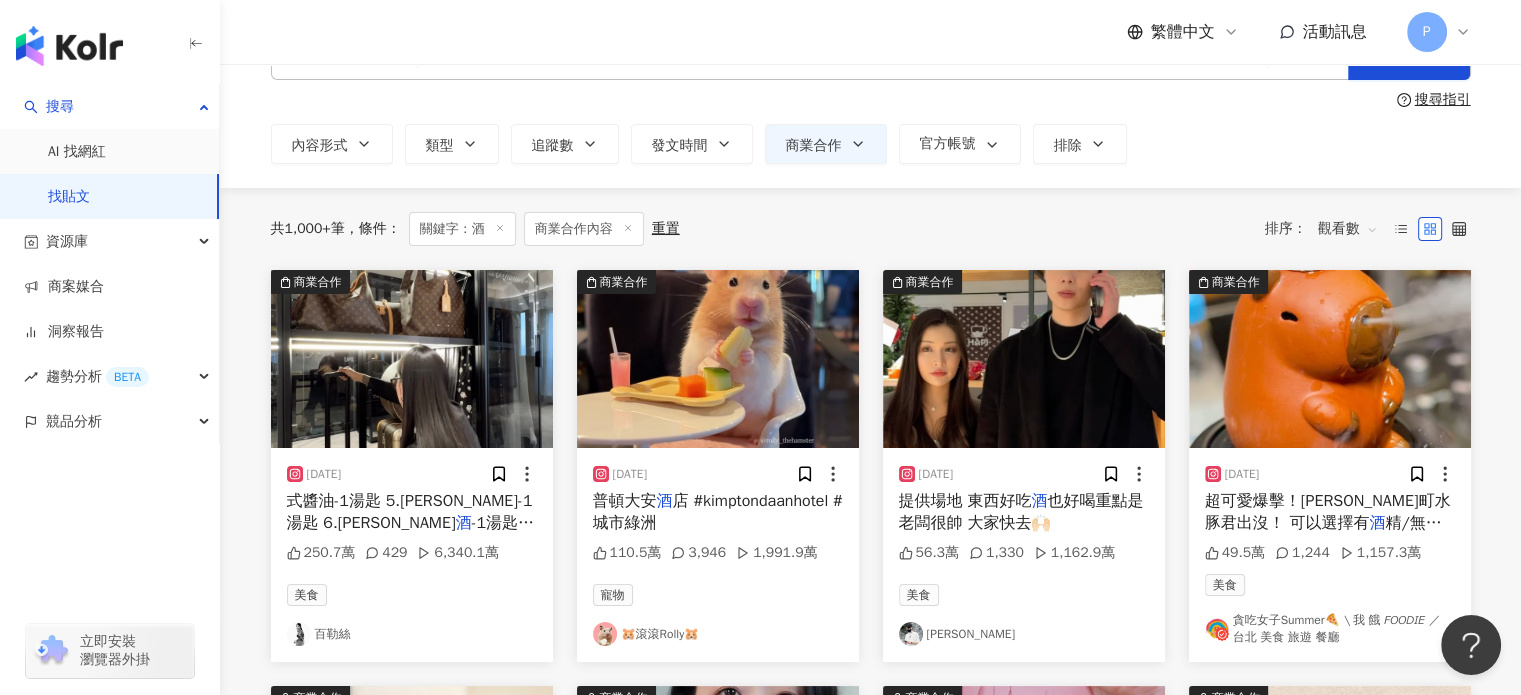 scroll, scrollTop: 100, scrollLeft: 0, axis: vertical 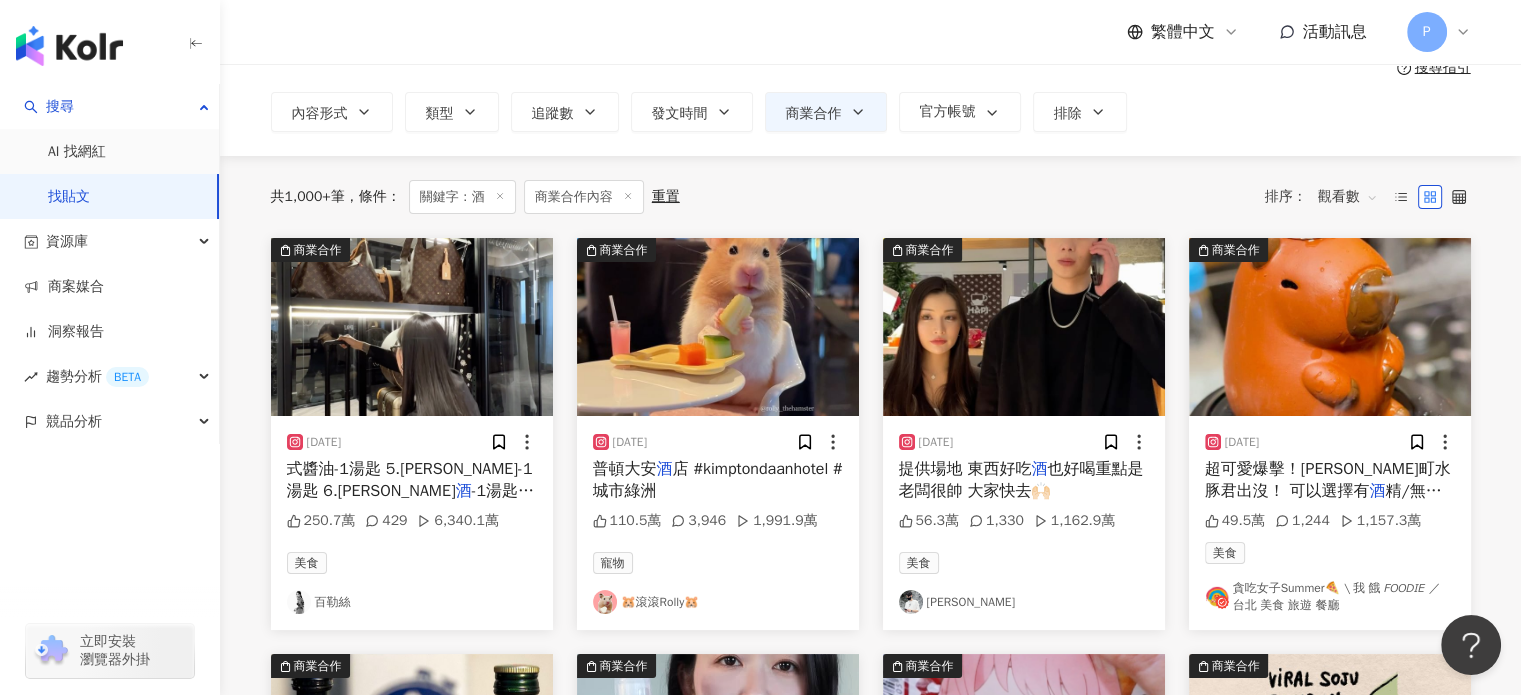 click on "🐹滾滾Rolly🐹" at bounding box center [718, 602] 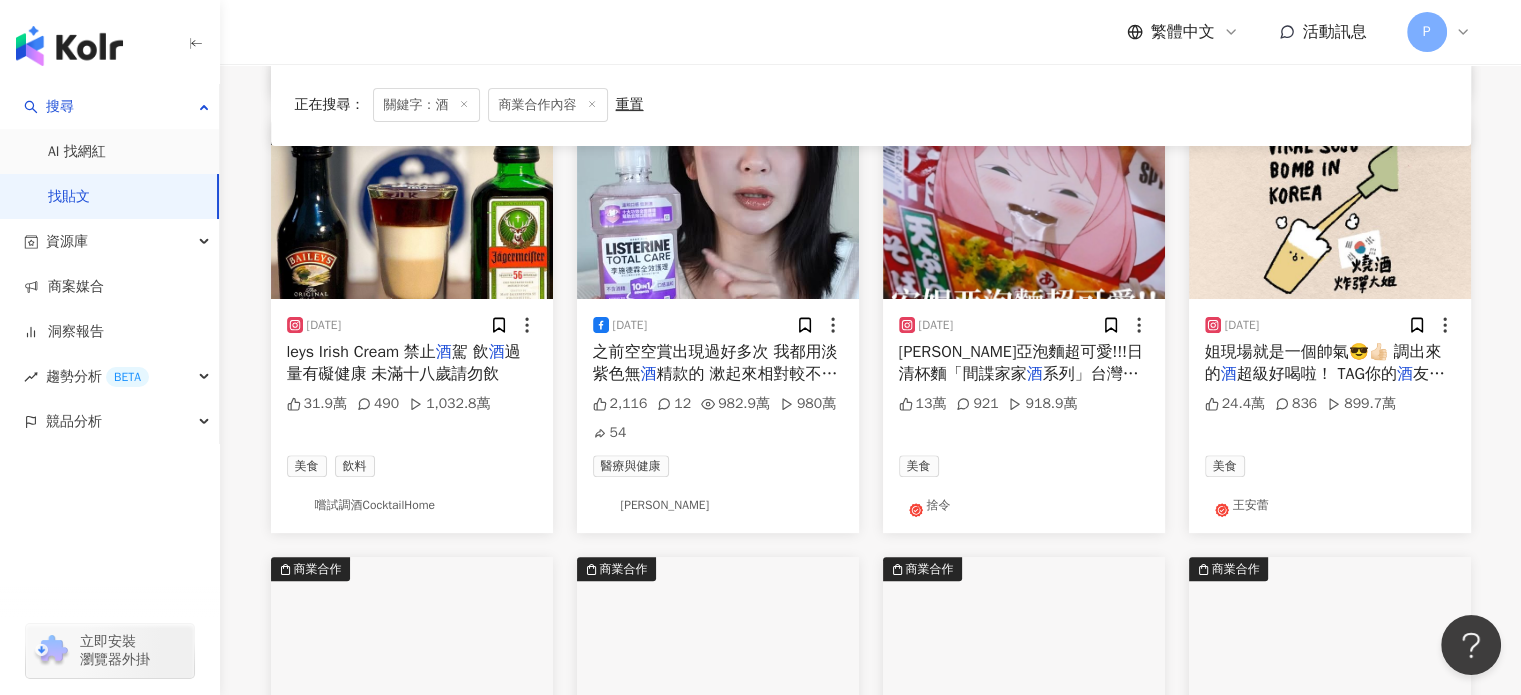 scroll, scrollTop: 500, scrollLeft: 0, axis: vertical 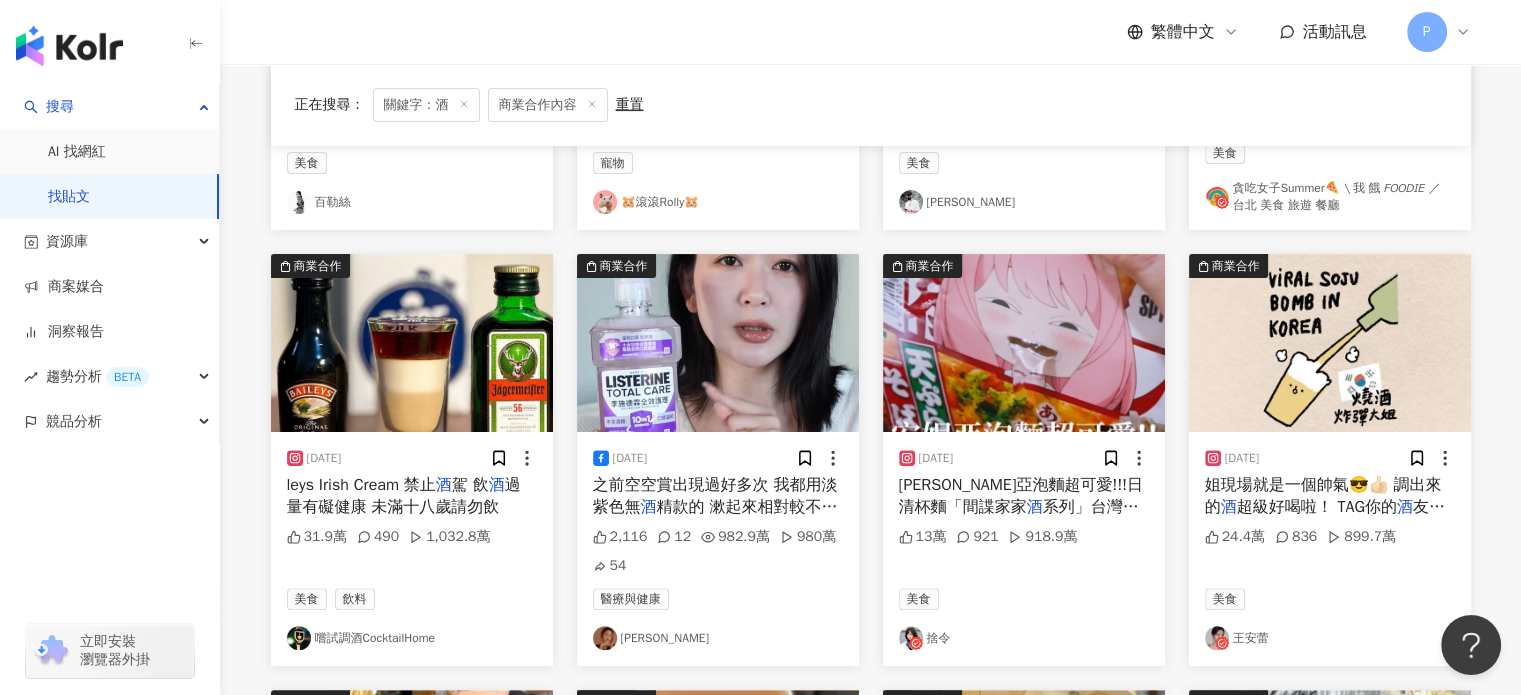 click on "正在搜尋 ： 關鍵字：酒 商業合作內容 重置 排序： 觀看數 商業合作 2023/11/16 式醬油-1湯匙
5.味霖-1湯匙
6.米 酒 -1湯匙
7.鰹魚粉-不多不少
8.米 250.7萬 429 6,340.1萬 美食 百勒絲 商業合作 2024/6/15 普頓大安 酒 店 #kimptondaanhotel #城市綠洲 110.5萬 3,946 1,991.9萬 寵物 🐹滾滾Rolly🐹 商業合作 2025/1/20  提供場地
東西好吃 酒 也好喝重點是老闆很帥 大家快去🙌🏻 56.3萬 1,330 1,162.9萬 美食 Mike 商業合作 2024/8/7 超可愛爆擊！西門町水豚君出沒！
可以選擇有 酒 精/無 酒 精
喝完是可以把水豚君帶回家的唷🩷
🏠 #沫調啤
📍西門町漢中街121-1號（6號出口附近）
#西門町美食 #西門町 酒 吧 #西門美食 #水豚君 #調 酒
#台北甜點 #台北 酒 吧 49.5萬 1,244 1,157.3萬 美食 貪吃女子Summer🍕 \  我 餓 𝘍𝘖𝘖𝘋𝘐𝘌 ／ 台北 美食 旅遊 餐廳 商業合作 2024/1/16 leys Irish Cream
禁止 酒 駕
飲 酒 31.9萬 490" at bounding box center [871, 484] 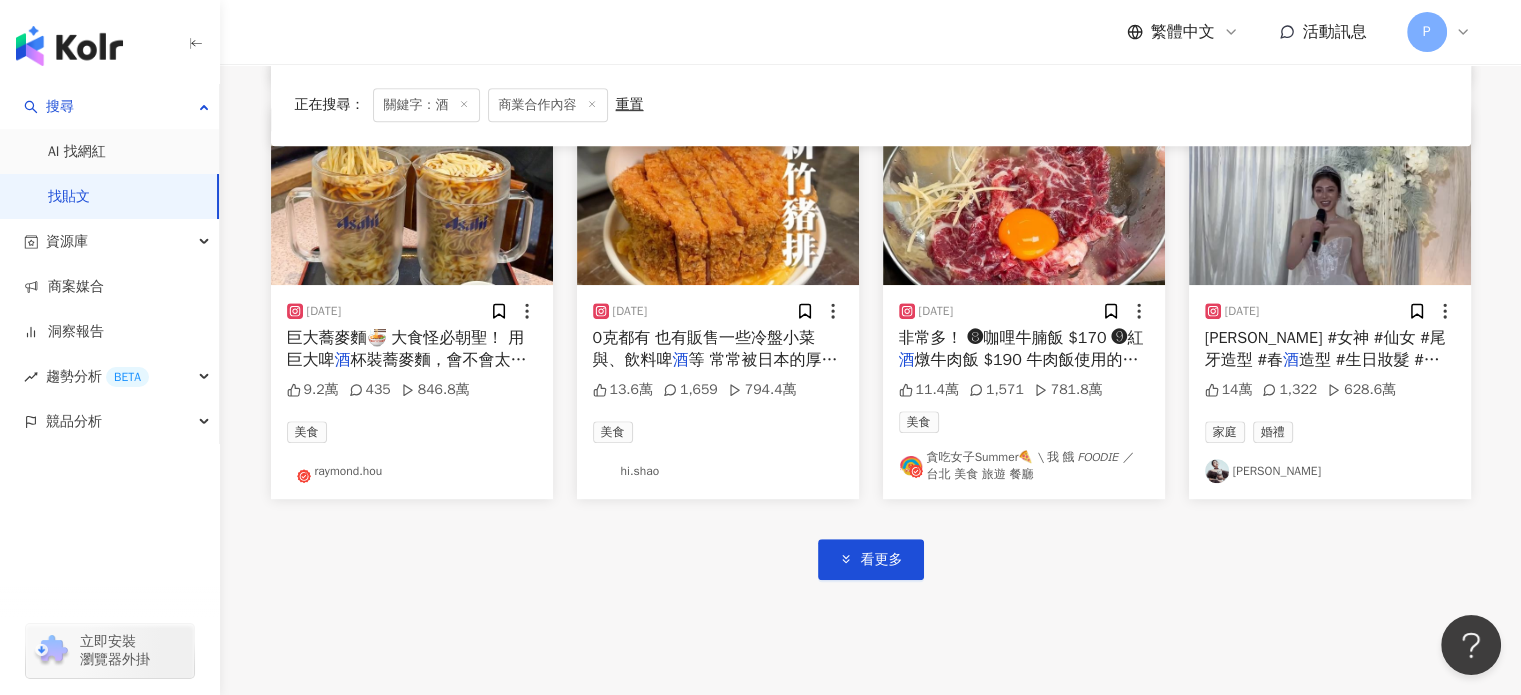 scroll, scrollTop: 1037, scrollLeft: 0, axis: vertical 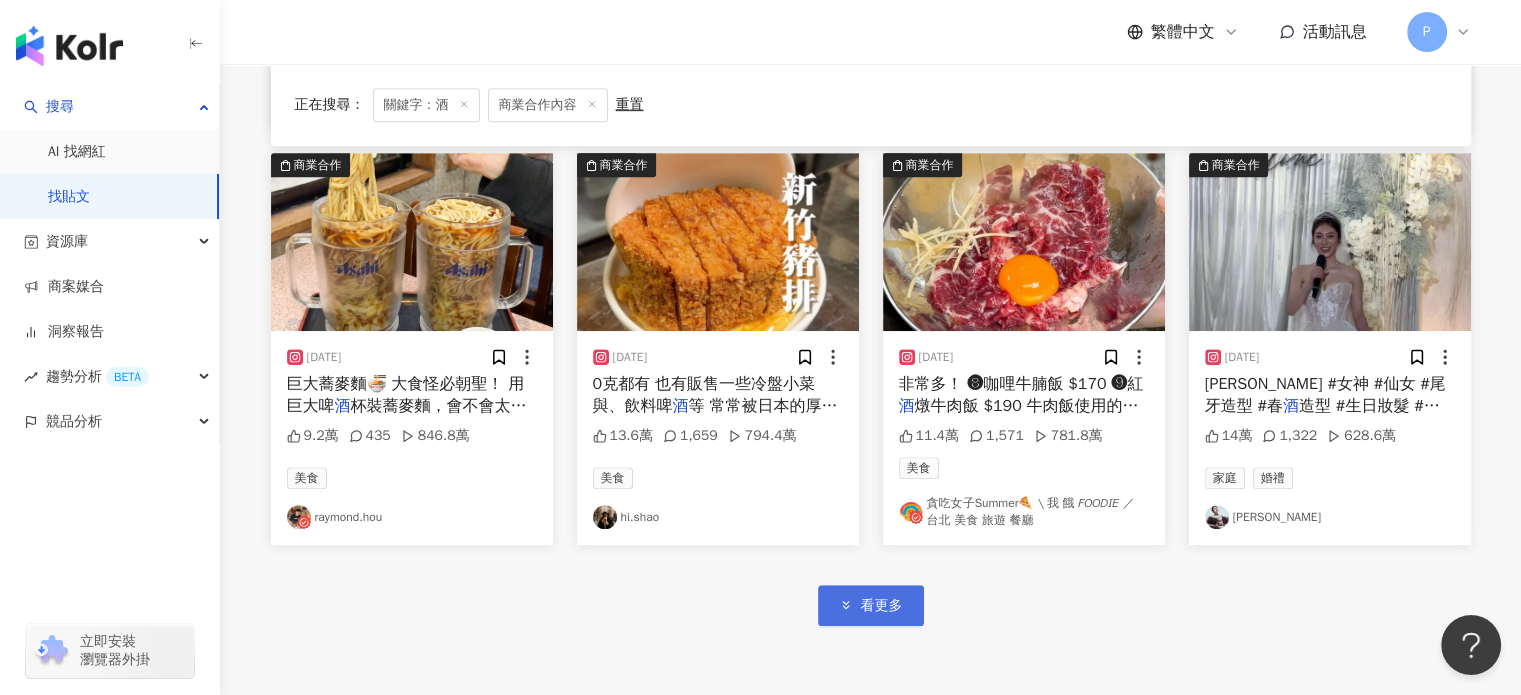 click on "看更多" at bounding box center [871, 605] 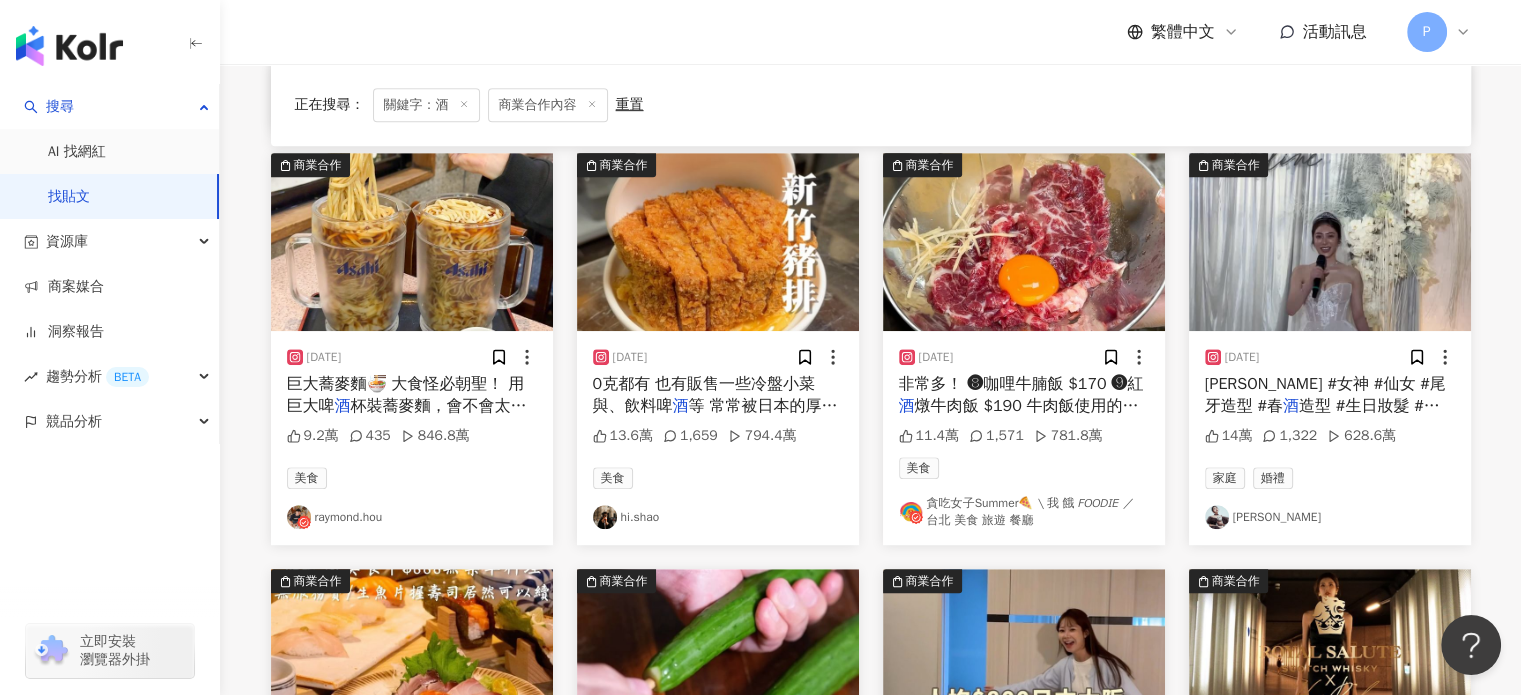scroll, scrollTop: 1137, scrollLeft: 0, axis: vertical 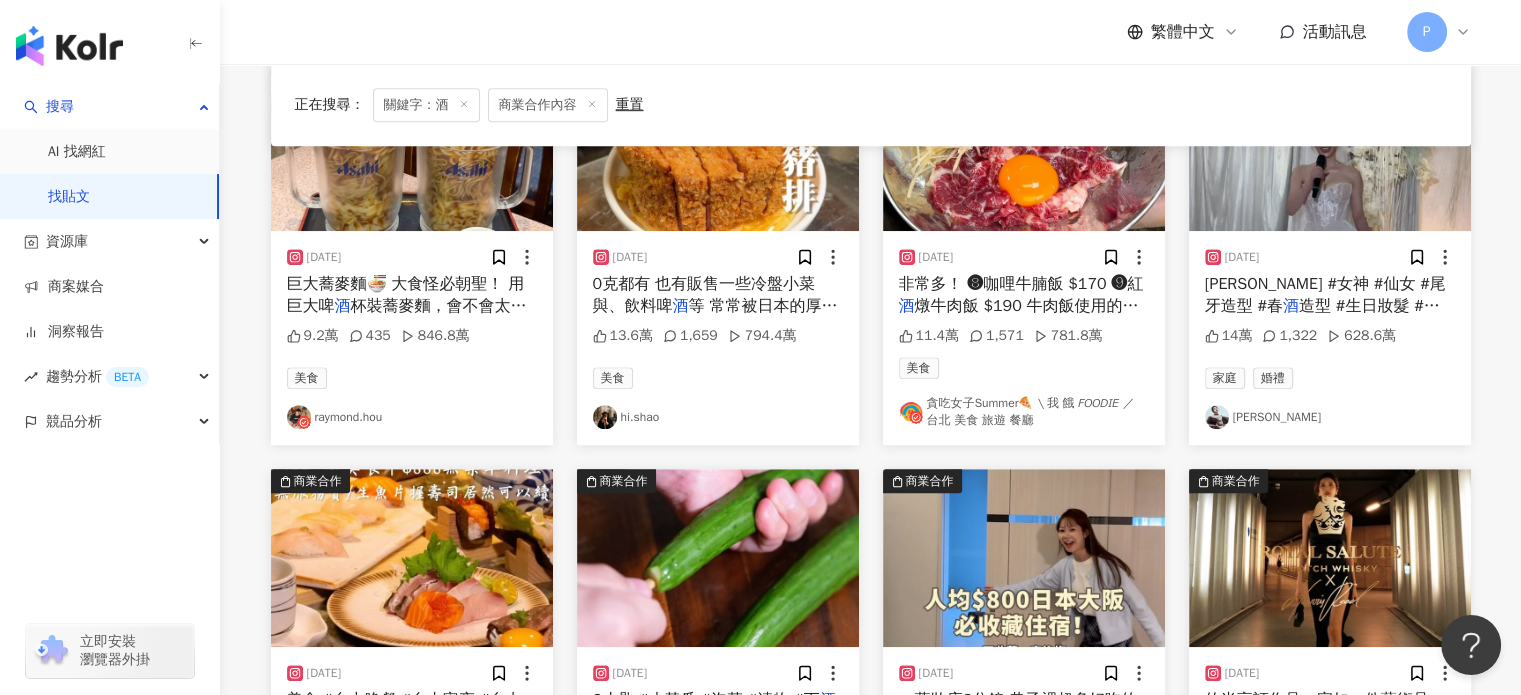click on "raymond.hou" at bounding box center [412, 417] 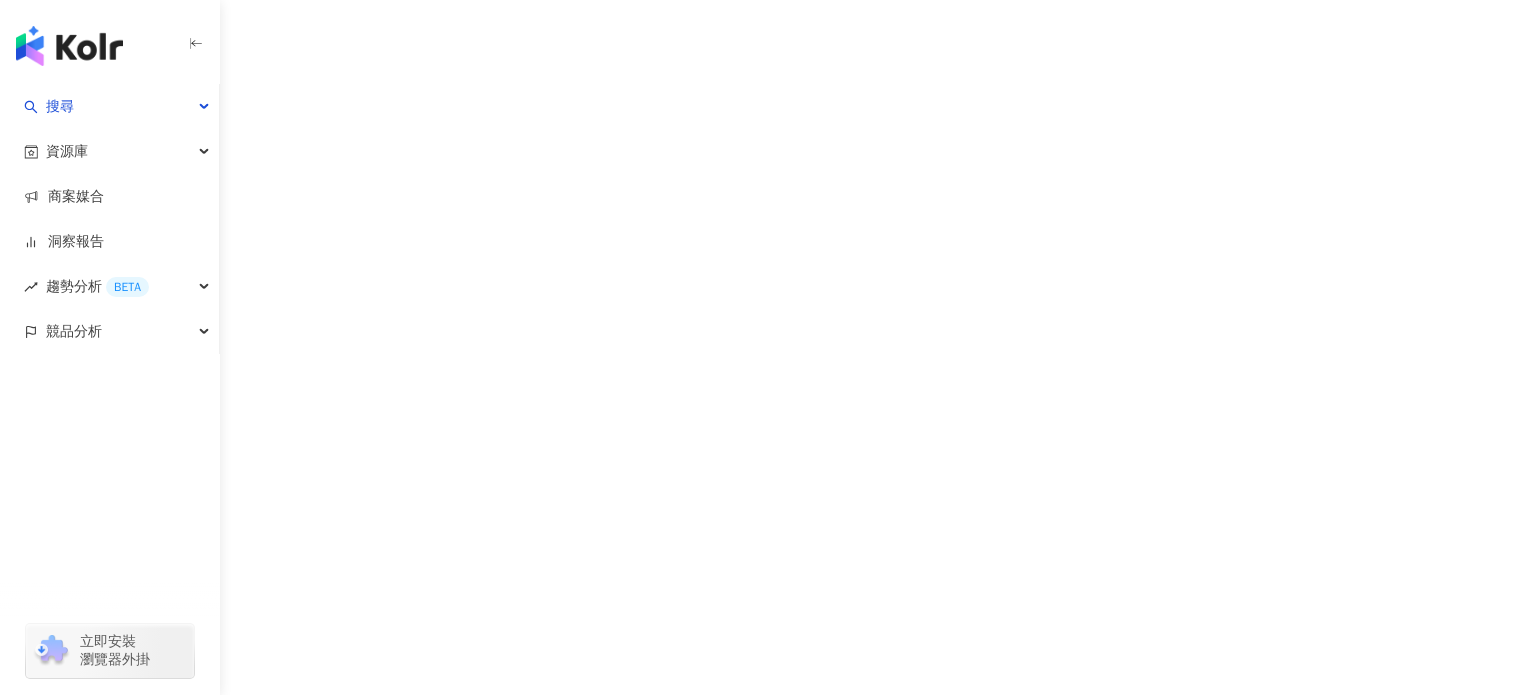 scroll, scrollTop: 0, scrollLeft: 0, axis: both 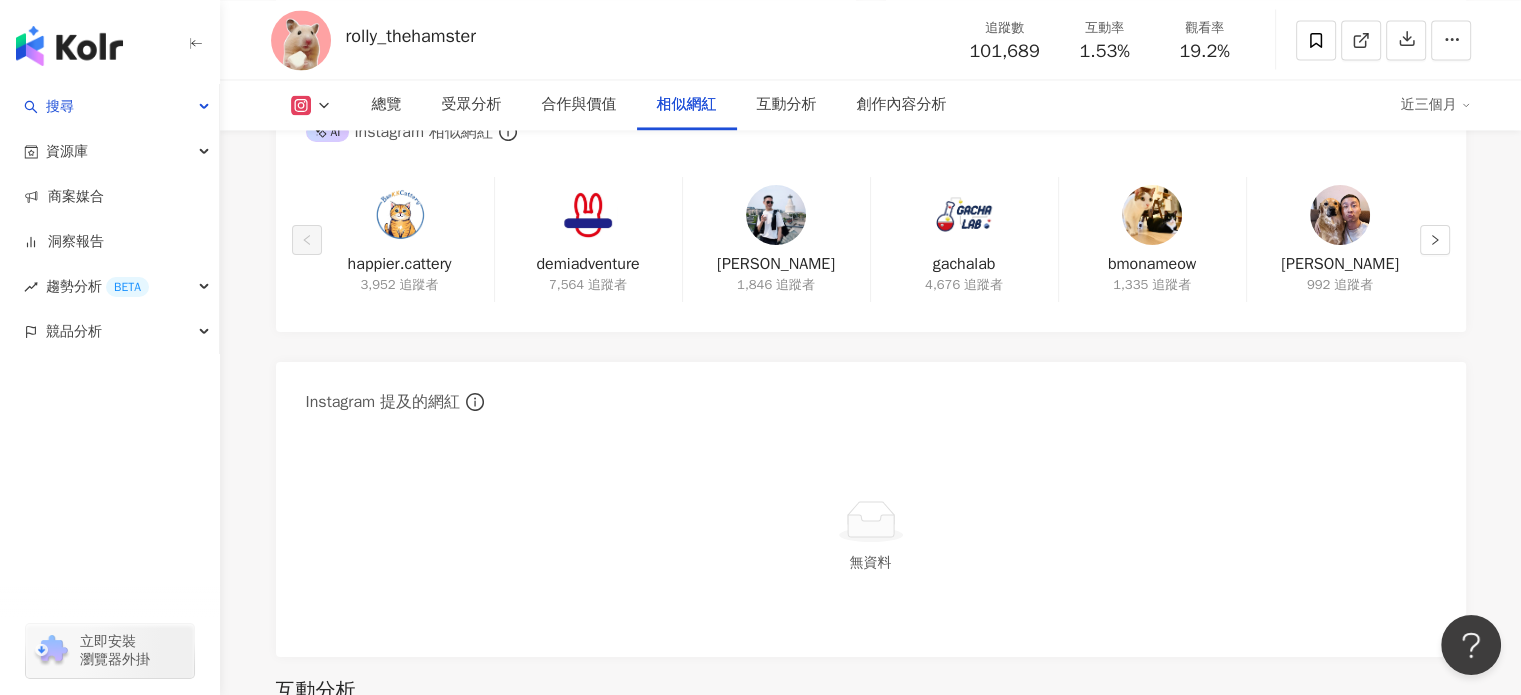 click on "無資料" at bounding box center [871, 537] 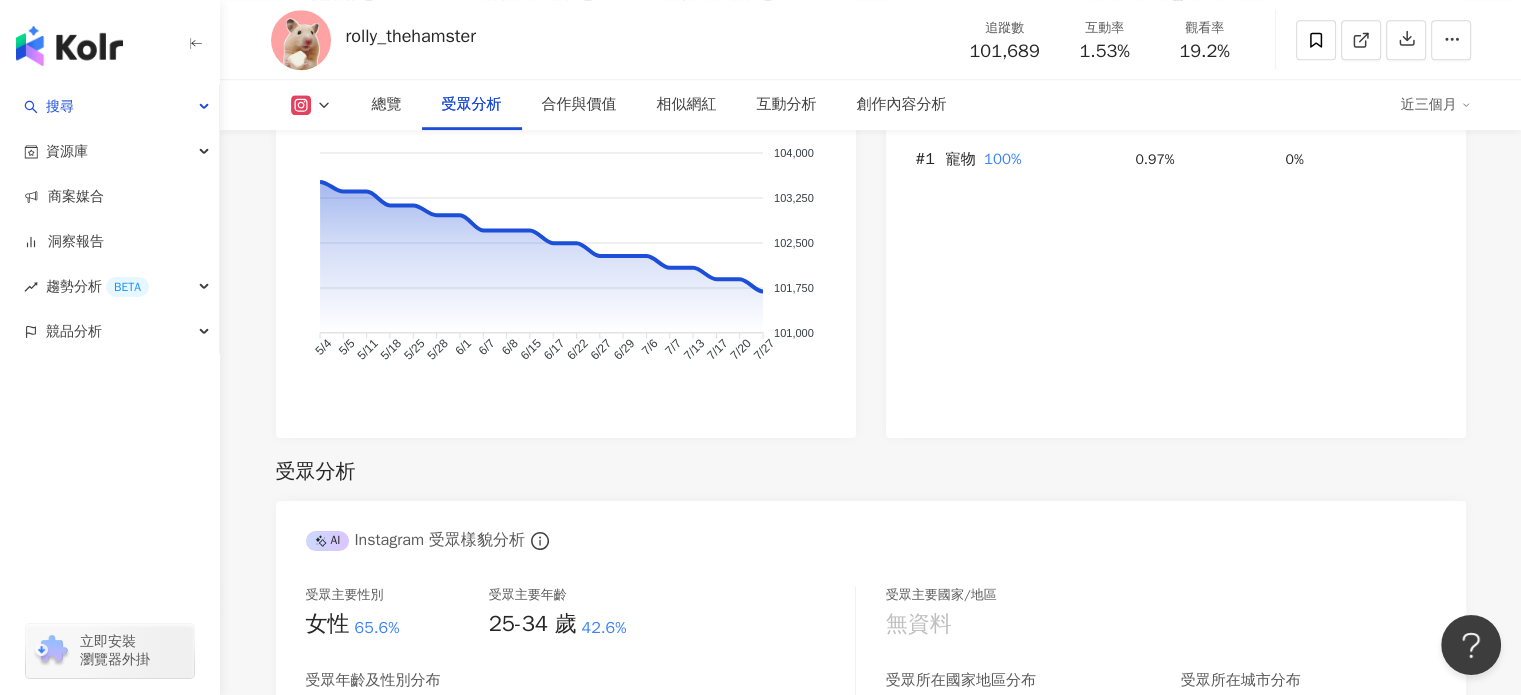 scroll, scrollTop: 2200, scrollLeft: 0, axis: vertical 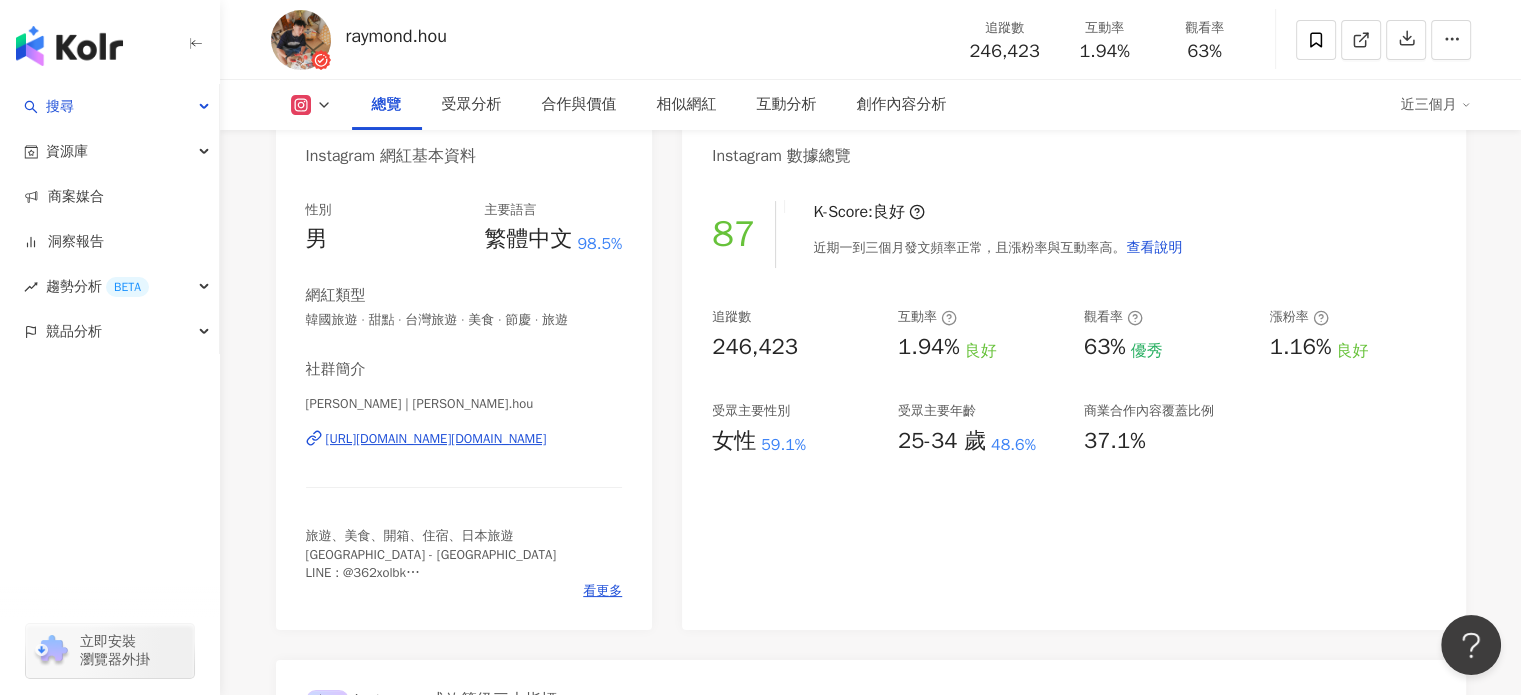 click on "[URL][DOMAIN_NAME][DOMAIN_NAME]" at bounding box center [436, 439] 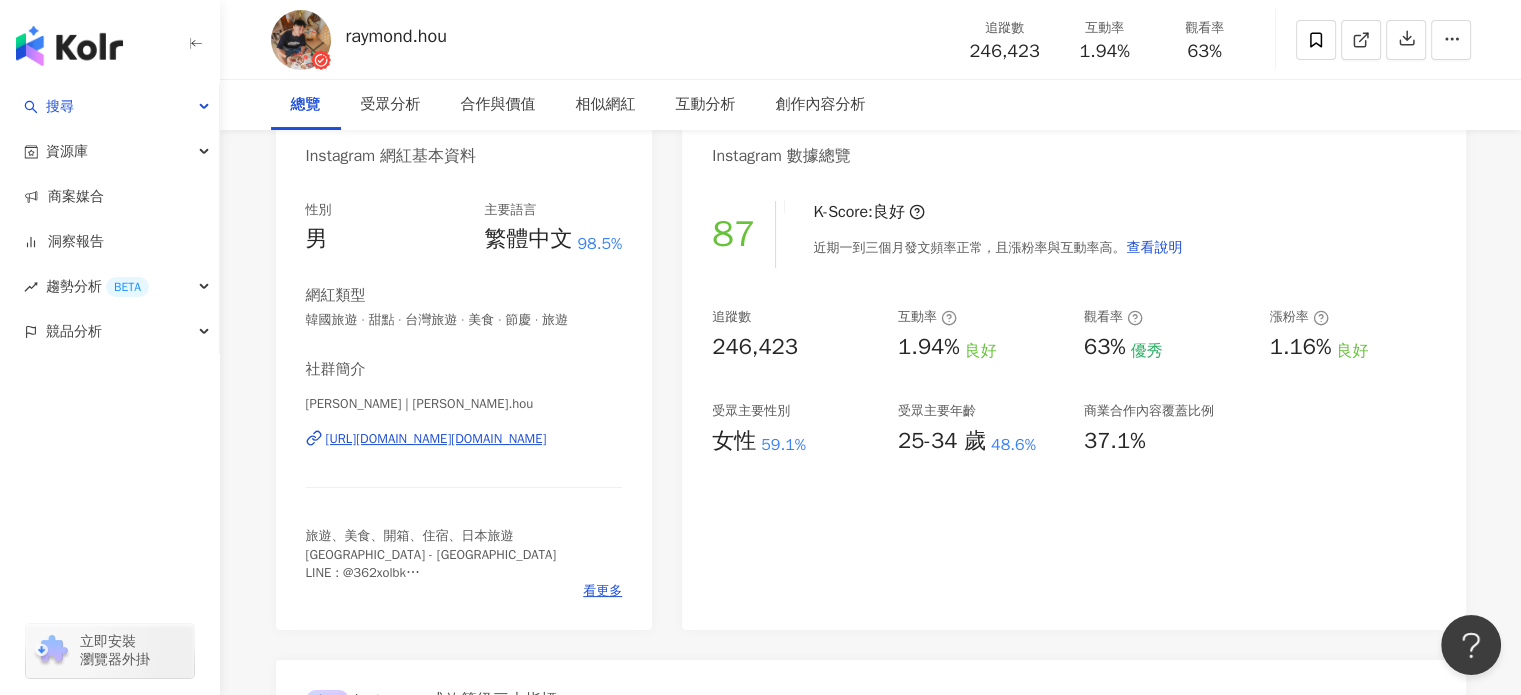 scroll, scrollTop: 0, scrollLeft: 0, axis: both 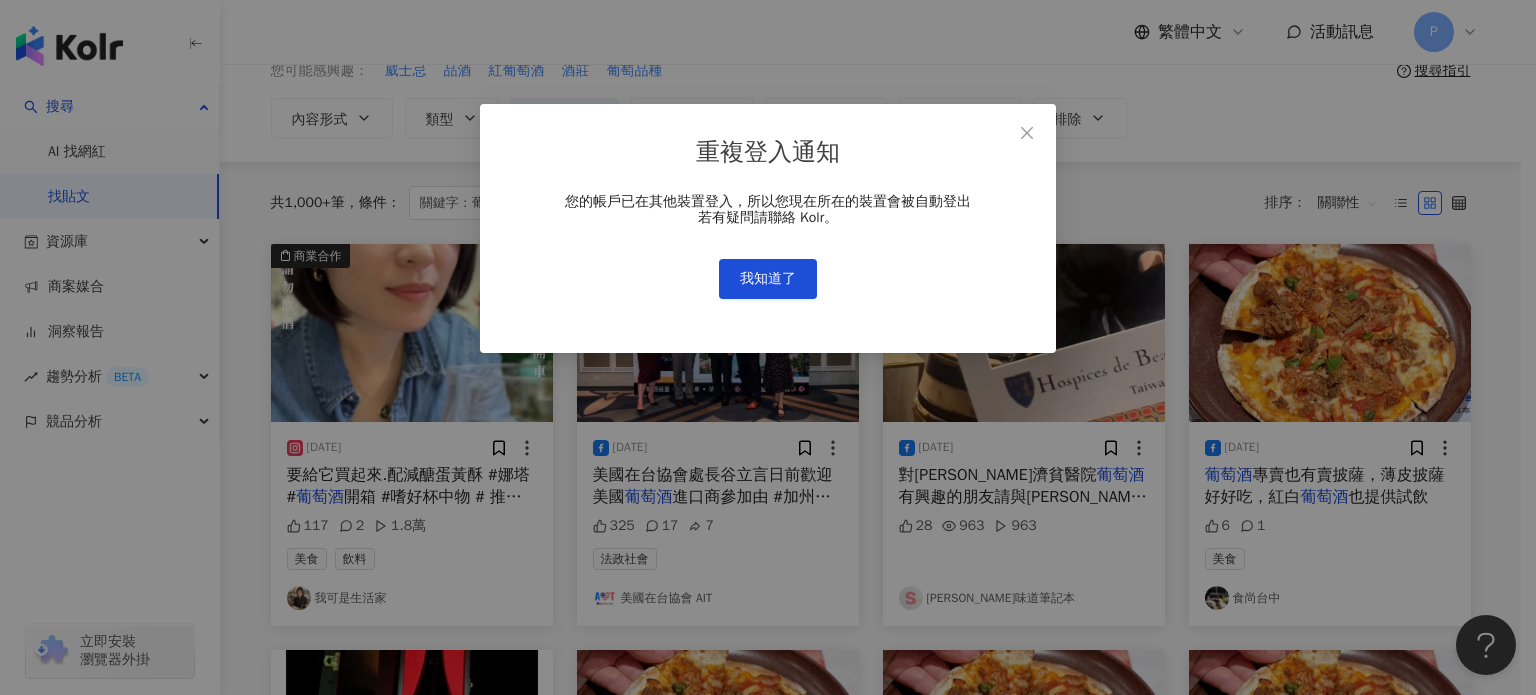 click on "我知道了" at bounding box center [768, 279] 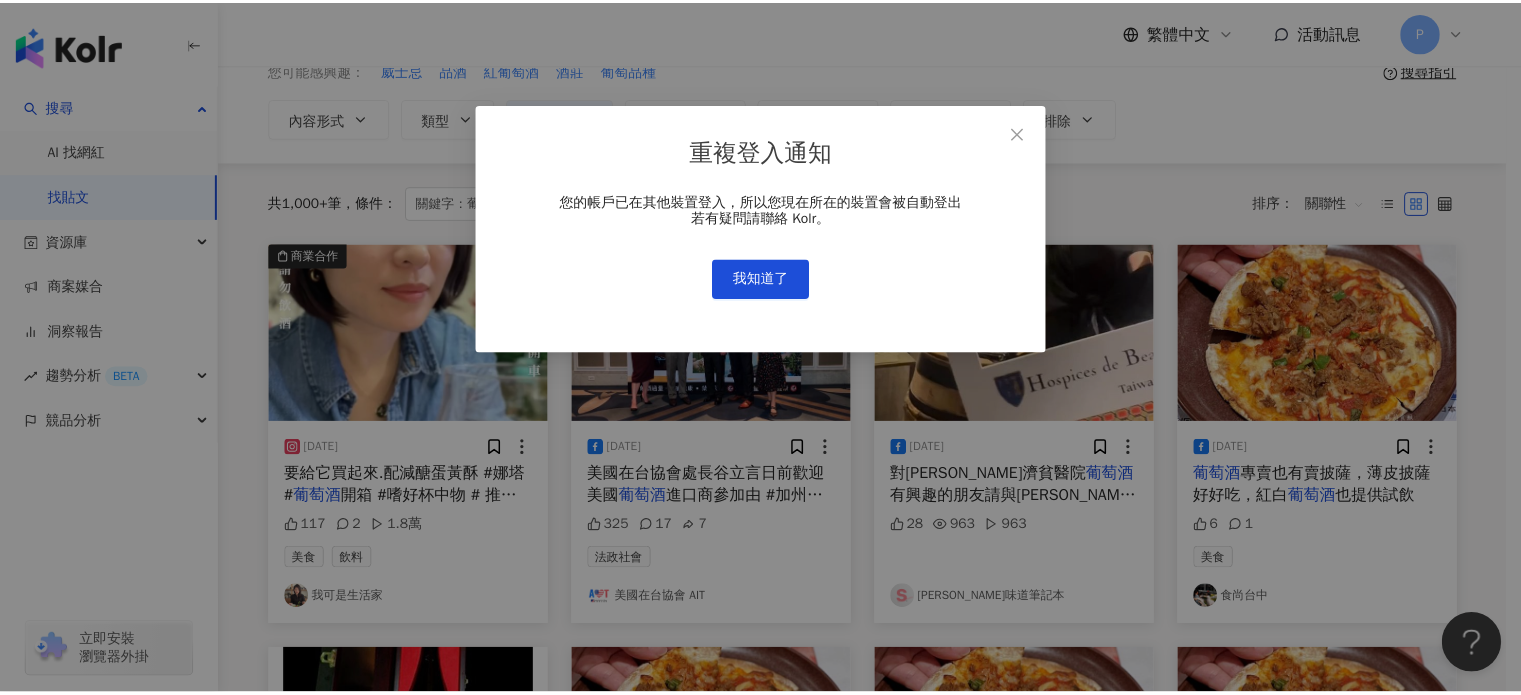 scroll, scrollTop: 0, scrollLeft: 0, axis: both 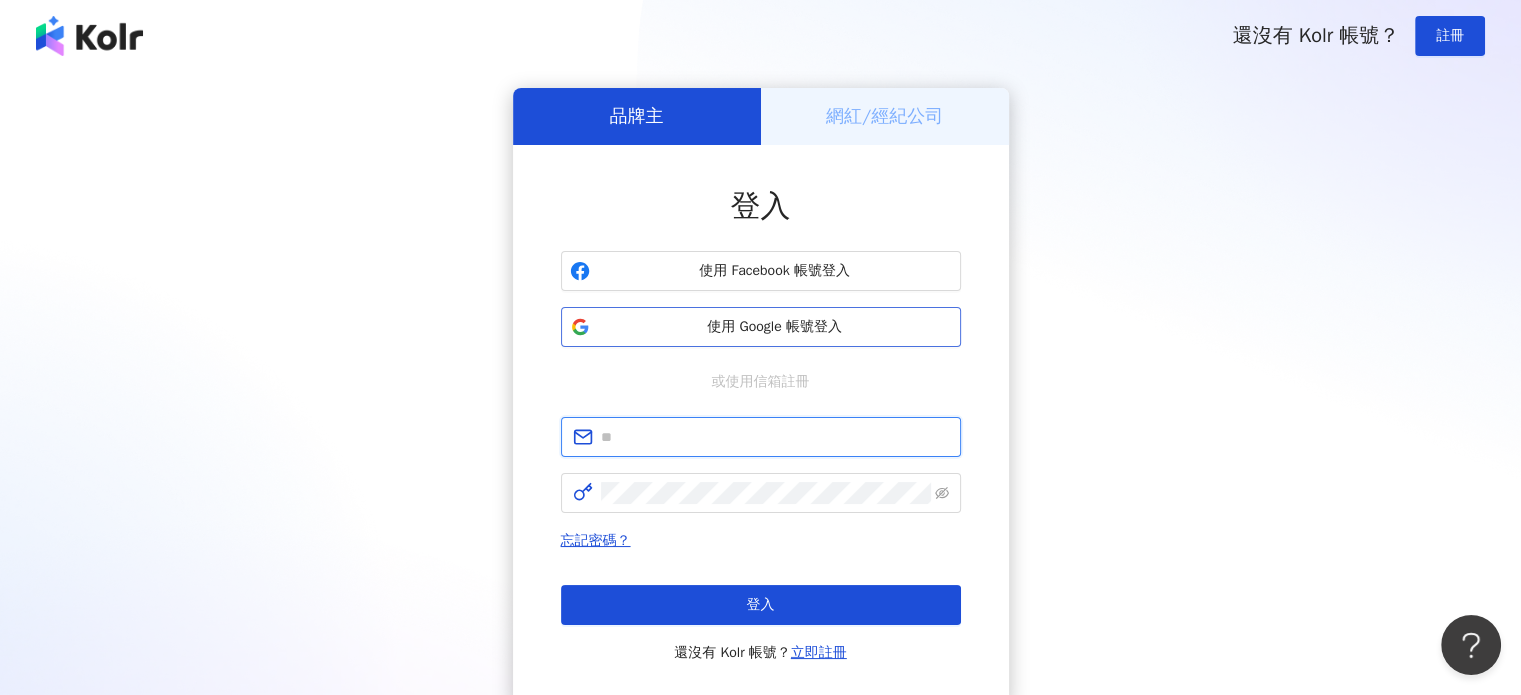 type on "**********" 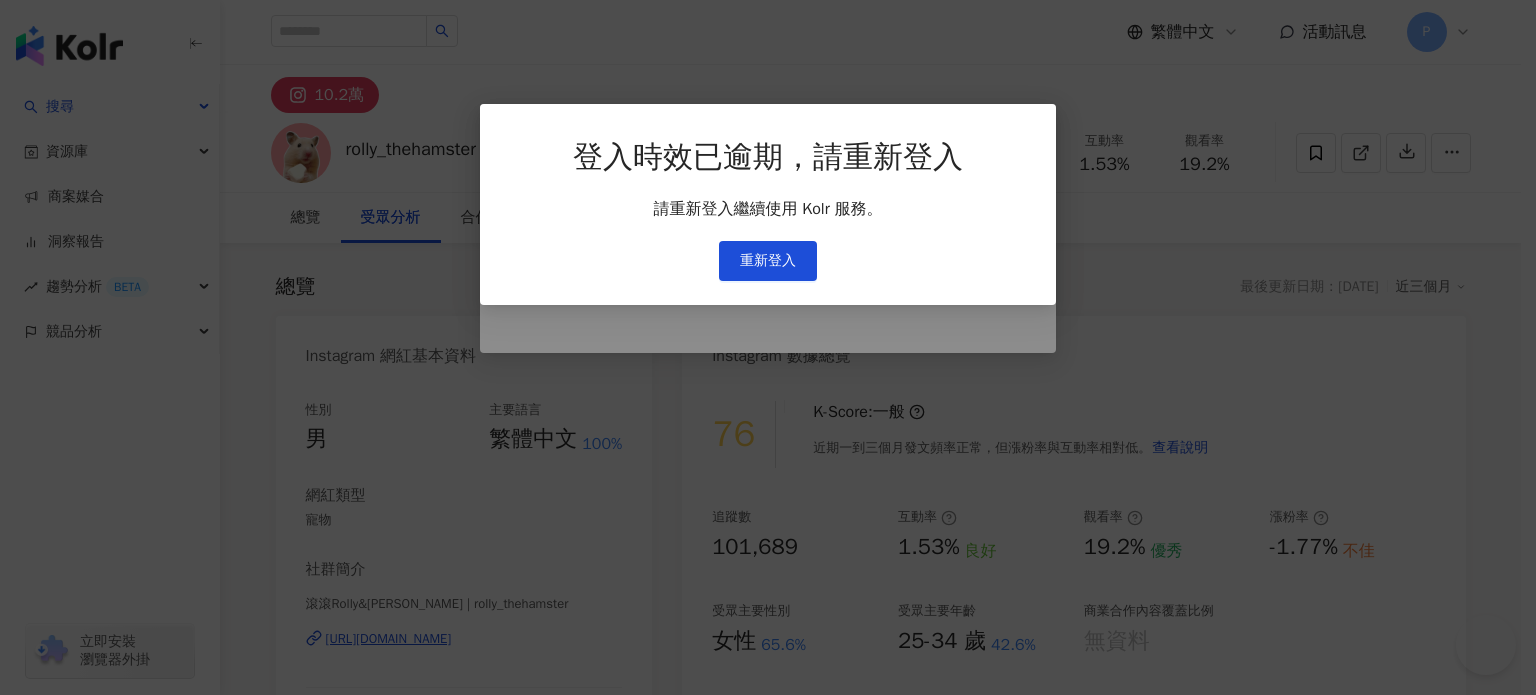 scroll, scrollTop: 0, scrollLeft: 0, axis: both 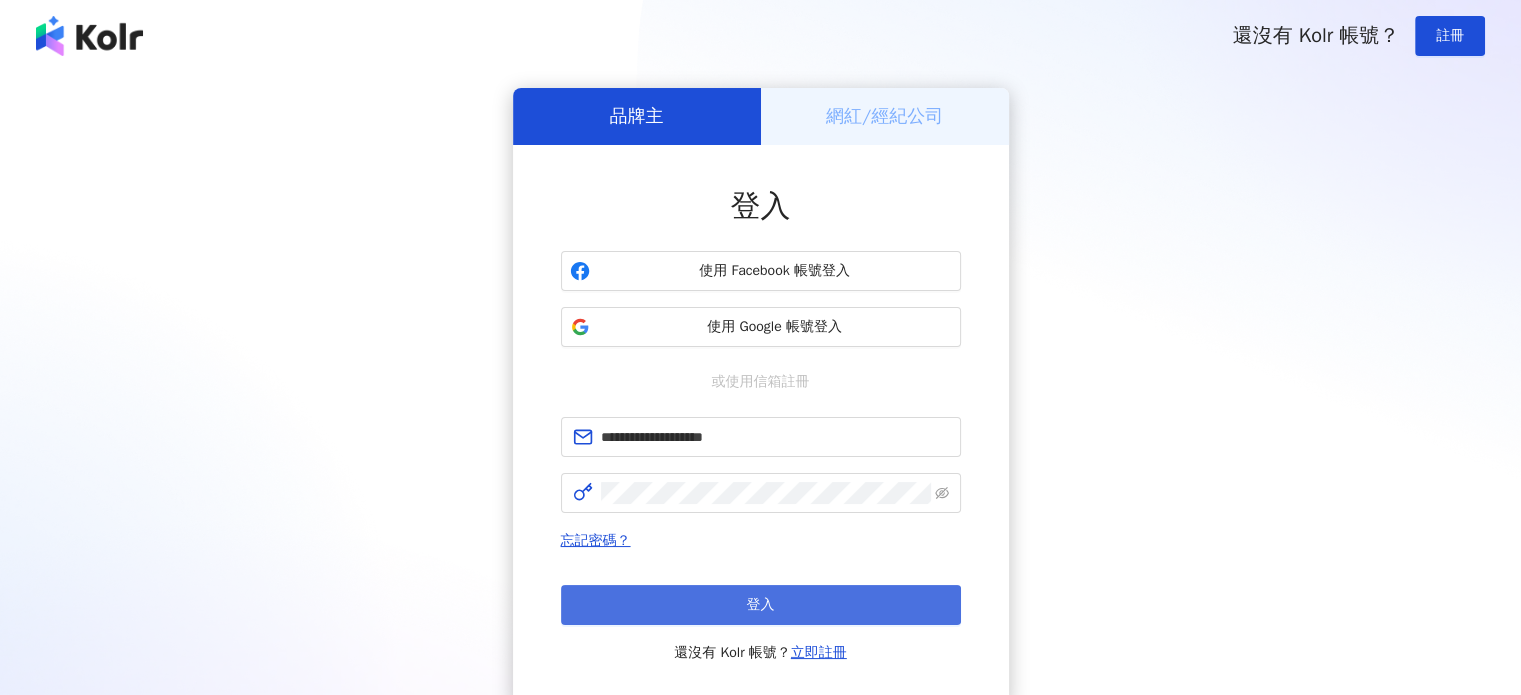 click on "登入" at bounding box center [761, 605] 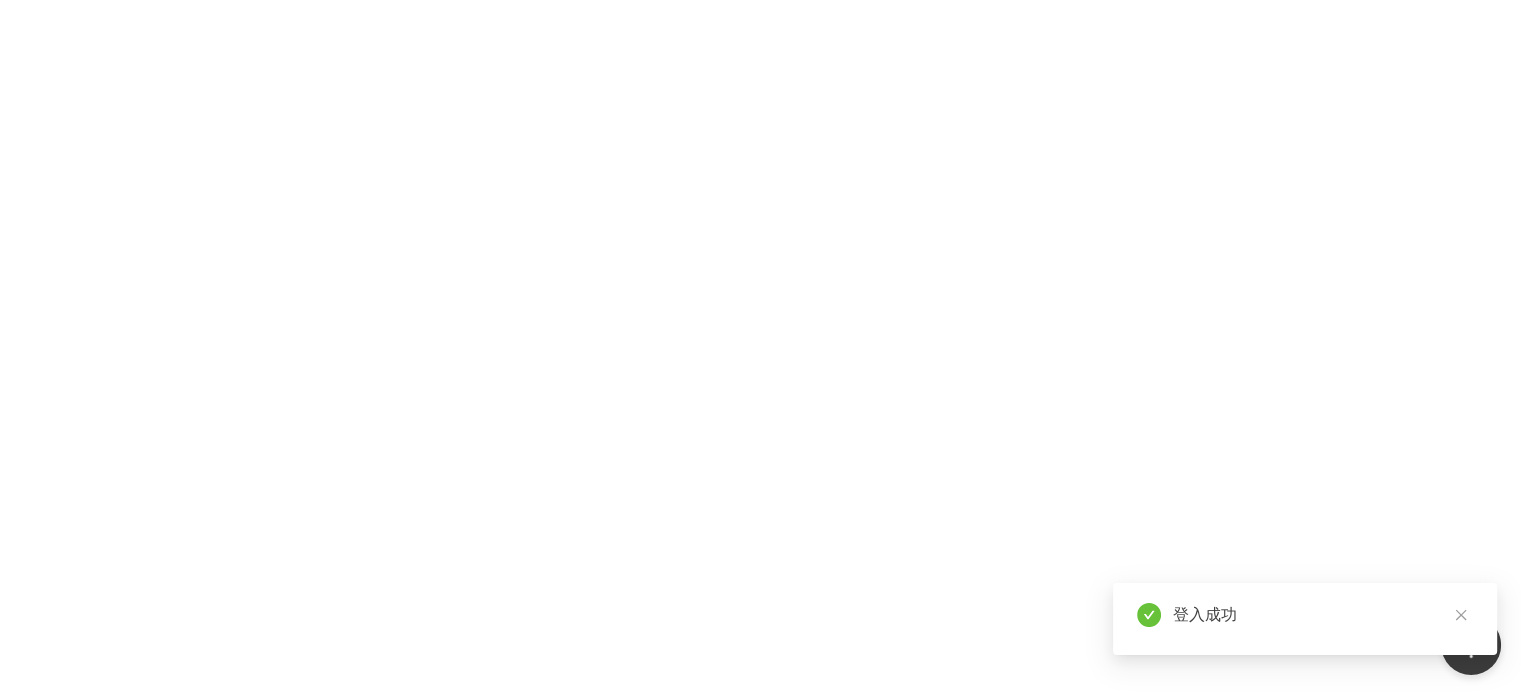 scroll, scrollTop: 0, scrollLeft: 0, axis: both 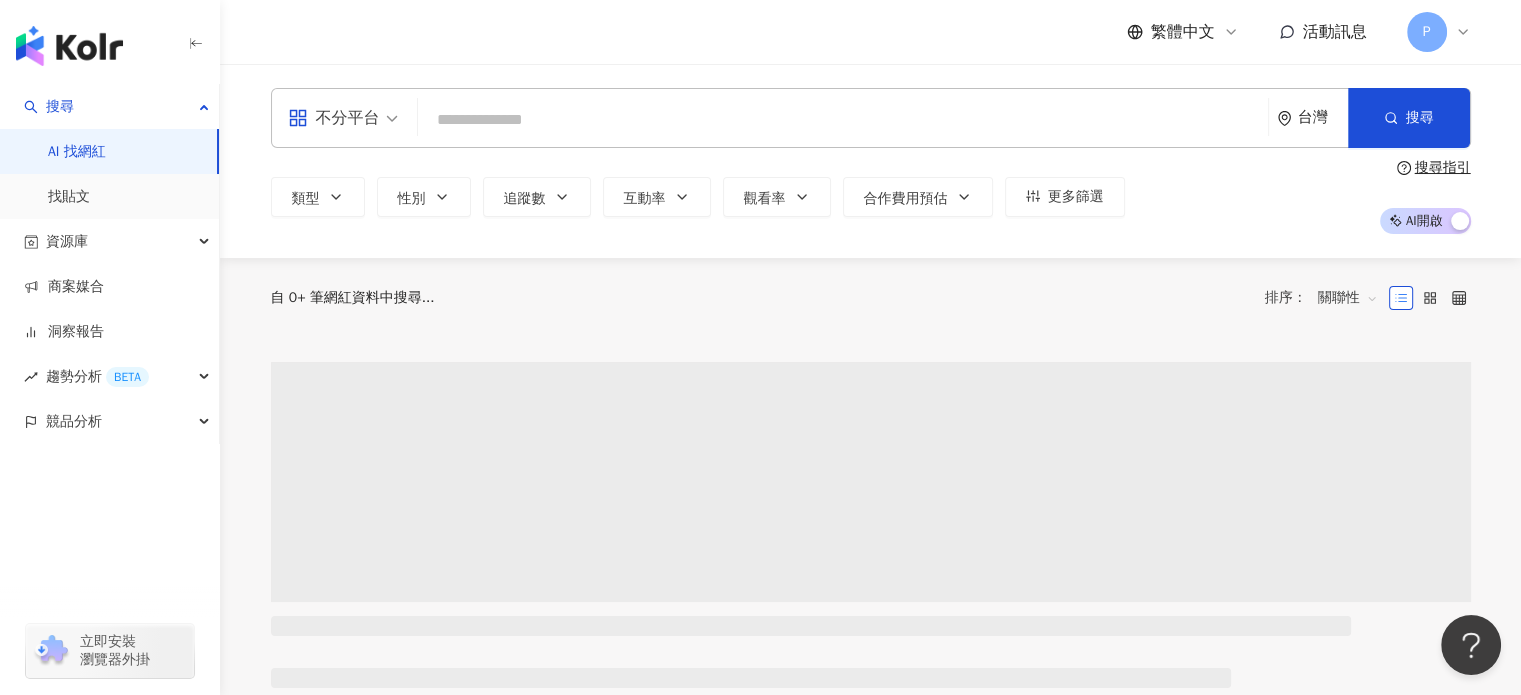 click at bounding box center (843, 120) 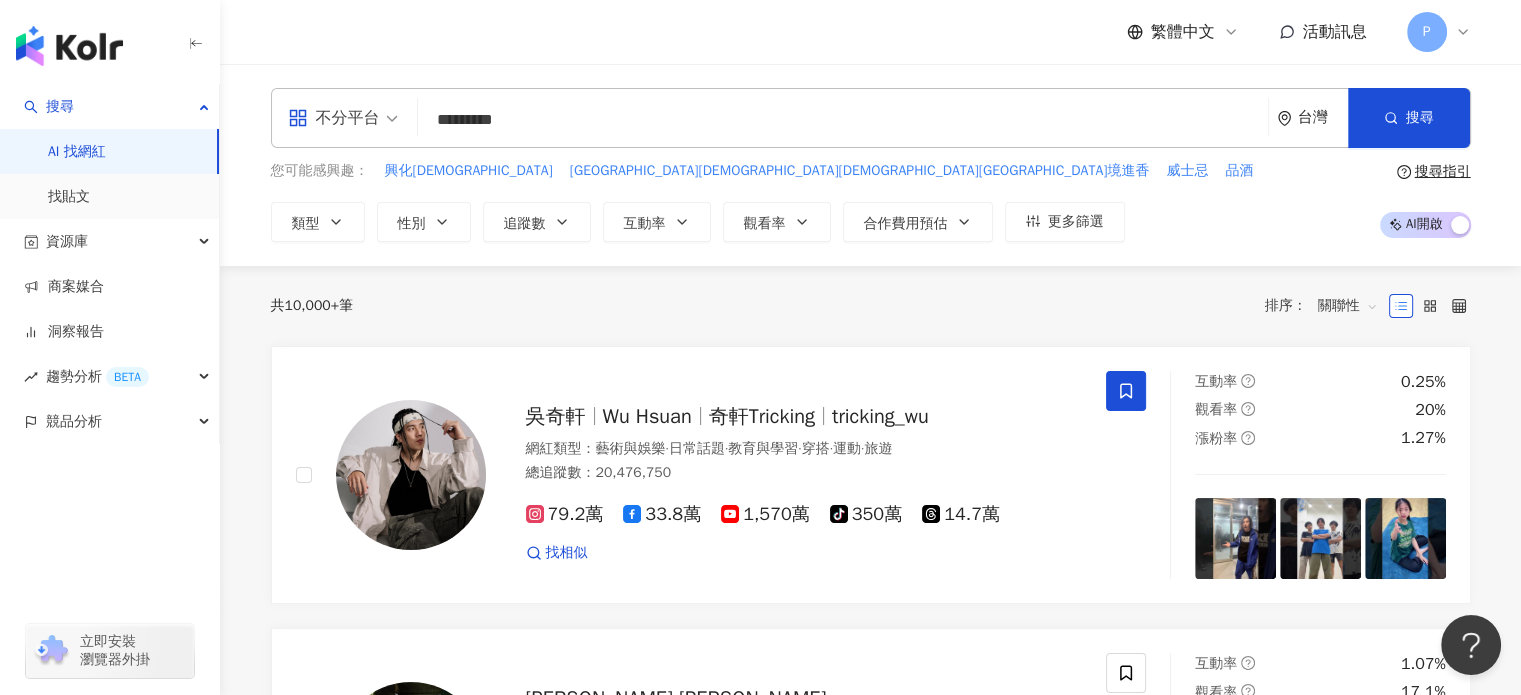 click on "*********" at bounding box center [843, 120] 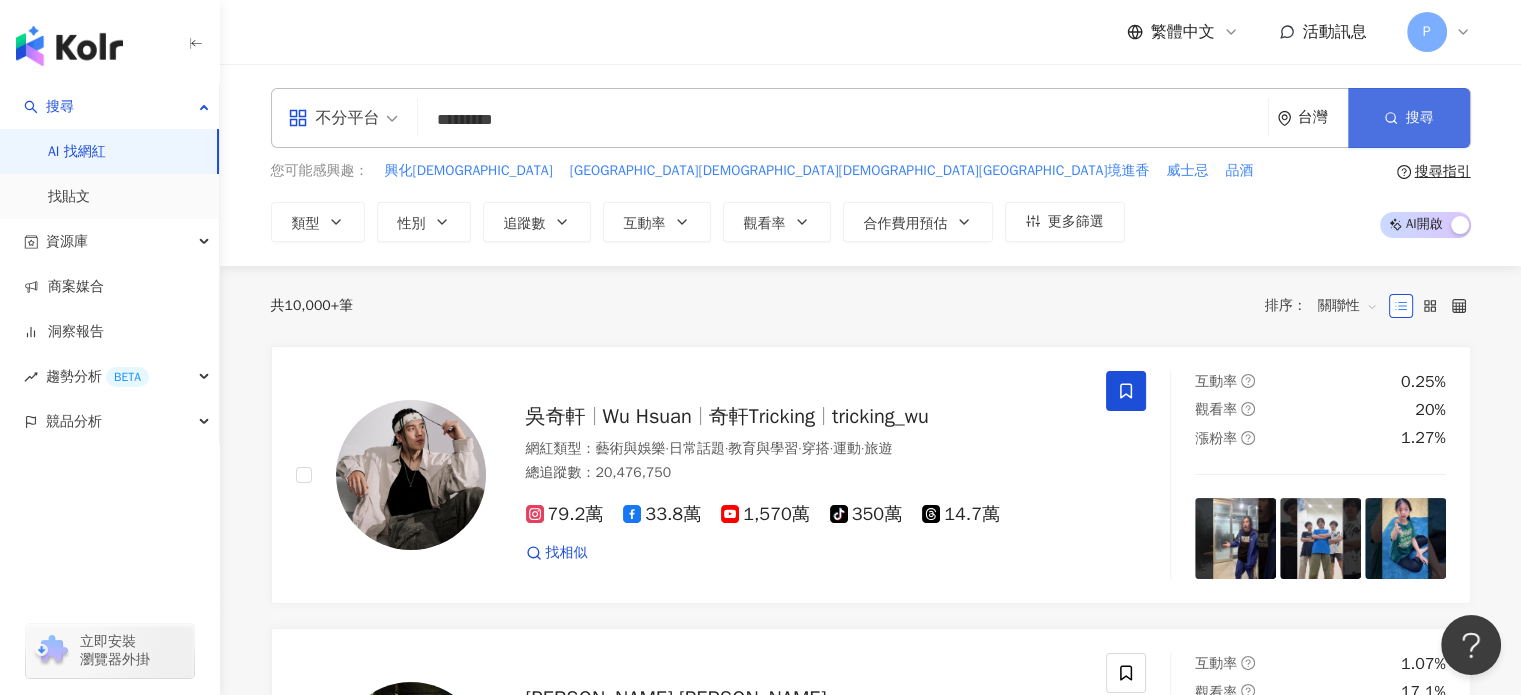 type on "*********" 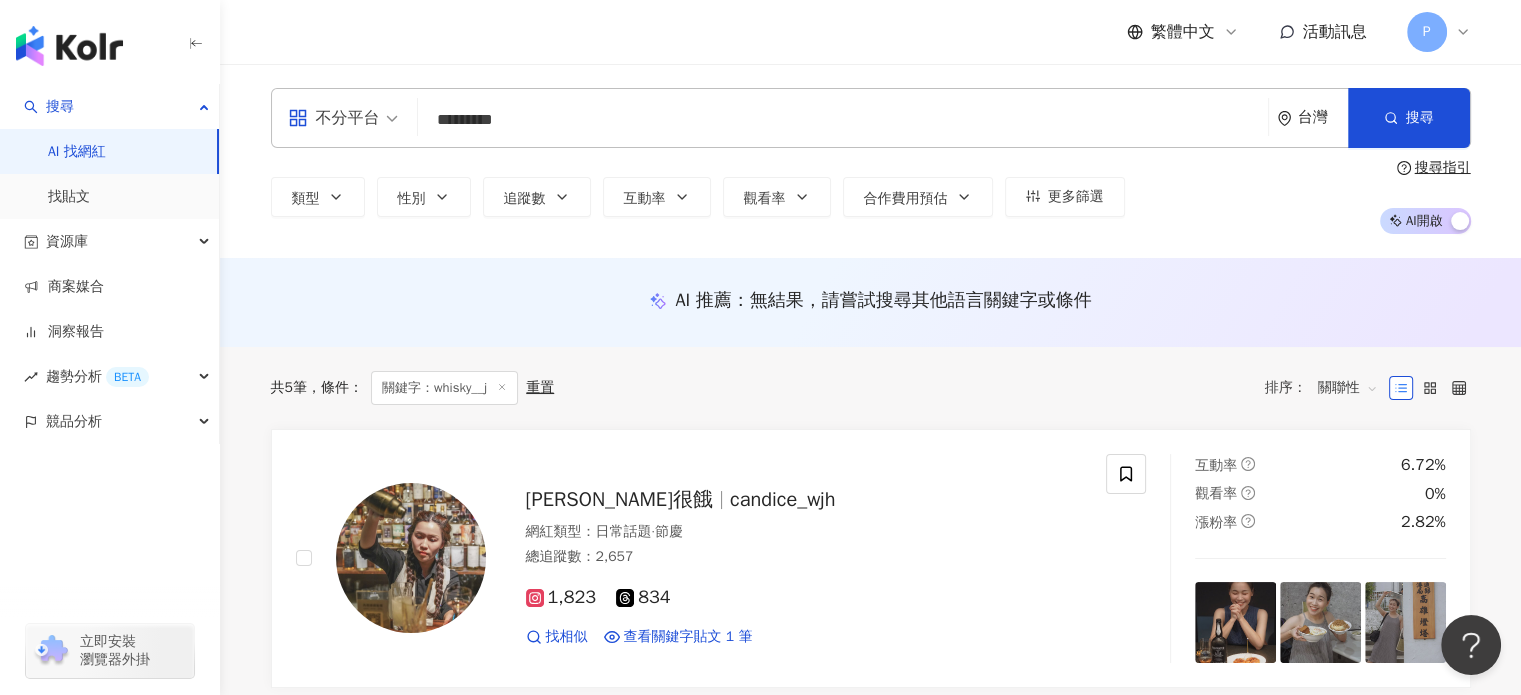 click on "*********" at bounding box center (843, 120) 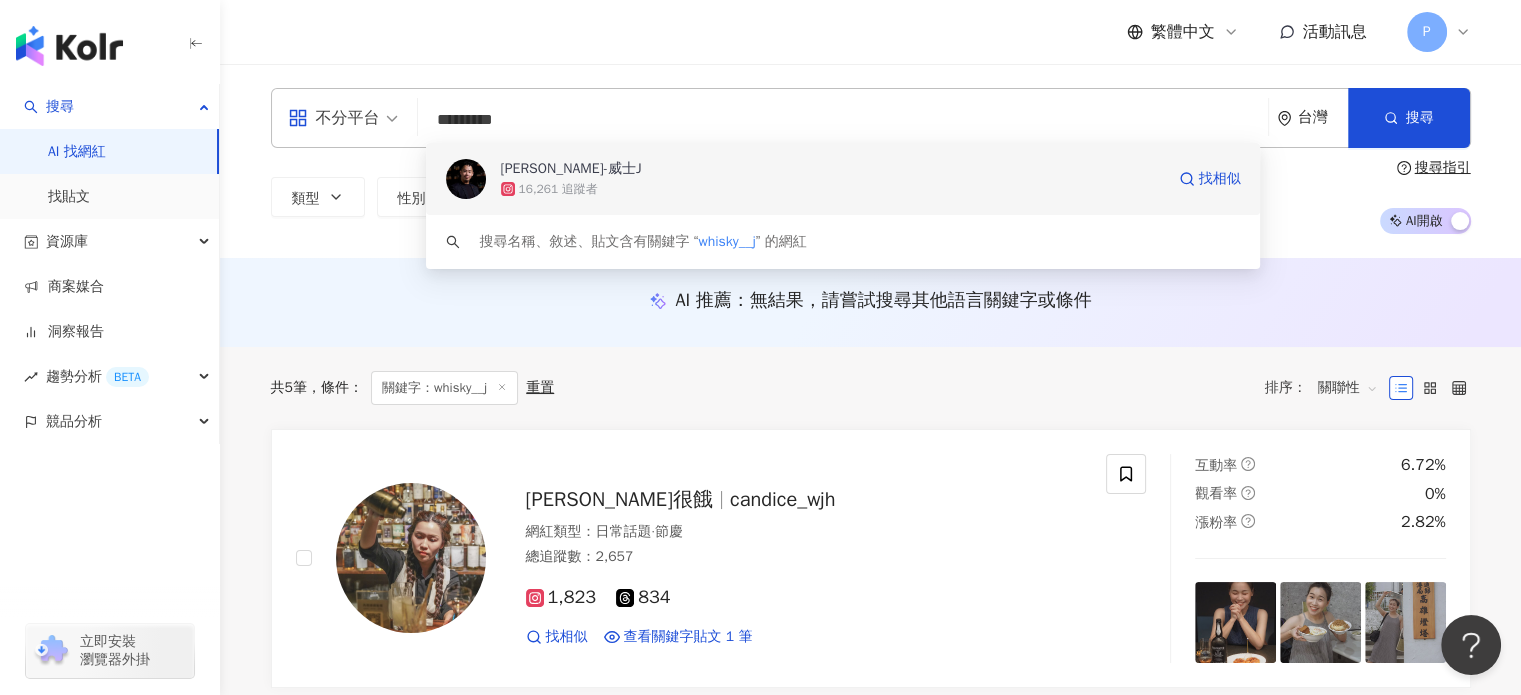 click on "[PERSON_NAME]-威士J" at bounding box center [832, 169] 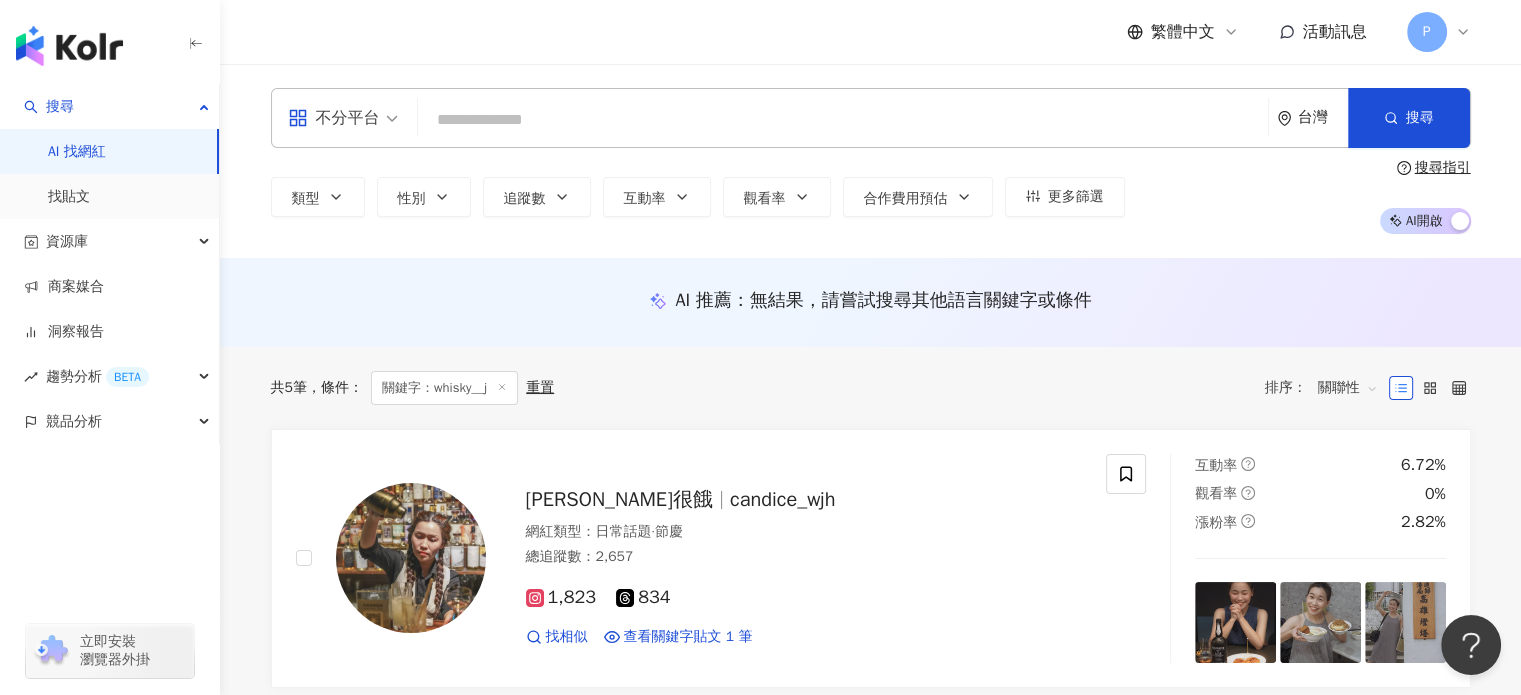 click at bounding box center [843, 120] 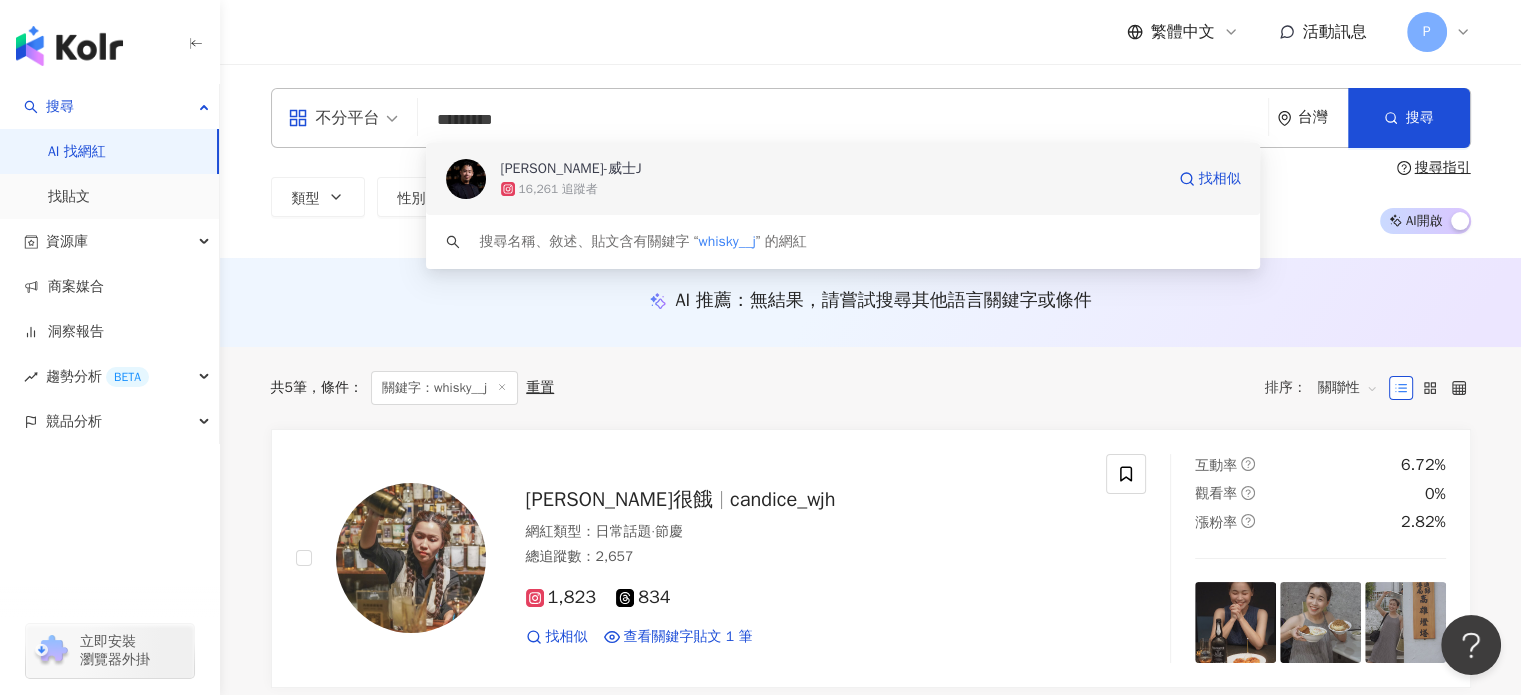 drag, startPoint x: 1152, startPoint y: 203, endPoint x: 1176, endPoint y: 198, distance: 24.5153 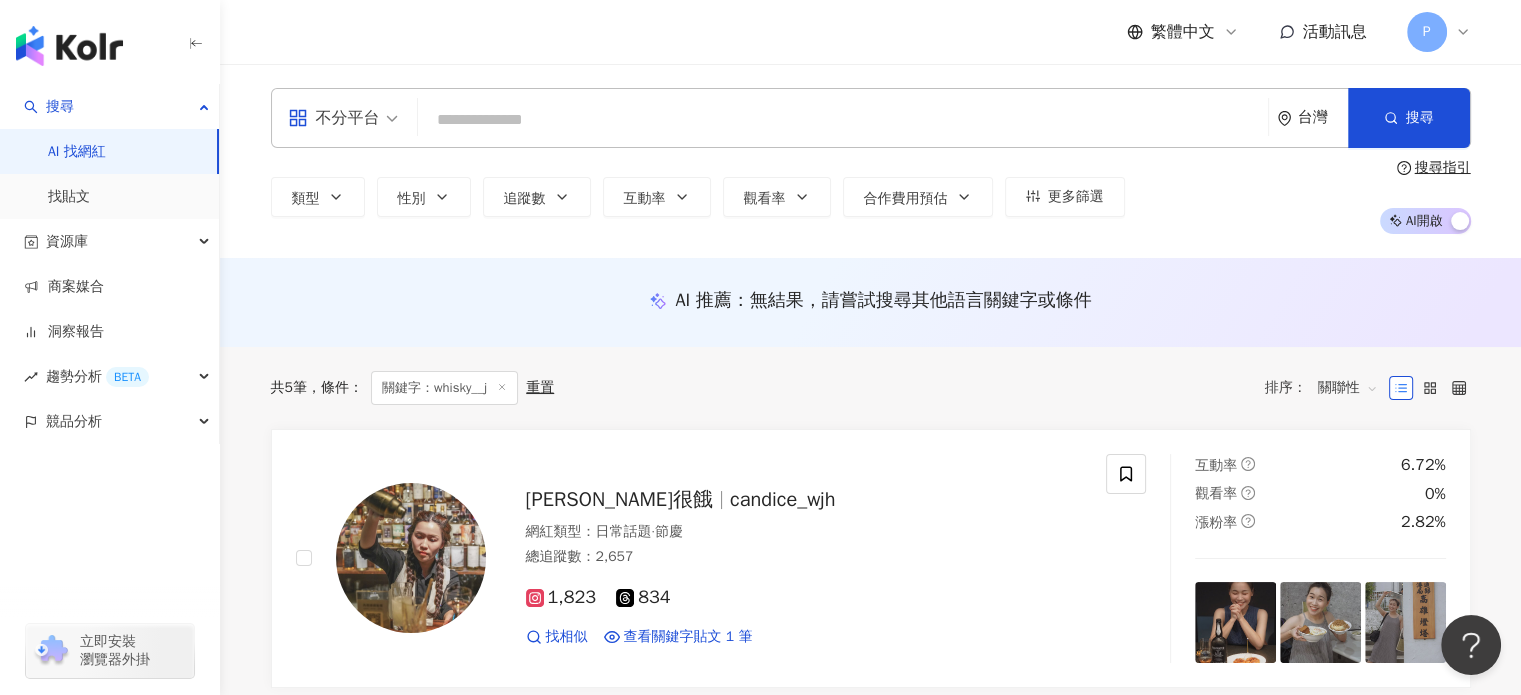 click at bounding box center [843, 120] 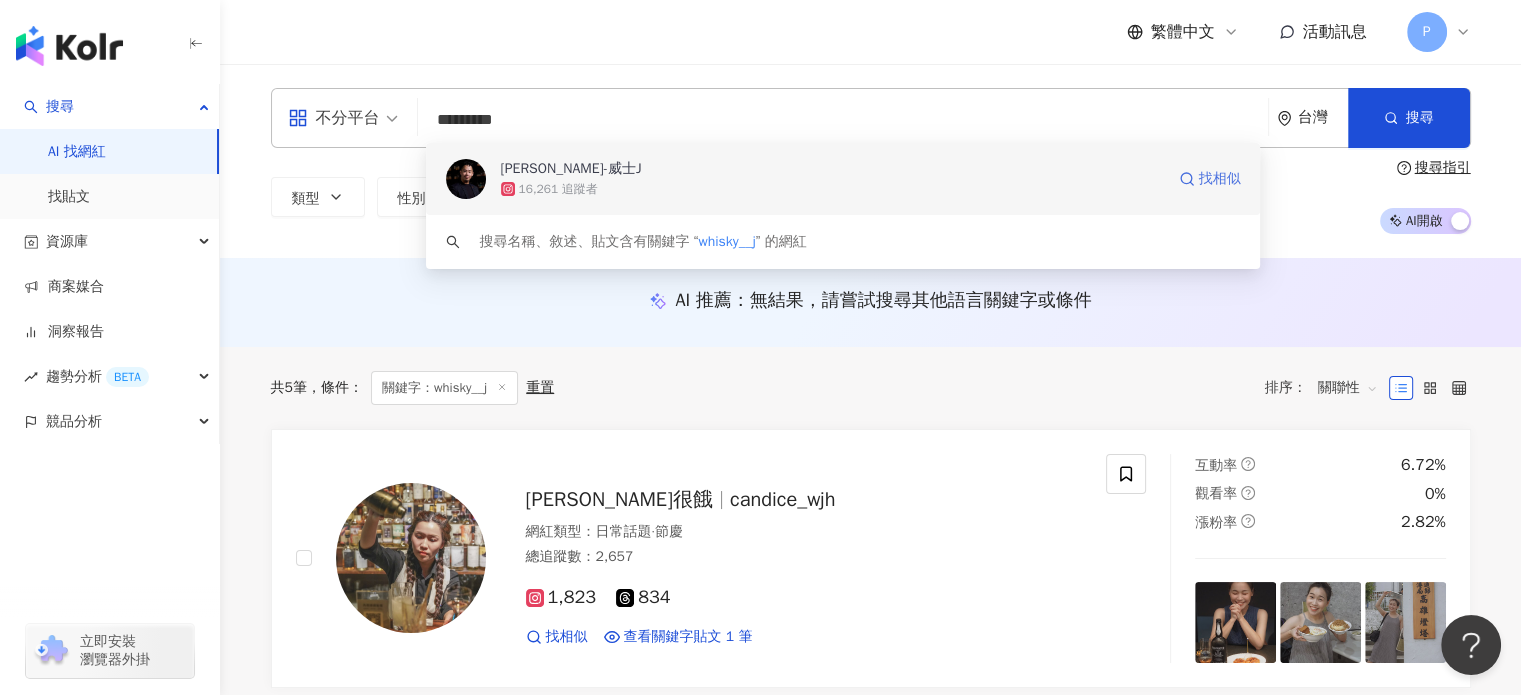 click on "找相似" at bounding box center [1220, 179] 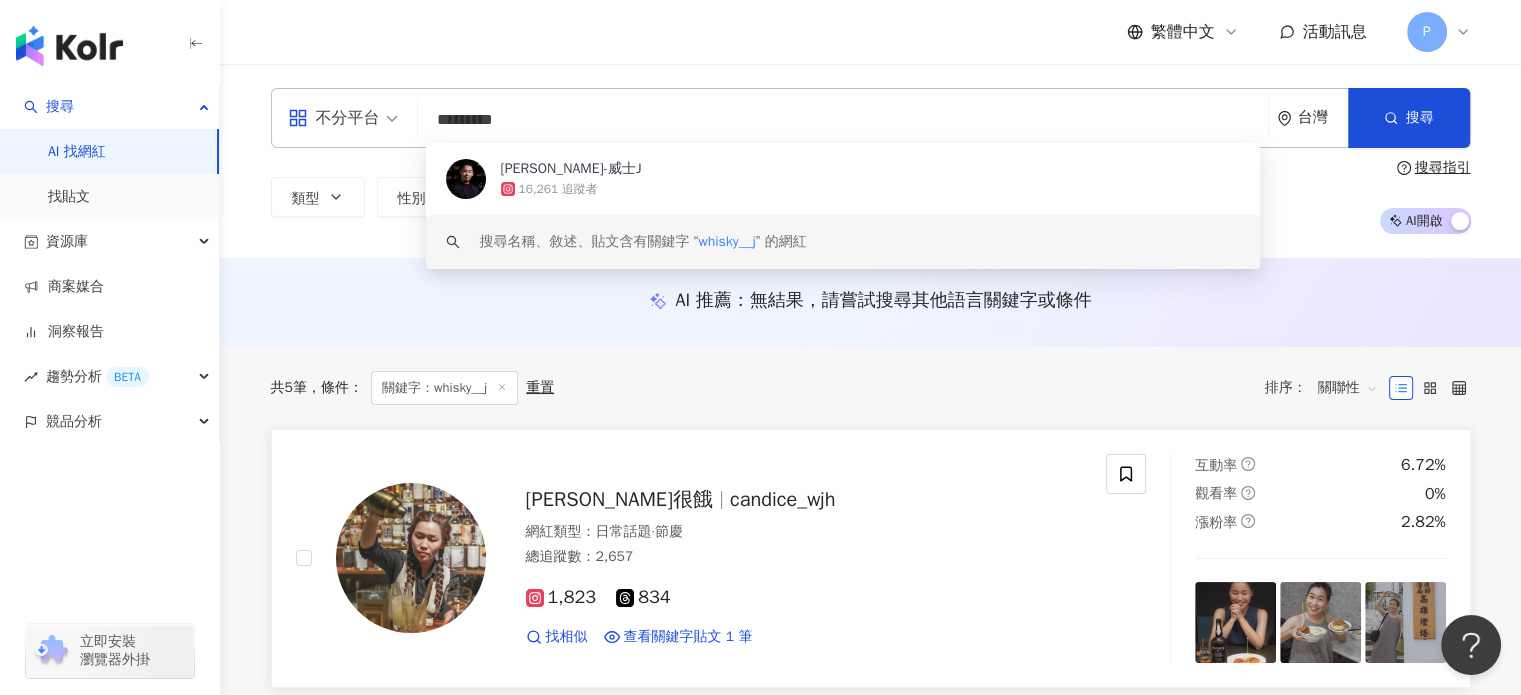 click on "凱蒂斯很餓 candice_wjh" at bounding box center [804, 500] 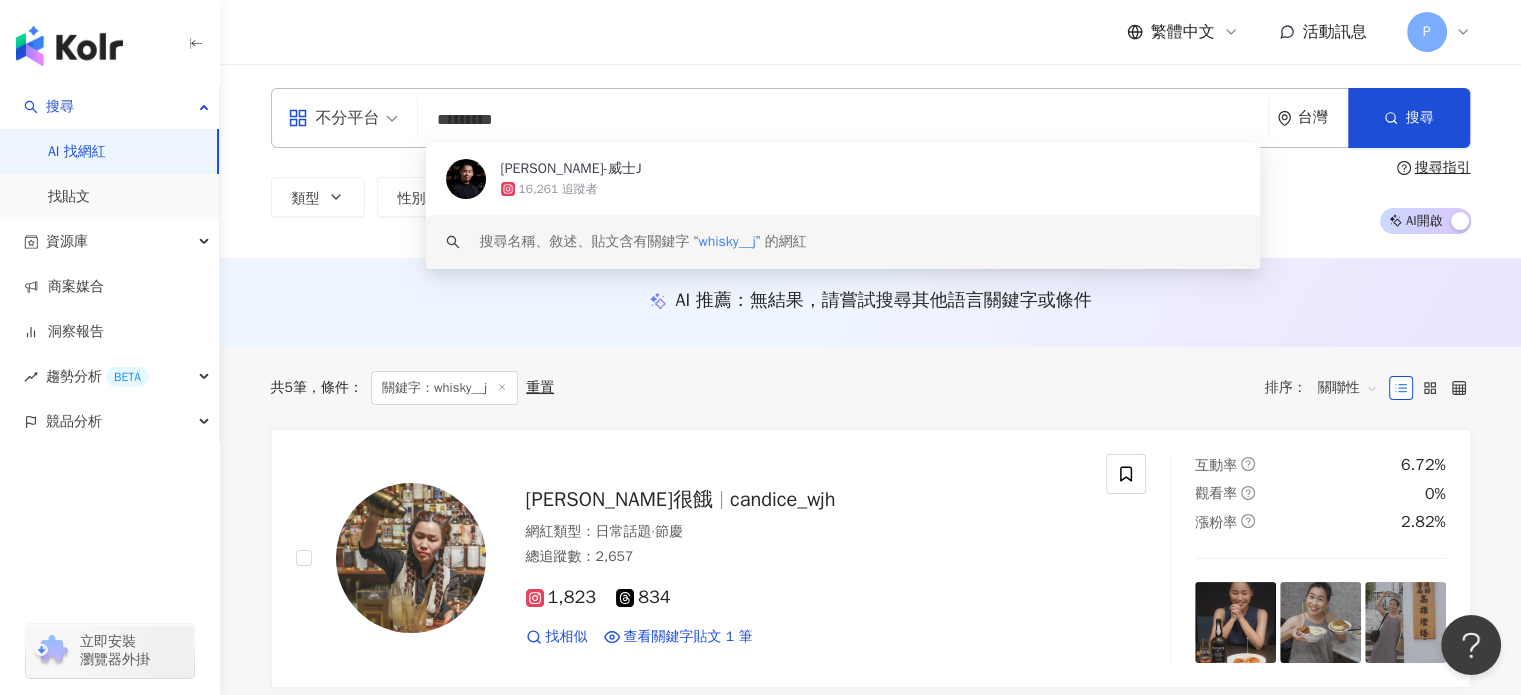 drag, startPoint x: 591, startPoint y: 117, endPoint x: 426, endPoint y: 119, distance: 165.01212 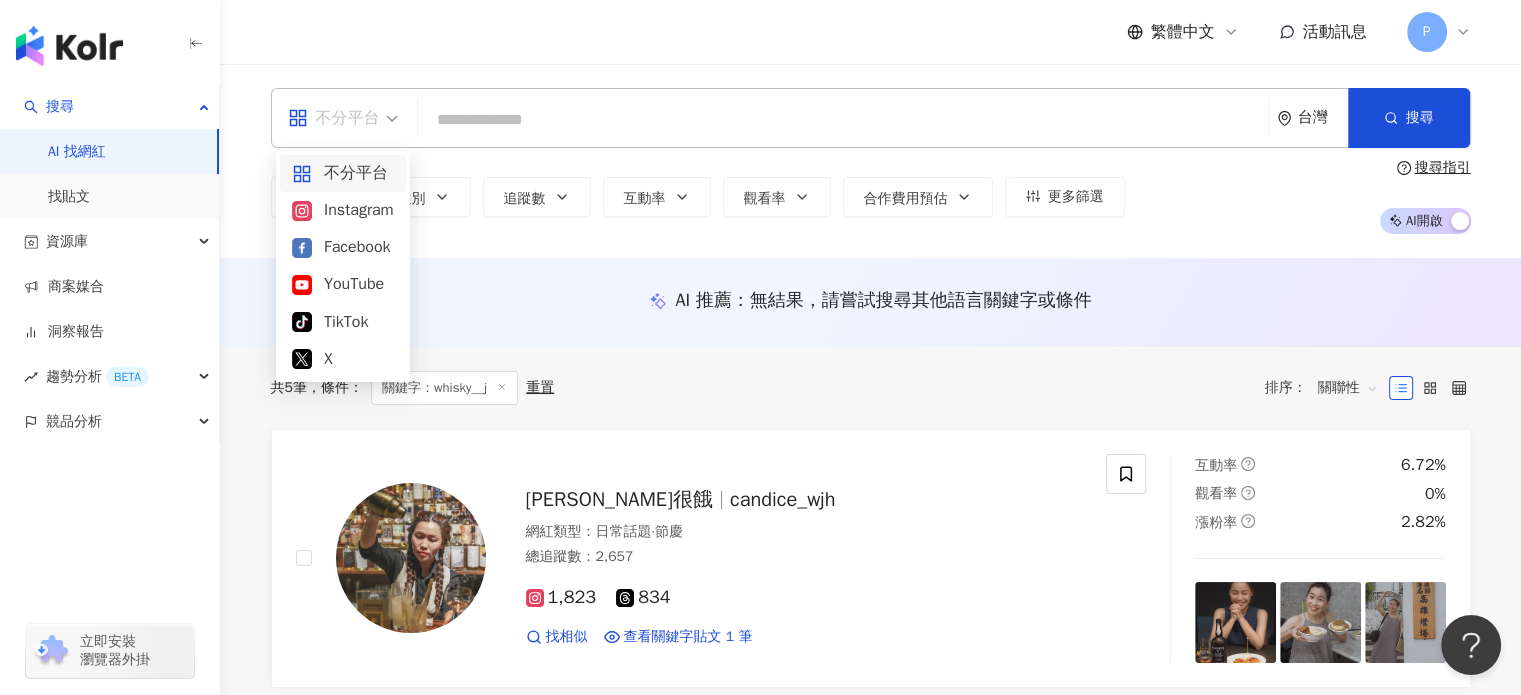 click on "不分平台" at bounding box center [343, 118] 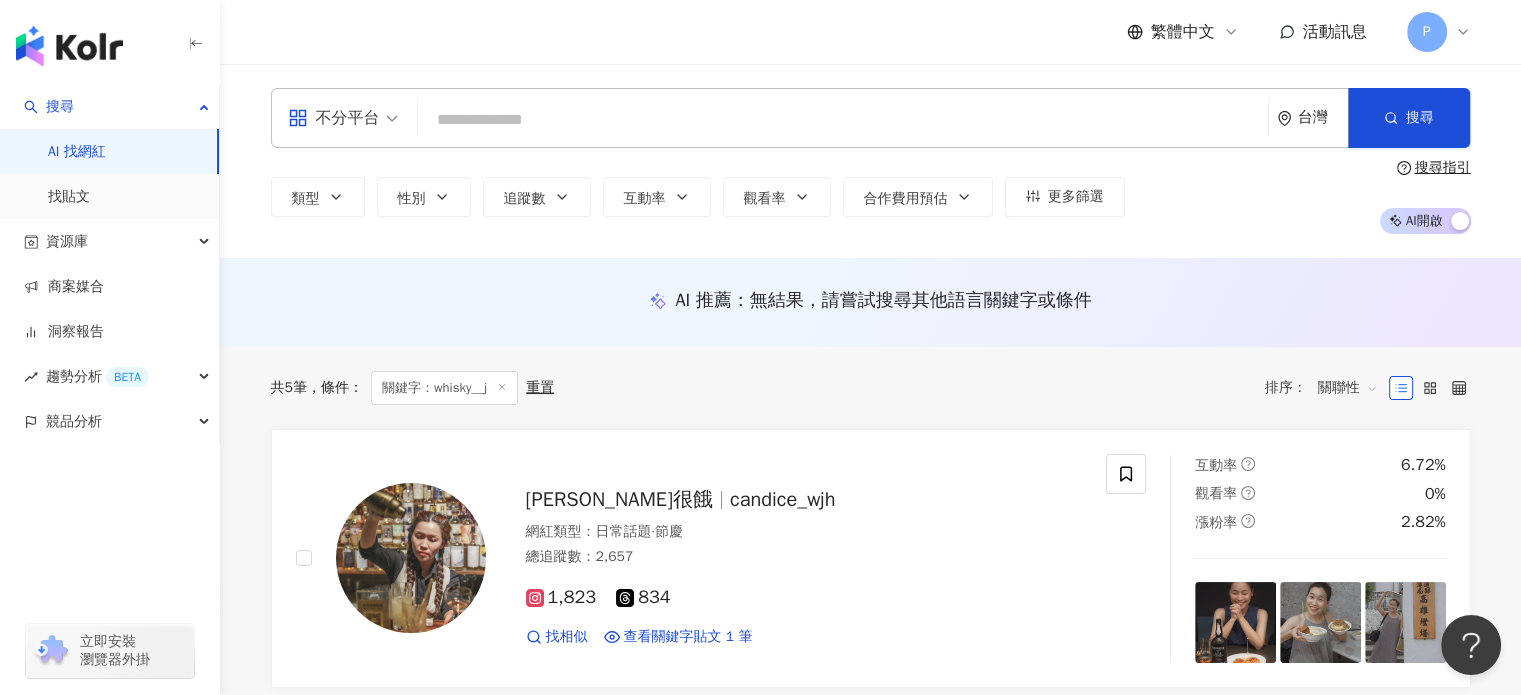 click at bounding box center [843, 120] 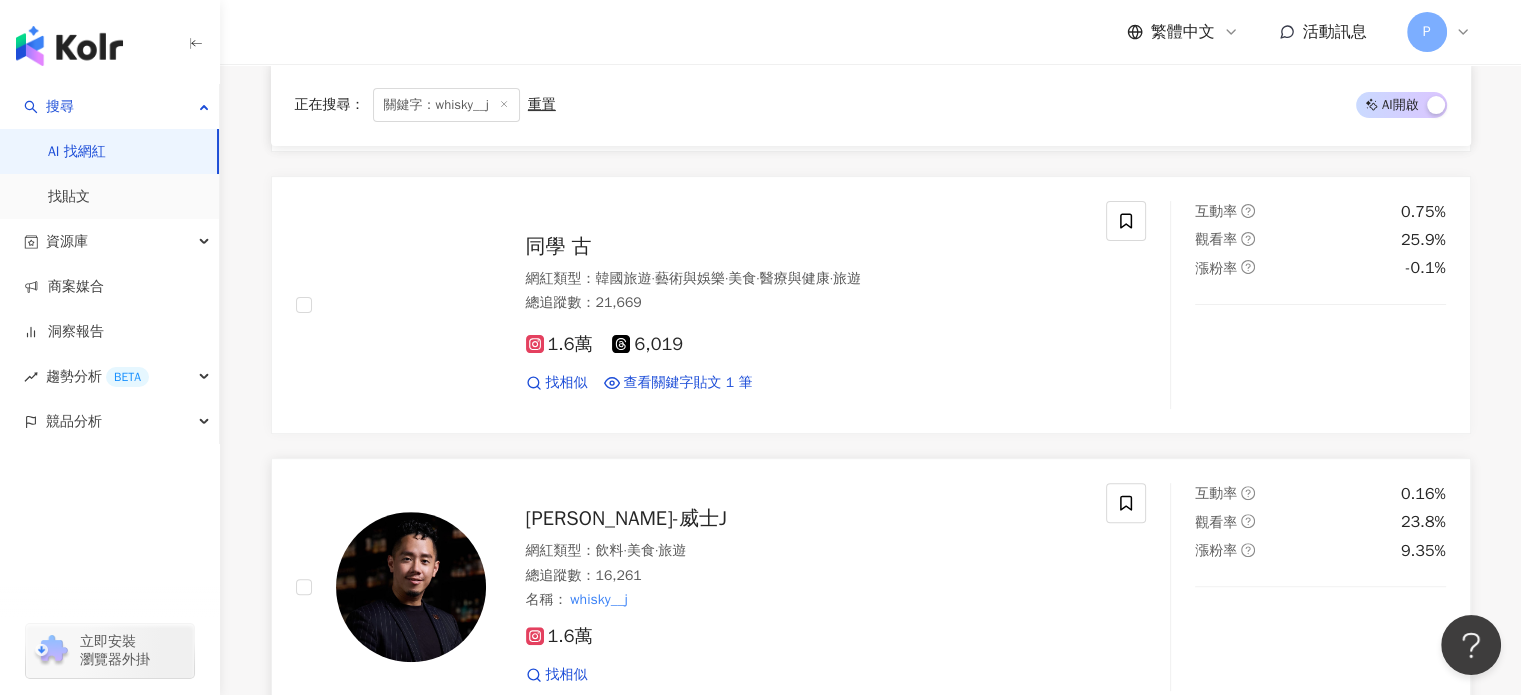 scroll, scrollTop: 500, scrollLeft: 0, axis: vertical 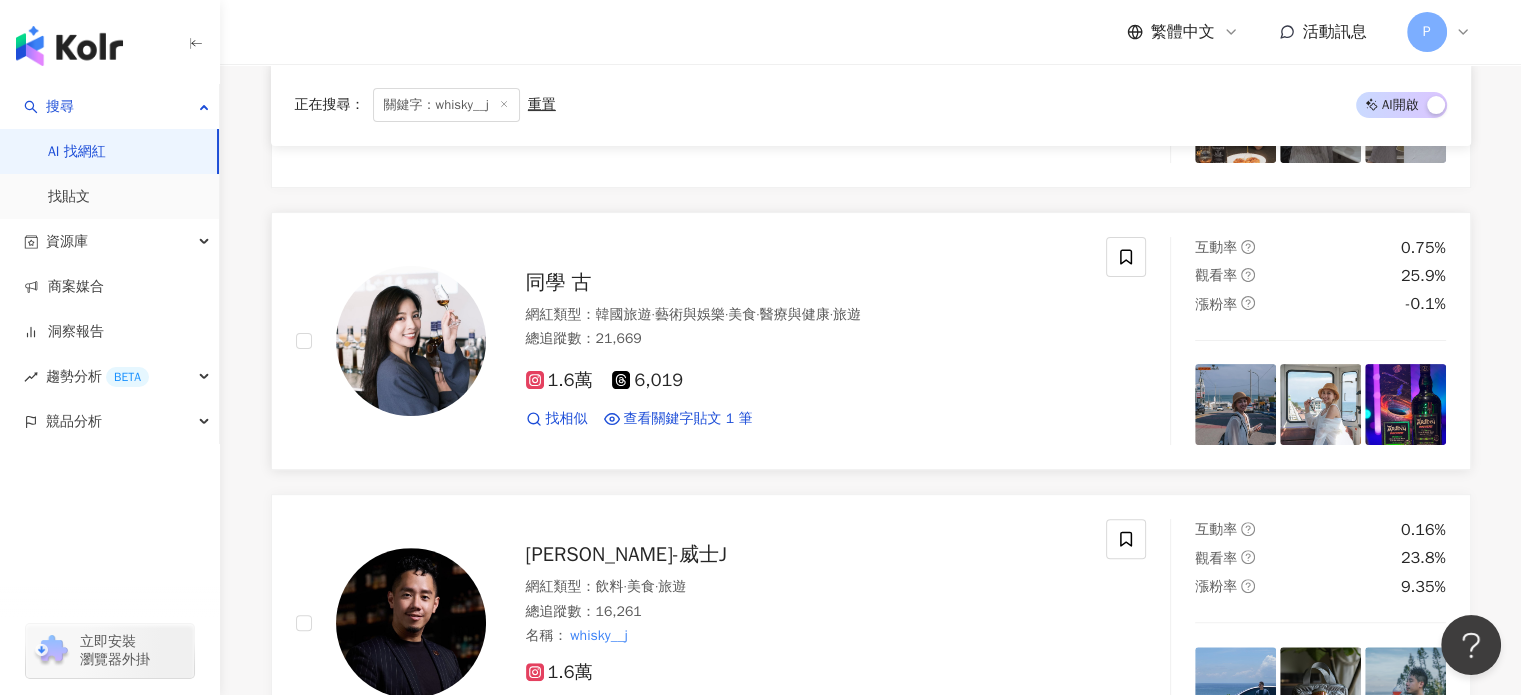 click on "同學 古" at bounding box center [559, 282] 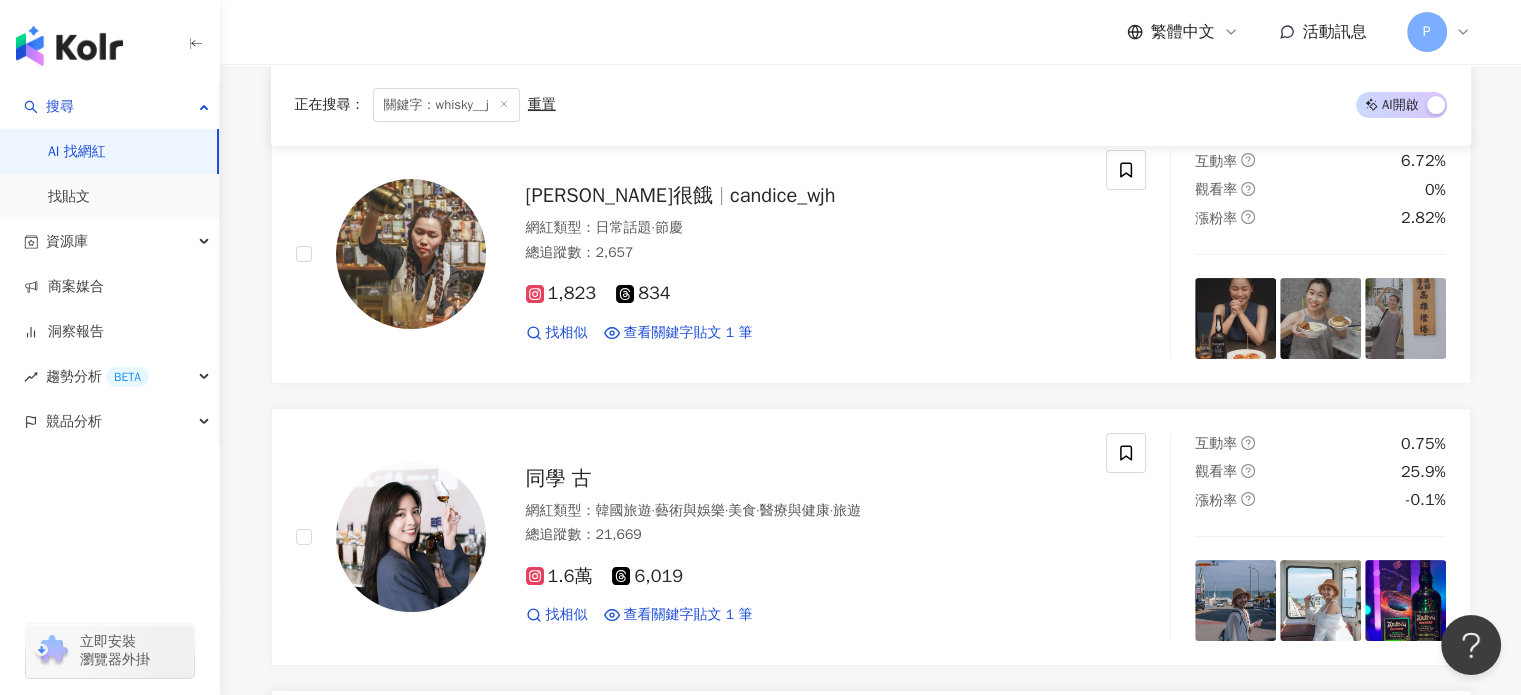 scroll, scrollTop: 300, scrollLeft: 0, axis: vertical 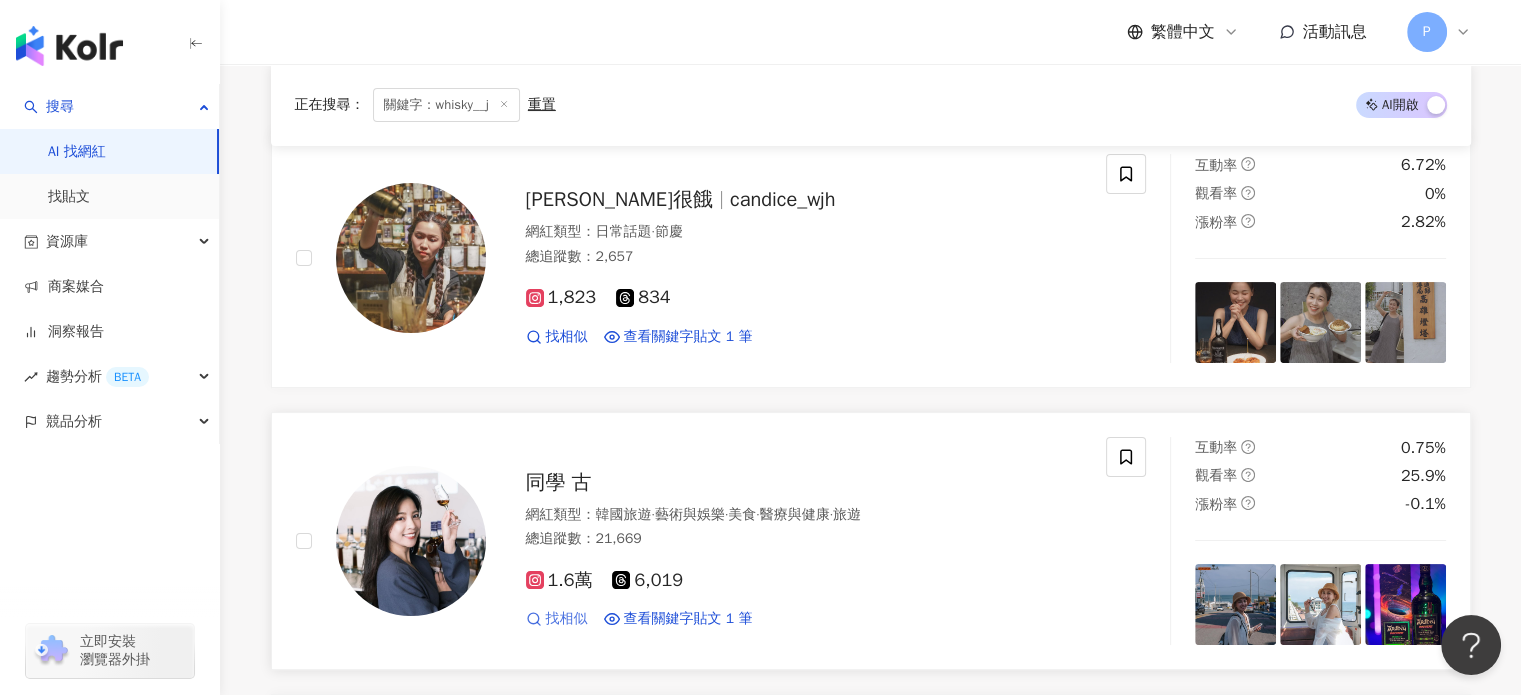 click on "找相似" at bounding box center (567, 619) 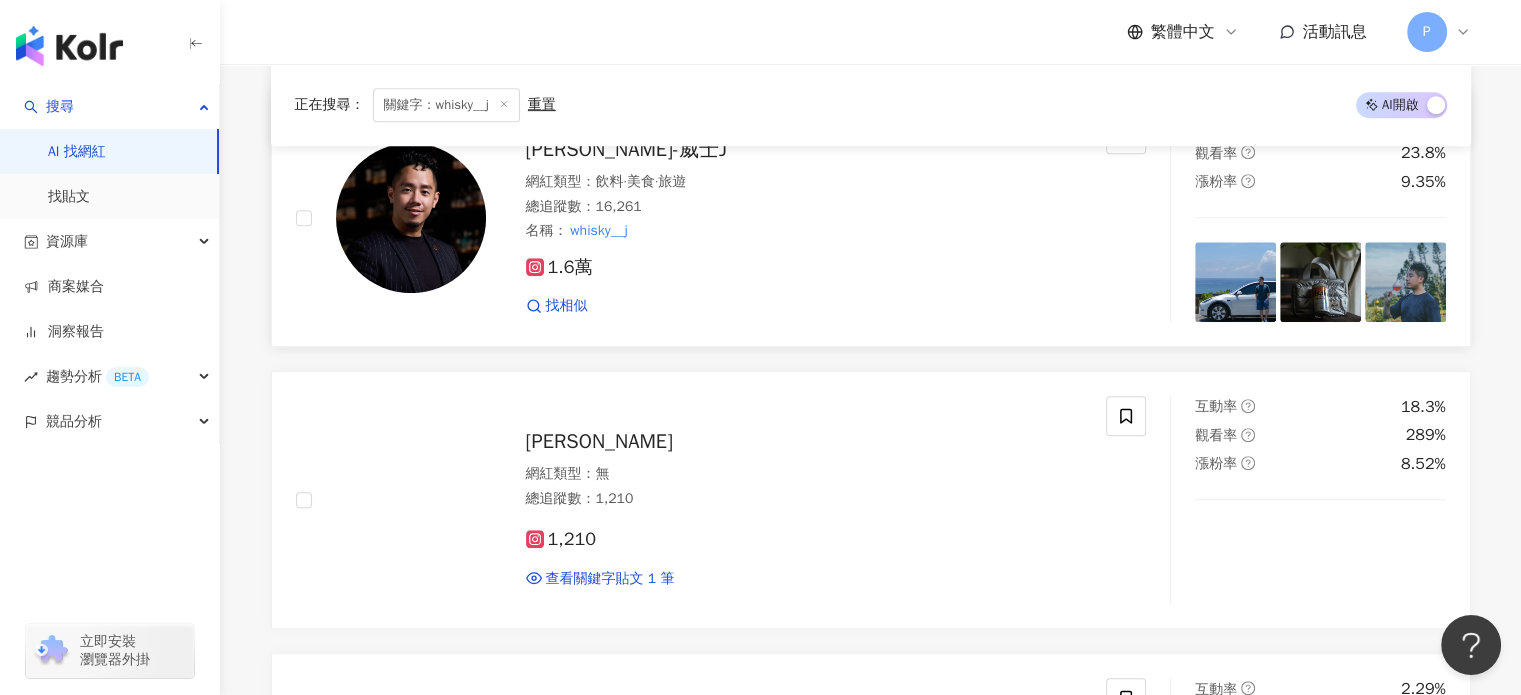 scroll, scrollTop: 900, scrollLeft: 0, axis: vertical 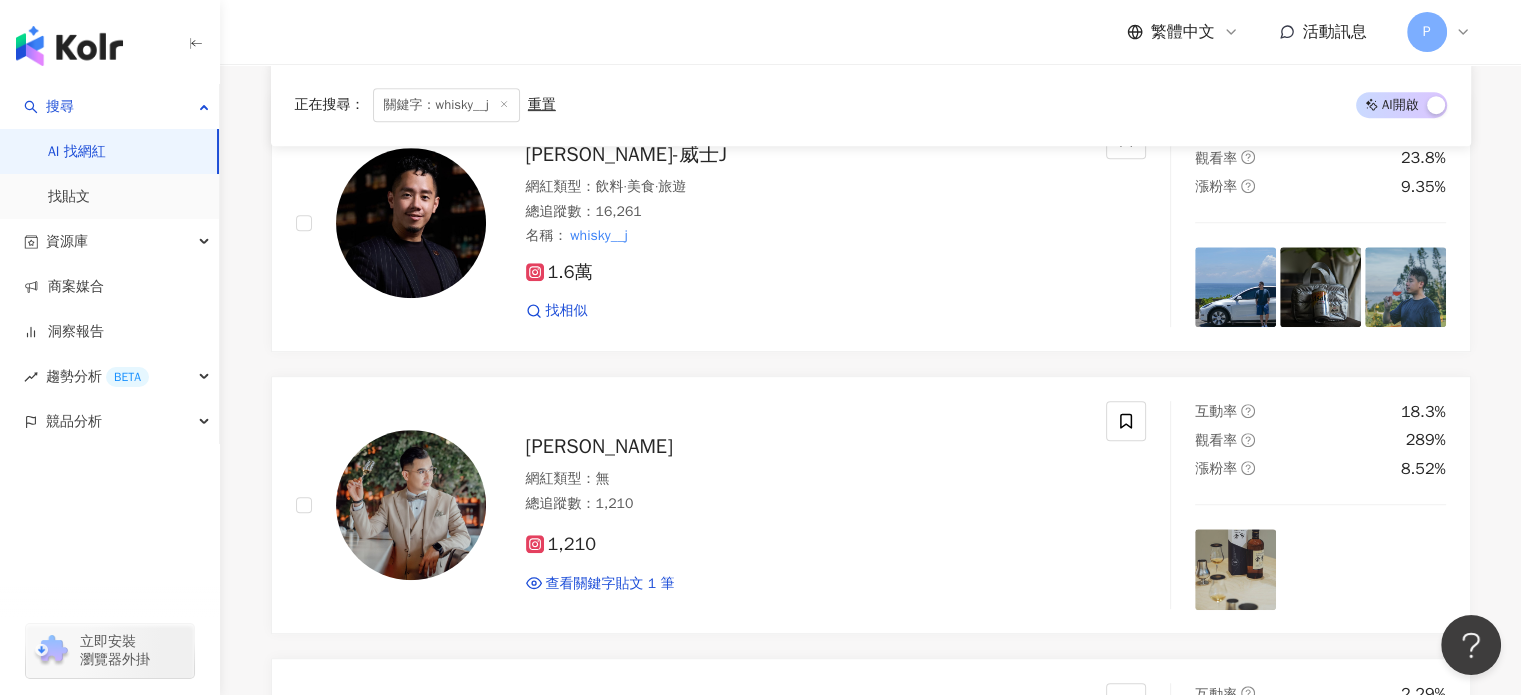 click 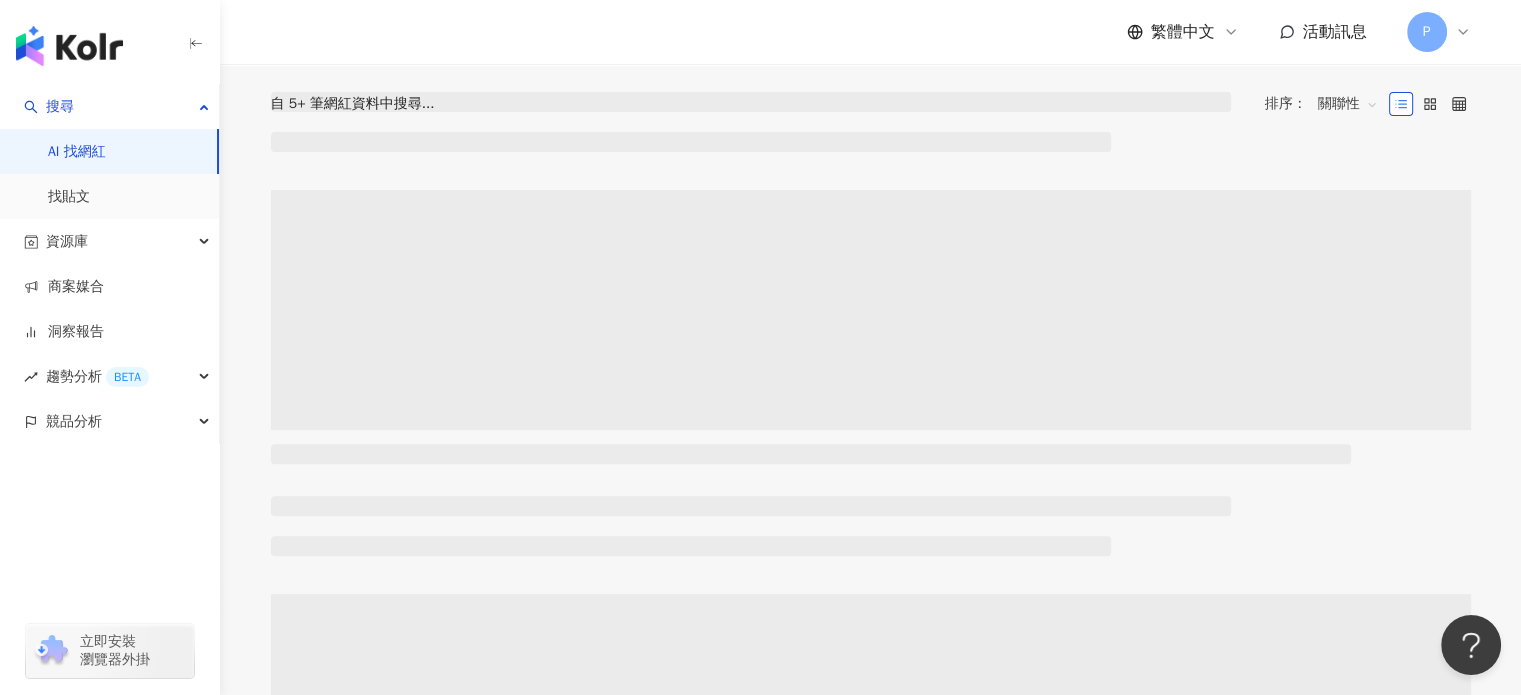 scroll, scrollTop: 0, scrollLeft: 0, axis: both 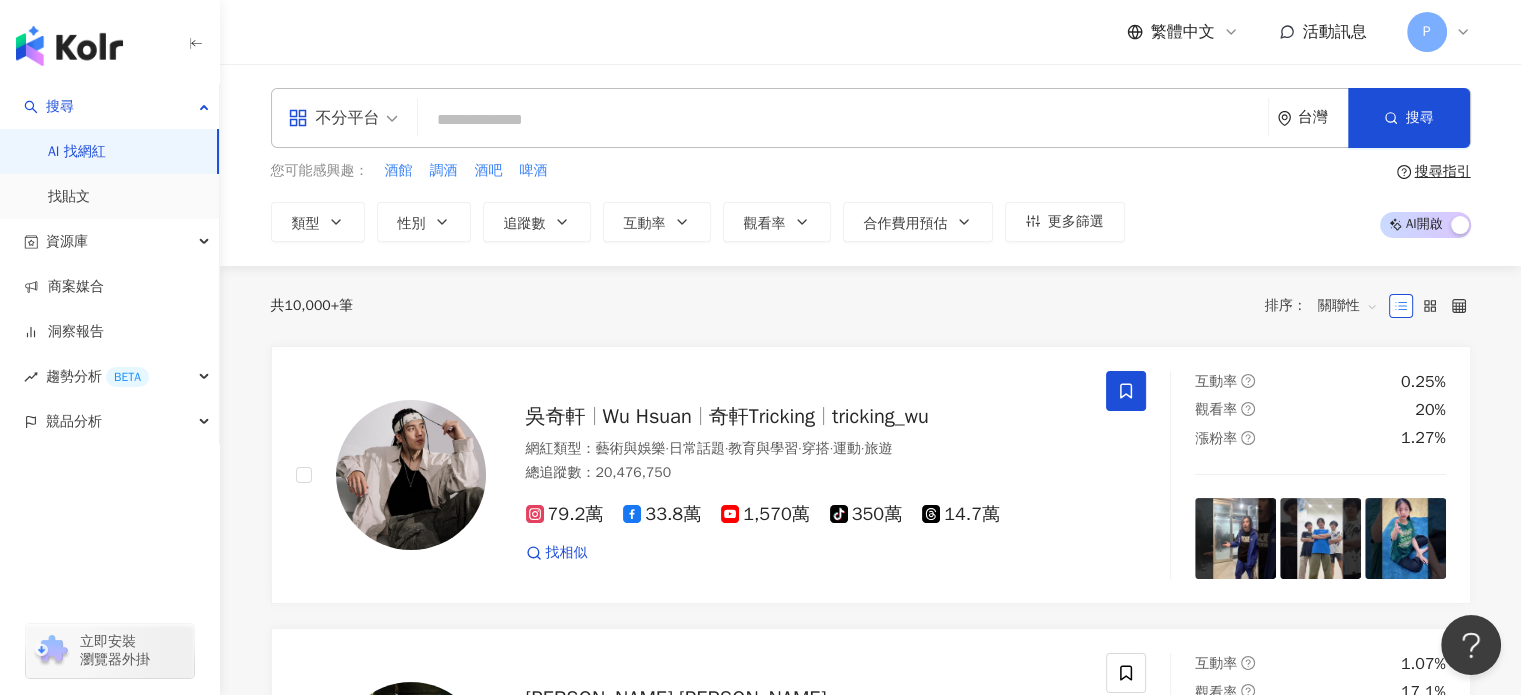 click at bounding box center [843, 120] 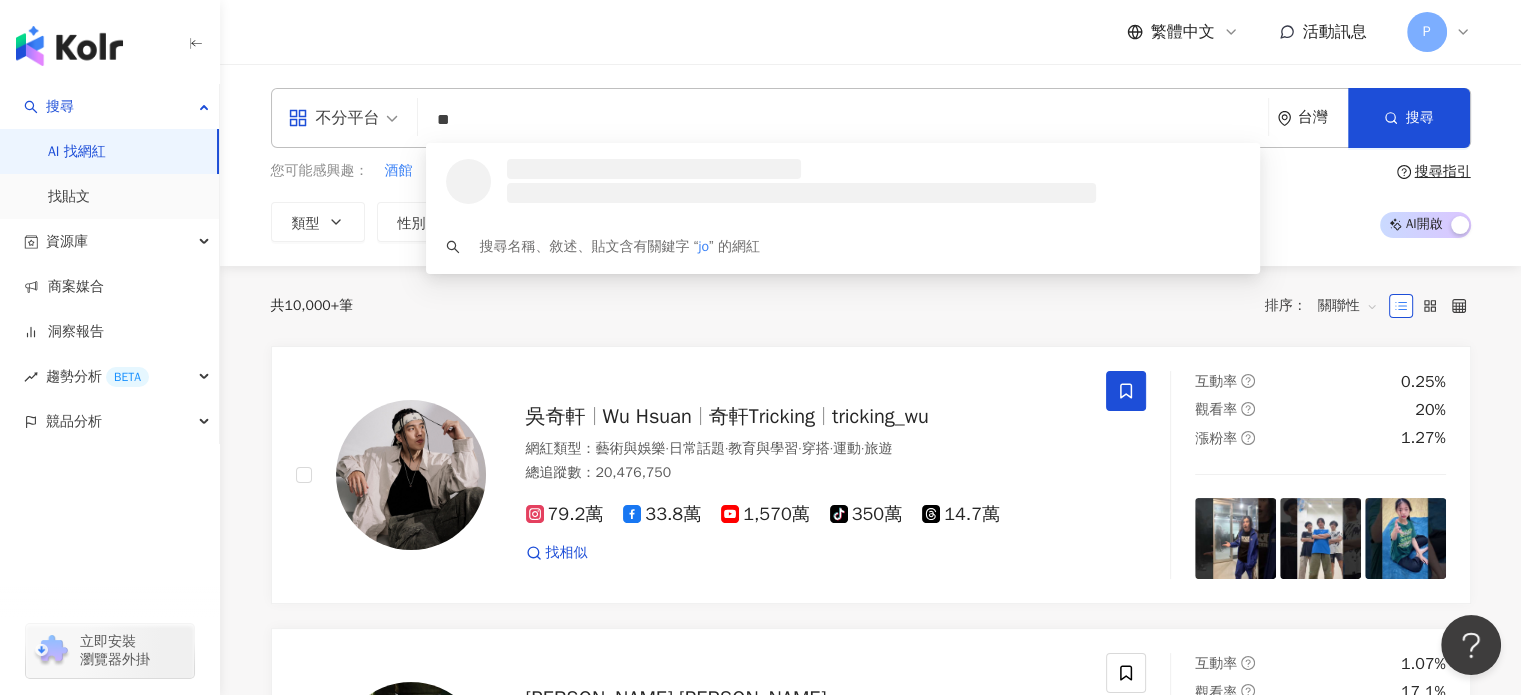 type on "*" 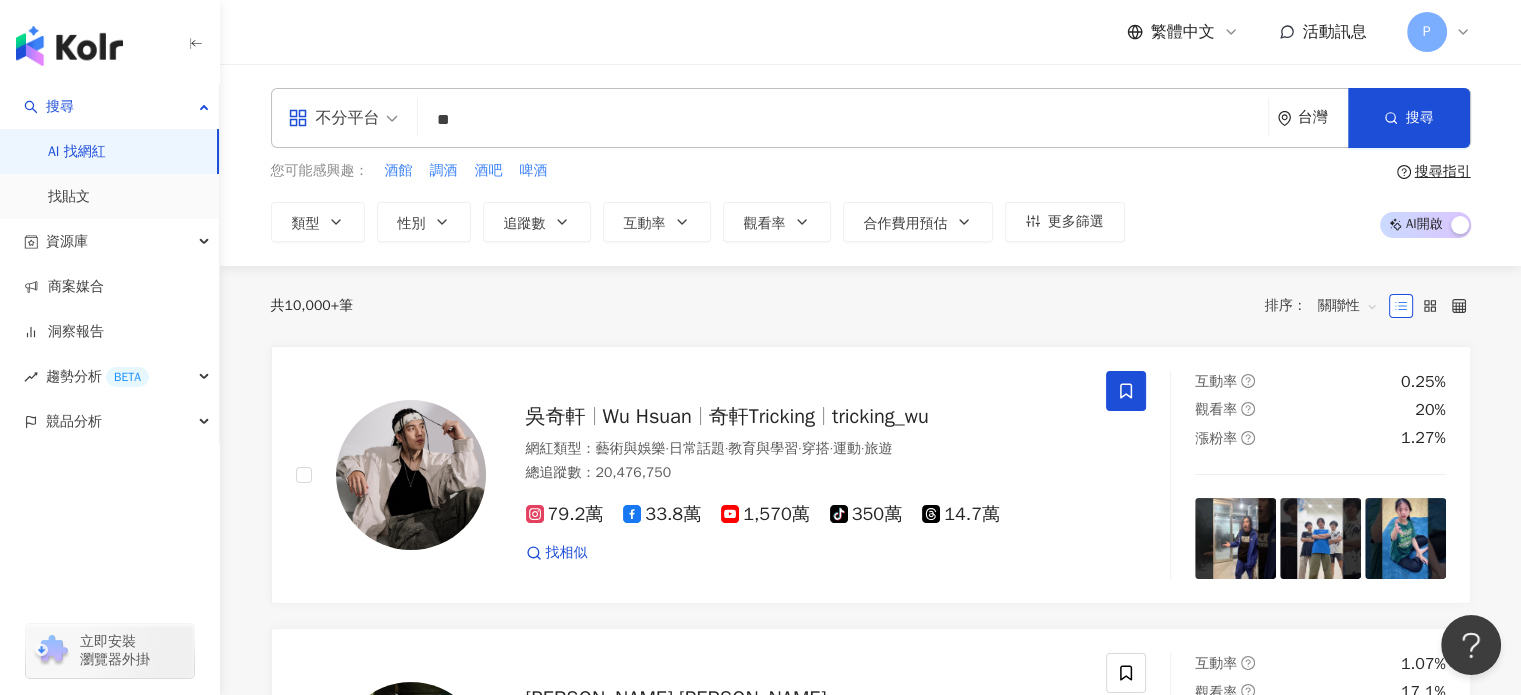 type on "*" 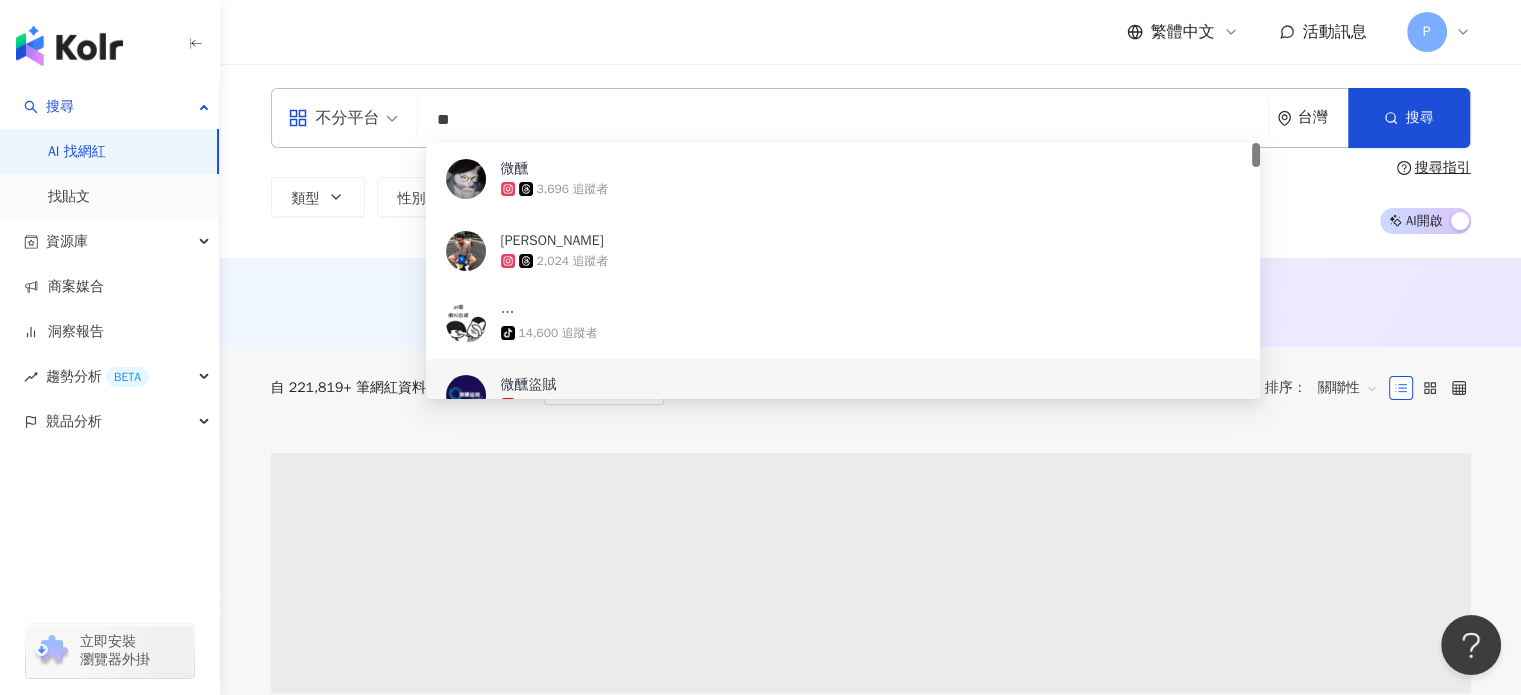 click on "微醺盜賊 6,340   追蹤者" at bounding box center [843, 395] 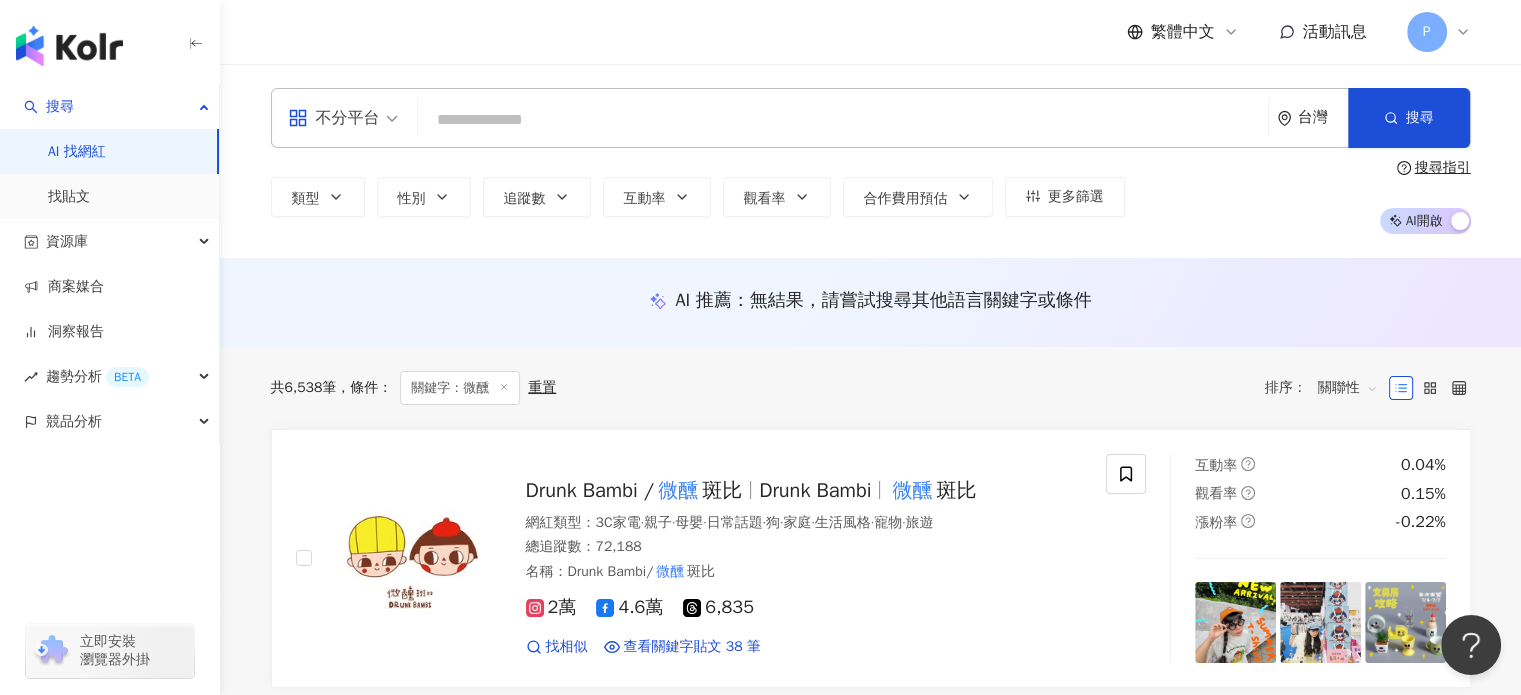 click on "不分平台 台灣 搜尋 7fefa40f-08d4-496c-855d-c15ec7be2497 微醺 3,696   追蹤者 Oliver 惟勛 2,024   追蹤者 … tiktok-icon 14,600   追蹤者 微醺盜賊 6,340   追蹤者 白羽BAL YU 2,540   追蹤者" at bounding box center [871, 118] 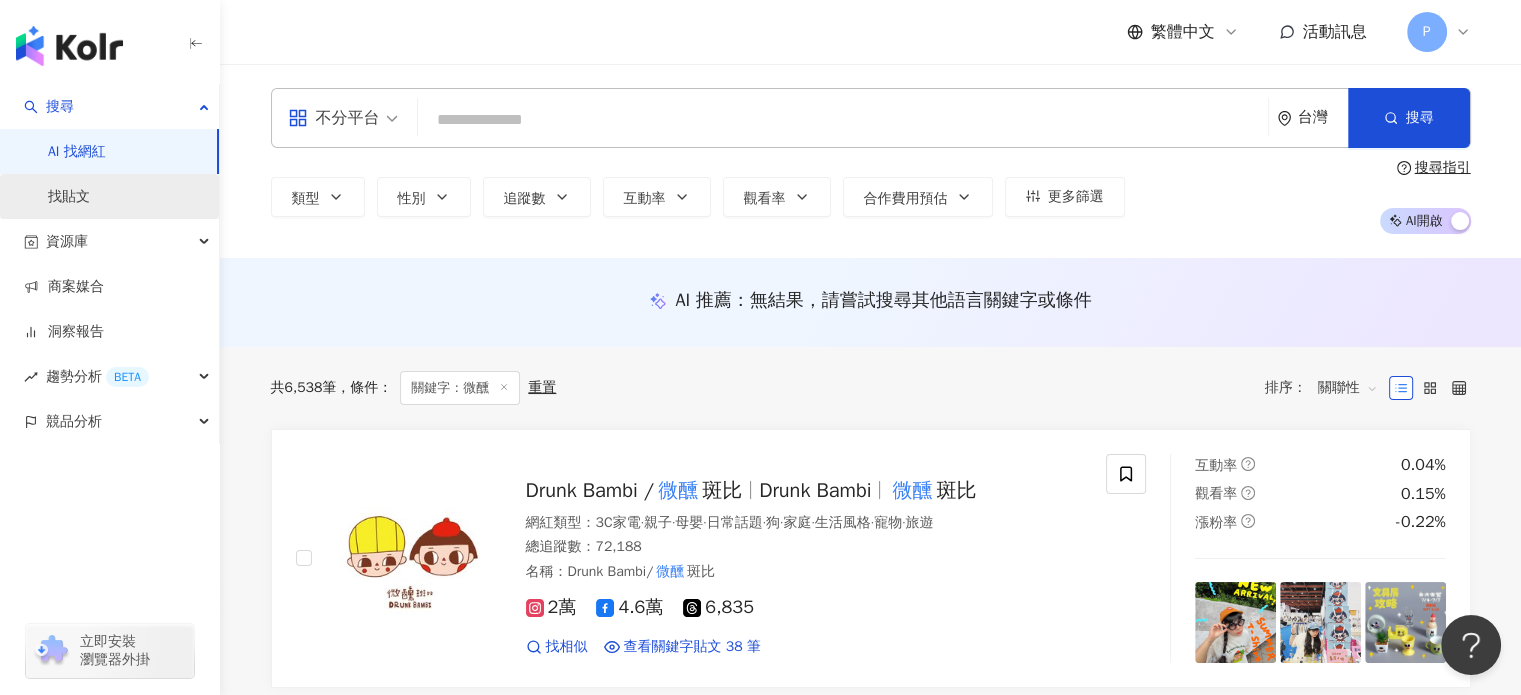 click on "找貼文" at bounding box center [69, 197] 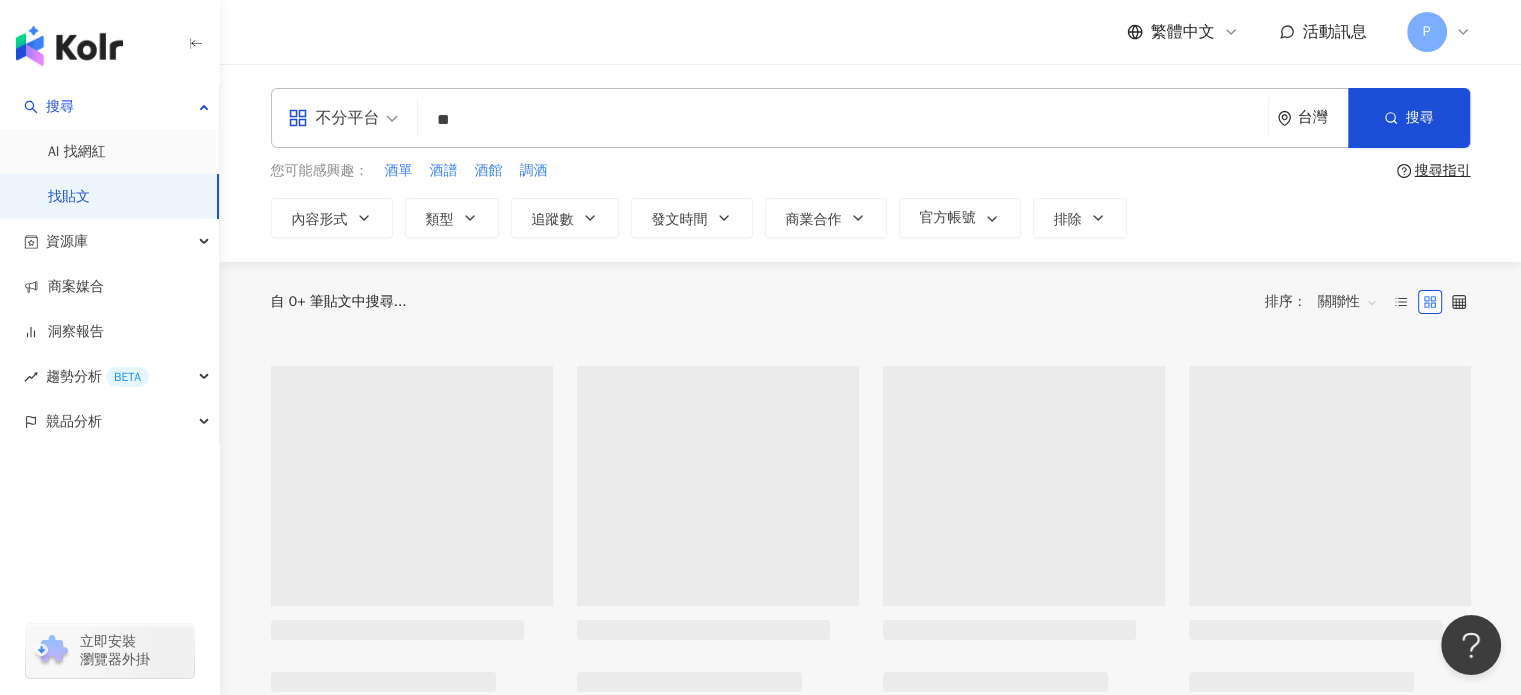 type on "**" 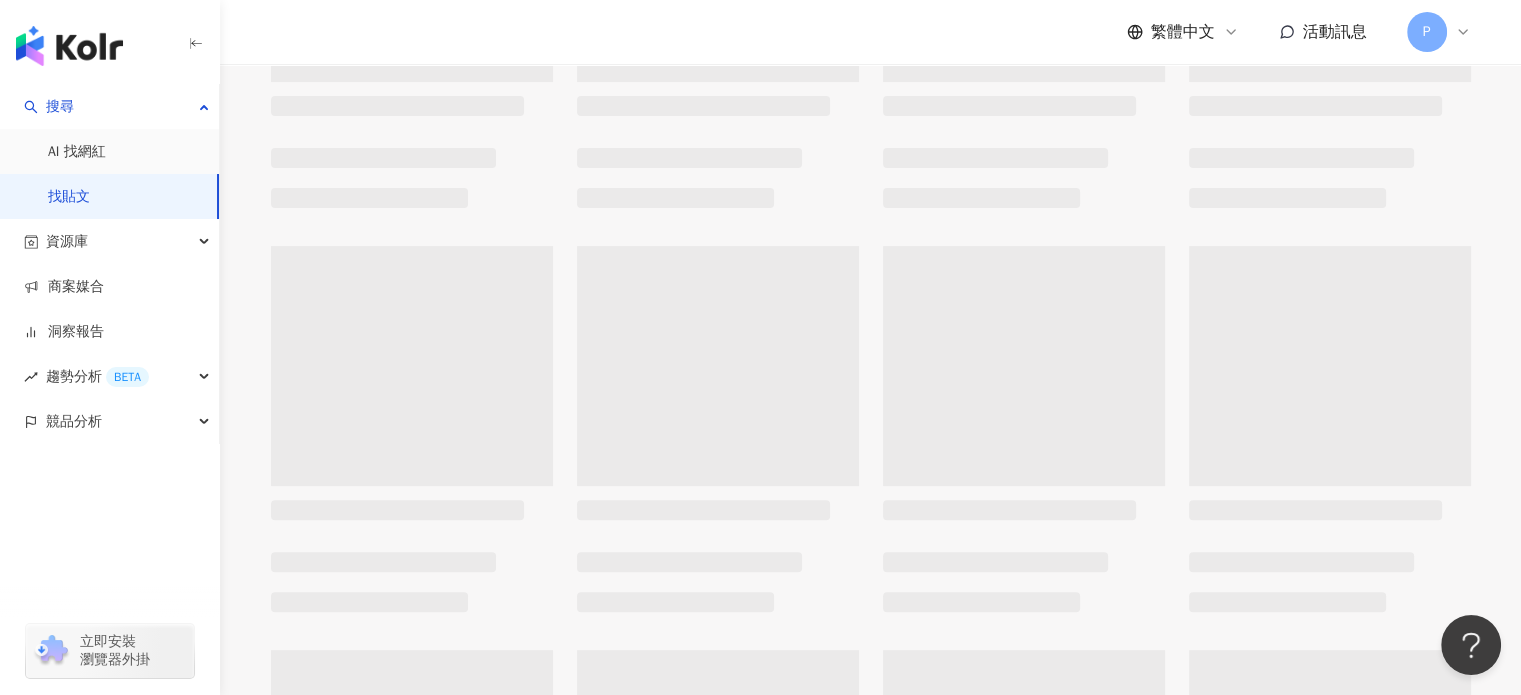 scroll, scrollTop: 0, scrollLeft: 0, axis: both 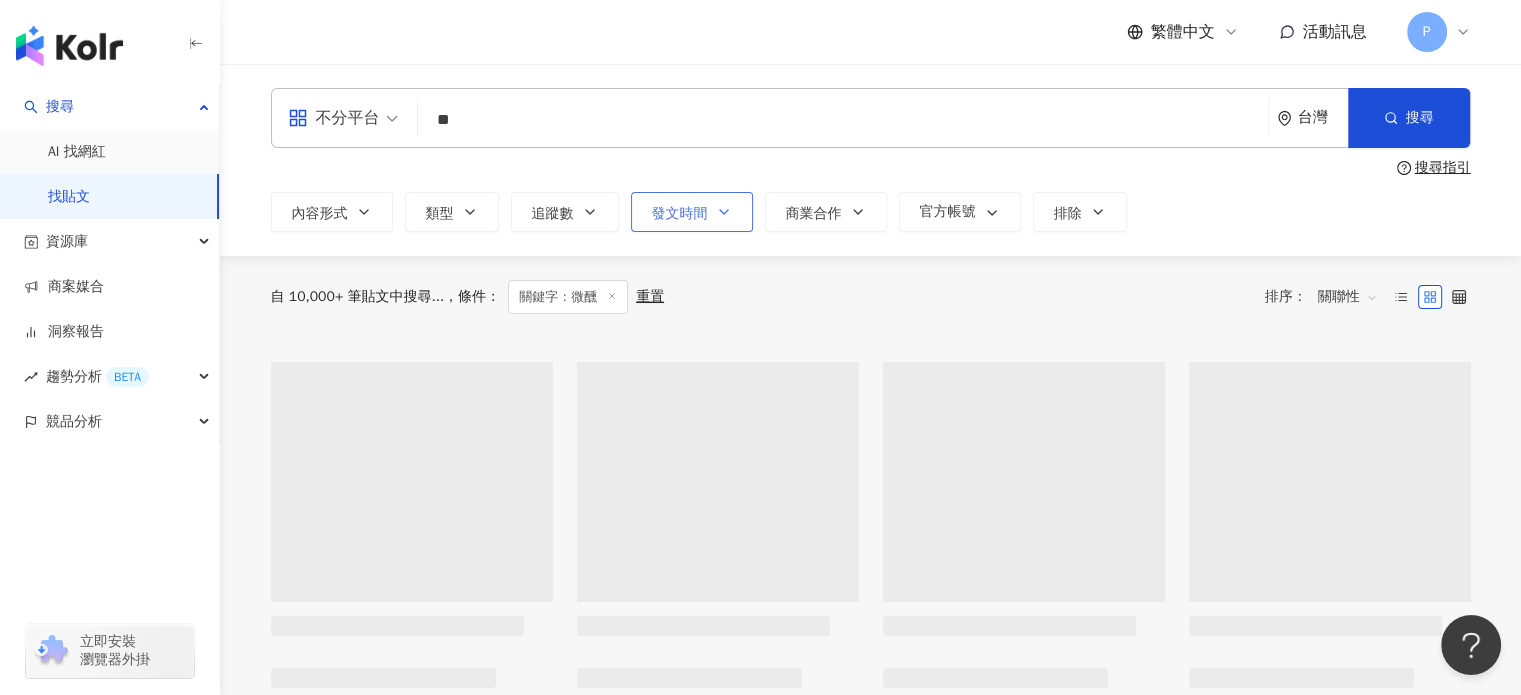 click on "發文時間" at bounding box center [680, 214] 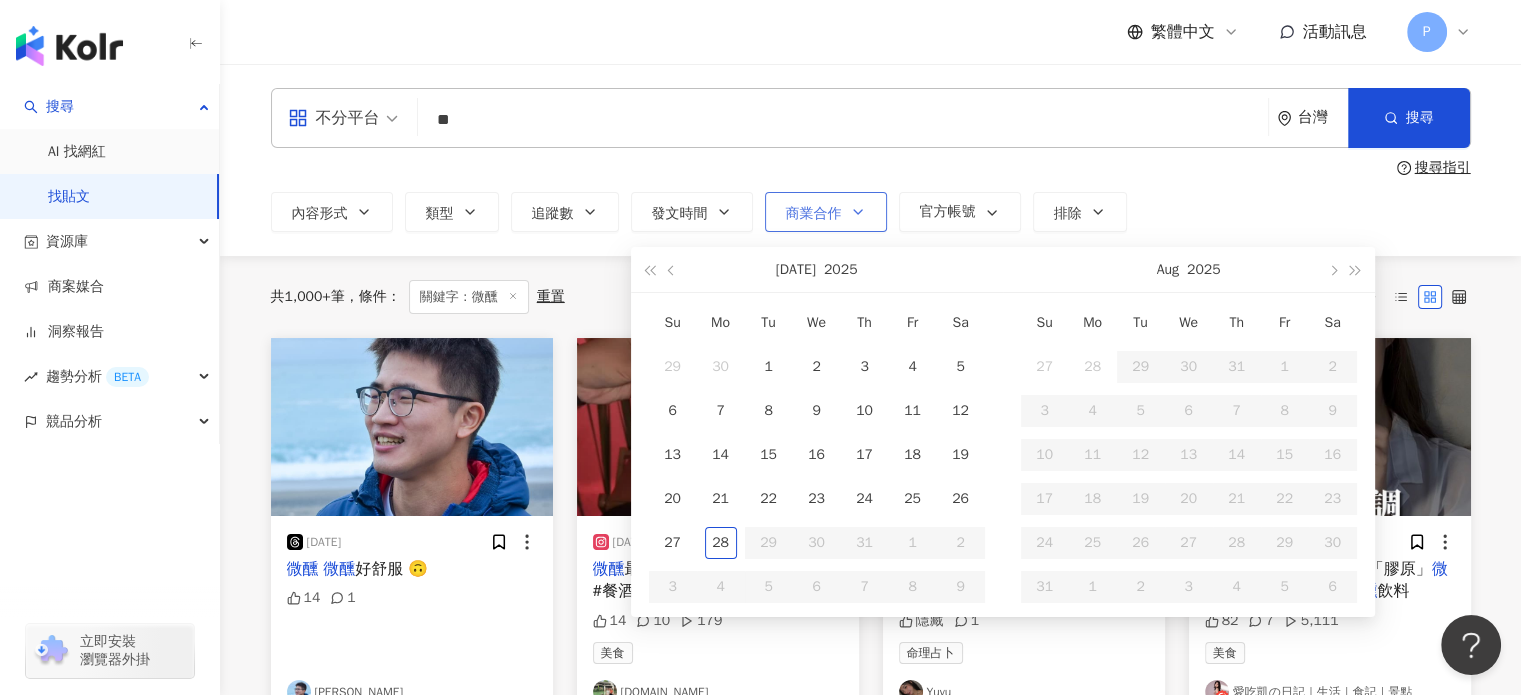 click on "商業合作" at bounding box center (826, 212) 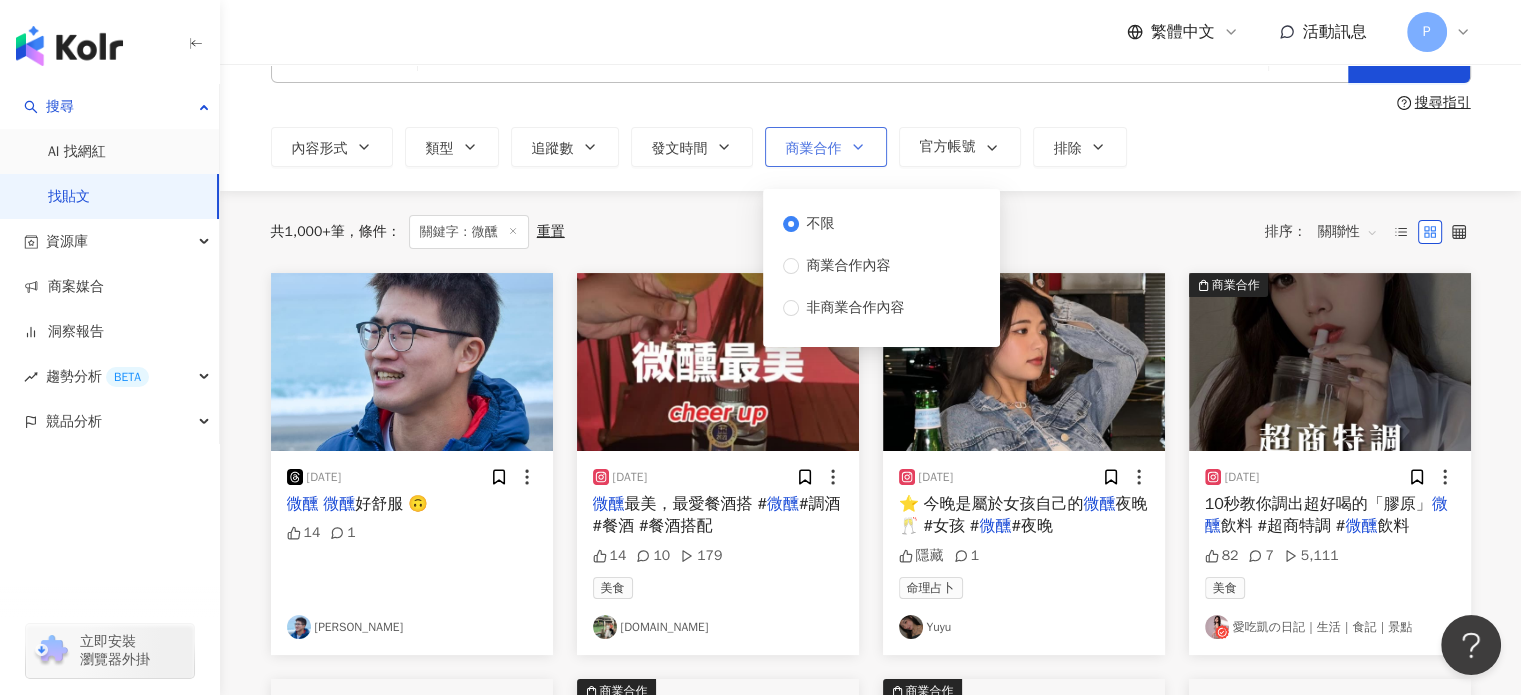 scroll, scrollTop: 100, scrollLeft: 0, axis: vertical 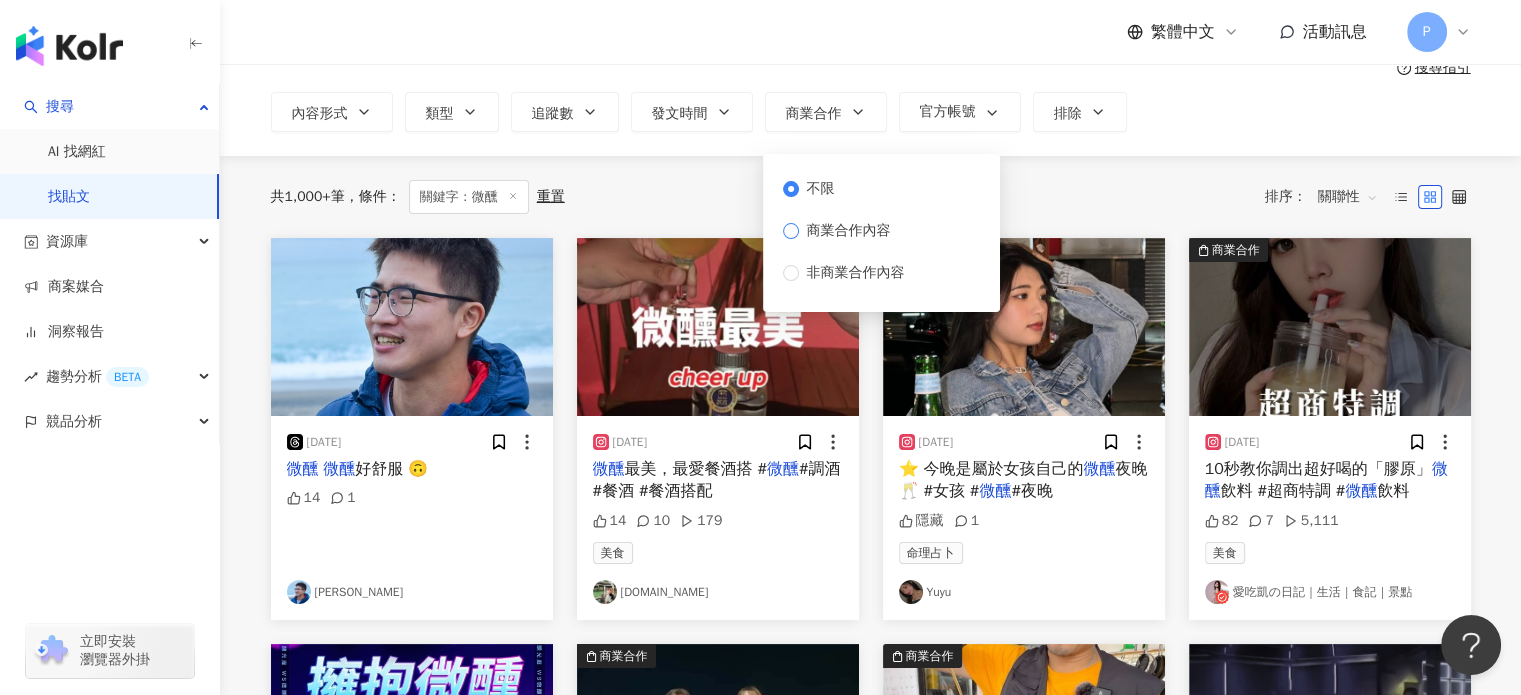 click on "商業合作內容" at bounding box center (849, 231) 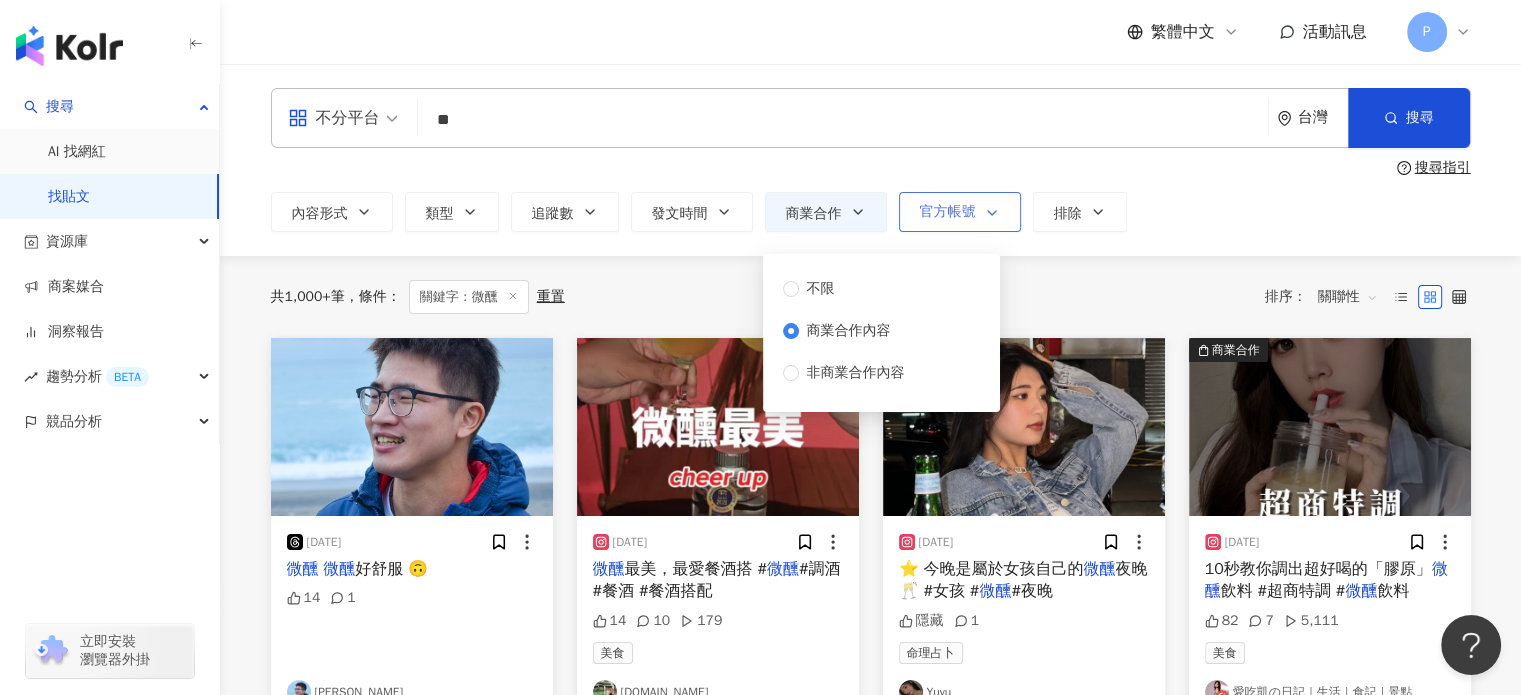 scroll, scrollTop: 0, scrollLeft: 0, axis: both 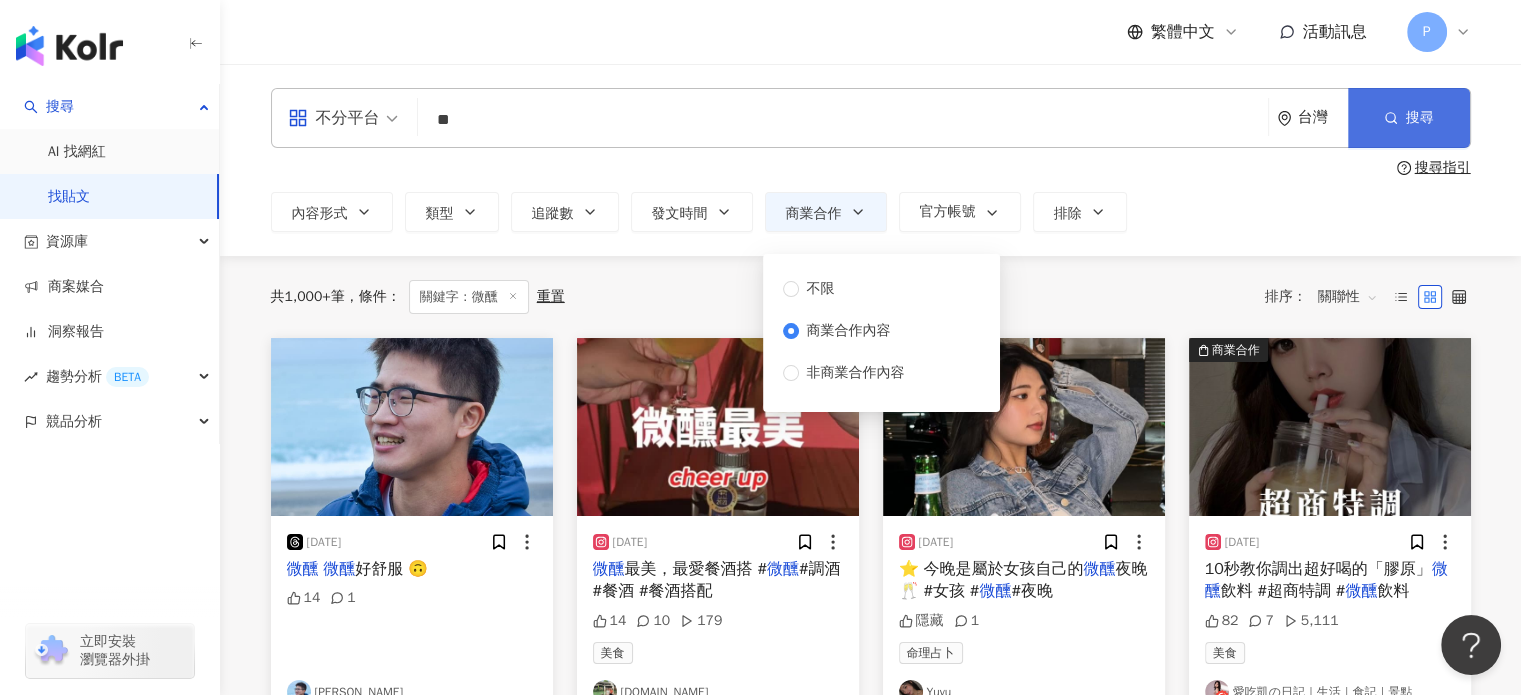 click on "搜尋" at bounding box center (1409, 118) 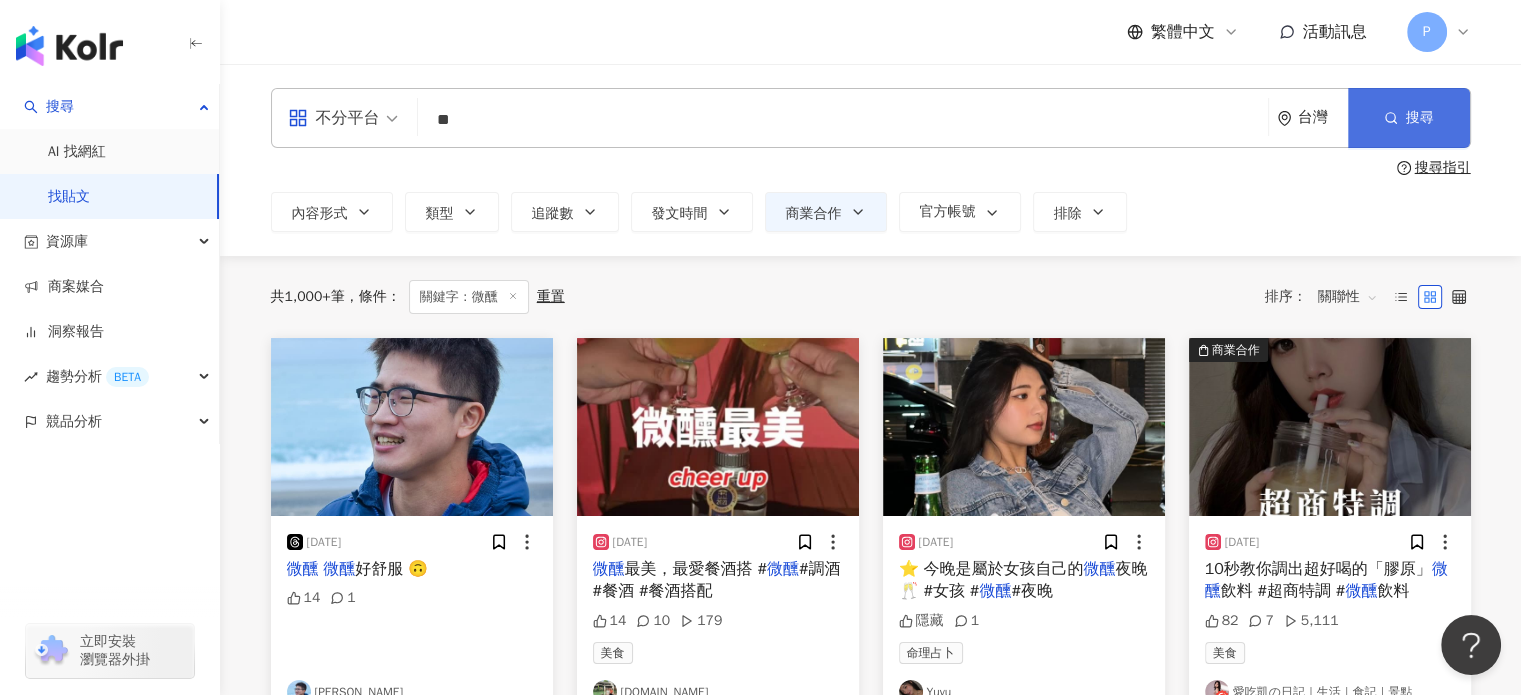 click on "搜尋" at bounding box center [1420, 118] 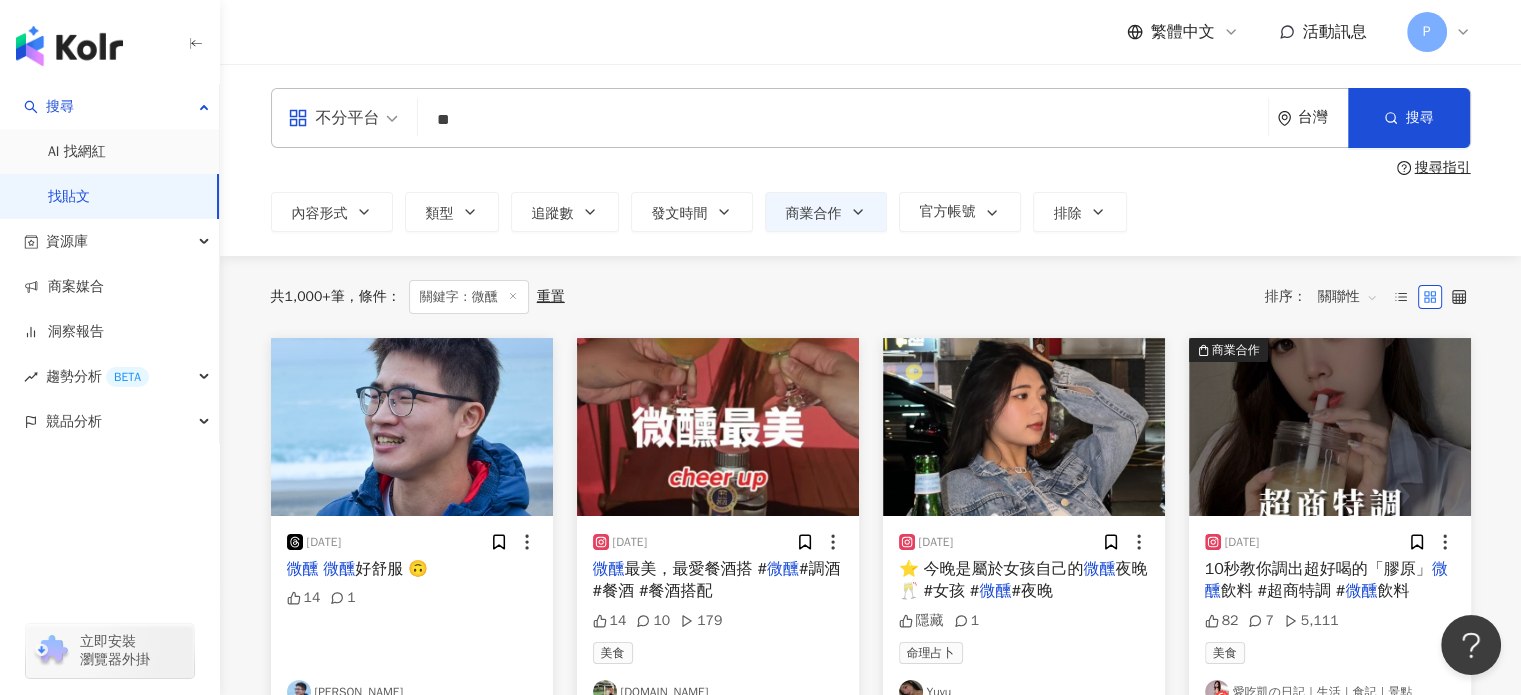 click on "**" at bounding box center (843, 119) 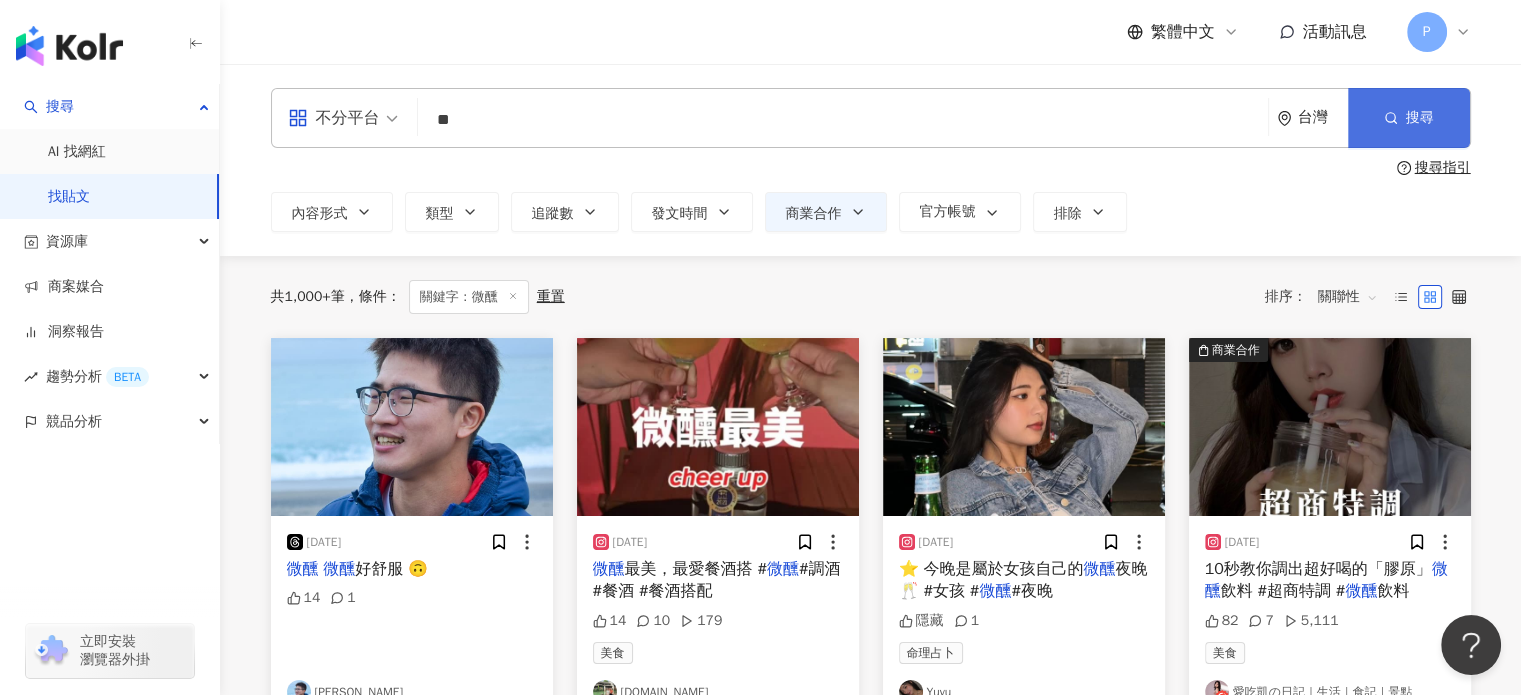 click on "搜尋" at bounding box center (1420, 118) 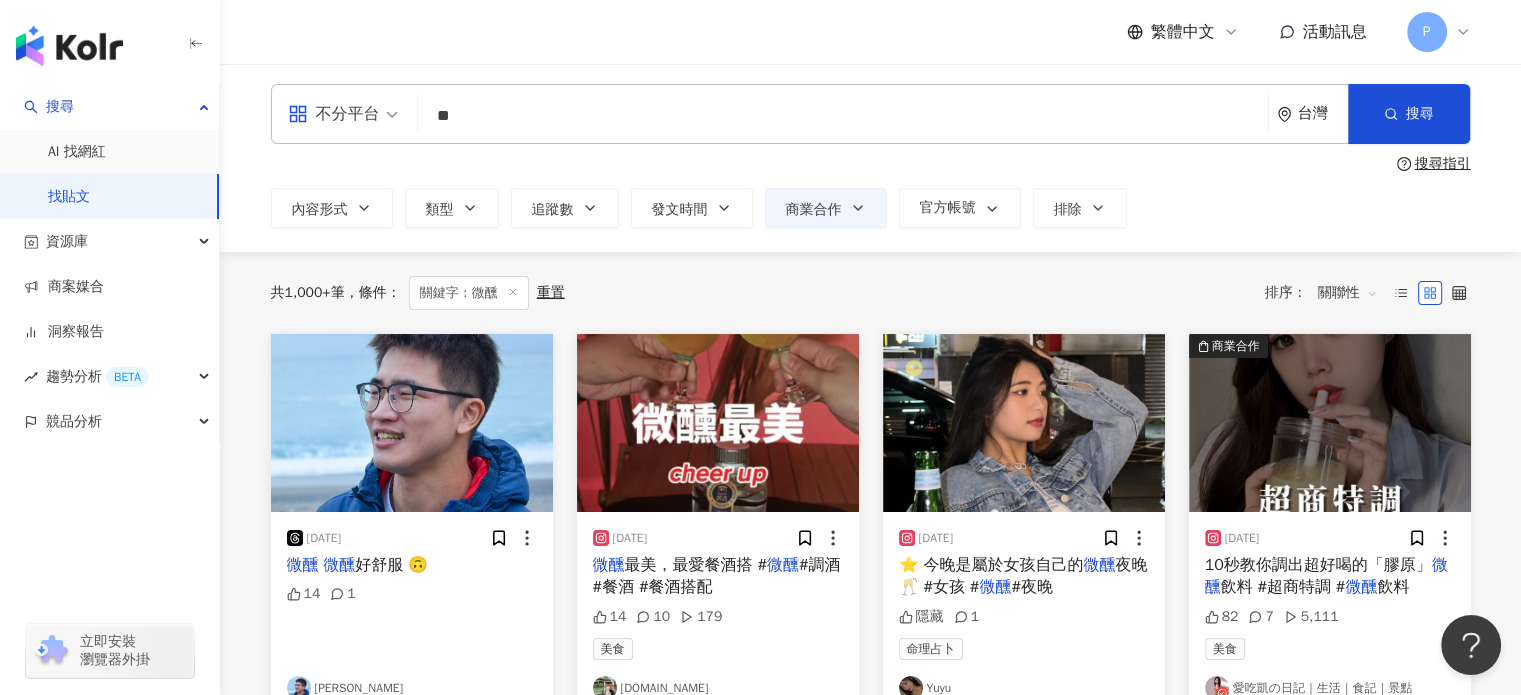 scroll, scrollTop: 0, scrollLeft: 0, axis: both 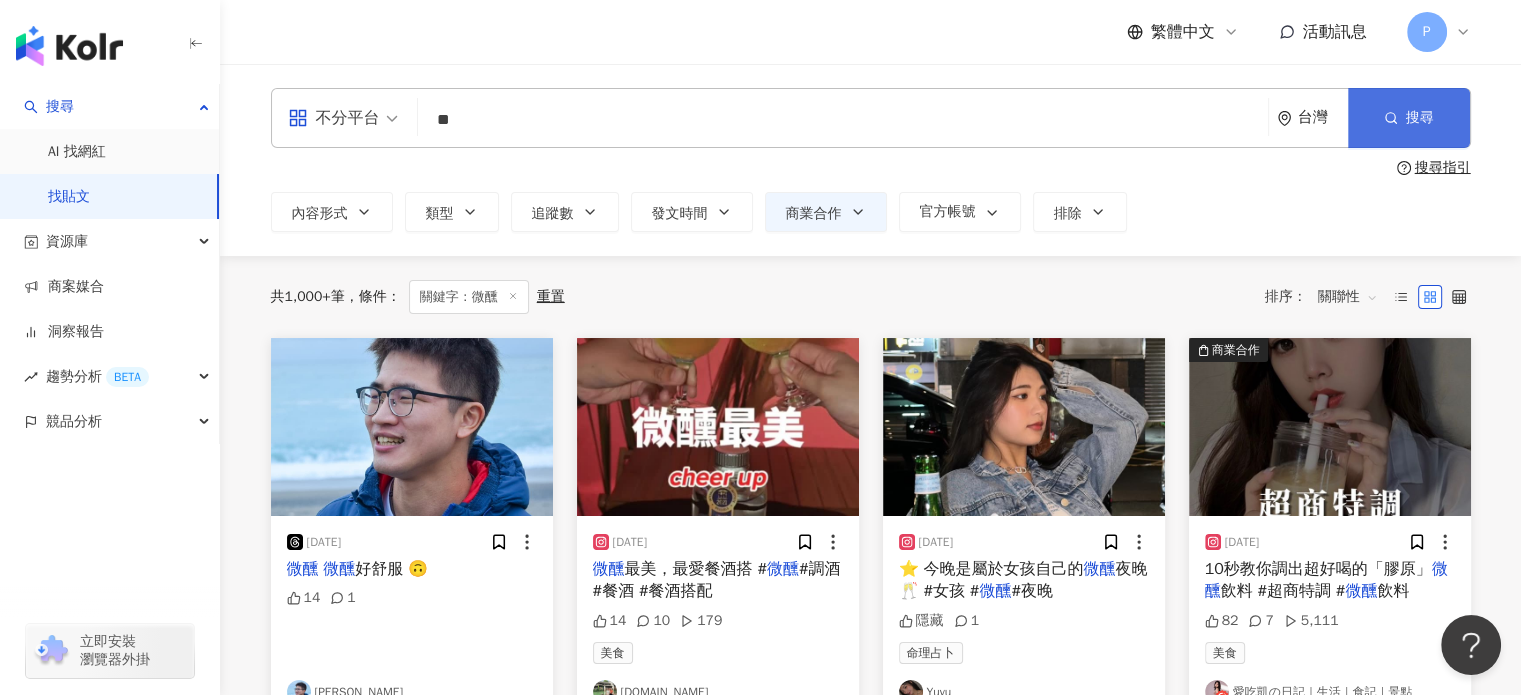 click on "搜尋" at bounding box center [1409, 118] 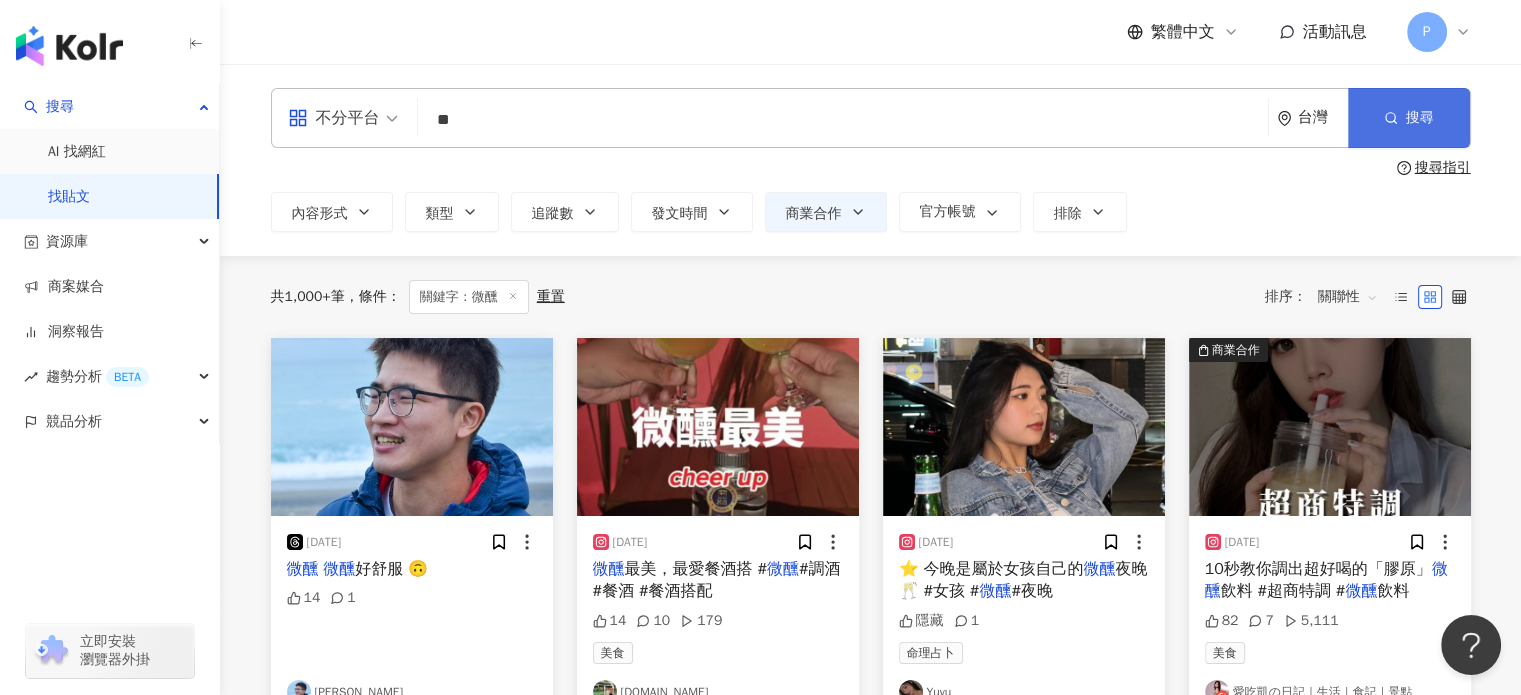 click on "搜尋" at bounding box center [1409, 118] 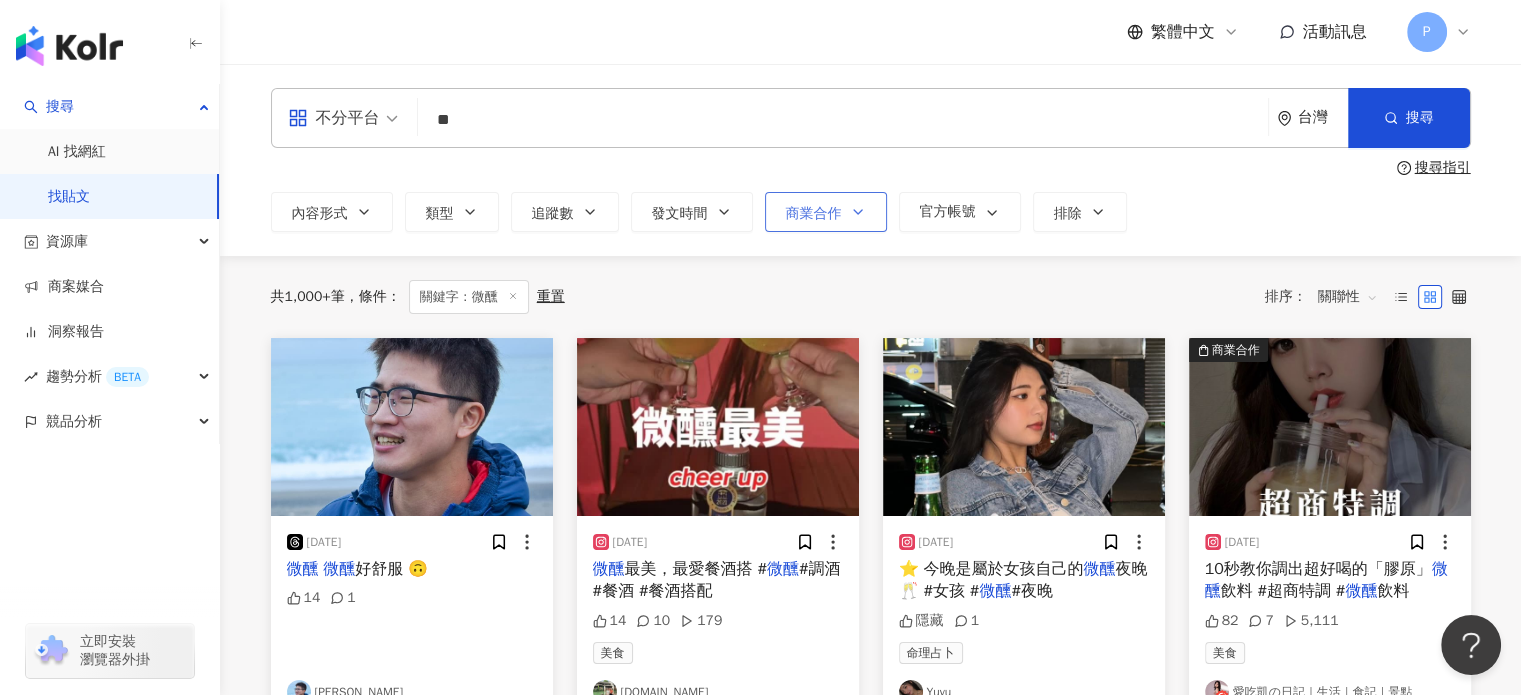 click 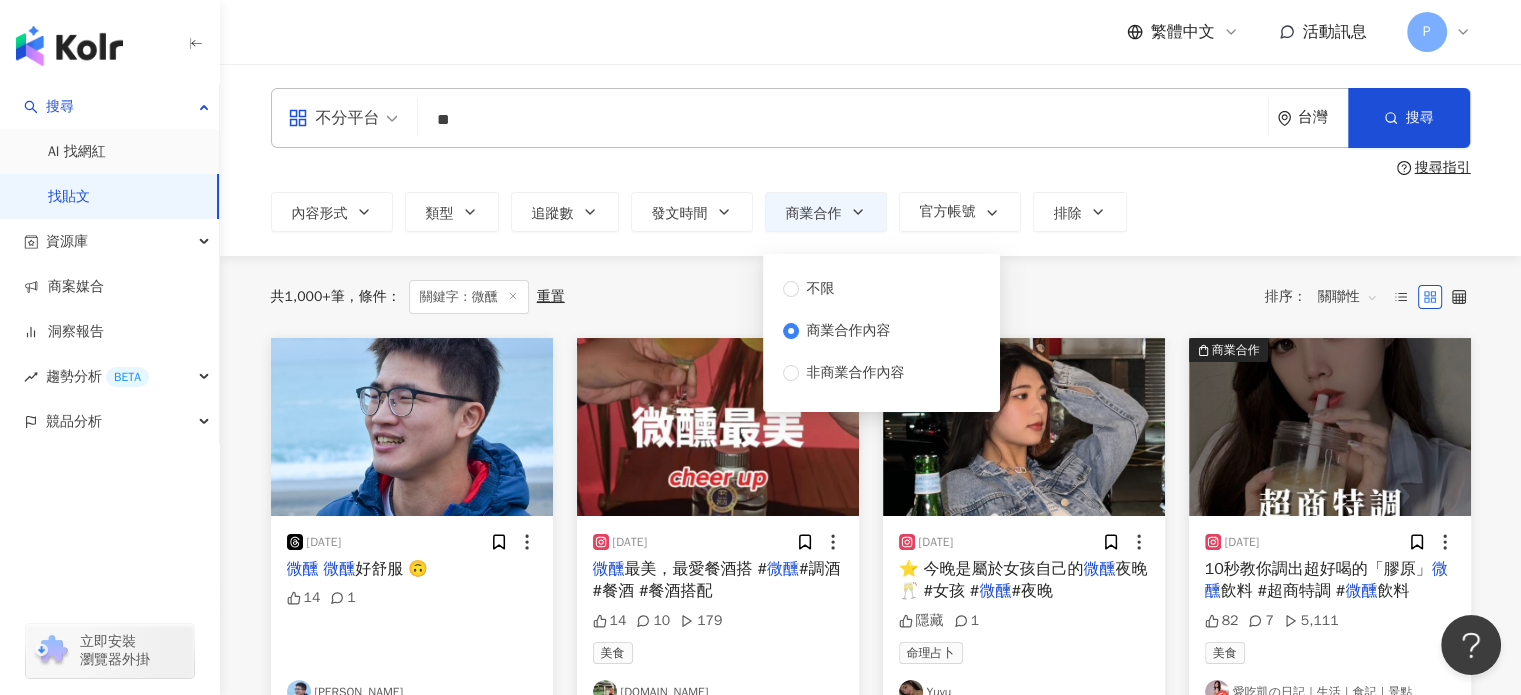 click on "商業合作內容" at bounding box center (849, 331) 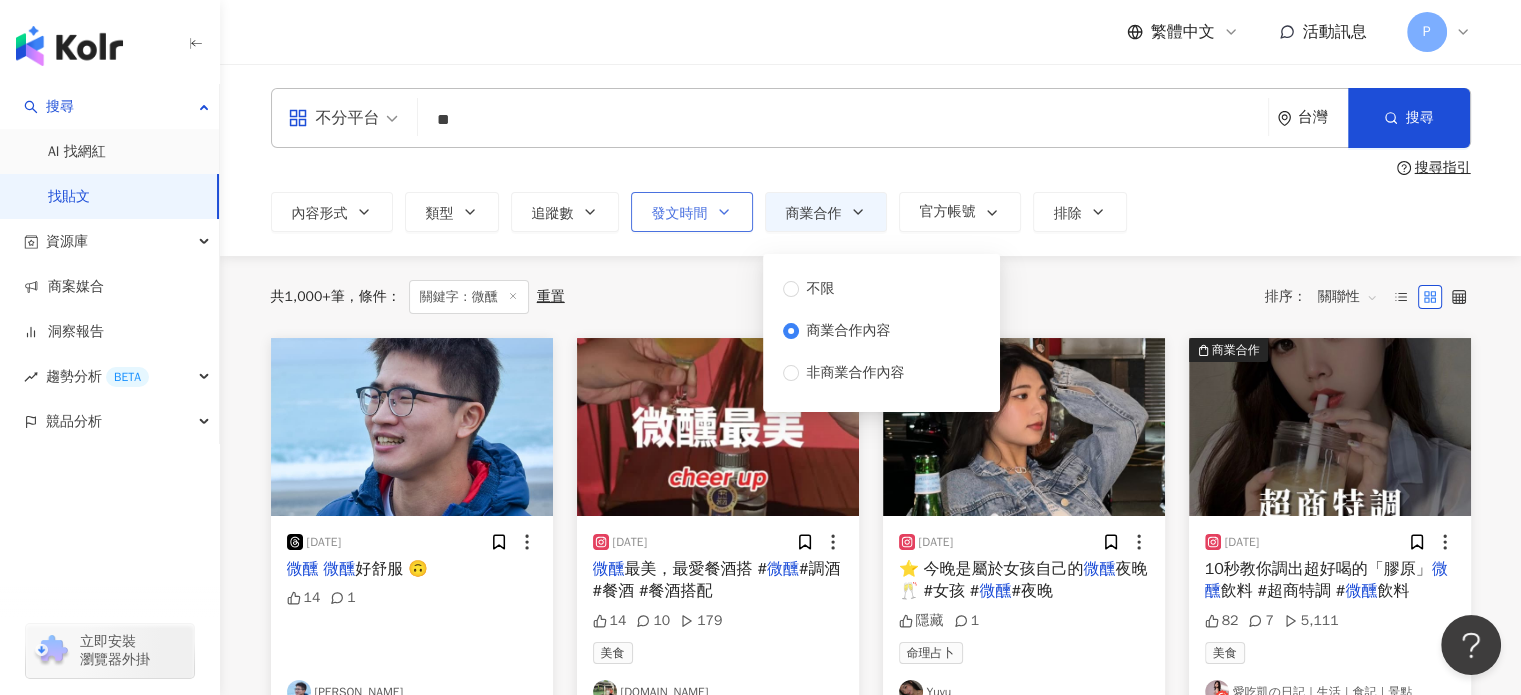 click on "發文時間" at bounding box center (680, 214) 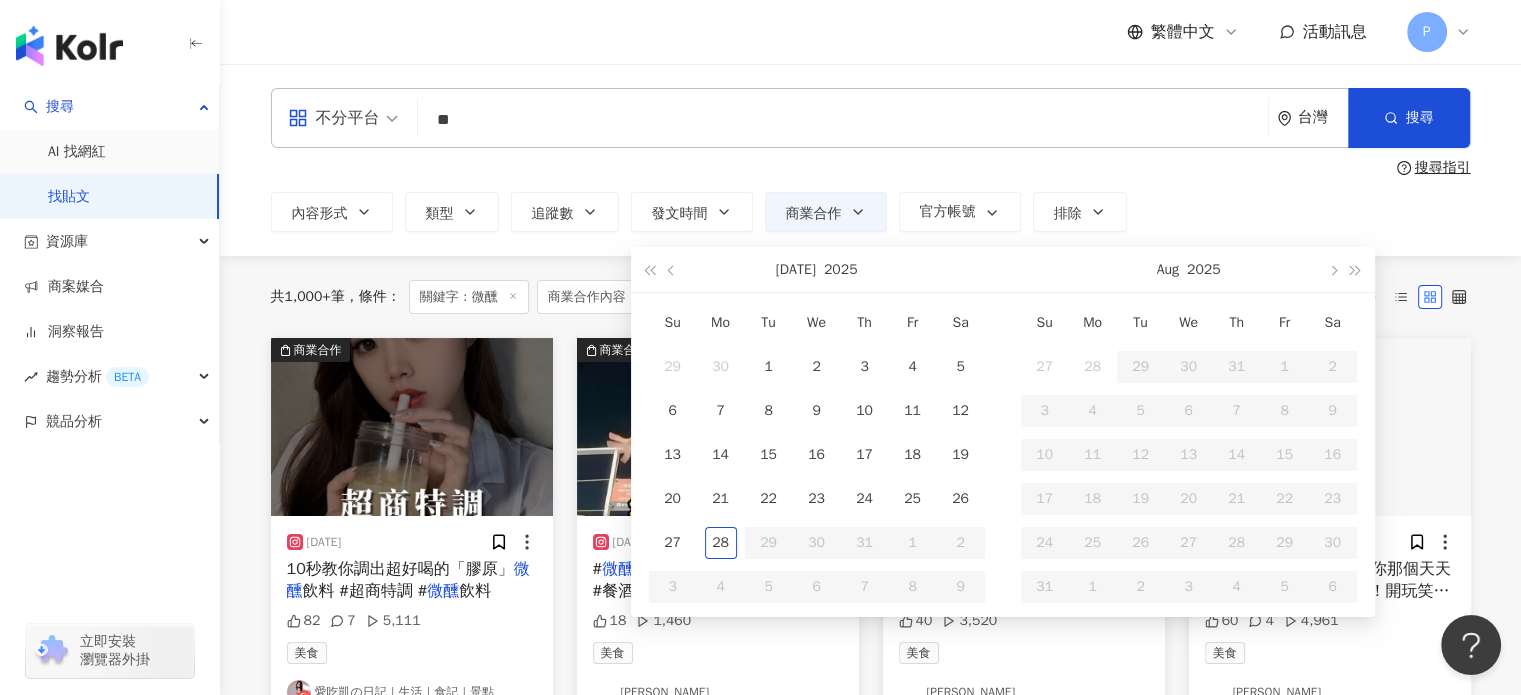 click on "不分平台 ** 台灣 搜尋 搜尋指引 內容形式 類型 追蹤數 發文時間 Jul 2025 Su Mo Tu We Th Fr Sa 29 30 1 2 3 4 5 6 7 8 9 10 11 12 13 14 15 16 17 18 19 20 21 22 23 24 25 26 27 28 29 30 31 1 2 3 4 5 6 7 8 9 Aug 2025 Su Mo Tu We Th Fr Sa 27 28 29 30 31 1 2 3 4 5 6 7 8 9 10 11 12 13 14 15 16 17 18 19 20 21 22 23 24 25 26 27 28 29 30 31 1 2 3 4 5 6 商業合作 官方帳號  排除  不限 商業合作內容 非商業合作內容" at bounding box center [871, 160] 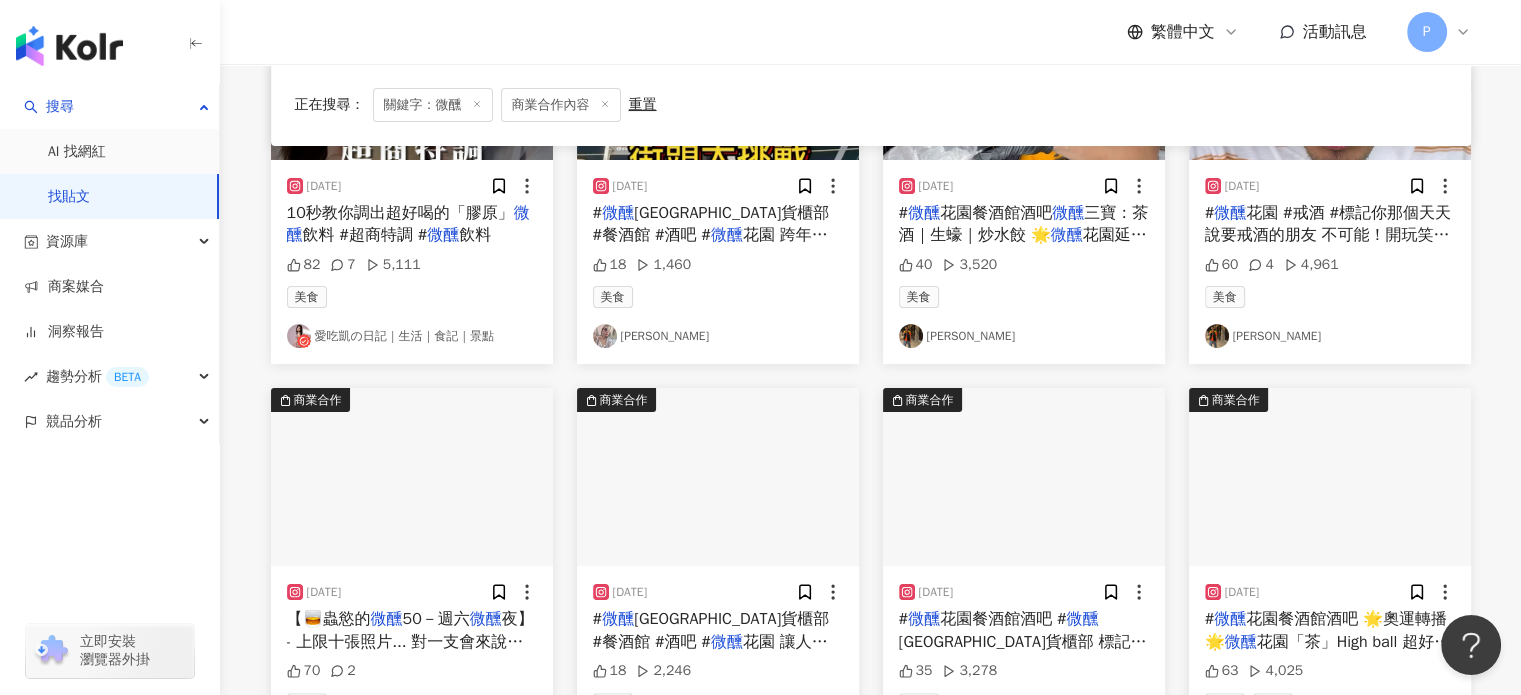 scroll, scrollTop: 400, scrollLeft: 0, axis: vertical 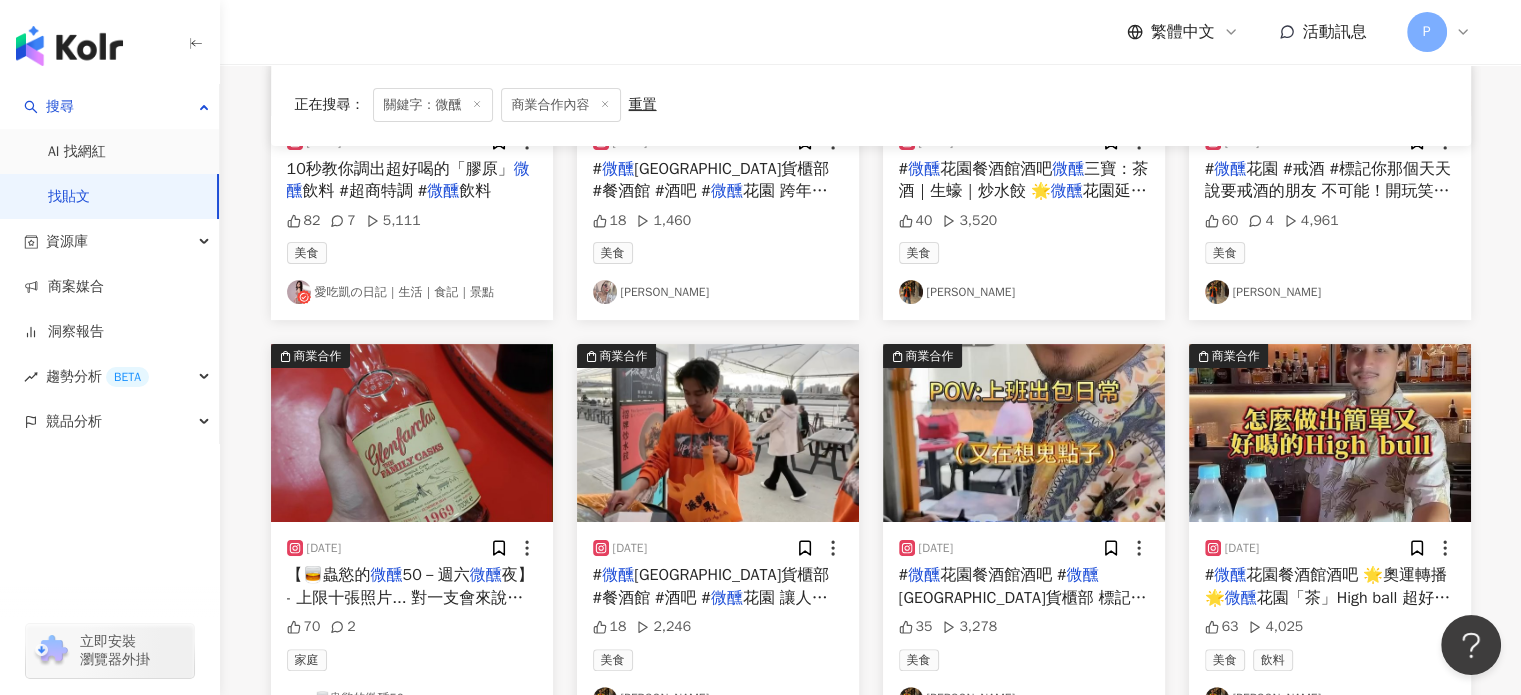 click on "花園餐酒館酒吧
🌟奧運轉播🌟" at bounding box center [1326, 586] 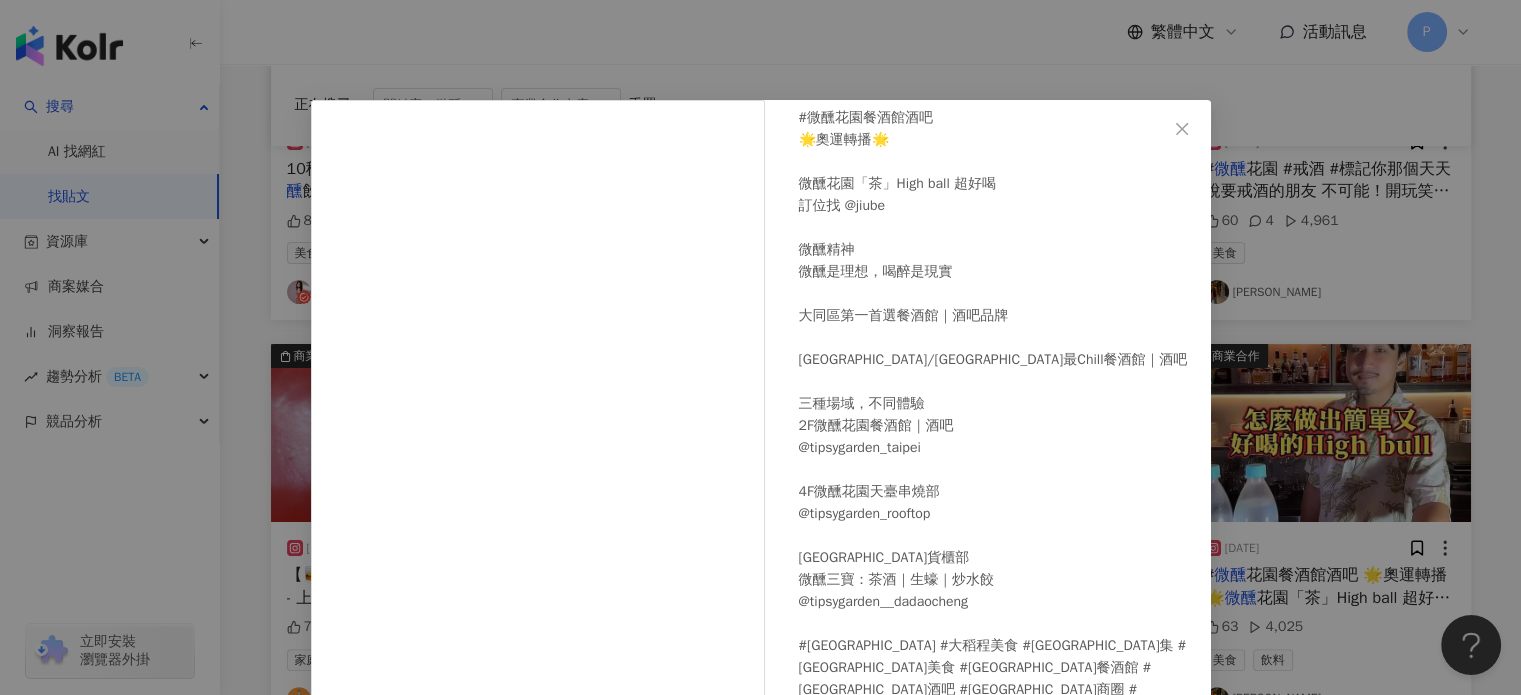 scroll, scrollTop: 101, scrollLeft: 0, axis: vertical 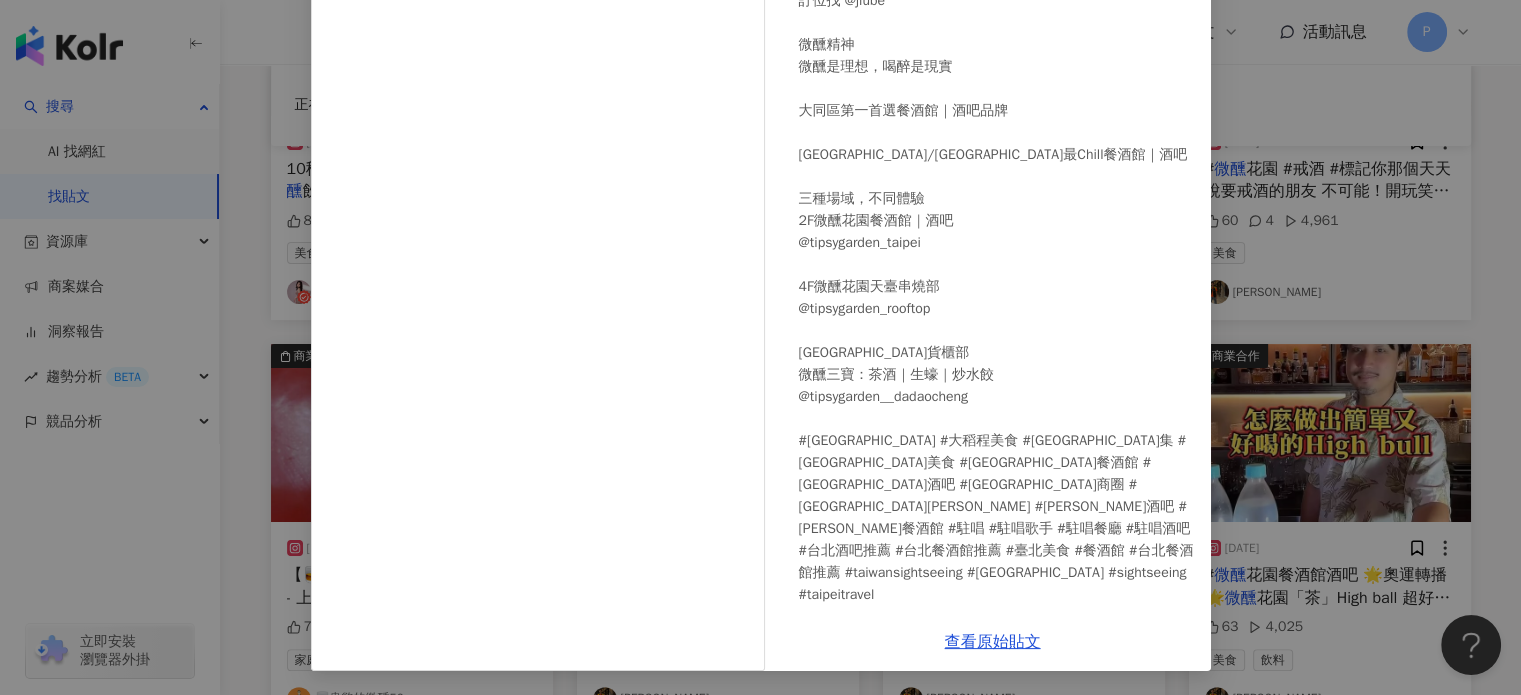 click on "陳彼得 2024/8/9 #微醺花園餐酒館酒吧
🌟奧運轉播🌟
微醺花園「茶」High ball 超好喝
訂位找 @jiube
微醺精神
微醺是理想，喝醉是現實
大同區第一首選餐酒館｜酒吧品牌
大稻埕/迪化街最Chill餐酒館｜酒吧
三種場域，不同體驗
2F微醺花園餐酒館｜酒吧
@tipsygarden_taipei
4F微醺花園天臺串燒部
@tipsygarden_rooftop
微醺花園大稻埕碼頭貨櫃部
微醺三寶：茶酒｜生蠔｜炒水餃
@tipsygarden__dadaocheng
#大稻埕 #大稻埕碼頭 #大稻程美食 #大稻埕貨櫃市集 #大稻埕餐酒館 #大稻埕酒吧 #迪化街美食 #迪化街餐酒館 #迪化街酒吧 #迪化街商圈 #中山美食 #中山餐酒館 #中山酒吧 #中山 #西門美食 #西門酒吧 #西門餐酒館 #駐唱 #駐唱歌手 #駐唱餐廳 #駐唱酒吧 #台北酒吧推薦 #台北餐酒館推薦 #臺北美食 #餐酒館 #台北餐酒館推薦 #taiwansightseeing #台北觀光 #sightseeing #taipeitravel 63 4,025 查看原始貼文" at bounding box center [760, 347] 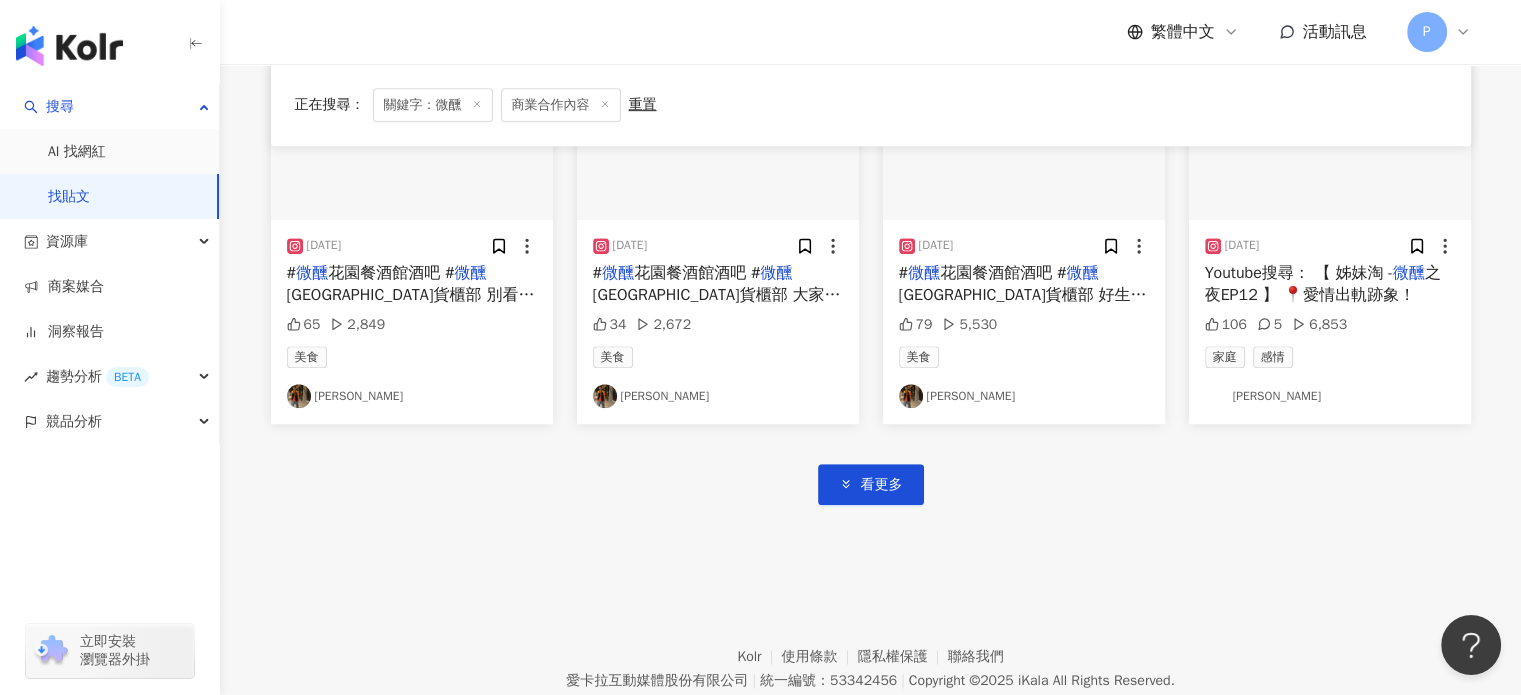 scroll, scrollTop: 988, scrollLeft: 0, axis: vertical 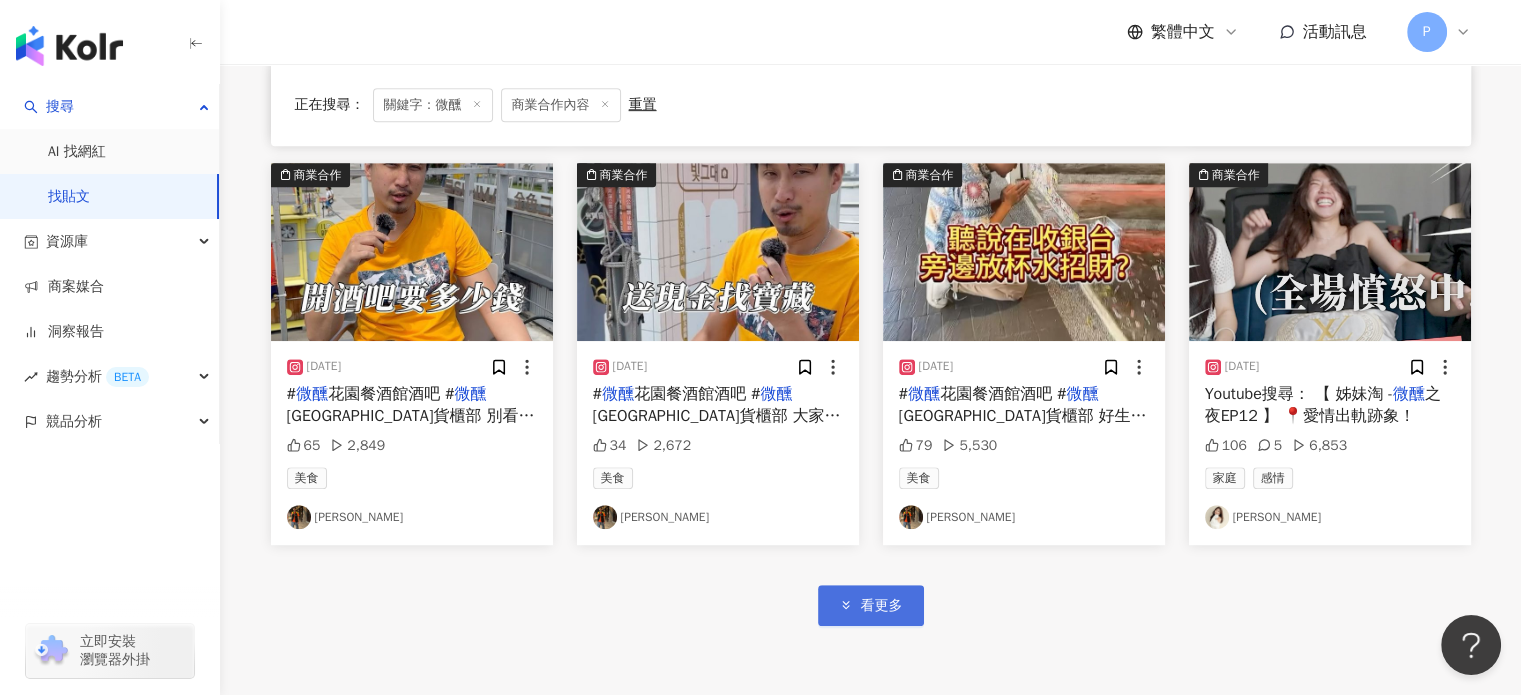 click on "看更多" at bounding box center [871, 605] 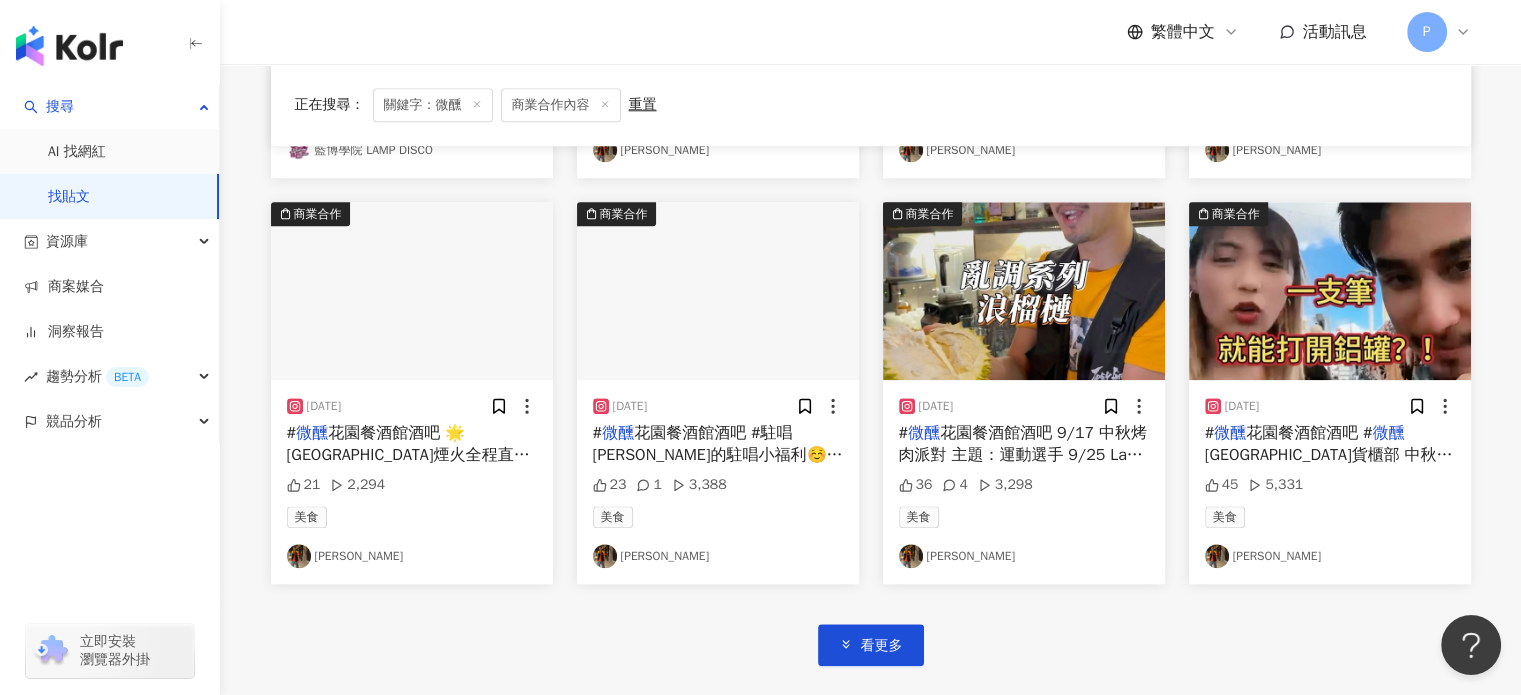 scroll, scrollTop: 2188, scrollLeft: 0, axis: vertical 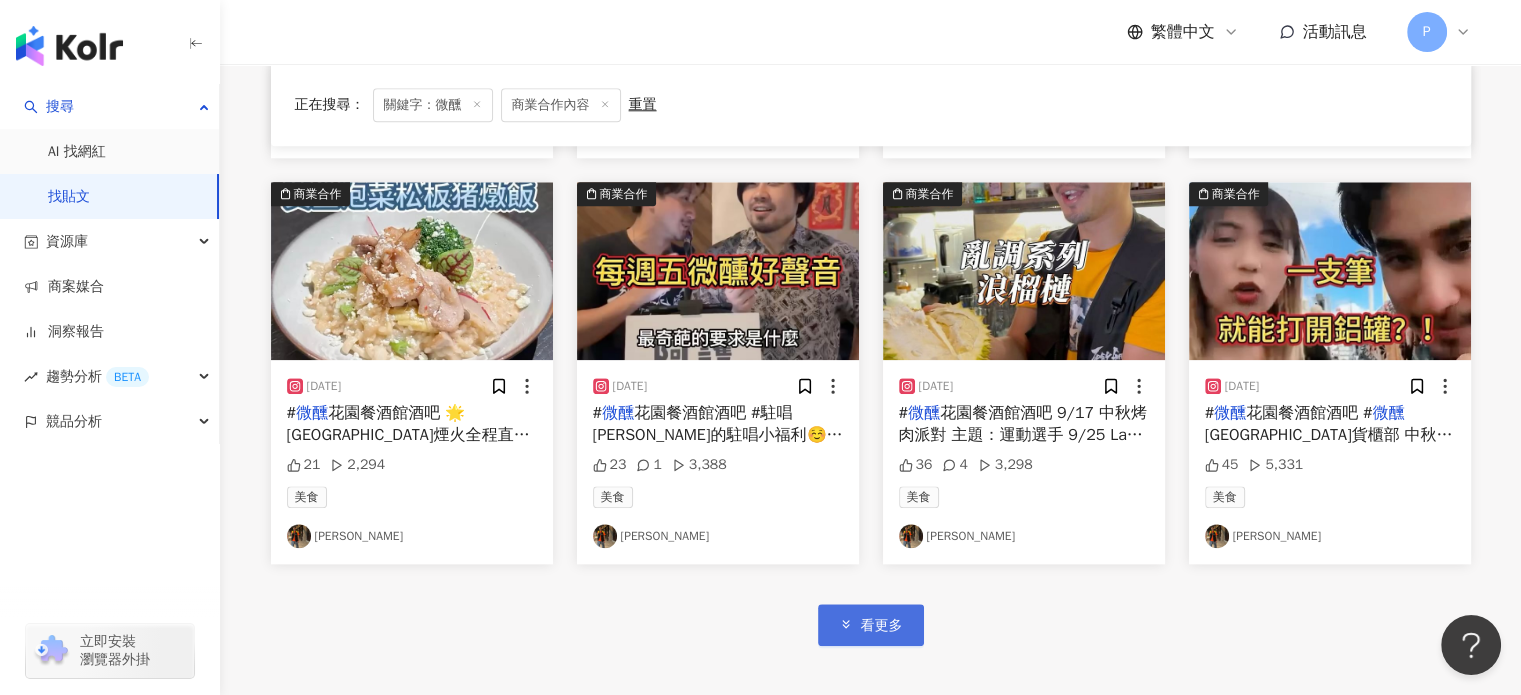 click on "看更多" at bounding box center [871, 624] 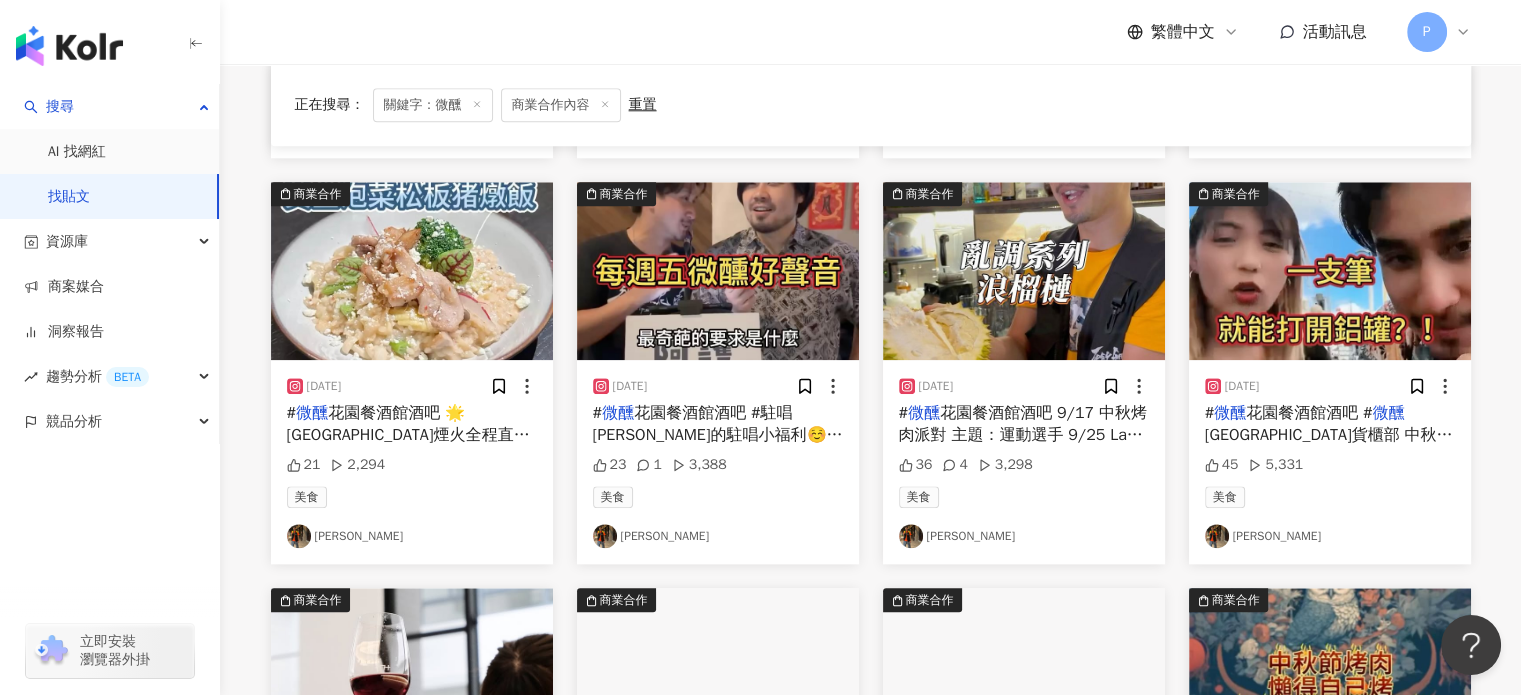 scroll, scrollTop: 2488, scrollLeft: 0, axis: vertical 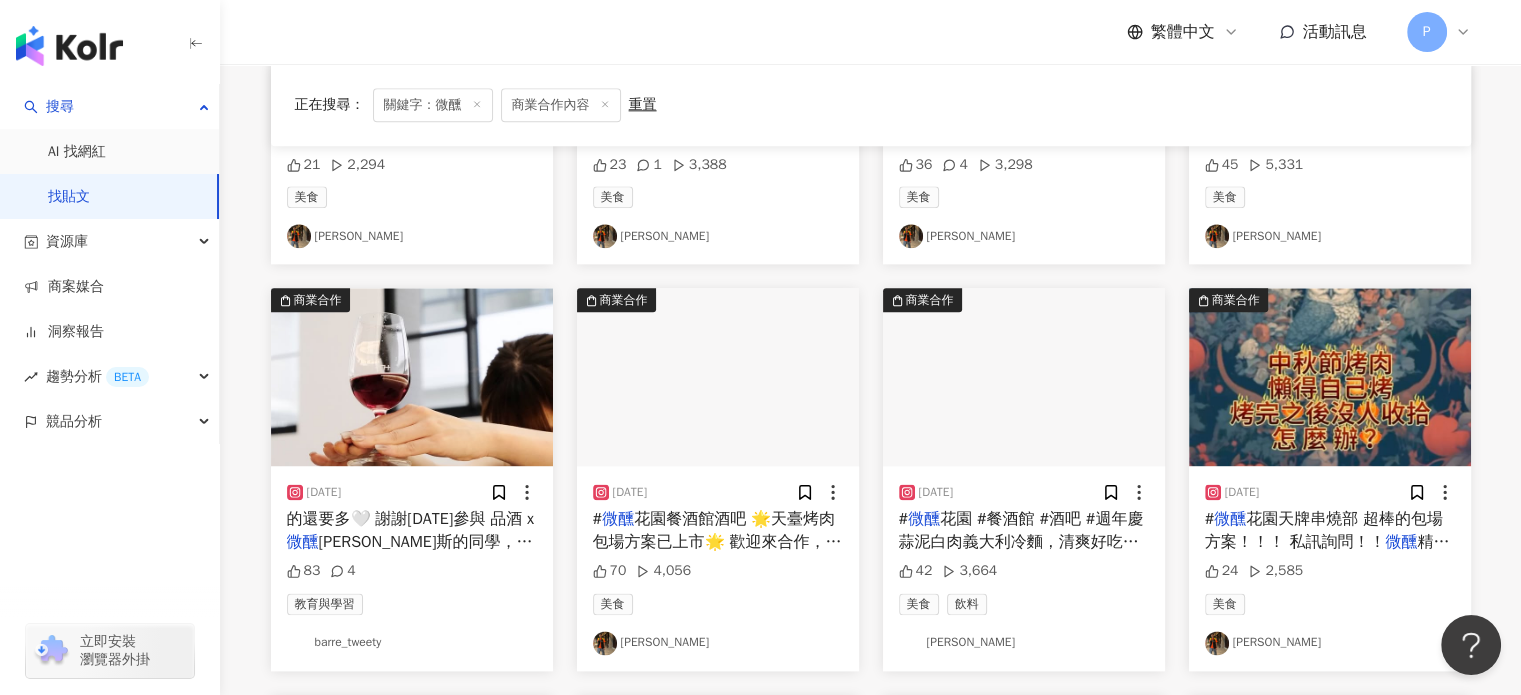 click on "皮拉提斯的同學，勇敢嘗試不同以往的課" at bounding box center [410, 553] 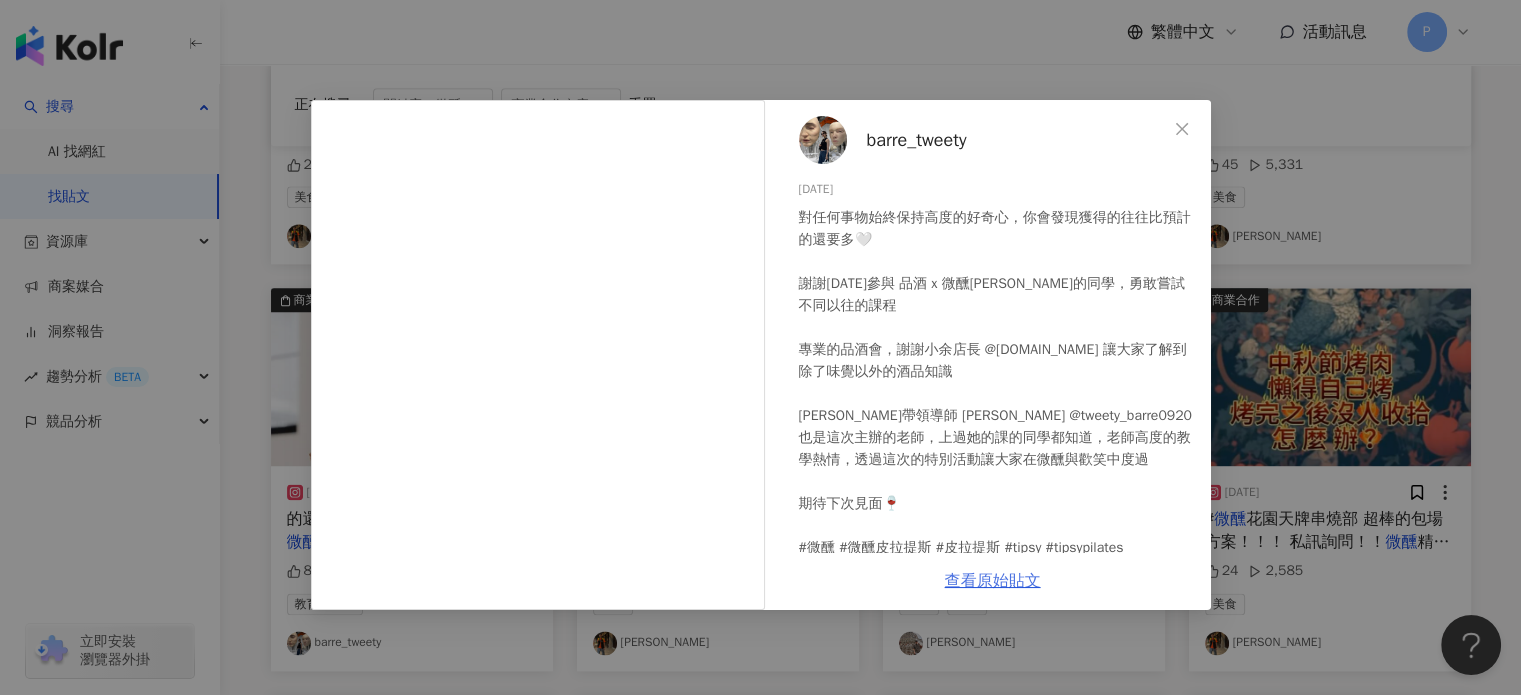 click on "查看原始貼文" at bounding box center [993, 581] 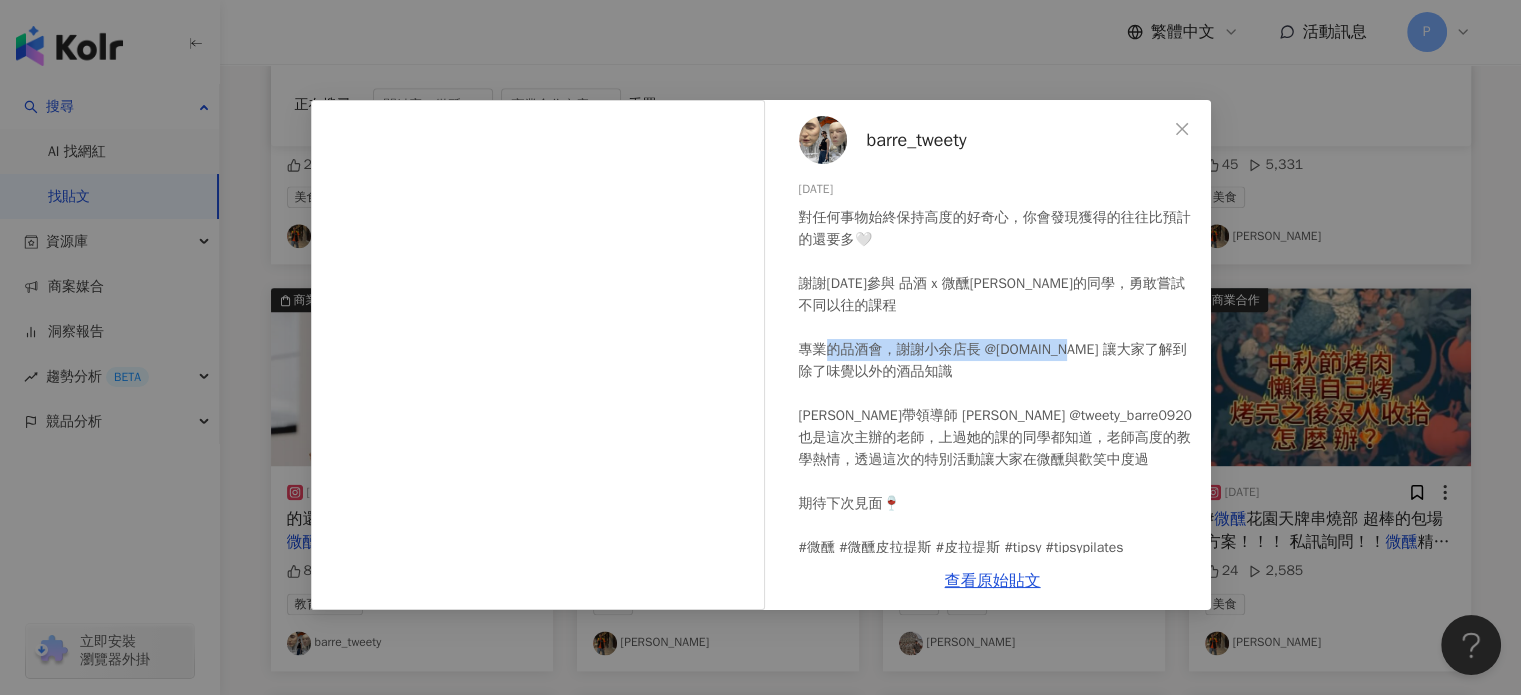 drag, startPoint x: 992, startPoint y: 352, endPoint x: 1145, endPoint y: 348, distance: 153.05228 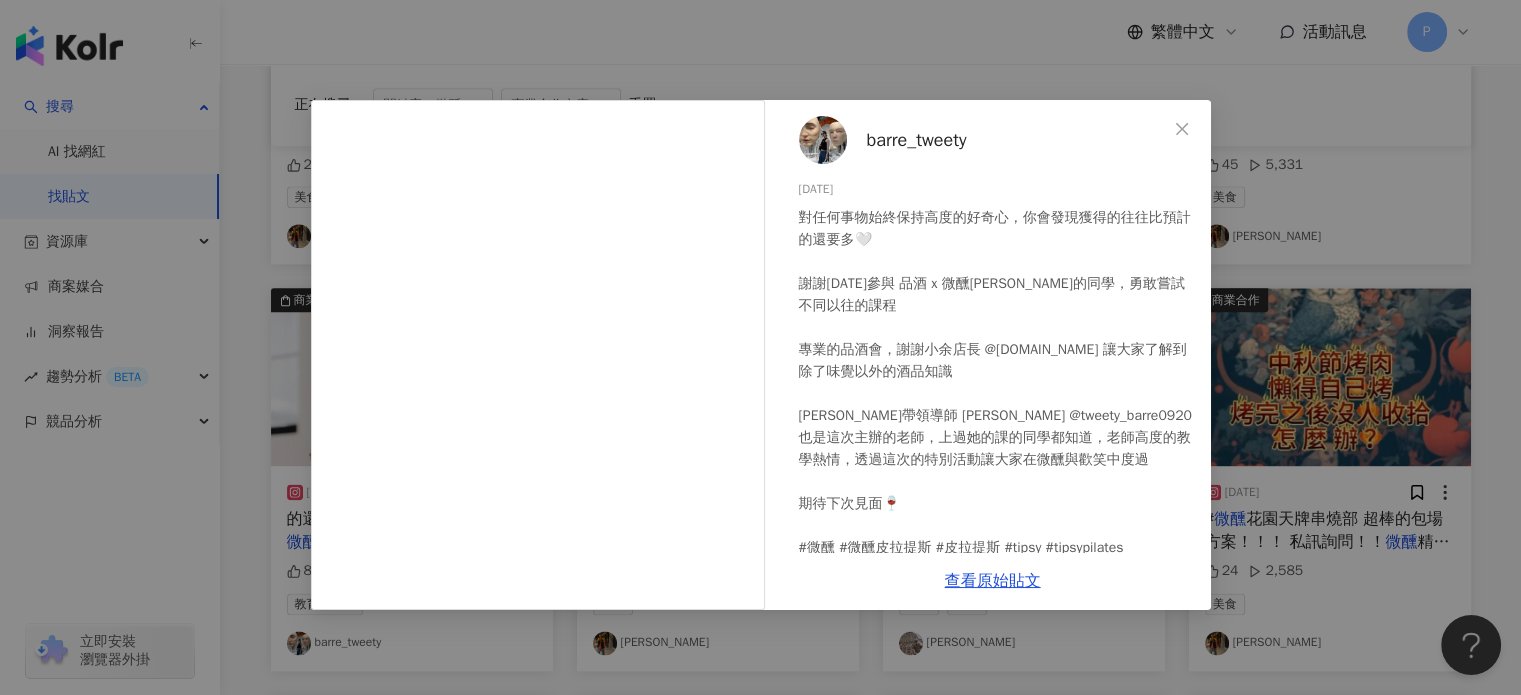 click on "對任何事物始終保持高度的好奇心，你會發現獲得的往往比預計的還要多🤍
謝謝今天參與 品酒 x 微醺皮拉提斯的同學，勇敢嘗試不同以往的課程
專業的品酒會，謝謝小余店長 @simplewinecellar.com.tw 讓大家了解到除了味覺以外的酒品知識
微醺皮拉提斯帶領導師 Tweety @tweety_barre0920
也是這次主辦的老師，上過她的課的同學都知道，老師高度的教學熱情，透過這次的特別活動讓大家在微醺與歡笑中度過
期待下次見面🍷
#微醺 #微醺皮拉提斯 #皮拉提斯 #tipsy #tipsypilates" at bounding box center [997, 383] 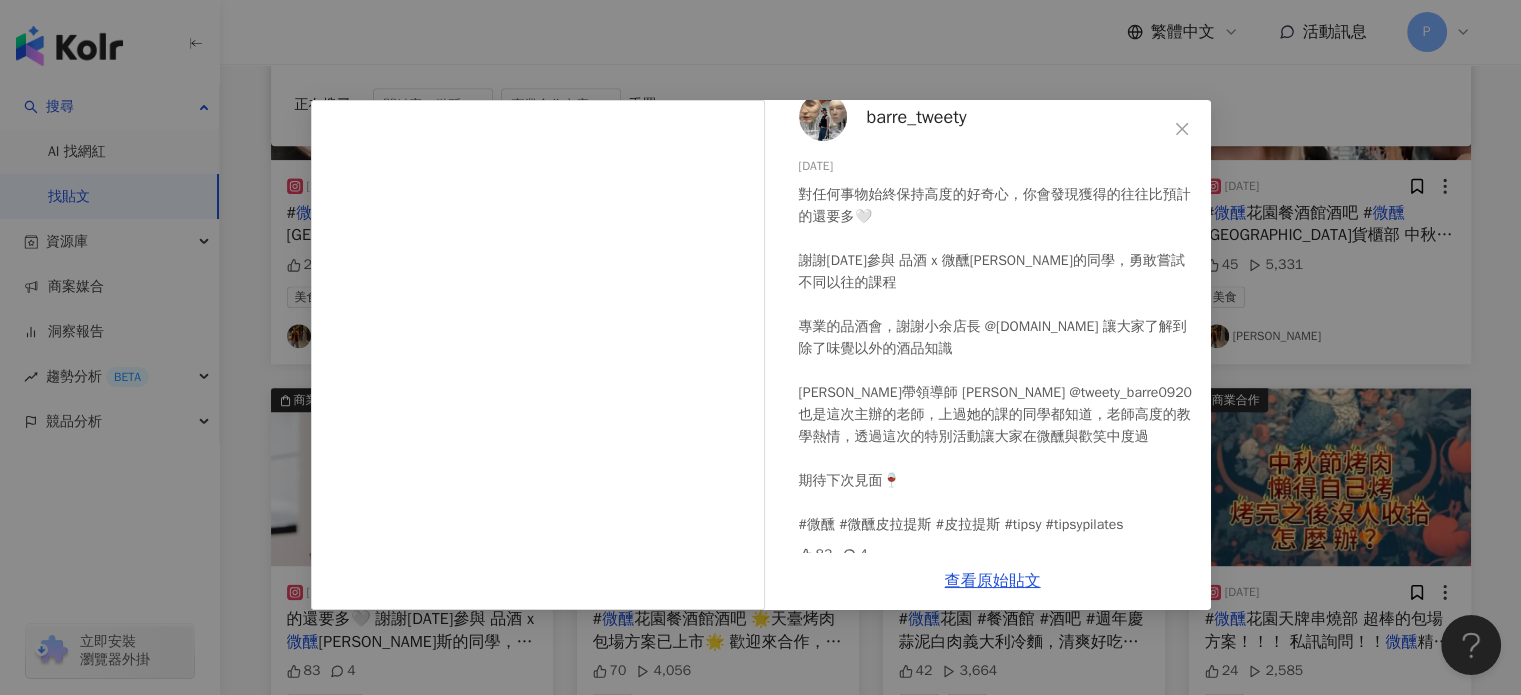 scroll, scrollTop: 36, scrollLeft: 0, axis: vertical 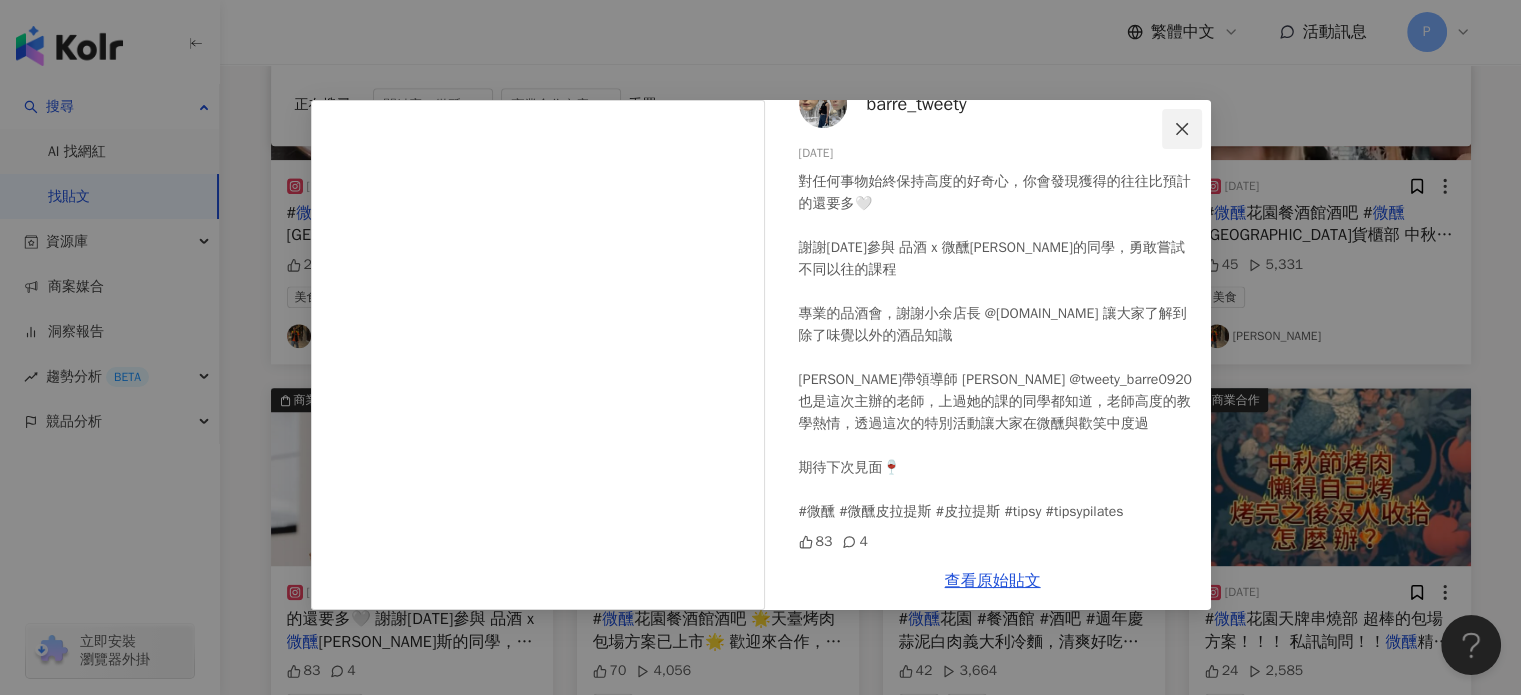 click 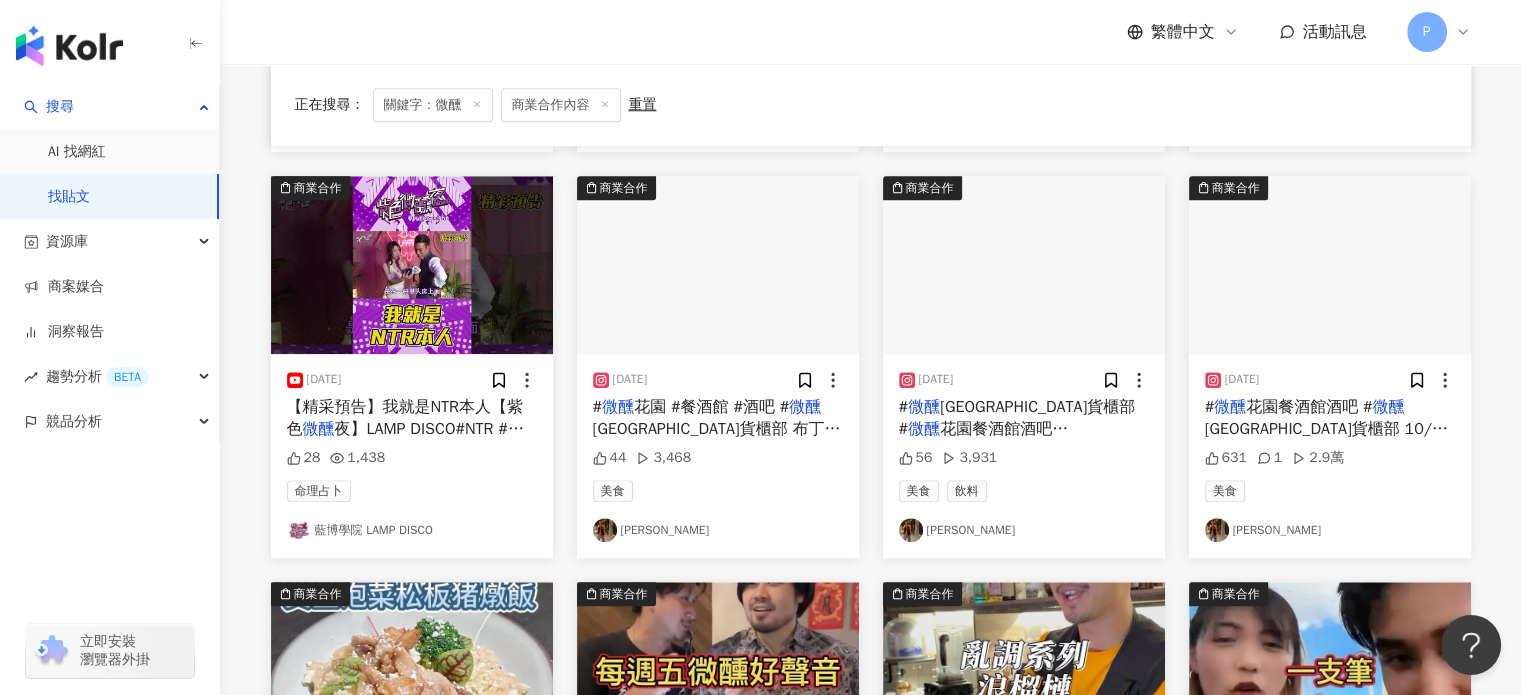 scroll, scrollTop: 1288, scrollLeft: 0, axis: vertical 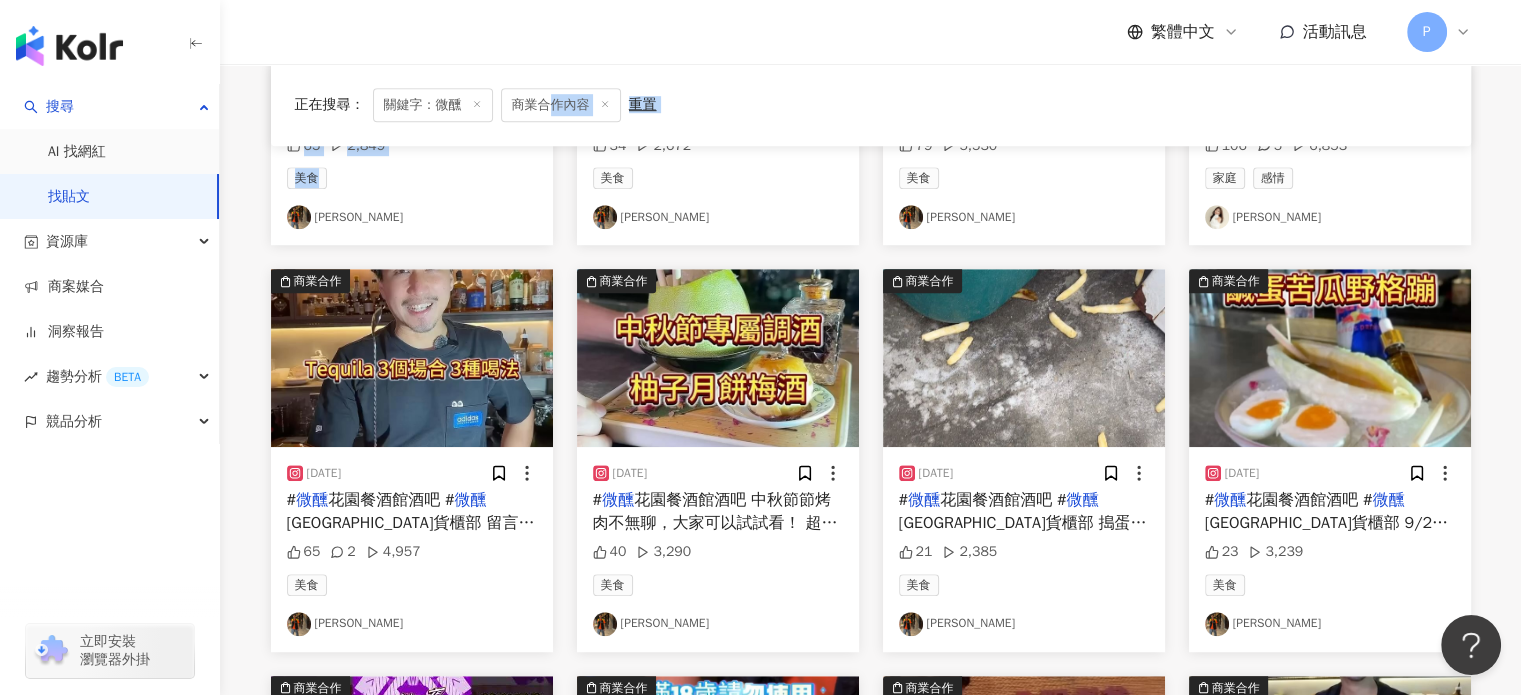drag, startPoint x: 526, startPoint y: 184, endPoint x: 592, endPoint y: 95, distance: 110.80163 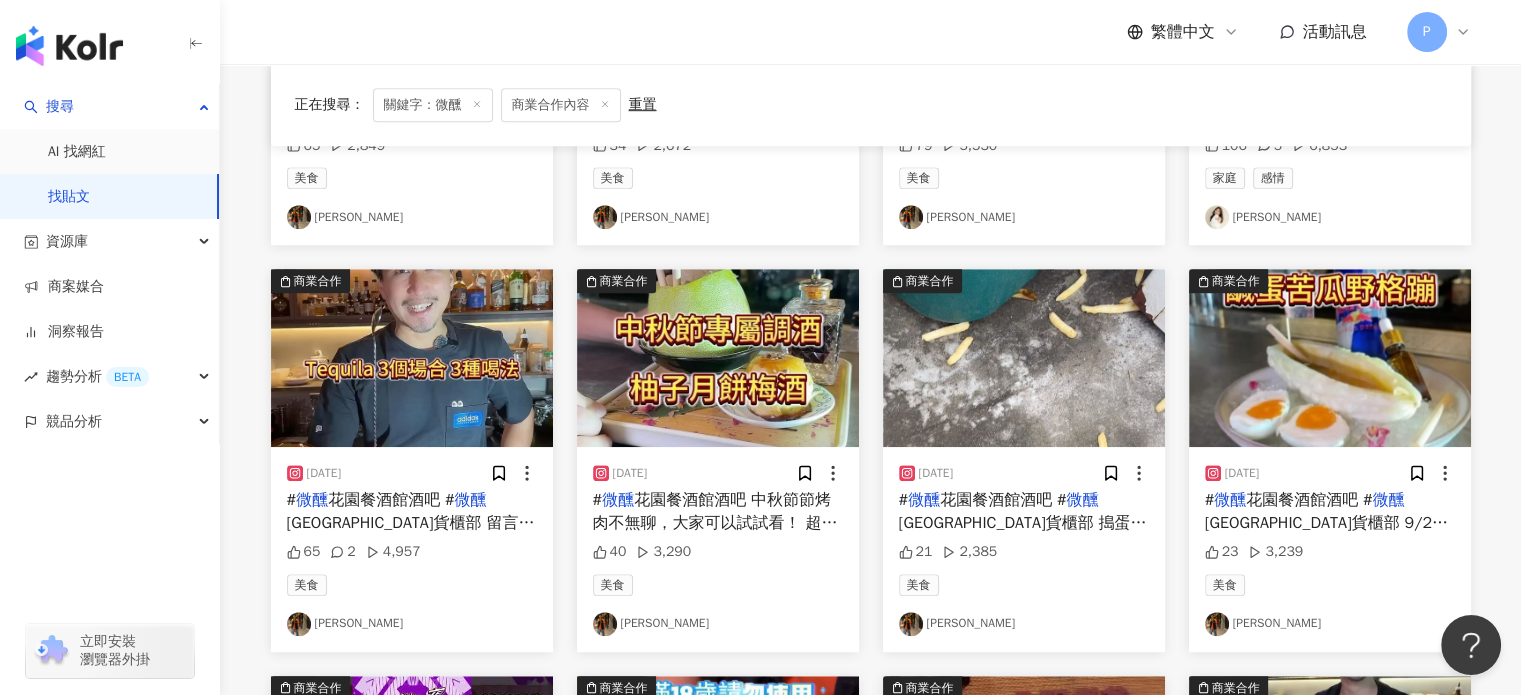 click at bounding box center [477, 105] 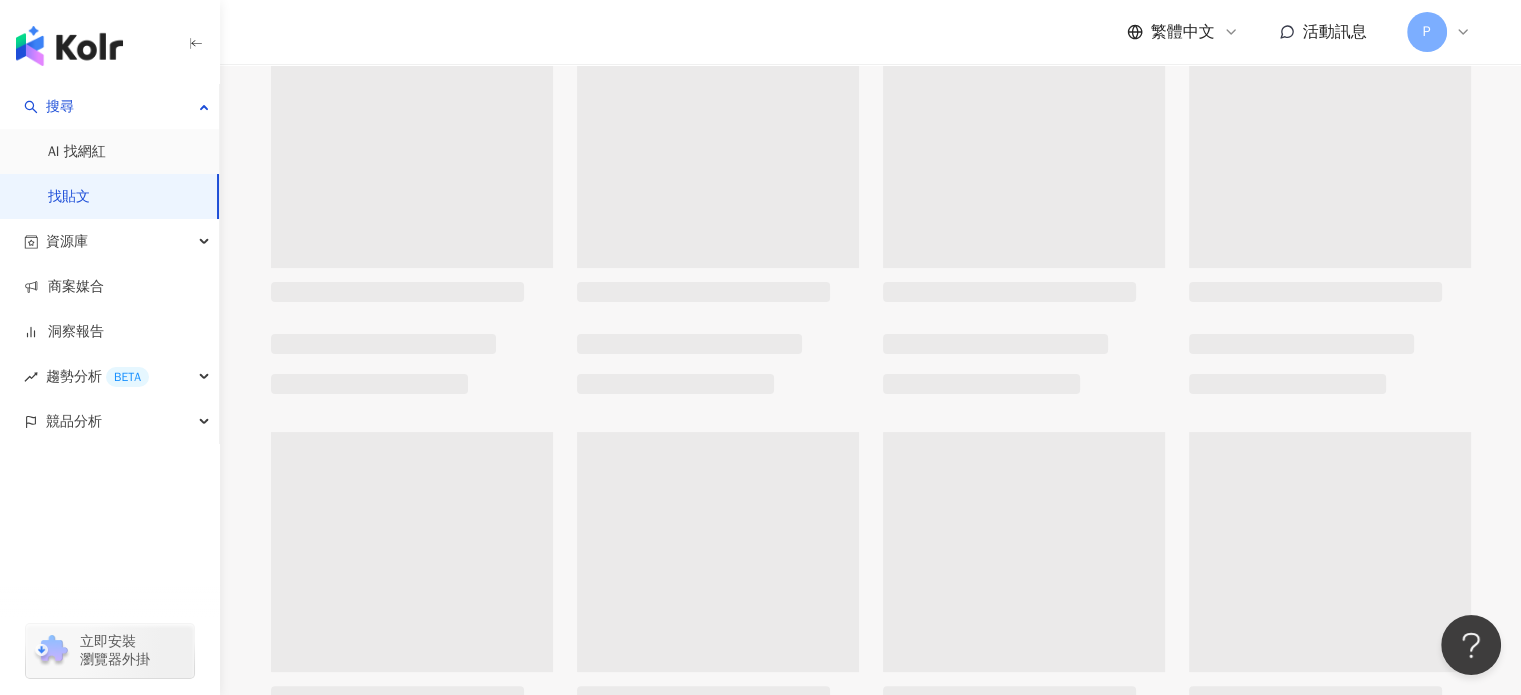 scroll, scrollTop: 0, scrollLeft: 0, axis: both 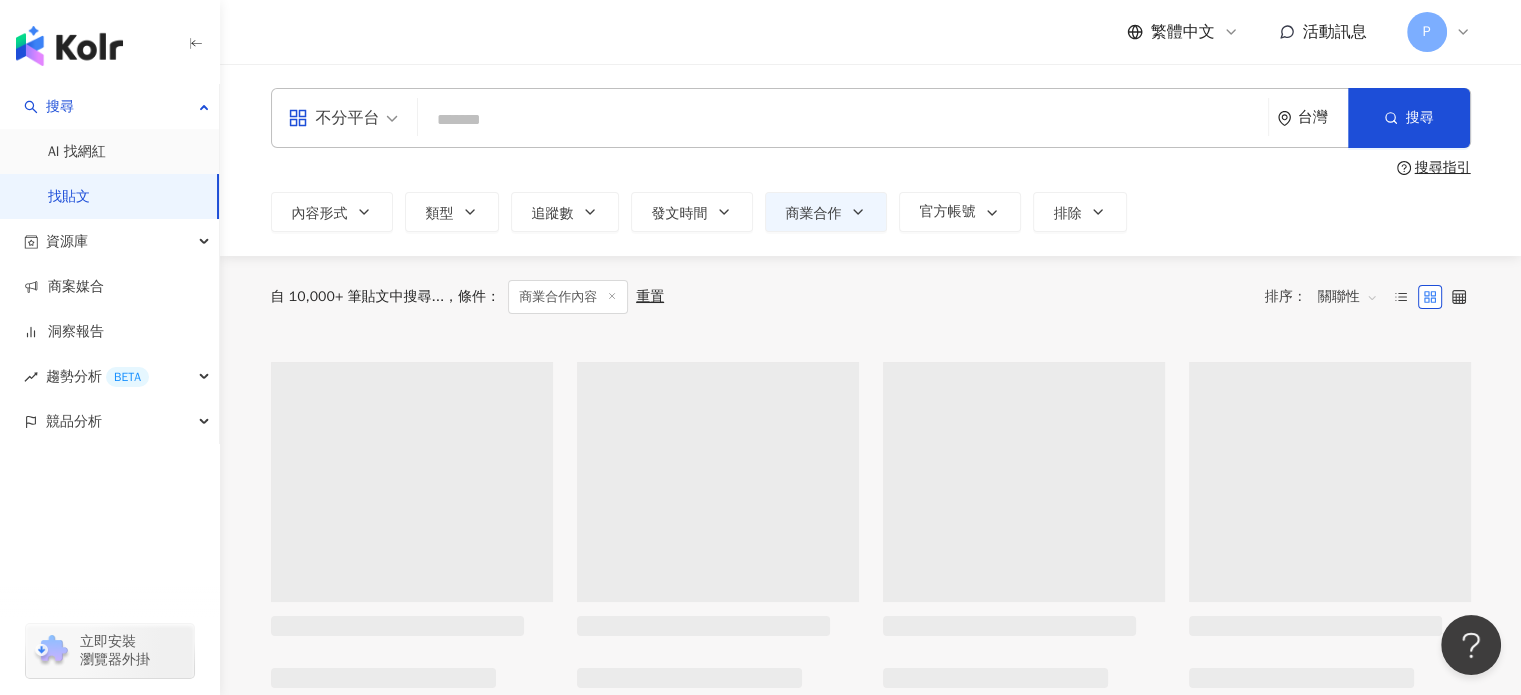click at bounding box center (843, 119) 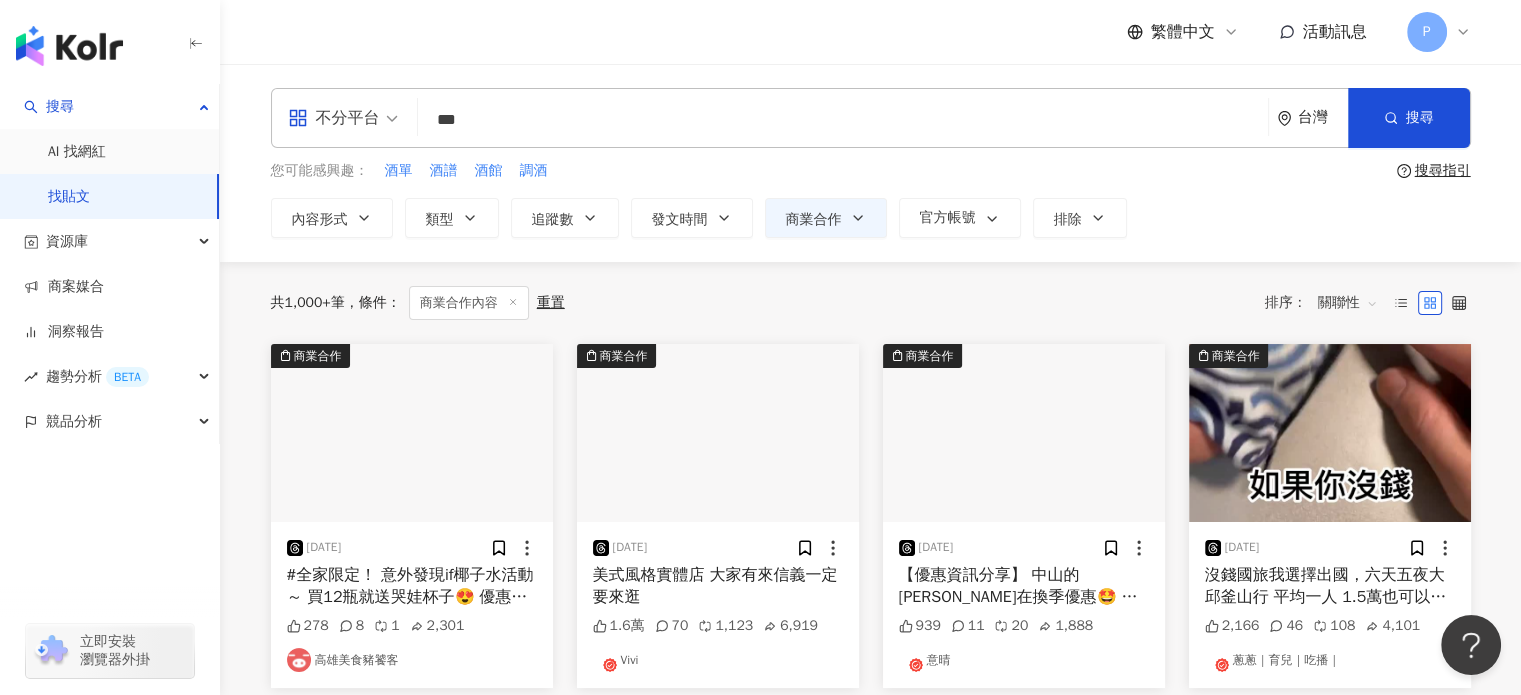 type on "*" 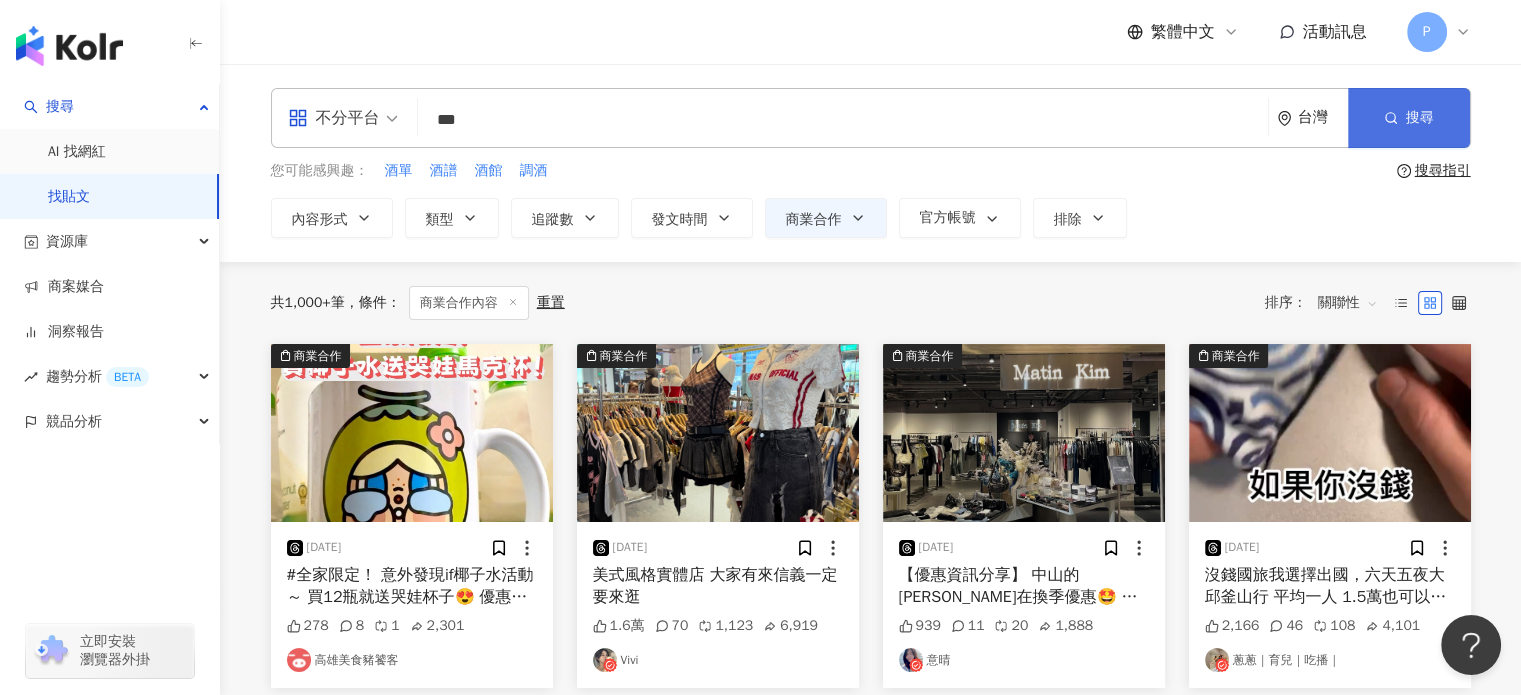 type on "***" 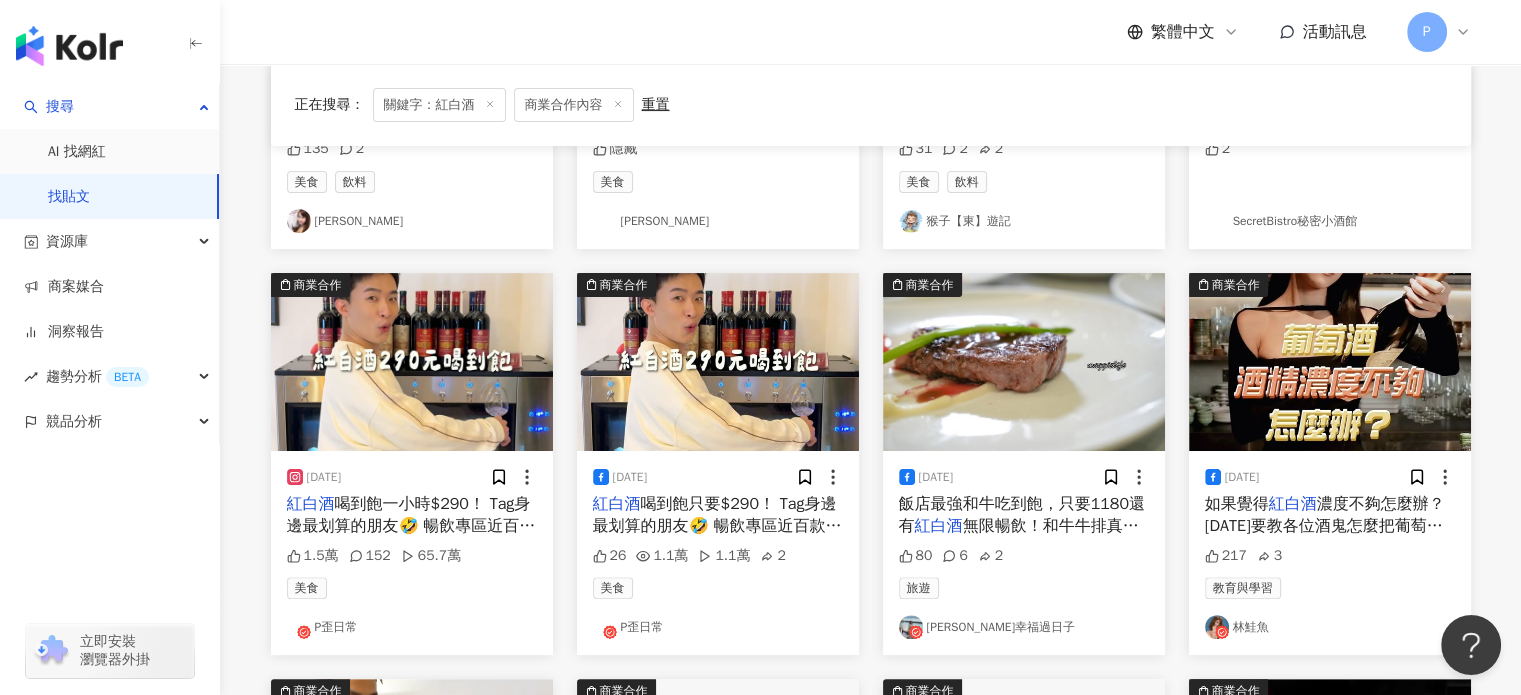 scroll, scrollTop: 500, scrollLeft: 0, axis: vertical 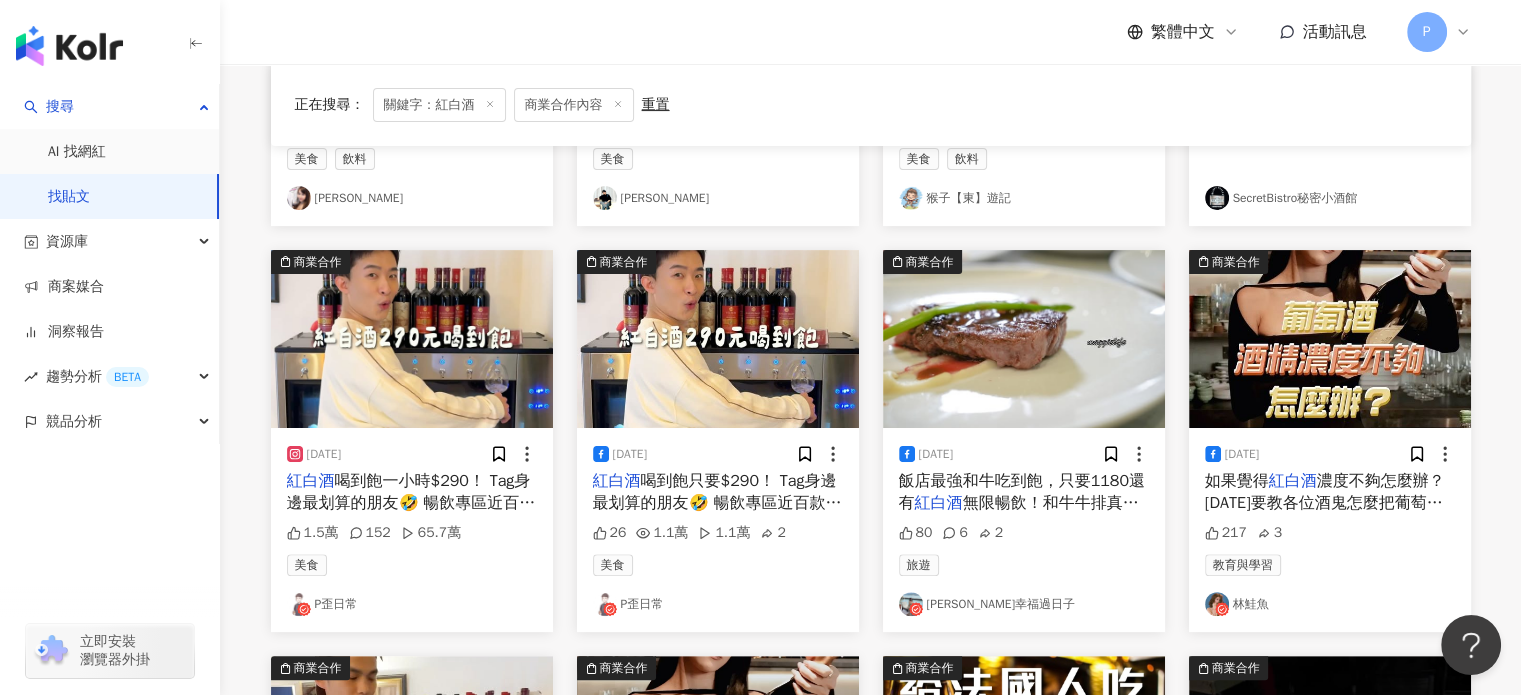 click on "喝到飽一小時$290！
Tag身邊最划算的朋友🤣
暢飲專區近百款的酒給你喝
餐點普遍不錯！生蠔好吃🦪
在勤美旁邊～
威士威酒食超市🍷
台中市西區英才路522號
營業時間：12:10-00:00
#威士威 #" at bounding box center (411, 537) 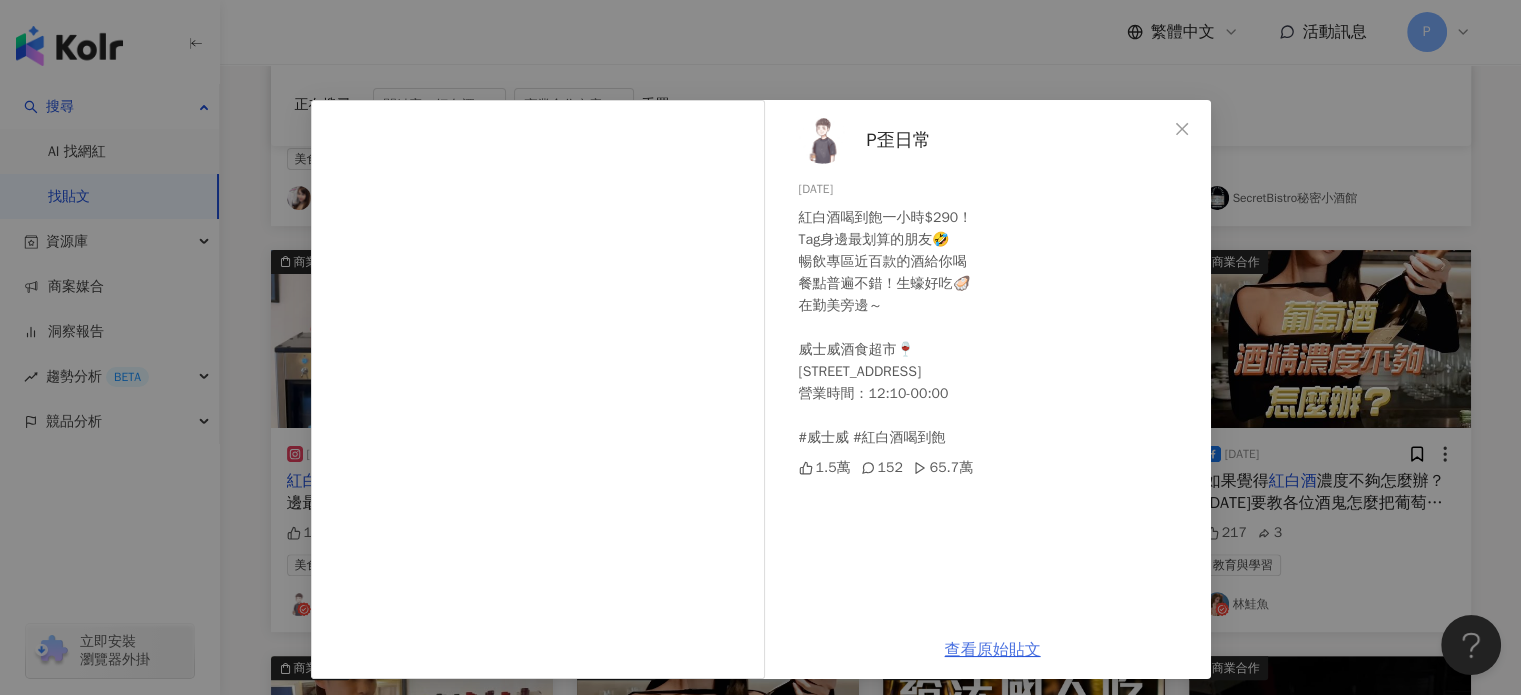 click on "查看原始貼文" at bounding box center [993, 650] 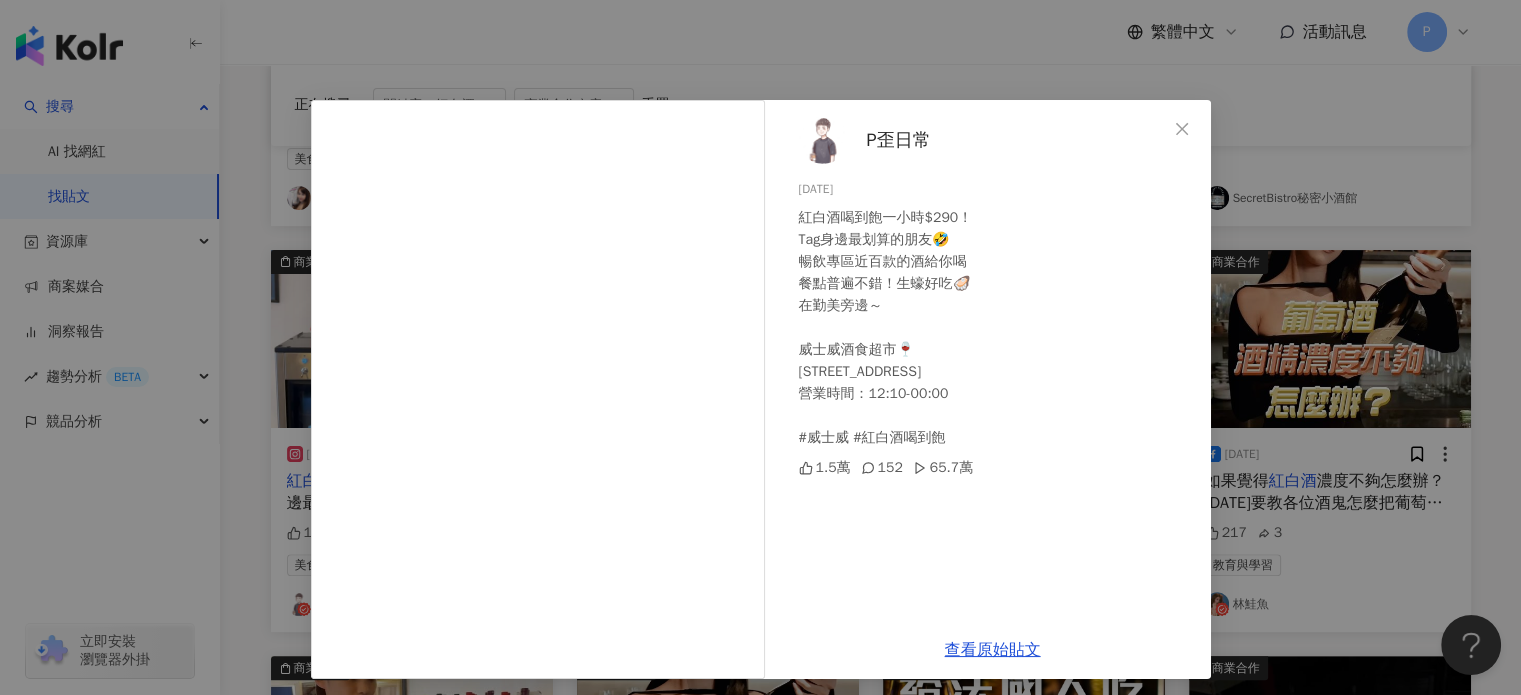 click on "P歪日常 2025/3/26 紅白酒喝到飽一小時$290！
Tag身邊最划算的朋友🤣
暢飲專區近百款的酒給你喝
餐點普遍不錯！生蠔好吃🦪
在勤美旁邊～
威士威酒食超市🍷
台中市西區英才路522號
營業時間：12:10-00:00
#威士威 #紅白酒喝到飽 1.5萬 152 65.7萬 查看原始貼文" at bounding box center [760, 347] 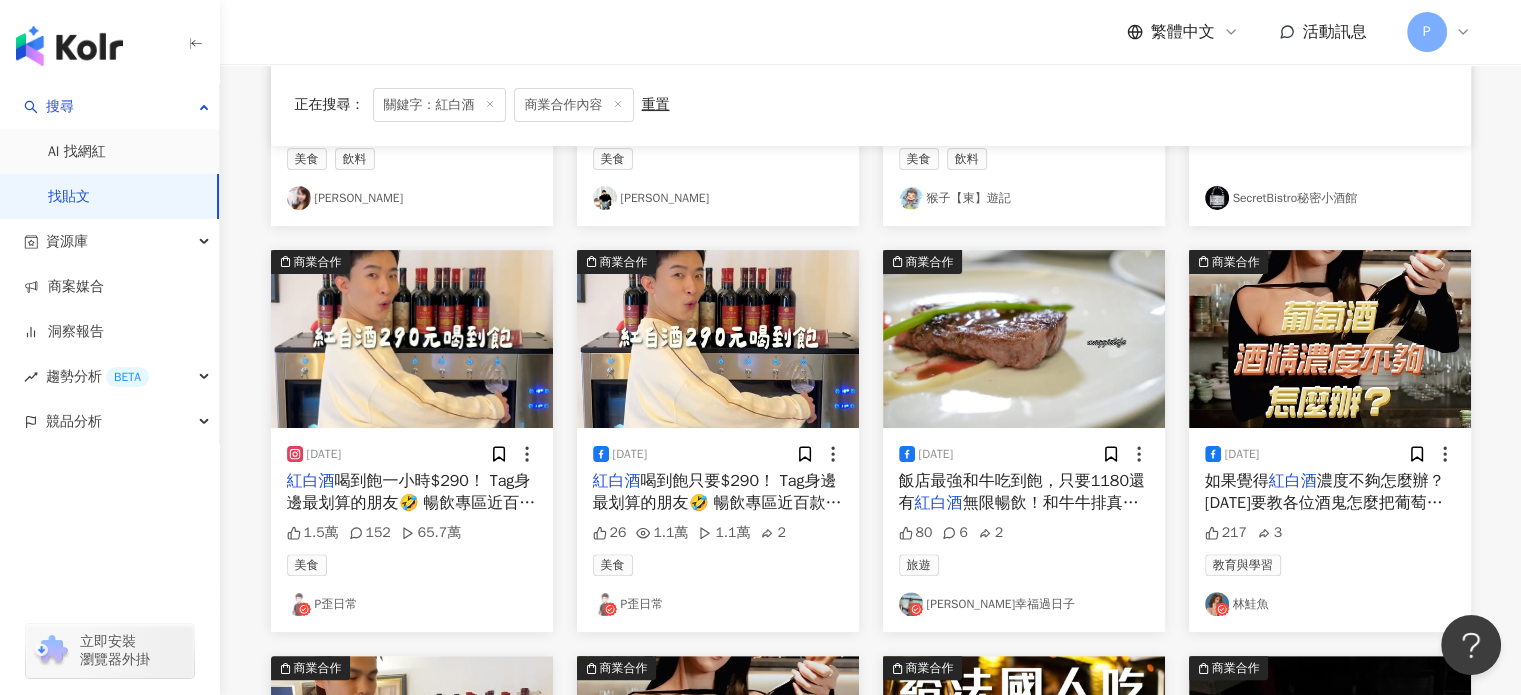 click on "濃度不夠怎麼辦？
今天要教各位酒鬼怎麼把葡萄酒變濃！
快tag酒鬼朋友們一起來學😁
影片中的" at bounding box center (1325, 514) 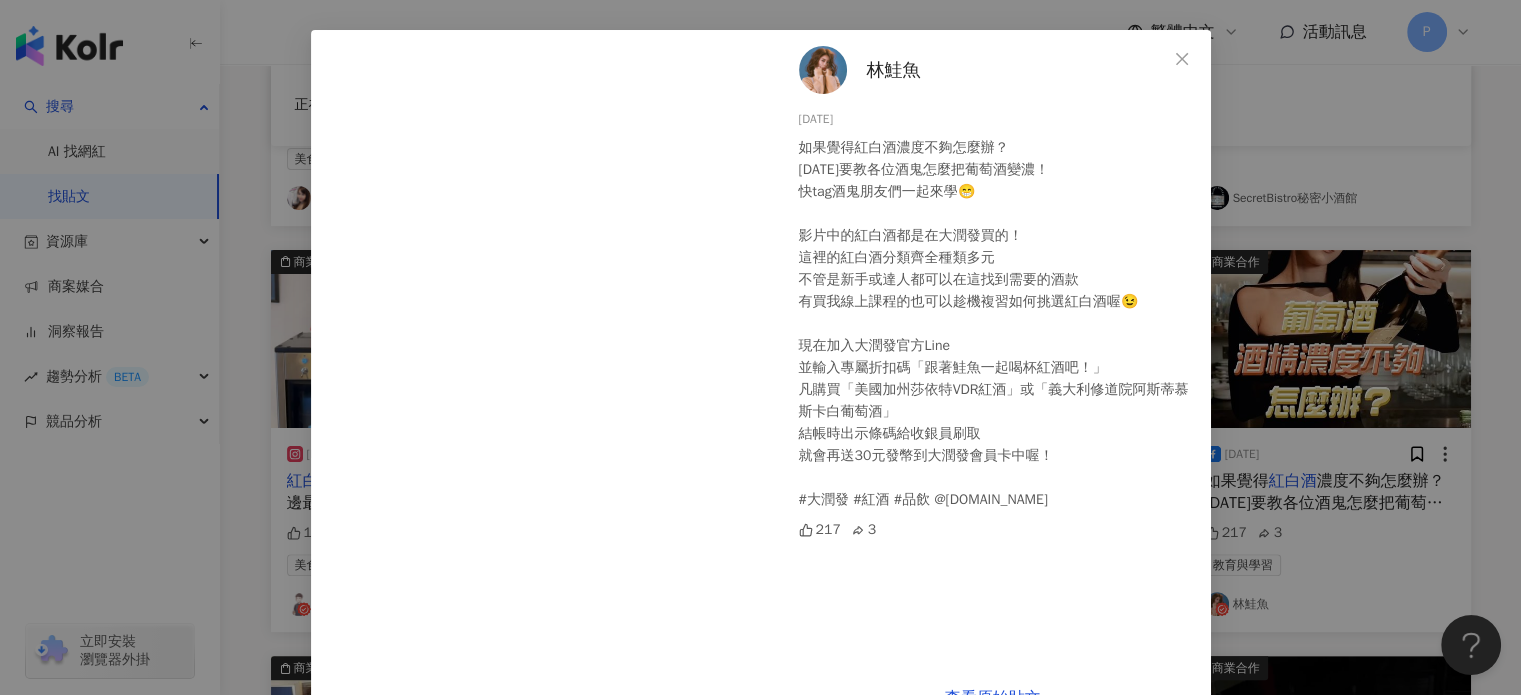 scroll, scrollTop: 125, scrollLeft: 0, axis: vertical 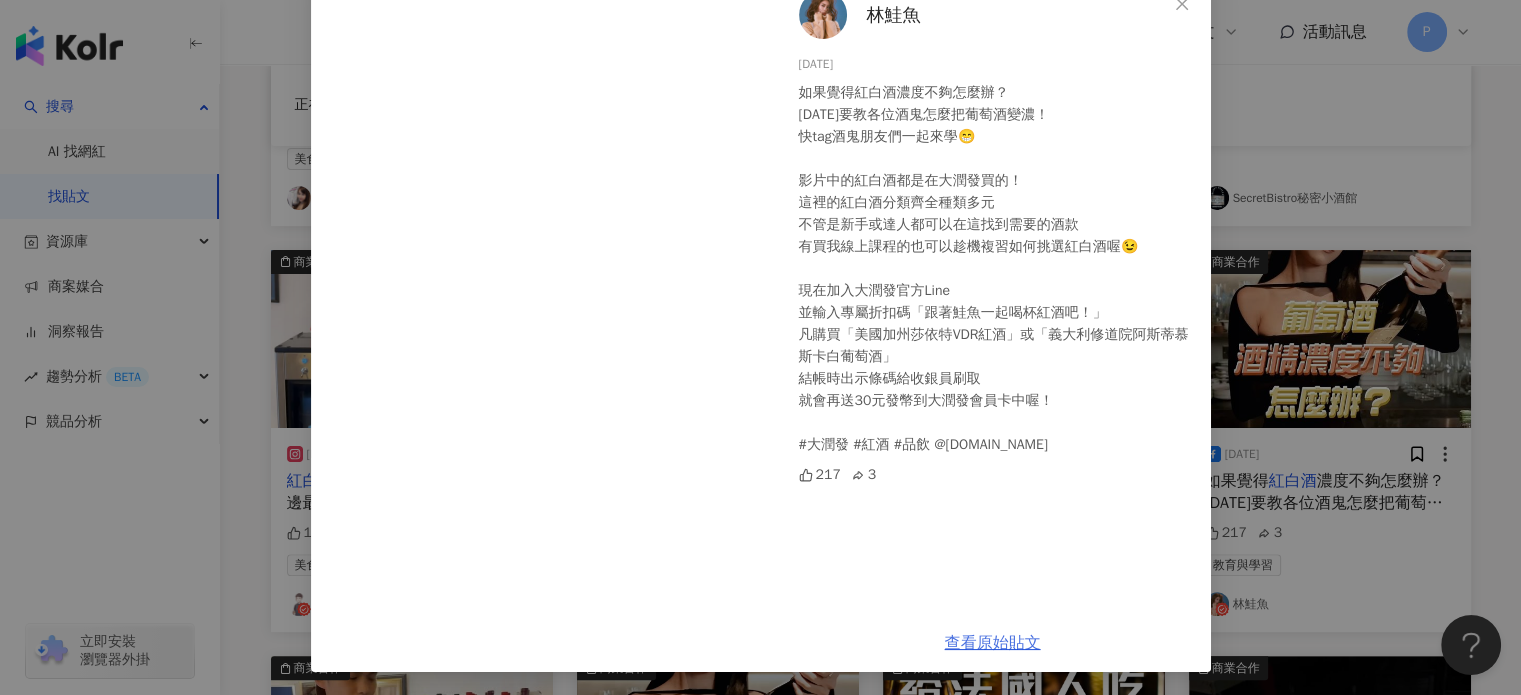 click on "查看原始貼文" at bounding box center (993, 643) 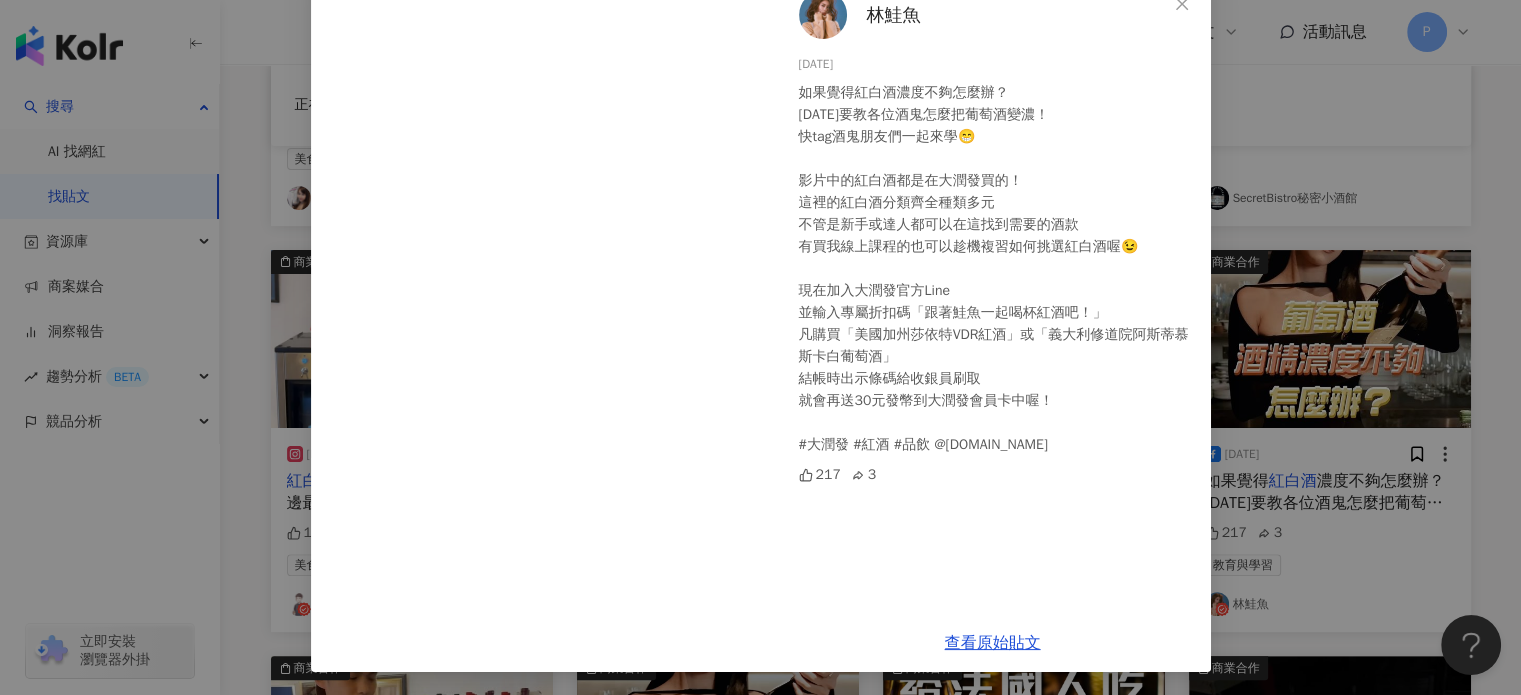 scroll, scrollTop: 0, scrollLeft: 0, axis: both 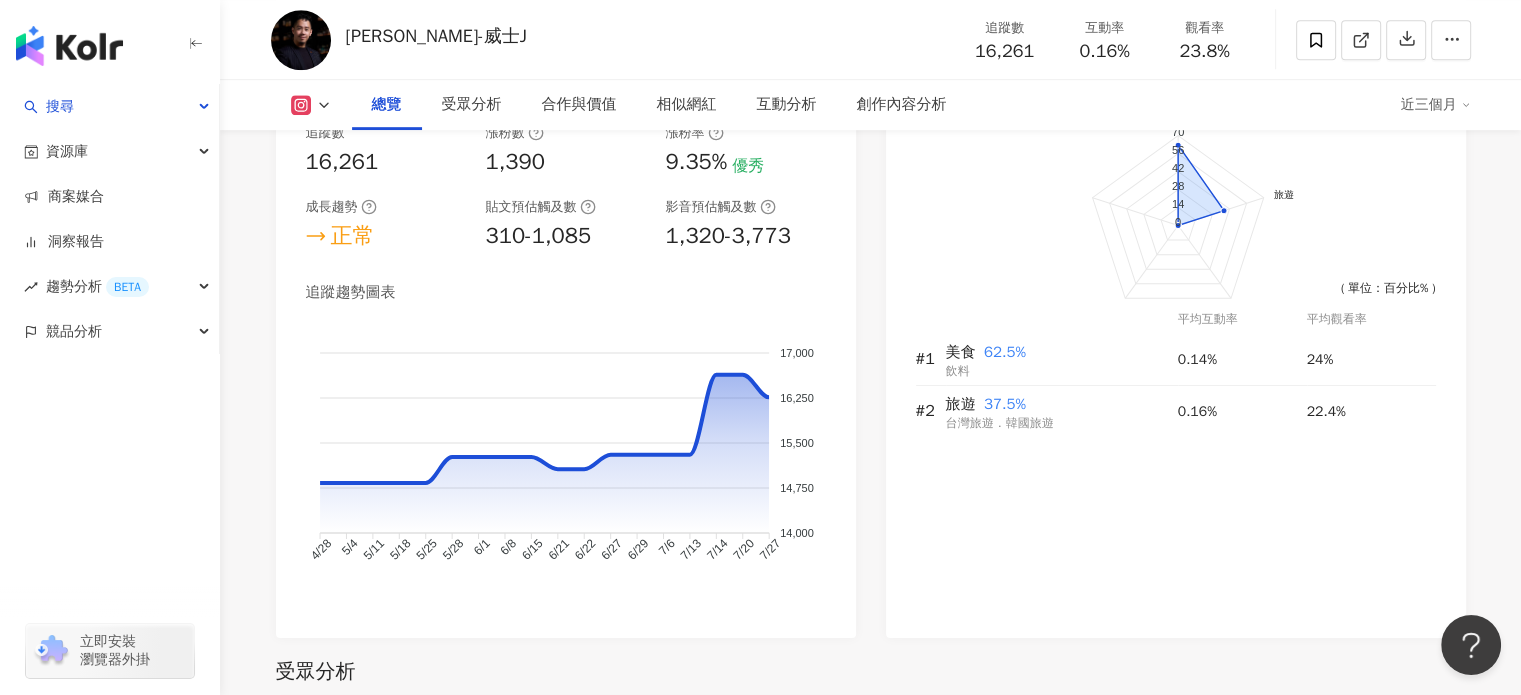 click 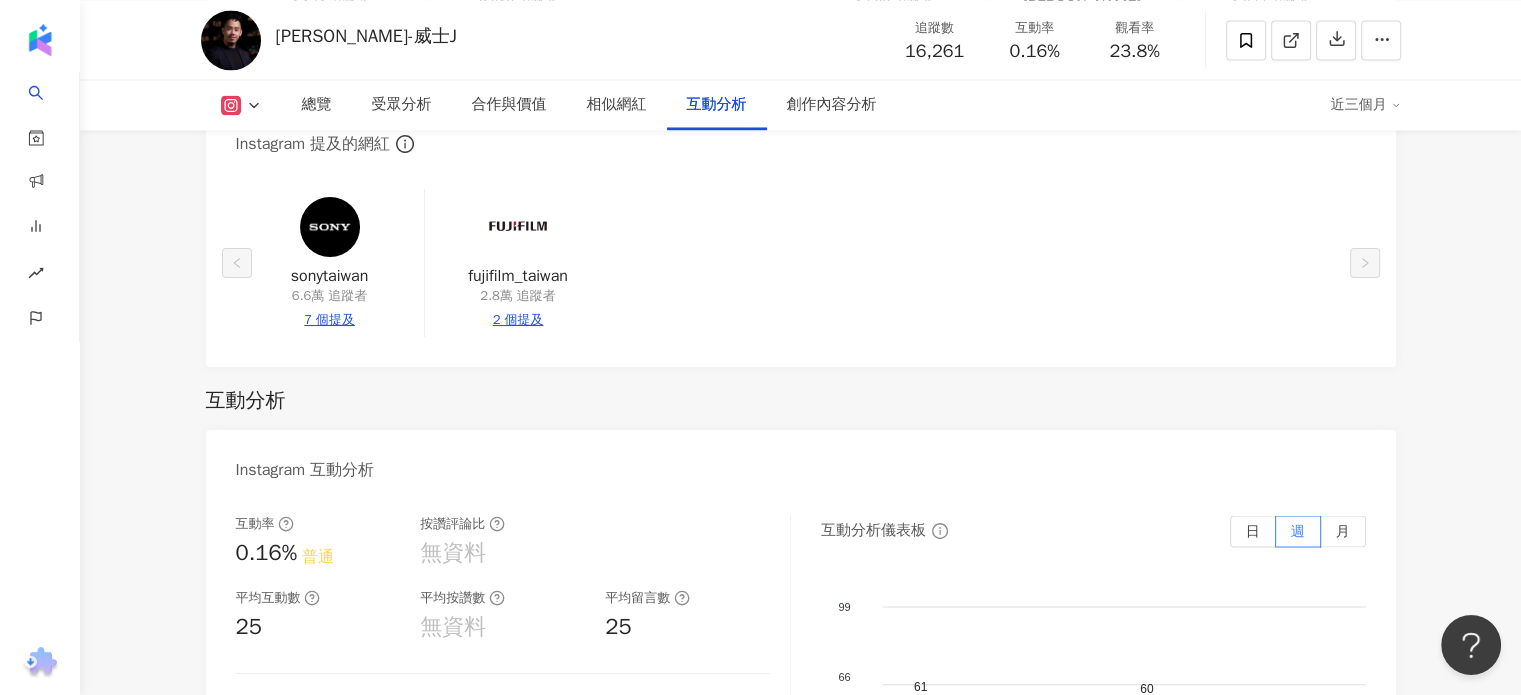 scroll, scrollTop: 3150, scrollLeft: 0, axis: vertical 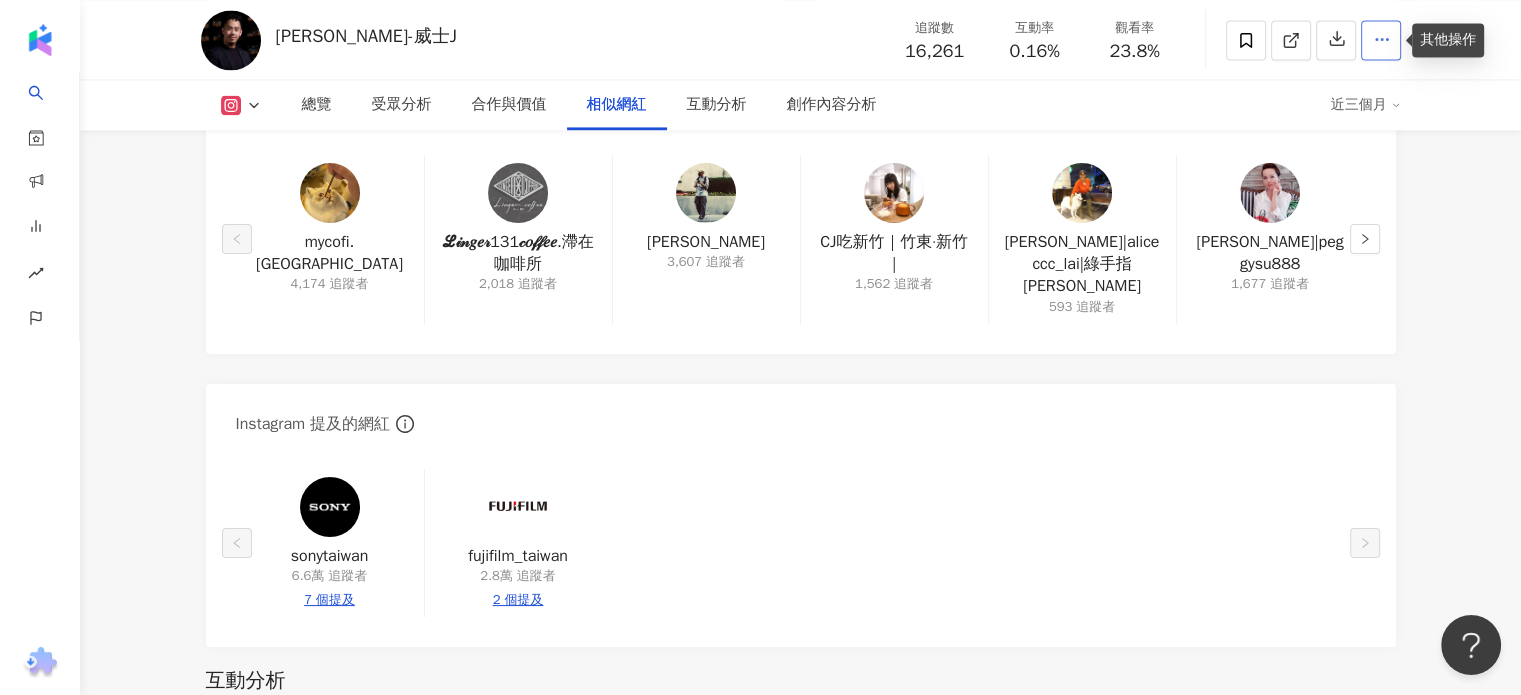 click 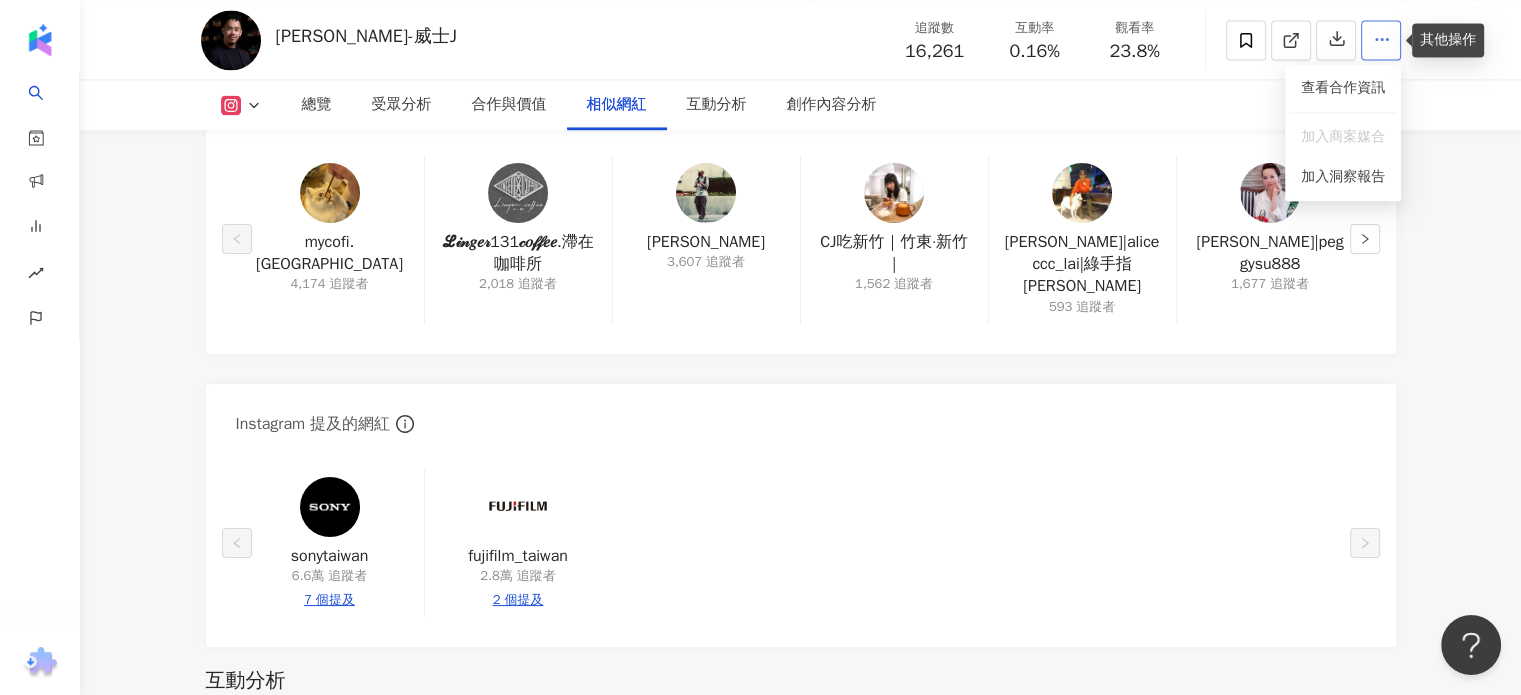 click 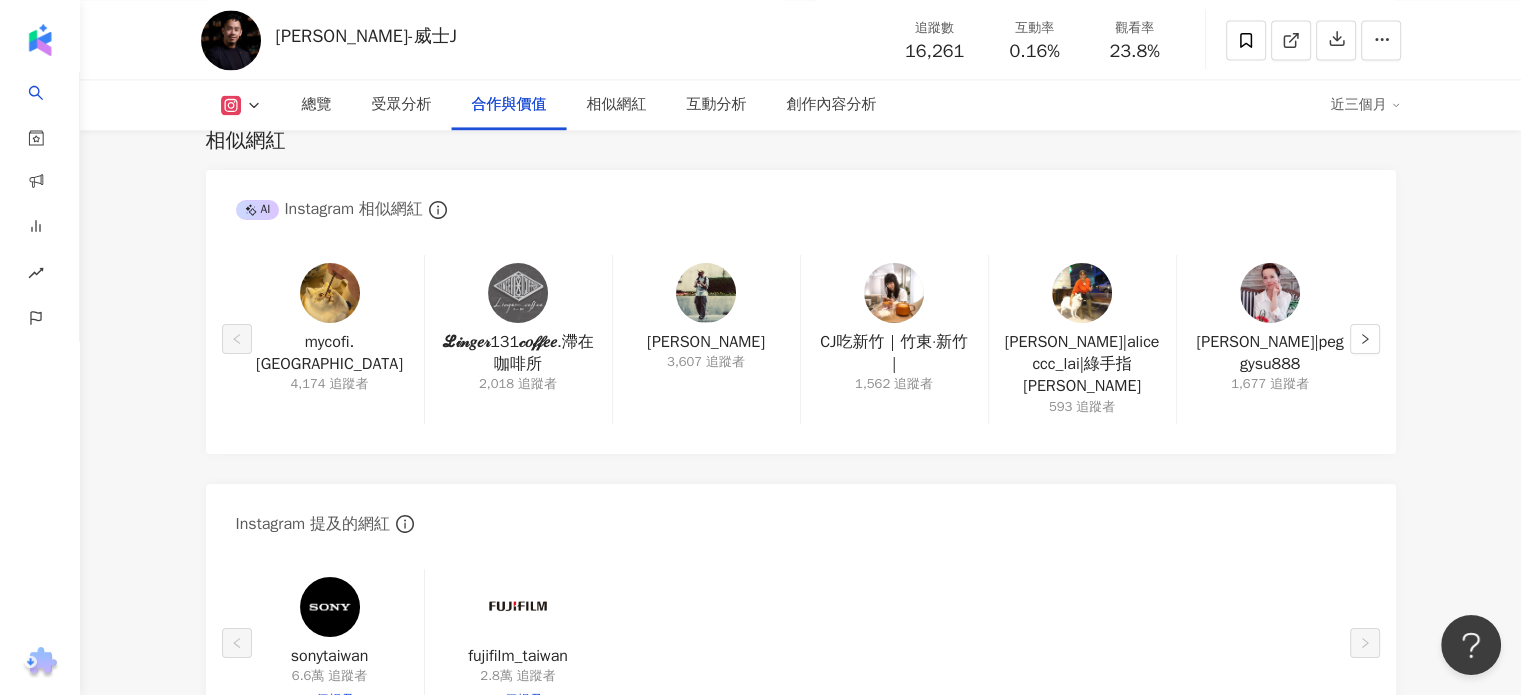scroll, scrollTop: 2850, scrollLeft: 0, axis: vertical 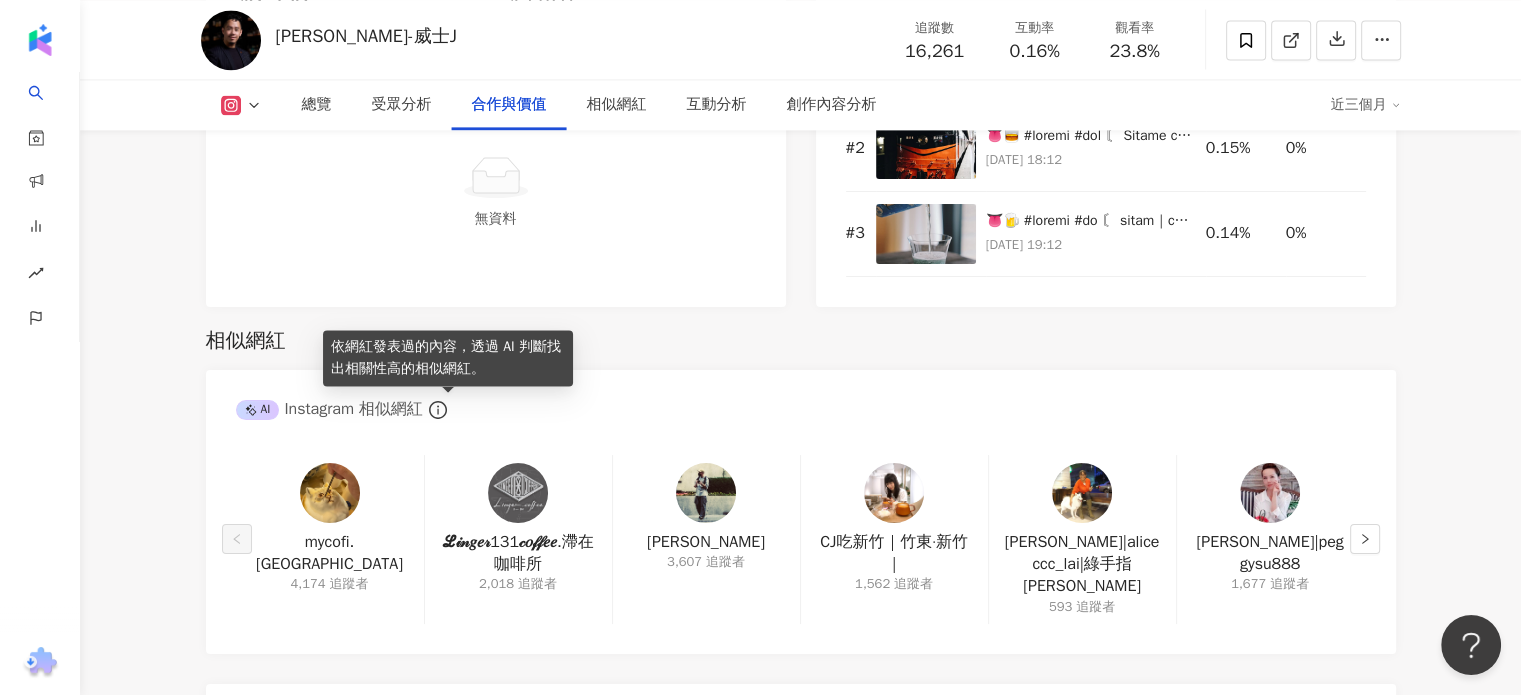 click 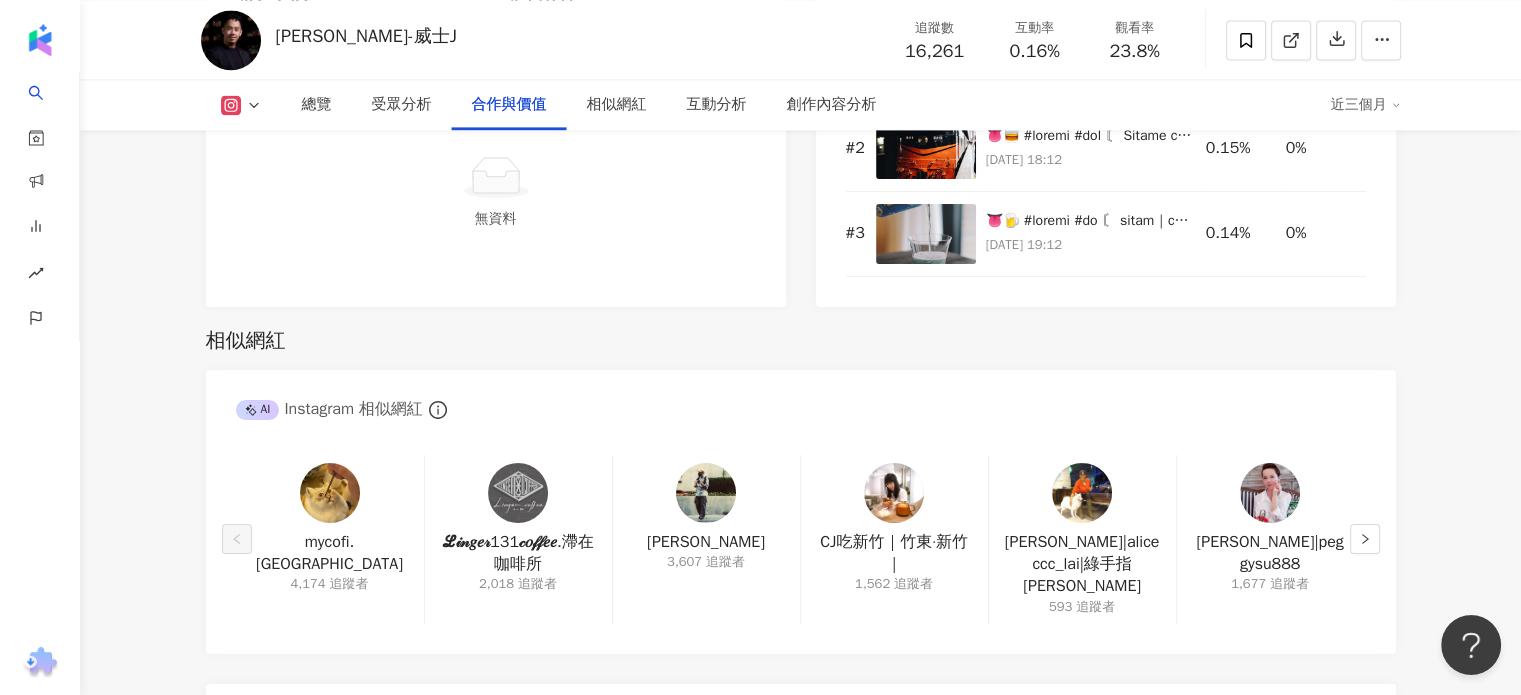 click at bounding box center (252, 410) 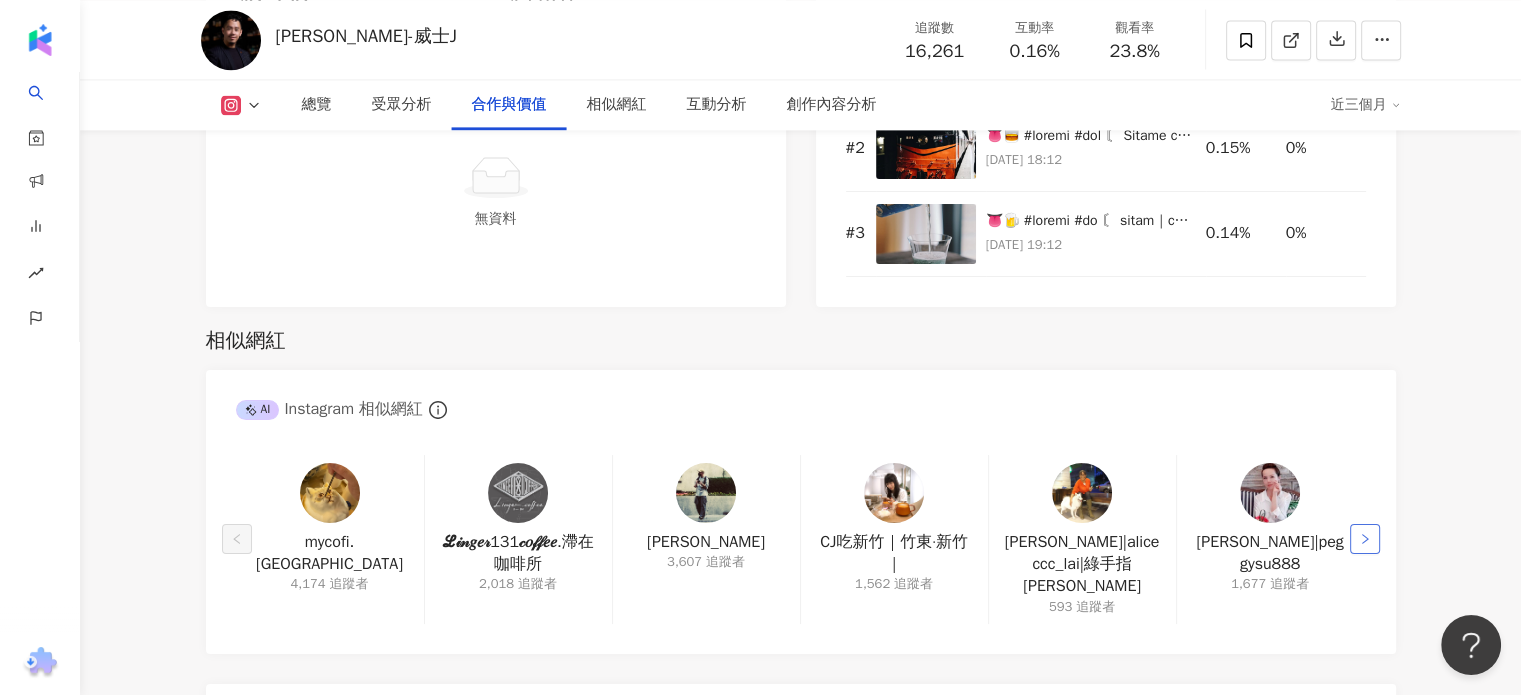click at bounding box center [1365, 539] 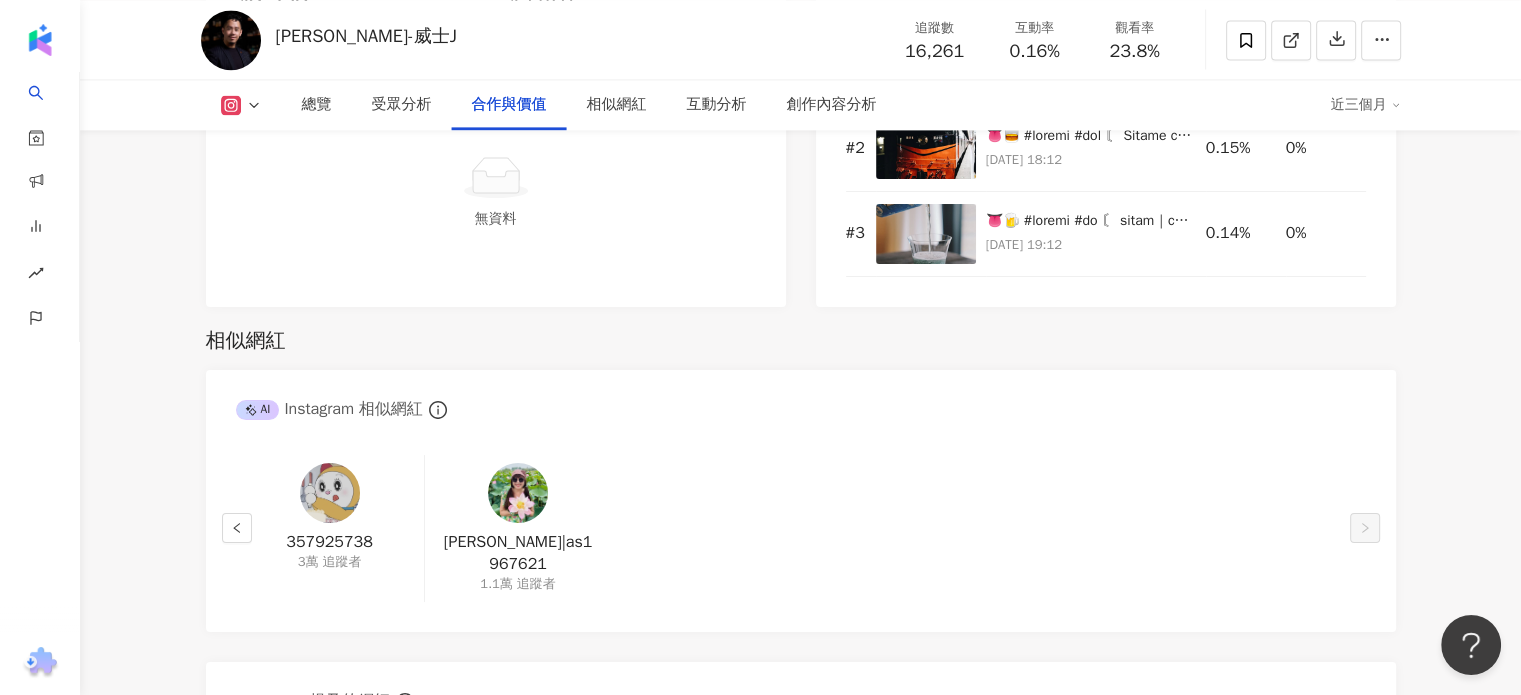 click on "AI" at bounding box center [258, 410] 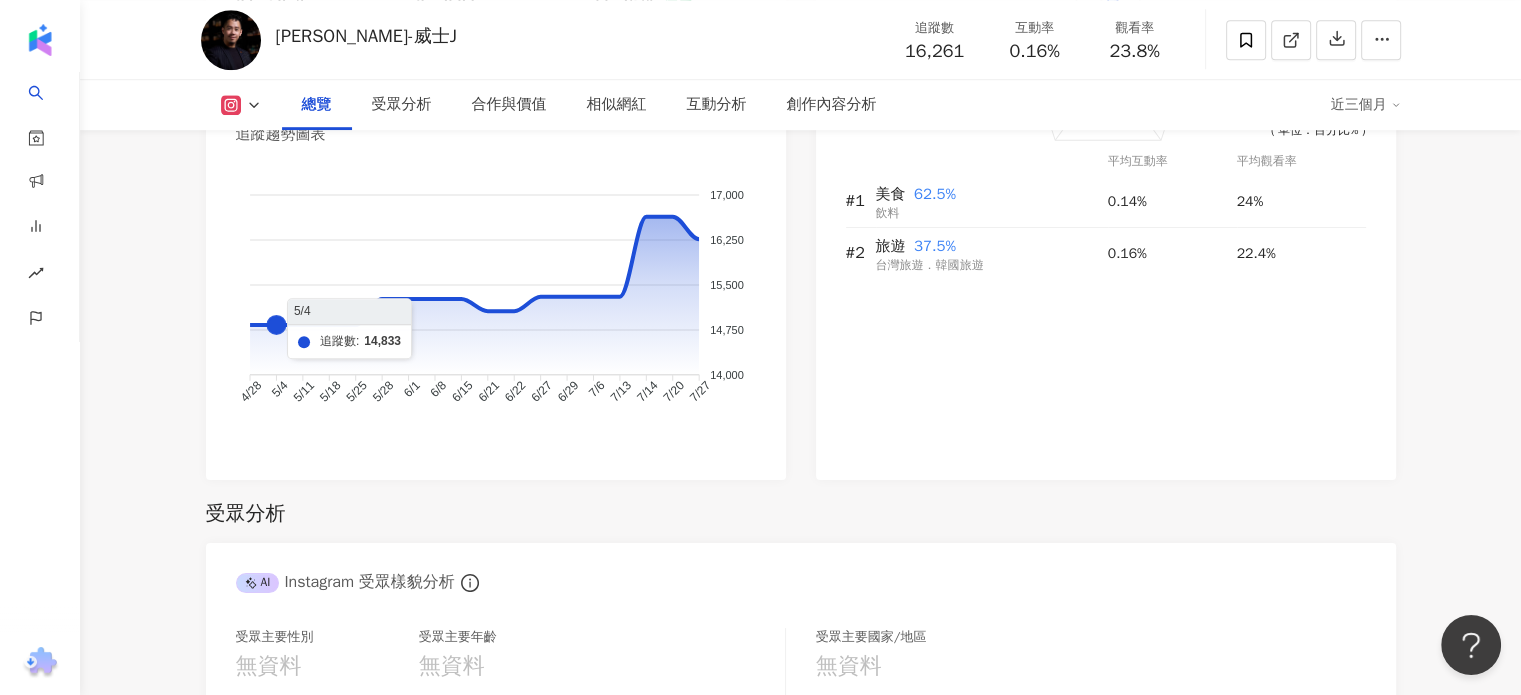 scroll, scrollTop: 1350, scrollLeft: 0, axis: vertical 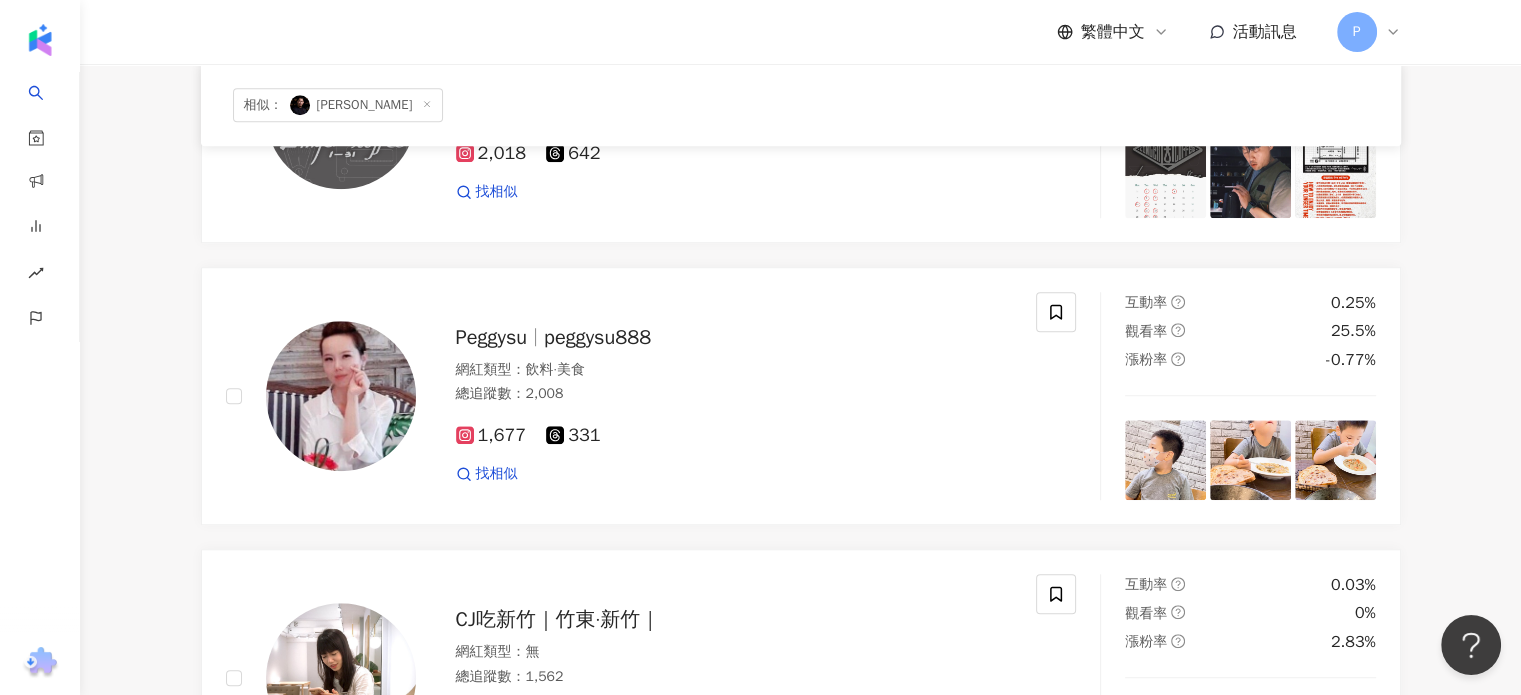 click on "相似： [PERSON_NAME]" at bounding box center [338, 105] 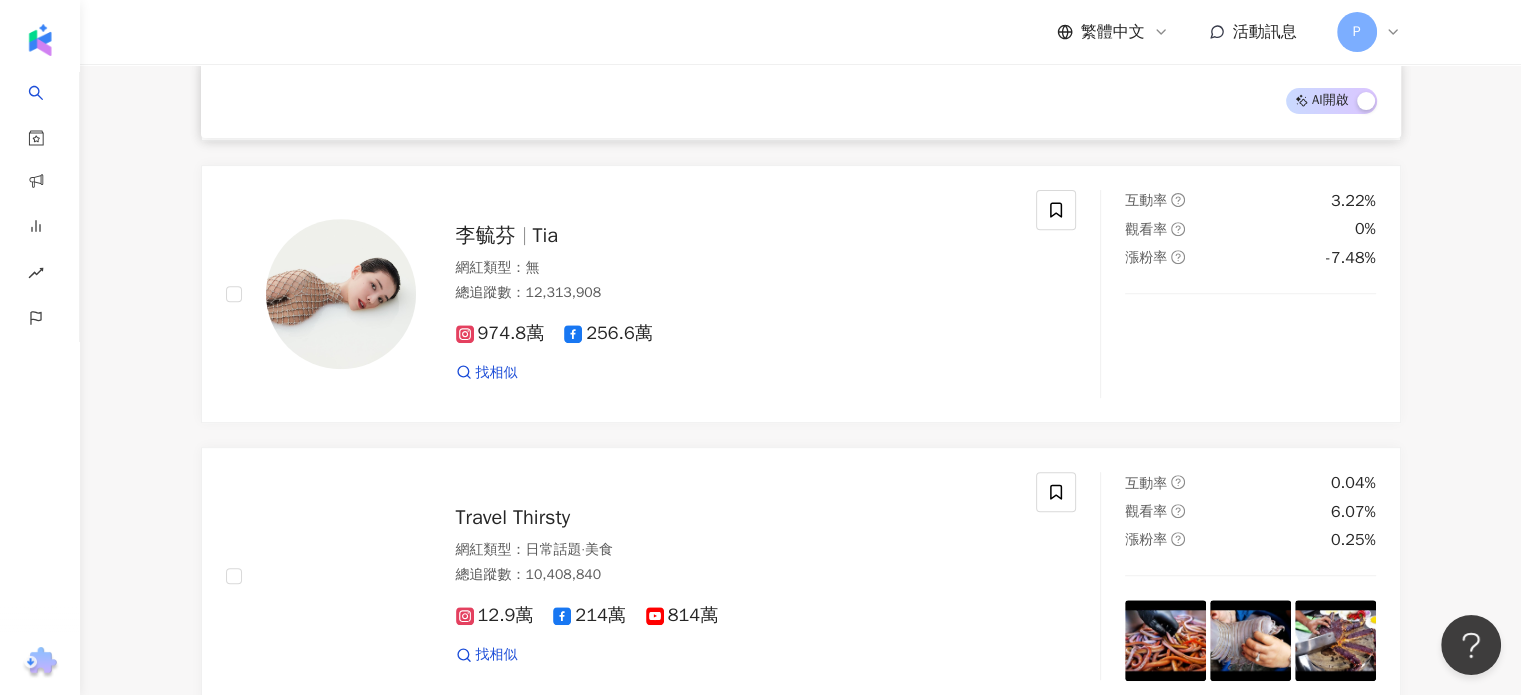 scroll, scrollTop: 484, scrollLeft: 0, axis: vertical 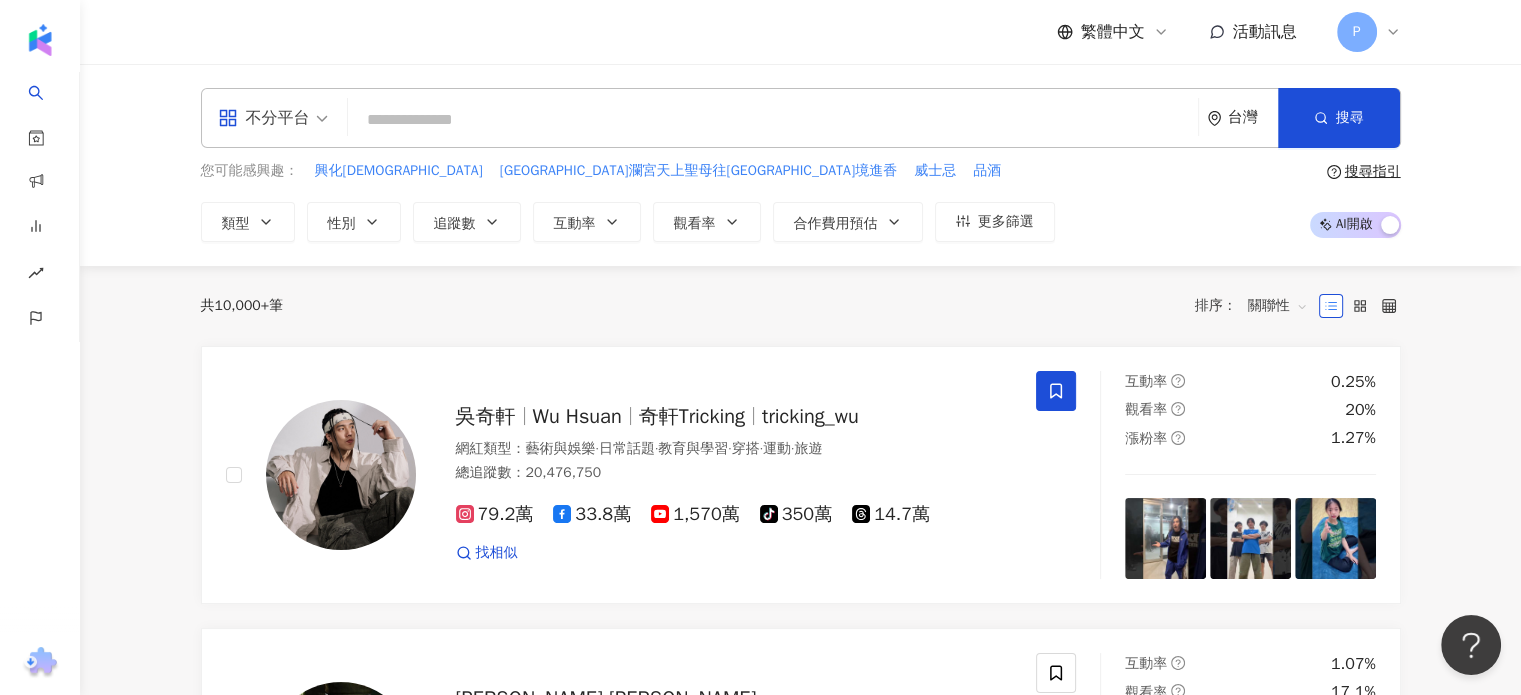 click on "不分平台 台灣 搜尋 您可能感興趣： 興化[DEMOGRAPHIC_DATA]  [GEOGRAPHIC_DATA][GEOGRAPHIC_DATA]天上聖母往新港遶境進香  威士忌  品酒  類型 性別 追蹤數 互動率 觀看率 合作費用預估  更多篩選 搜尋指引 AI  開啟 AI  關閉" at bounding box center [800, 165] 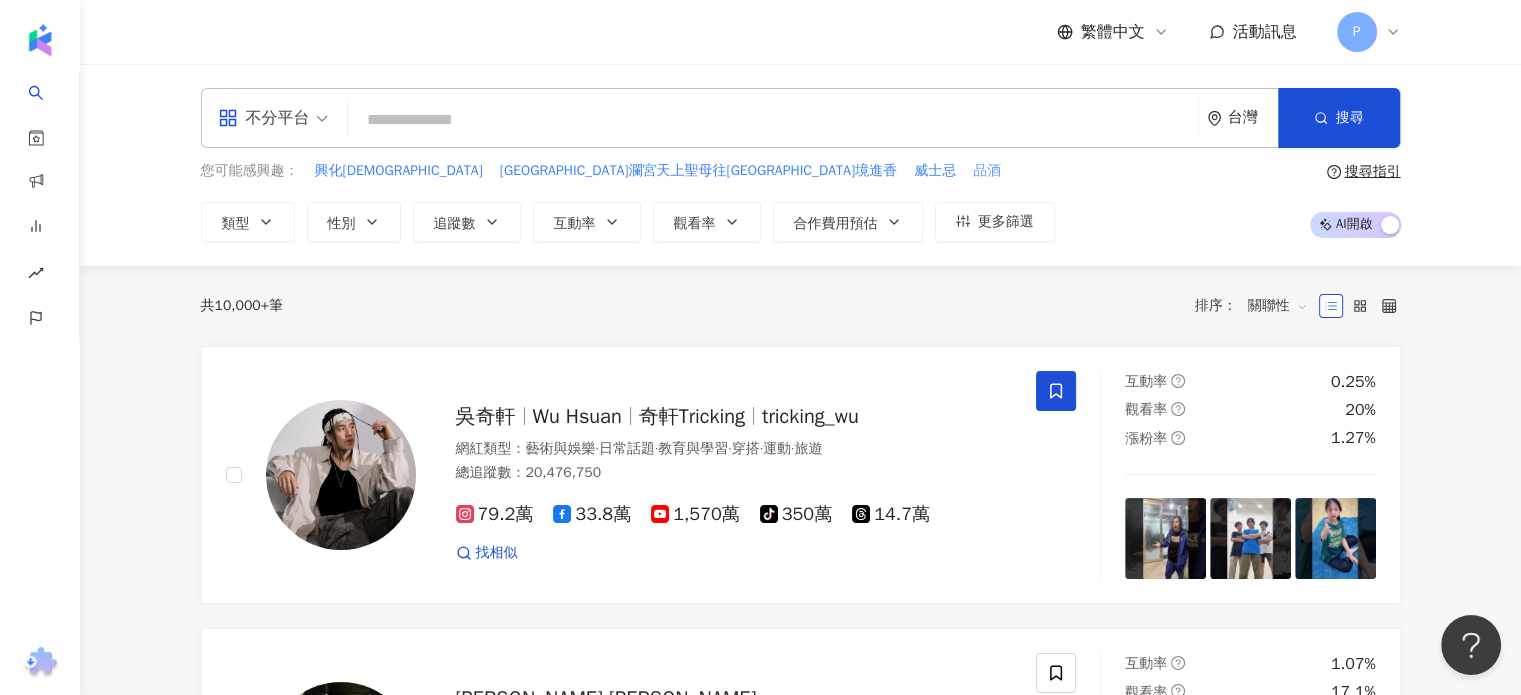 click on "品酒" at bounding box center (987, 171) 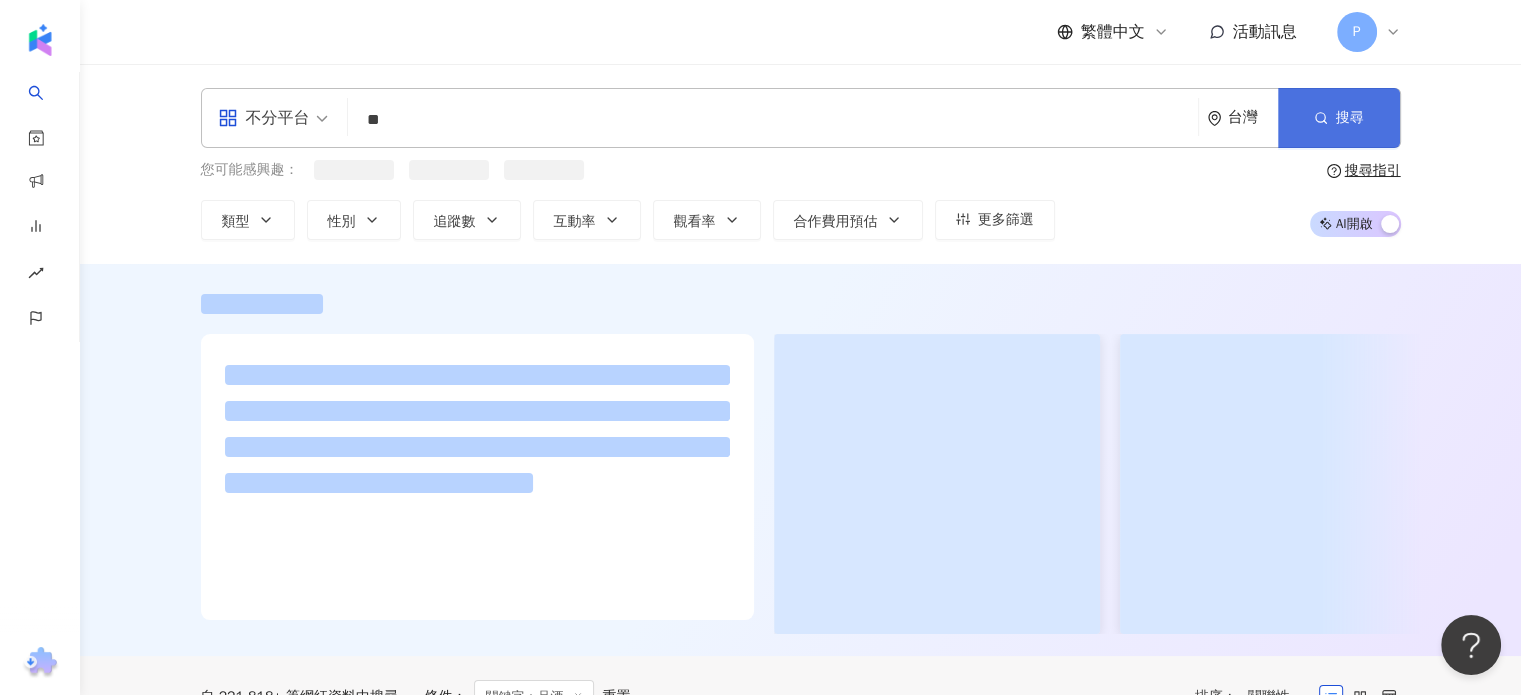 click on "搜尋" at bounding box center (1339, 118) 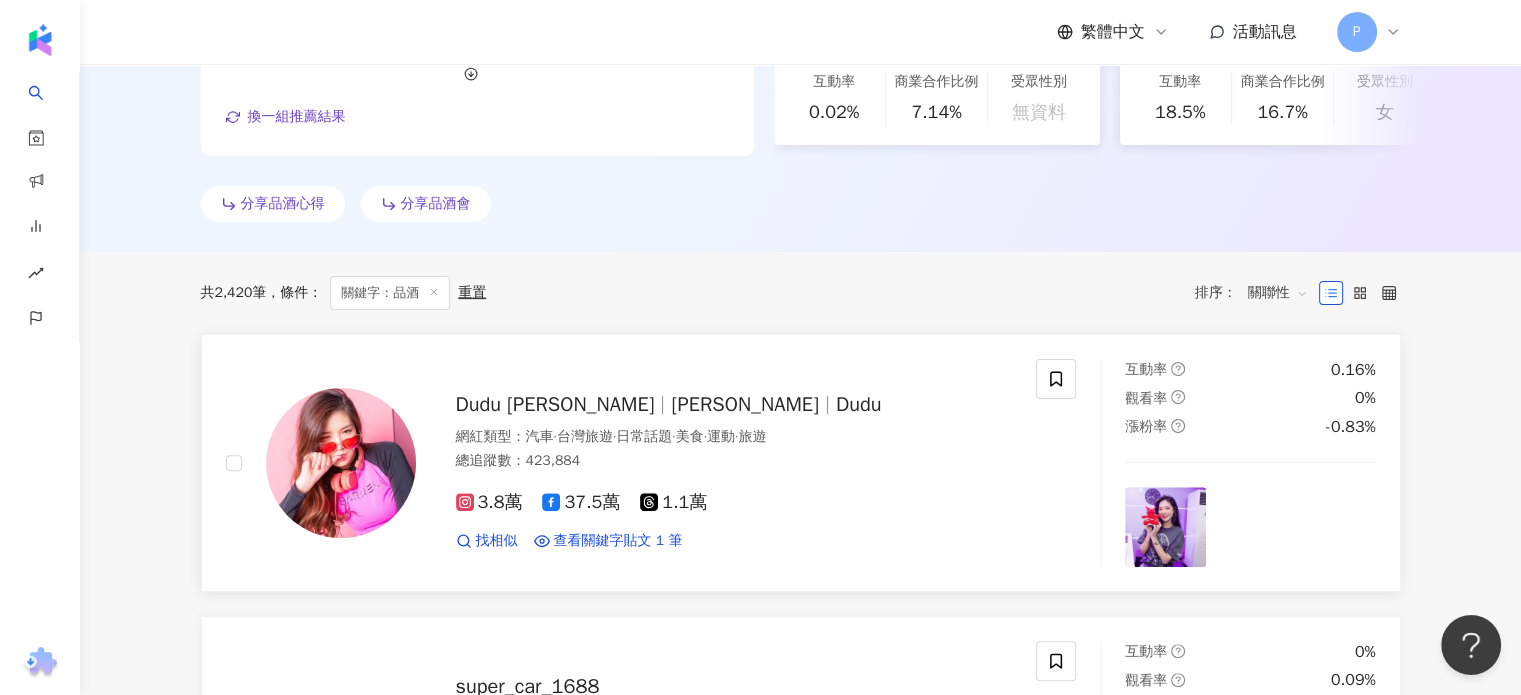 scroll, scrollTop: 512, scrollLeft: 0, axis: vertical 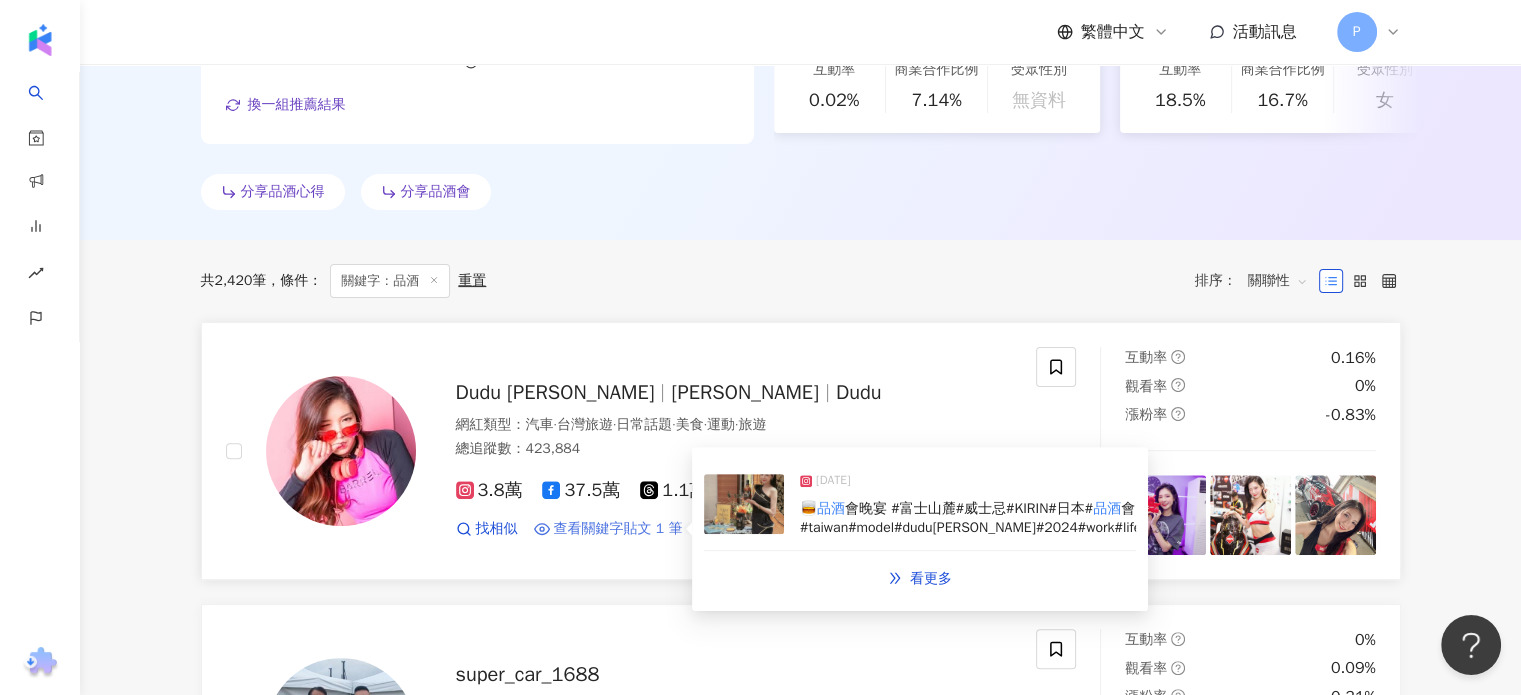 click on "查看關鍵字貼文 1 筆" at bounding box center [618, 529] 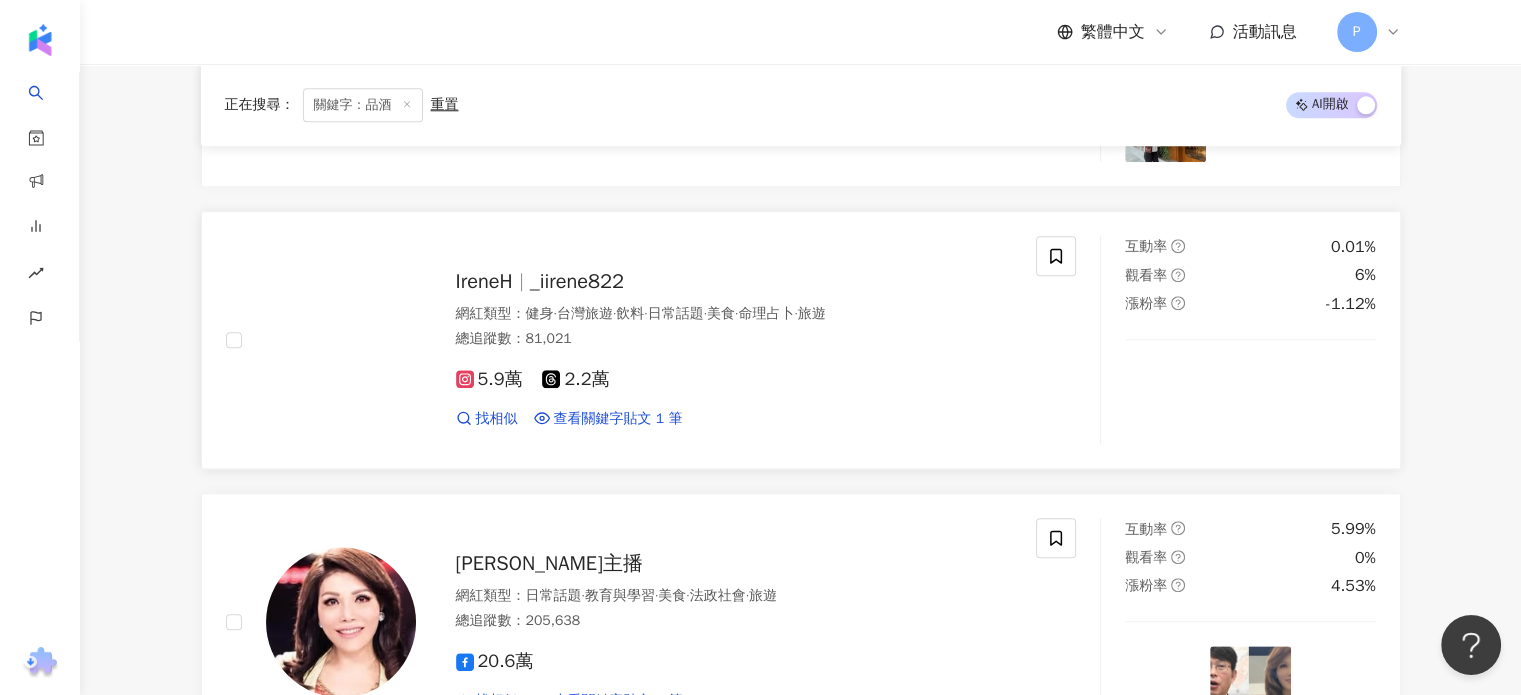 scroll, scrollTop: 2112, scrollLeft: 0, axis: vertical 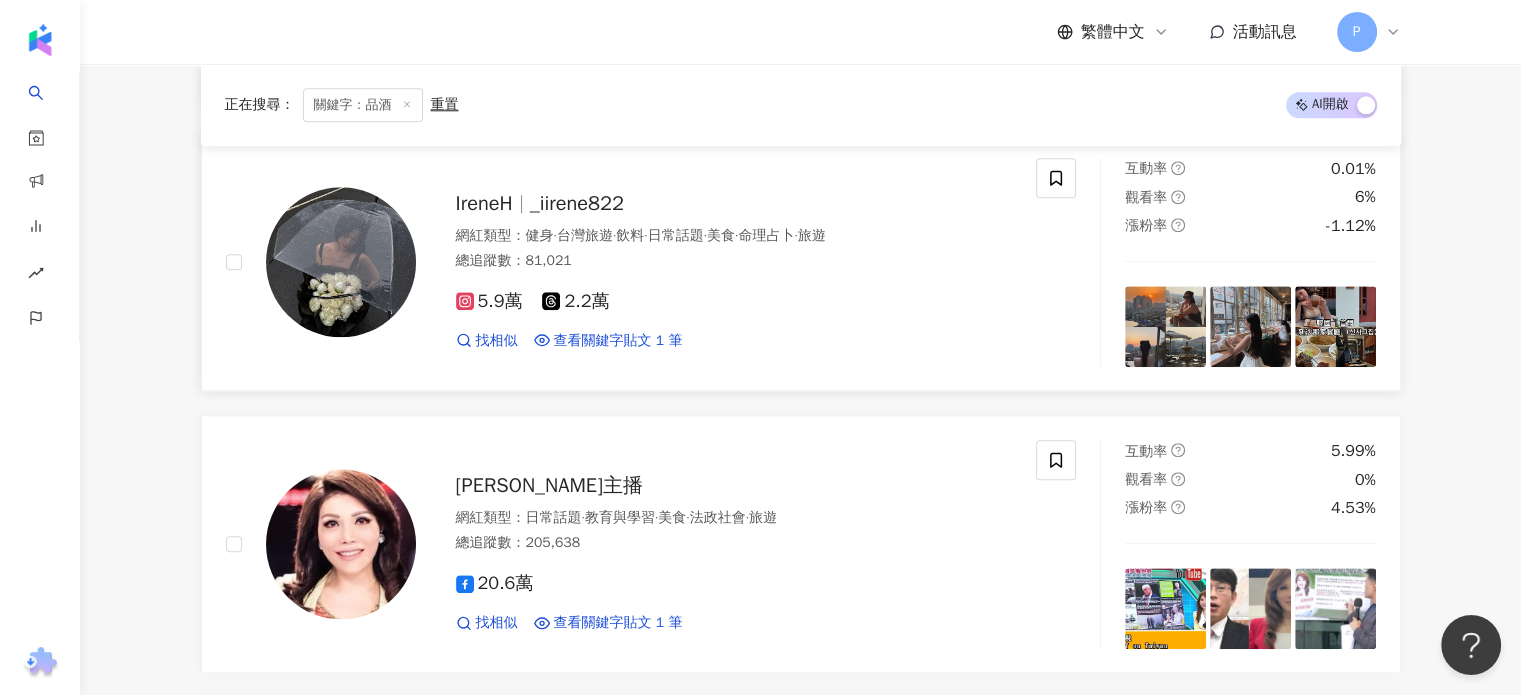 click on "_iirene822" at bounding box center [577, 203] 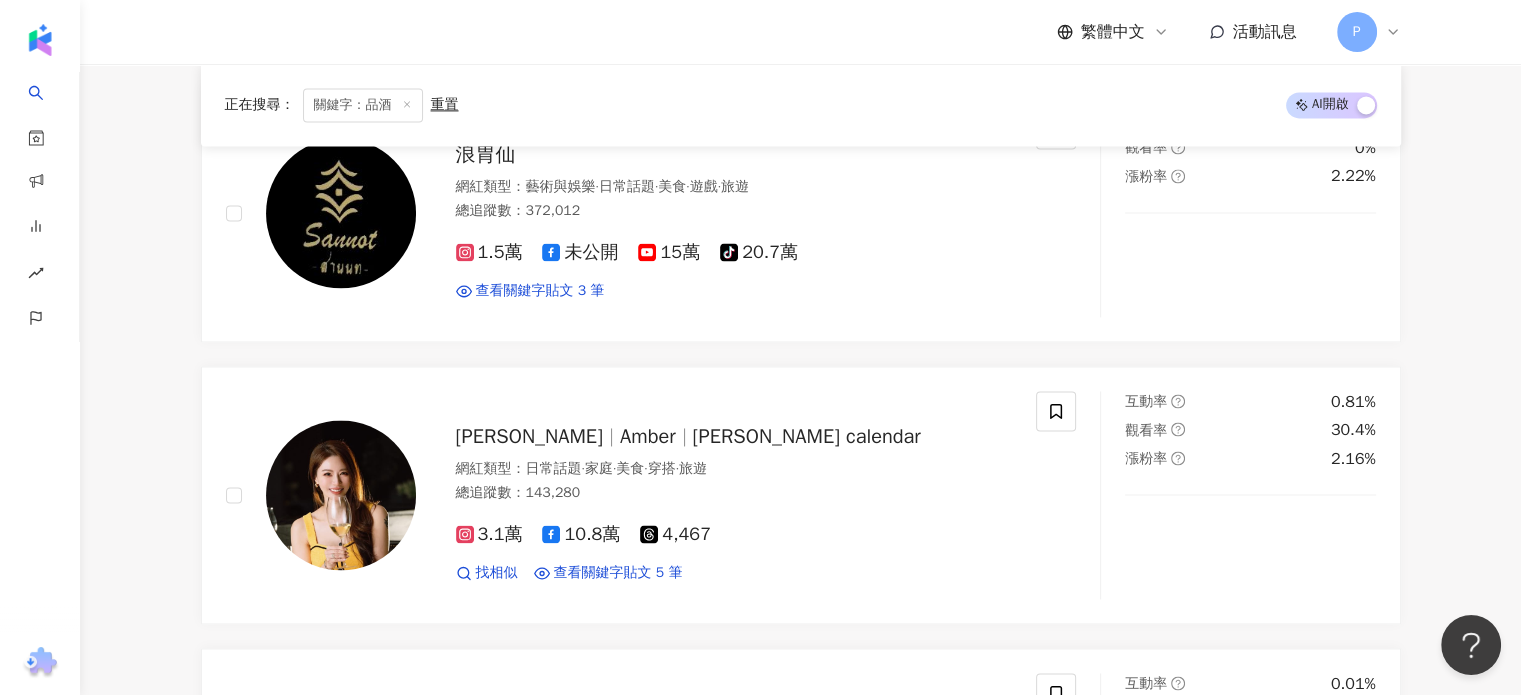 scroll, scrollTop: 3012, scrollLeft: 0, axis: vertical 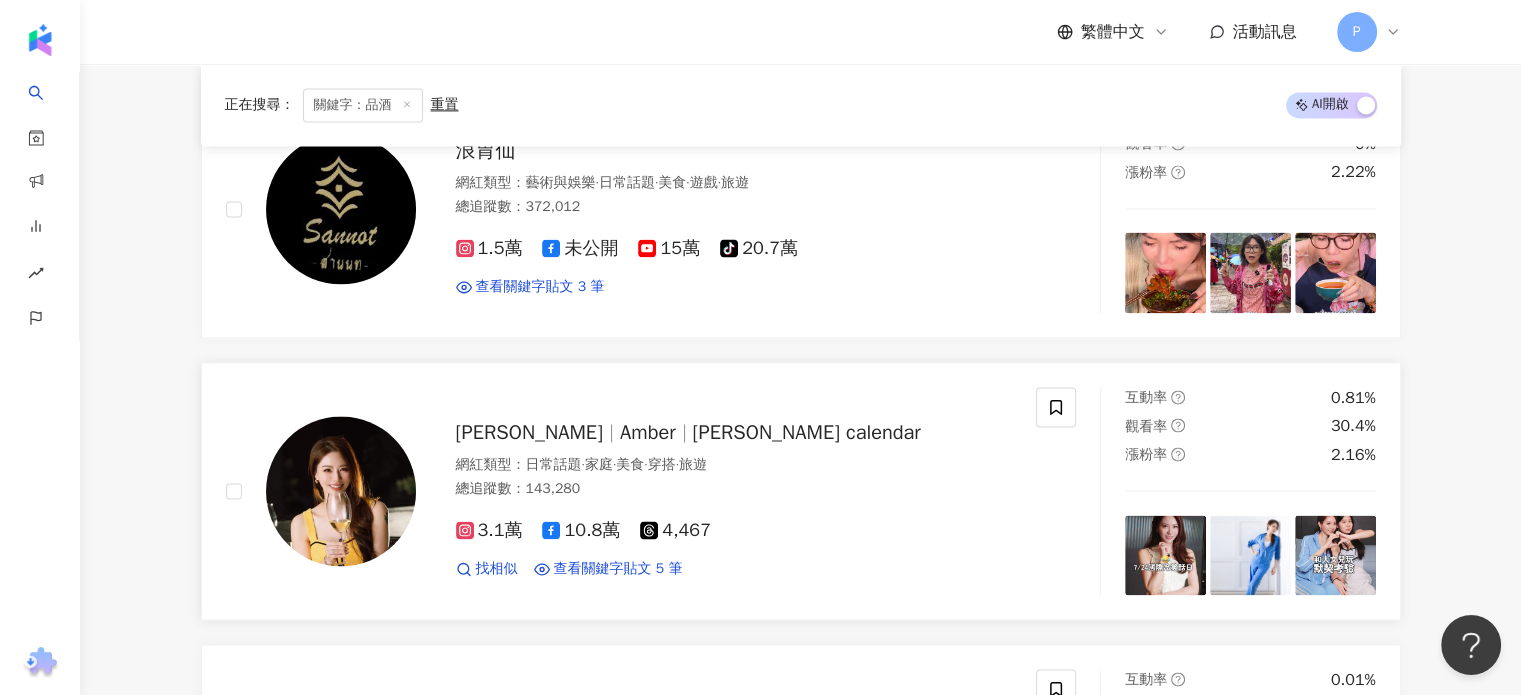click on "Amber" at bounding box center (656, 432) 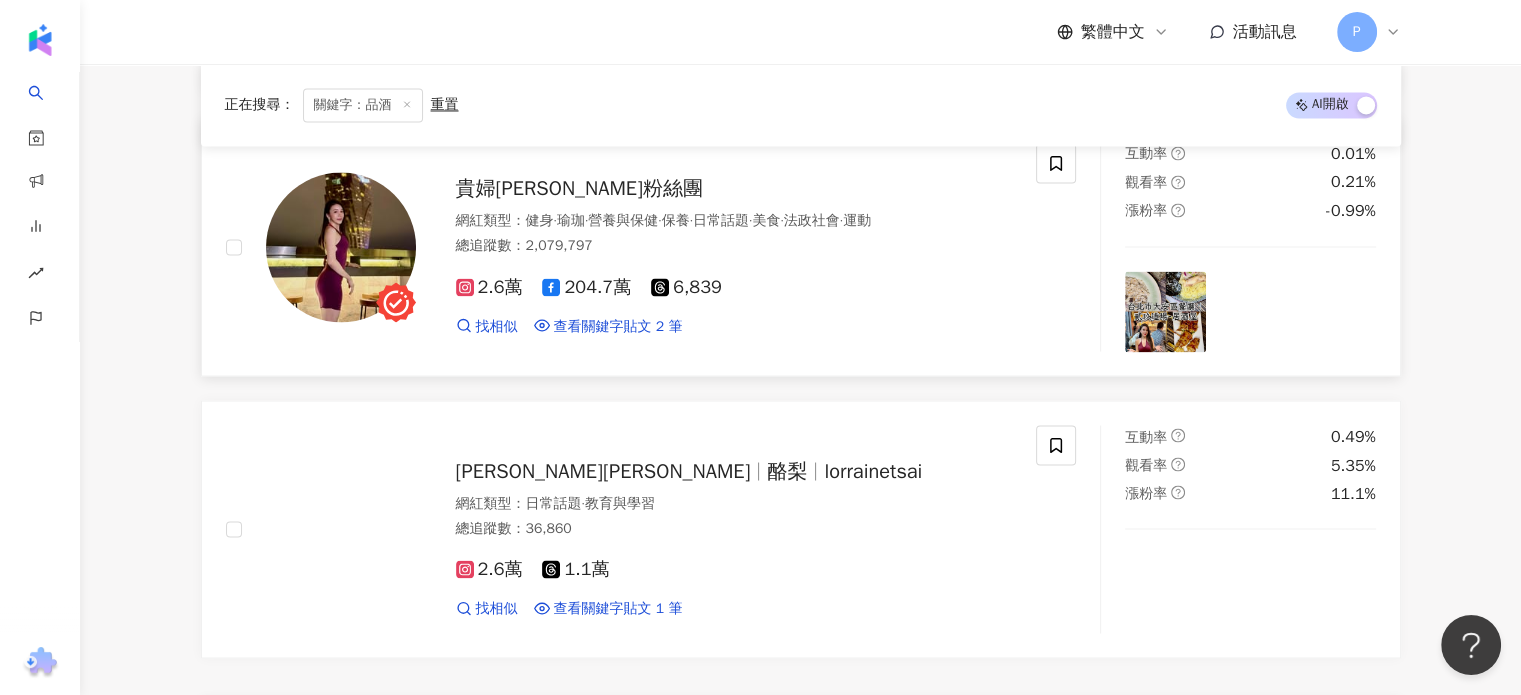 scroll, scrollTop: 3612, scrollLeft: 0, axis: vertical 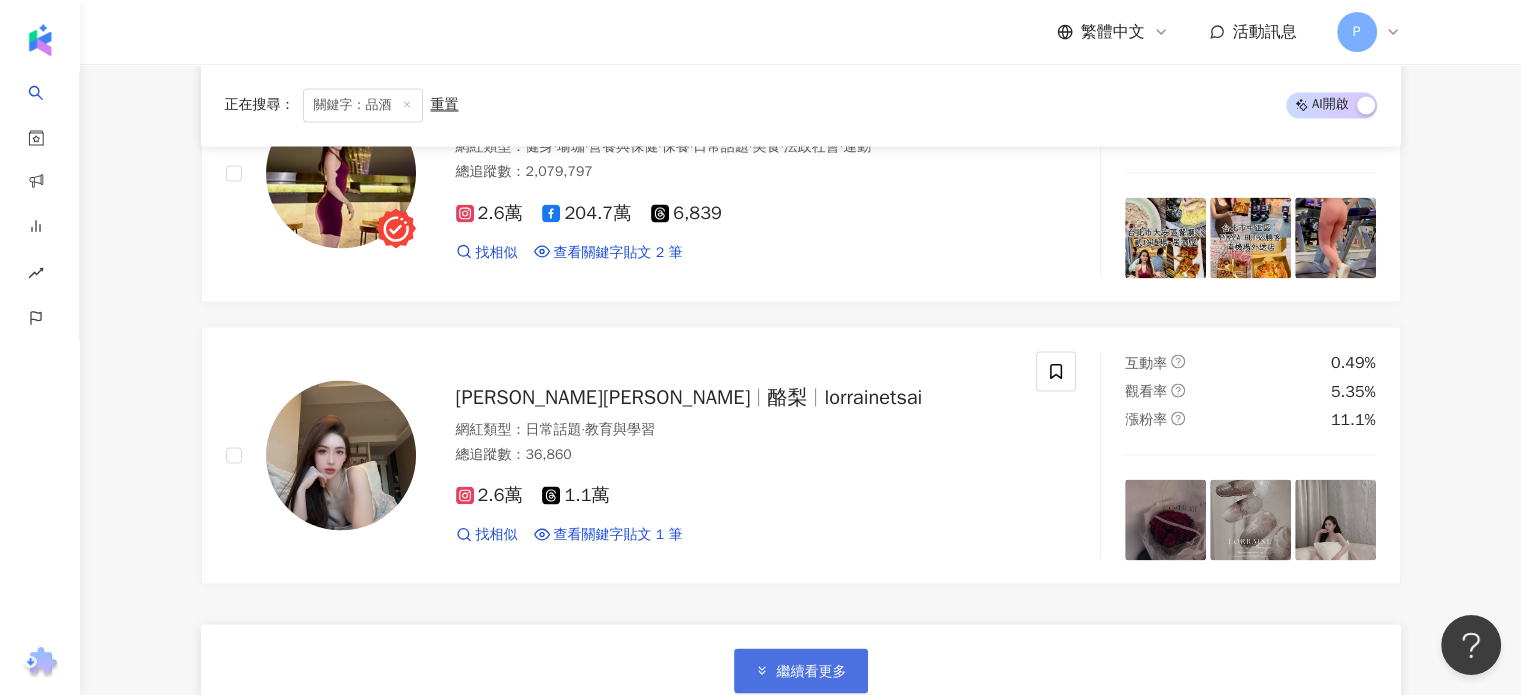 click on "繼續看更多" at bounding box center [812, 671] 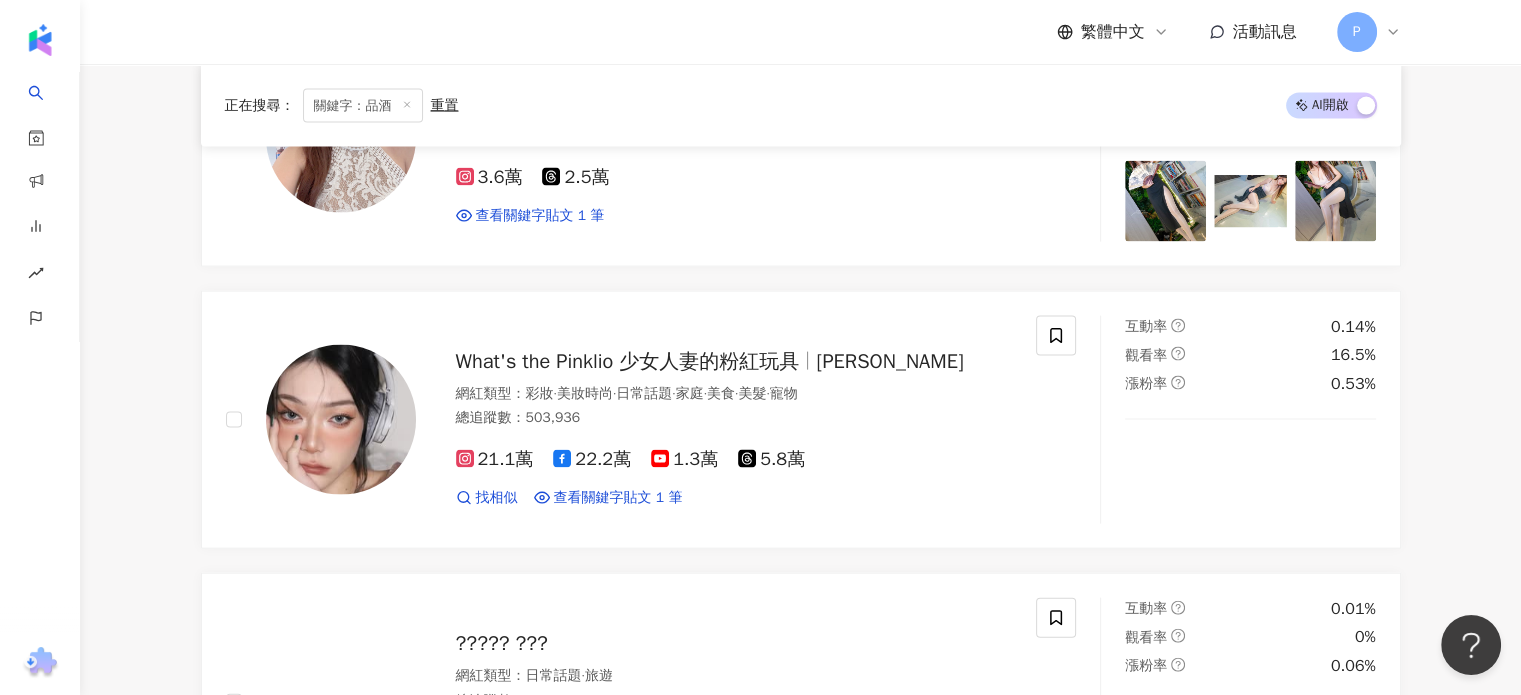 scroll, scrollTop: 4312, scrollLeft: 0, axis: vertical 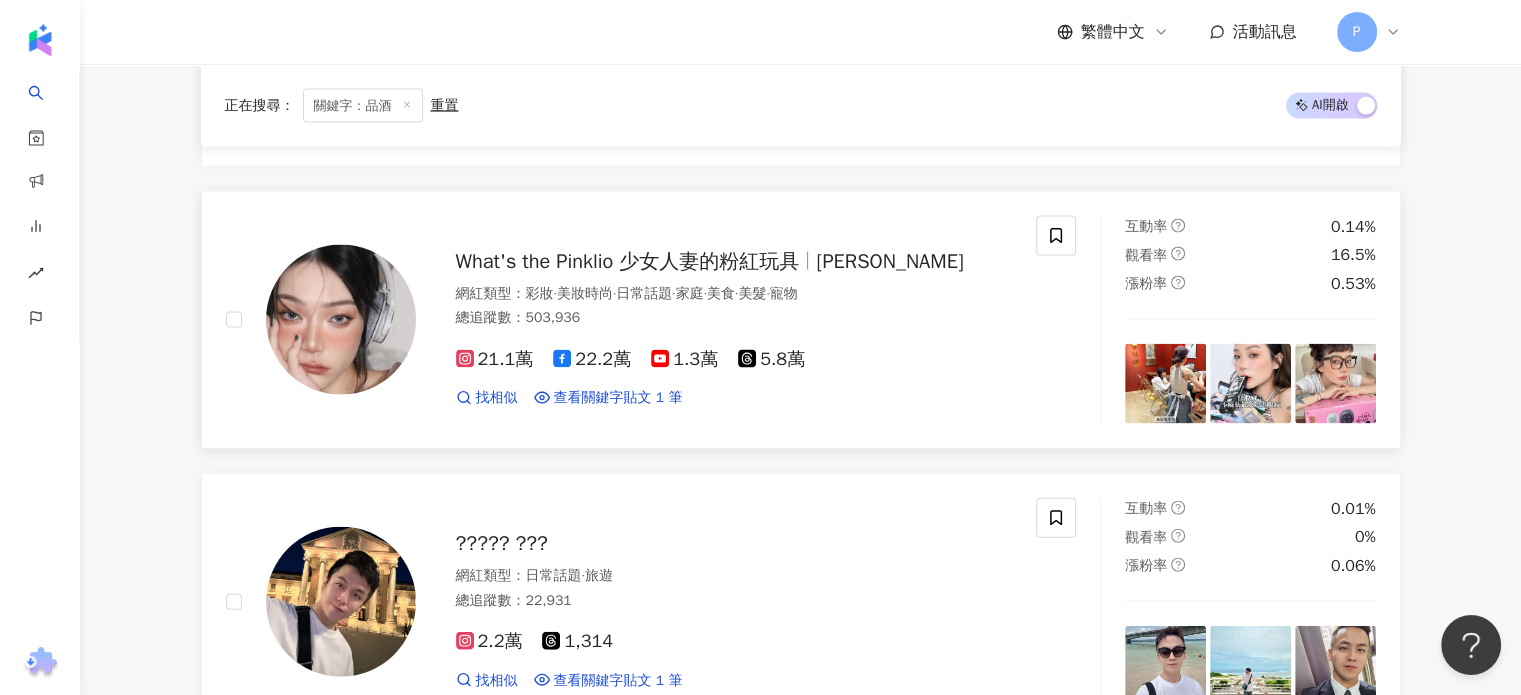 click on "What's the Pinklio 少女人妻的粉紅玩具" at bounding box center [628, 261] 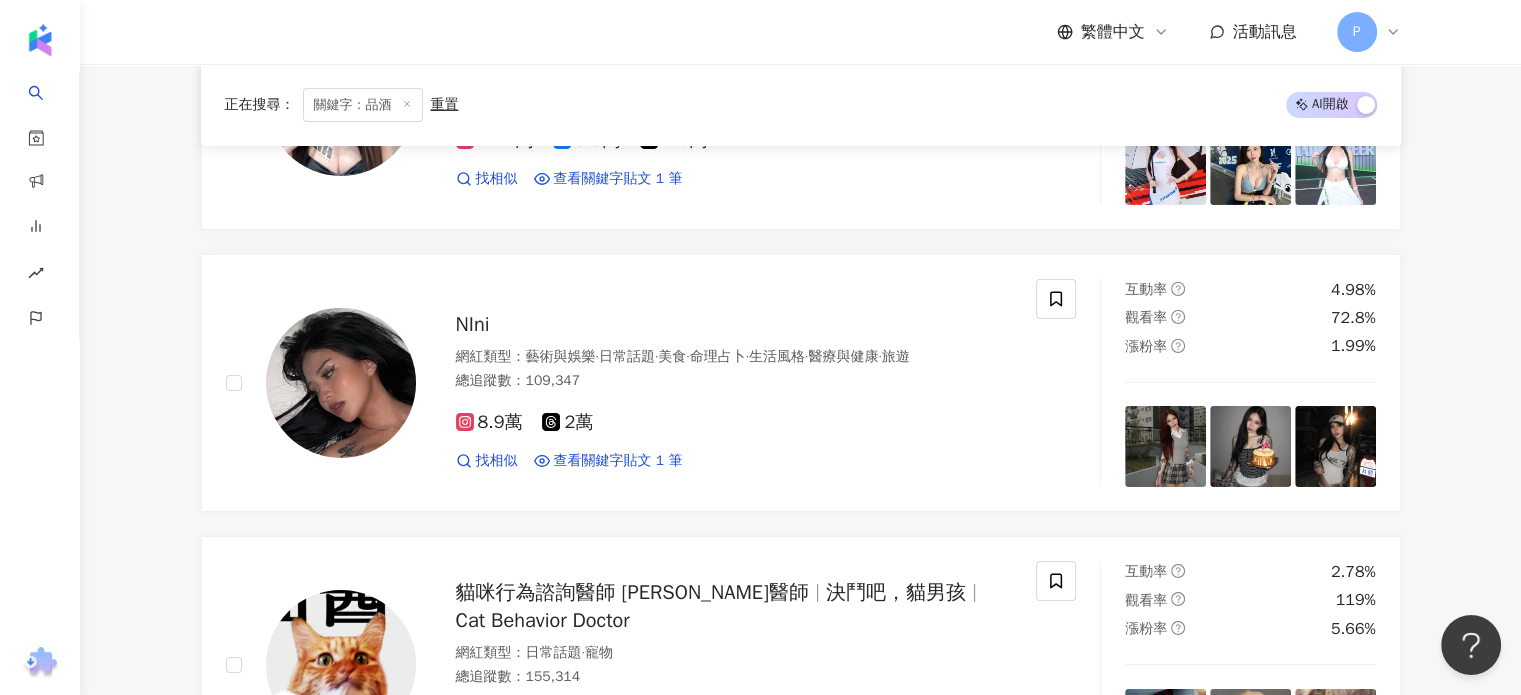 scroll, scrollTop: 6812, scrollLeft: 0, axis: vertical 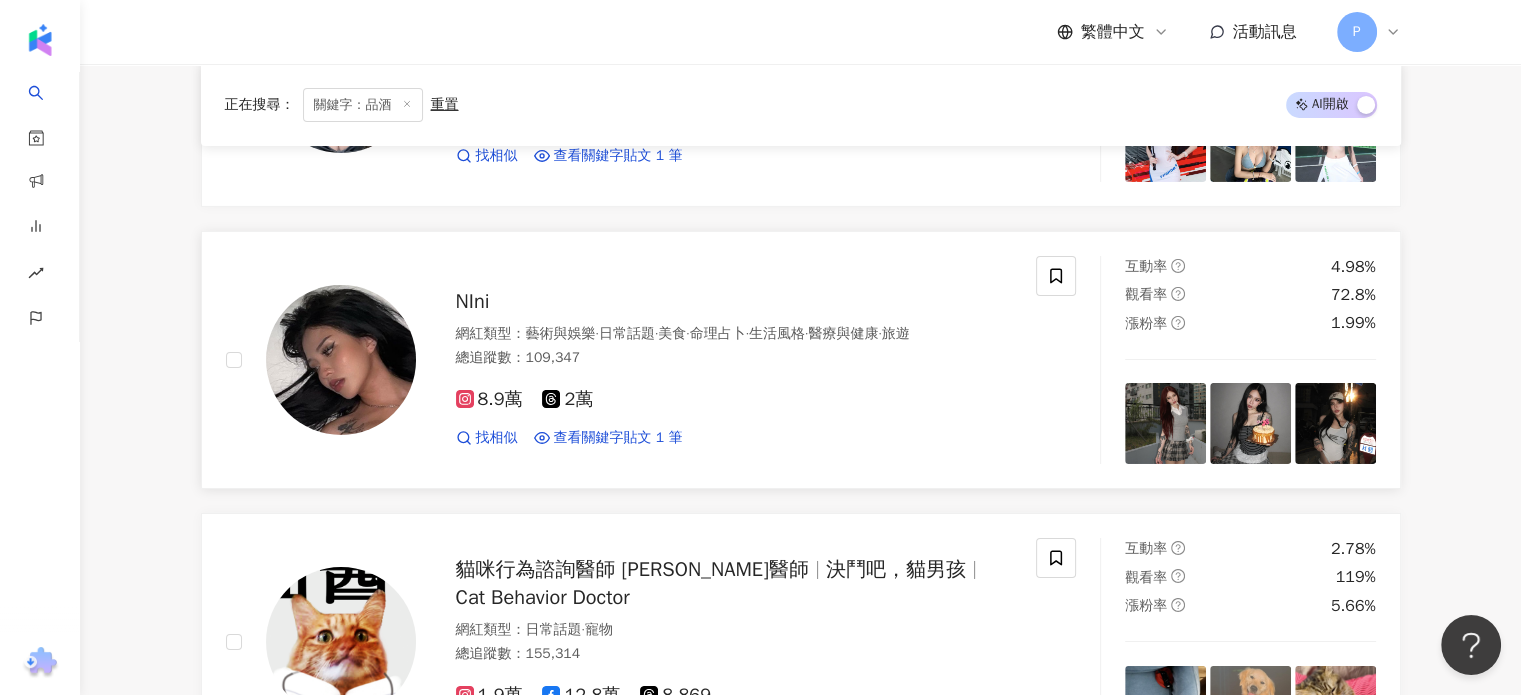 click on "NIni" at bounding box center (473, 301) 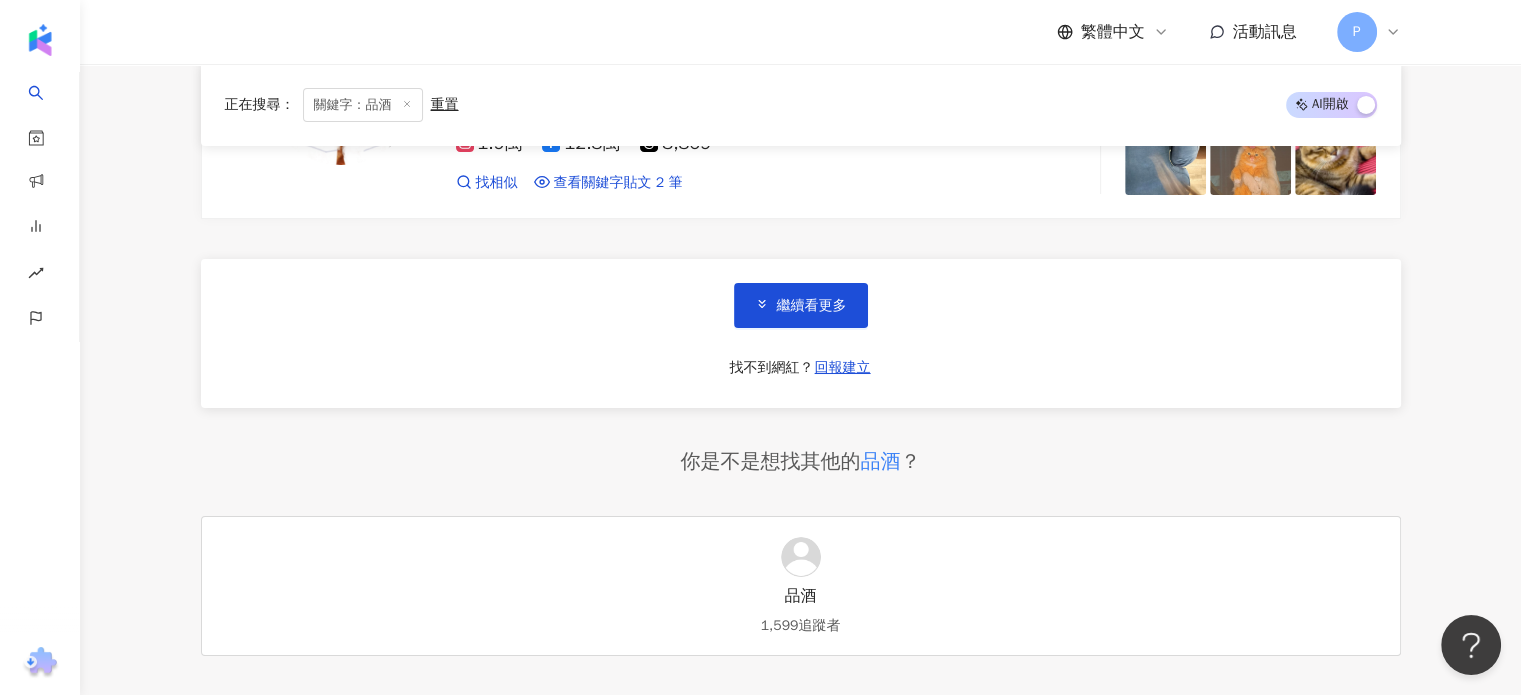 scroll, scrollTop: 7412, scrollLeft: 0, axis: vertical 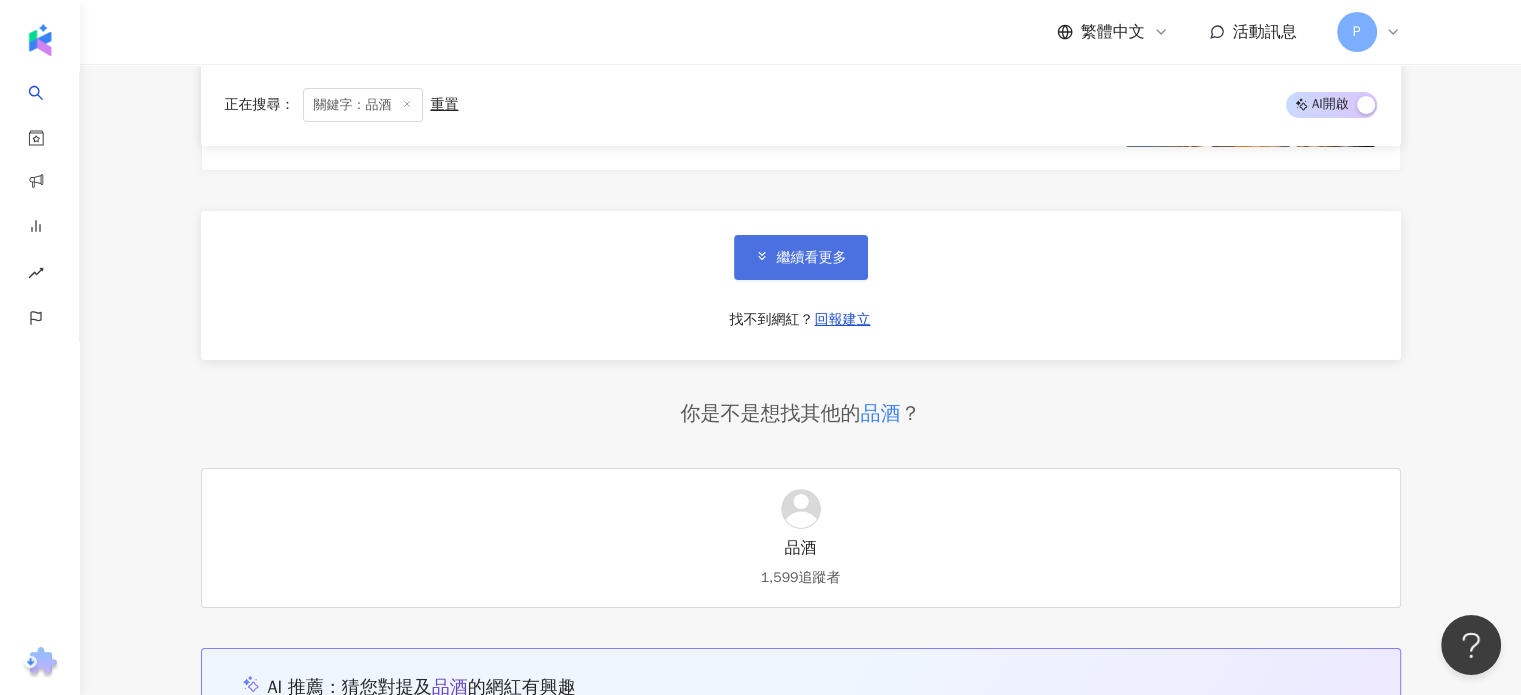 click on "繼續看更多" at bounding box center [801, 257] 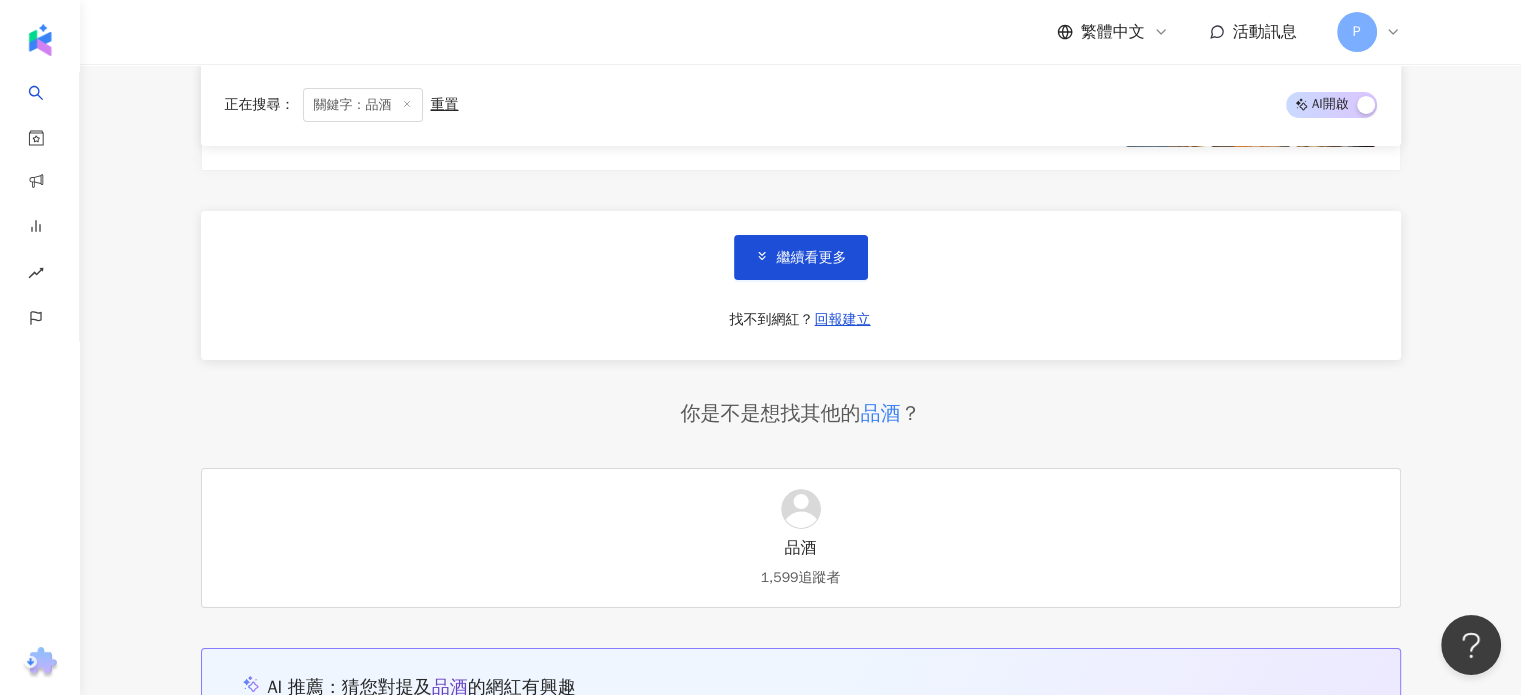 scroll, scrollTop: 7012, scrollLeft: 0, axis: vertical 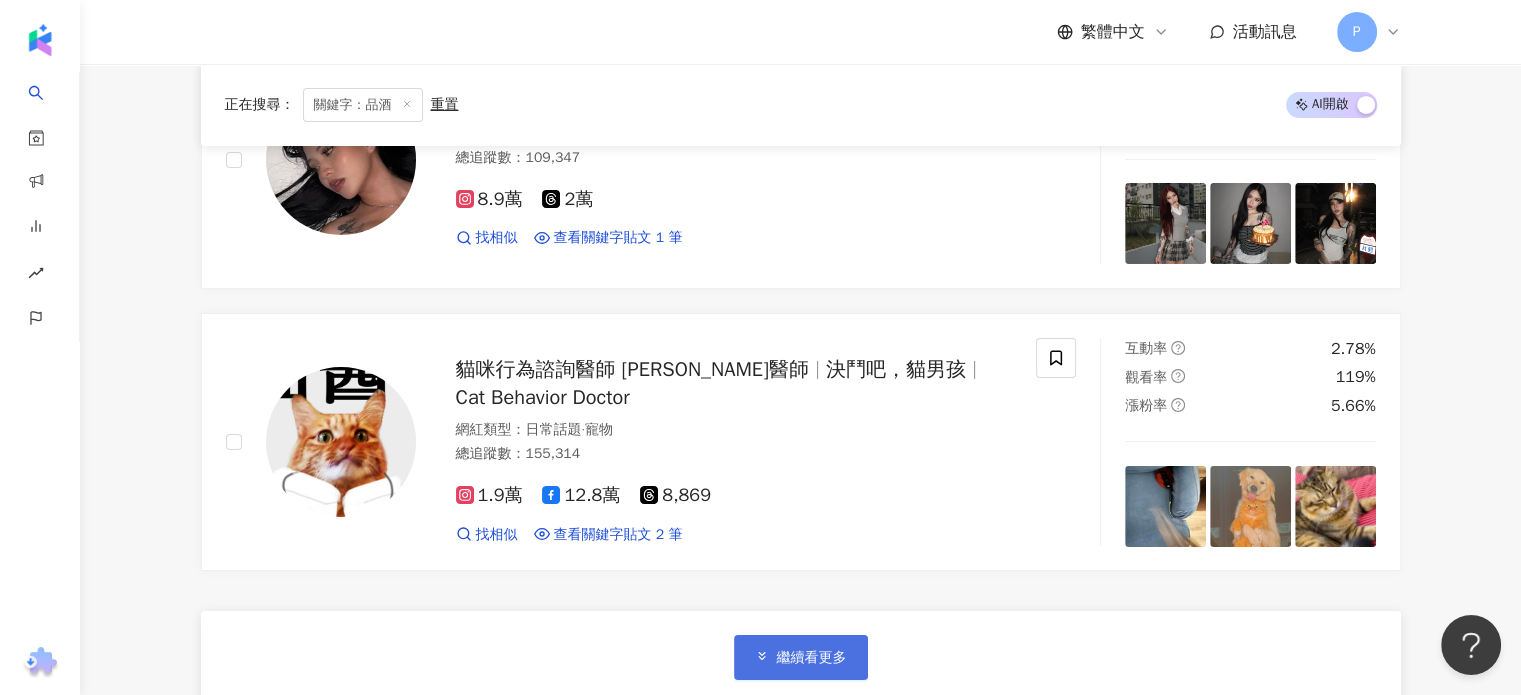 click on "繼續看更多" at bounding box center [812, 658] 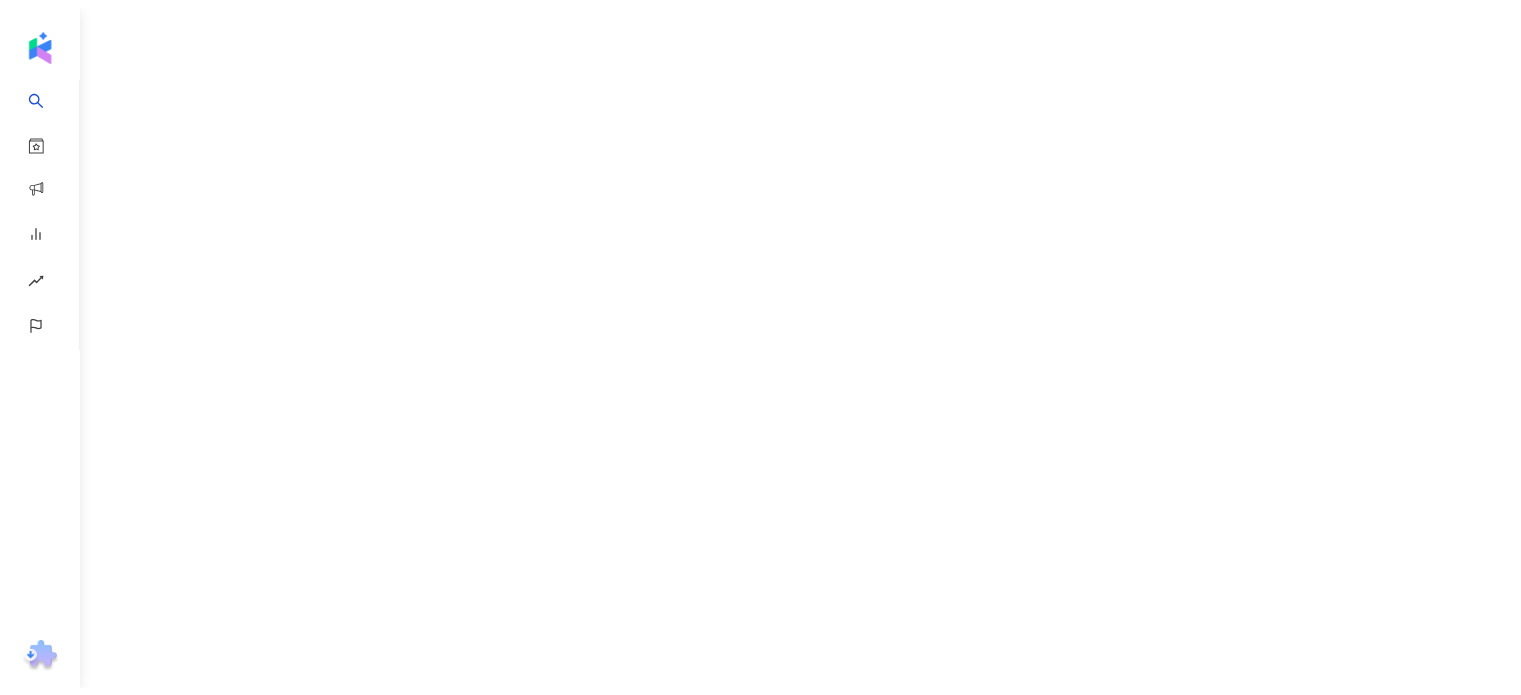 scroll, scrollTop: 0, scrollLeft: 0, axis: both 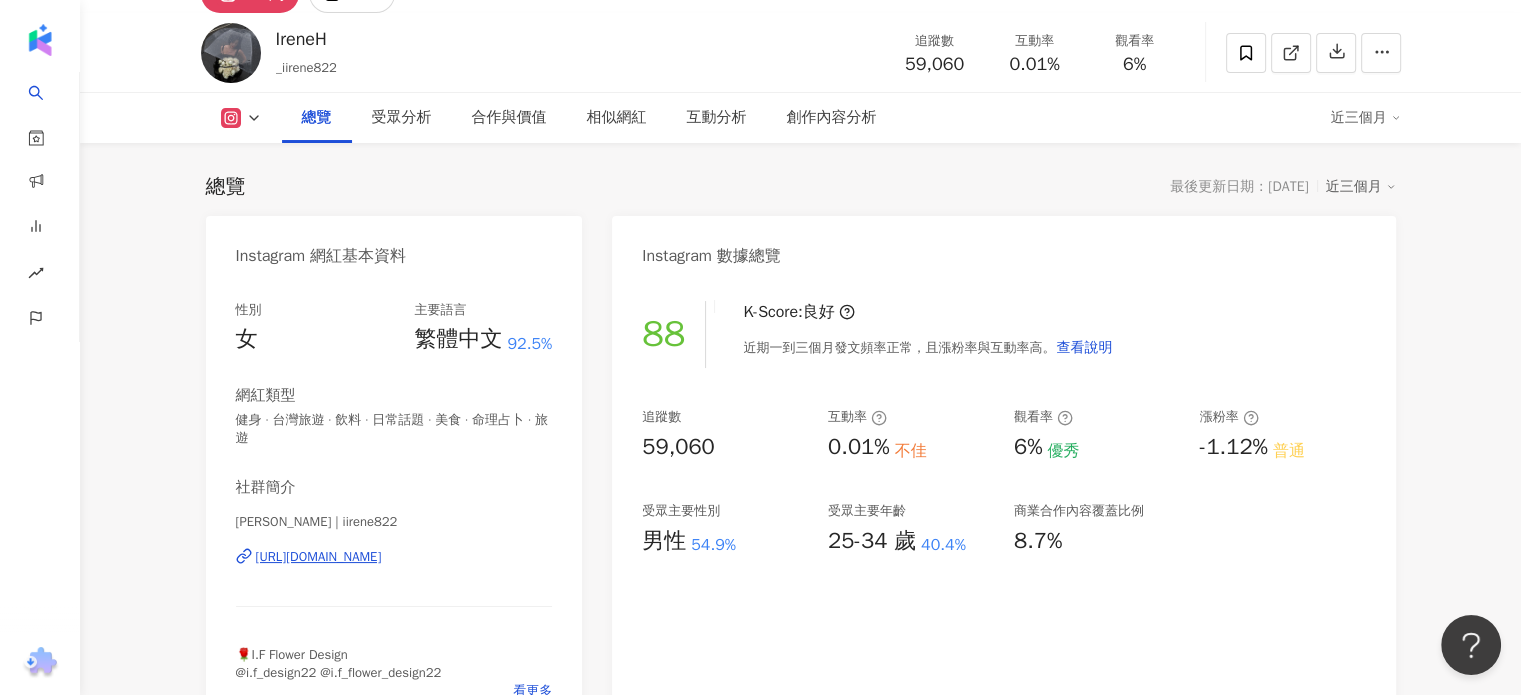 click on "[URL][DOMAIN_NAME]" at bounding box center [319, 557] 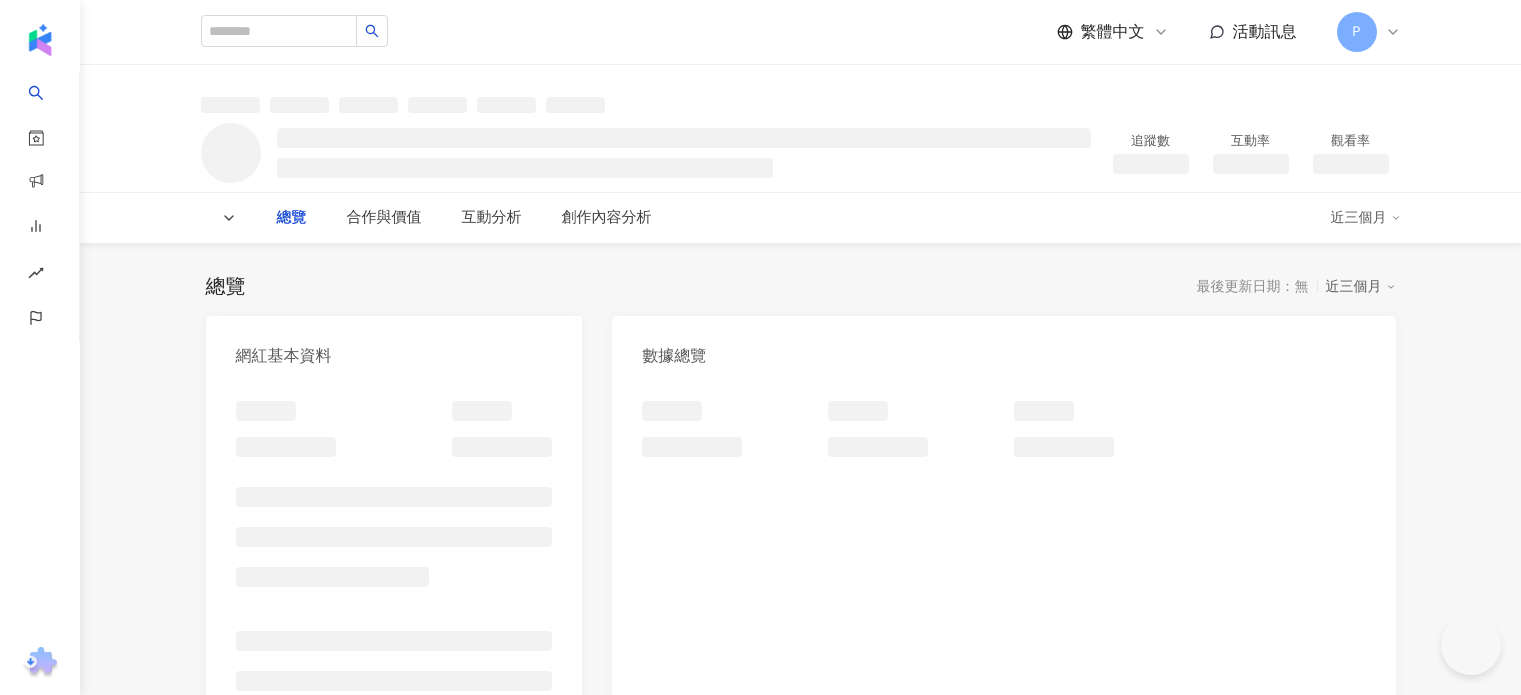 scroll, scrollTop: 0, scrollLeft: 0, axis: both 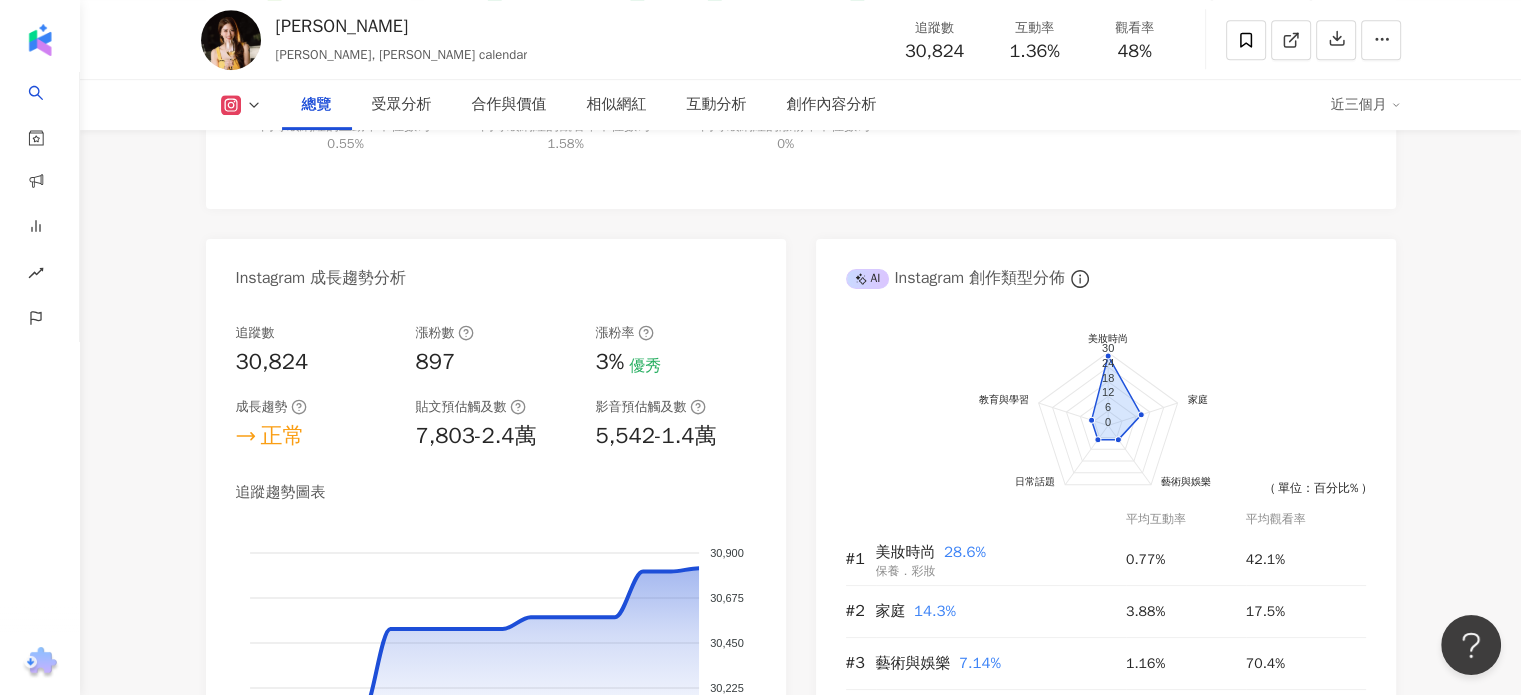click on "🌟[PERSON_NAME]🌟[PERSON_NAME] | wang_amber [URL][DOMAIN_NAME]" at bounding box center [394, -347] 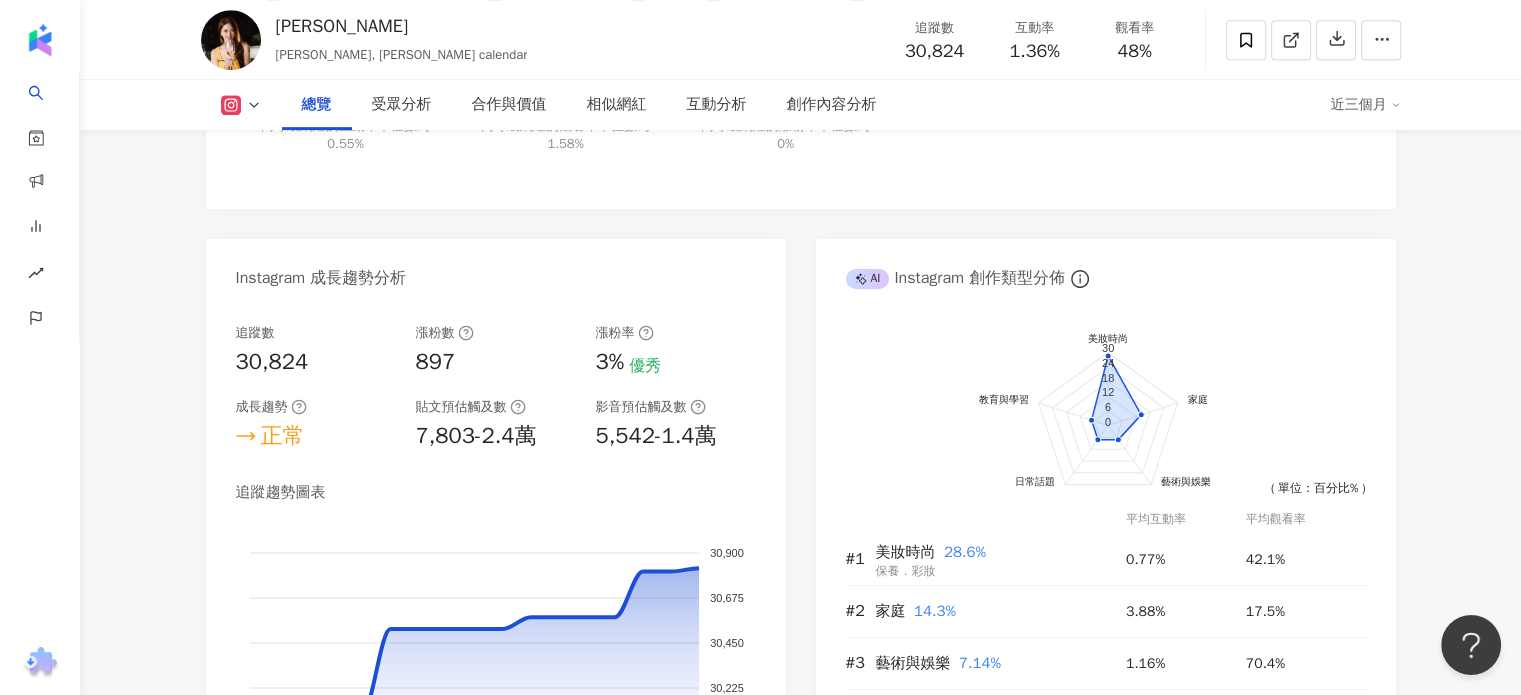 scroll, scrollTop: 100, scrollLeft: 0, axis: vertical 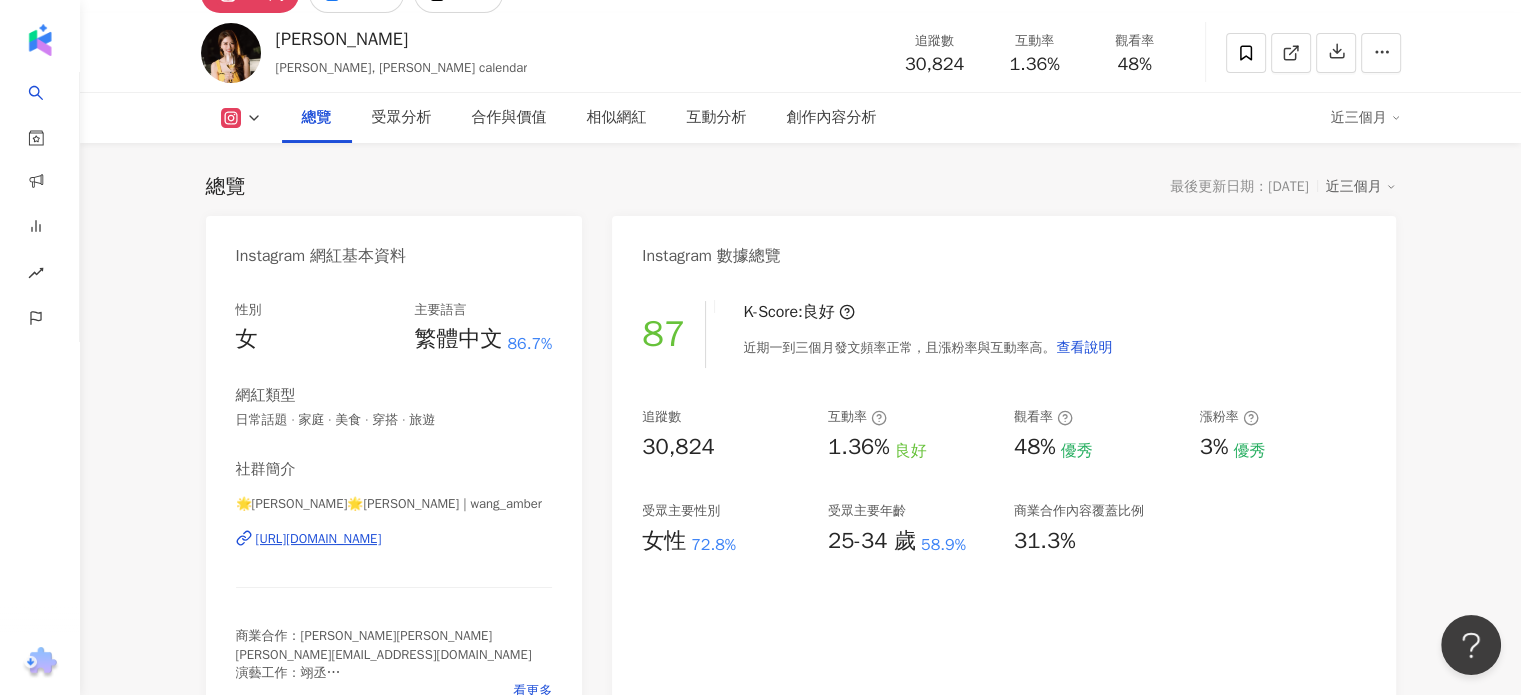 click on "[URL][DOMAIN_NAME]" at bounding box center (319, 539) 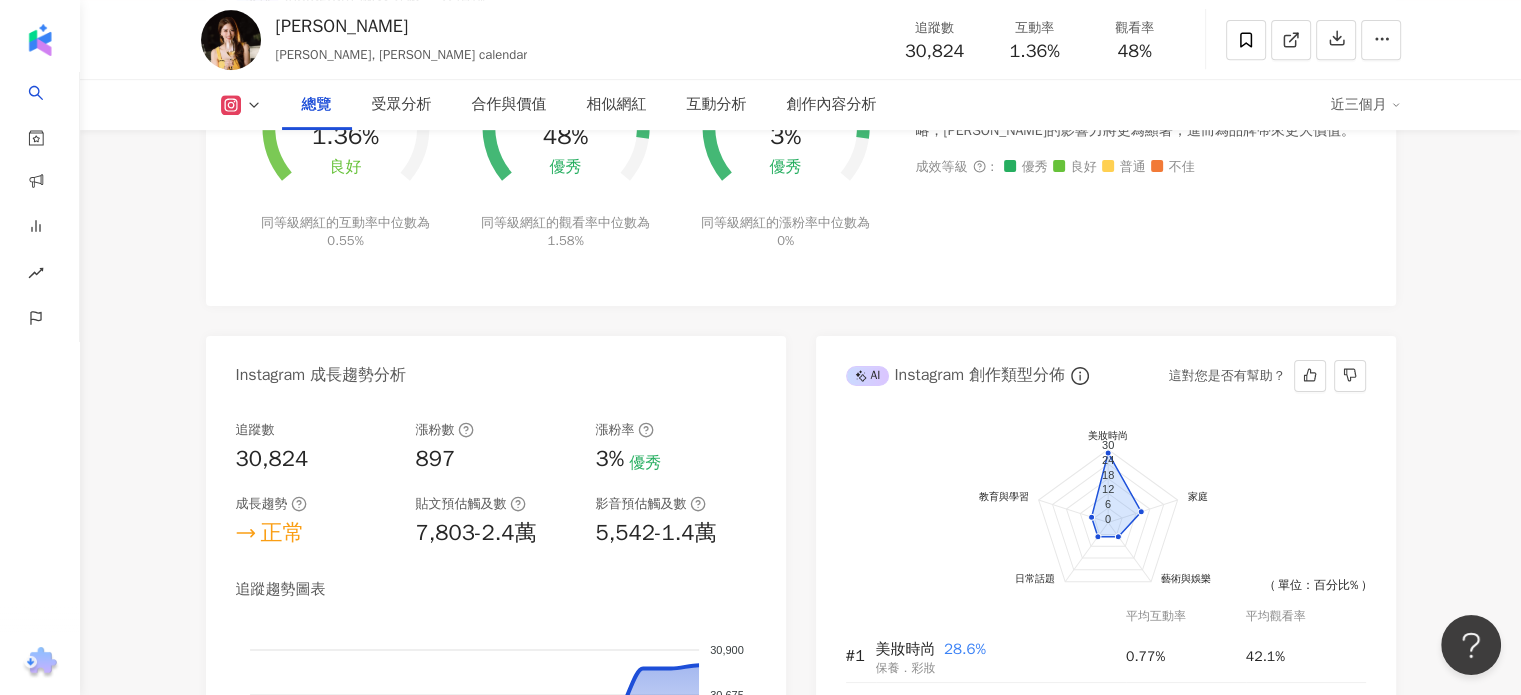 scroll, scrollTop: 900, scrollLeft: 0, axis: vertical 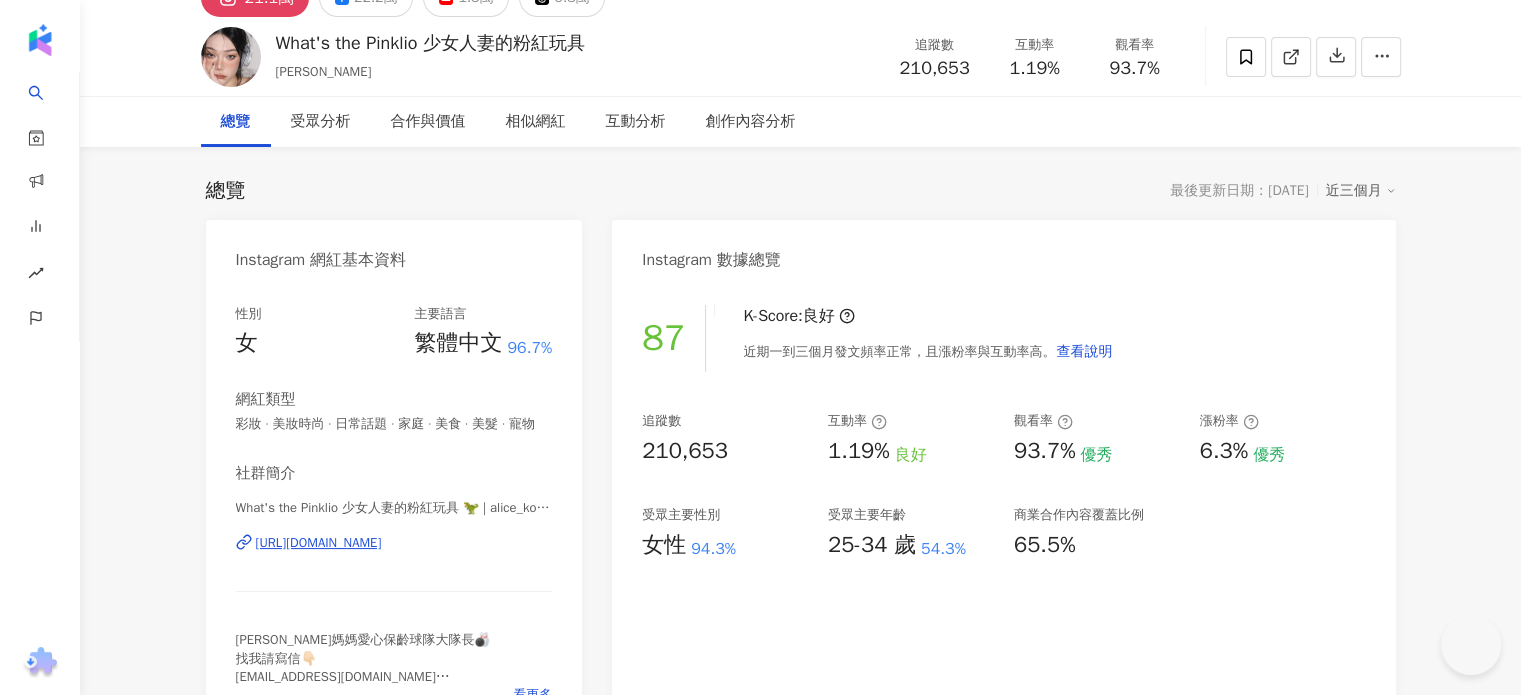click on "https://www.instagram.com/alice_ko_depp/" at bounding box center [319, 543] 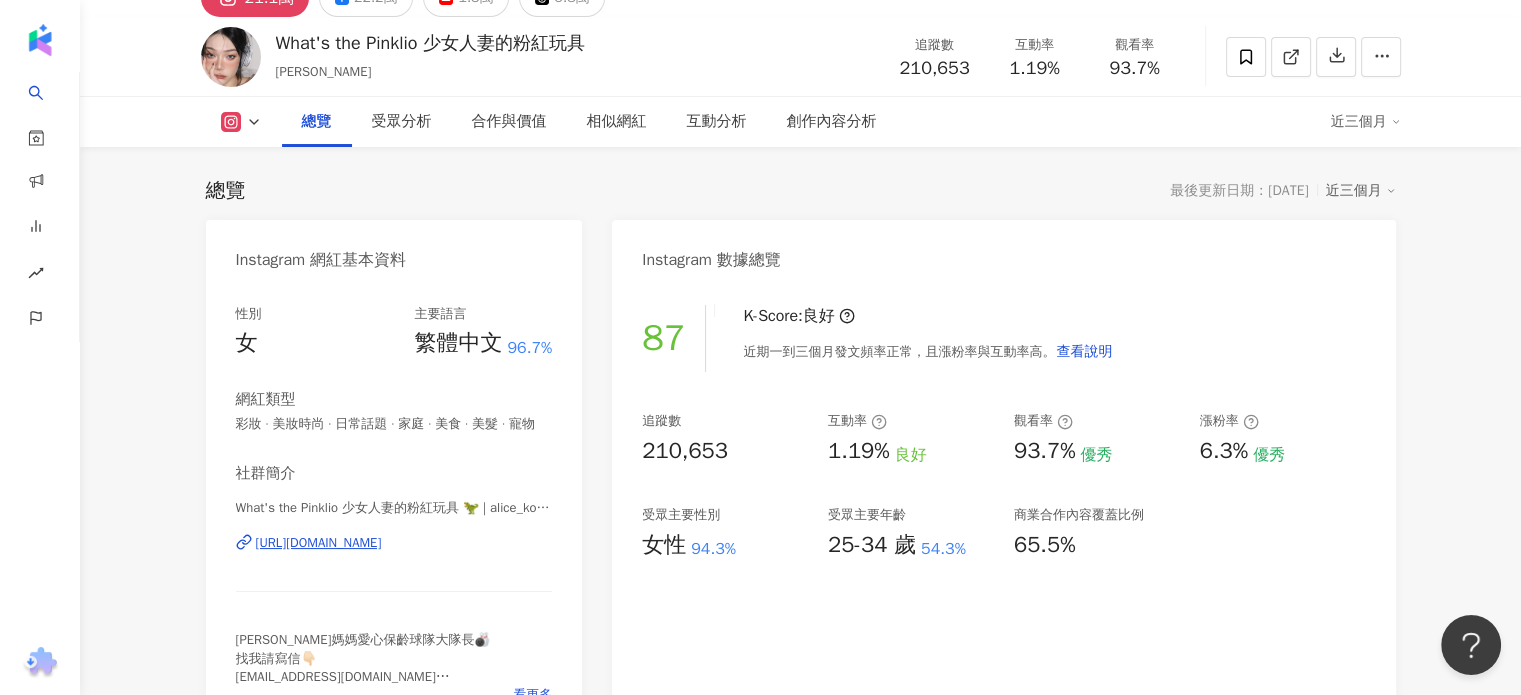 scroll, scrollTop: 110, scrollLeft: 0, axis: vertical 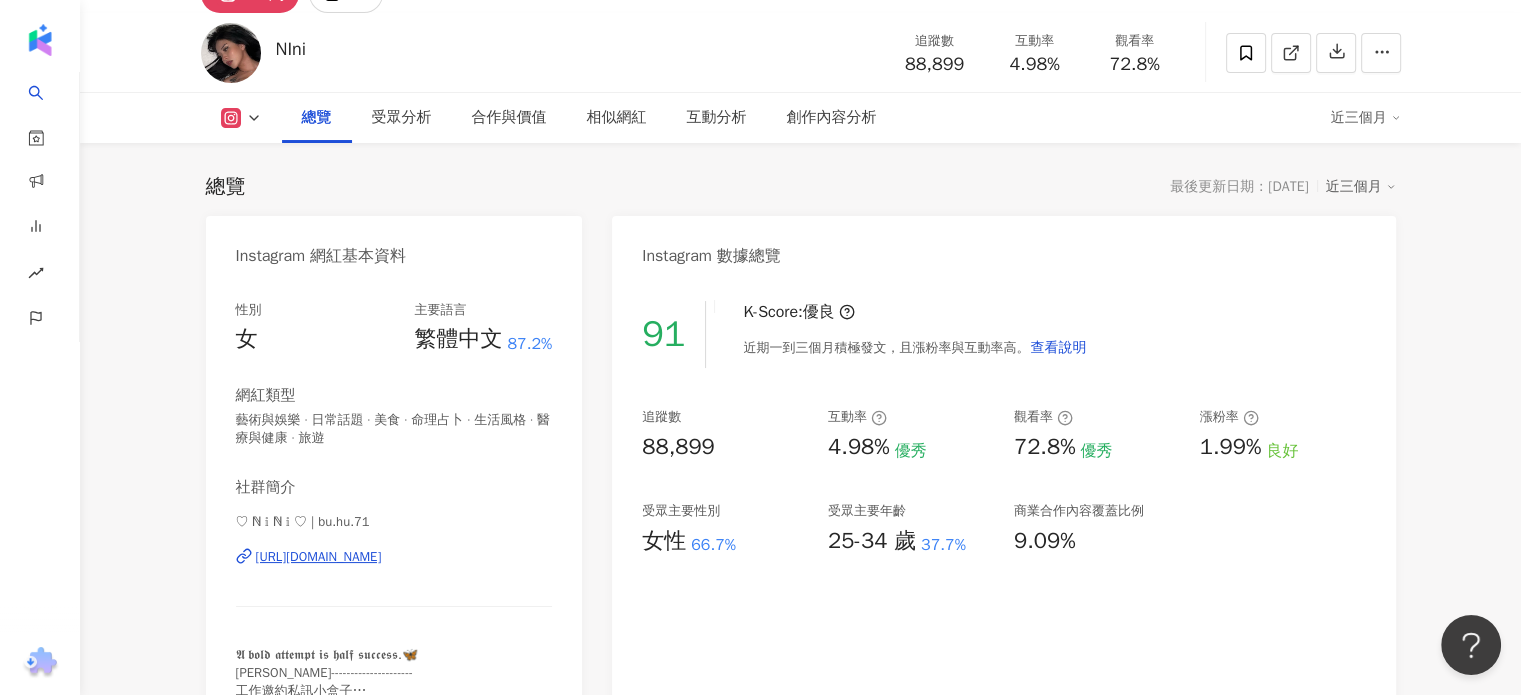 click on "https://www.instagram.com/bu.hu.71/" at bounding box center (319, 557) 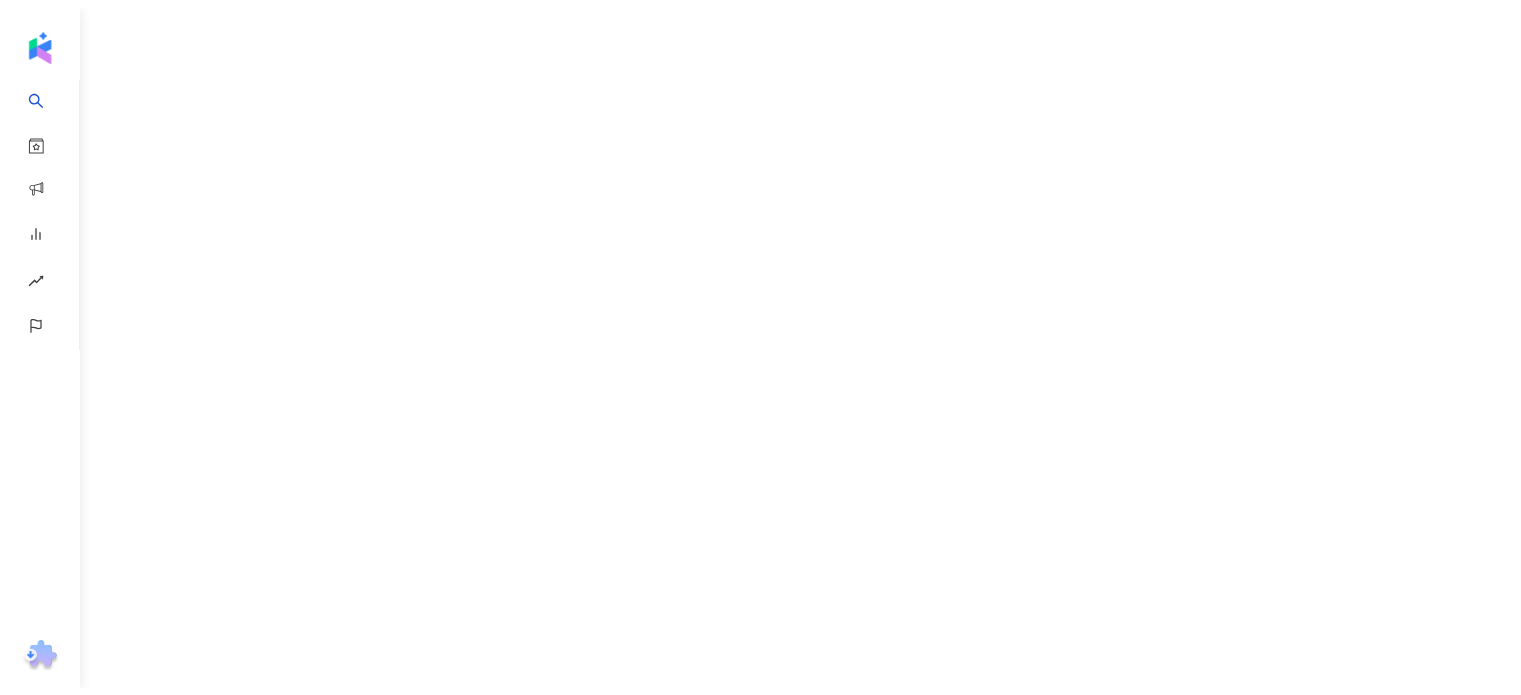 scroll, scrollTop: 0, scrollLeft: 0, axis: both 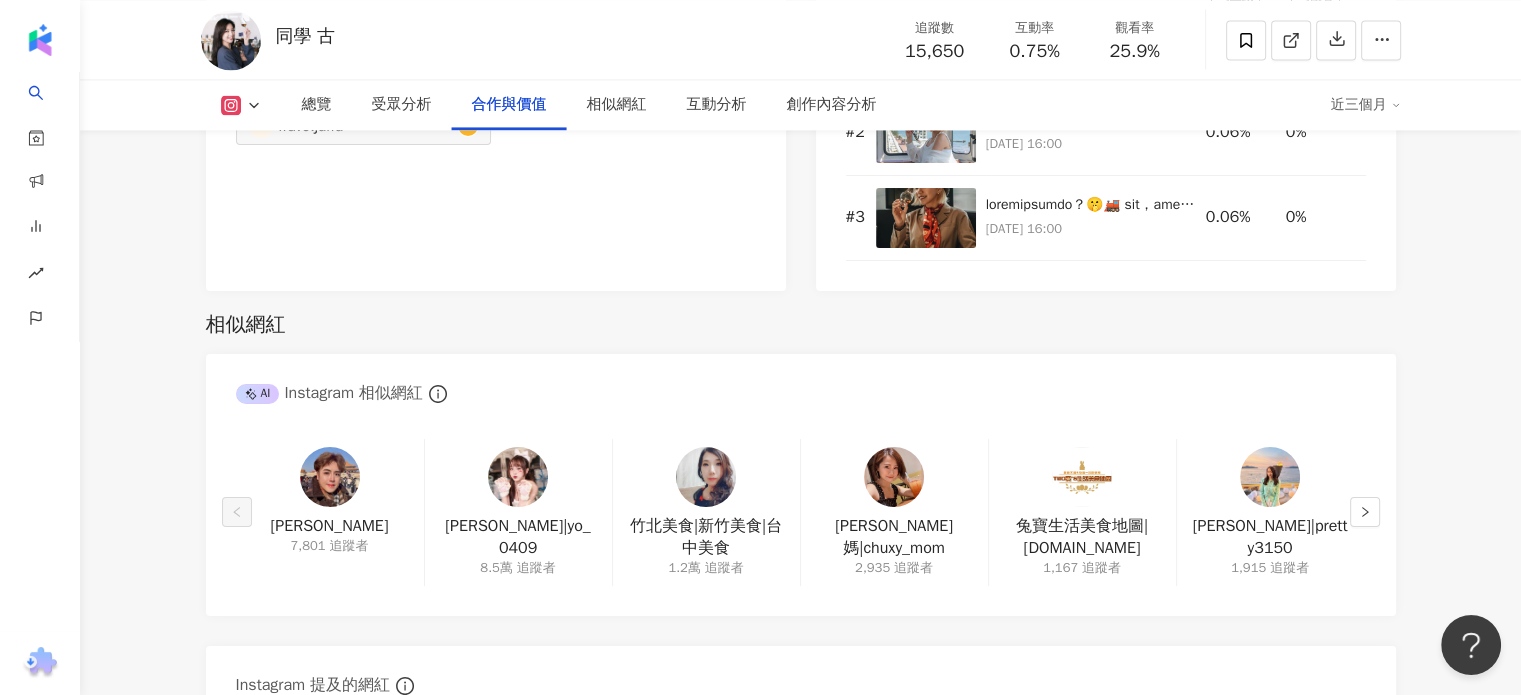 click 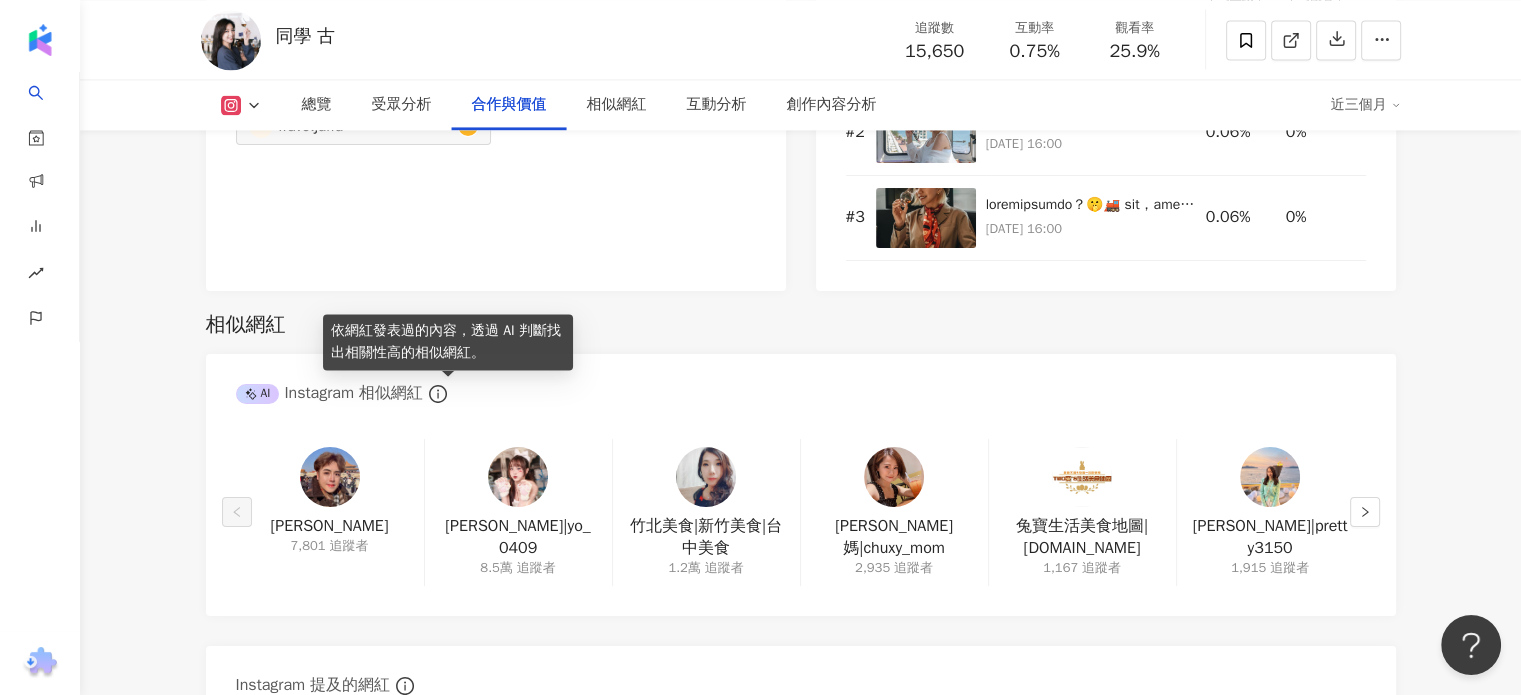 click 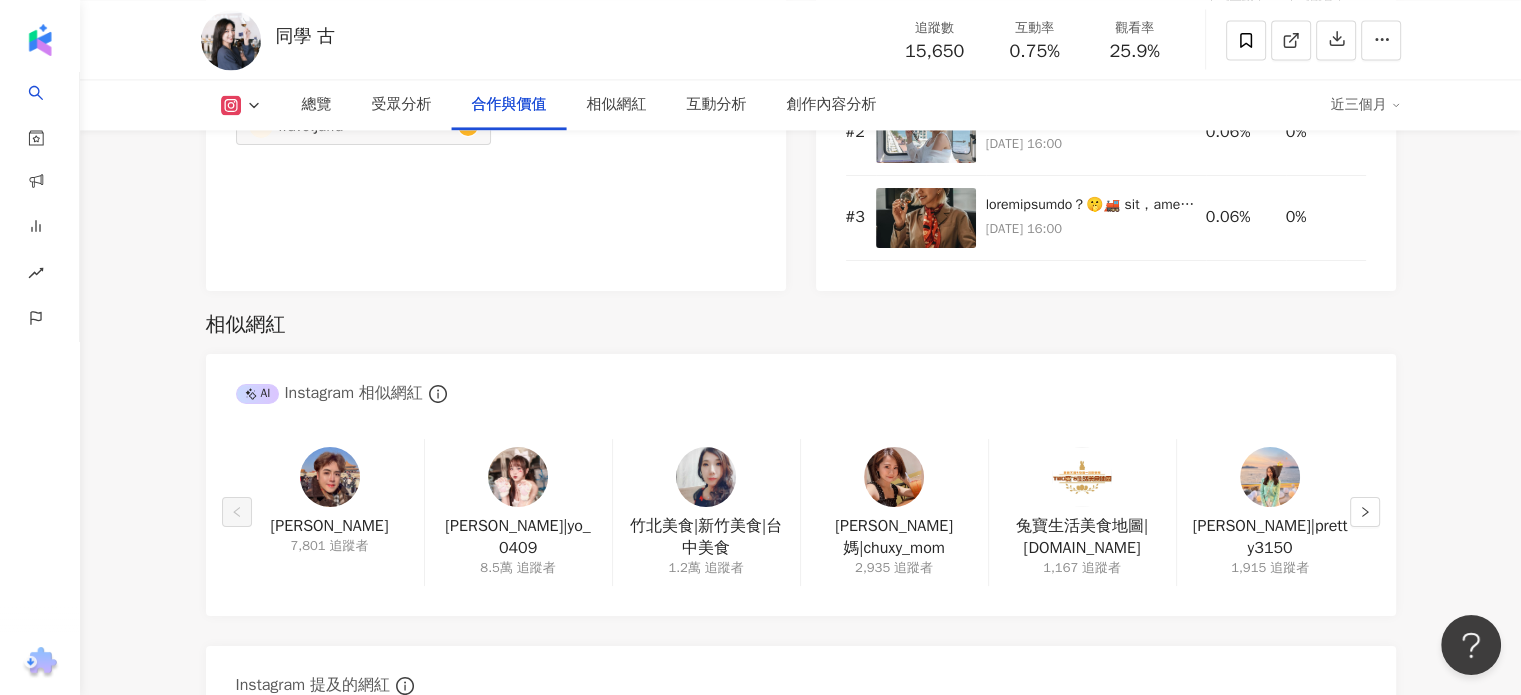 click on "AI Instagram 相似網紅" at bounding box center [329, 393] 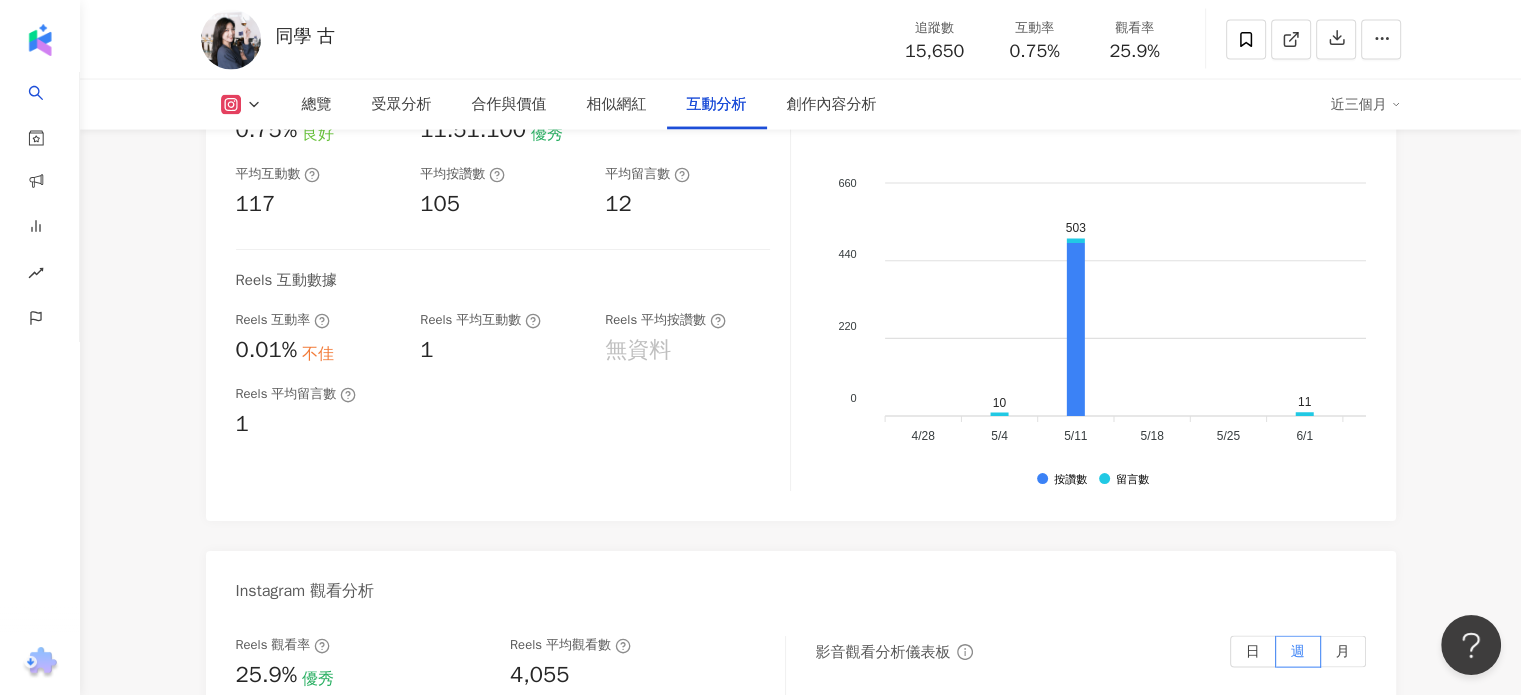 scroll, scrollTop: 4115, scrollLeft: 0, axis: vertical 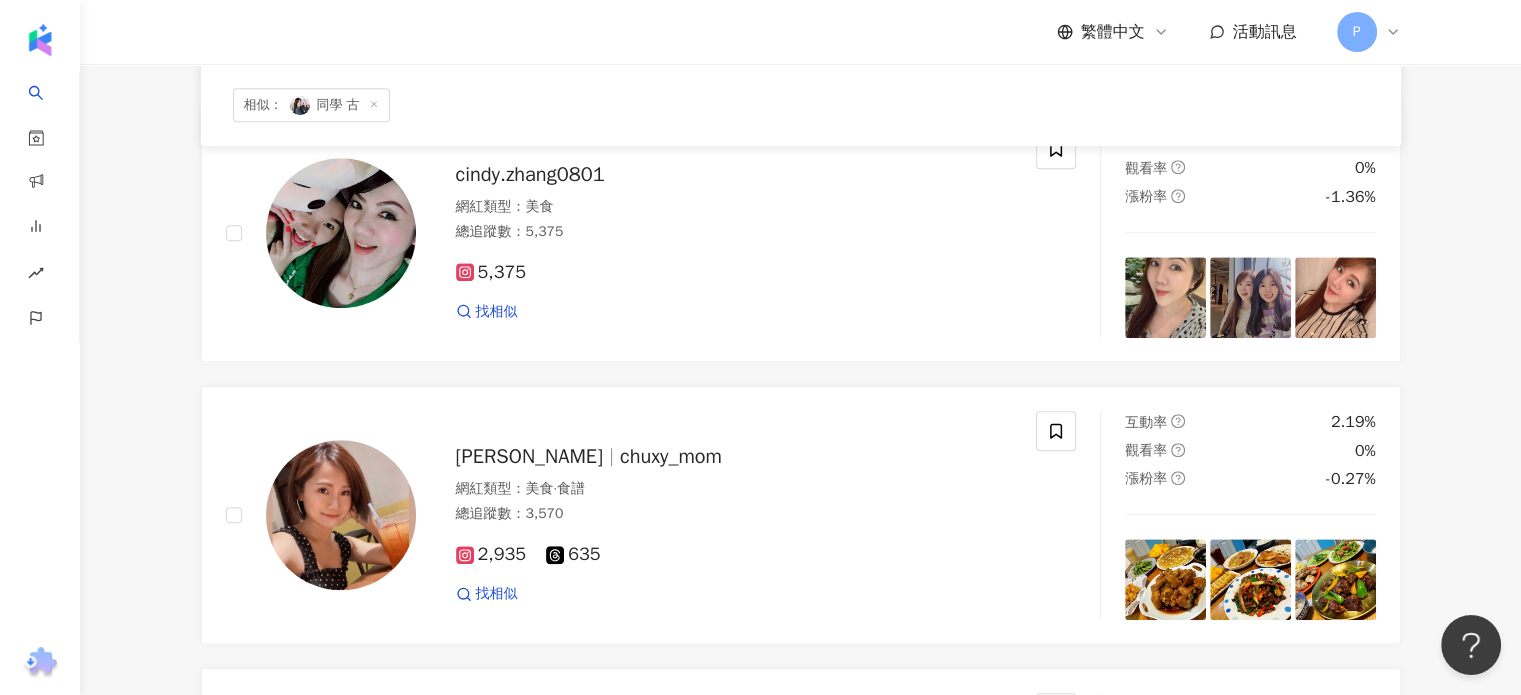 click 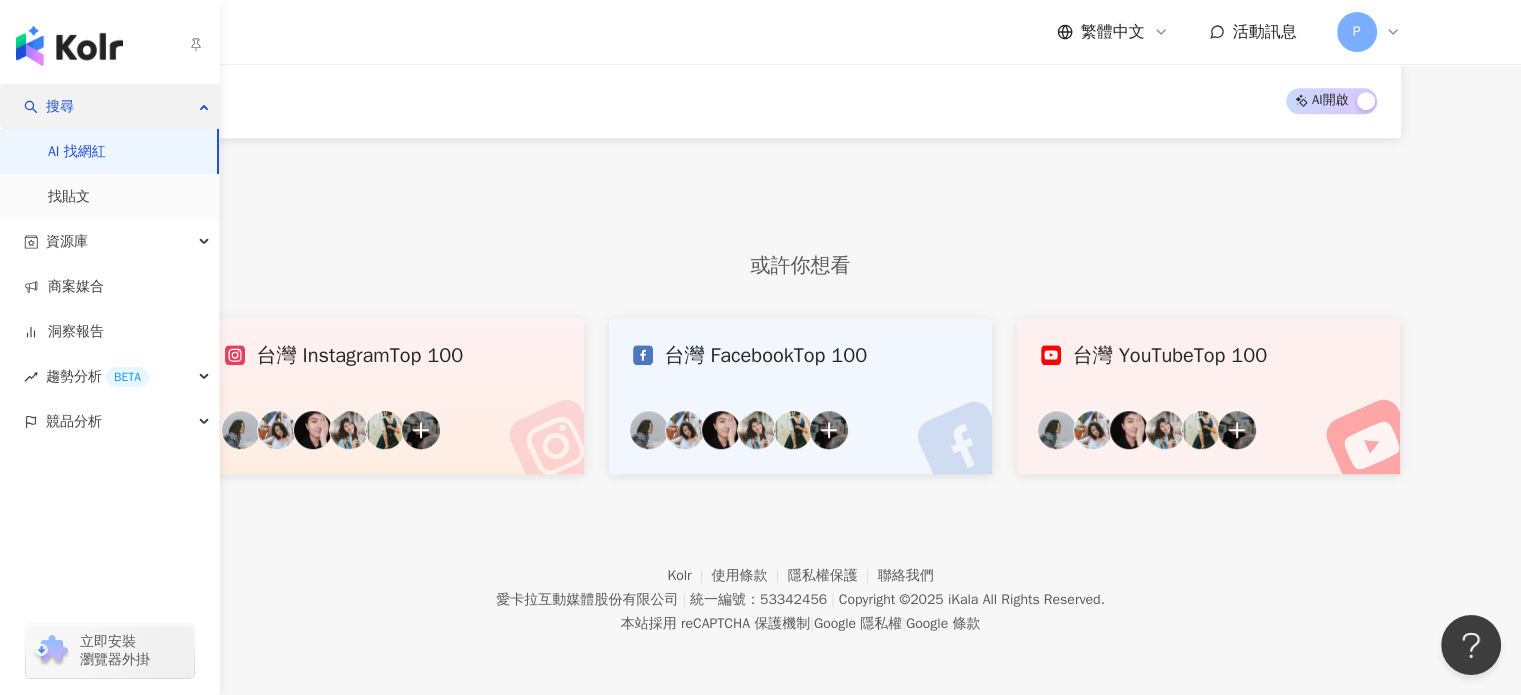 click on "搜尋" at bounding box center [60, 106] 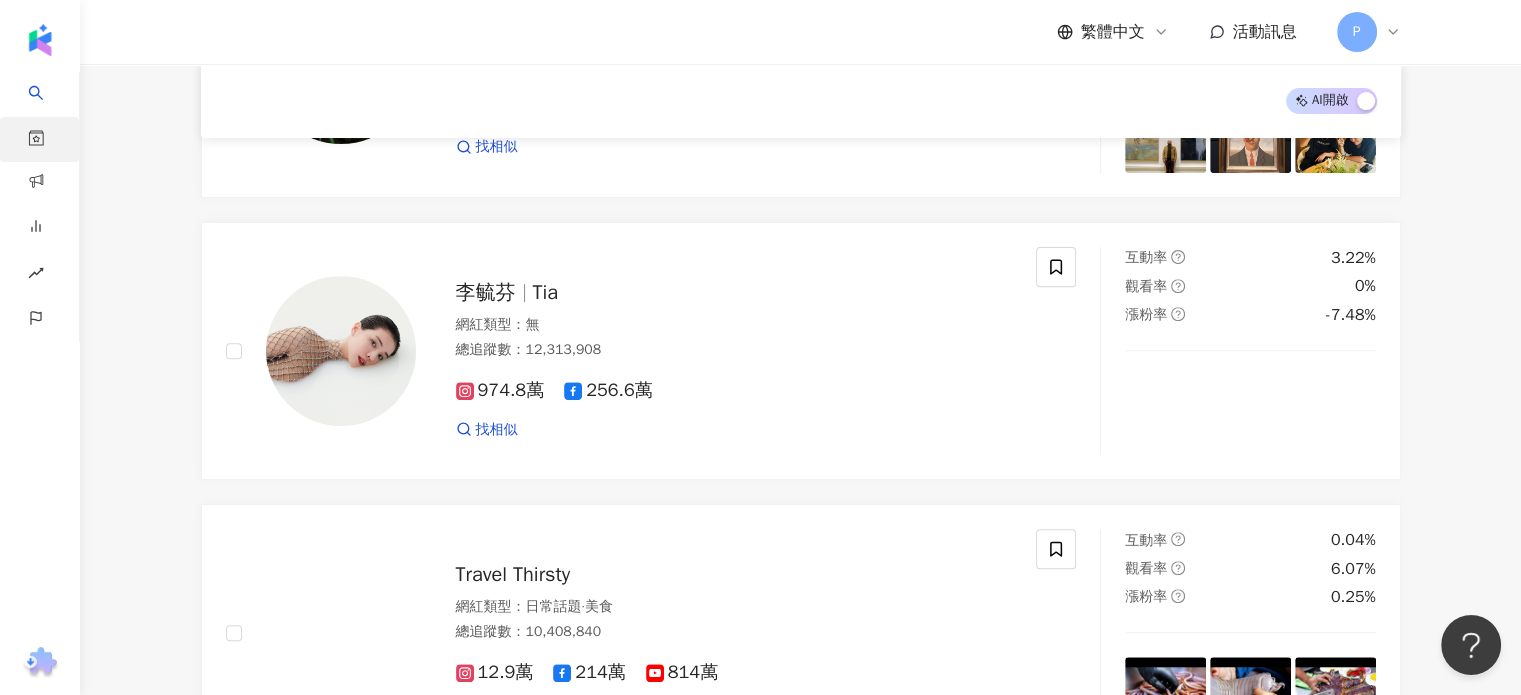 scroll, scrollTop: 496, scrollLeft: 0, axis: vertical 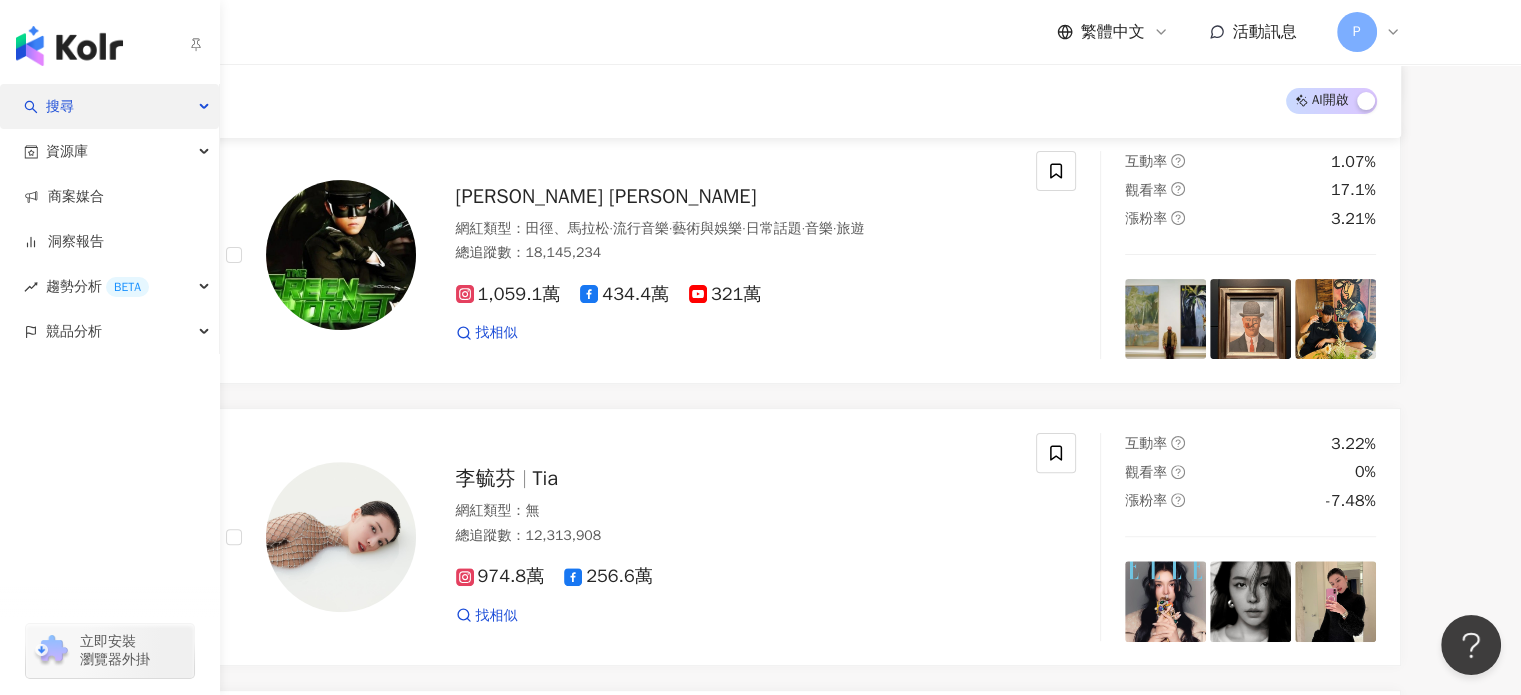 click on "搜尋" at bounding box center [109, 106] 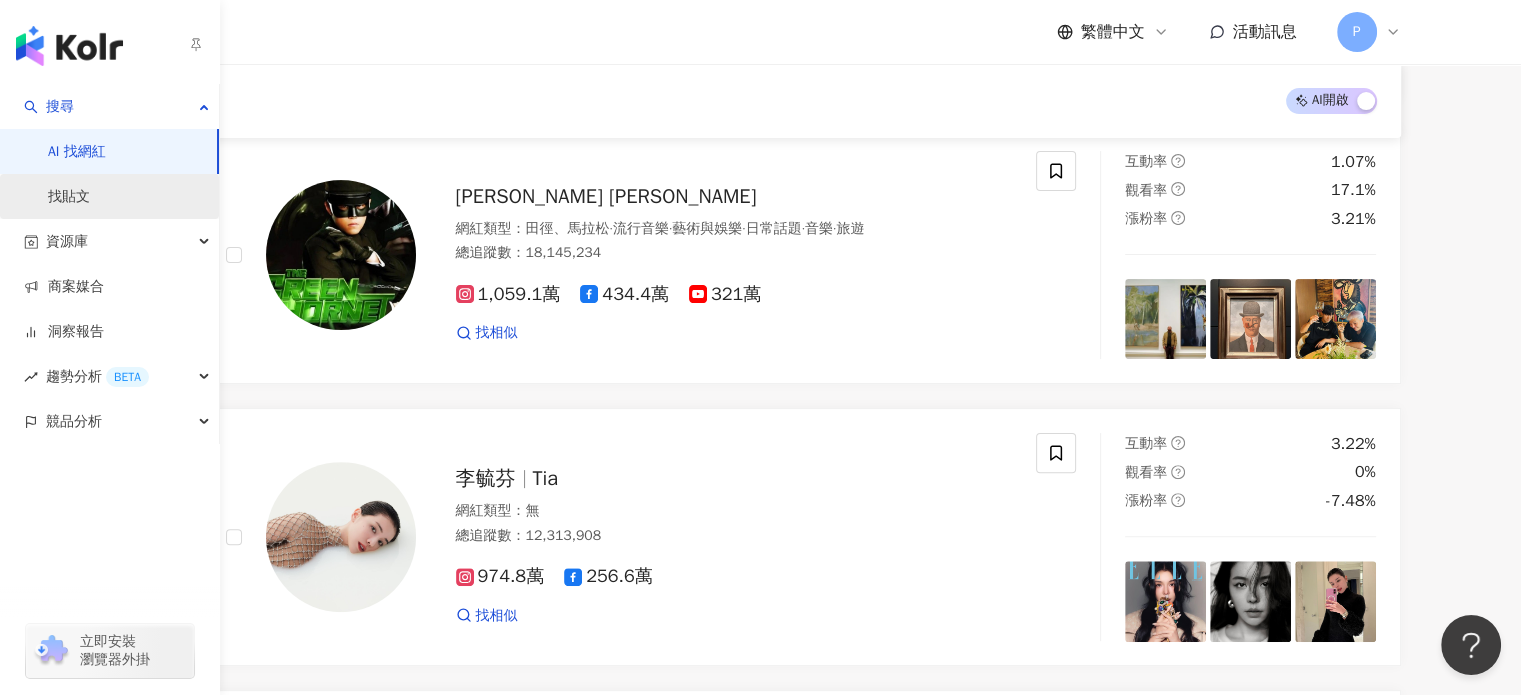 click on "找貼文" at bounding box center [69, 197] 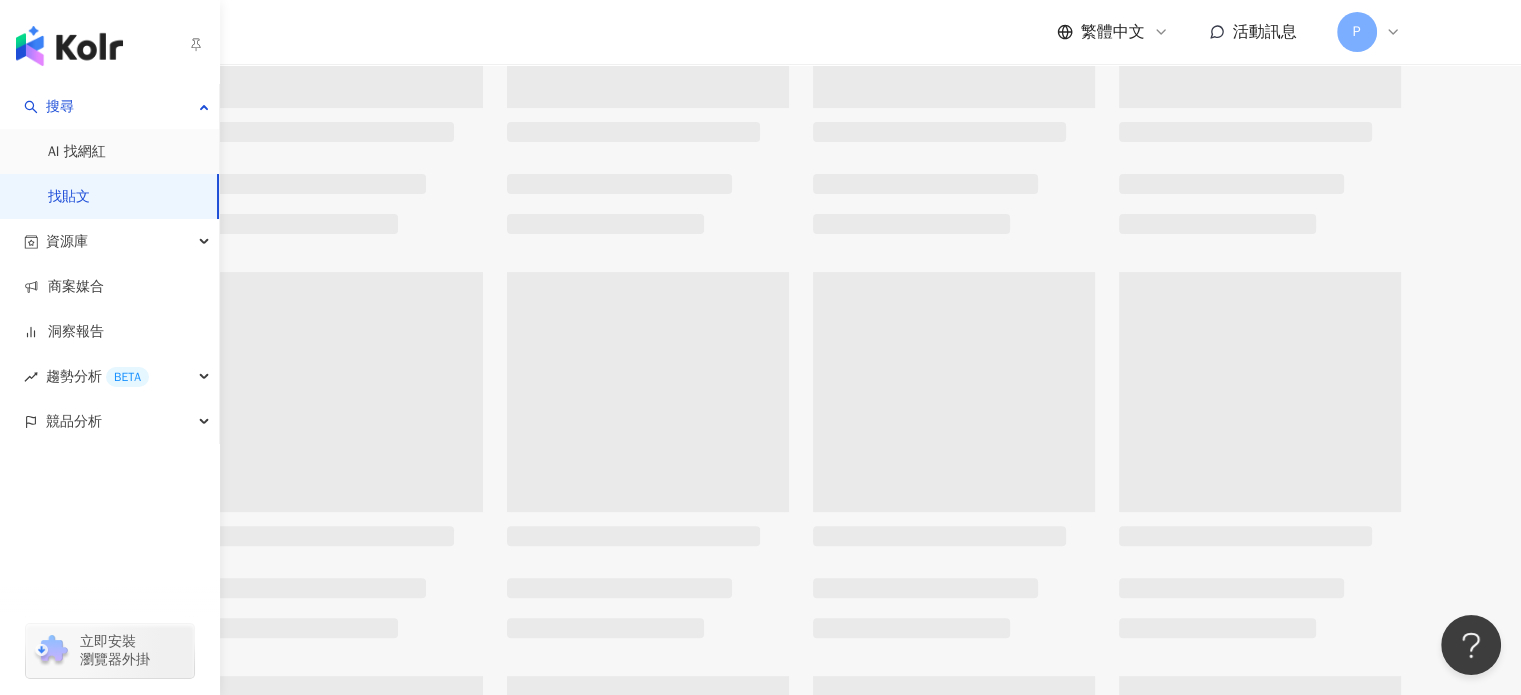 scroll, scrollTop: 0, scrollLeft: 0, axis: both 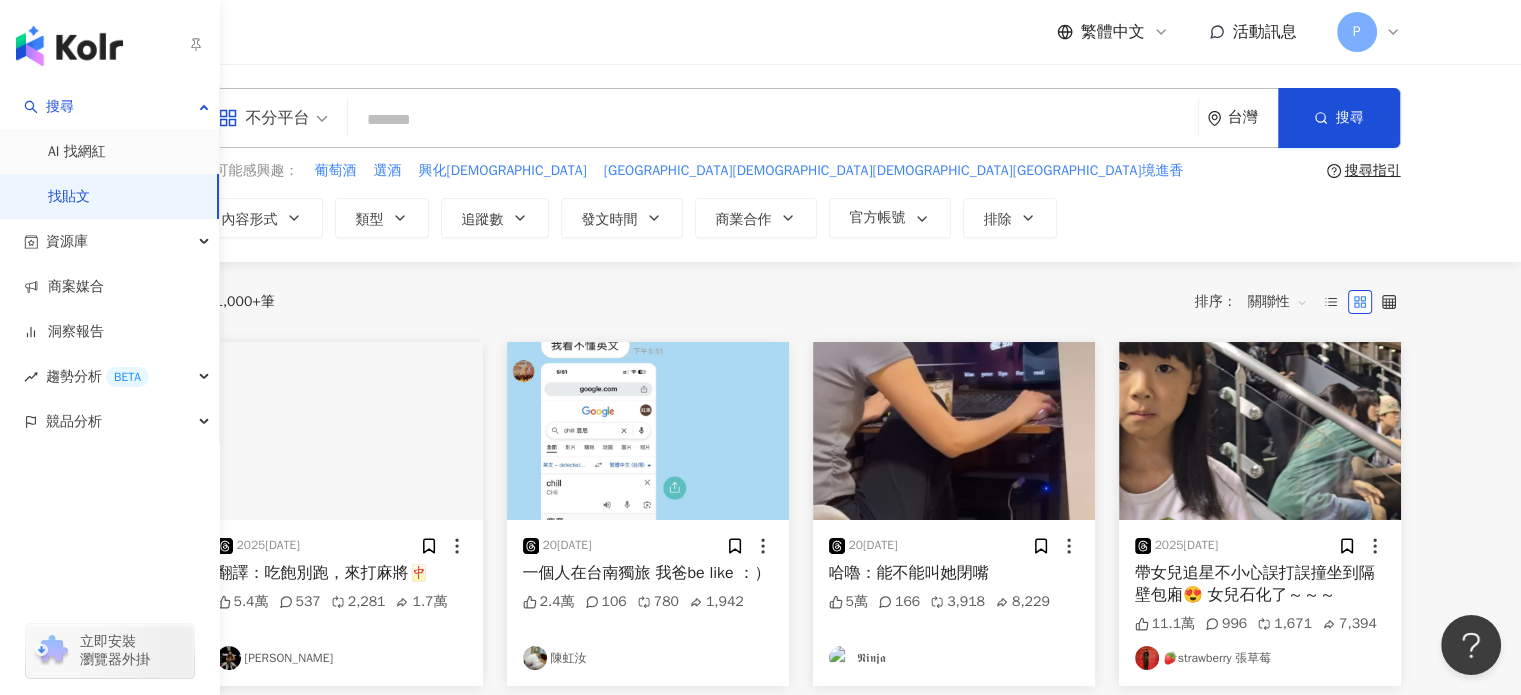 click at bounding box center (773, 119) 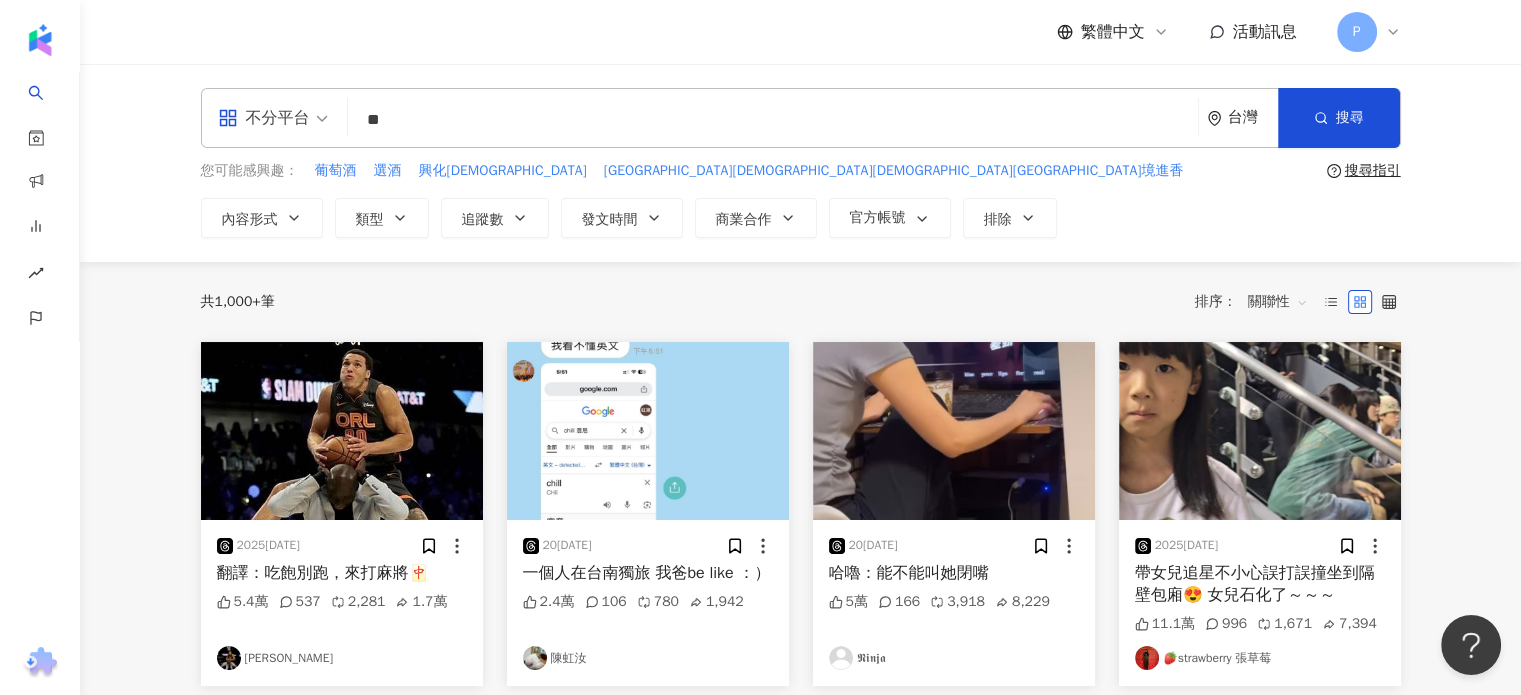 type on "*" 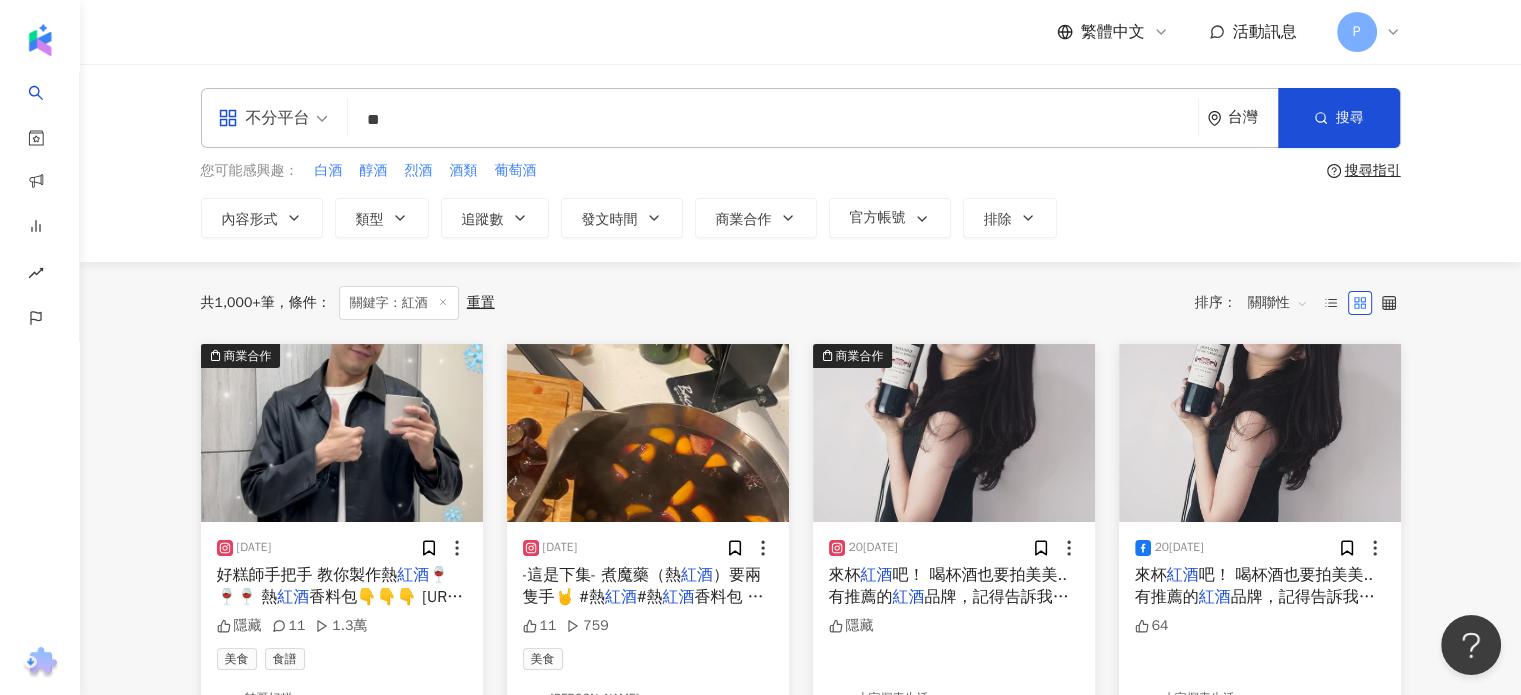 scroll, scrollTop: 100, scrollLeft: 0, axis: vertical 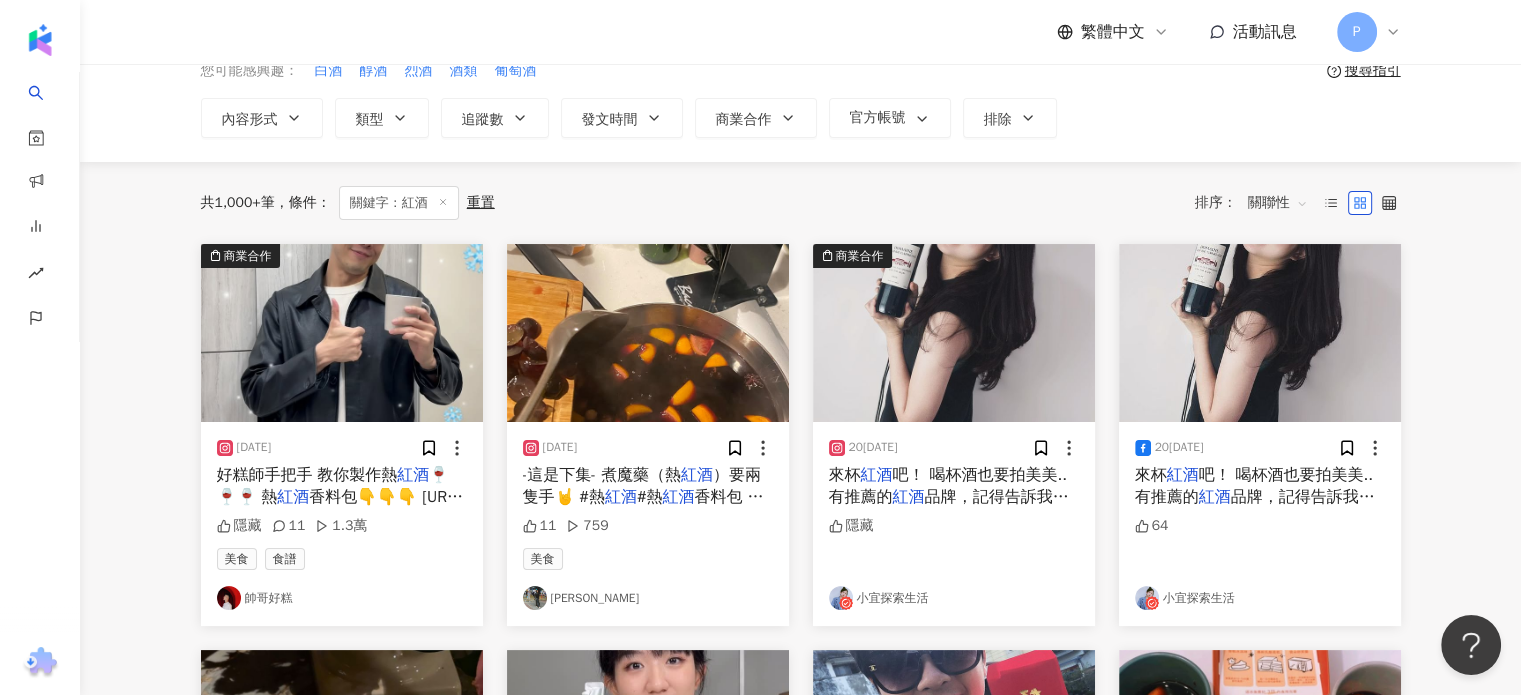 drag, startPoint x: 323, startPoint y: 486, endPoint x: 259, endPoint y: 500, distance: 65.51336 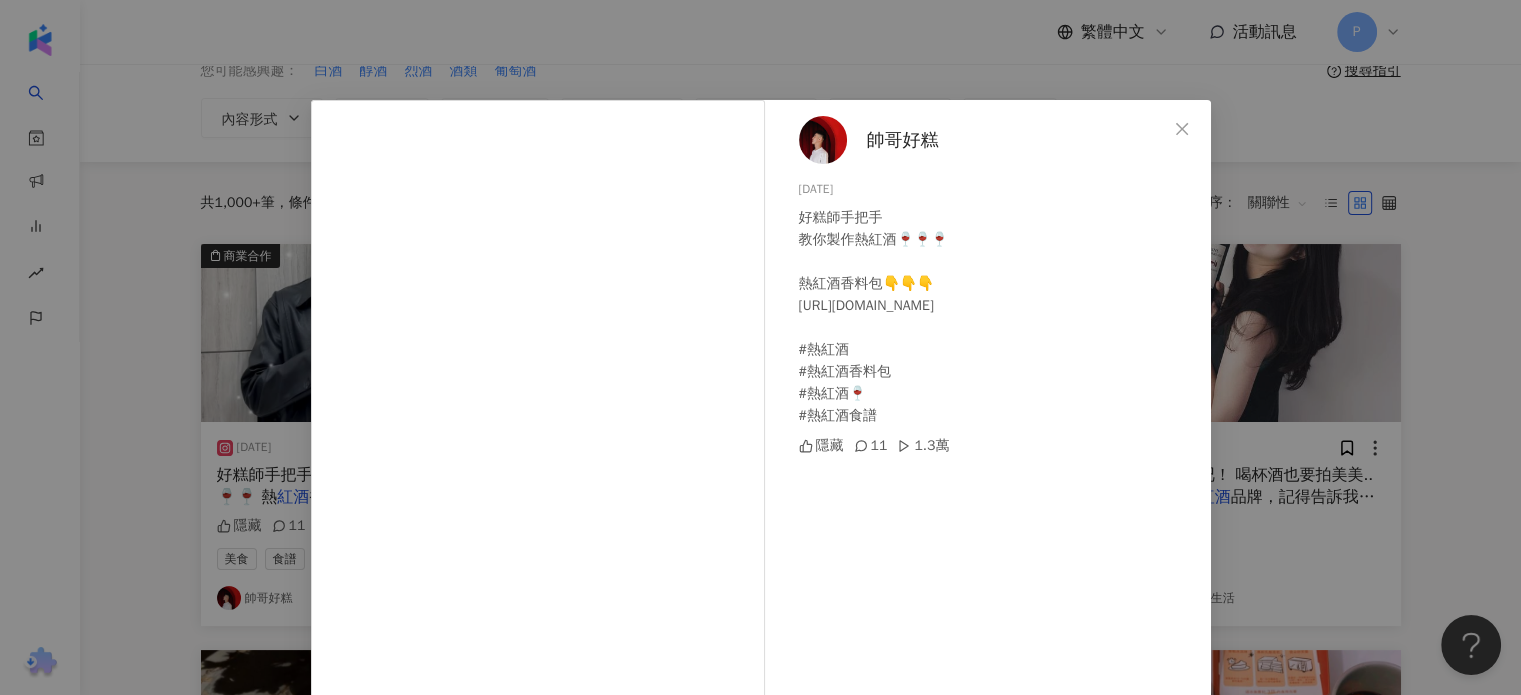 scroll, scrollTop: 0, scrollLeft: 0, axis: both 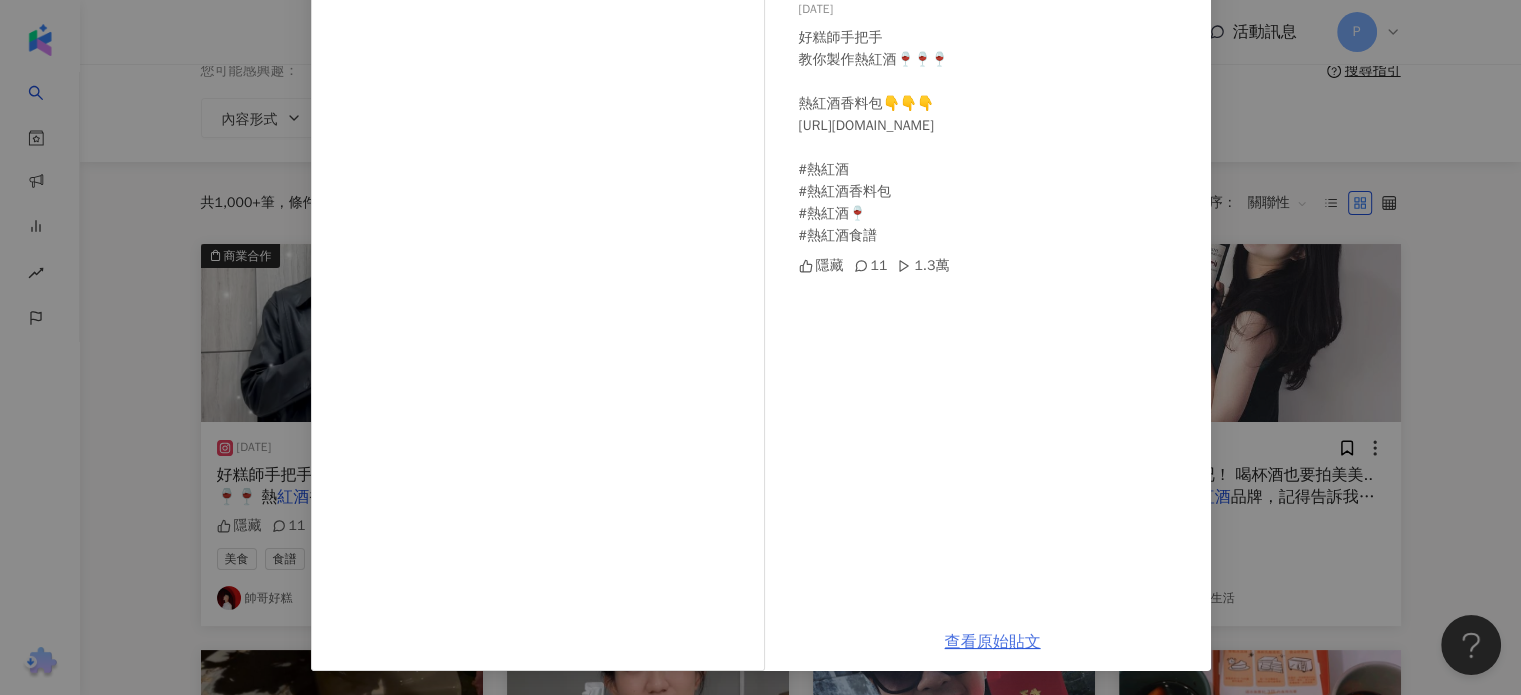 click on "查看原始貼文" at bounding box center [993, 642] 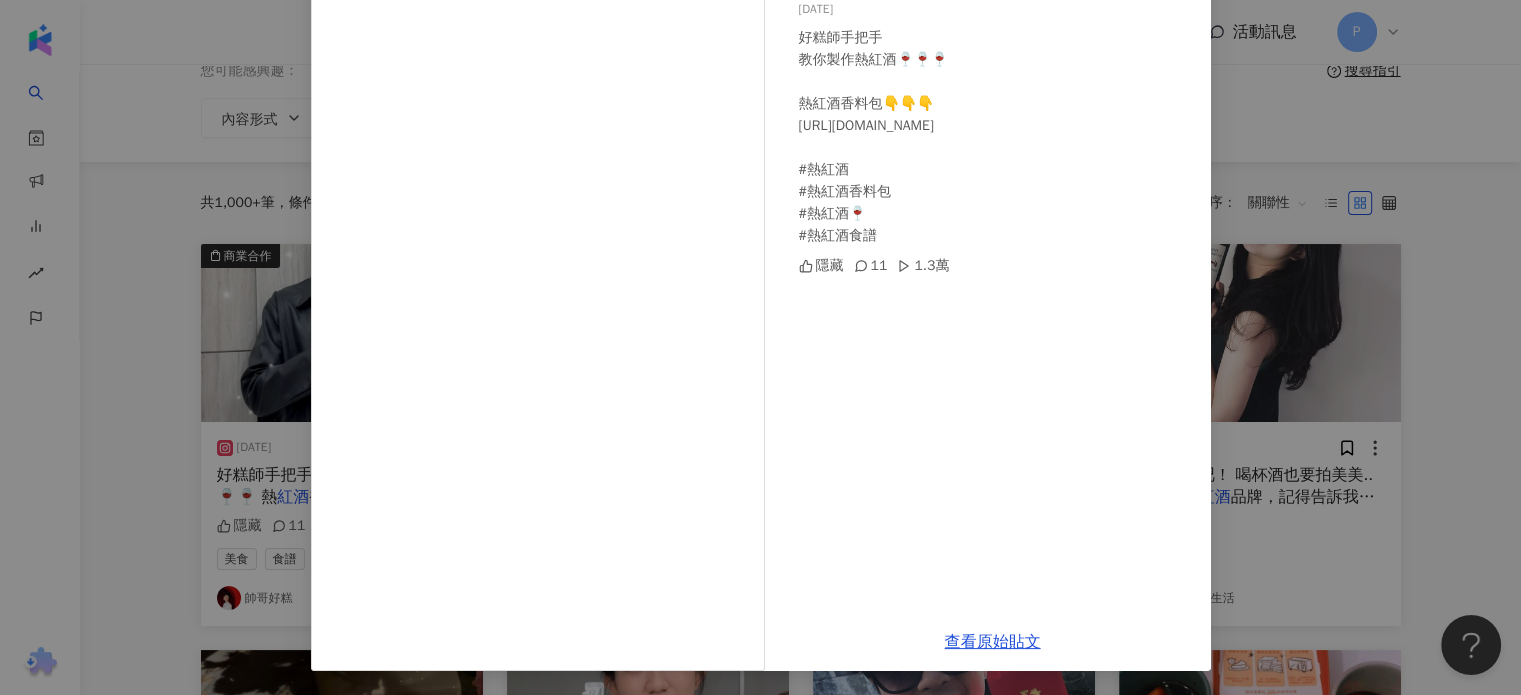 click on "帥哥好糕 2024/12/9 好糕師手把手
教你製作熱紅酒🍷🍷🍷
熱紅酒香料包👇👇👇
https://myship.7-11.com.tw/general/detail/GM2412058377161
#熱紅酒
#熱紅酒香料包
#熱紅酒🍷
#熱紅酒食譜 隱藏 11 1.3萬 查看原始貼文" at bounding box center [760, 347] 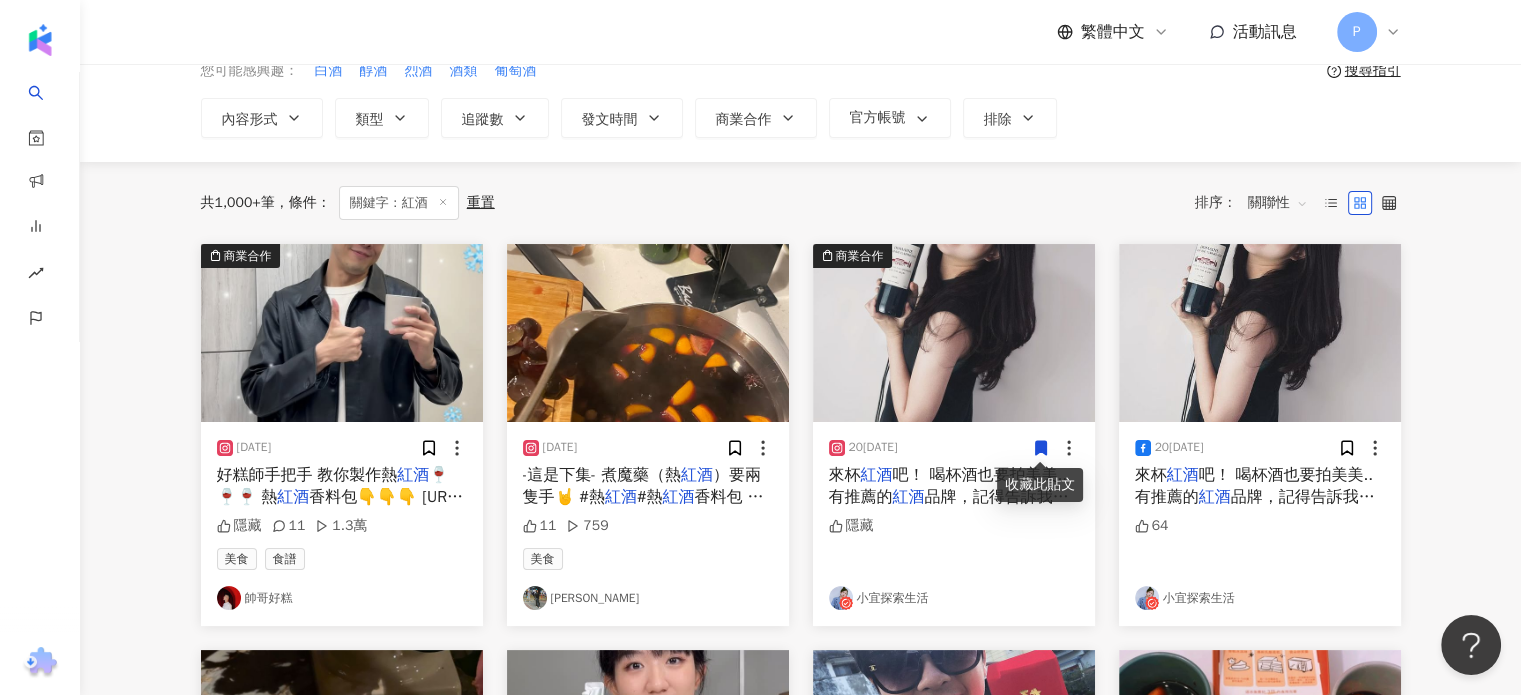click on "紅酒" at bounding box center [909, 497] 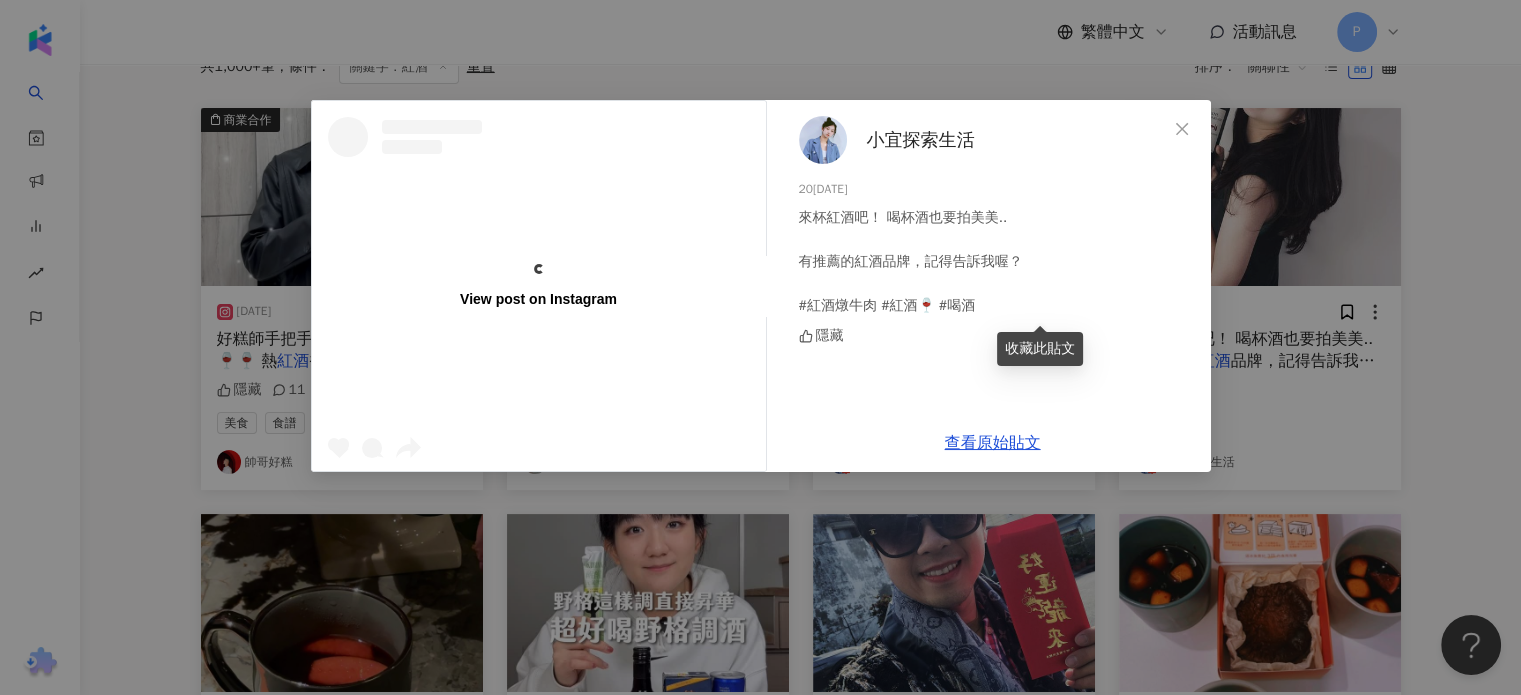 scroll, scrollTop: 300, scrollLeft: 0, axis: vertical 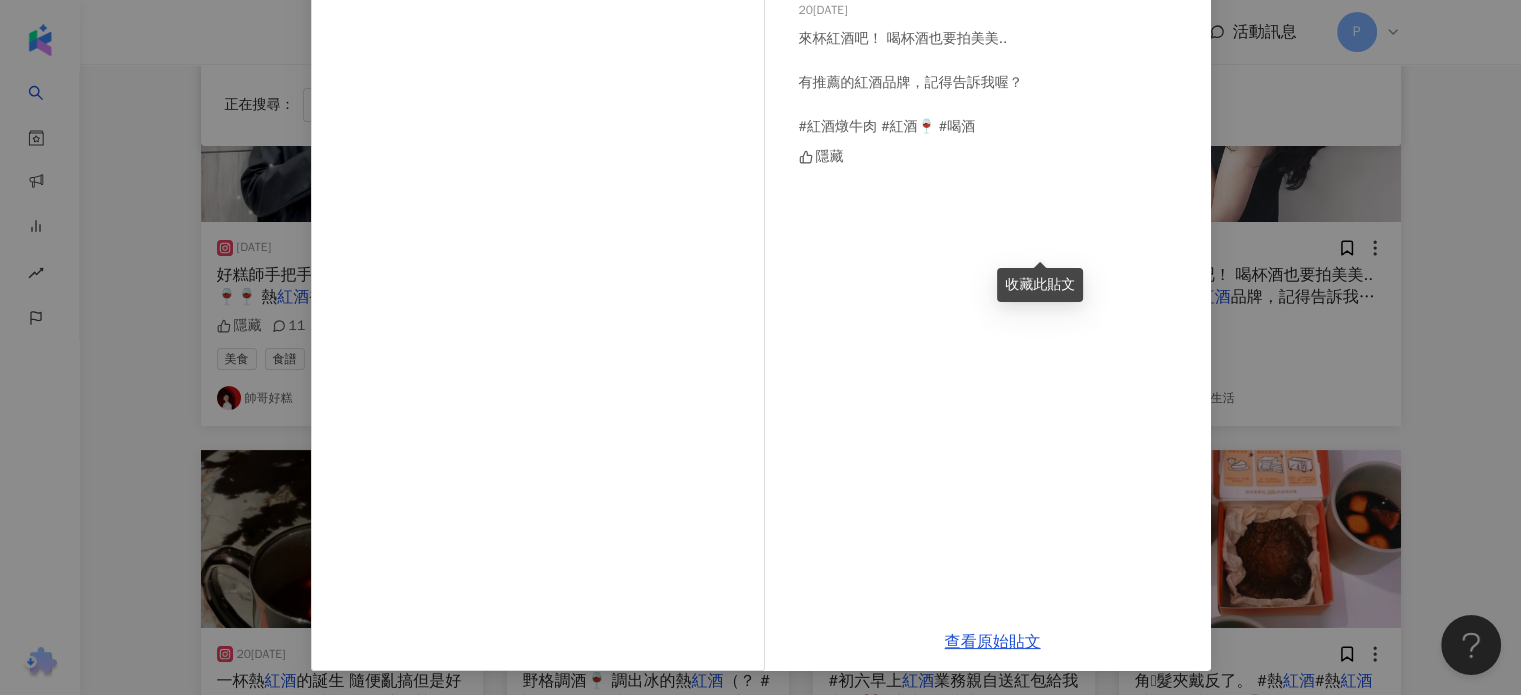 click on "小宜探索生活 2024/10/14 來杯紅酒吧！ 喝杯酒也要拍美美..
有推薦的紅酒品牌，記得告訴我喔？
#紅酒燉牛肉 #紅酒🍷 #喝酒 隱藏 查看原始貼文" at bounding box center [760, 347] 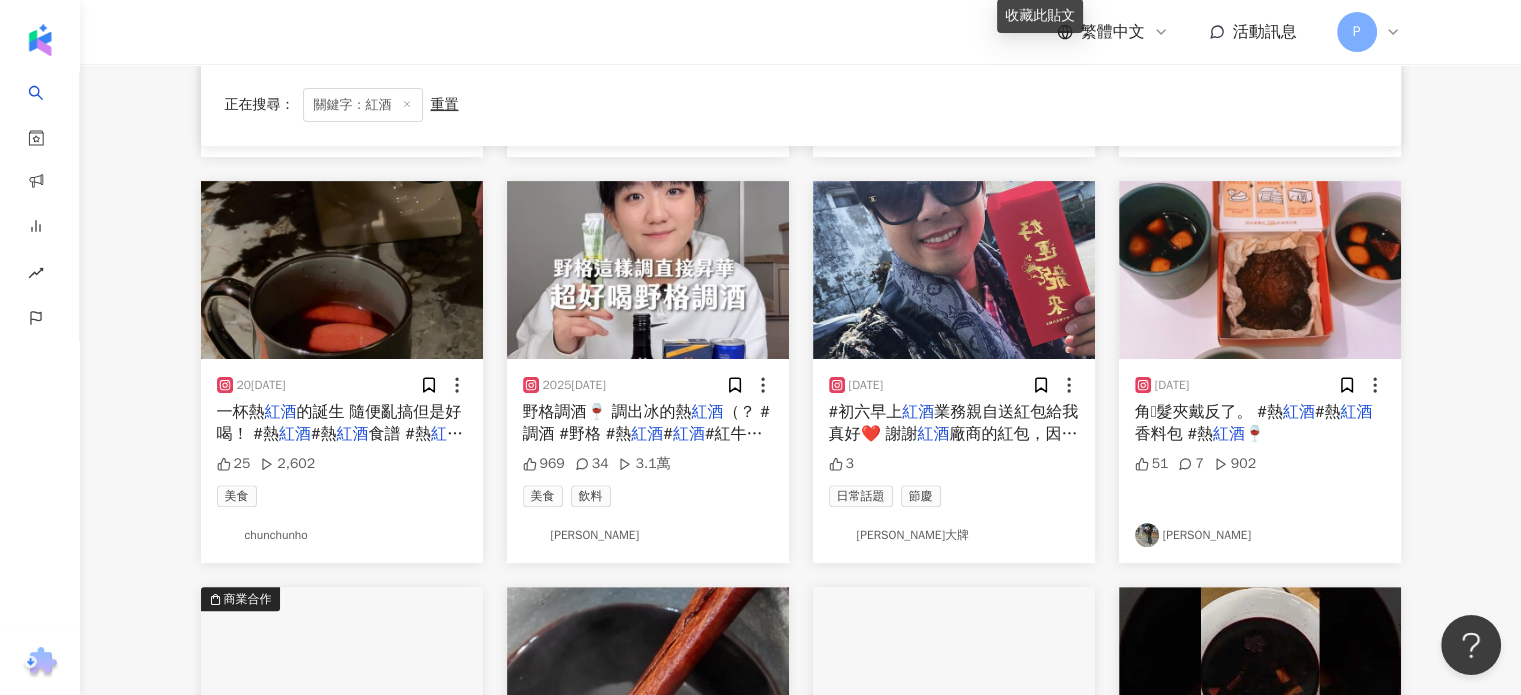 scroll, scrollTop: 700, scrollLeft: 0, axis: vertical 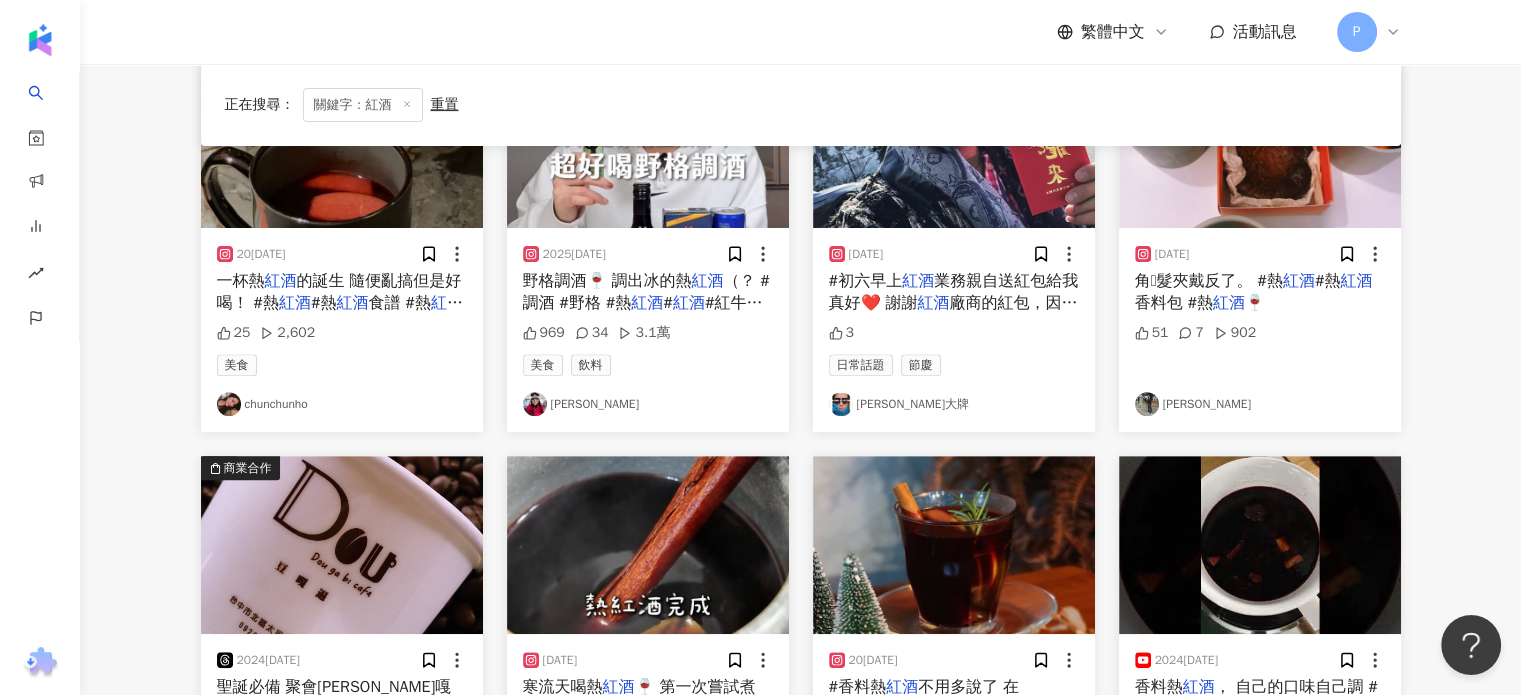 click on "#熱" at bounding box center (324, 303) 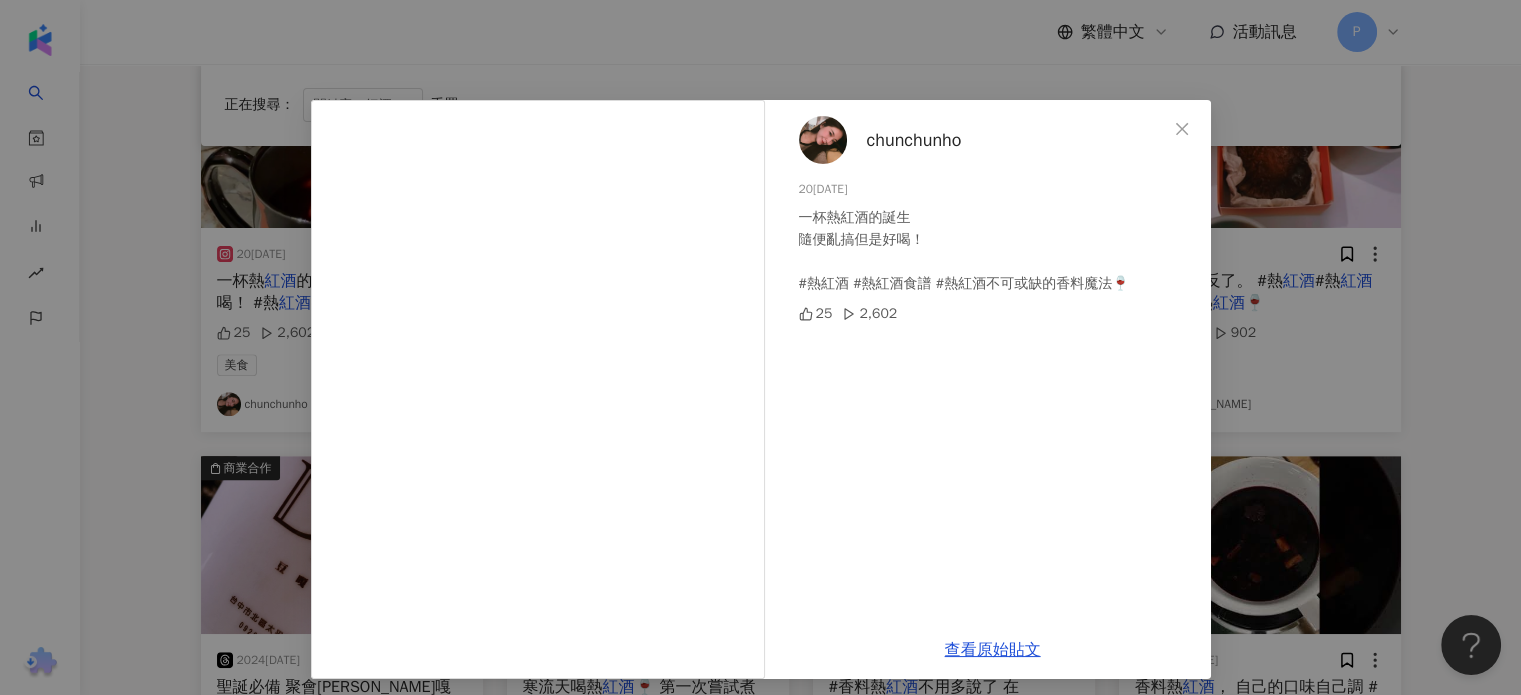 scroll, scrollTop: 8, scrollLeft: 0, axis: vertical 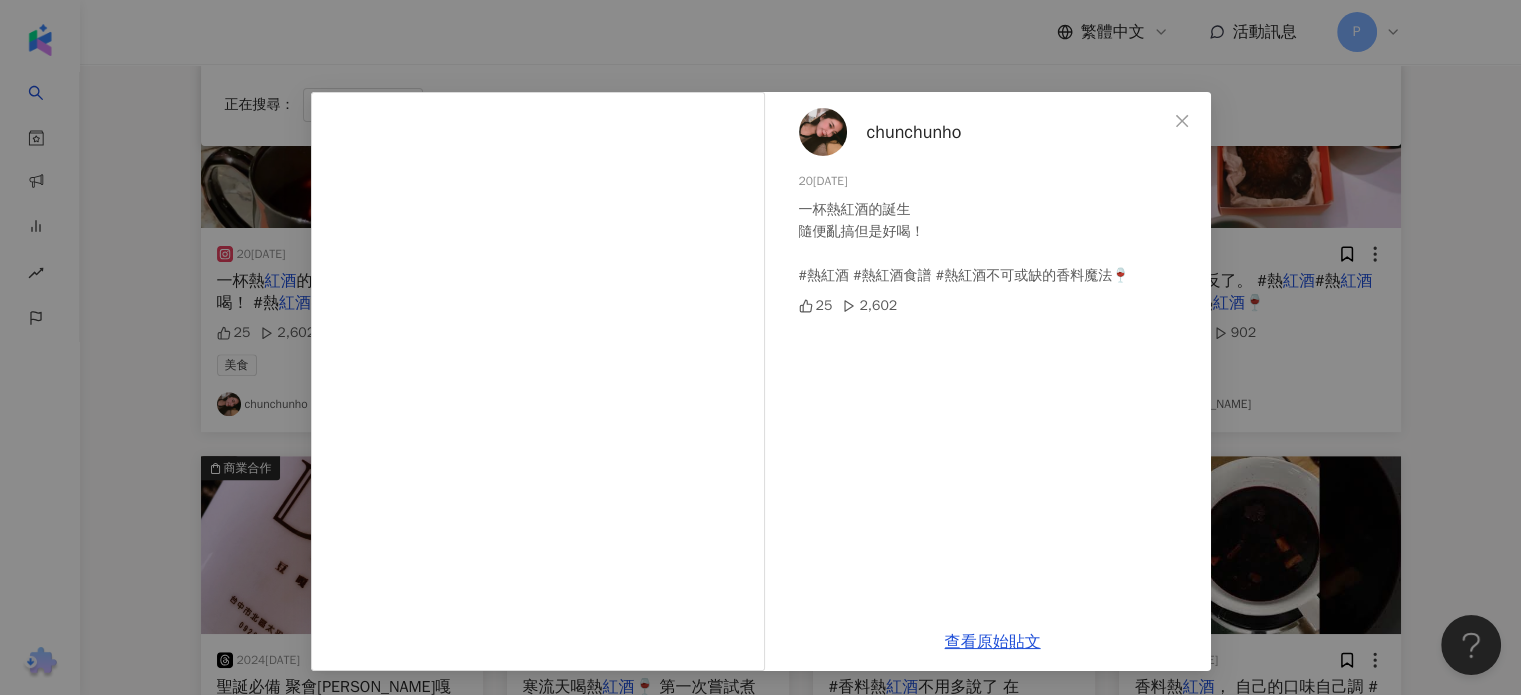 click on "chunchunho 2024/11/9 一杯熱紅酒的誕生
隨便亂搞但是好喝！
#熱紅酒 #熱紅酒食譜 #熱紅酒不可或缺的香料魔法🍷 25 2,602 查看原始貼文" at bounding box center (760, 347) 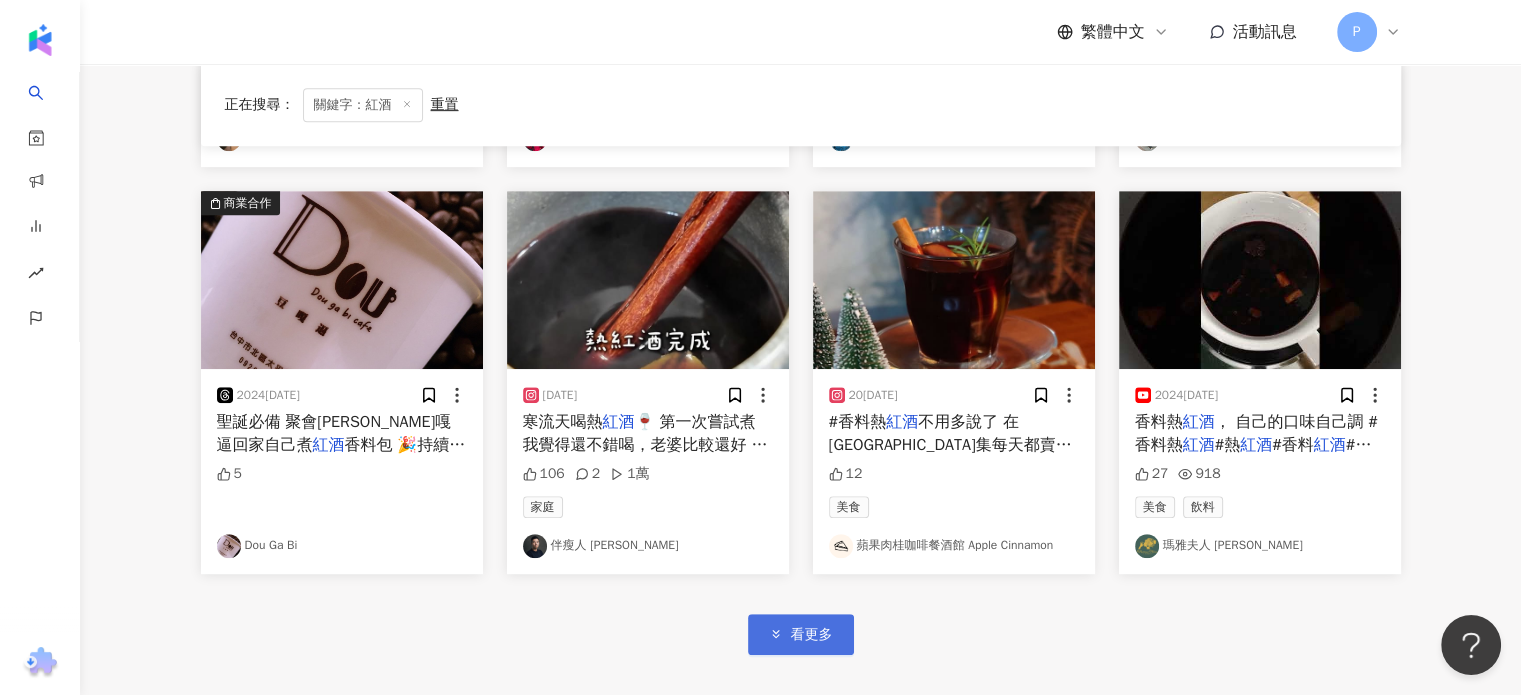 scroll, scrollTop: 1000, scrollLeft: 0, axis: vertical 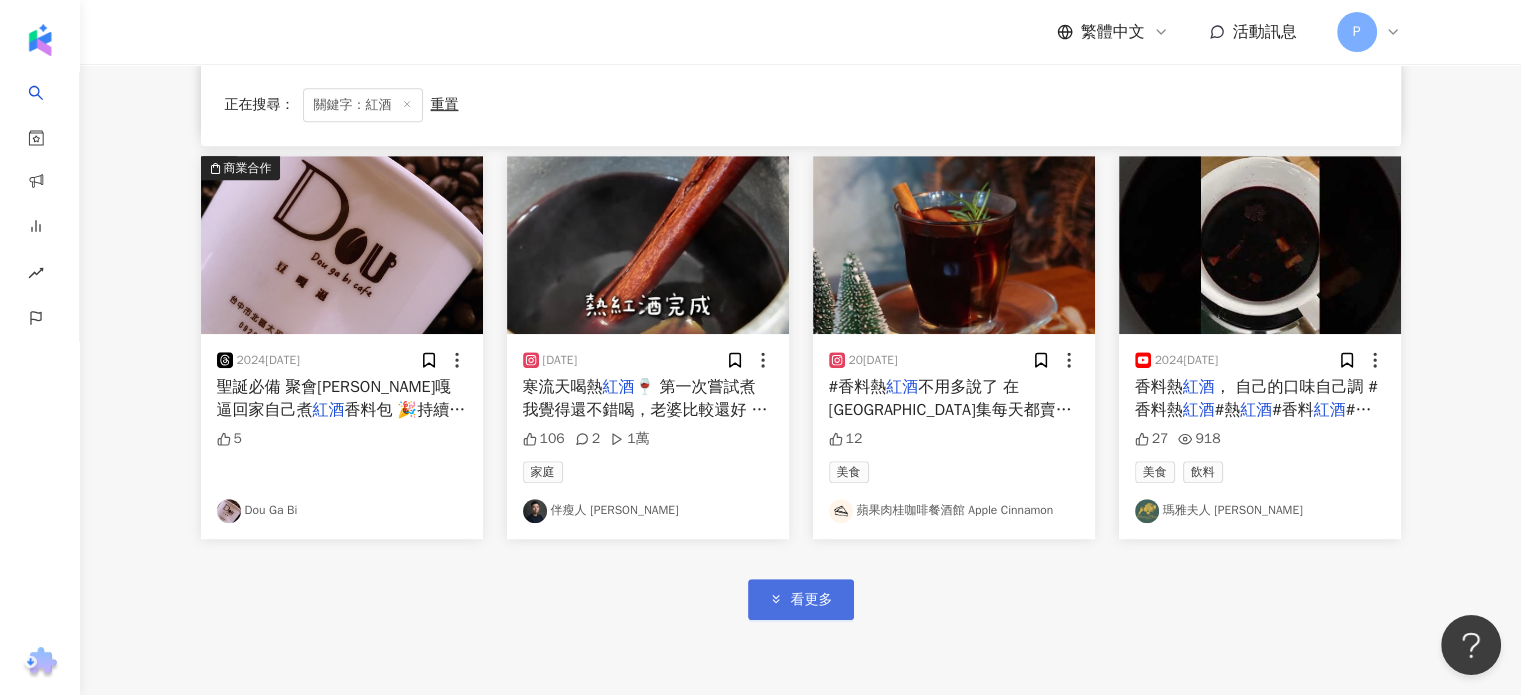 click on "看更多" at bounding box center (801, 599) 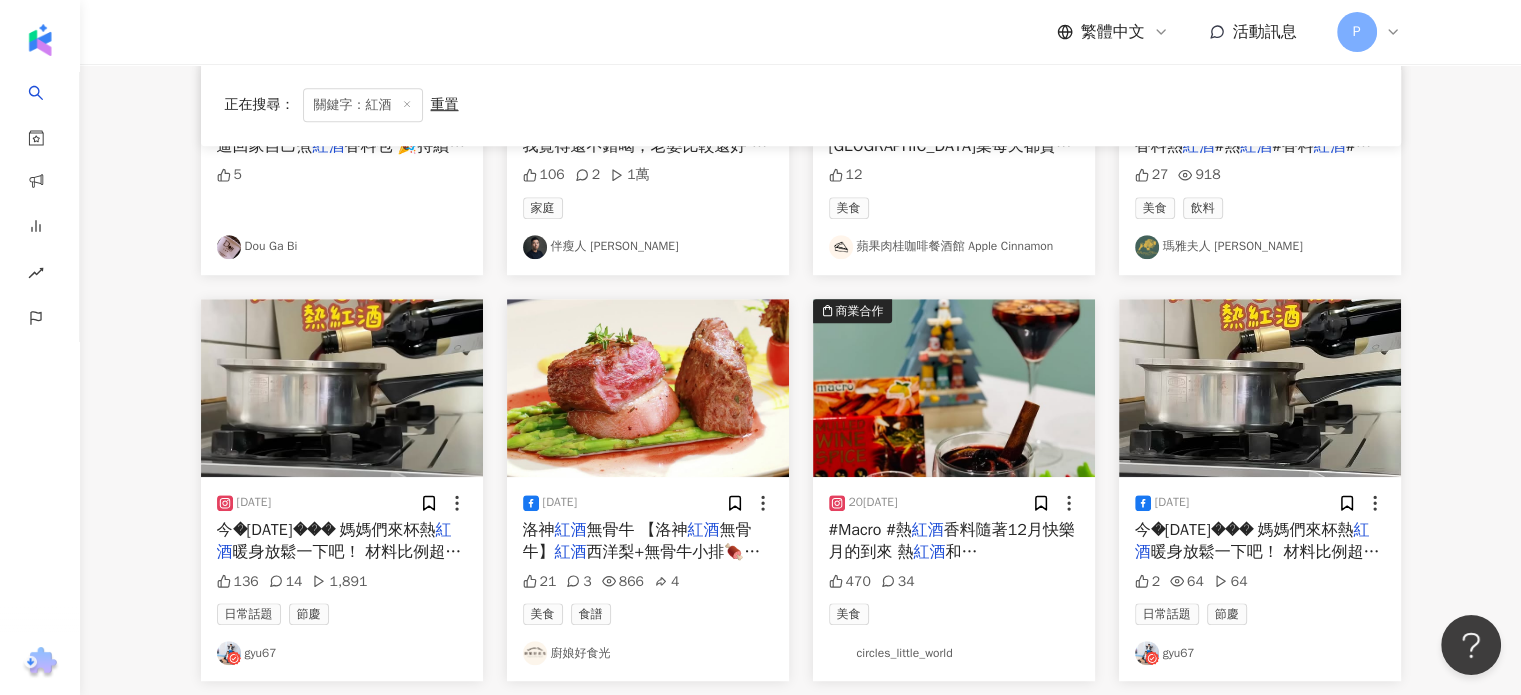 scroll, scrollTop: 1100, scrollLeft: 0, axis: vertical 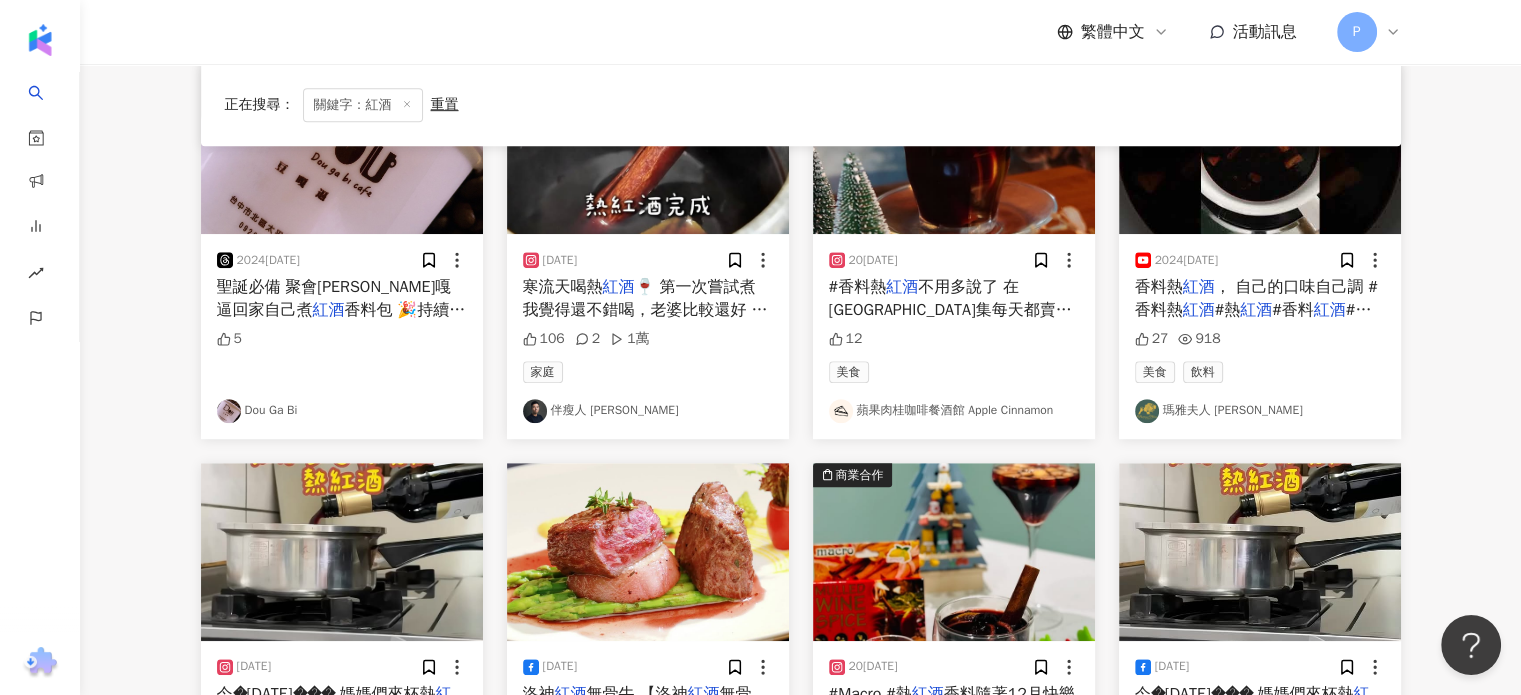 click on "🍷 第一次嘗試煮
我覺得還不錯喝，老婆比較還好
那一天我睡的不錯
#熱" at bounding box center (645, 309) 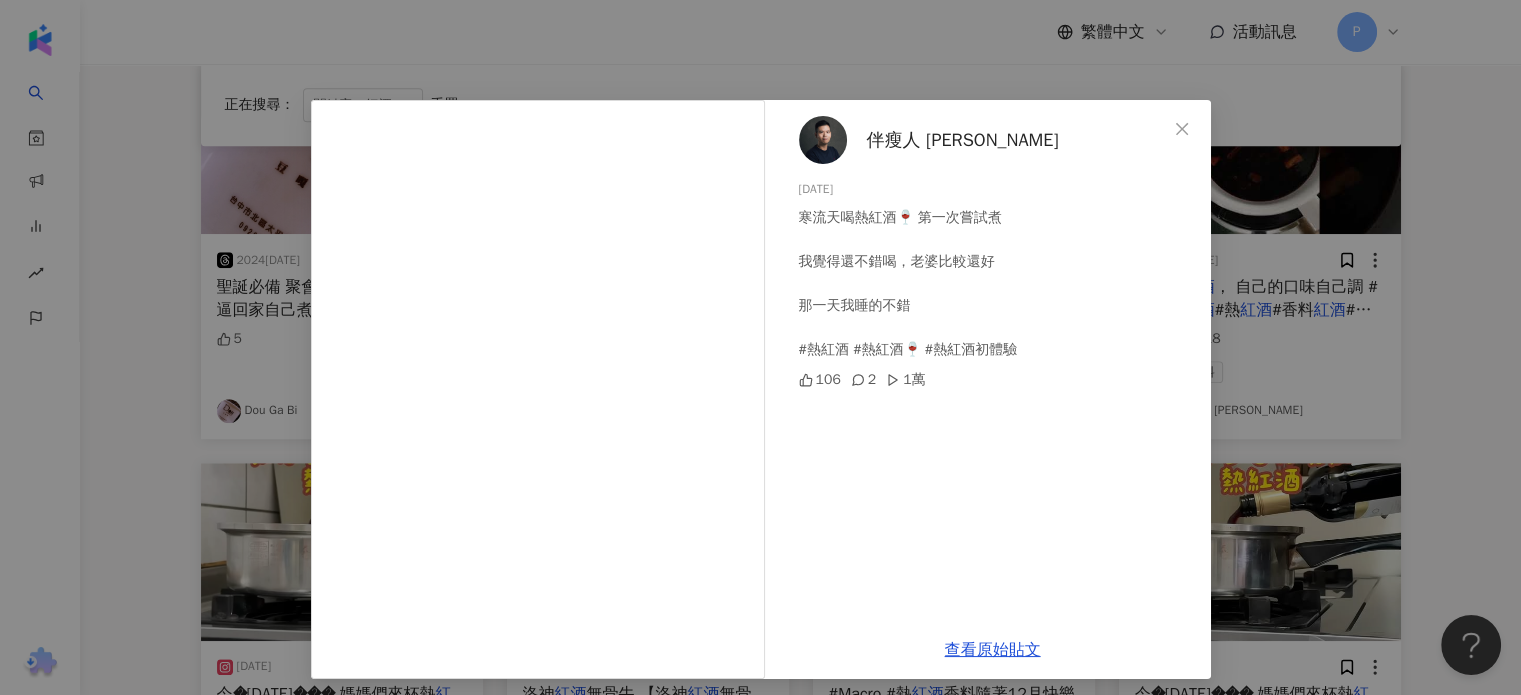 scroll, scrollTop: 8, scrollLeft: 0, axis: vertical 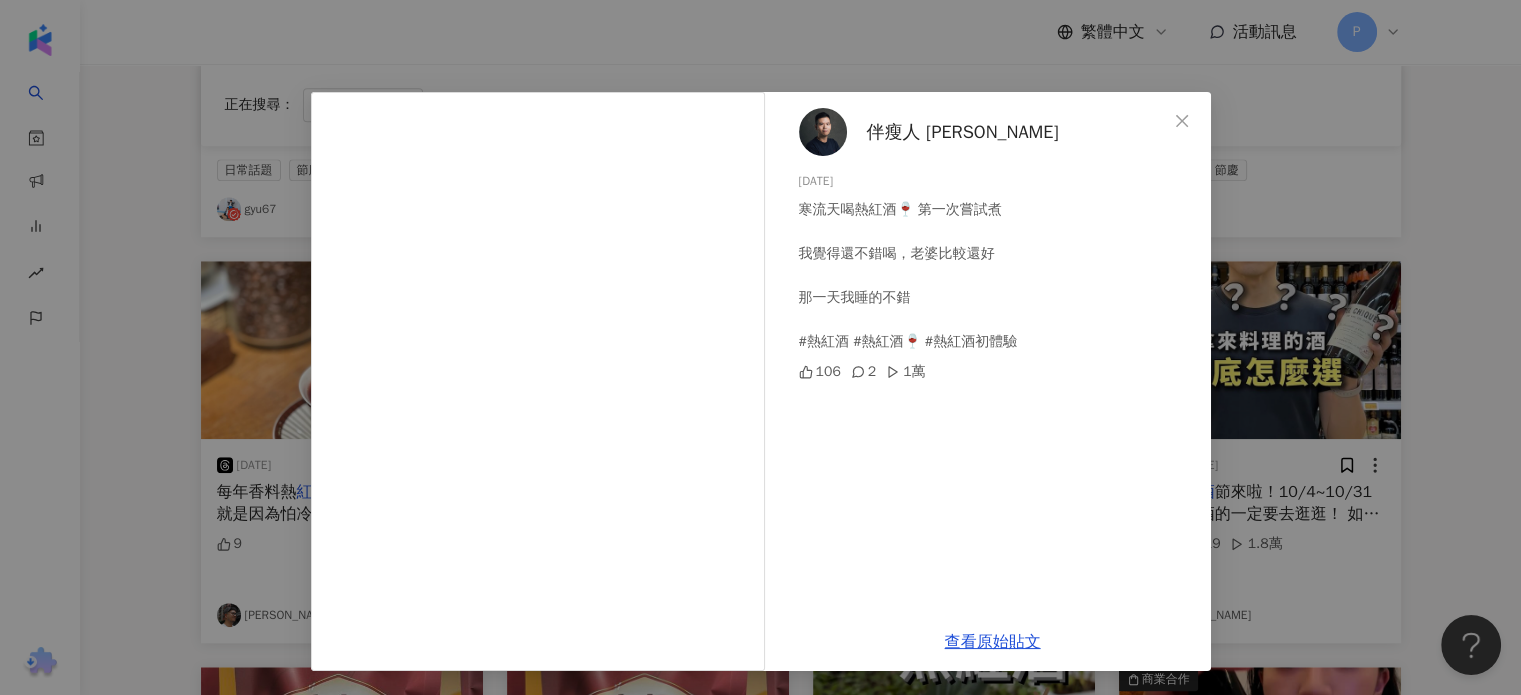 click on "伴瘦人 Eric 2025/1/19 寒流天喝熱紅酒🍷 第一次嘗試煮
我覺得還不錯喝，老婆比較還好
那一天我睡的不錯
#熱紅酒 #熱紅酒🍷 #熱紅酒初體驗 106 2 1萬 查看原始貼文" at bounding box center (760, 347) 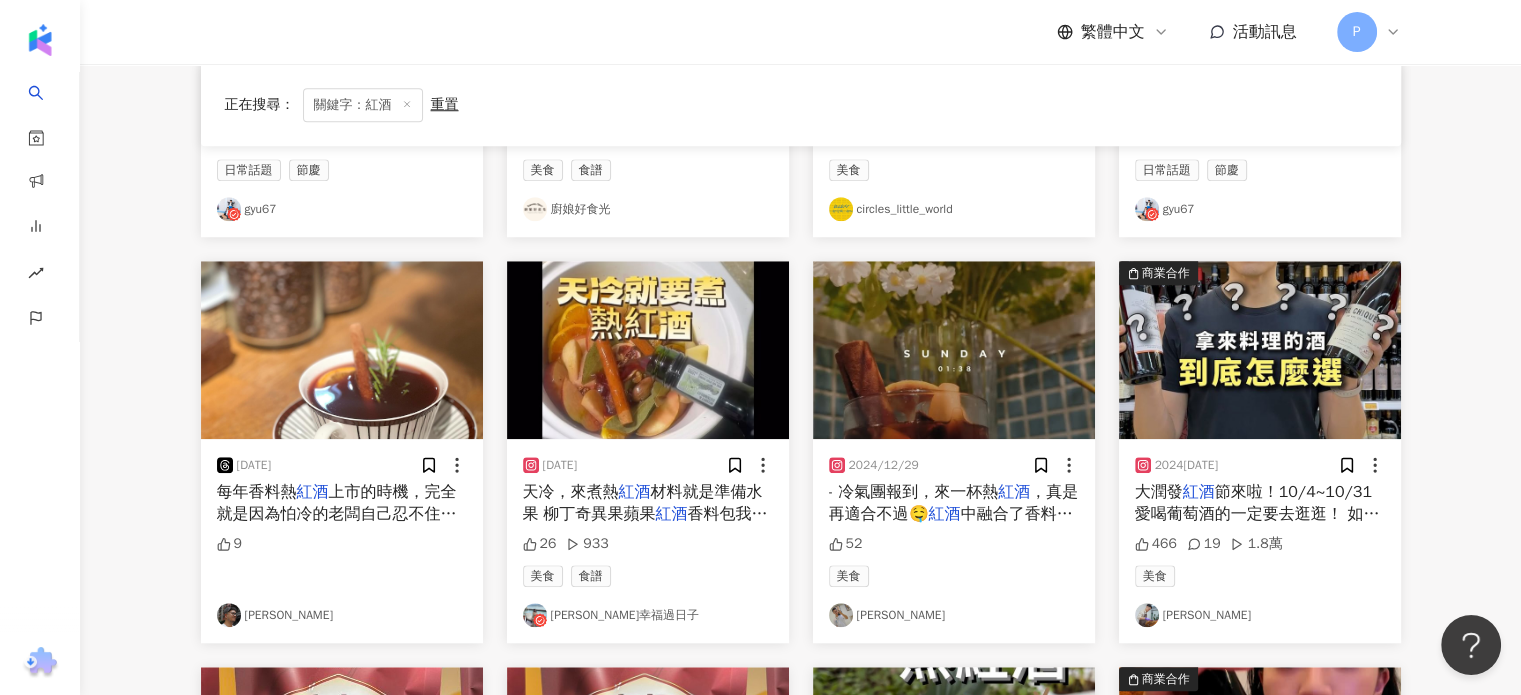 click on "節來啦！10/4~10/31
愛喝葡萄酒的一定要去逛逛！
如何挑選料理用的葡萄酒呢？
1️⃣ 看要做什麼料理！
🥂白酒：海鮮、魚、雞
🍷" at bounding box center [1259, 537] 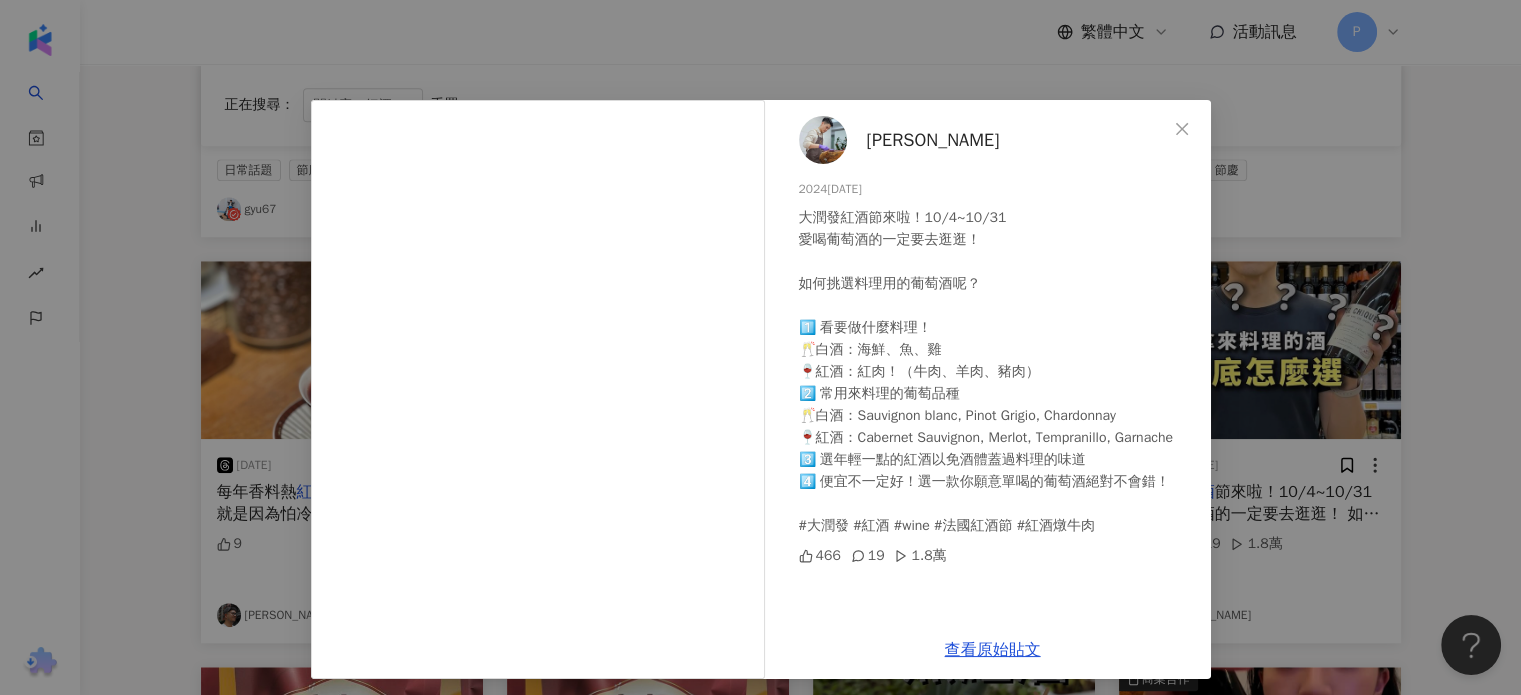 click on "Ricky yang 楊尚儒 2024/10/12 大潤發紅酒節來啦！10/4~10/31
愛喝葡萄酒的一定要去逛逛！
如何挑選料理用的葡萄酒呢？
1️⃣ 看要做什麼料理！
🥂白酒：海鮮、魚、雞
🍷紅酒：紅肉！（牛肉、羊肉、豬肉）
2️⃣ 常用來料理的葡萄品種
🥂白酒：Sauvignon blanc, Pinot Grigio, Chardonnay
🍷紅酒：Cabernet Sauvignon, Merlot, Tempranillo, Garnache
3️⃣ 選年輕一點的紅酒以免酒體蓋過料理的味道
4️⃣ 便宜不一定好！選一款你願意單喝的葡萄酒絕對不會錯！
#大潤發 #紅酒 #wine #法國紅酒節 #紅酒燉牛肉 466 19 1.8萬 查看原始貼文" at bounding box center [760, 347] 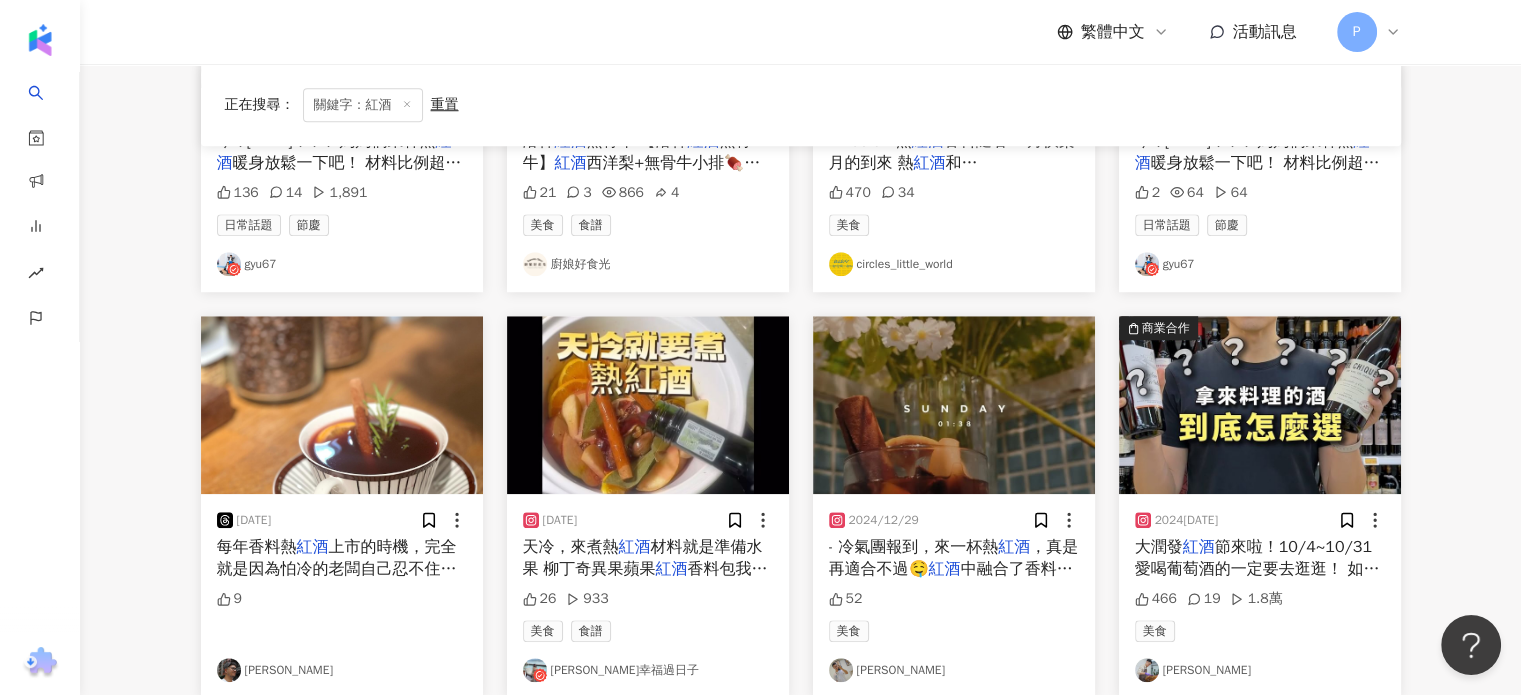 scroll, scrollTop: 1608, scrollLeft: 0, axis: vertical 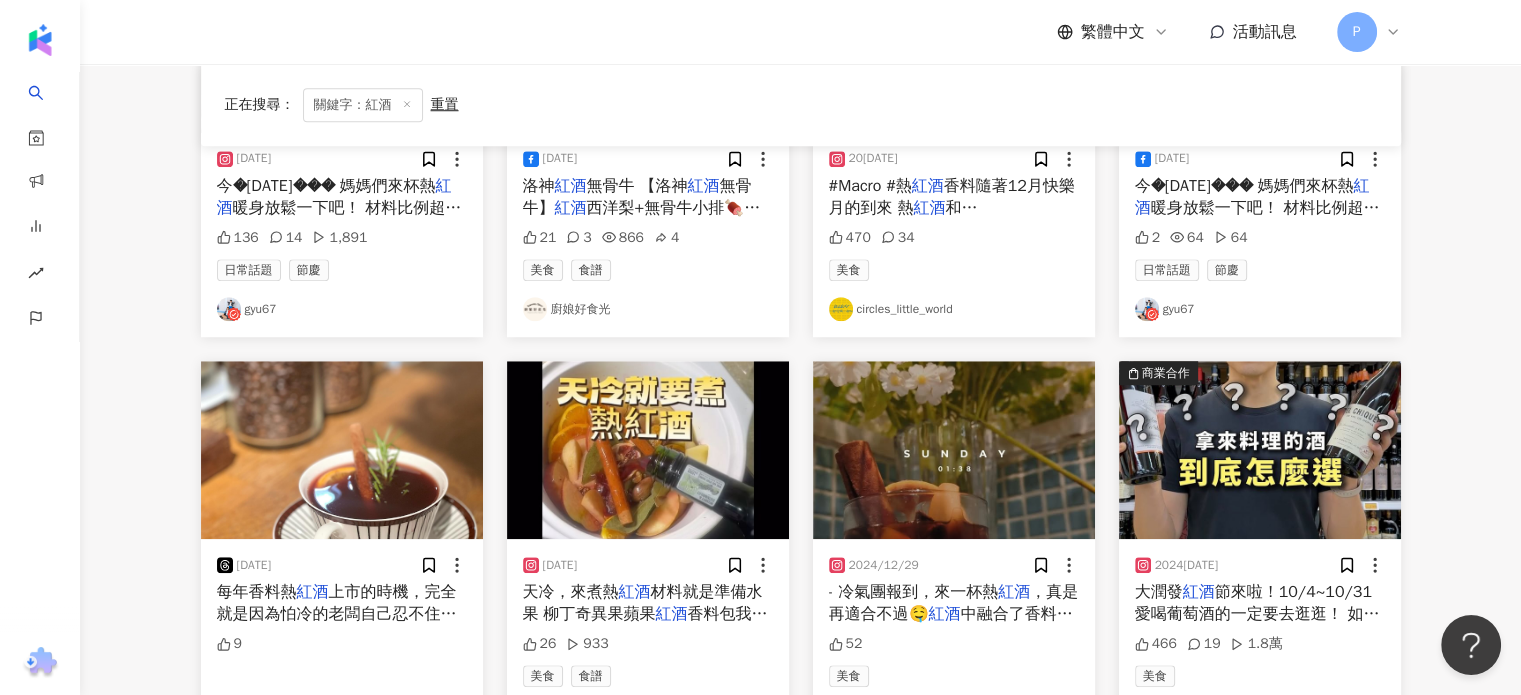 click on "材料就是準備水果
柳丁奇異果蘋果" at bounding box center [643, 603] 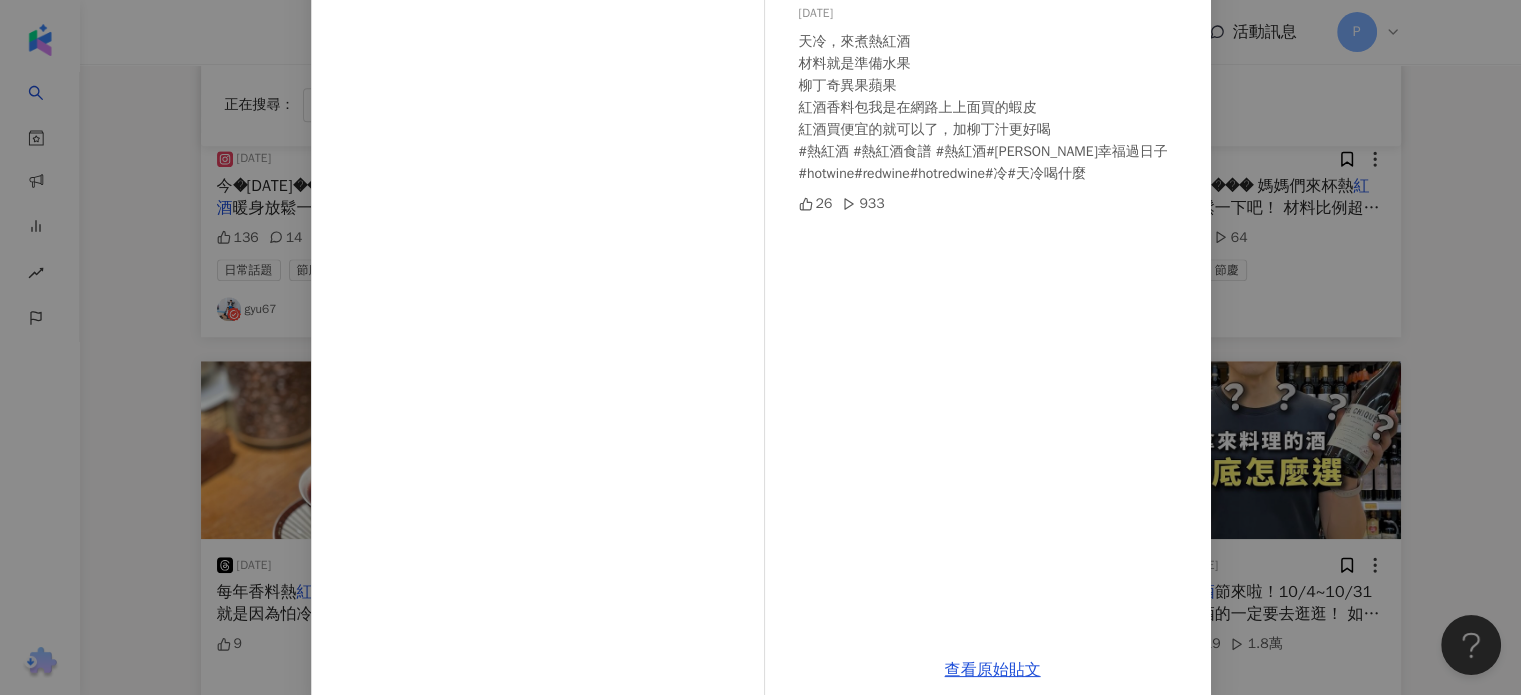 scroll, scrollTop: 200, scrollLeft: 0, axis: vertical 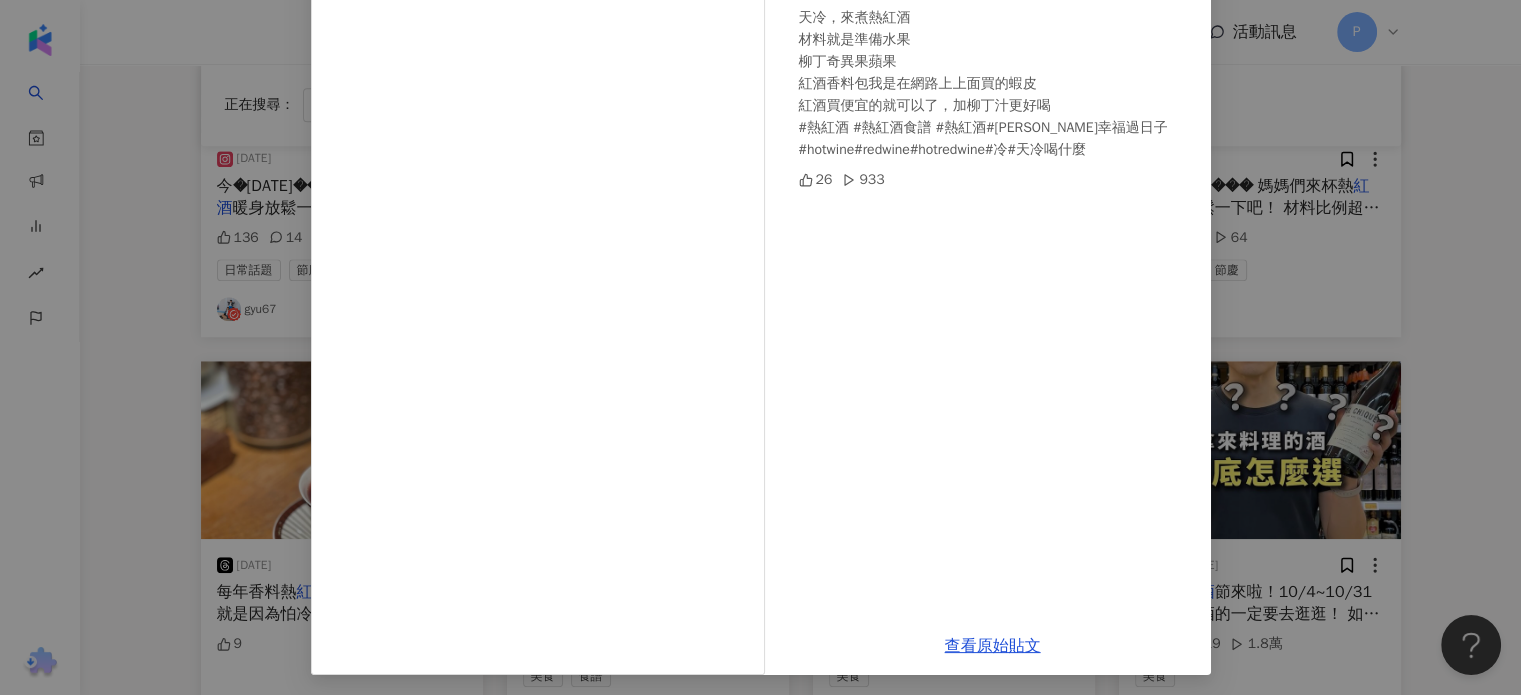 click on "瑪姫幸福過日子 2024/2/25 天冷，來煮熱紅酒
材料就是準備水果
柳丁奇異果蘋果
紅酒香料包我是在網路上上面買的蝦皮
紅酒買便宜的就可以了，加柳丁汁更好喝
#熱紅酒 #熱紅酒食譜 #熱紅酒#瑪姬幸福過日子 #hotwine#redwine#hotredwine#冷#天冷喝什麼 26 933 查看原始貼文" at bounding box center [760, 347] 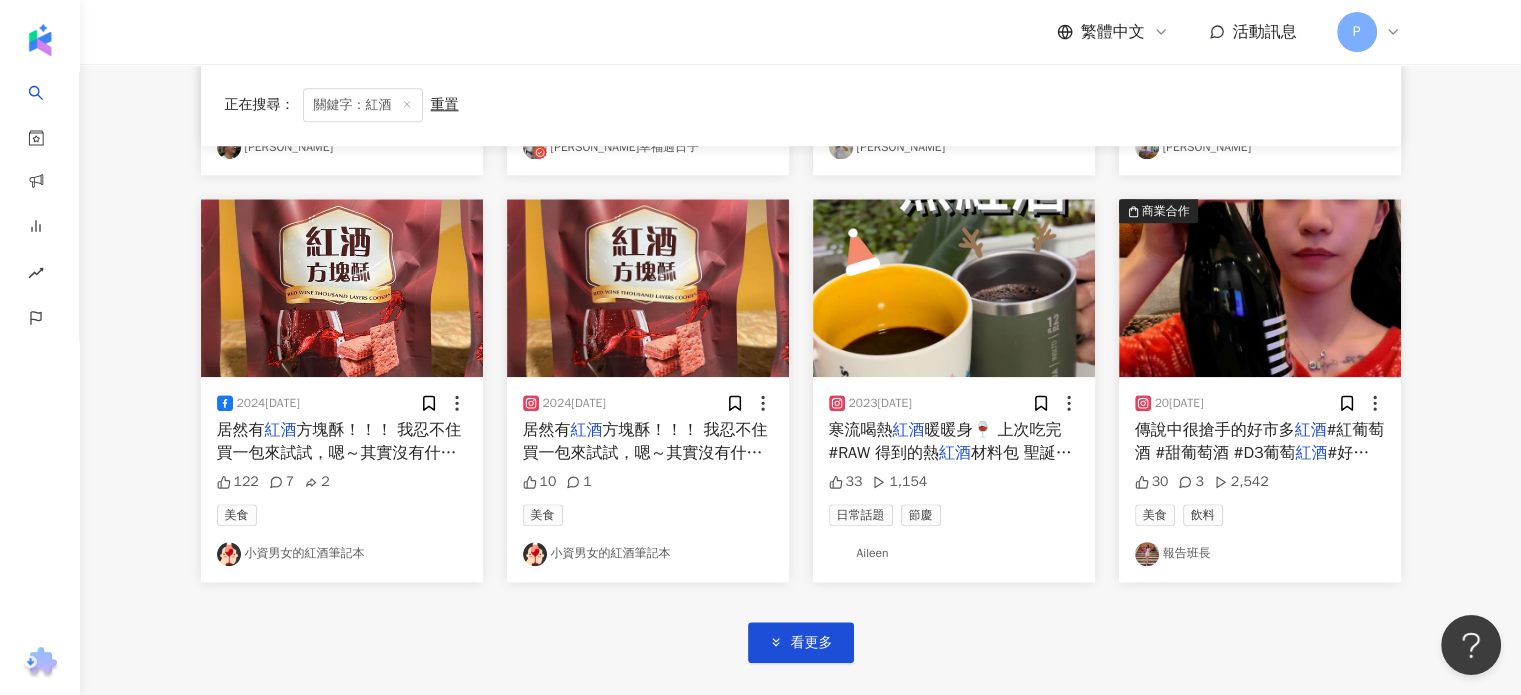 scroll, scrollTop: 2208, scrollLeft: 0, axis: vertical 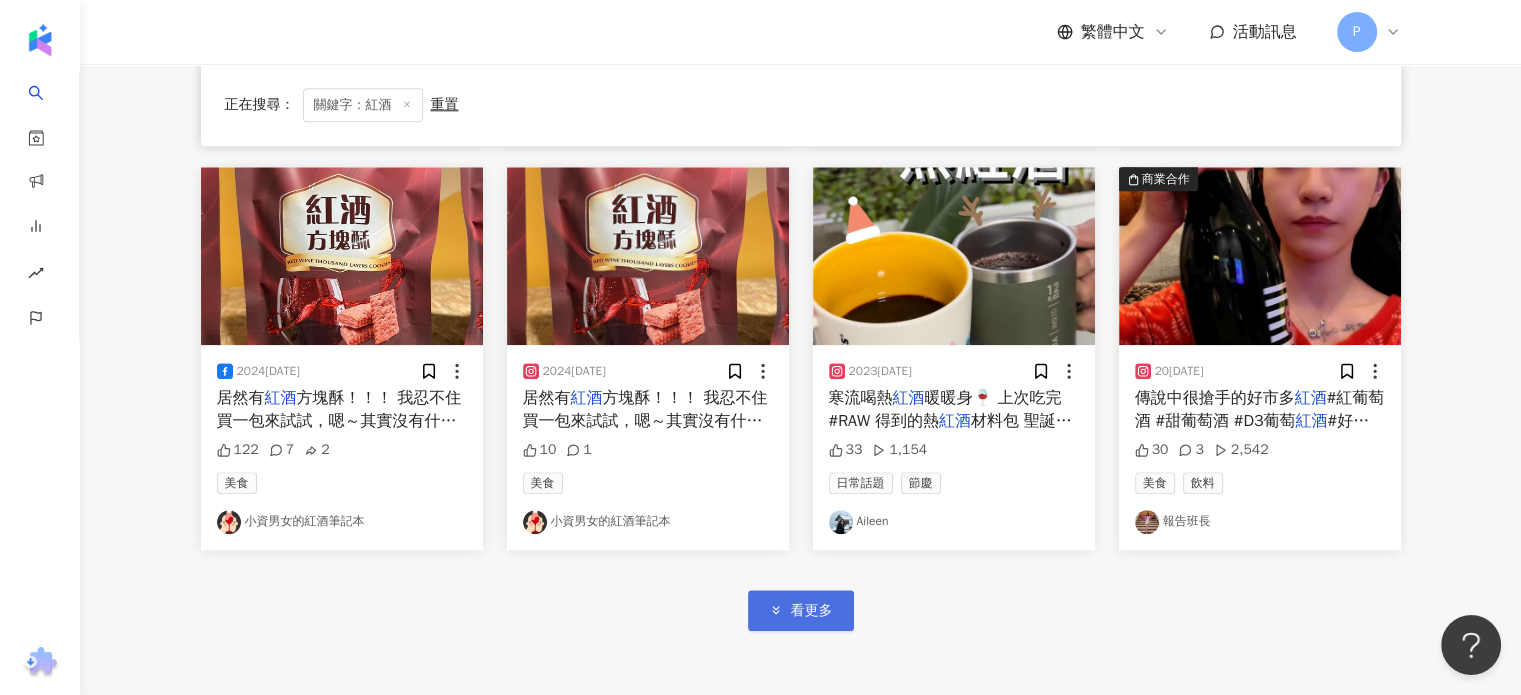 click on "看更多" at bounding box center [801, 610] 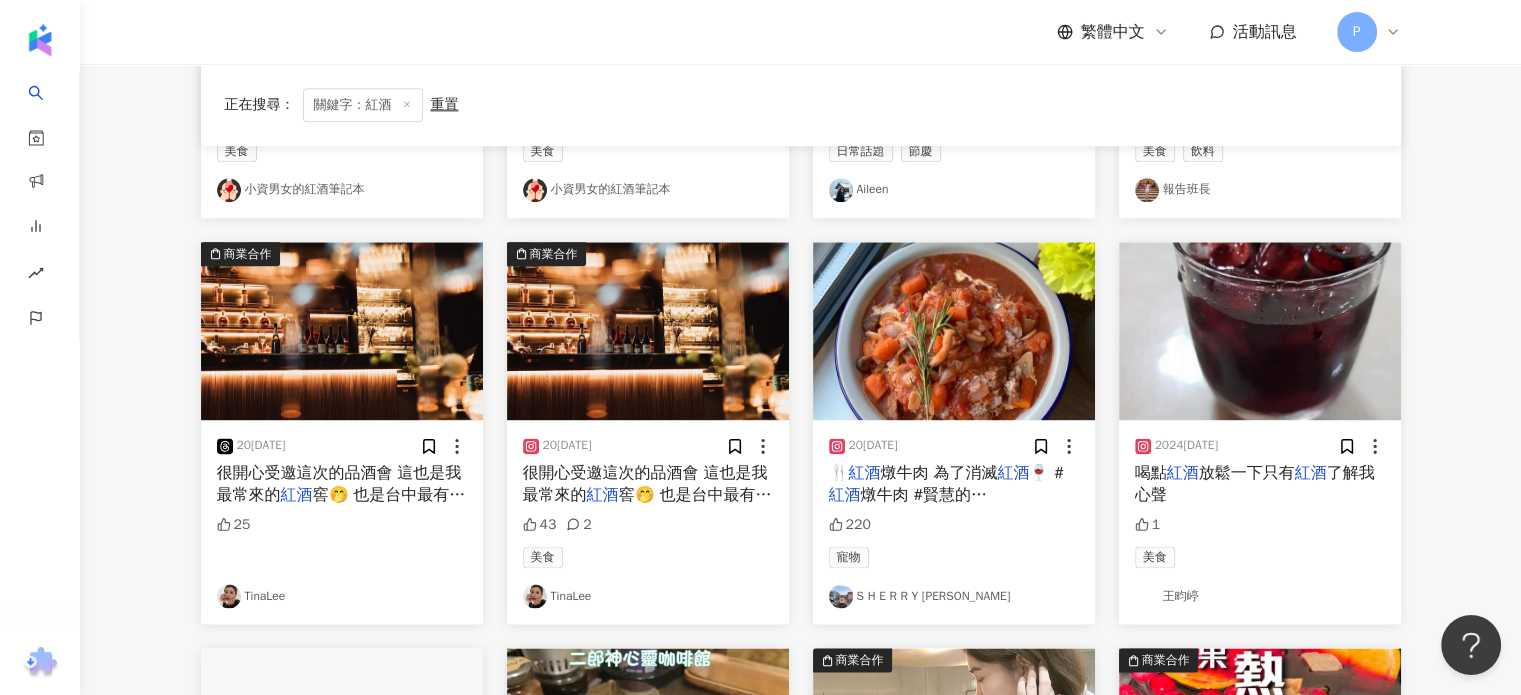 scroll, scrollTop: 2512, scrollLeft: 0, axis: vertical 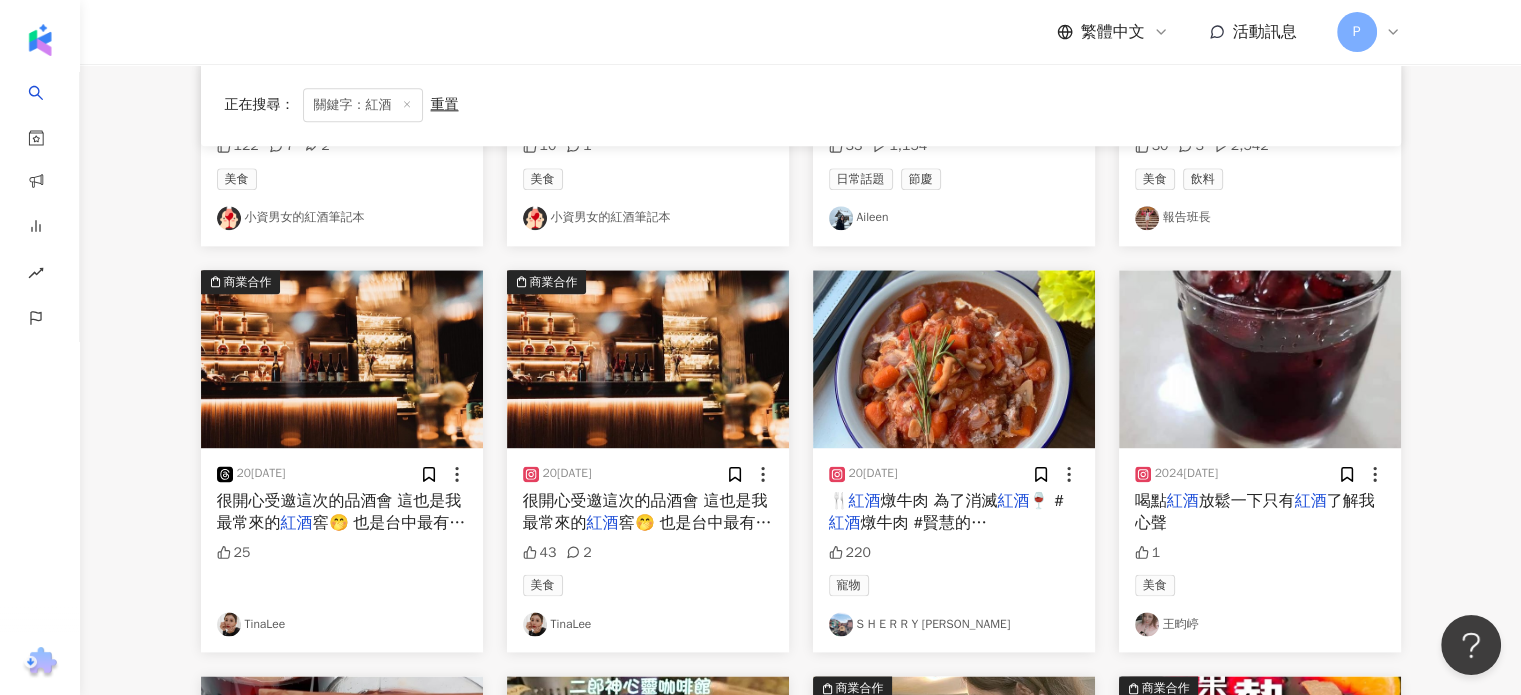 click on "窖🤭
也是台中最有質感的酒窖
從裝潢到軟件的挑選
都很有品味" at bounding box center [648, 545] 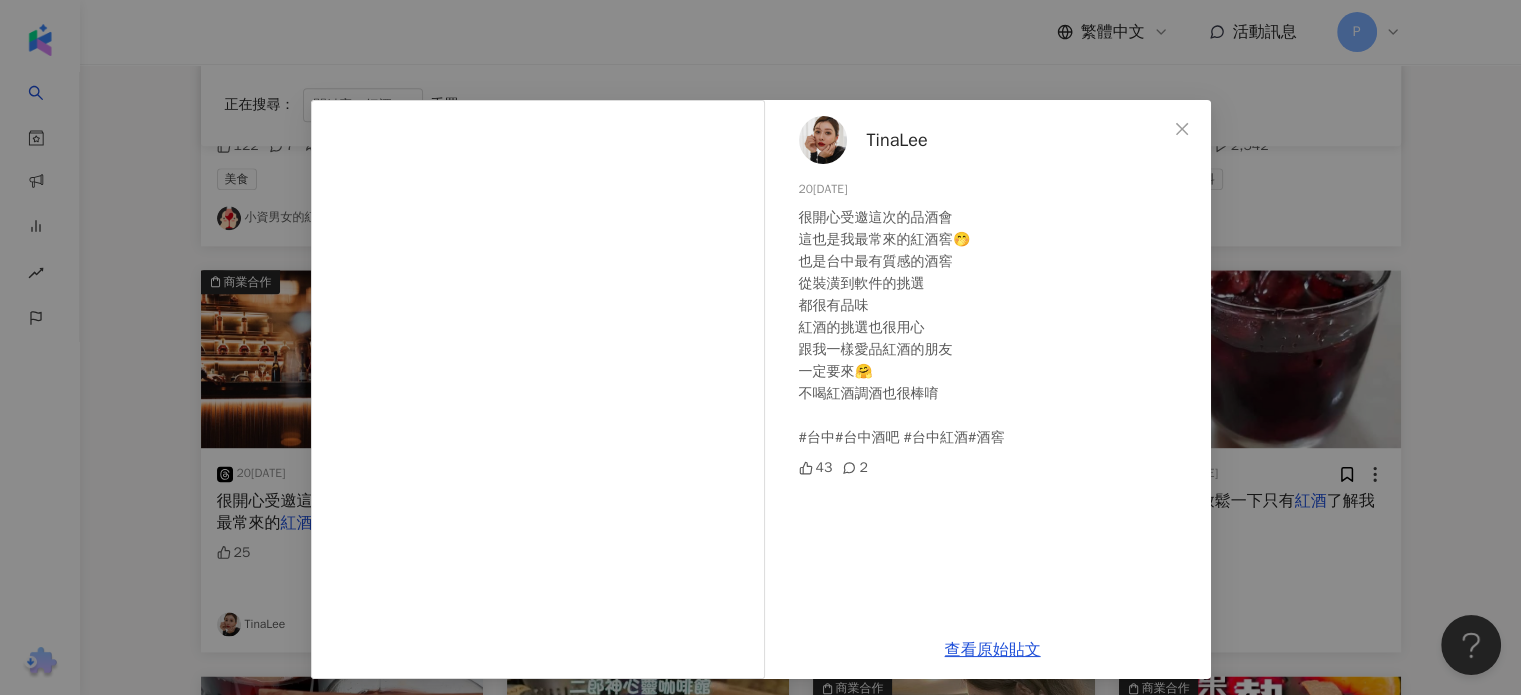 click on "TinaLee" at bounding box center [897, 140] 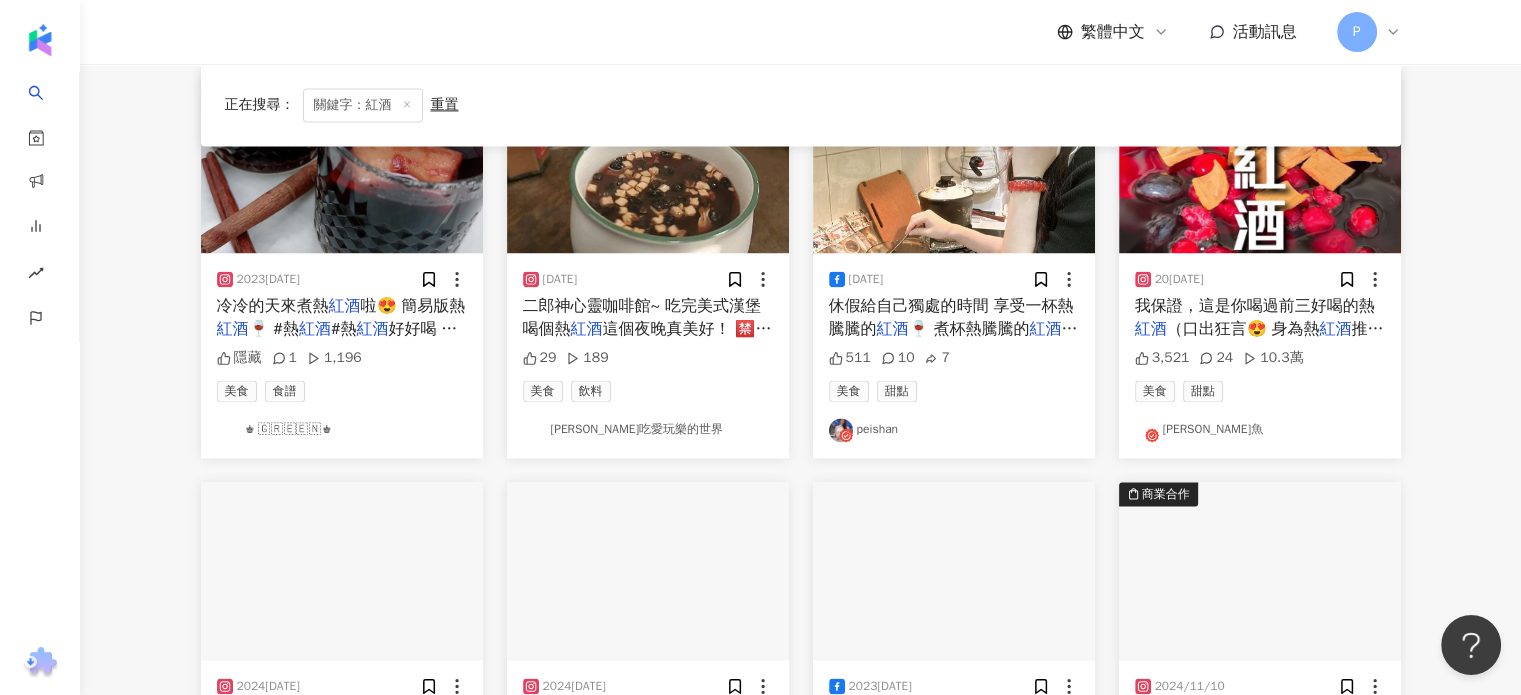 scroll, scrollTop: 3112, scrollLeft: 0, axis: vertical 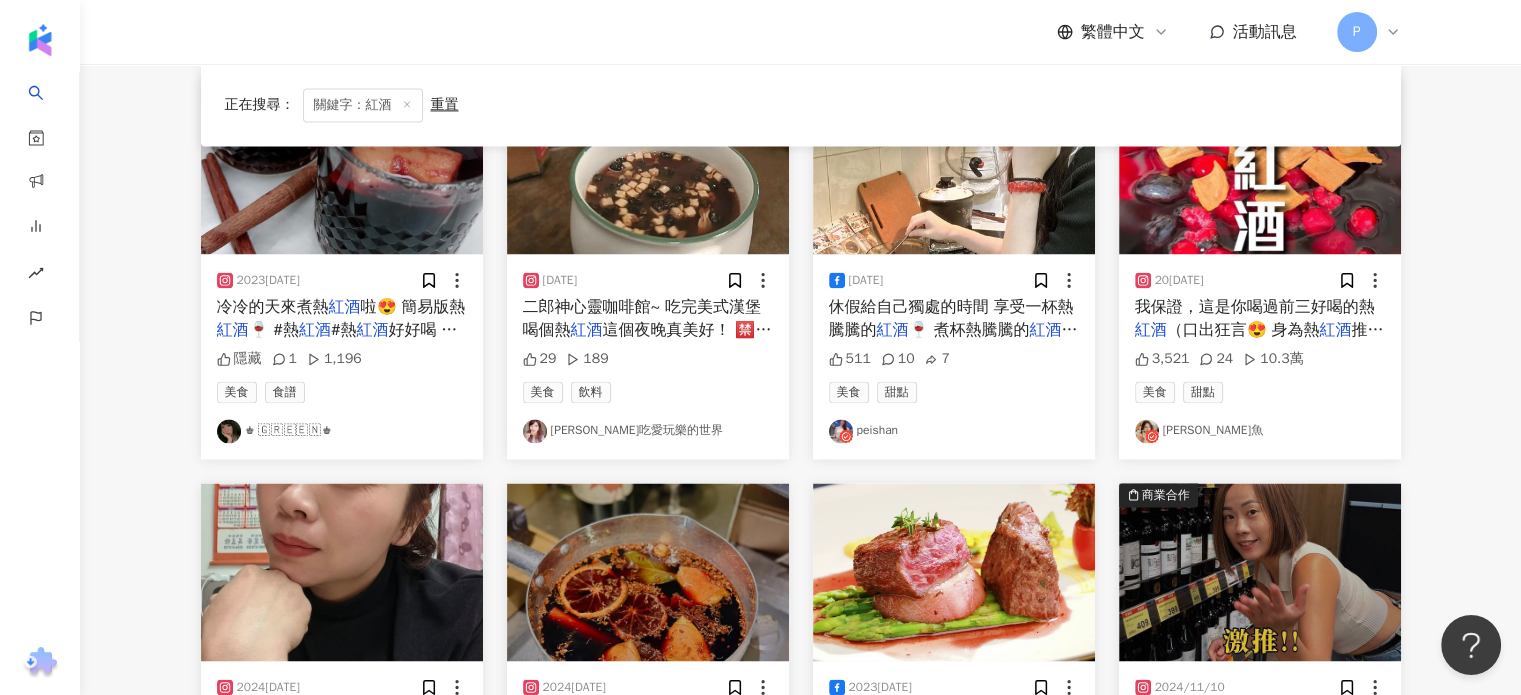 click on "🍷
煮杯熱騰騰的" at bounding box center [969, 330] 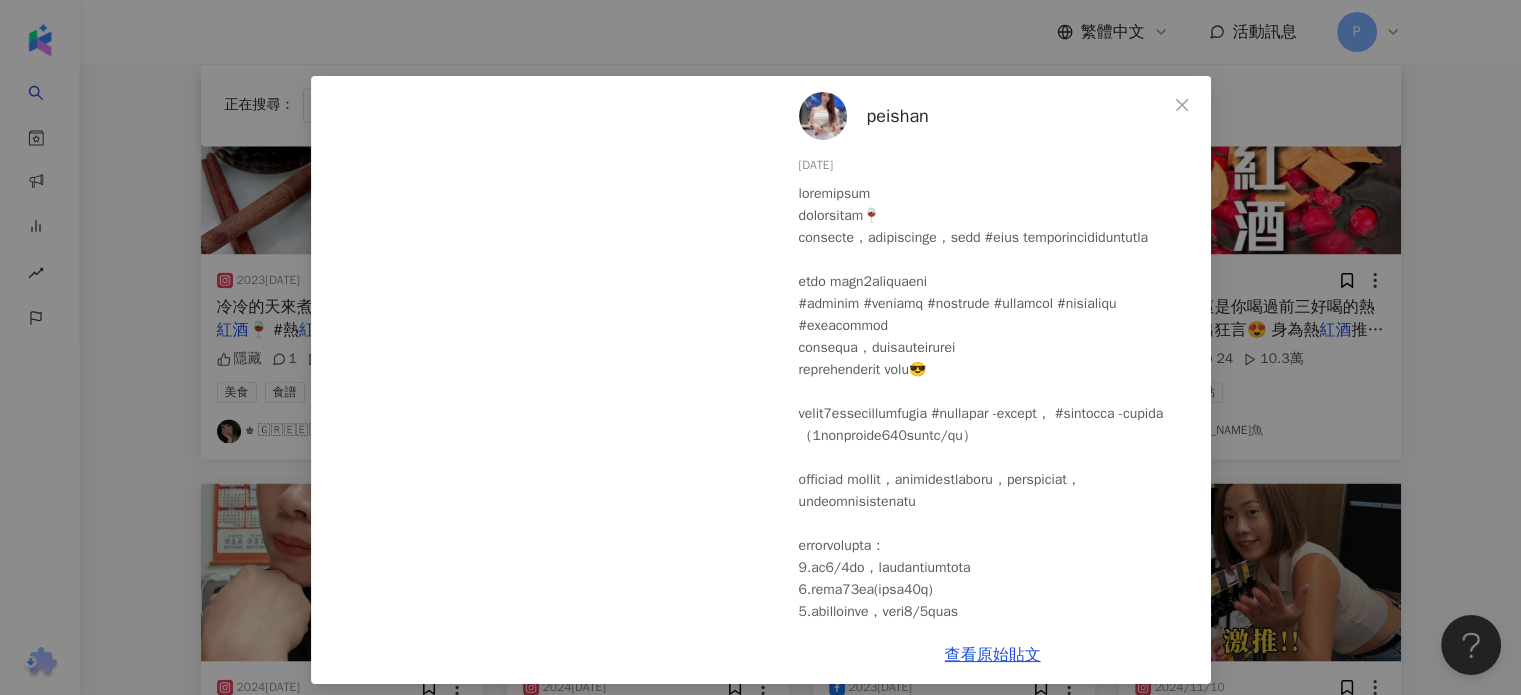 scroll, scrollTop: 36, scrollLeft: 0, axis: vertical 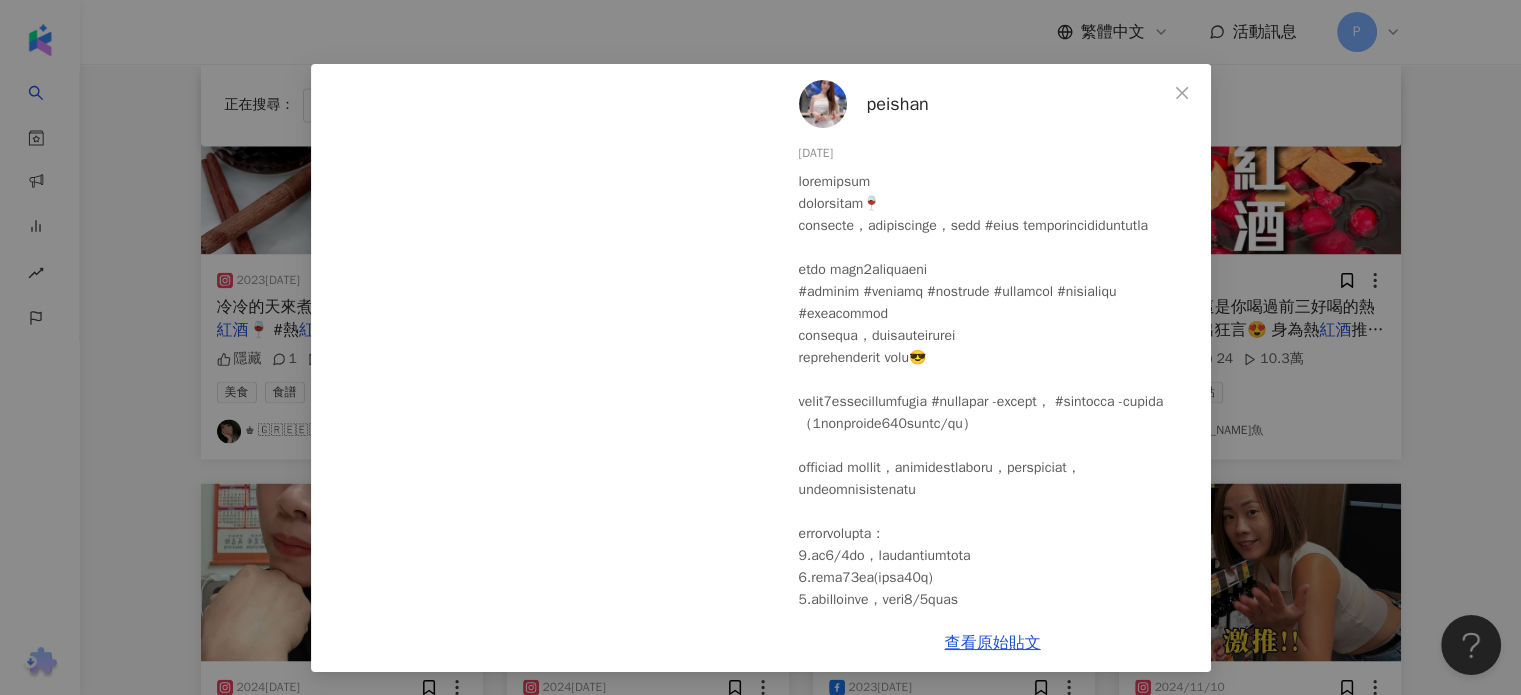 click on "peishan 2023/10/27 511 10 7 查看原始貼文" at bounding box center [760, 347] 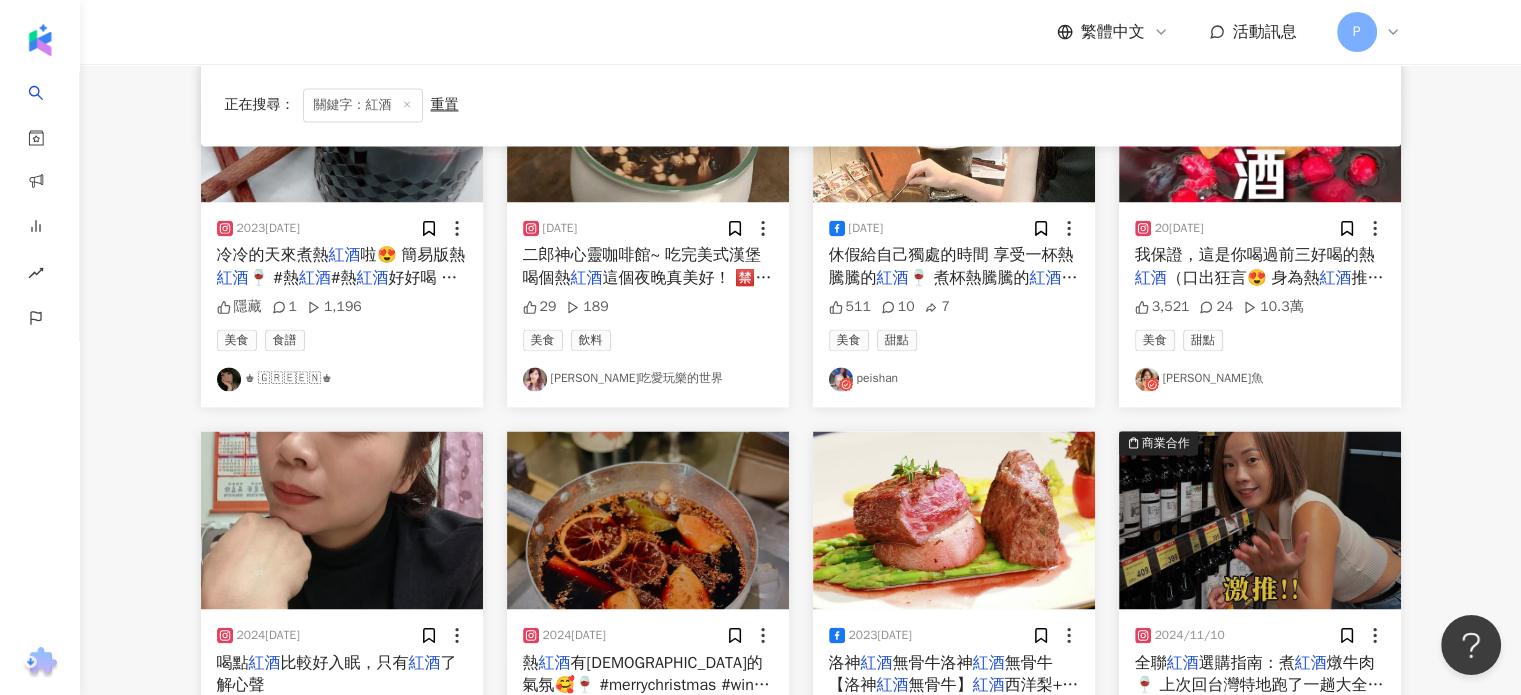 scroll, scrollTop: 3312, scrollLeft: 0, axis: vertical 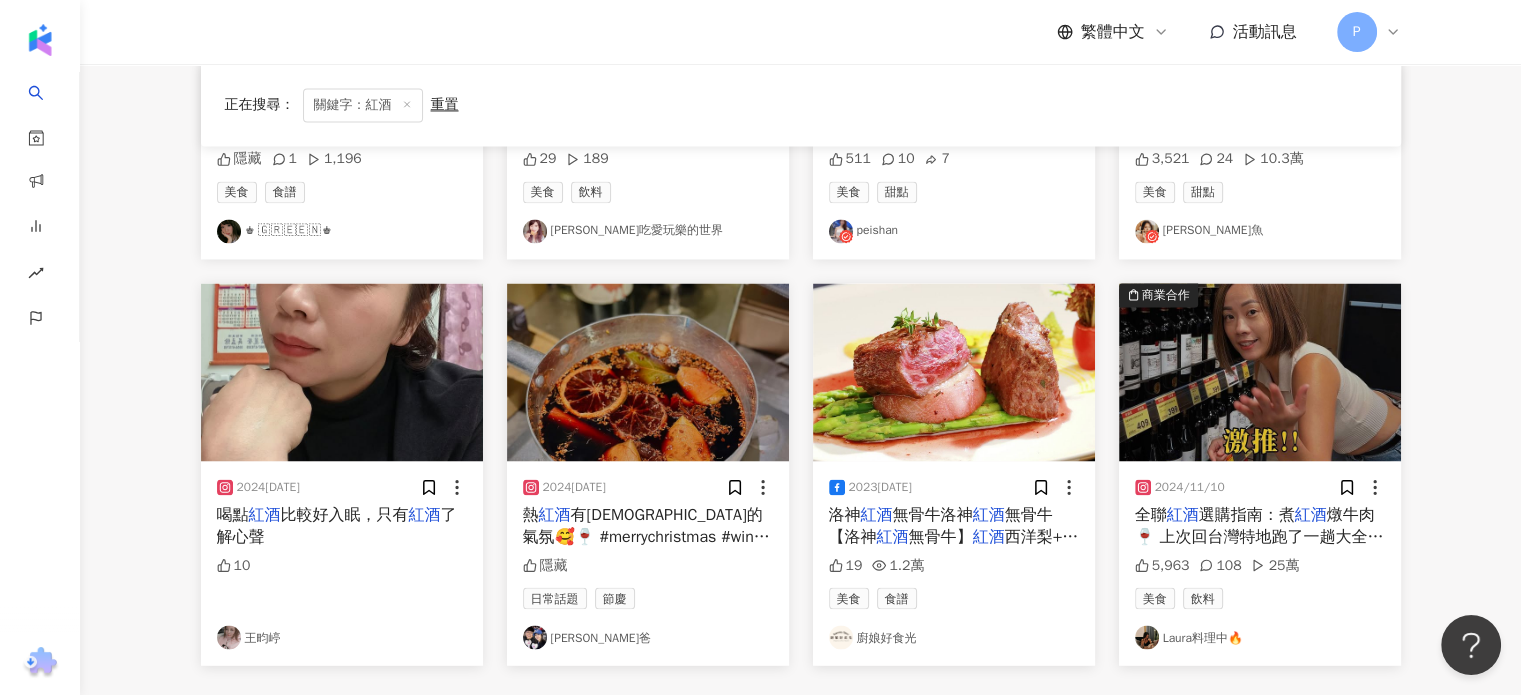 click on "選購指南：煮" at bounding box center [1247, 514] 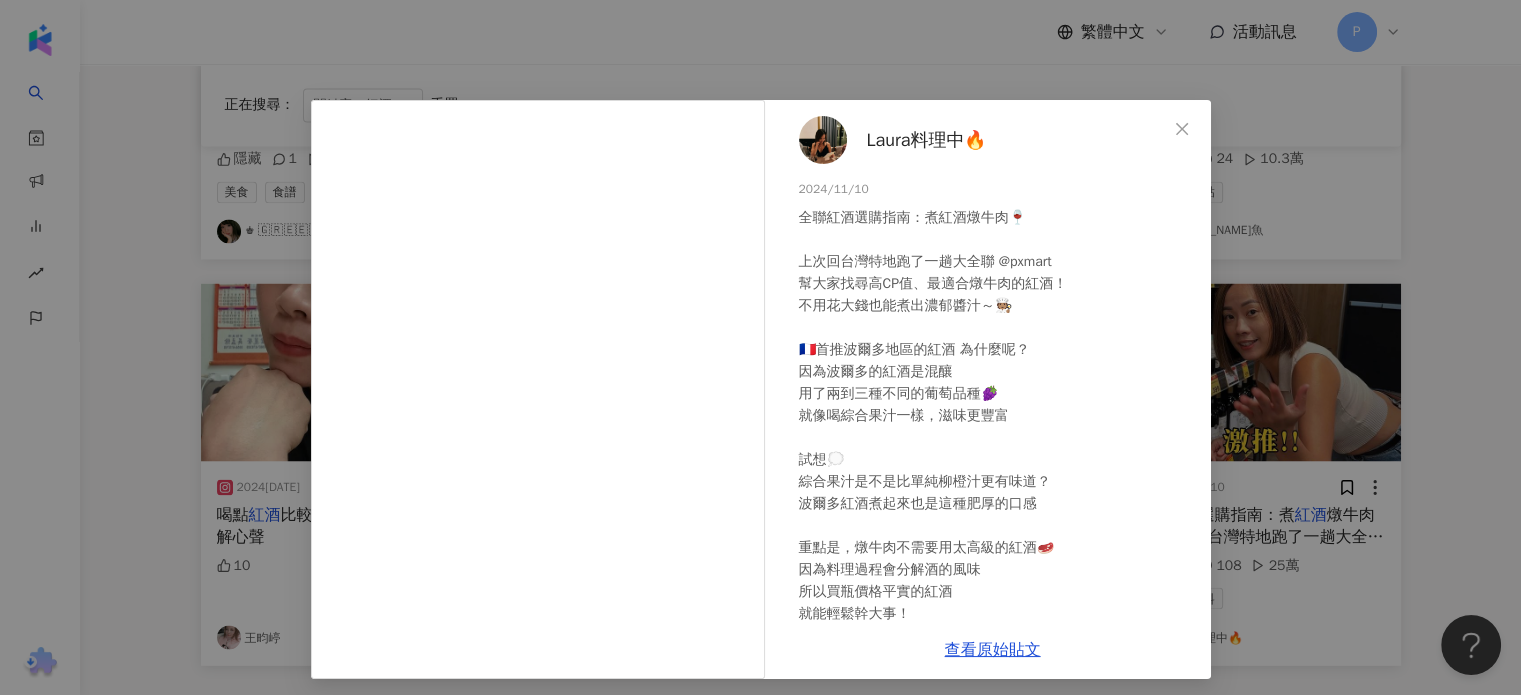 click on "Laura料理中🔥" at bounding box center [927, 140] 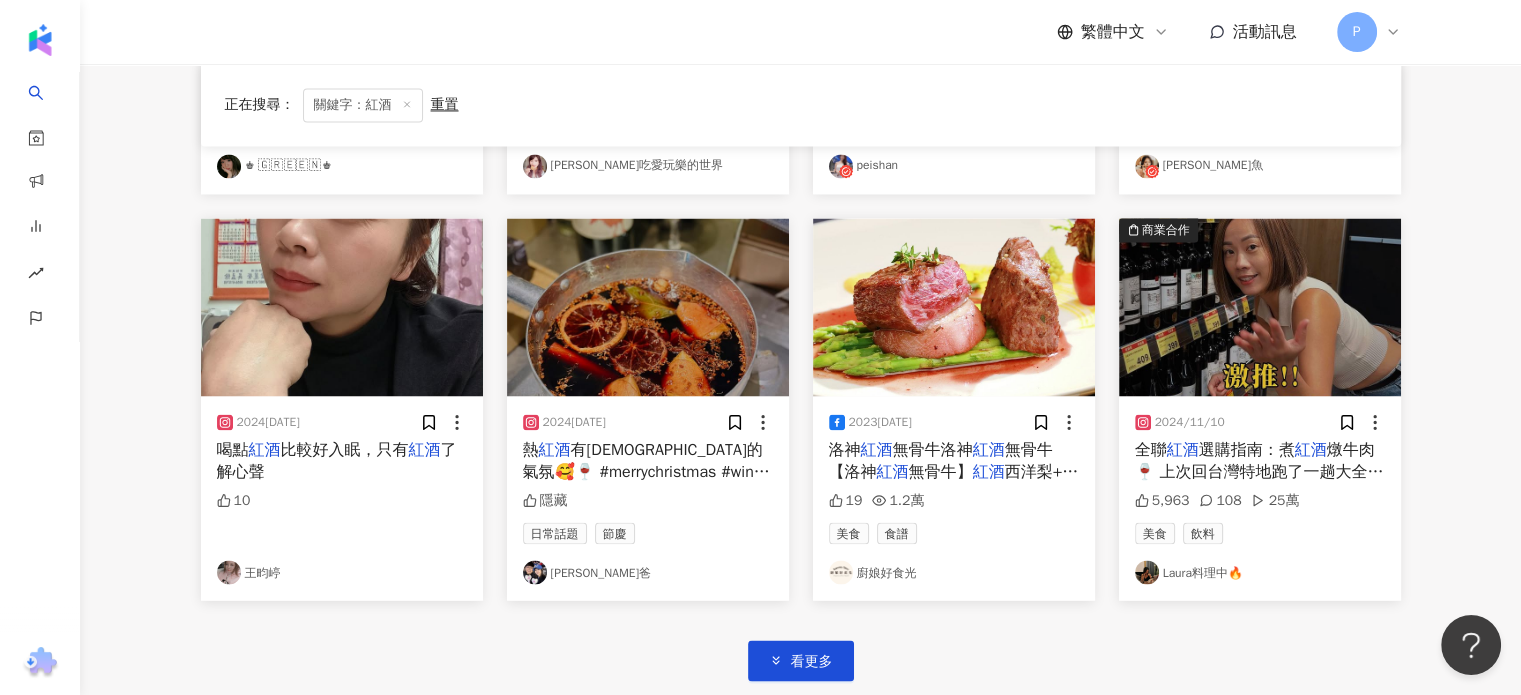 scroll, scrollTop: 3412, scrollLeft: 0, axis: vertical 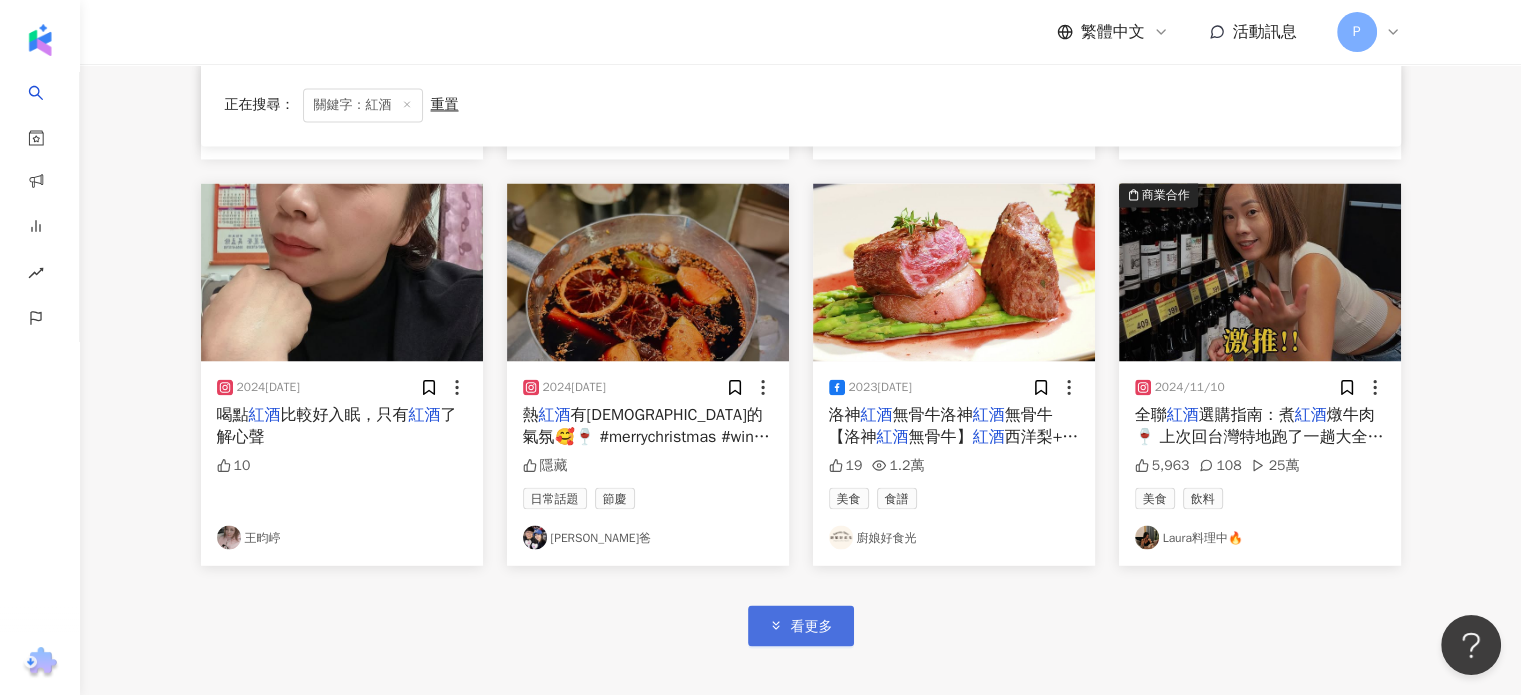 click on "看更多" at bounding box center [812, 626] 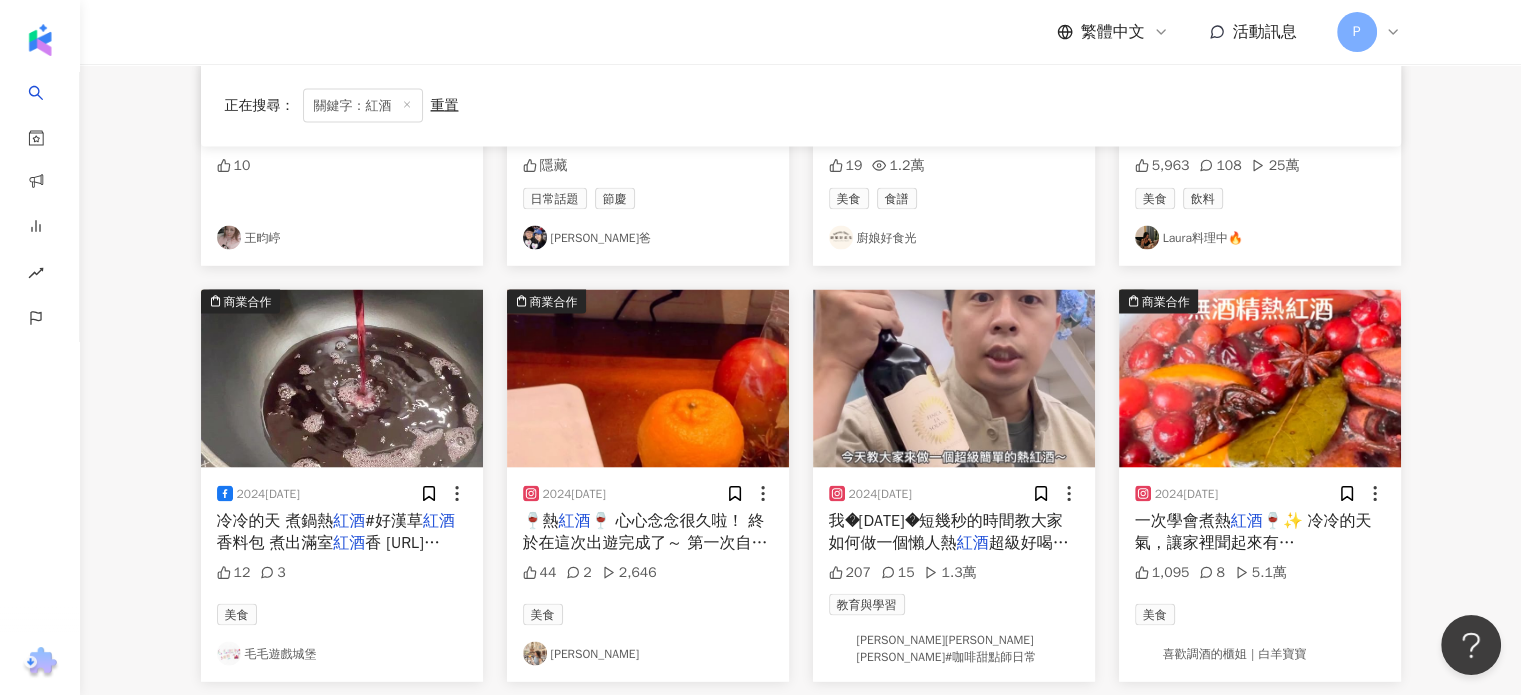scroll, scrollTop: 3812, scrollLeft: 0, axis: vertical 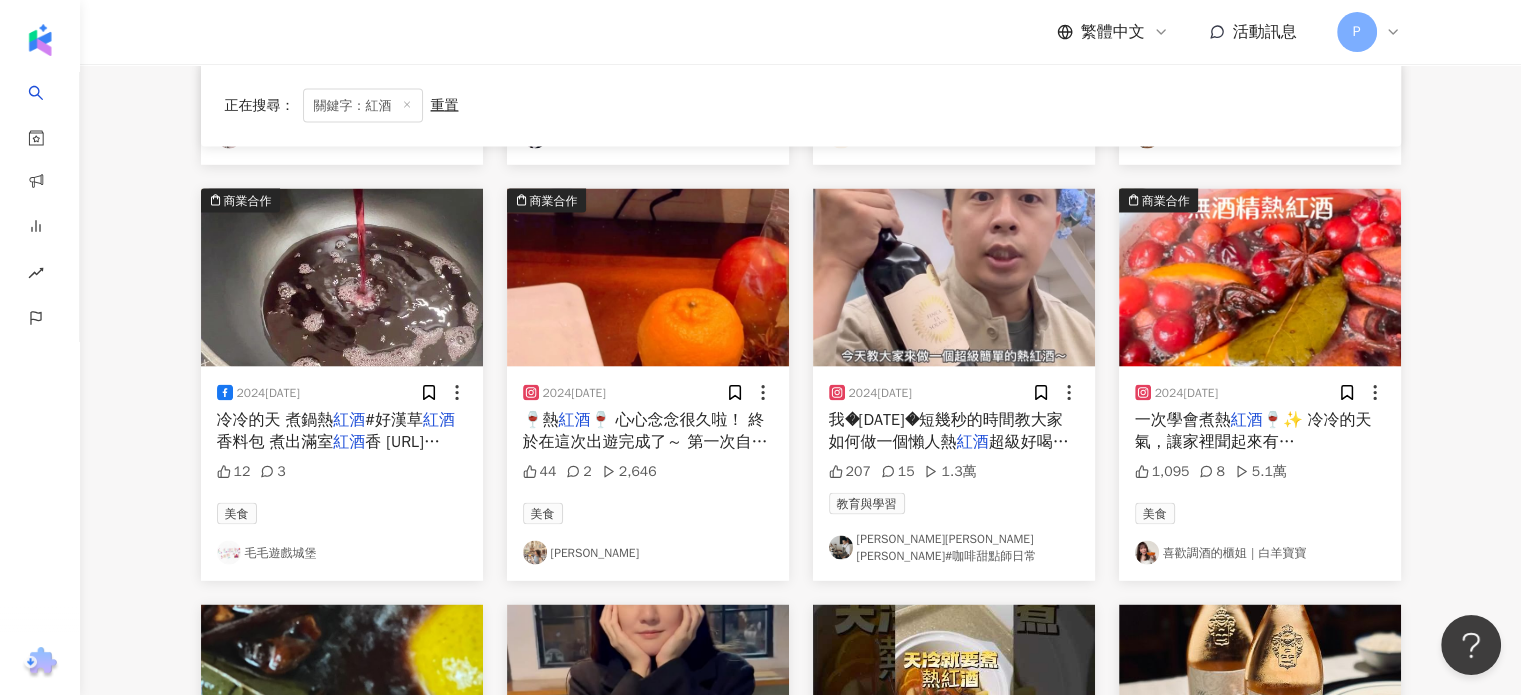 click on "我今天用簡短幾秒的時間教大家如何做一個懶人熱" at bounding box center [946, 431] 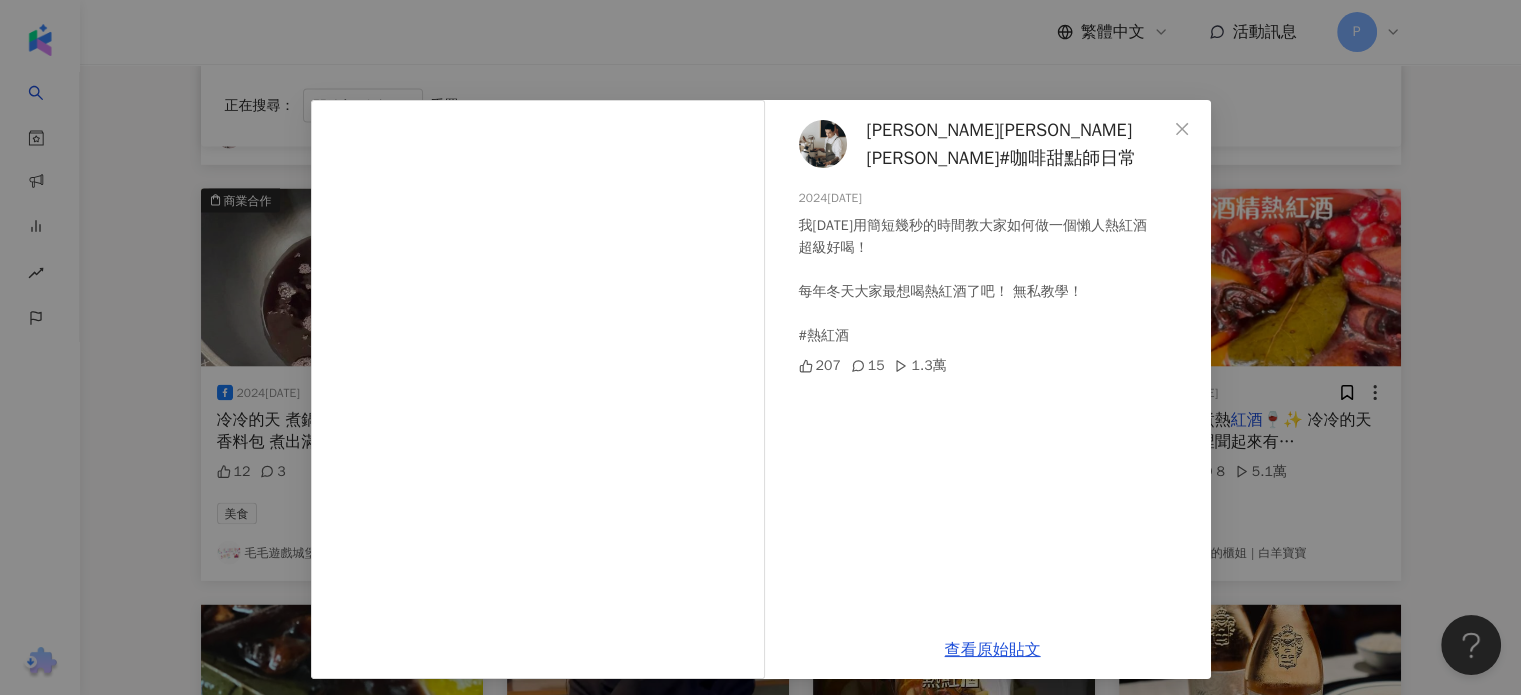 click on "韓胤薰Andy Han#咖啡甜點師日常" at bounding box center [1017, 144] 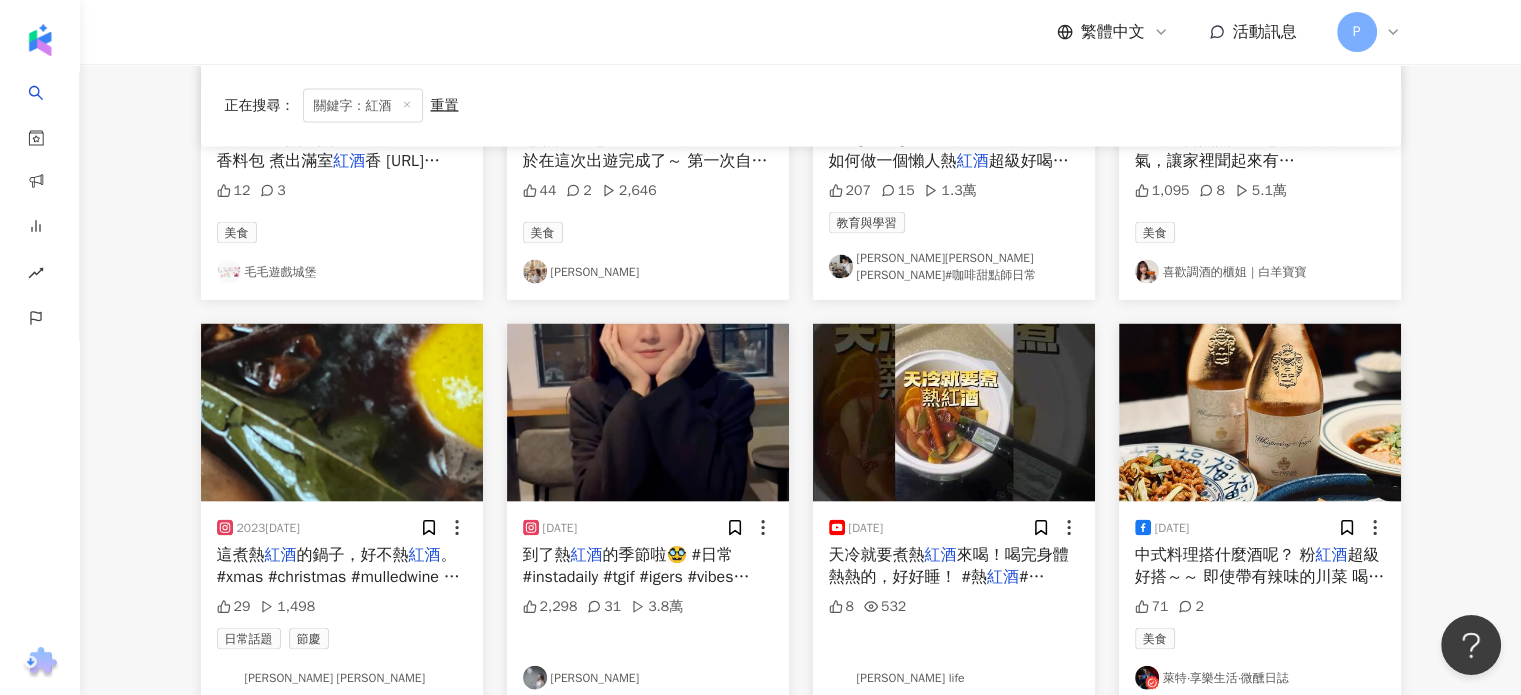 scroll, scrollTop: 4212, scrollLeft: 0, axis: vertical 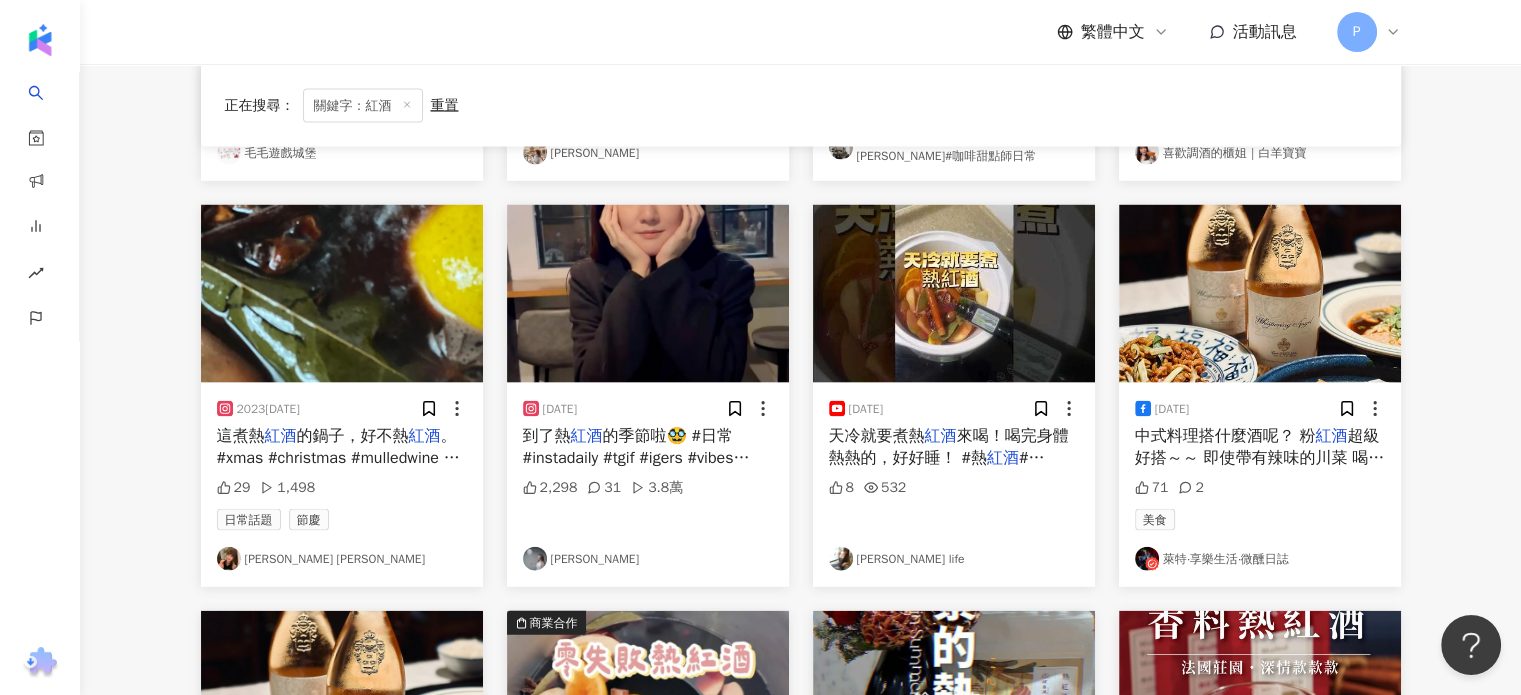 click on "的季節啦🥸
#日常 #instadaily #tgif #igers #vibes #videooftheday #insta #熱" at bounding box center (636, 458) 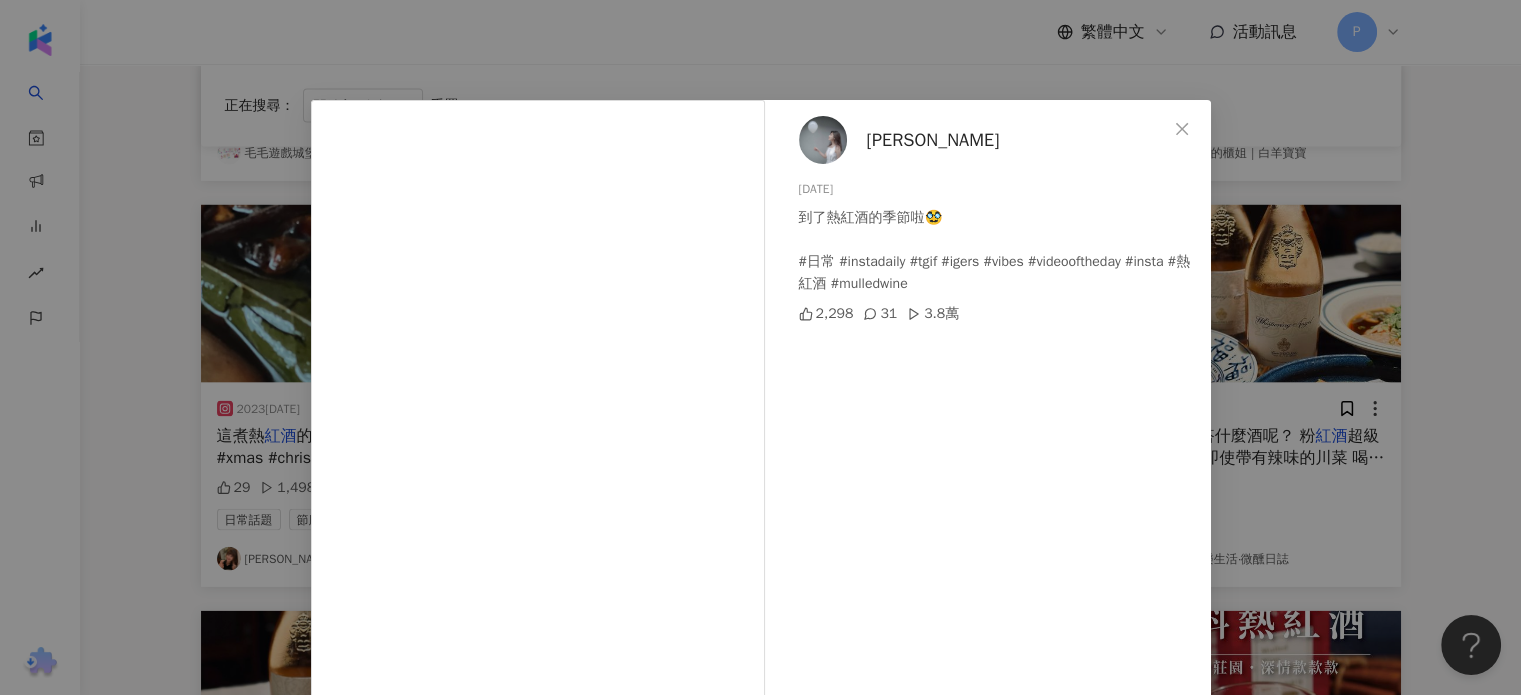 scroll, scrollTop: 0, scrollLeft: 0, axis: both 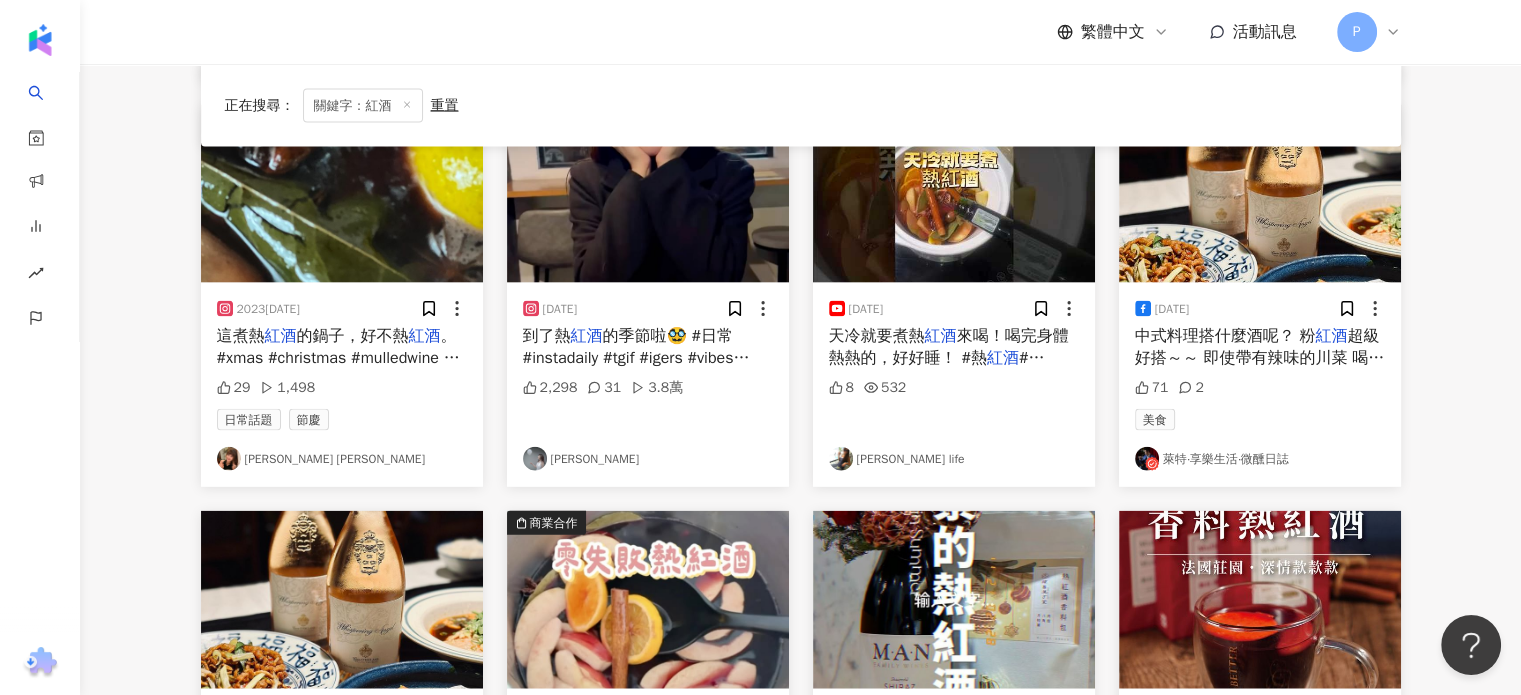 click on "中式料理搭什麼酒呢？
粉" at bounding box center [1225, 336] 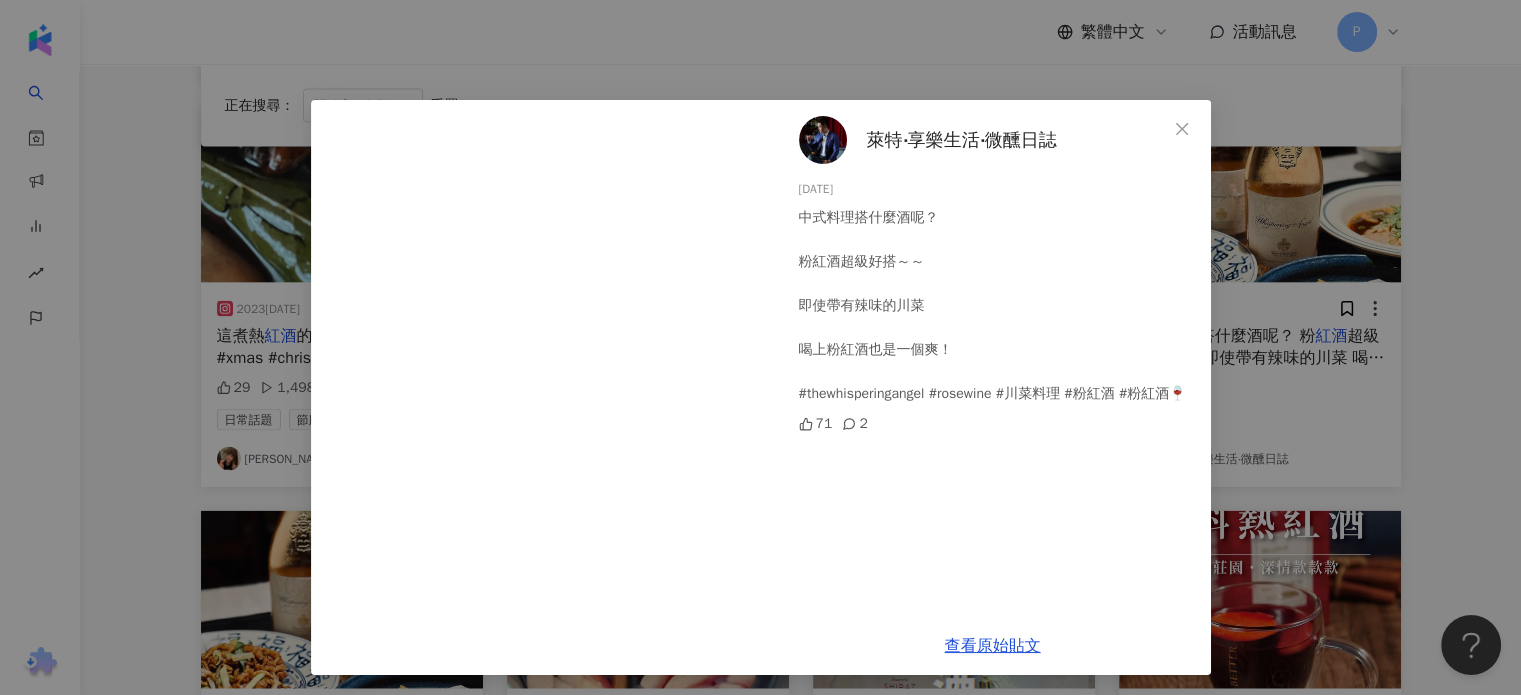 click on "萊特‧享樂生活‧微醺日誌" at bounding box center [962, 140] 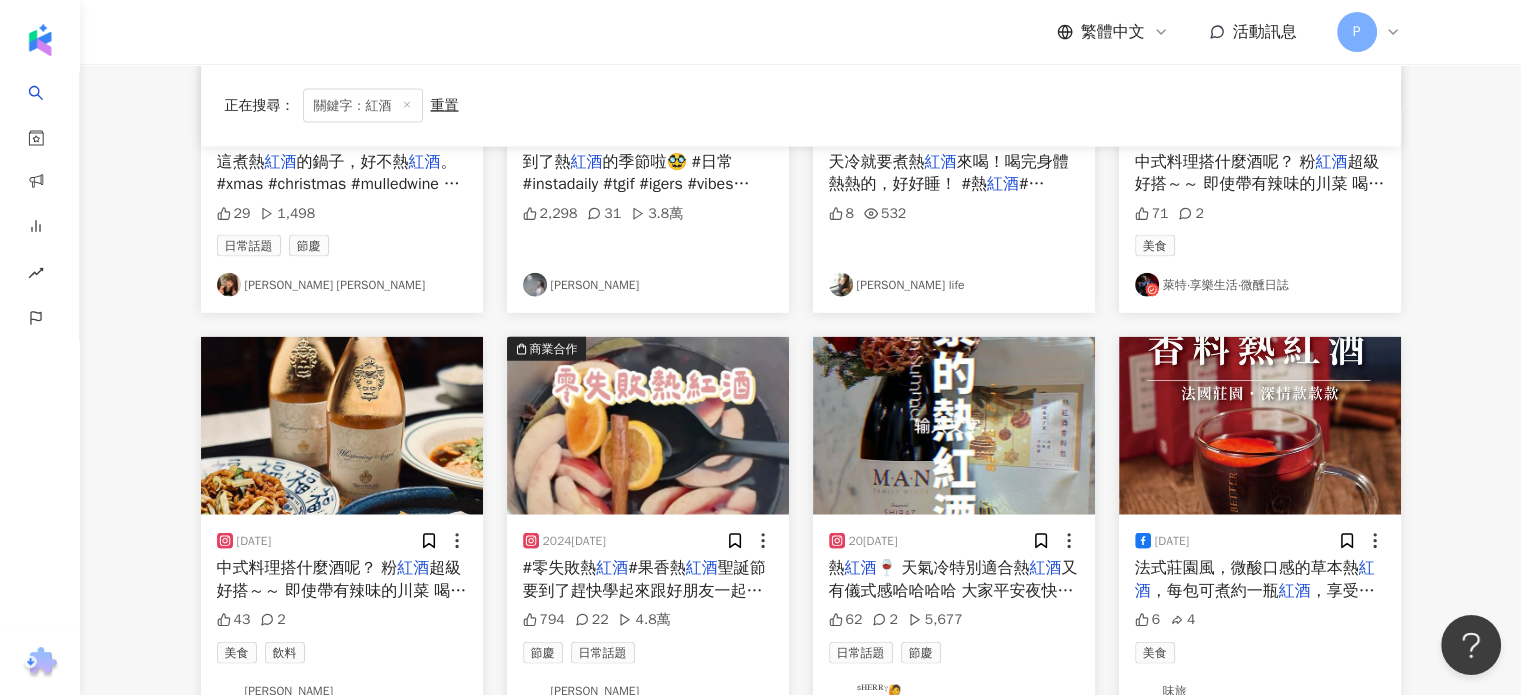 scroll, scrollTop: 4512, scrollLeft: 0, axis: vertical 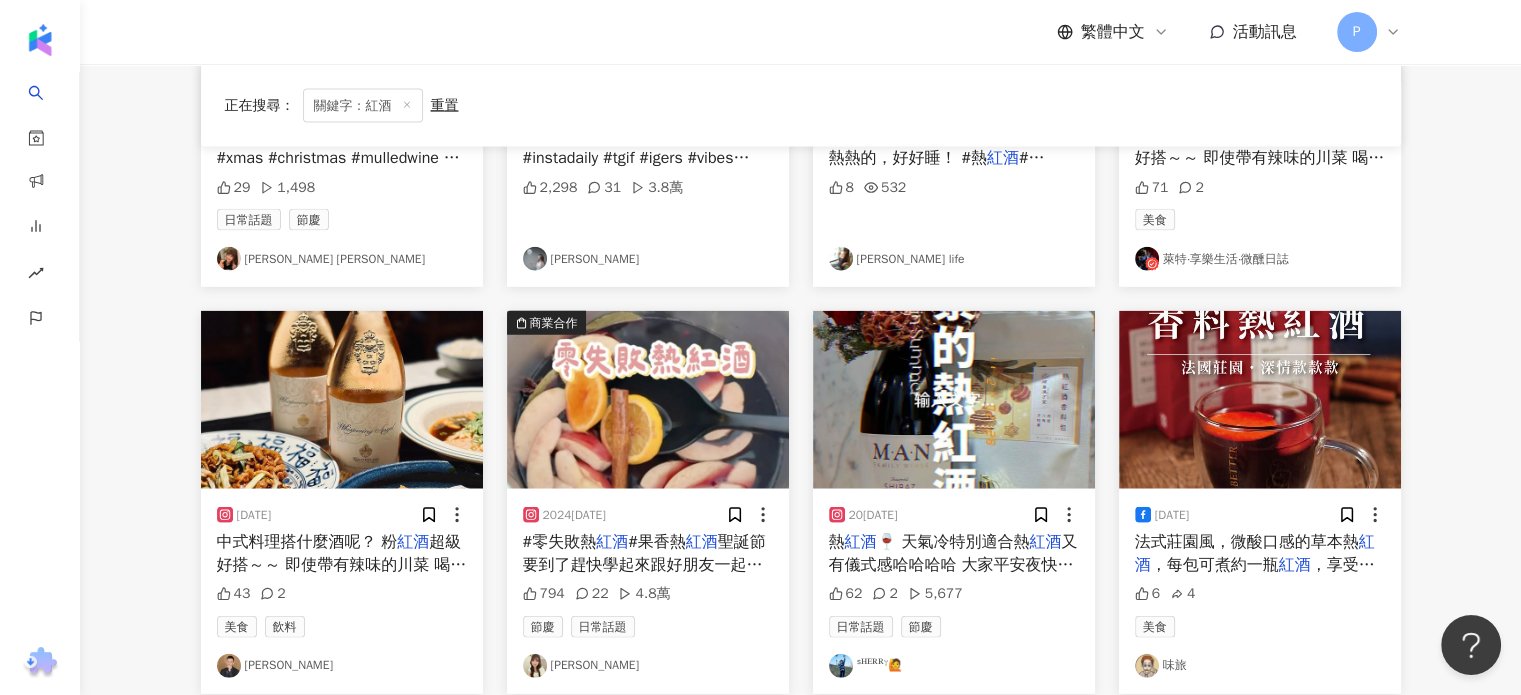 click on "聖誕節要到了趕快學起來跟好朋友一起喝
[材料]" at bounding box center (644, 564) 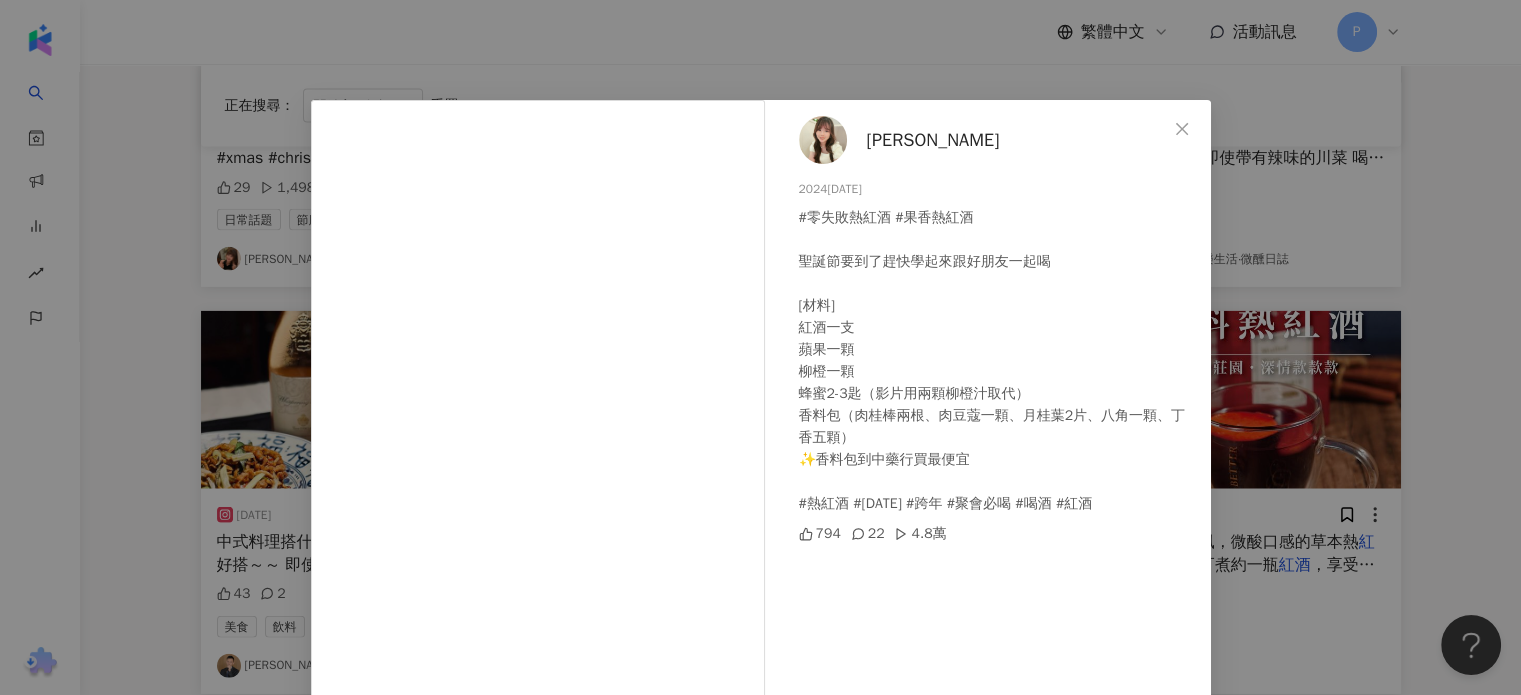 click on "小伊 💕伊伊美妝 2024/12/7 #零失敗熱紅酒 #果香熱紅酒
聖誕節要到了趕快學起來跟好朋友一起喝
[材料]
紅酒一支
蘋果一顆
柳橙一顆
蜂蜜2-3匙（影片用兩顆柳橙汁取代）
香料包（肉桂棒兩根、肉豆蔻一顆、月桂葉2片、八角一顆、丁香五顆）
✨香料包到中藥行買最便宜
#熱紅酒 #聖誕節 #跨年 #聚會必喝 #喝酒 #紅酒 794 22 4.8萬 查看原始貼文" at bounding box center (760, 347) 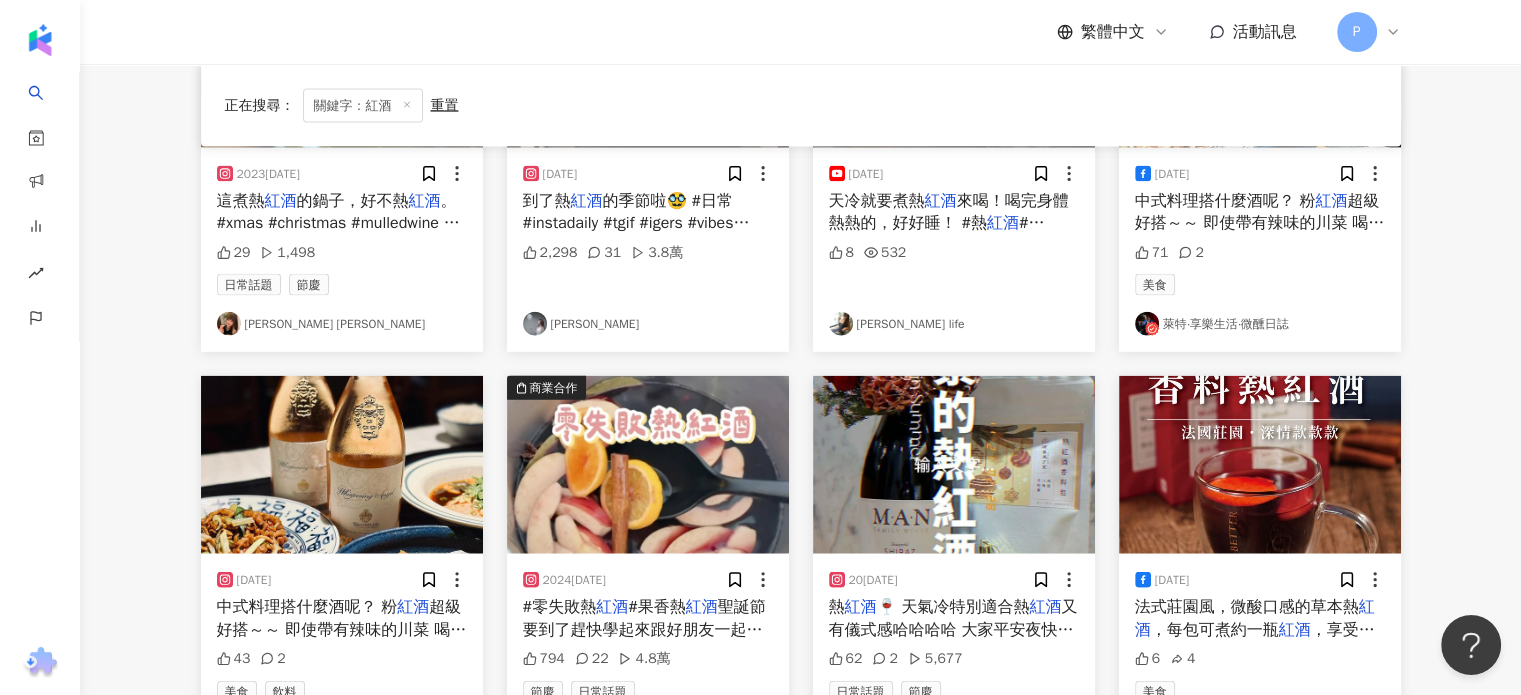 scroll, scrollTop: 4212, scrollLeft: 0, axis: vertical 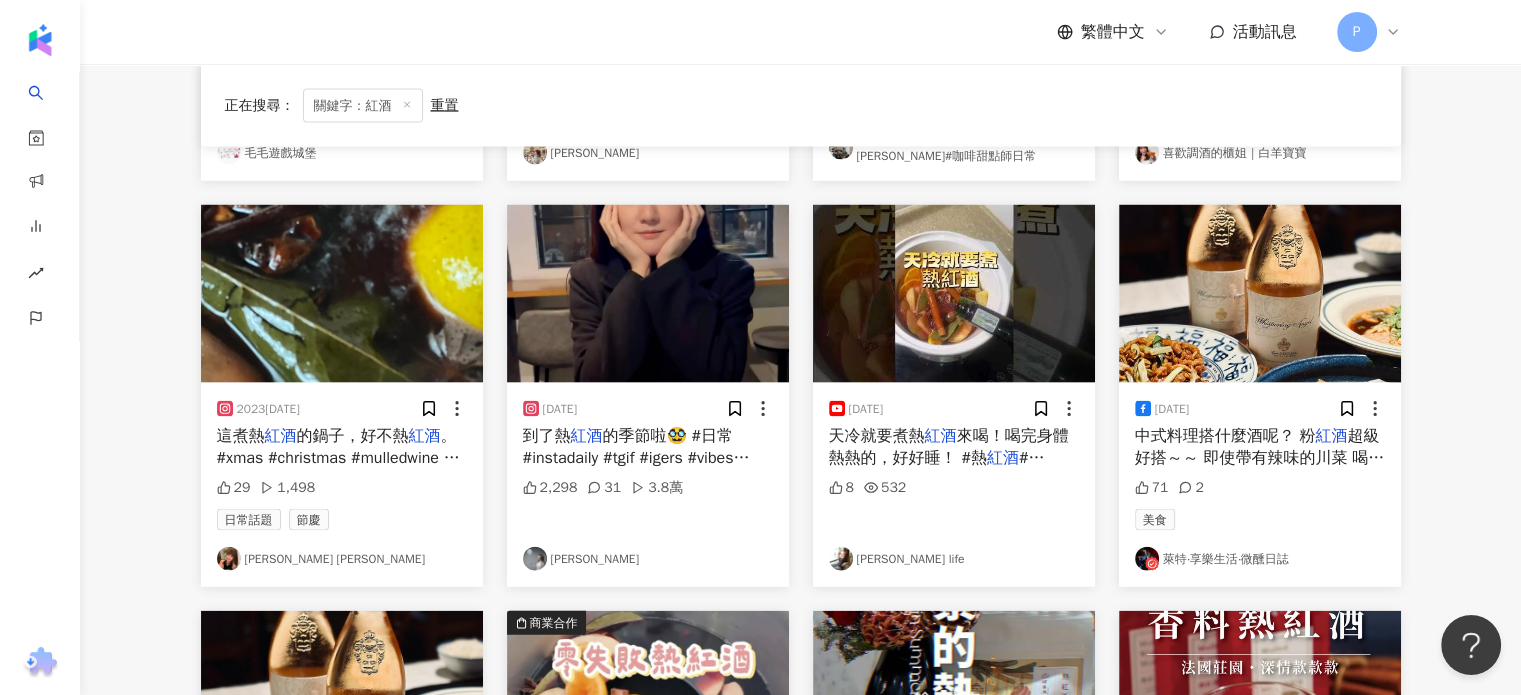 click on "重置" at bounding box center (445, 105) 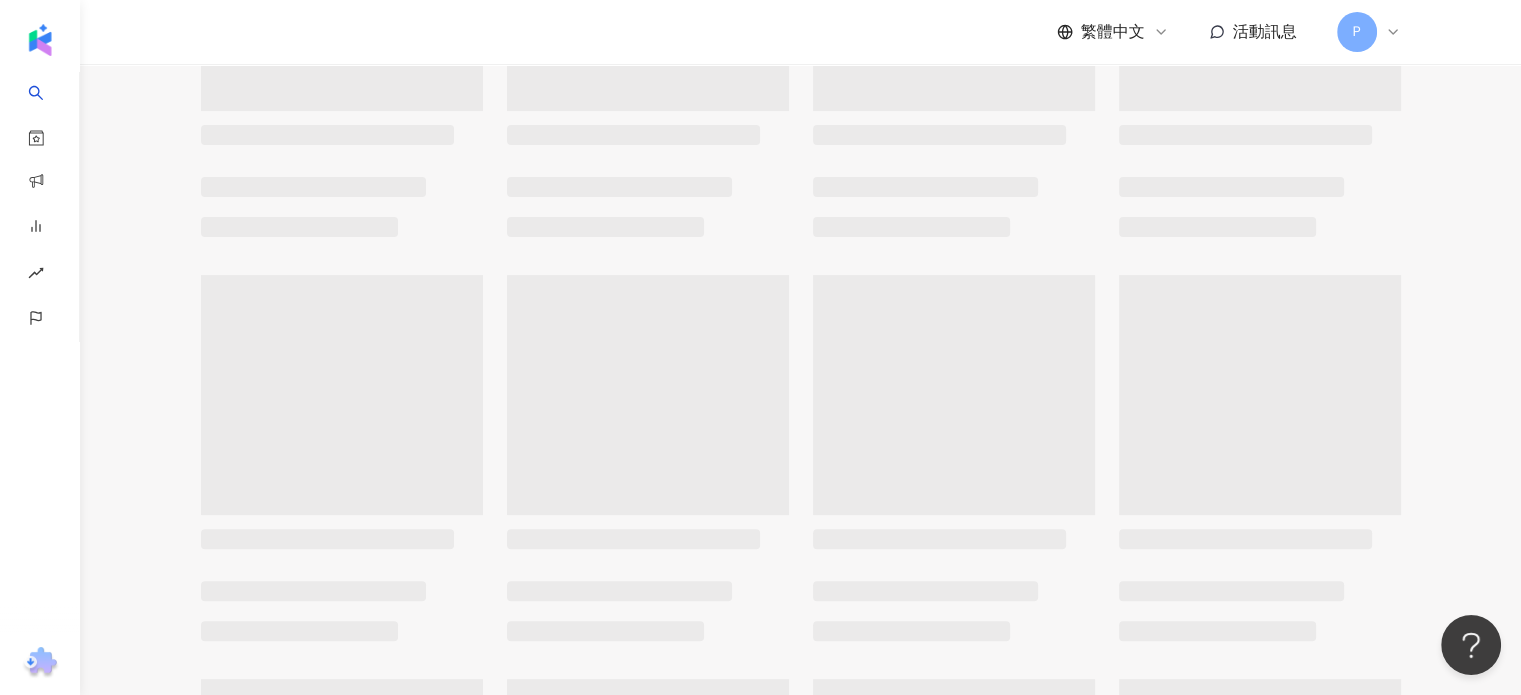 scroll, scrollTop: 0, scrollLeft: 0, axis: both 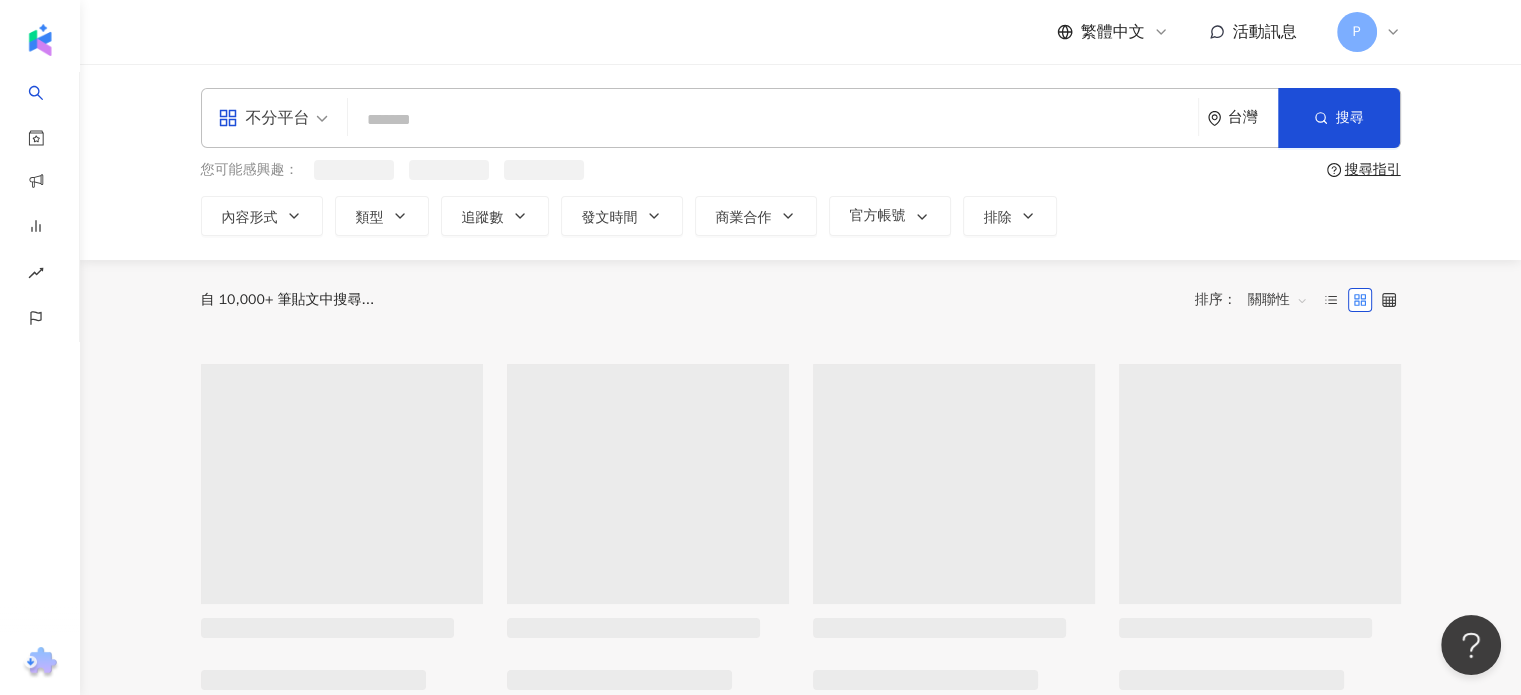 click at bounding box center [773, 119] 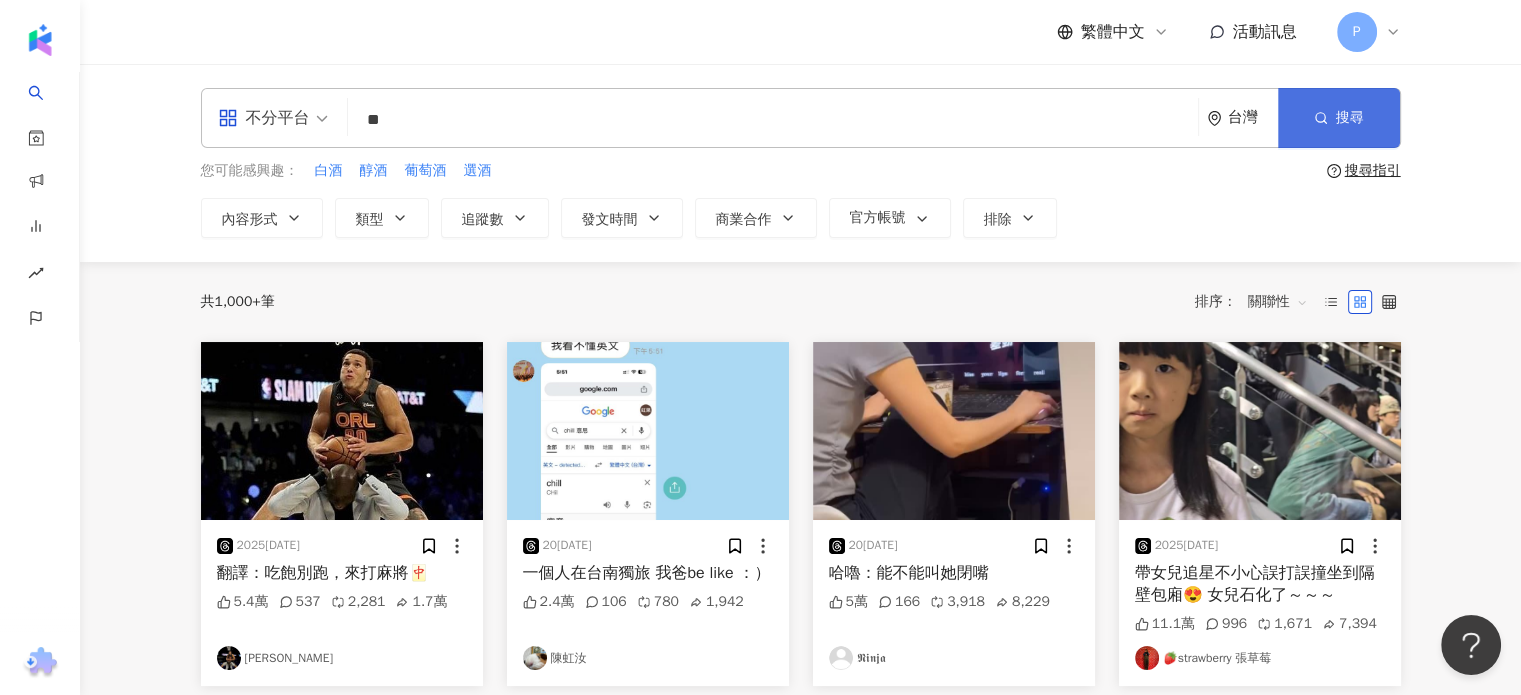 type on "**" 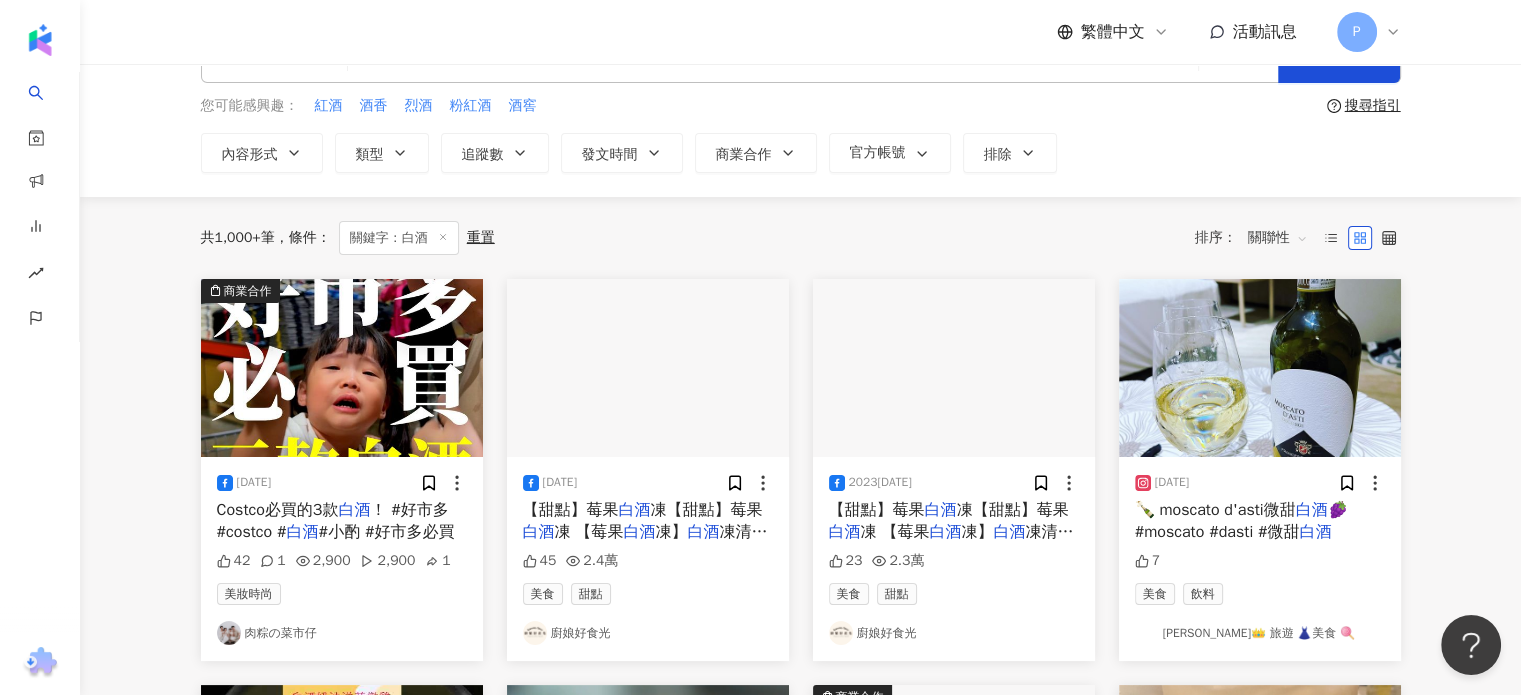 scroll, scrollTop: 100, scrollLeft: 0, axis: vertical 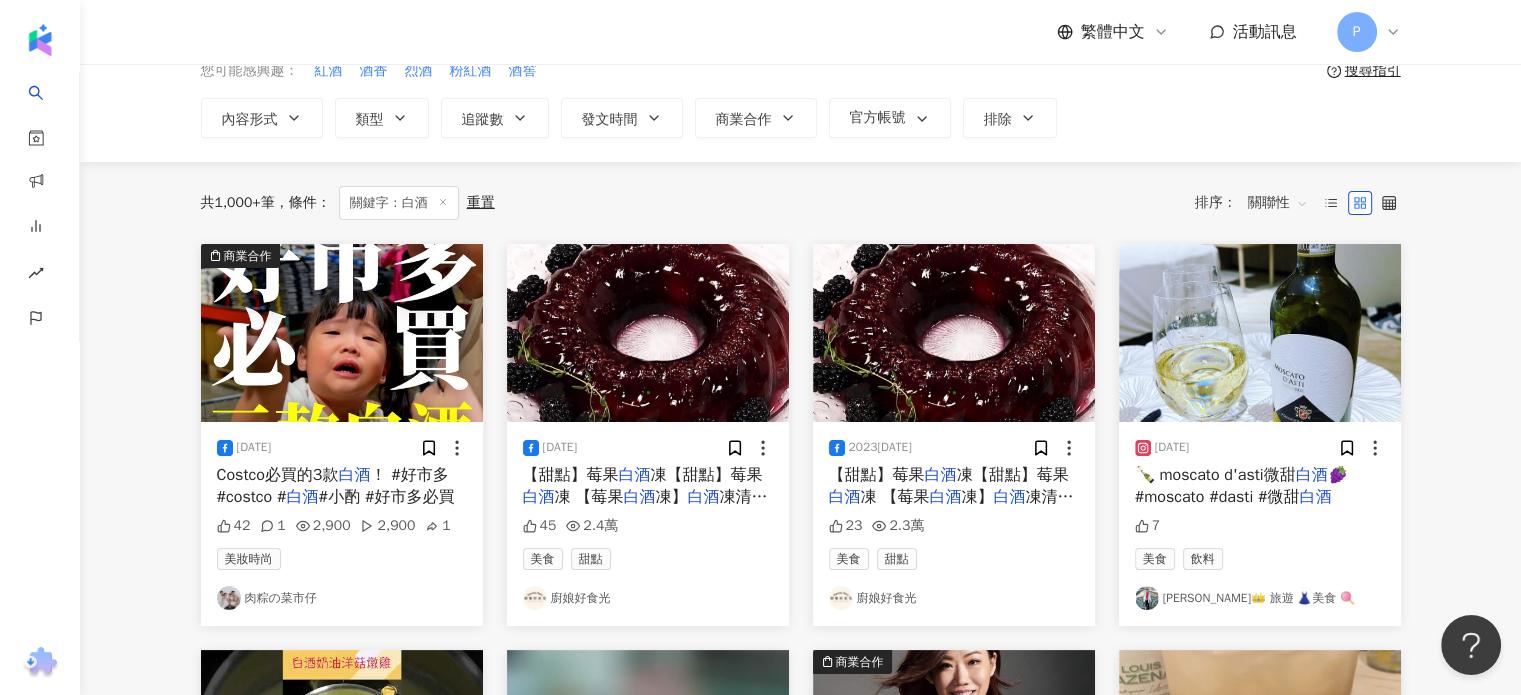 click on "#小酌 #好市多必買" at bounding box center (387, 497) 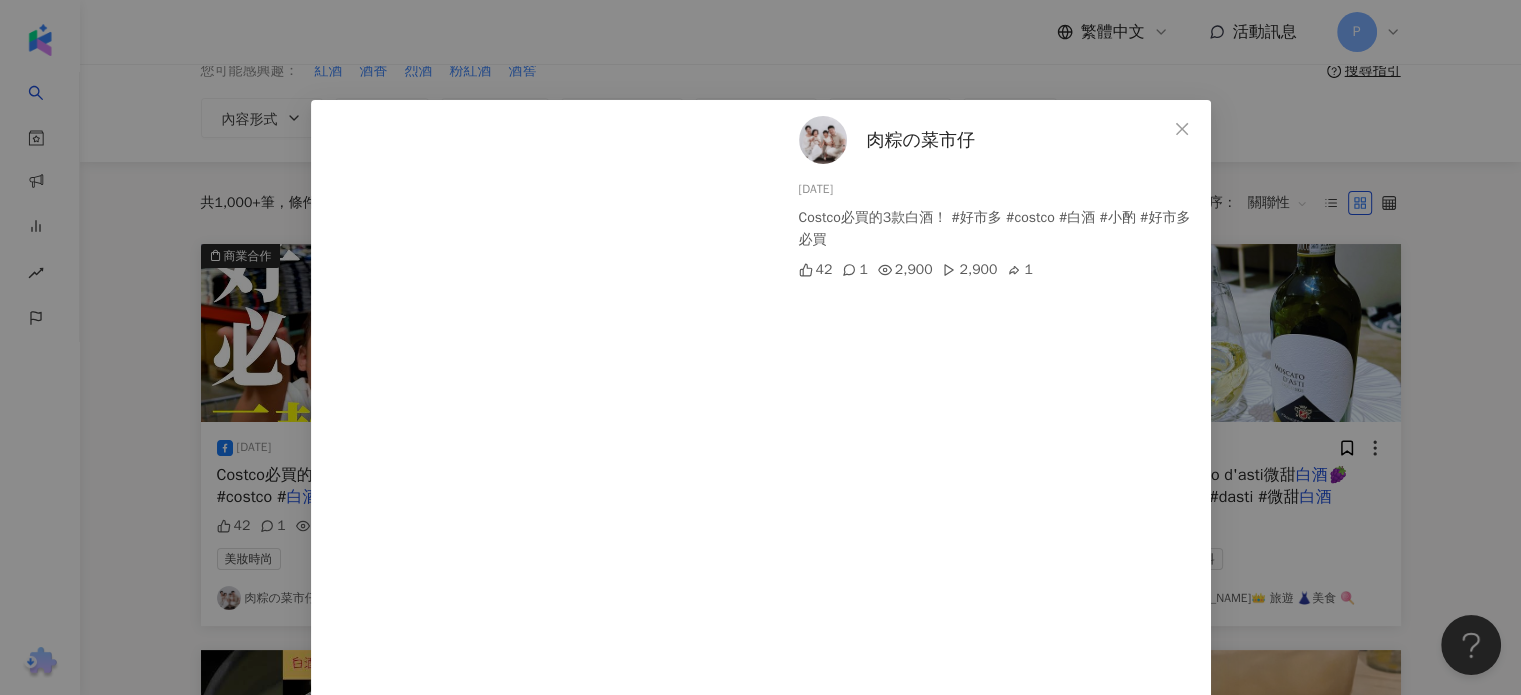click on "肉粽の菜市仔" at bounding box center (921, 140) 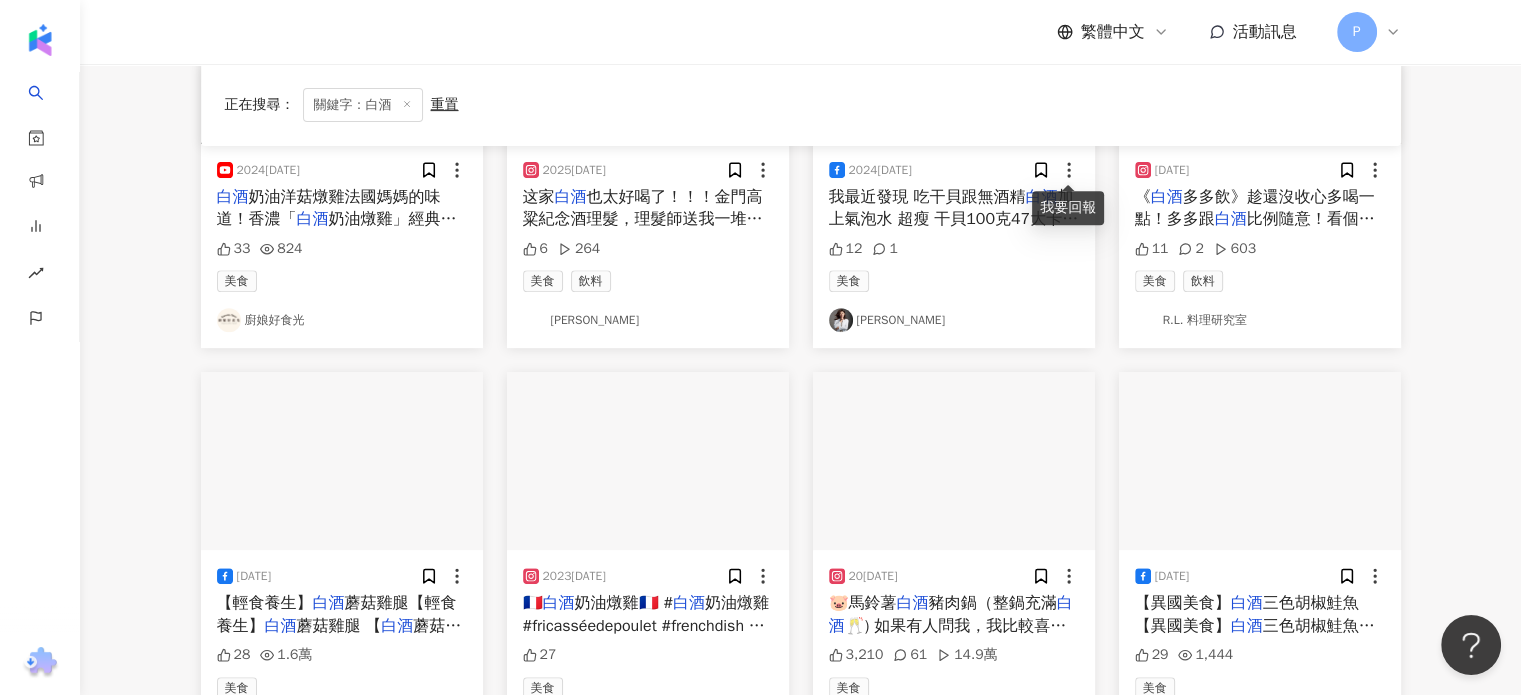 scroll, scrollTop: 800, scrollLeft: 0, axis: vertical 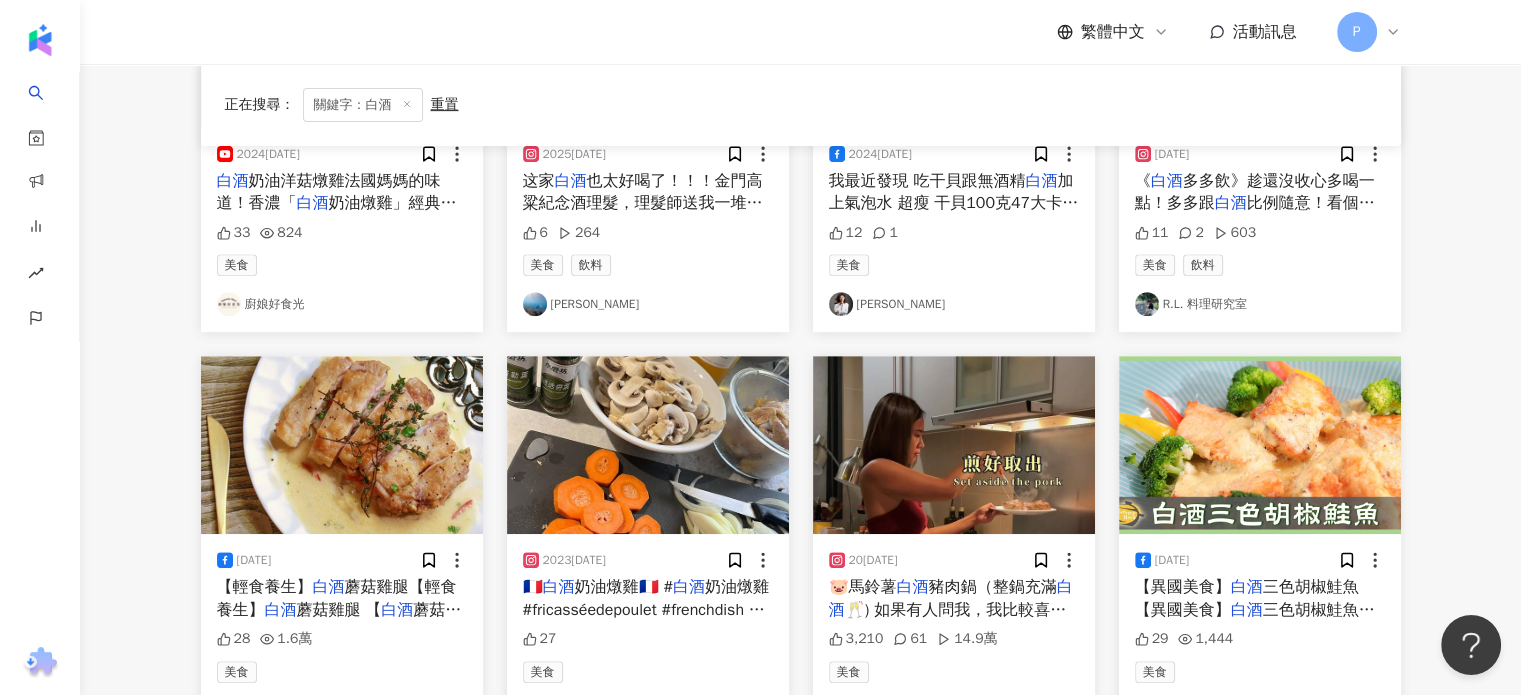 click on "豬肉鍋（整鍋充滿" at bounding box center [993, 587] 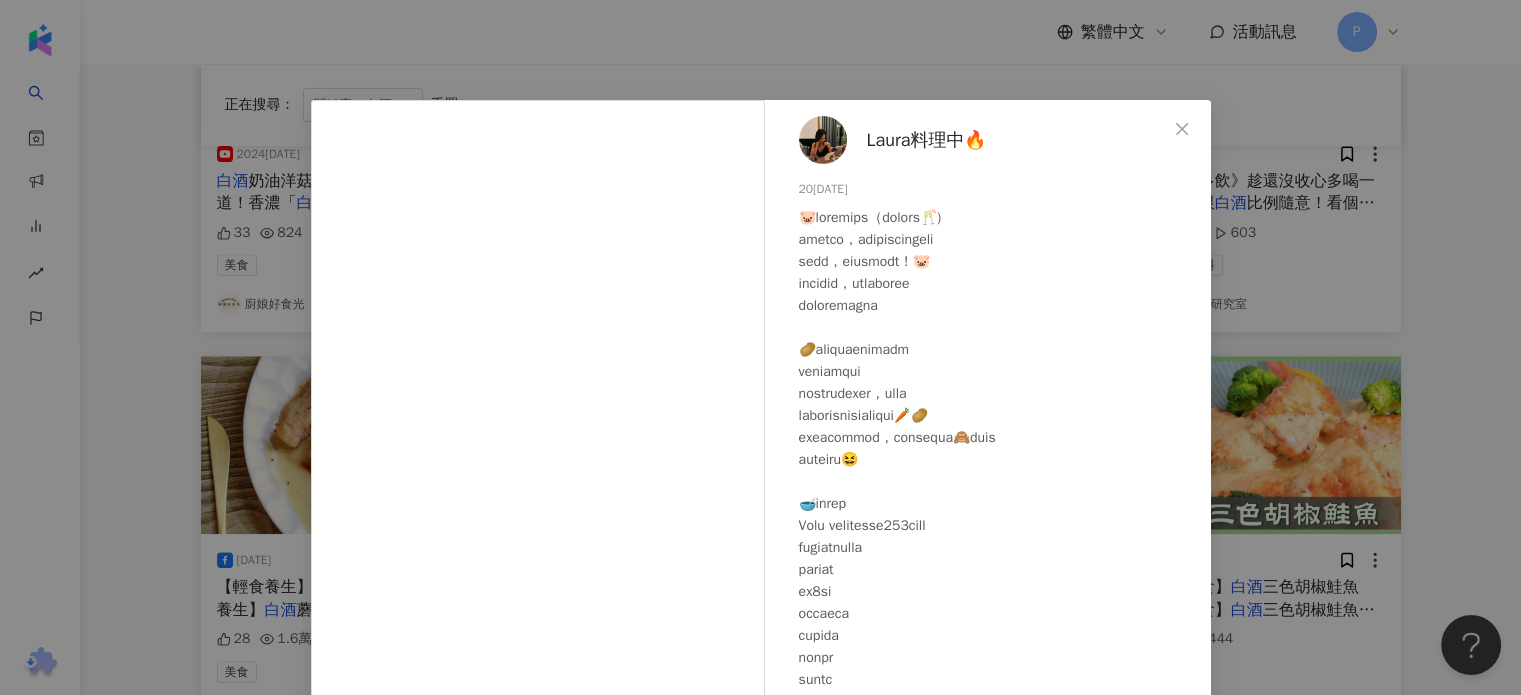 click on "Laura料理中🔥" at bounding box center [927, 140] 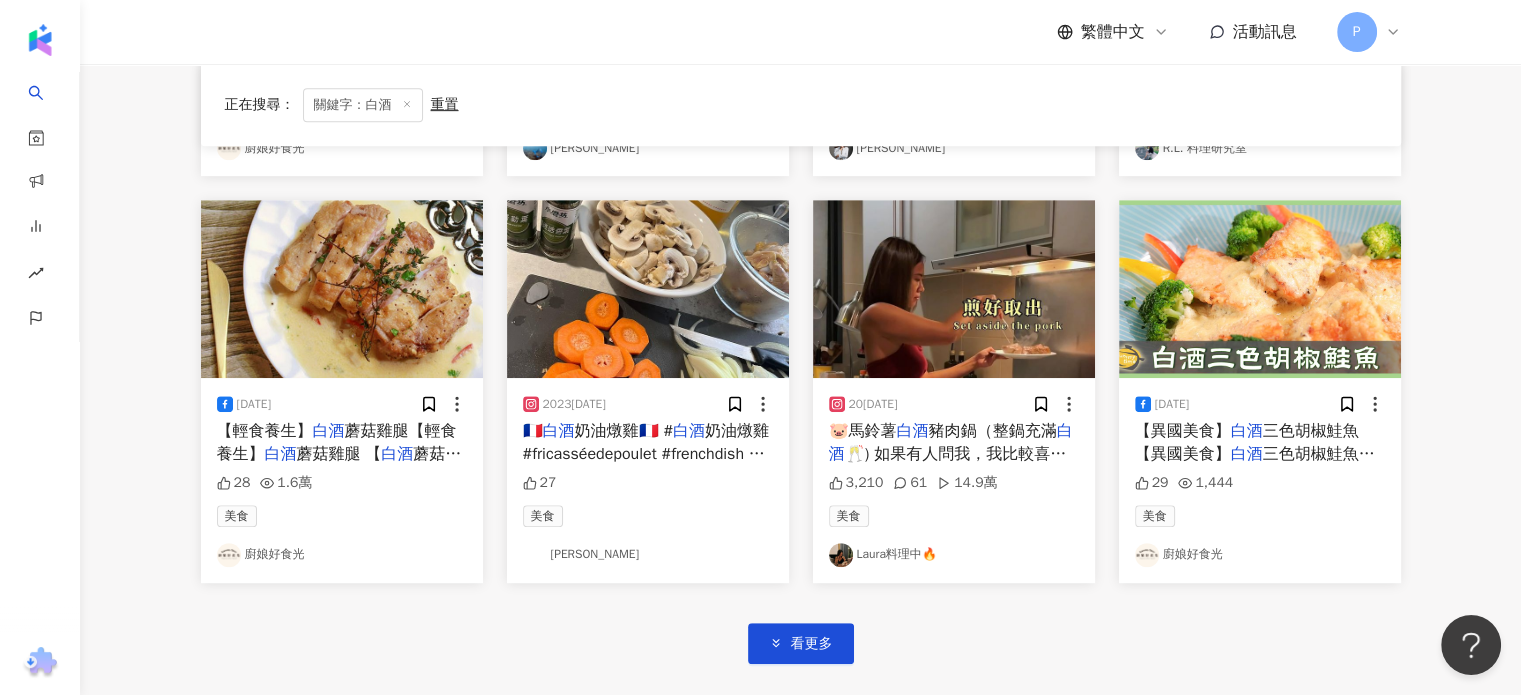 scroll, scrollTop: 1000, scrollLeft: 0, axis: vertical 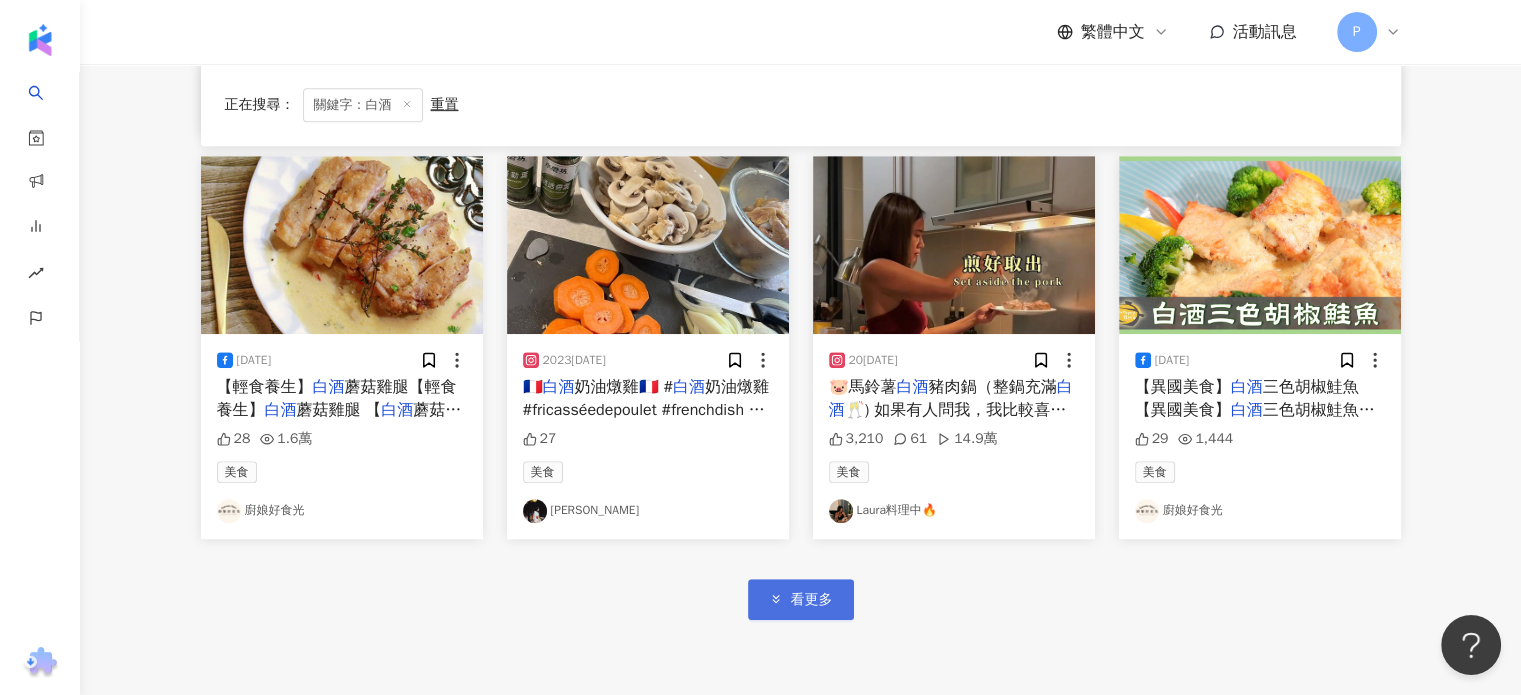 click on "看更多" at bounding box center [801, 599] 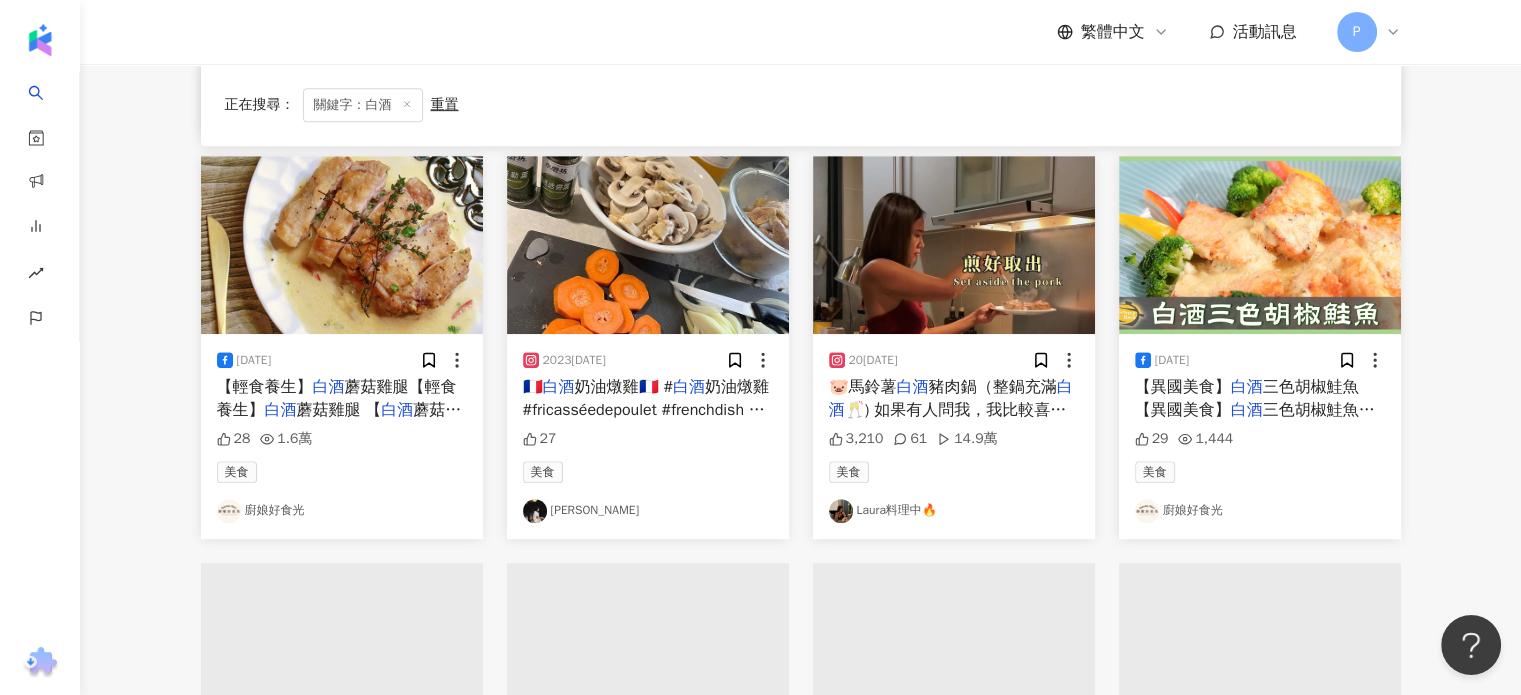 click at bounding box center [648, 753] 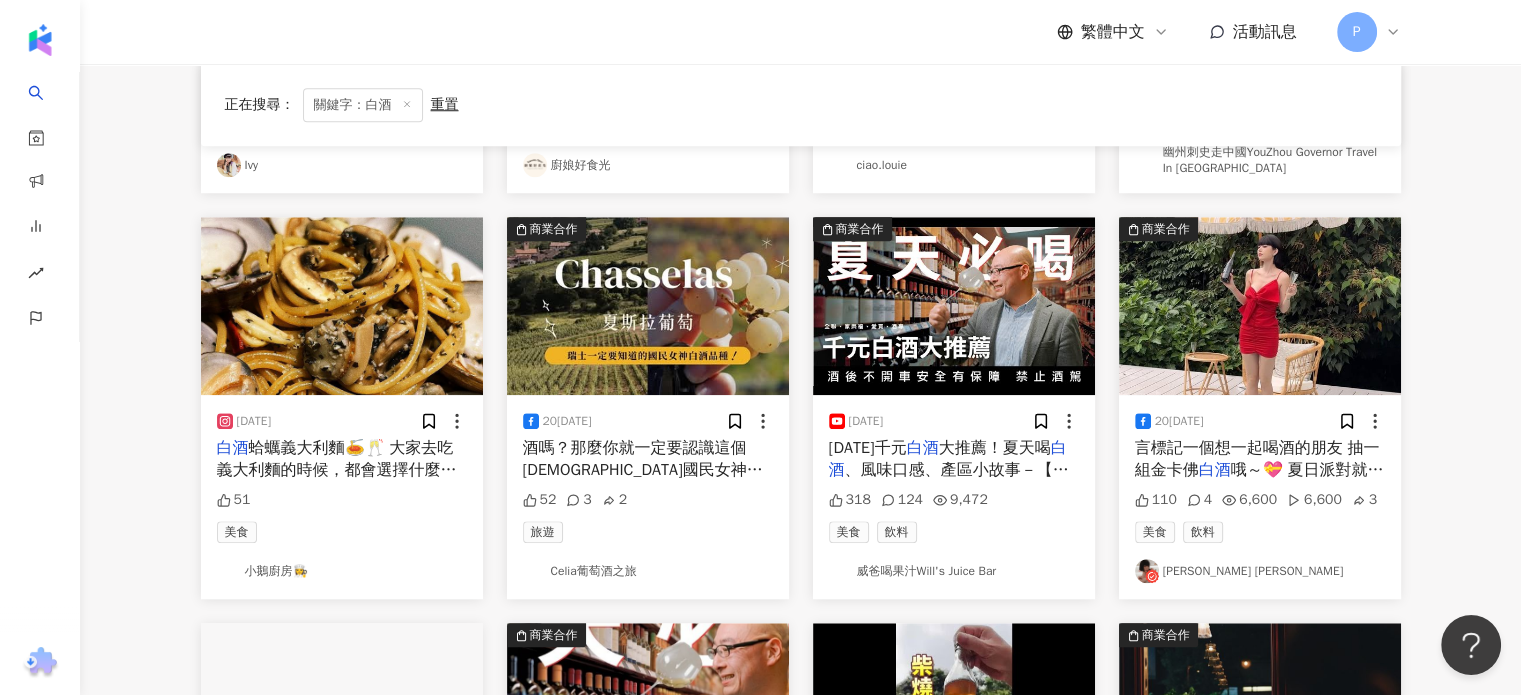 scroll, scrollTop: 1800, scrollLeft: 0, axis: vertical 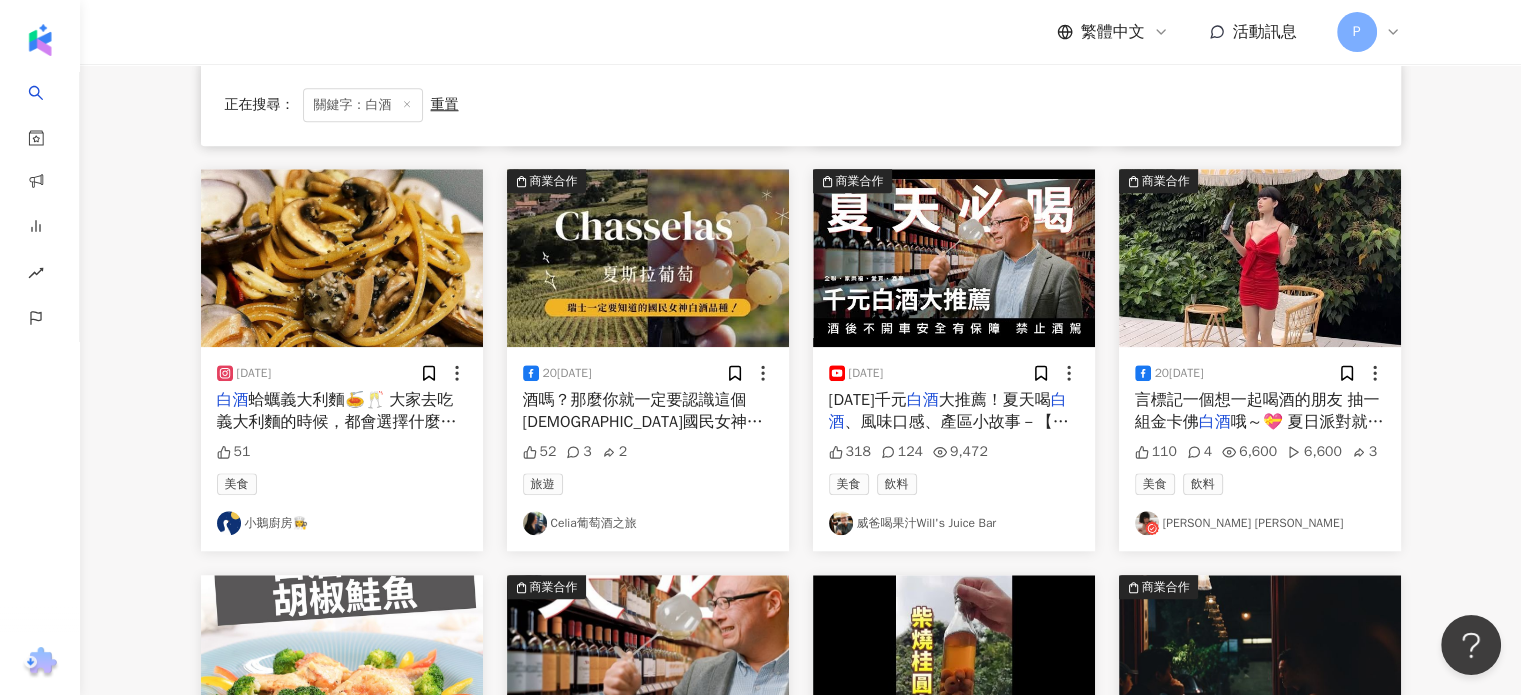 click on "大推薦！夏天喝" at bounding box center (995, 400) 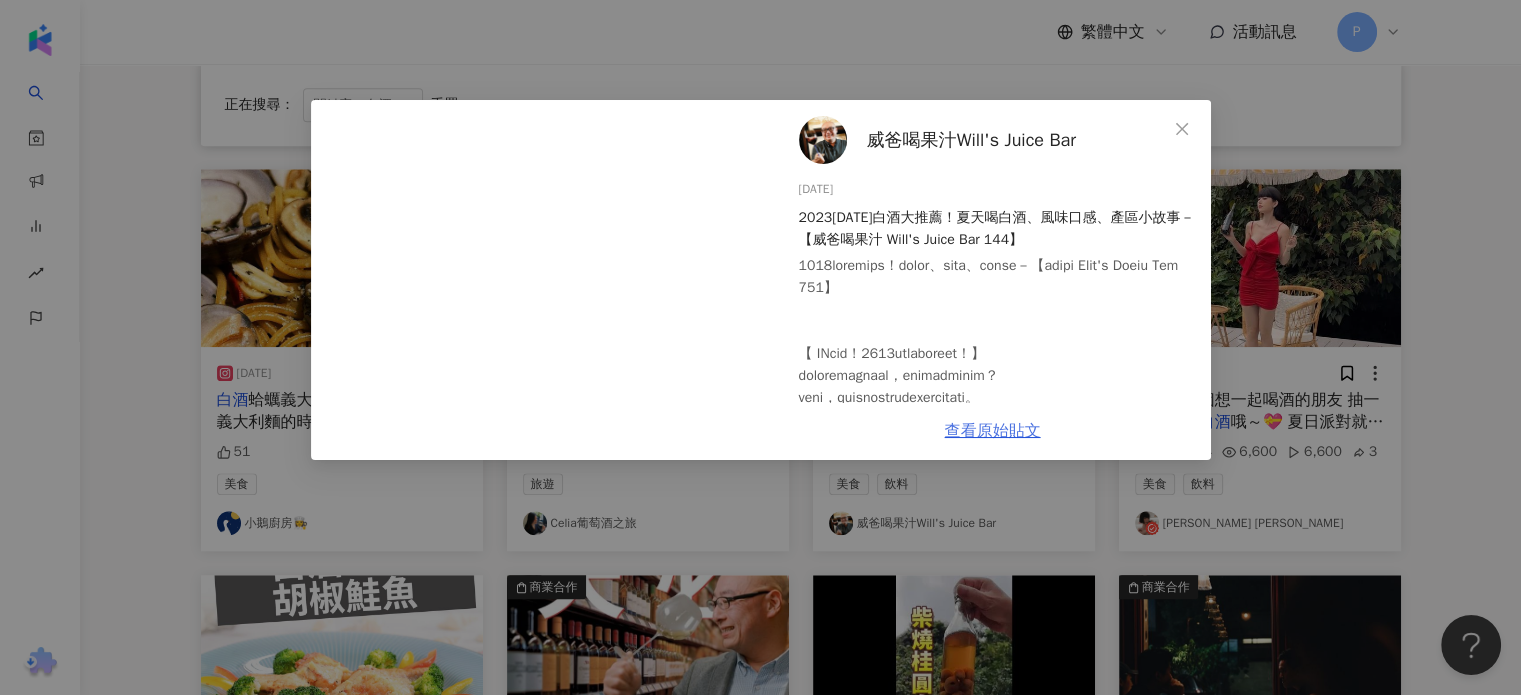 click on "查看原始貼文" at bounding box center (993, 431) 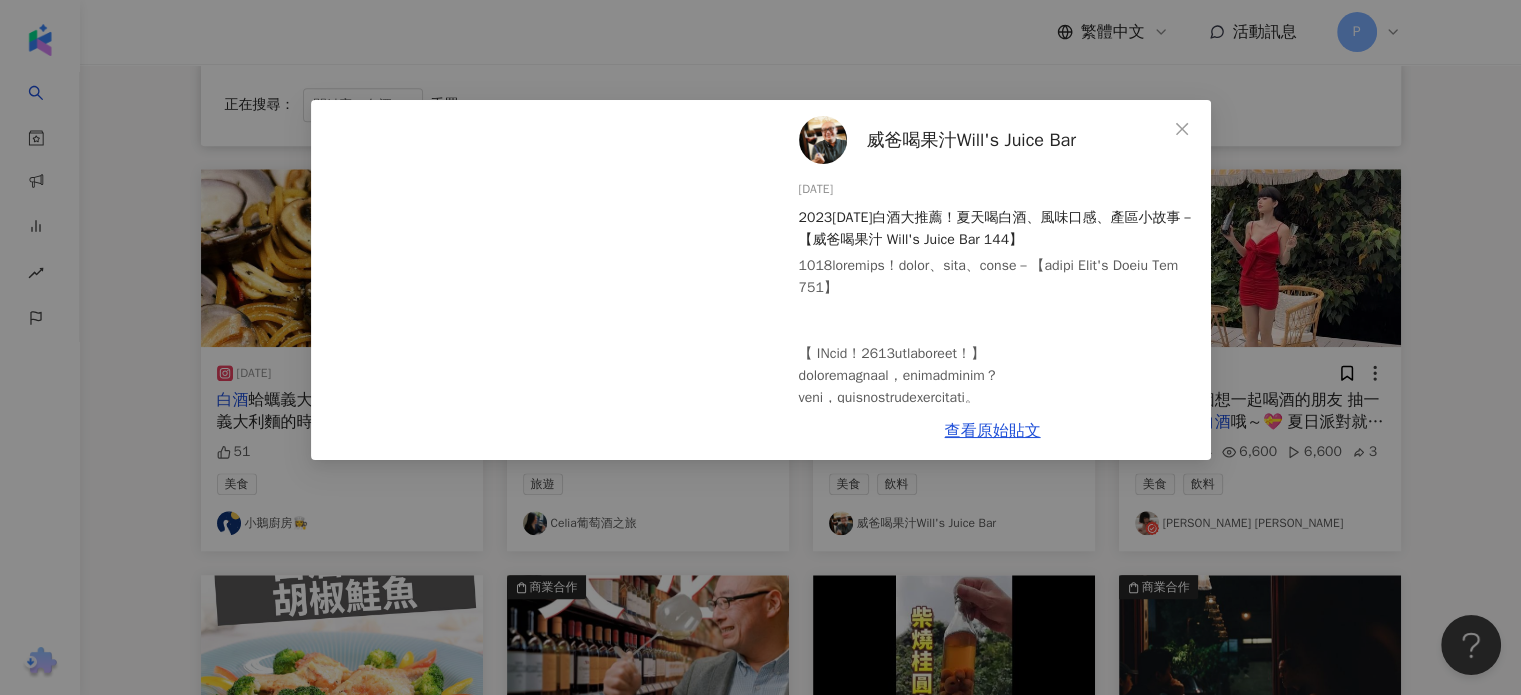 click on "威爸喝果汁Will's Juice Bar 2023/8/10 2023年千元白酒大推薦！夏天喝白酒、風味口感、產區小故事－【威爸喝果汁 Will's Juice Bar 144】 318 124 9,472 查看原始貼文" at bounding box center (760, 347) 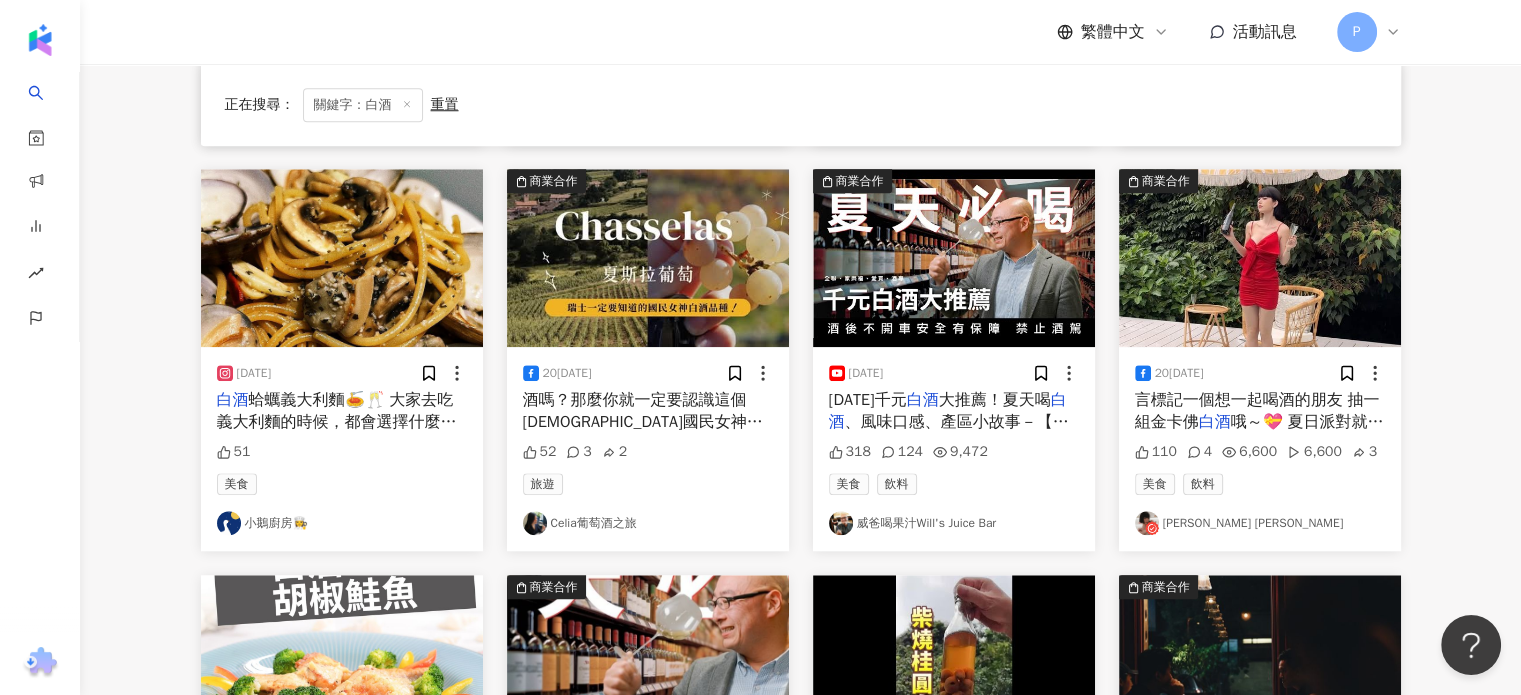 click on "哦～💝
夏日派對就要這一味🍾" at bounding box center [1259, 433] 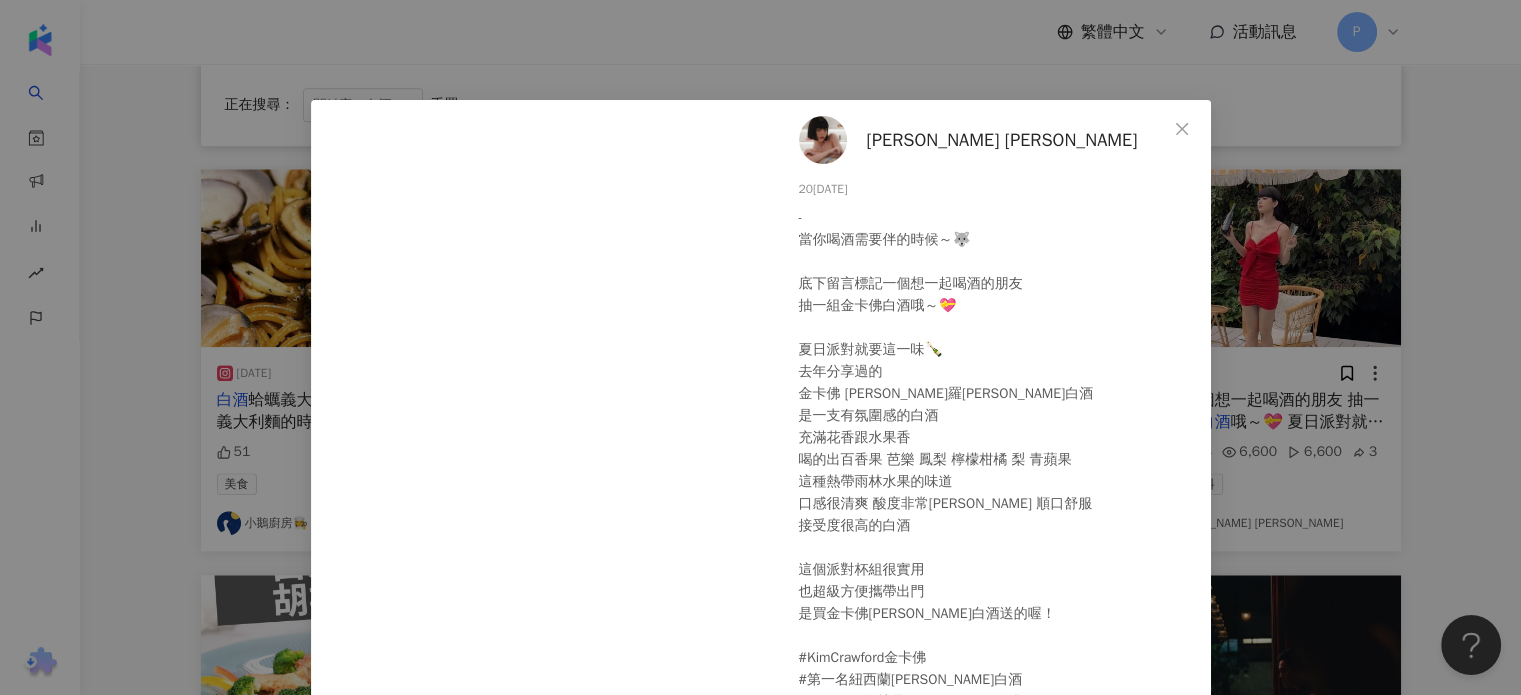 click on "Kimberlly 陳怡伶" at bounding box center (1002, 140) 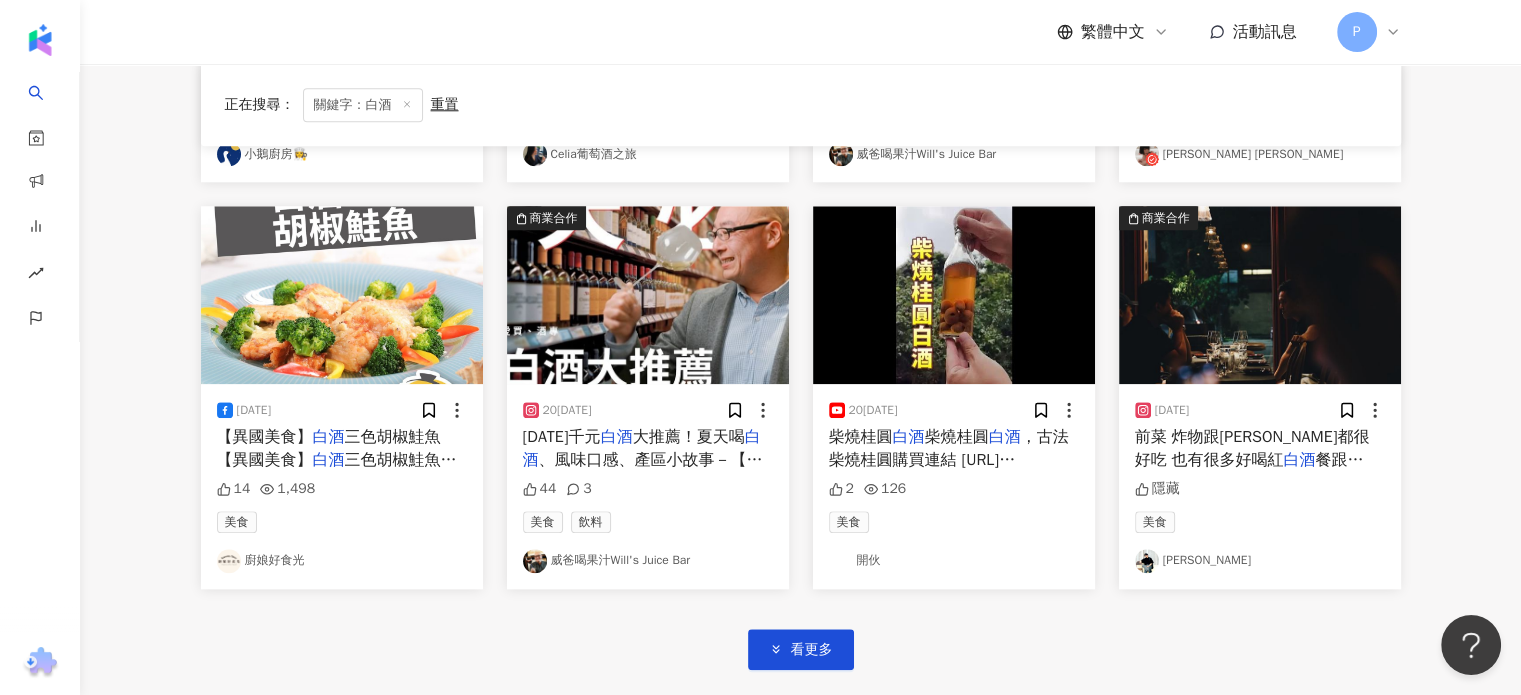 scroll, scrollTop: 2200, scrollLeft: 0, axis: vertical 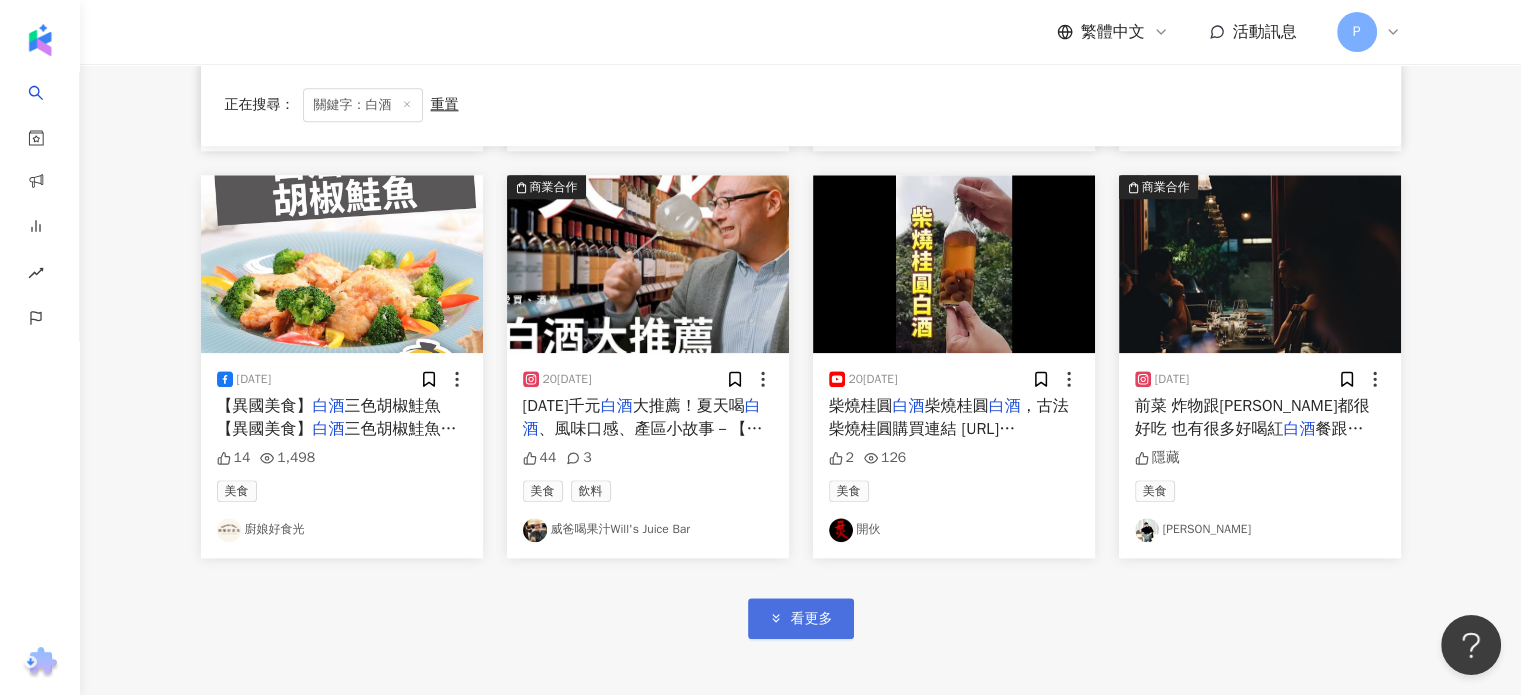 click on "看更多" at bounding box center (812, 619) 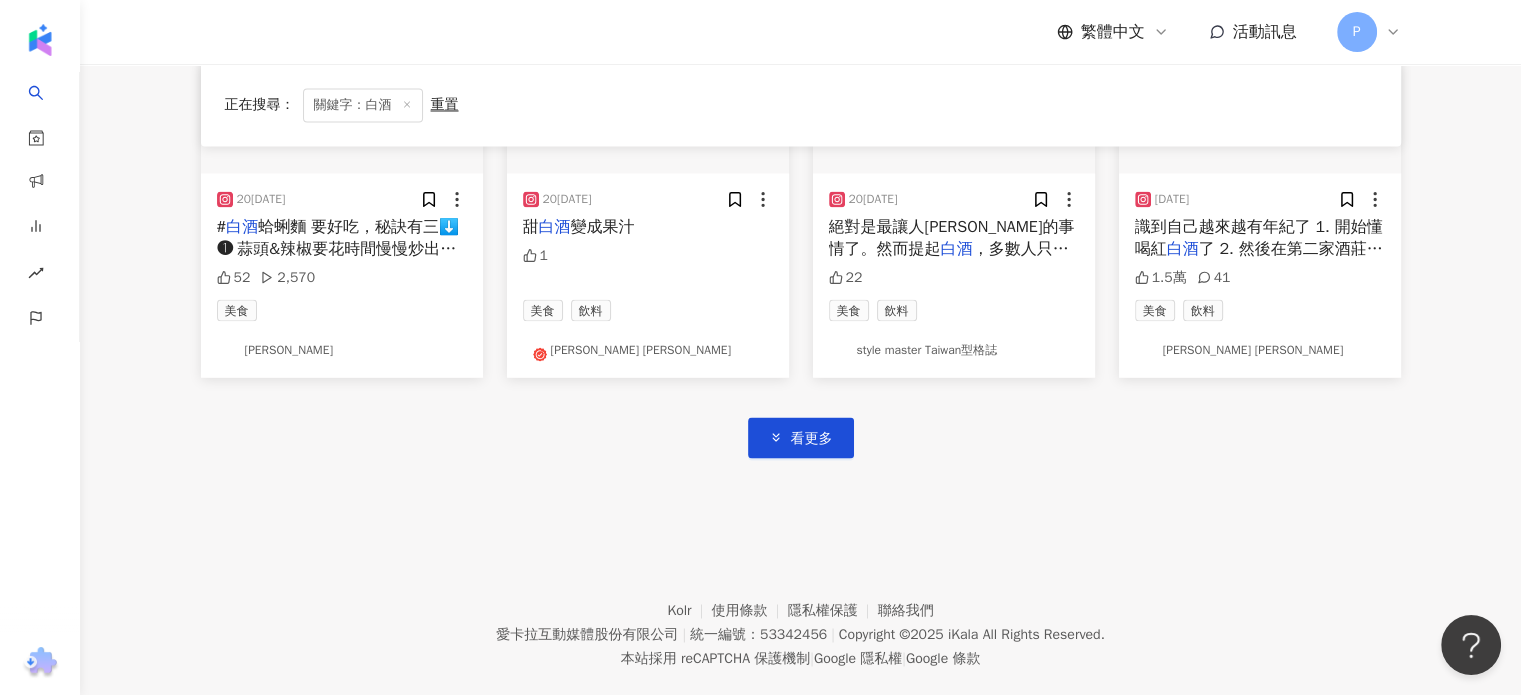 scroll, scrollTop: 3500, scrollLeft: 0, axis: vertical 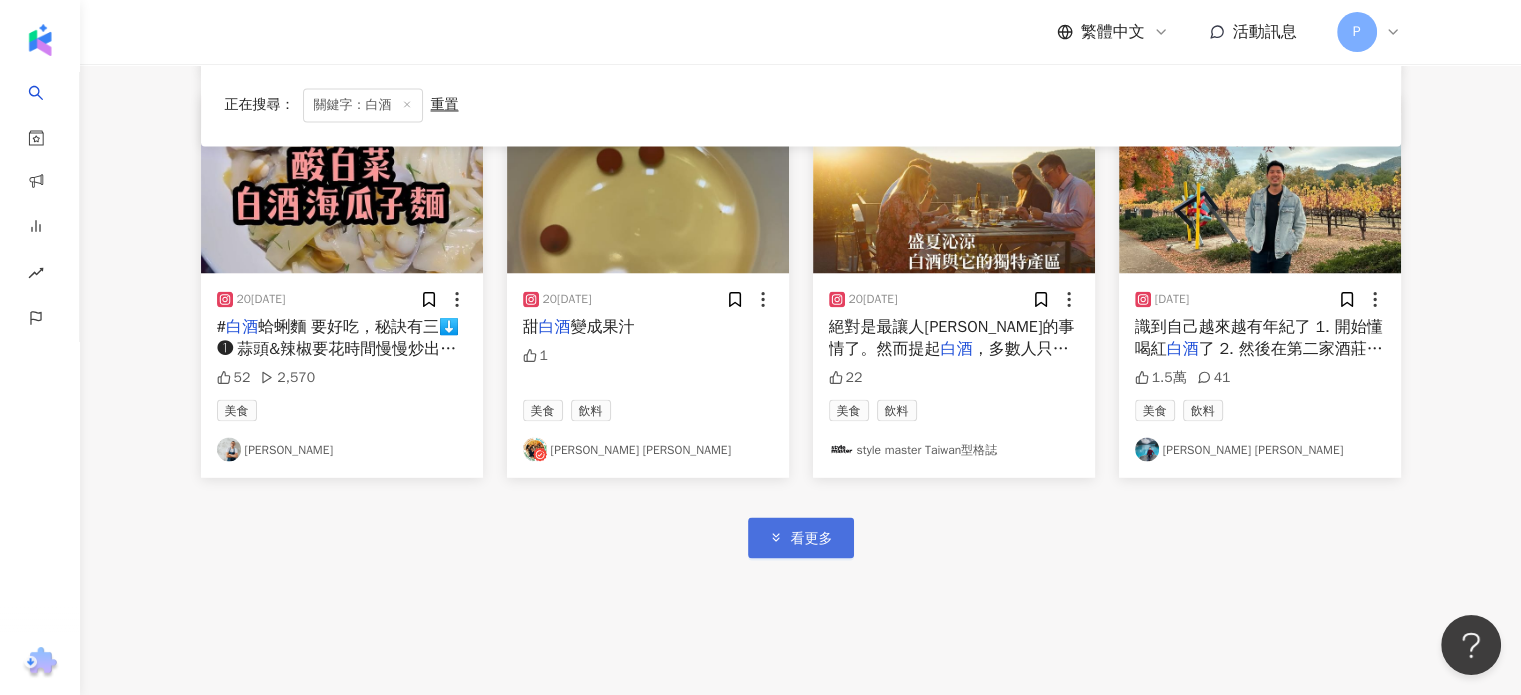 click on "看更多" at bounding box center [812, 538] 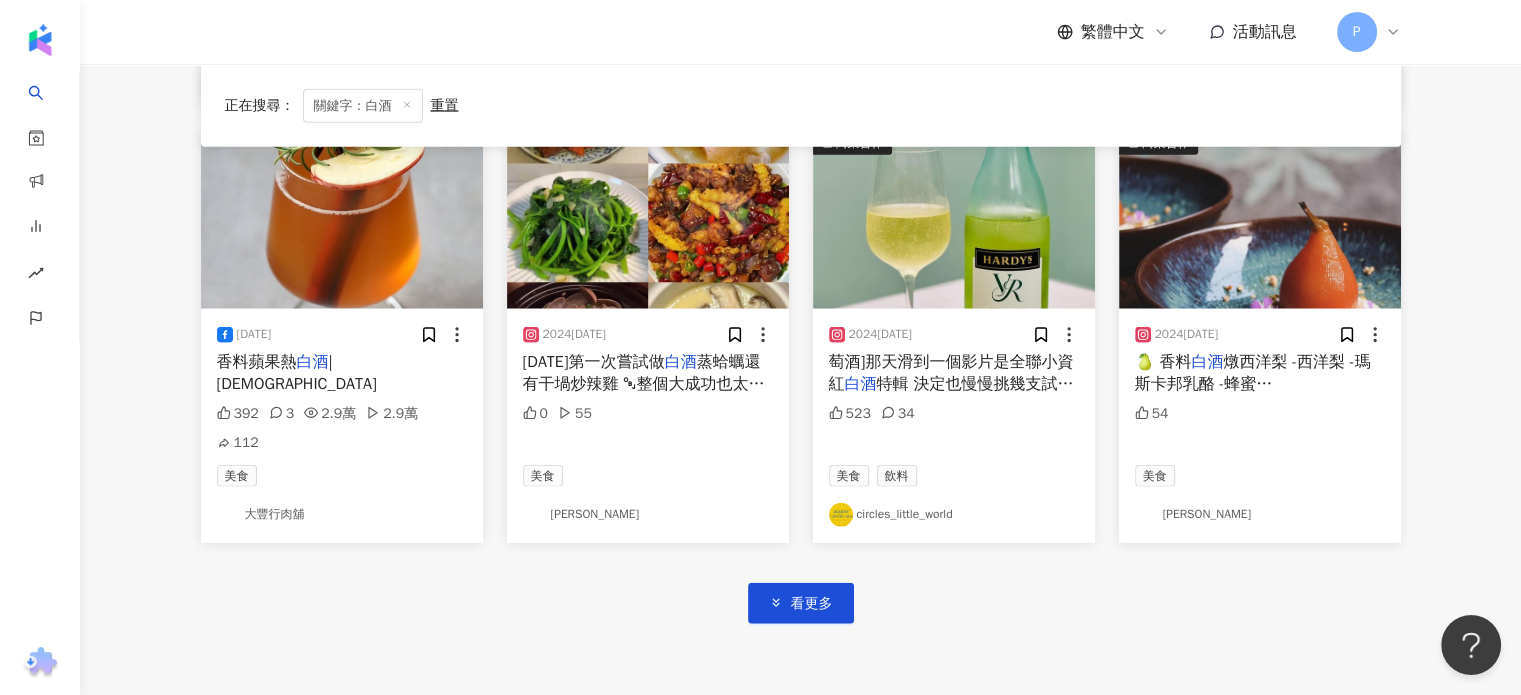 scroll, scrollTop: 4800, scrollLeft: 0, axis: vertical 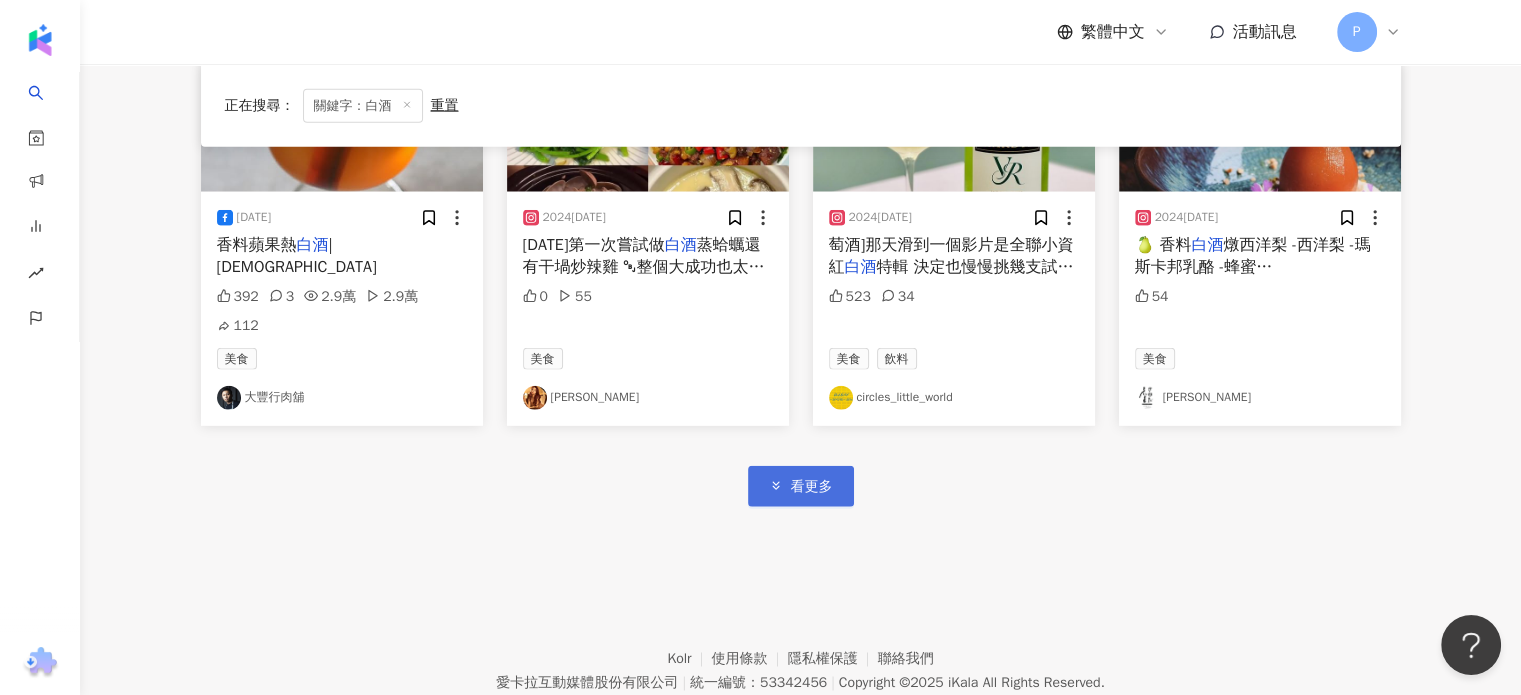 click on "看更多" at bounding box center (812, 487) 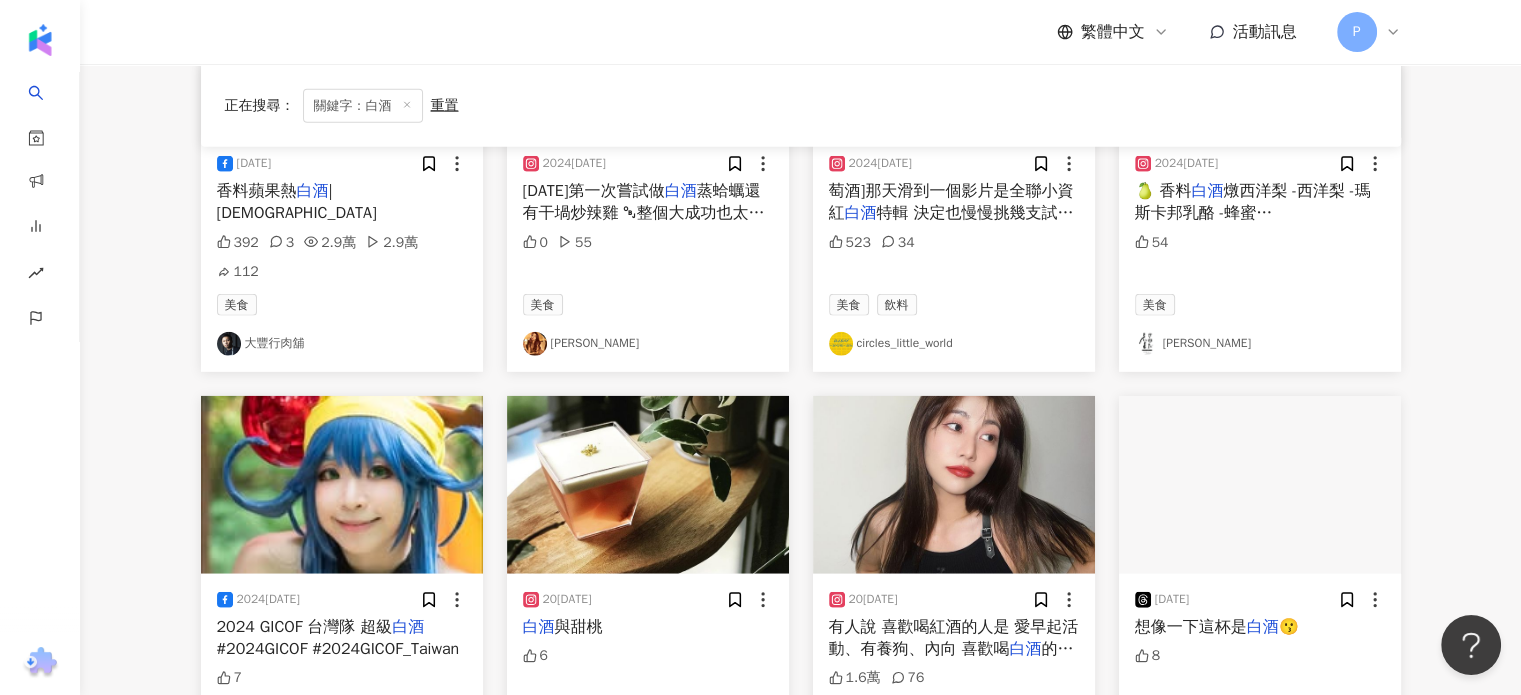 scroll, scrollTop: 4900, scrollLeft: 0, axis: vertical 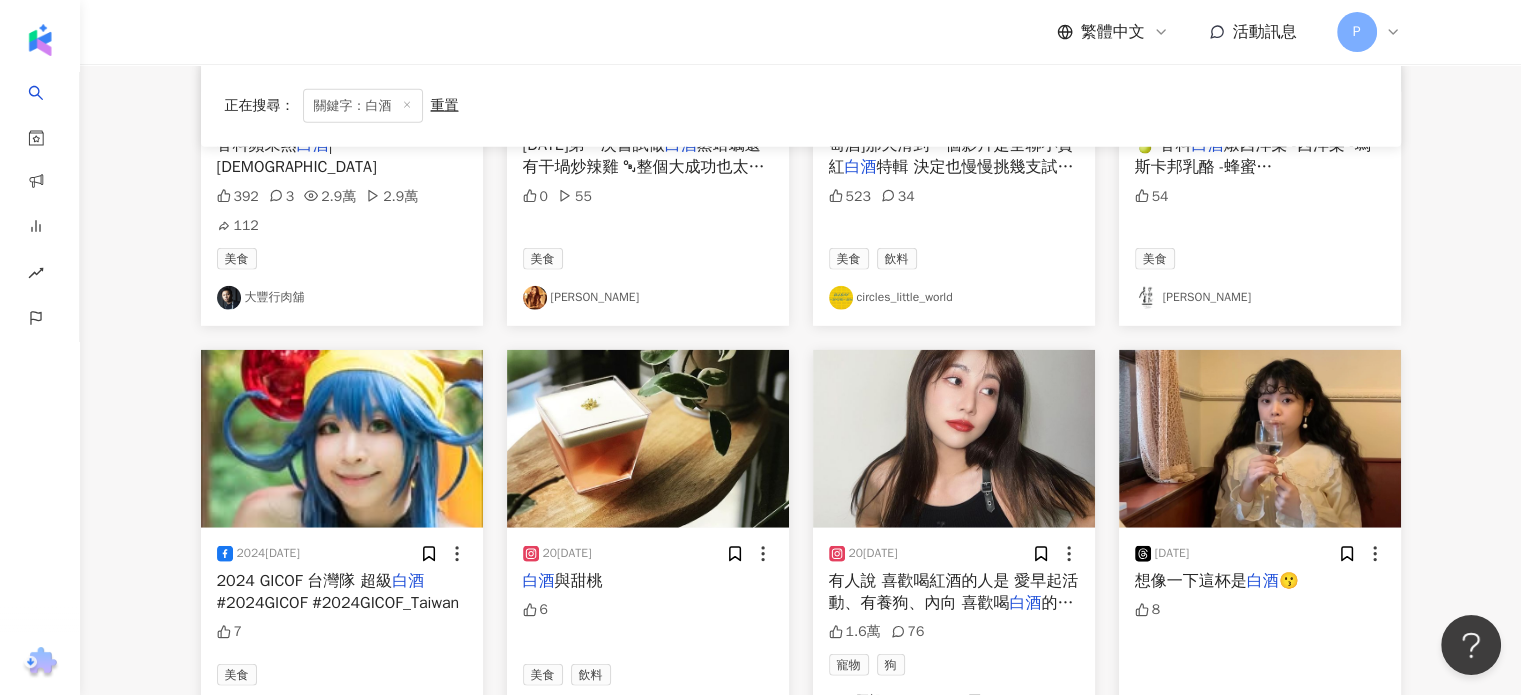 click on "有人說 喜歡喝紅酒的人是
愛早起活動、有養狗、內向
喜歡喝" at bounding box center [954, 592] 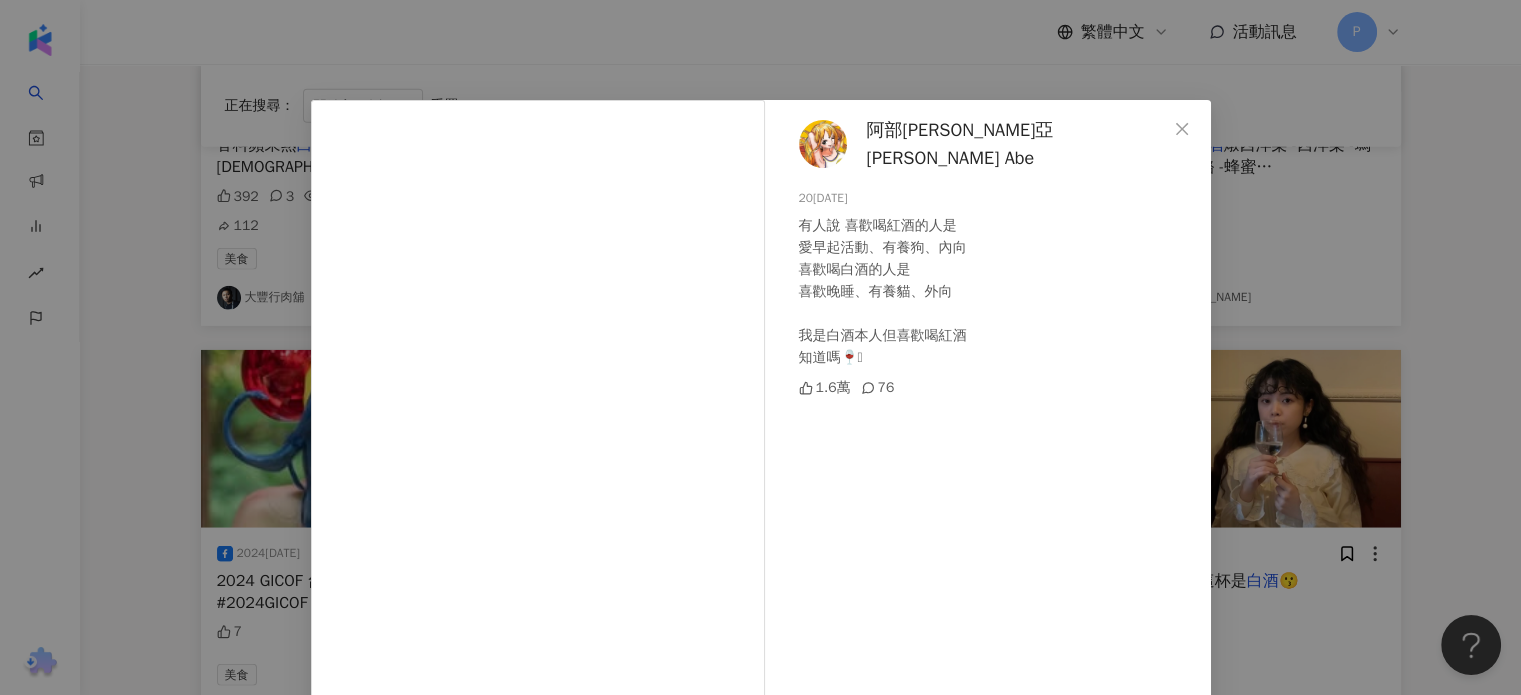 click on "阿部瑪利亞 Maria Abe 2024/7/8 有人說 喜歡喝紅酒的人是
愛早起活動、有養狗、內向
喜歡喝白酒的人是
喜歡晚睡、有養貓、外向
我是白酒本人但喜歡喝紅酒
知道嗎🍷🪽 1.6萬 76 查看原始貼文" at bounding box center (760, 347) 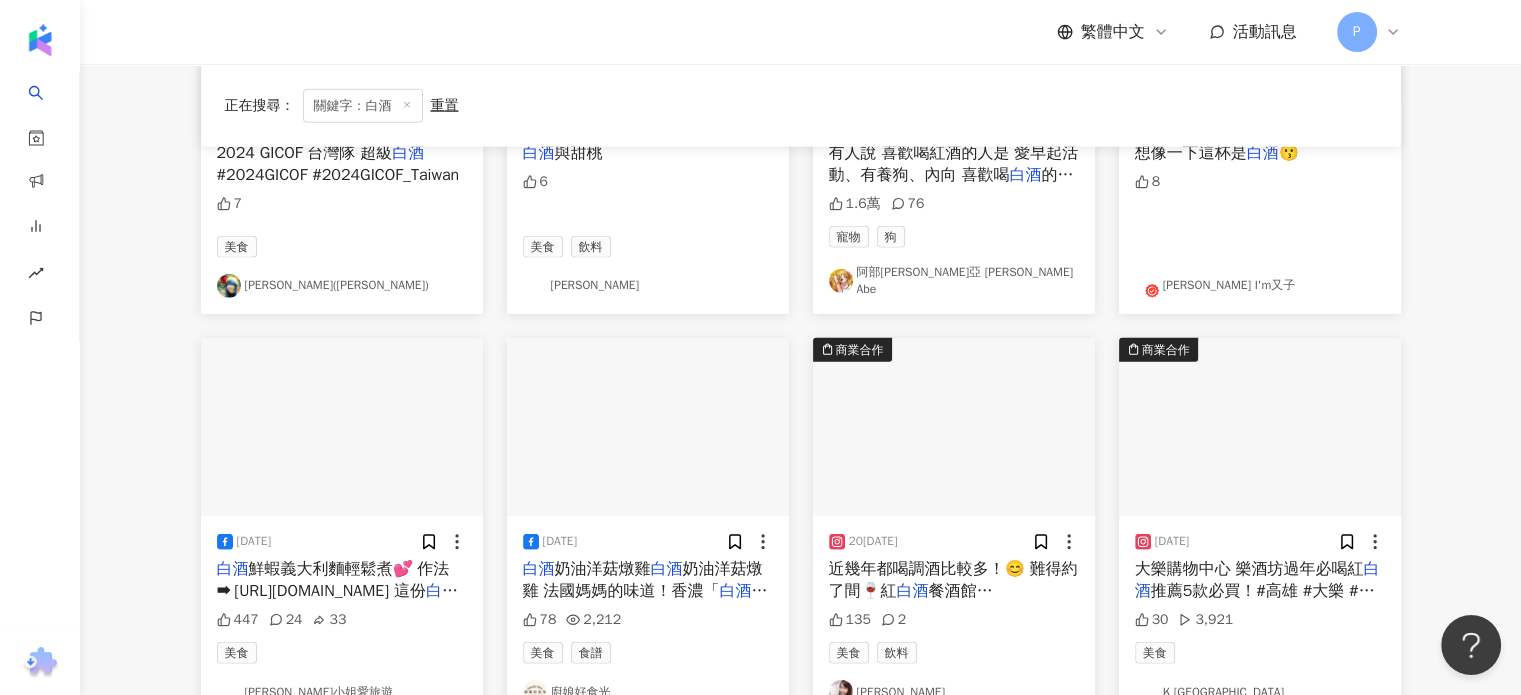 scroll, scrollTop: 5400, scrollLeft: 0, axis: vertical 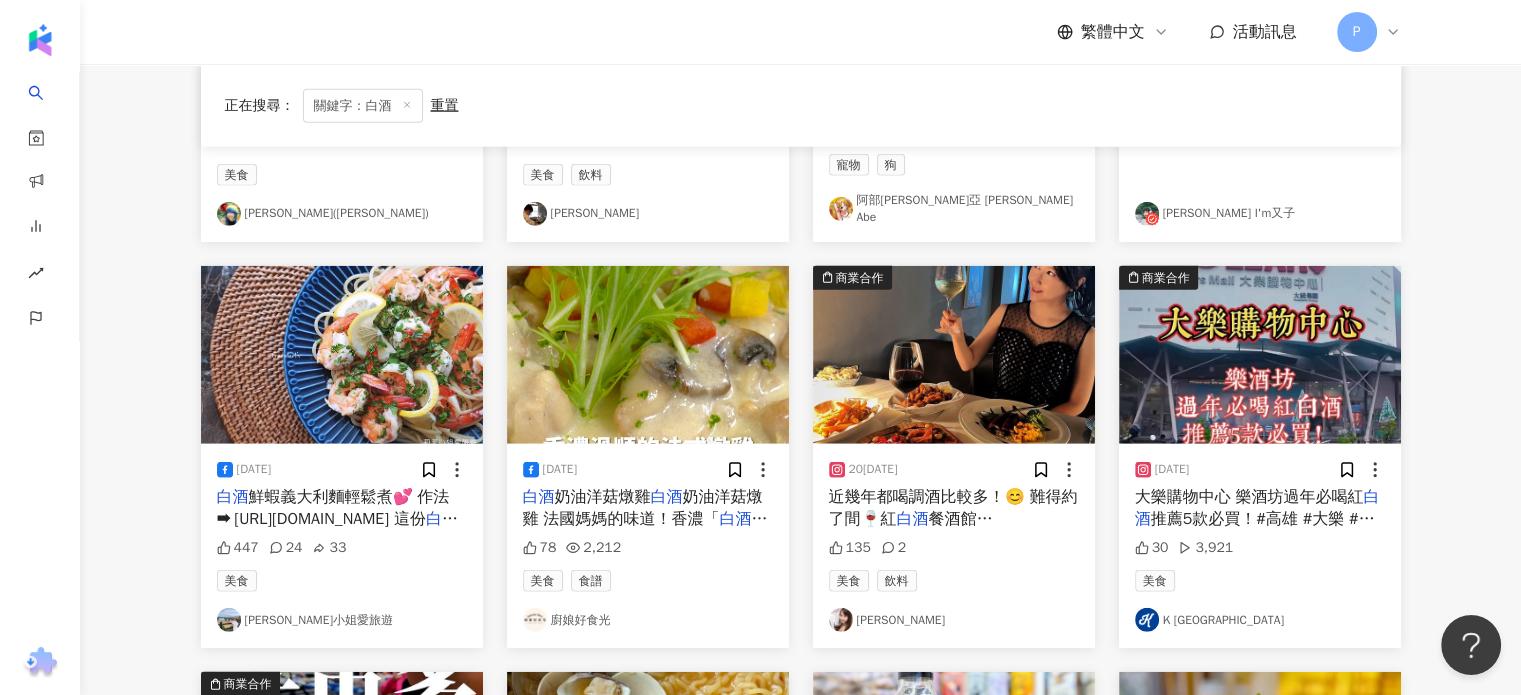 click on "餐酒館BN Inn 酒坊，每天18點～20點紅" at bounding box center (952, 541) 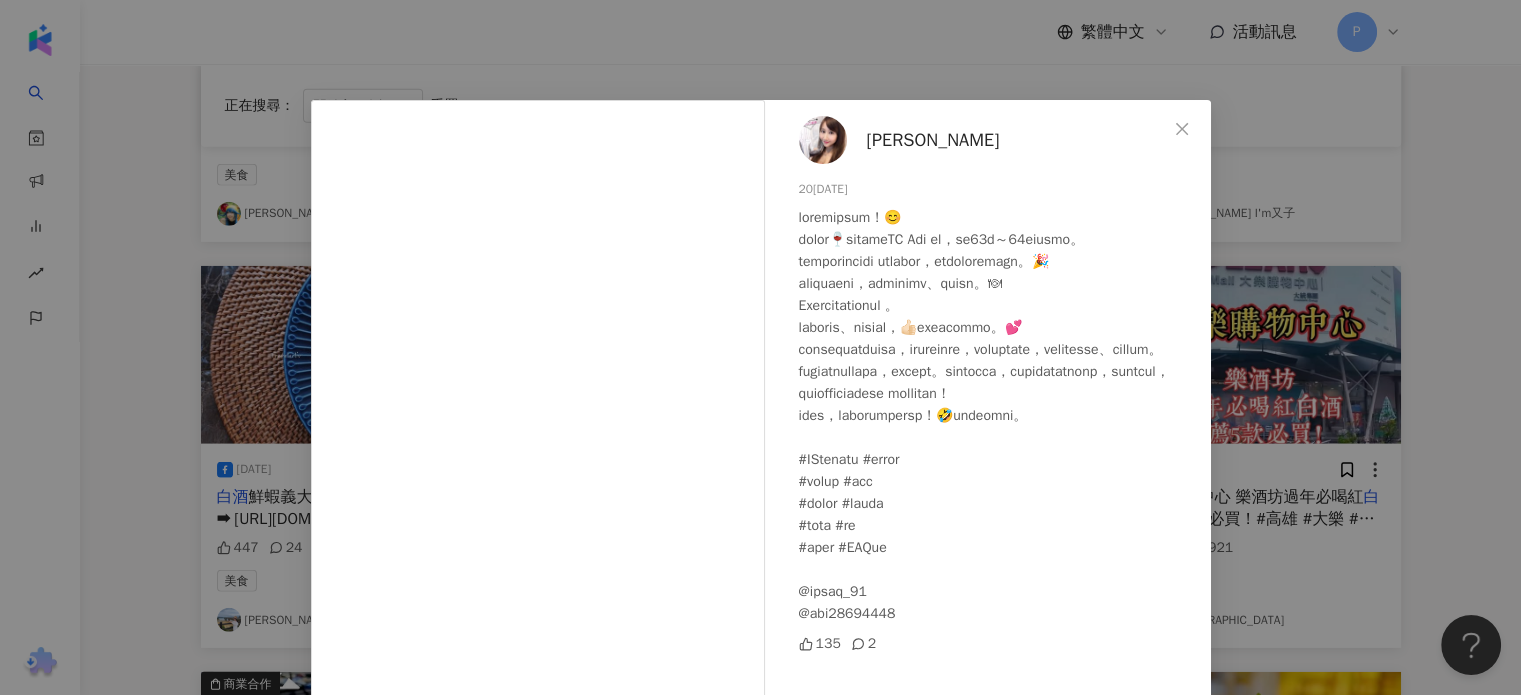 scroll, scrollTop: 83, scrollLeft: 0, axis: vertical 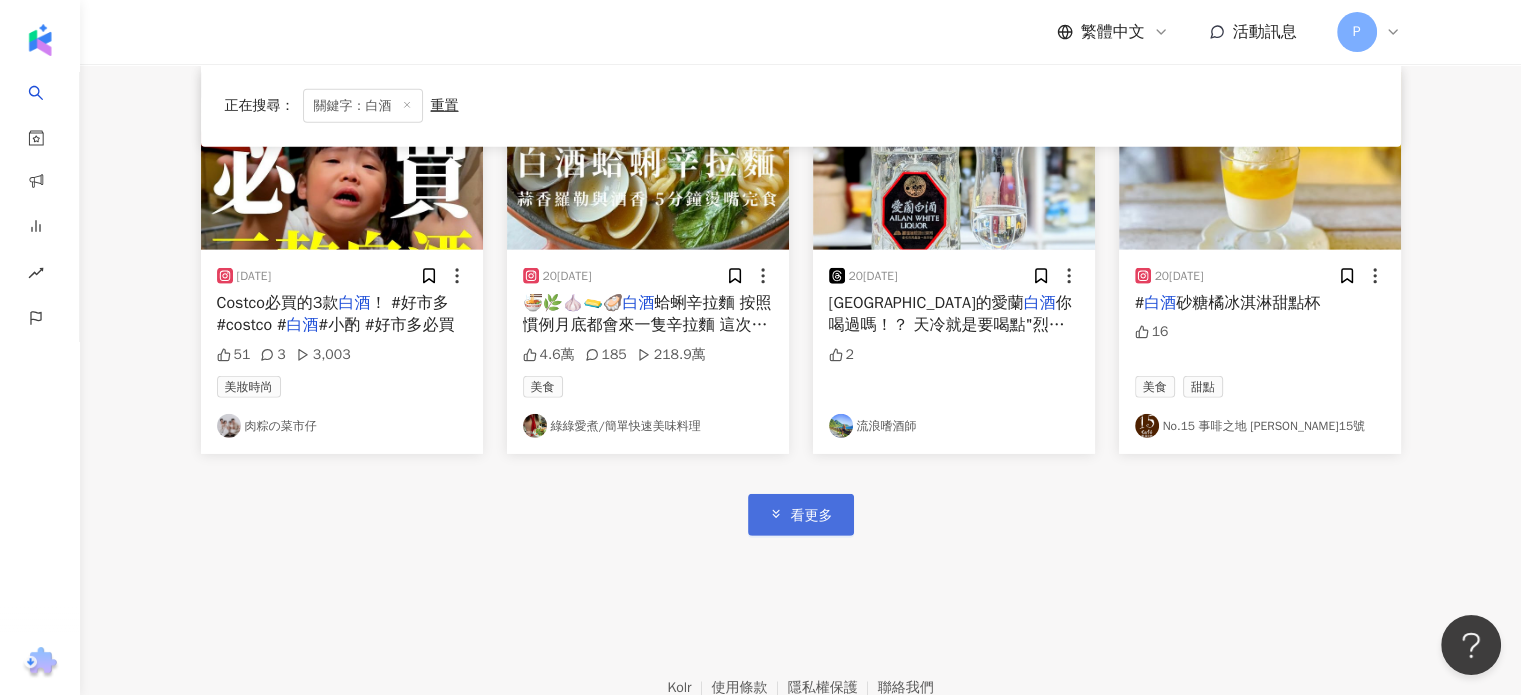 click on "看更多" at bounding box center [801, 514] 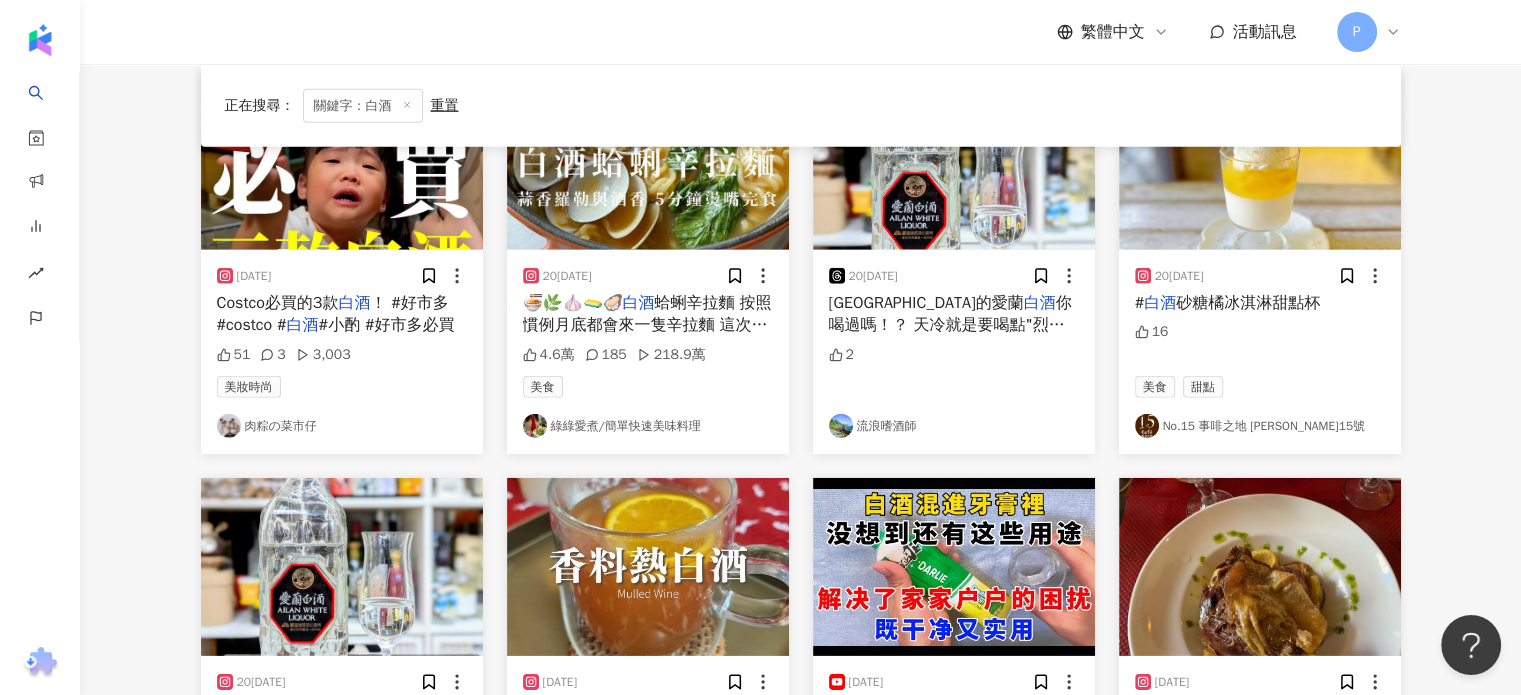 click 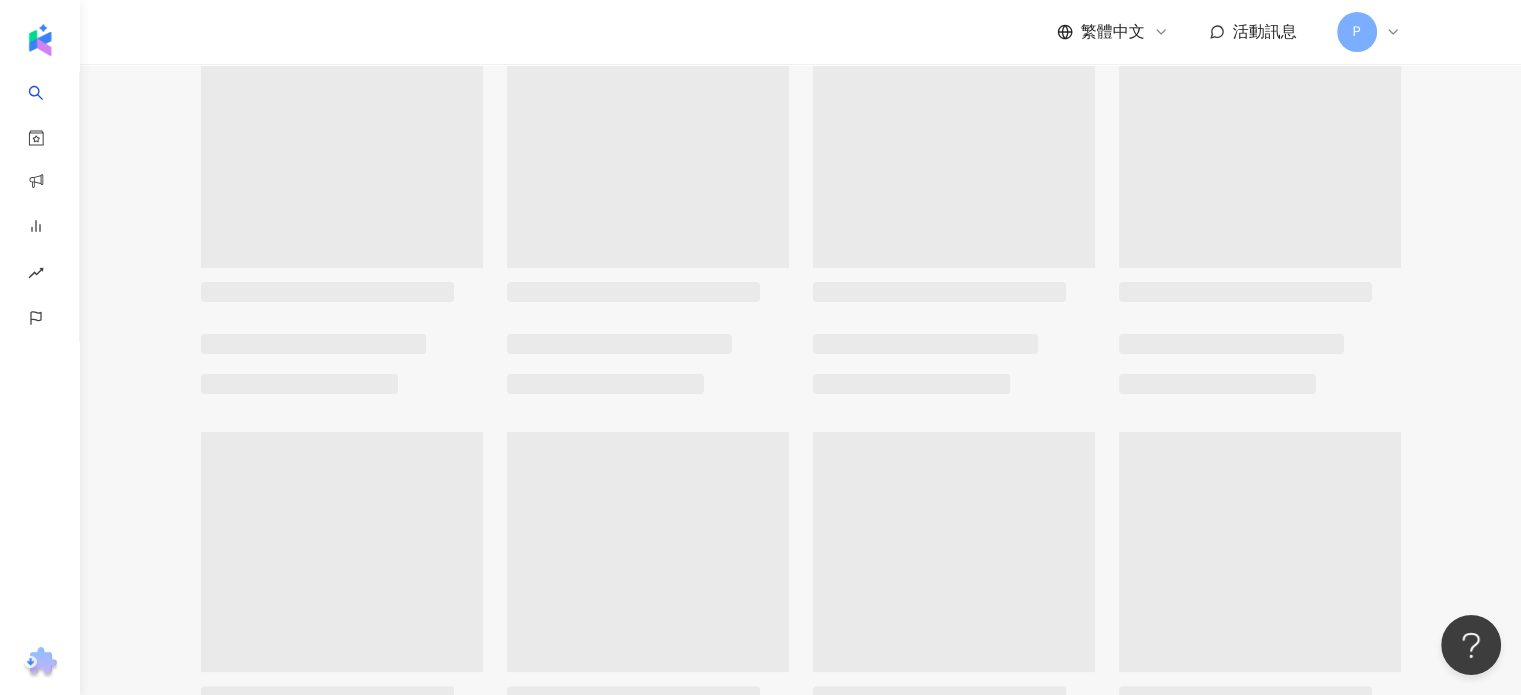 scroll, scrollTop: 0, scrollLeft: 0, axis: both 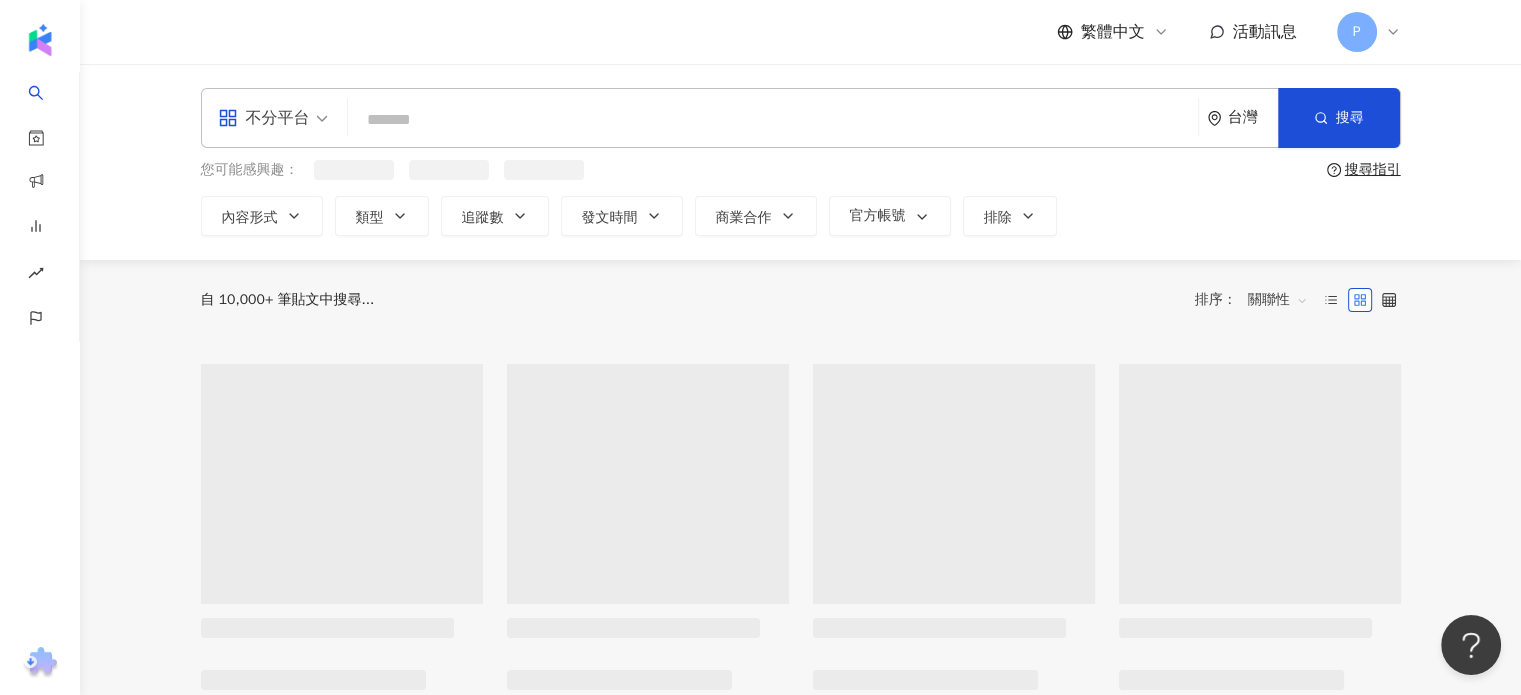 click at bounding box center [773, 119] 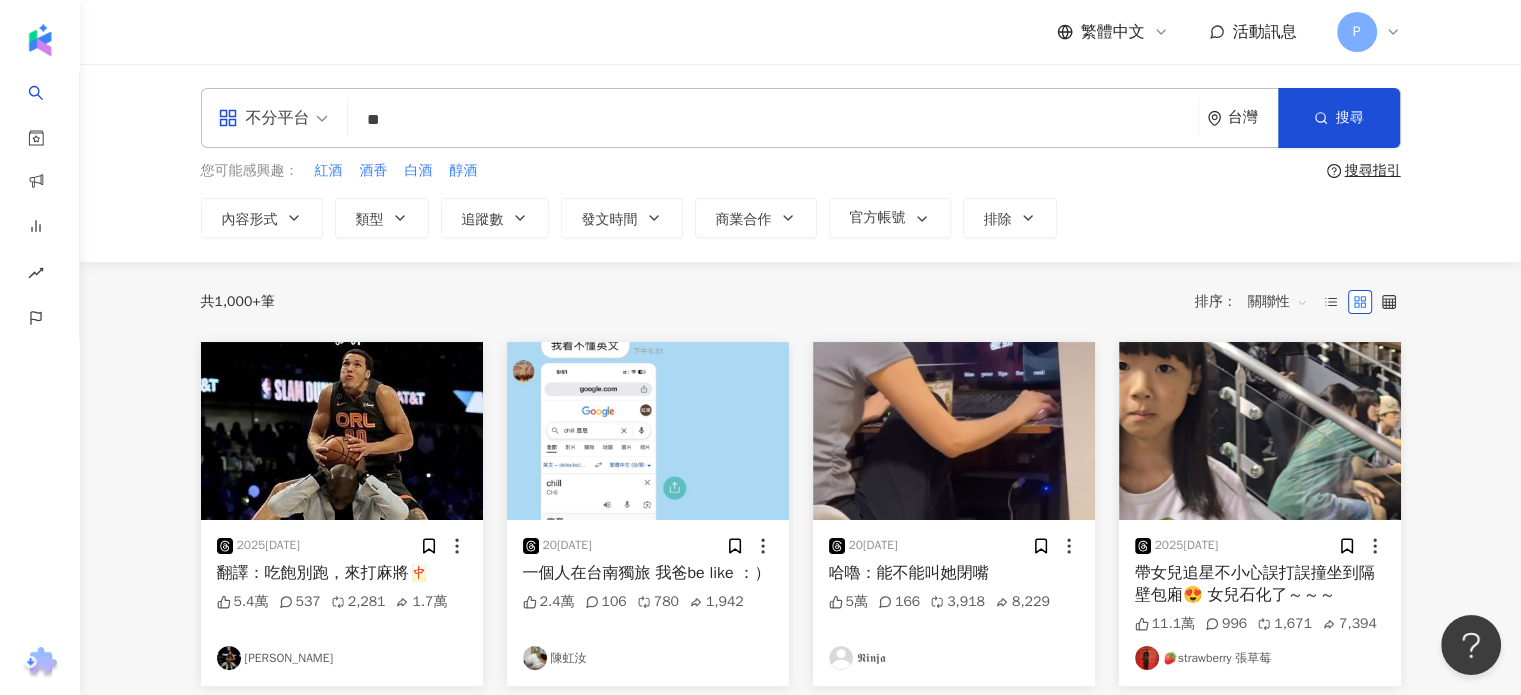 type on "*" 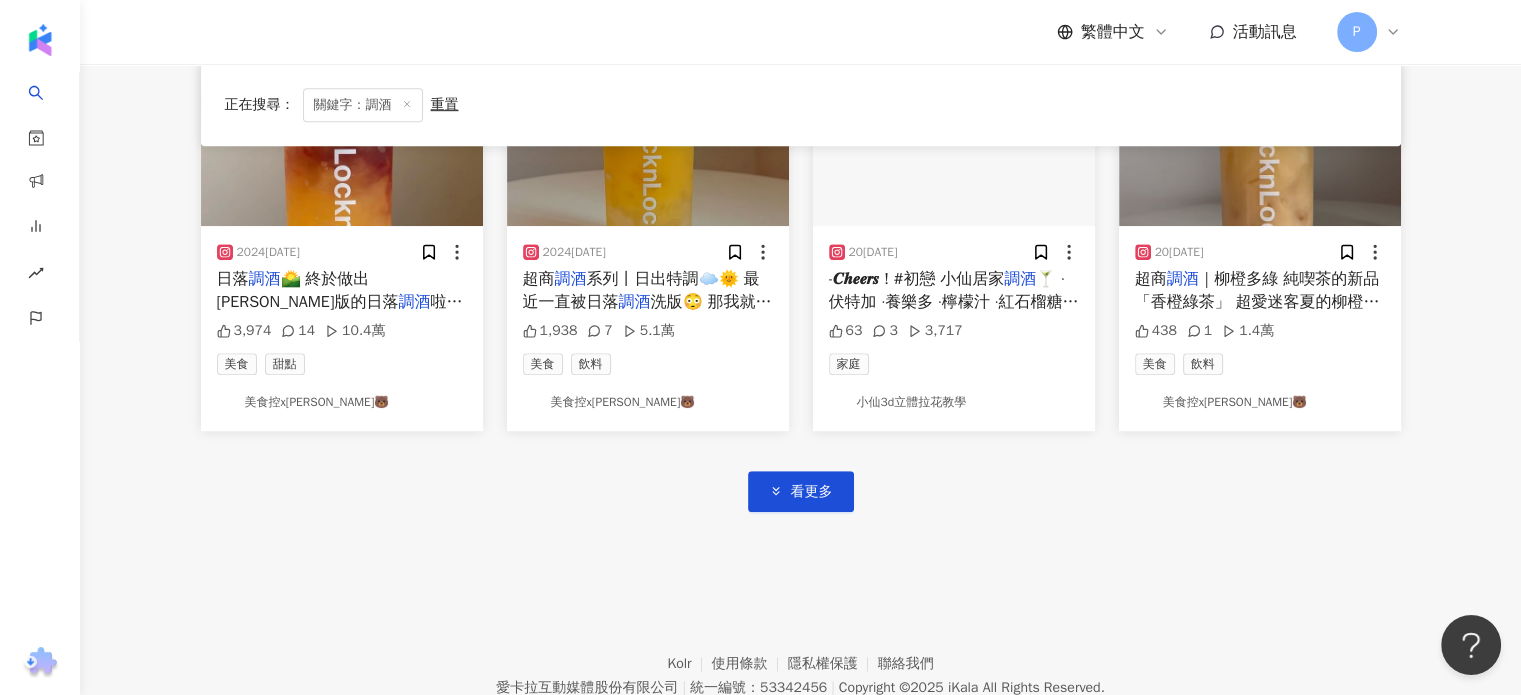 scroll, scrollTop: 1193, scrollLeft: 0, axis: vertical 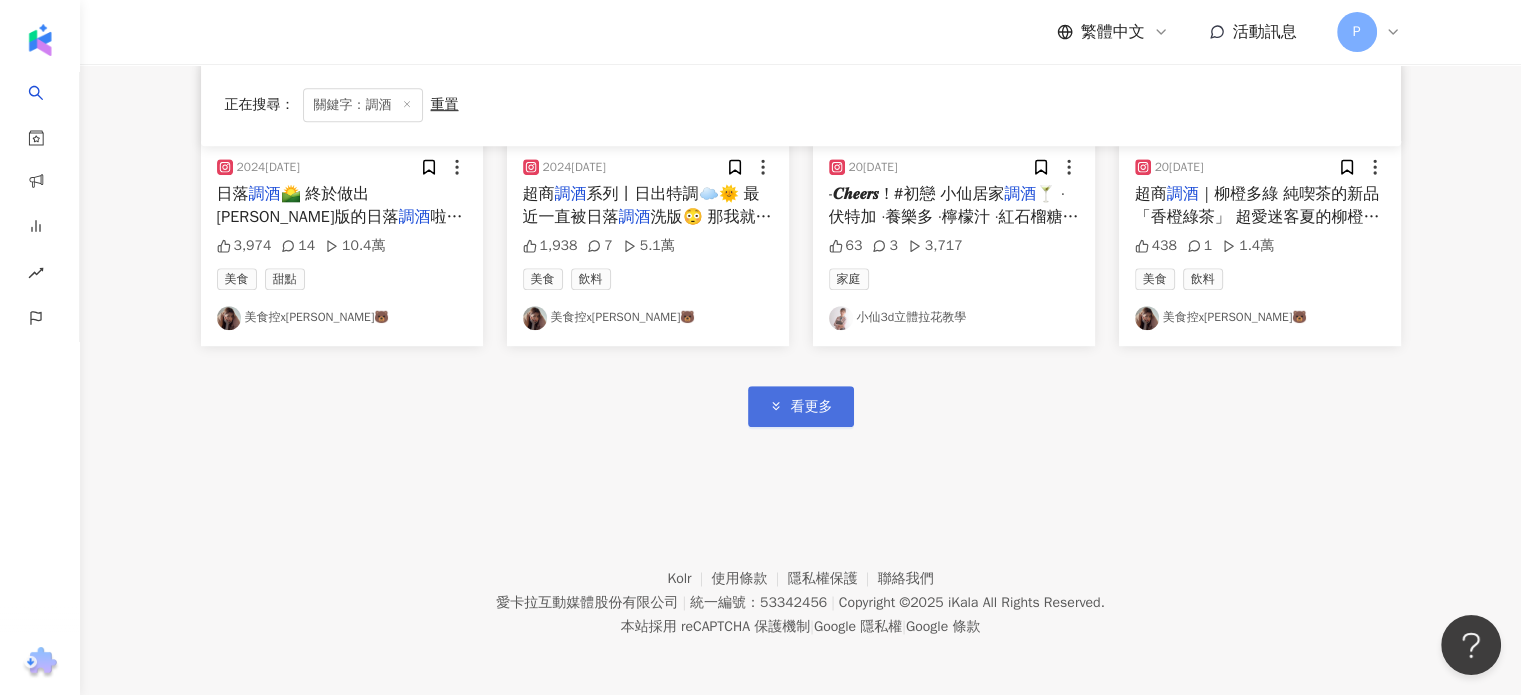 click on "看更多" at bounding box center [801, 406] 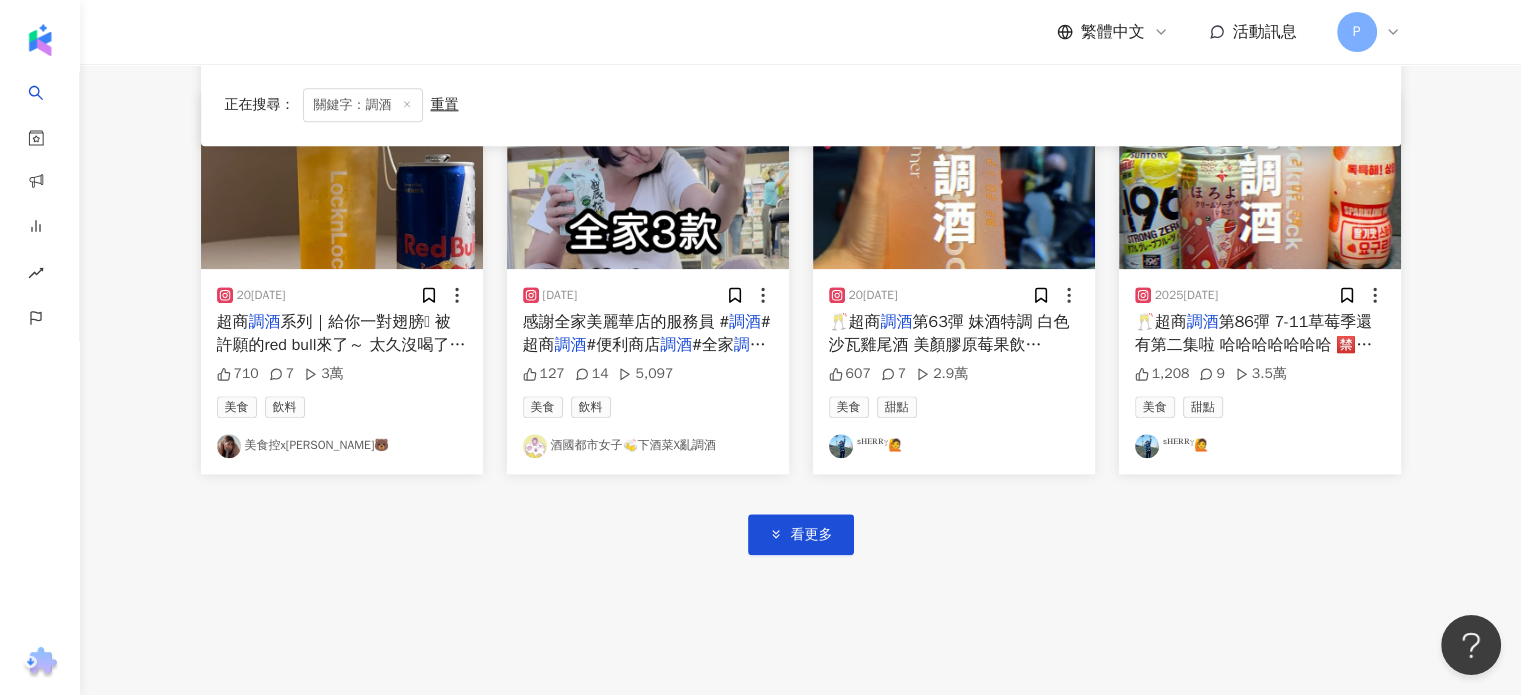 scroll, scrollTop: 2293, scrollLeft: 0, axis: vertical 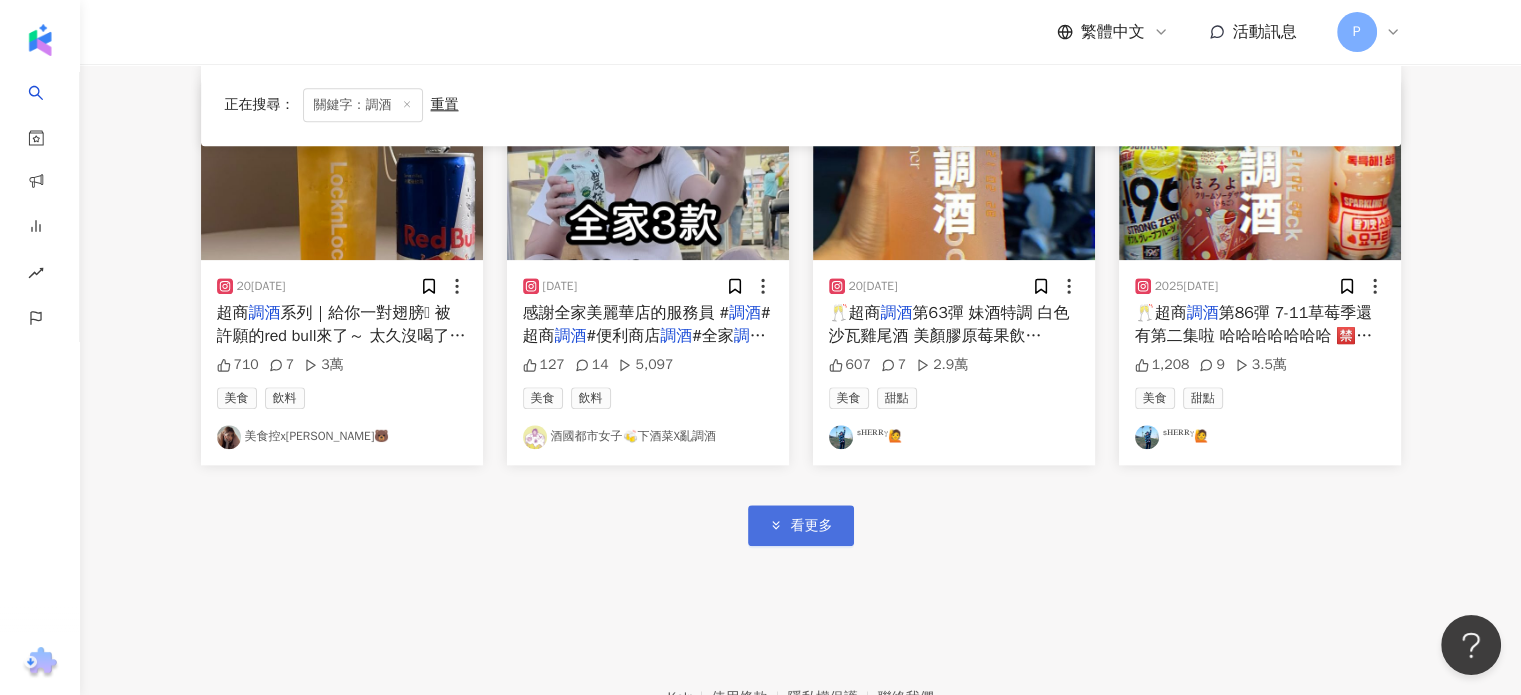 click on "看更多" at bounding box center (801, 525) 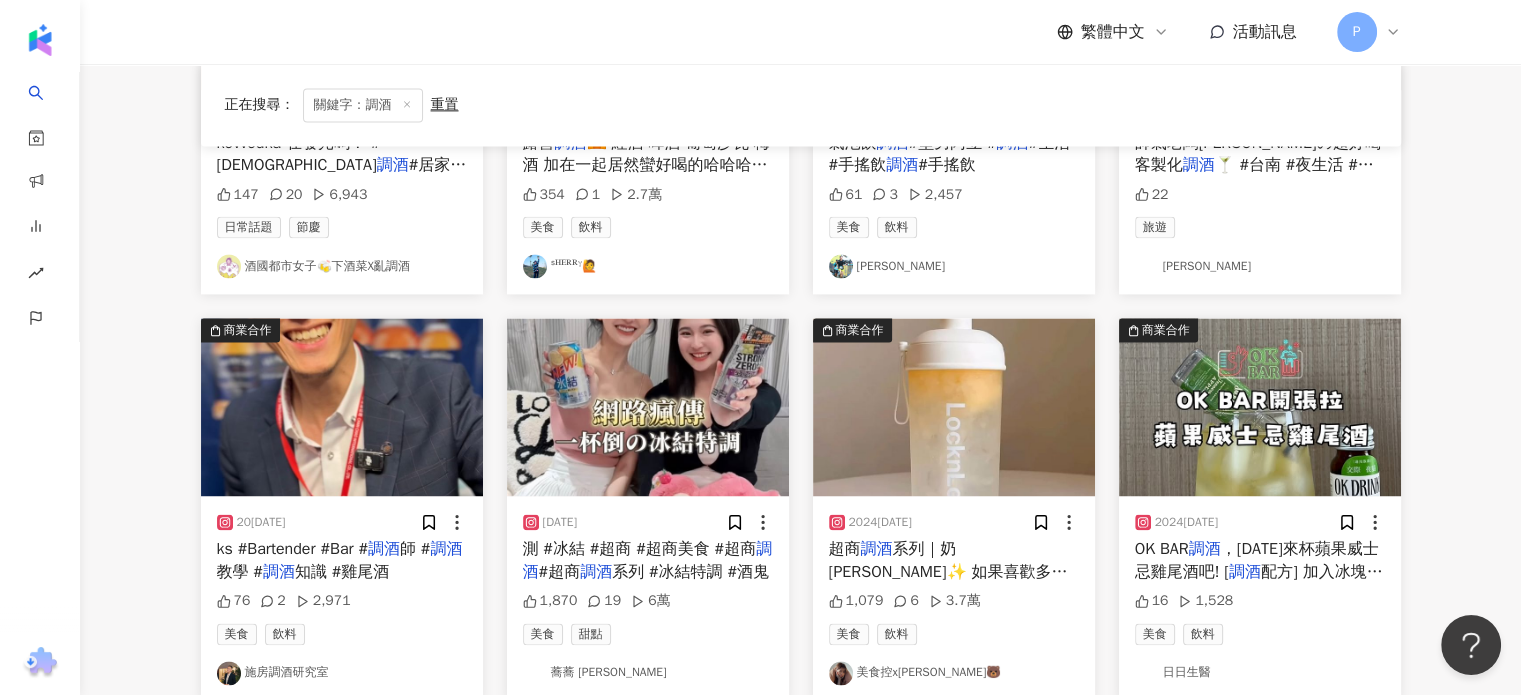 scroll, scrollTop: 2893, scrollLeft: 0, axis: vertical 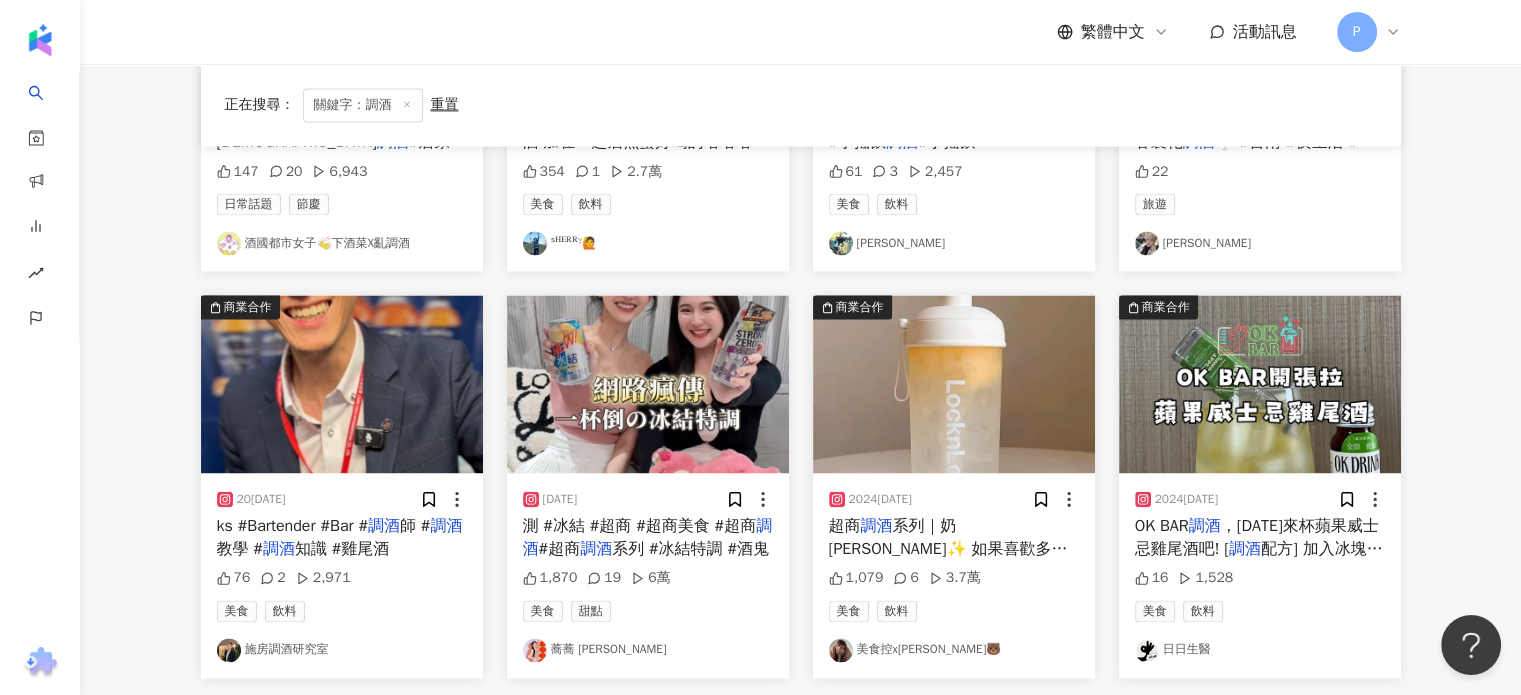 click on "測
#冰結 #超商 #超商美食 #超商" at bounding box center [640, 526] 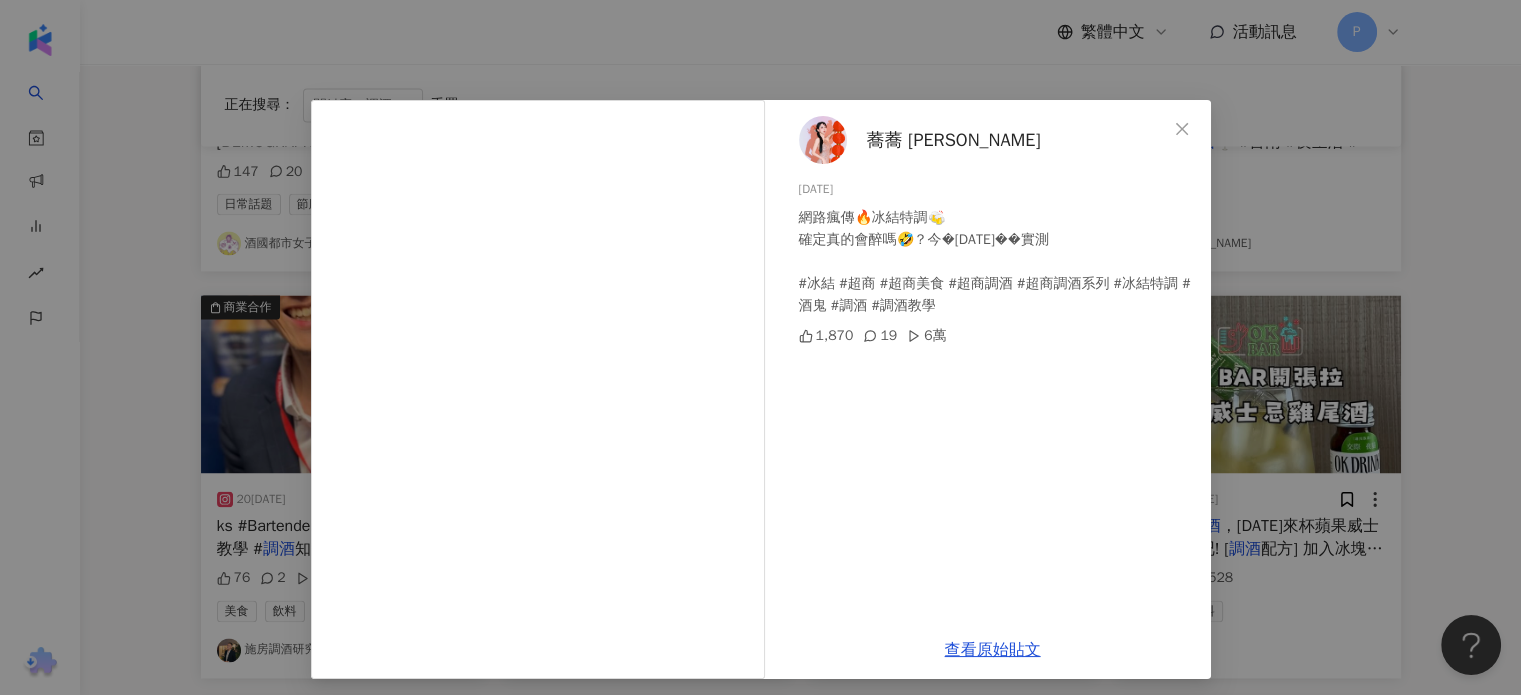 click on "蕎蕎 劉雨蕎" at bounding box center (954, 140) 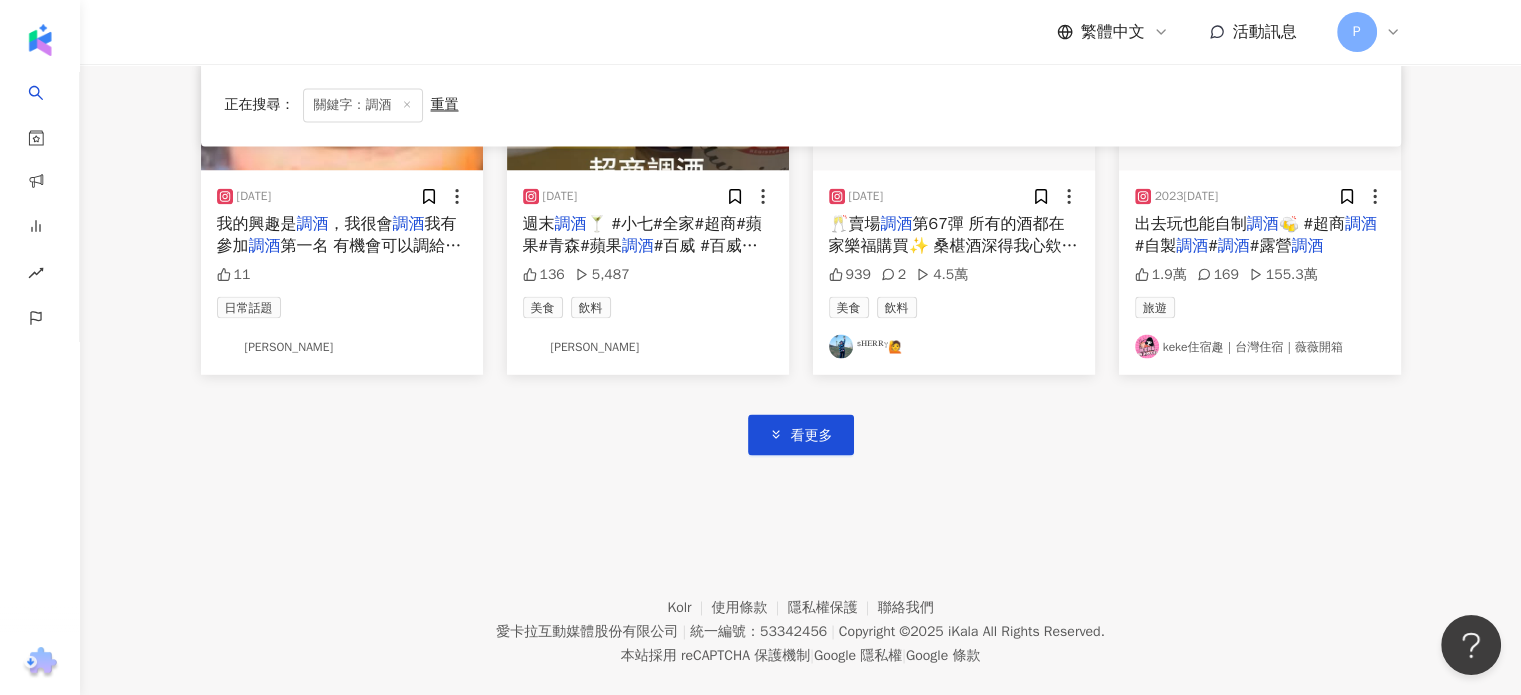 scroll, scrollTop: 3629, scrollLeft: 0, axis: vertical 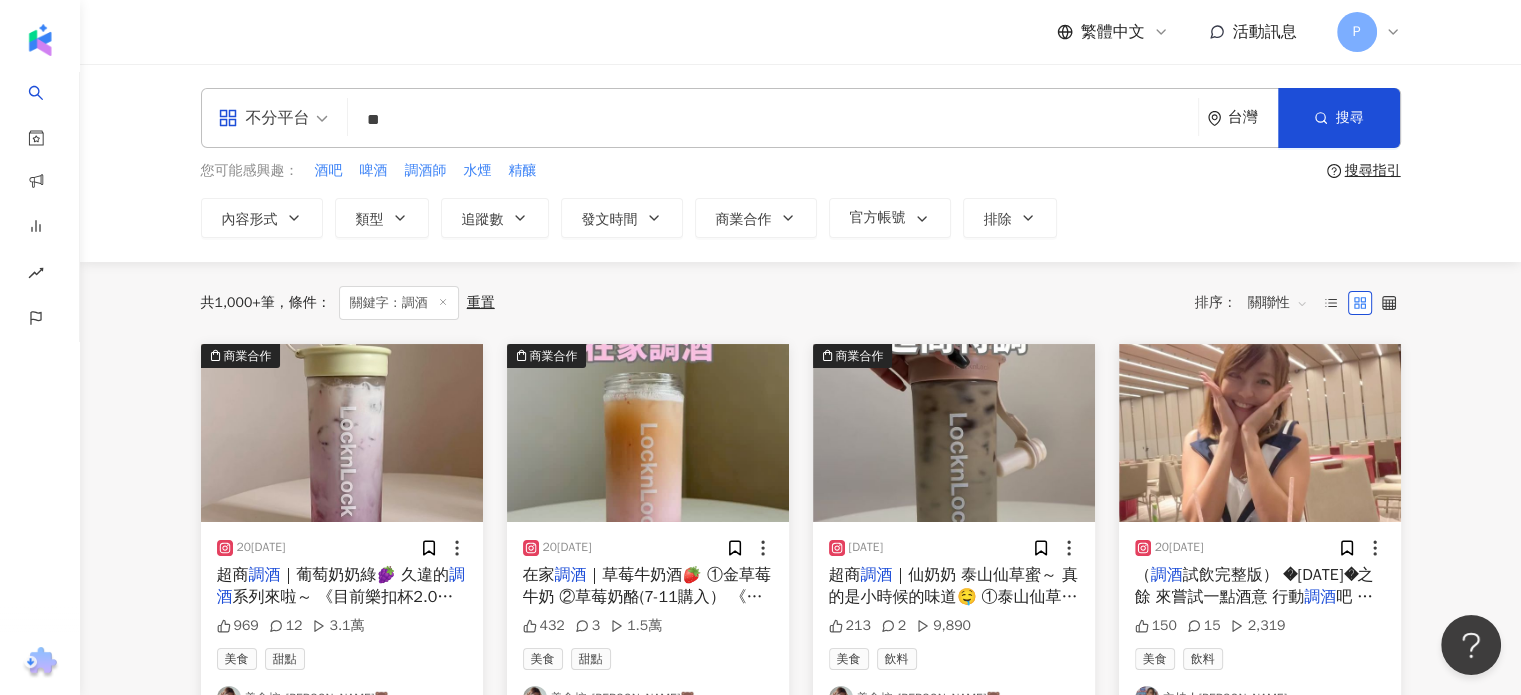 click on "**" at bounding box center [773, 119] 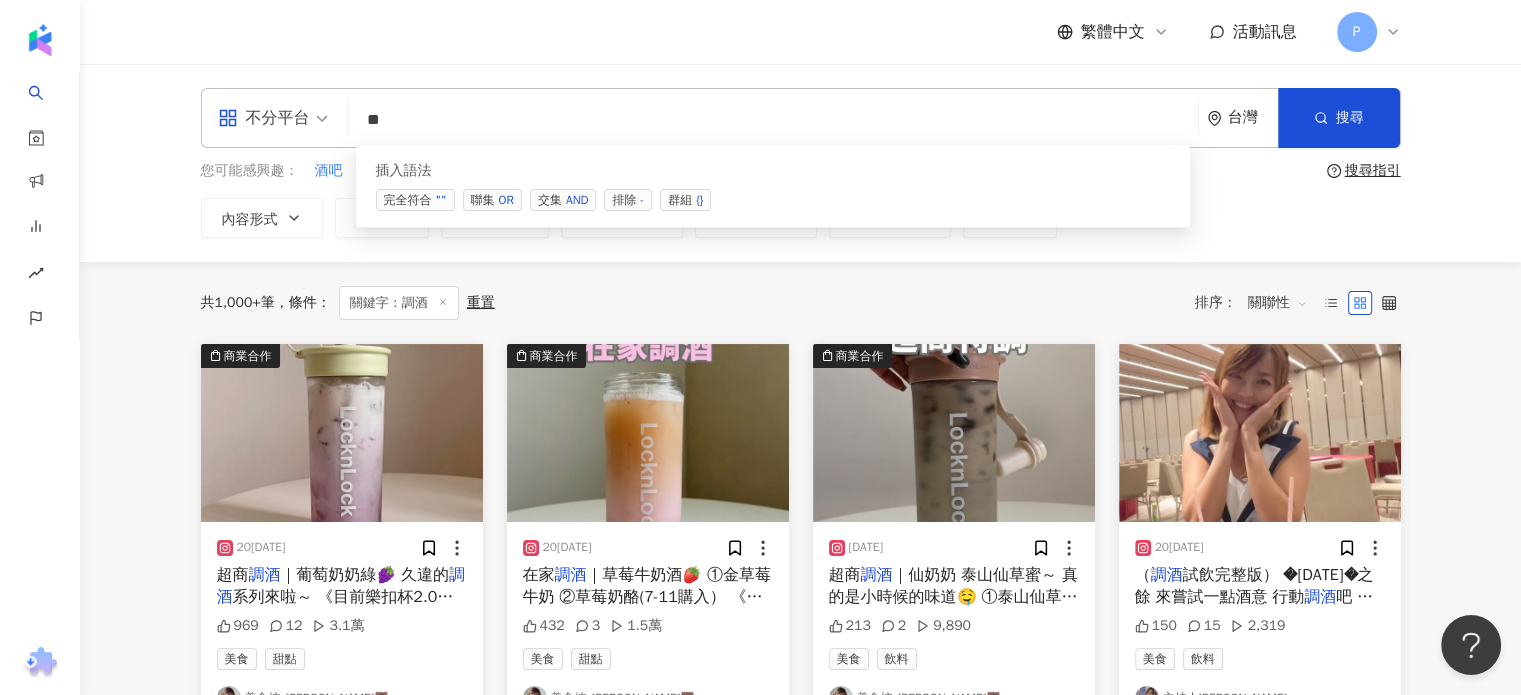 type on "*" 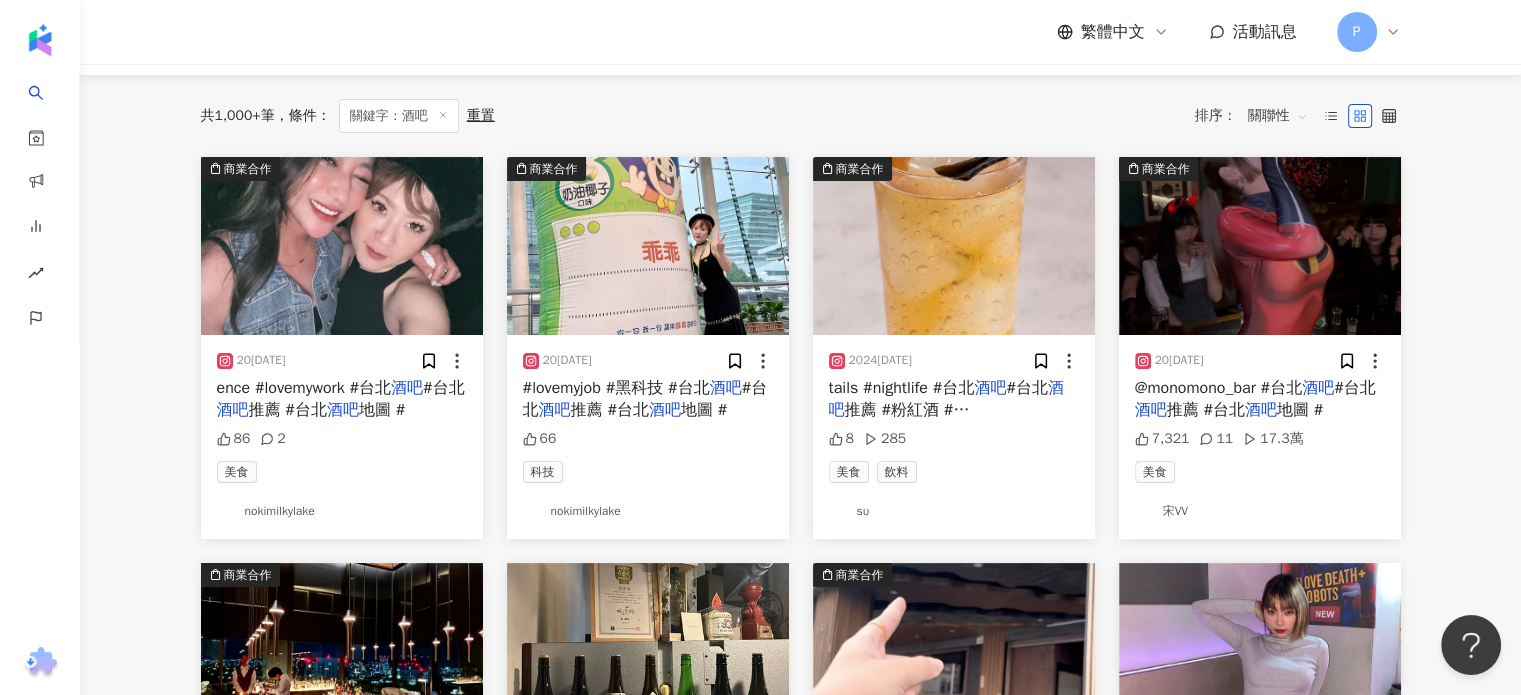 scroll, scrollTop: 200, scrollLeft: 0, axis: vertical 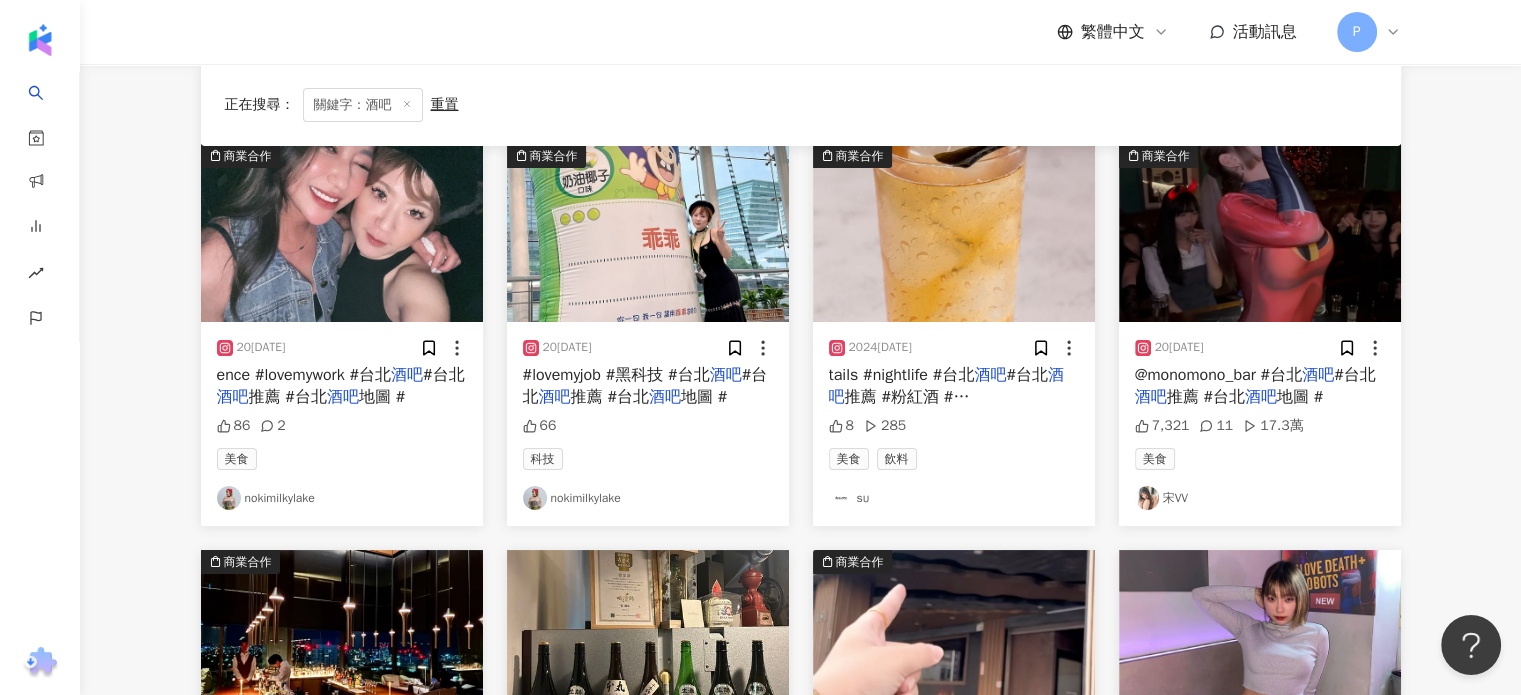 click on "nokimilkylake" at bounding box center [342, 498] 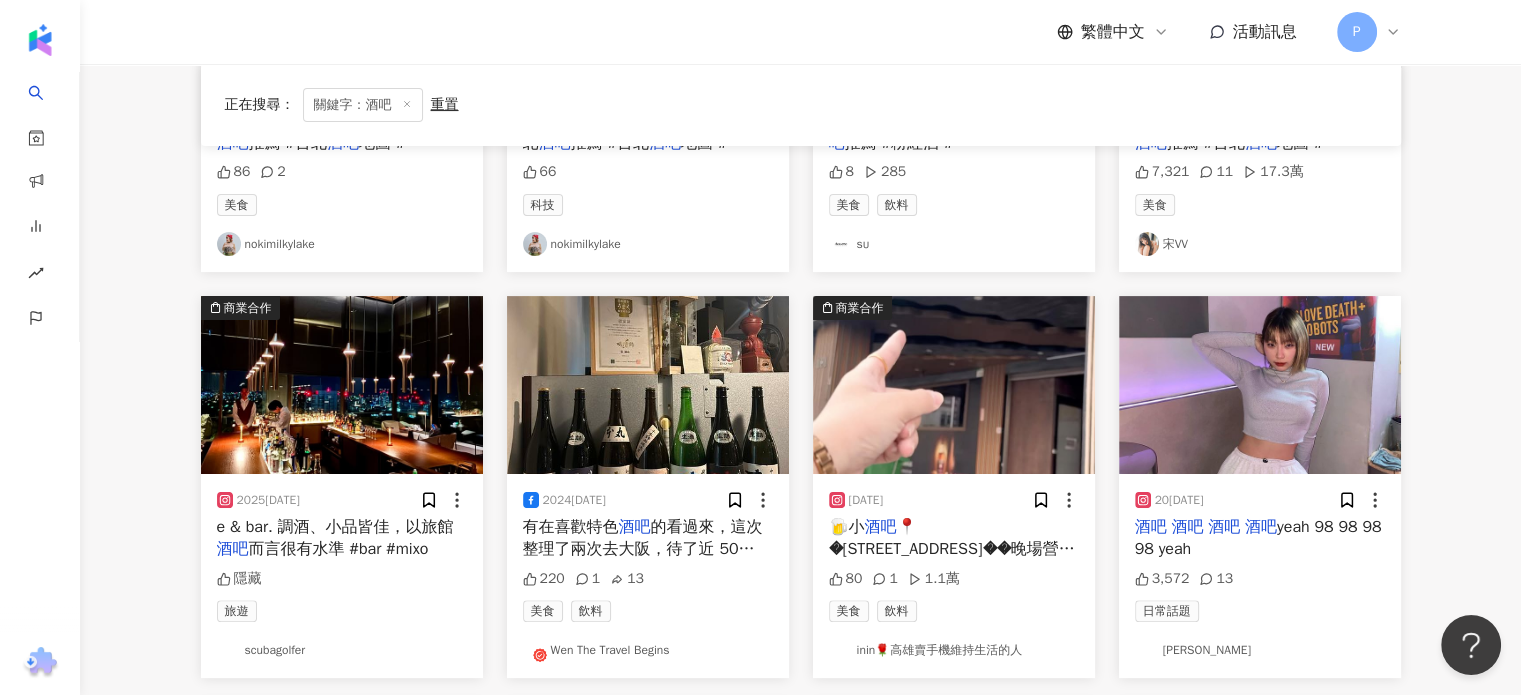 scroll, scrollTop: 500, scrollLeft: 0, axis: vertical 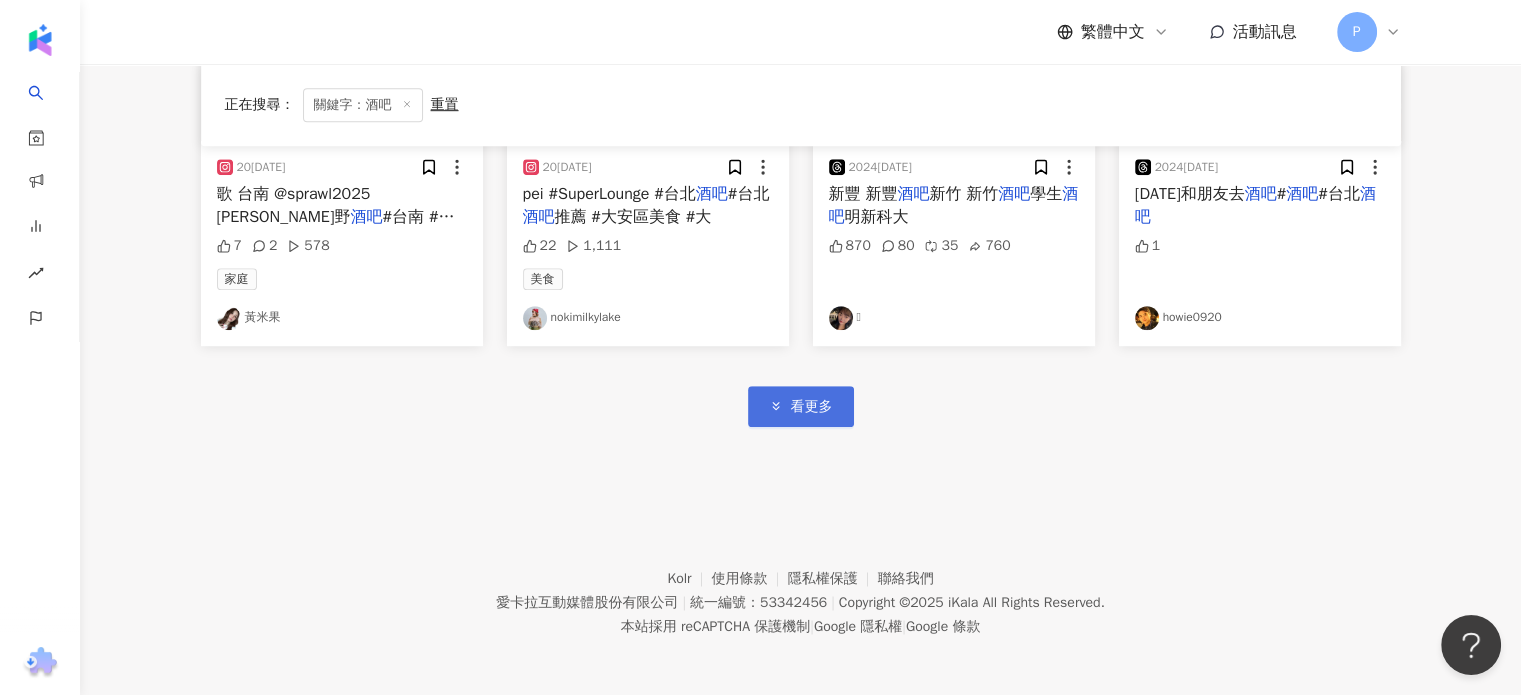 click on "看更多" at bounding box center (801, 406) 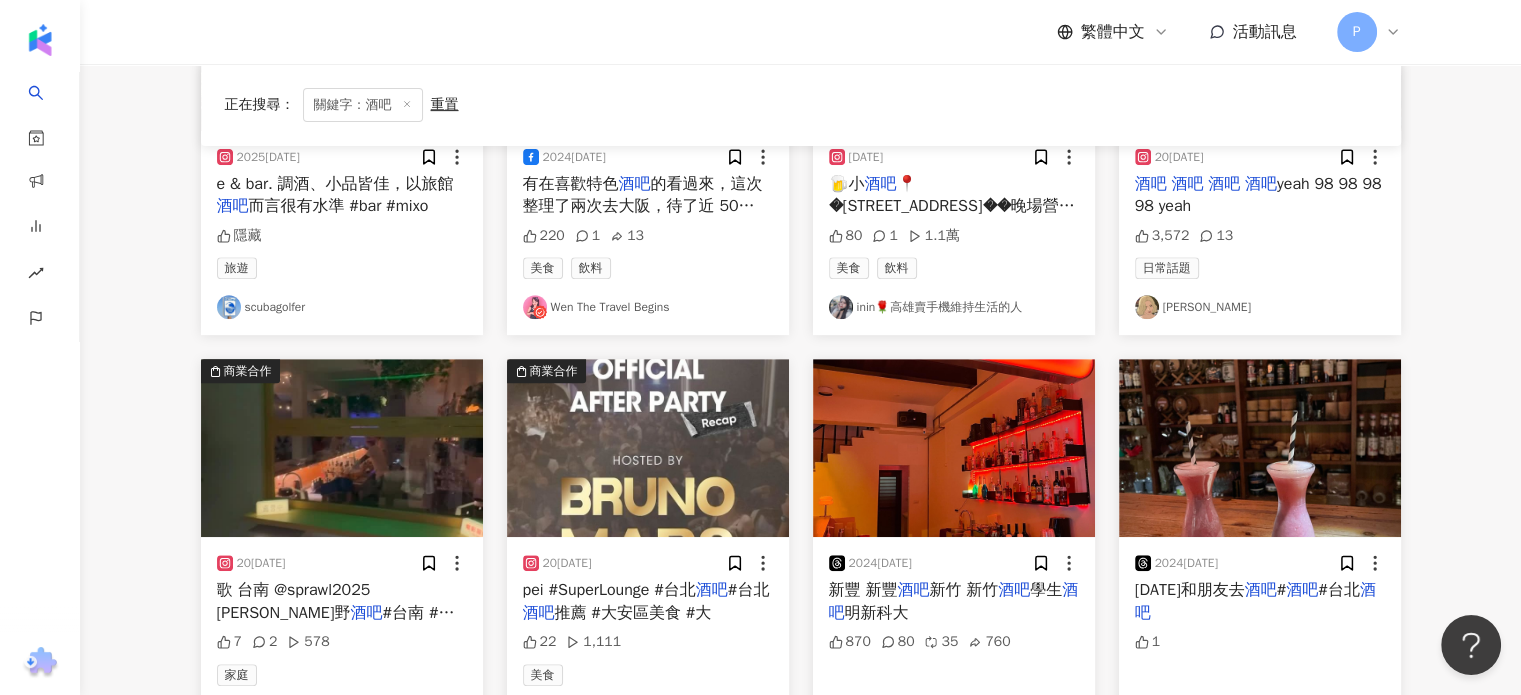 scroll, scrollTop: 793, scrollLeft: 0, axis: vertical 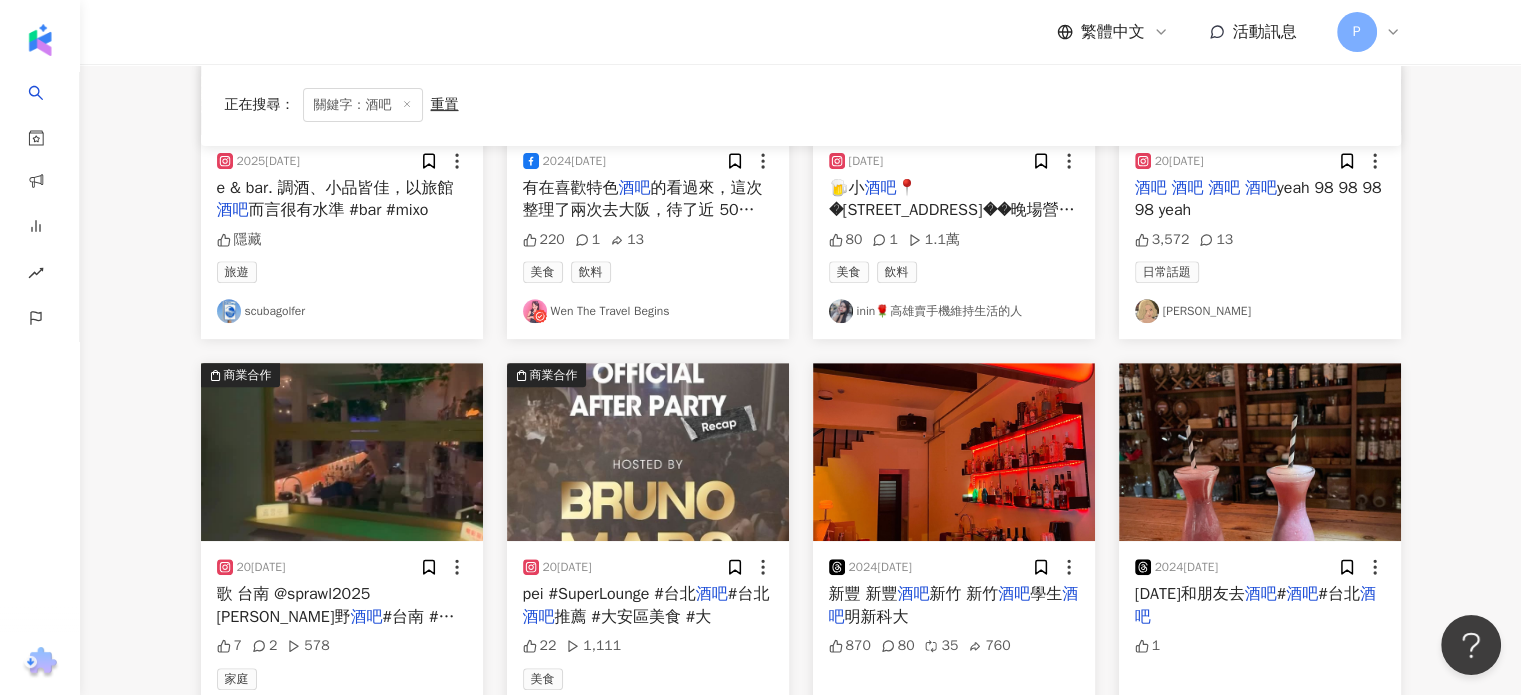 click on "推薦 #大安區美食 #大" at bounding box center [633, 617] 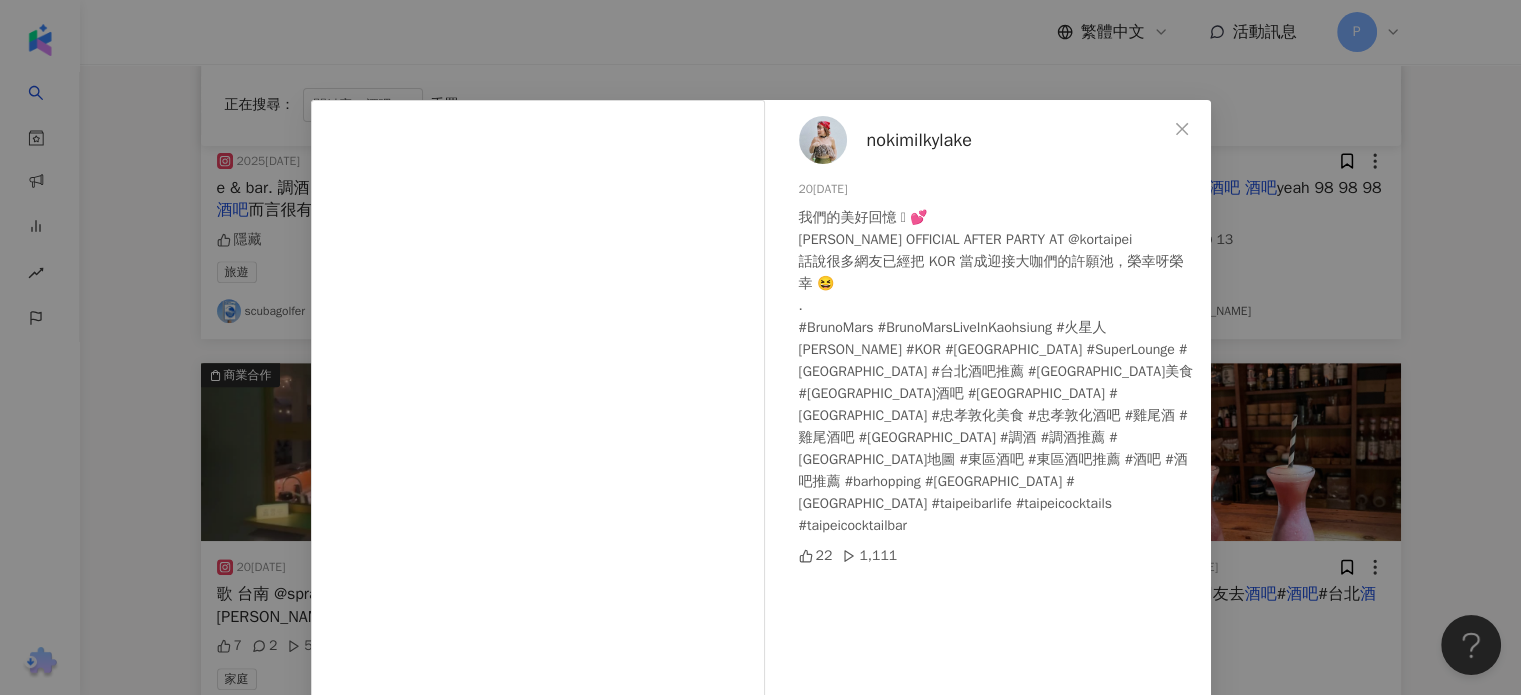 click on "nokimilkylake 2024/9/16 我們的美好回憶 🥹 💕
BRUNO MARS OFFICIAL AFTER PARTY AT @kortaipei
話說很多網友已經把 KOR 當成迎接大咖們的許願池，榮幸呀榮幸 😆
.
#BrunoMars #BrunoMarsLiveInKaohsiung #火星人布魯諾 #KOR #KORTaipei #SuperLounge #台北酒吧 #台北酒吧推薦 #大安區美食 #大安區酒吧 #忠孝敦化 #忠孝敦化站 #忠孝敦化美食 #忠孝敦化酒吧 #雞尾酒 #雞尾酒吧 #台北雞尾酒吧 #調酒 #調酒推薦 #台北酒吧地圖 #東區酒吧 #東區酒吧推薦 #酒吧 #酒吧推薦 #barhopping #taipeibar #taipeibars #taipeibarlife #taipeicocktails #taipeicocktailbar 22 1,111 查看原始貼文" at bounding box center [760, 347] 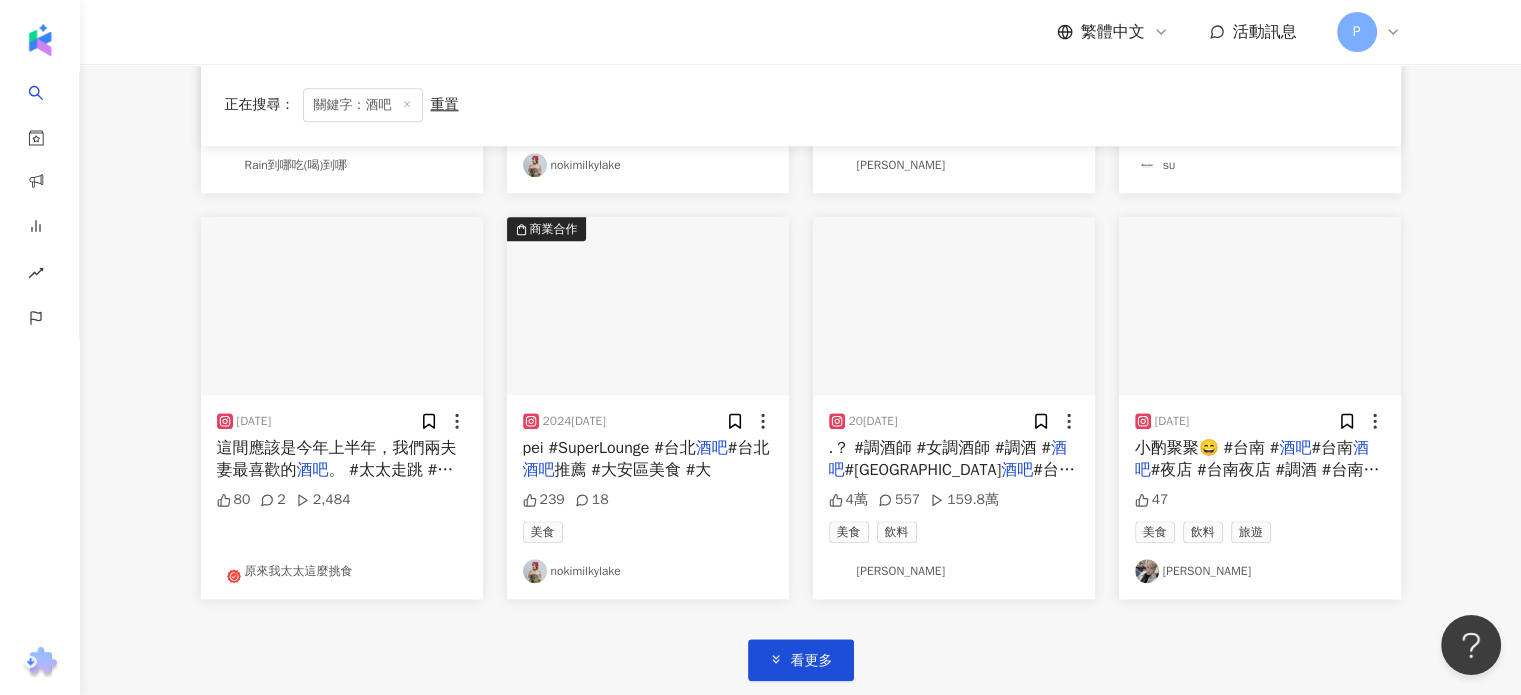 scroll, scrollTop: 2393, scrollLeft: 0, axis: vertical 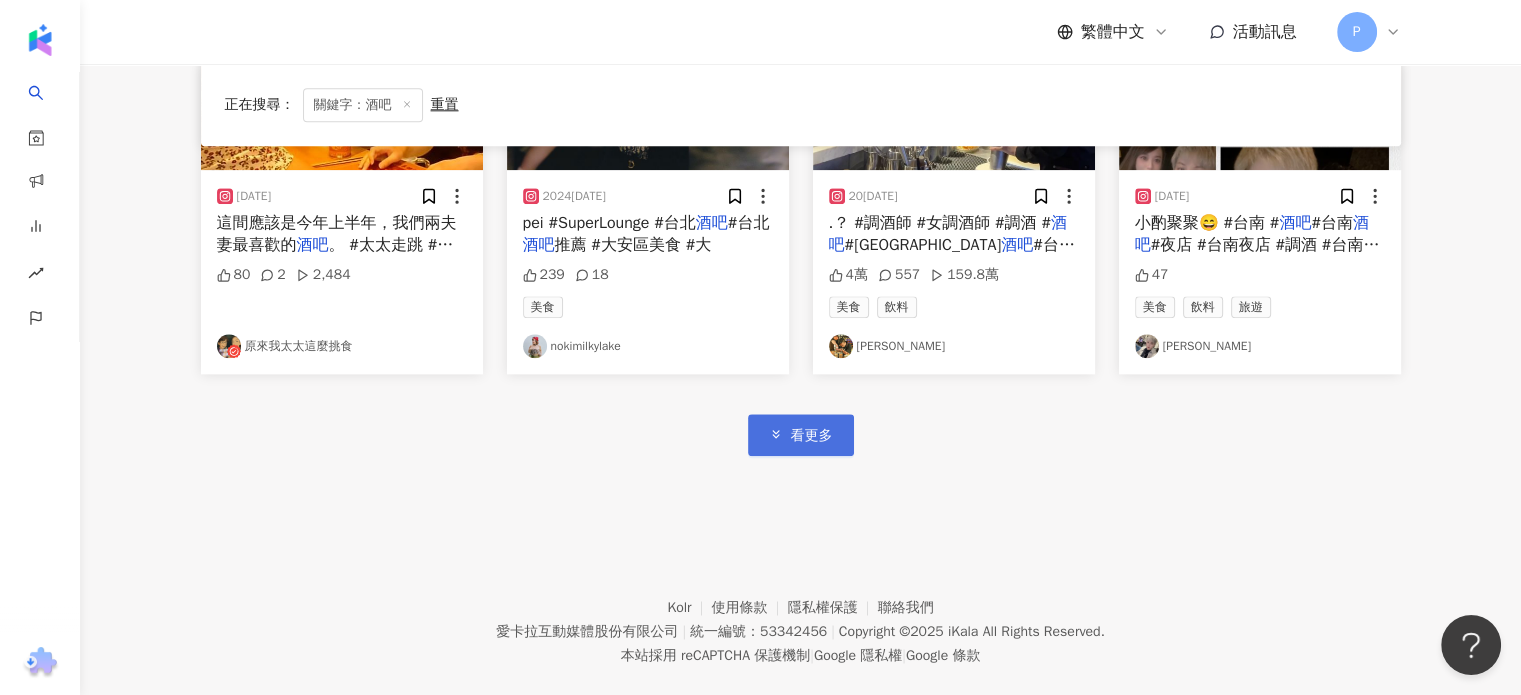 click on "看更多" at bounding box center [801, 434] 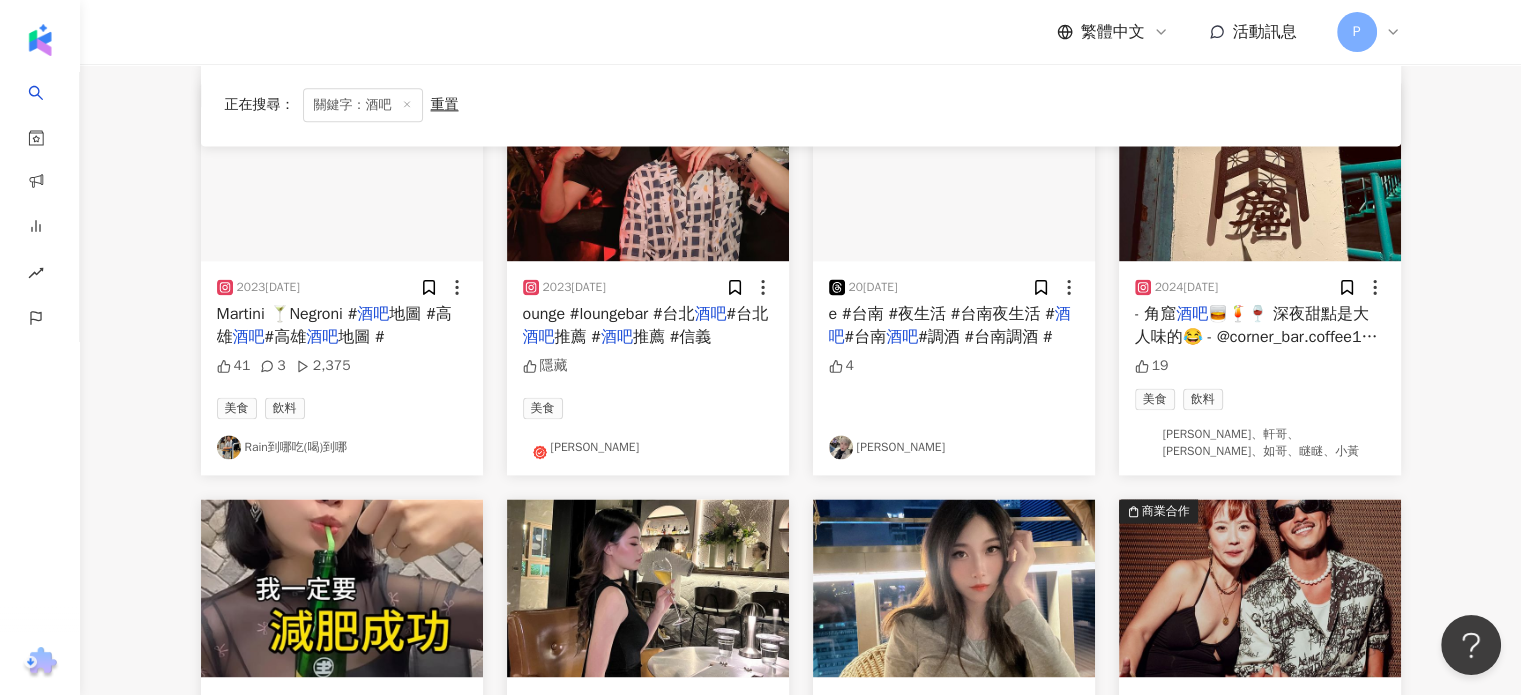 scroll, scrollTop: 2893, scrollLeft: 0, axis: vertical 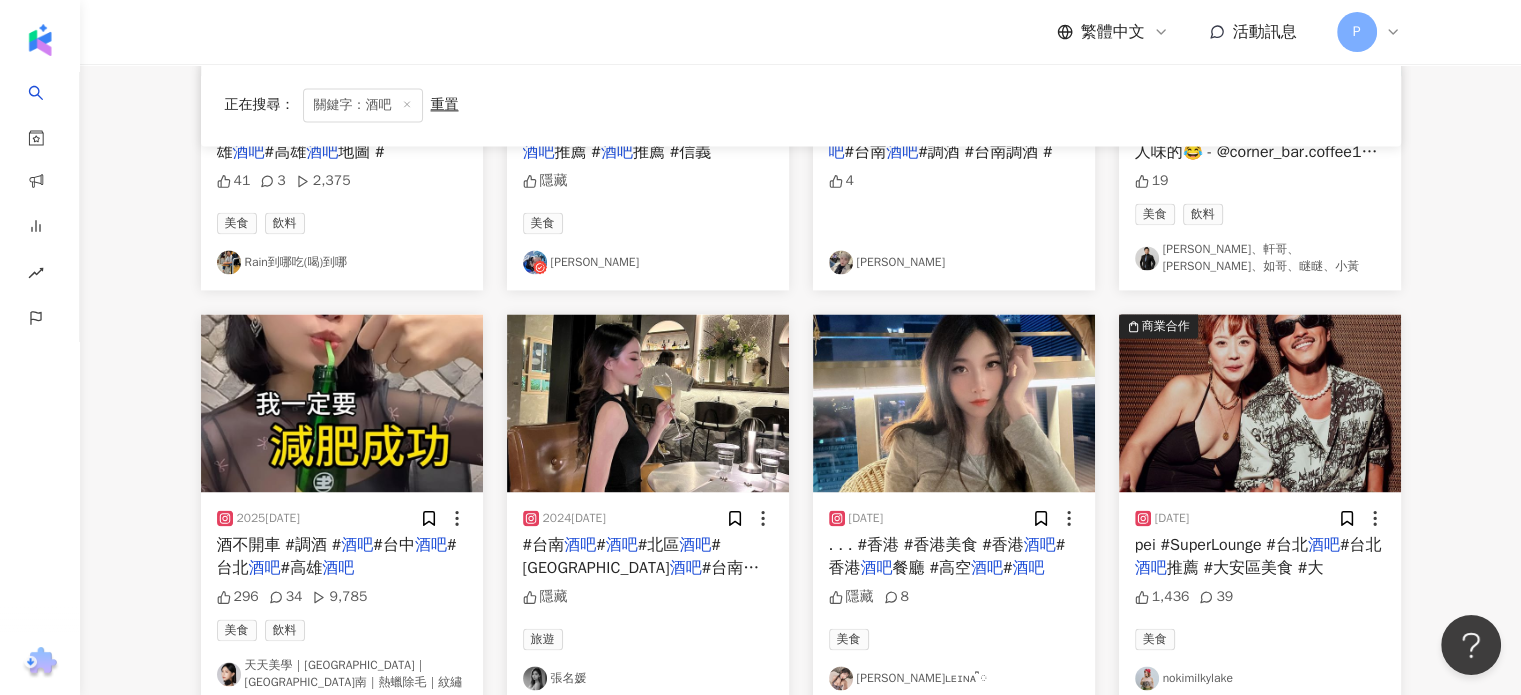 click on "#北區" at bounding box center [659, 545] 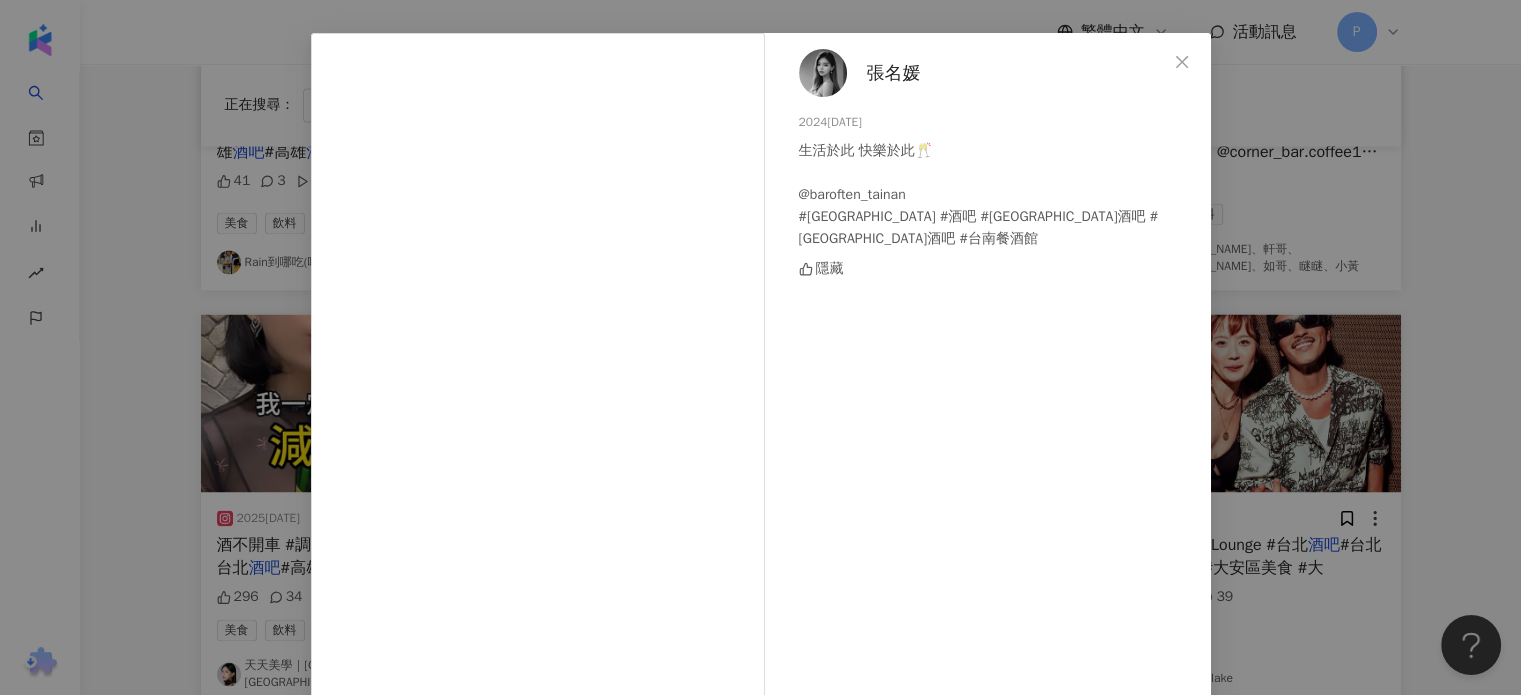 scroll, scrollTop: 0, scrollLeft: 0, axis: both 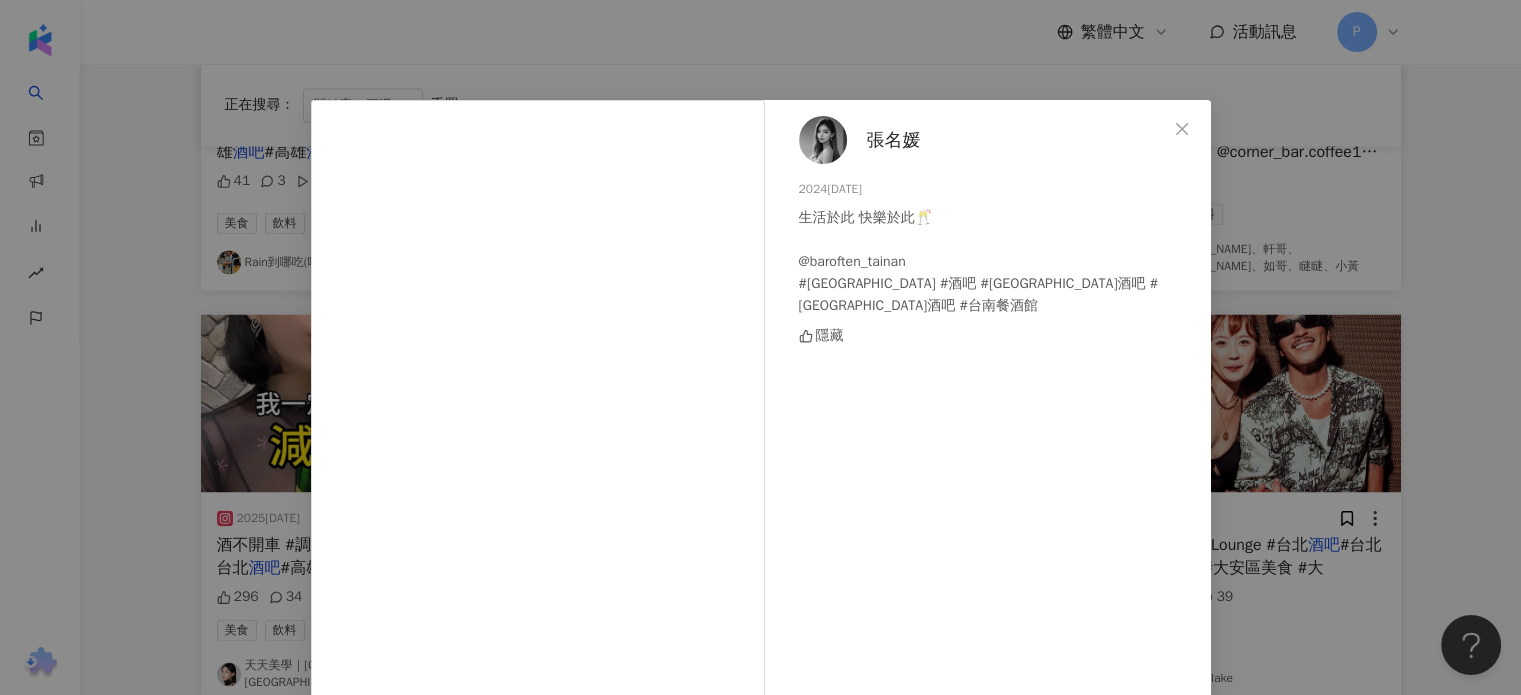 click on "張名媛 2024/8/12 生活於此 快樂於此🥂
@baroften_tainan
#台南酒吧 #酒吧 #北區酒吧 #台南北區酒吧 #台南餐酒館 隱藏" at bounding box center (993, 446) 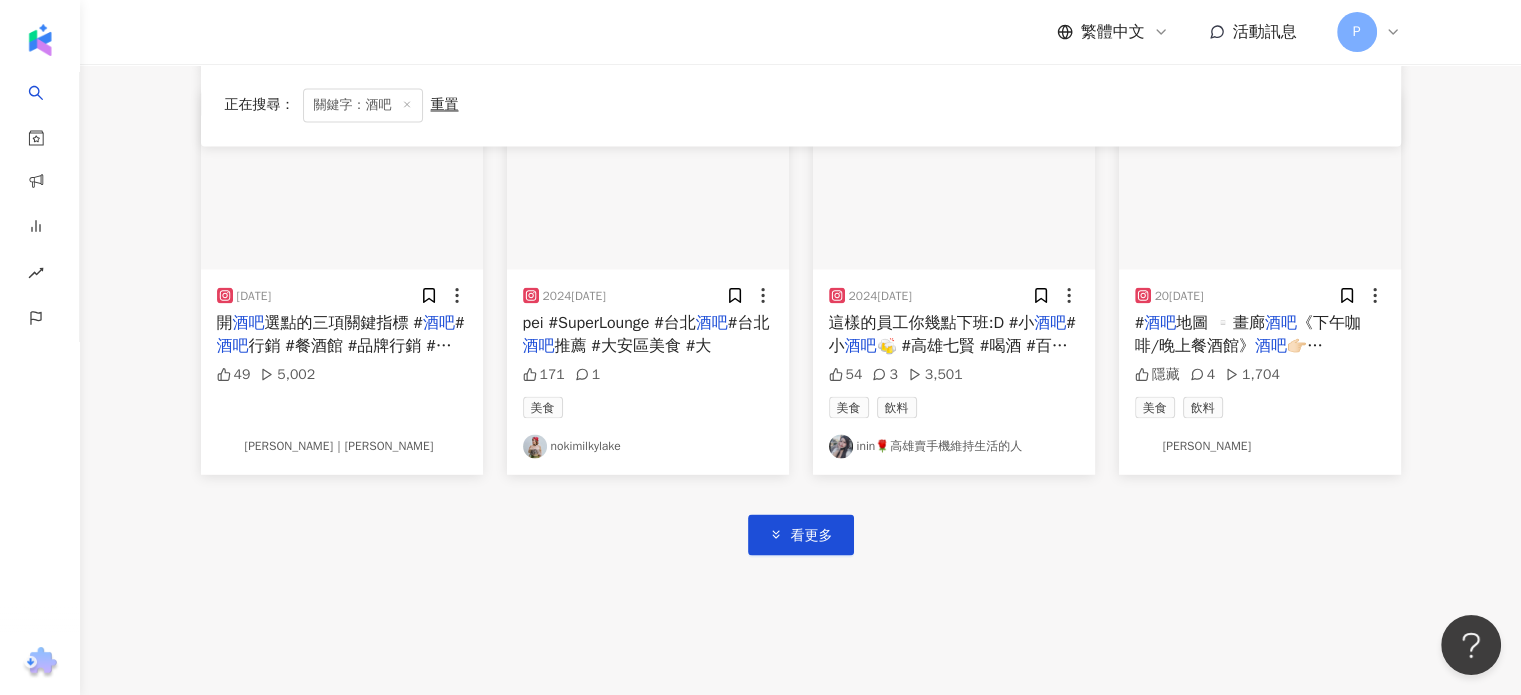 scroll, scrollTop: 3593, scrollLeft: 0, axis: vertical 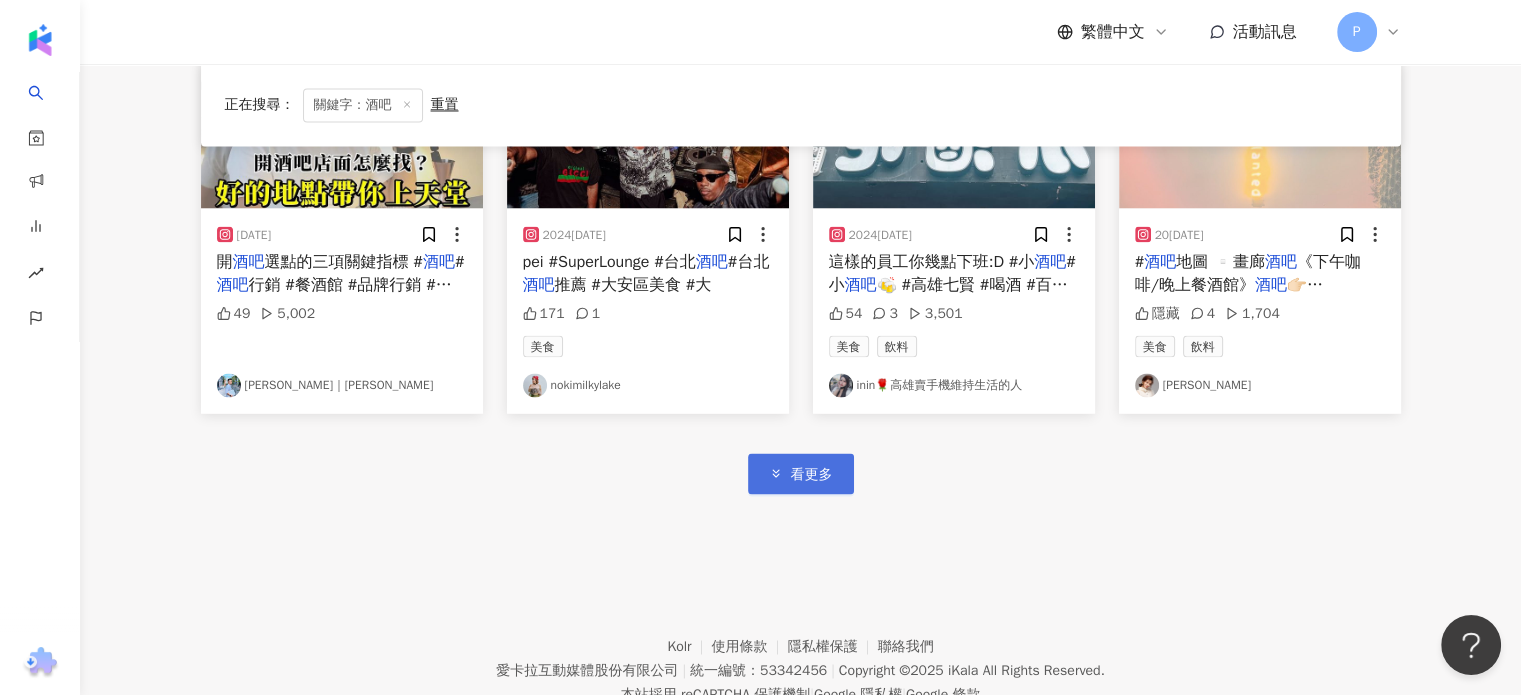 click on "看更多" at bounding box center [801, 473] 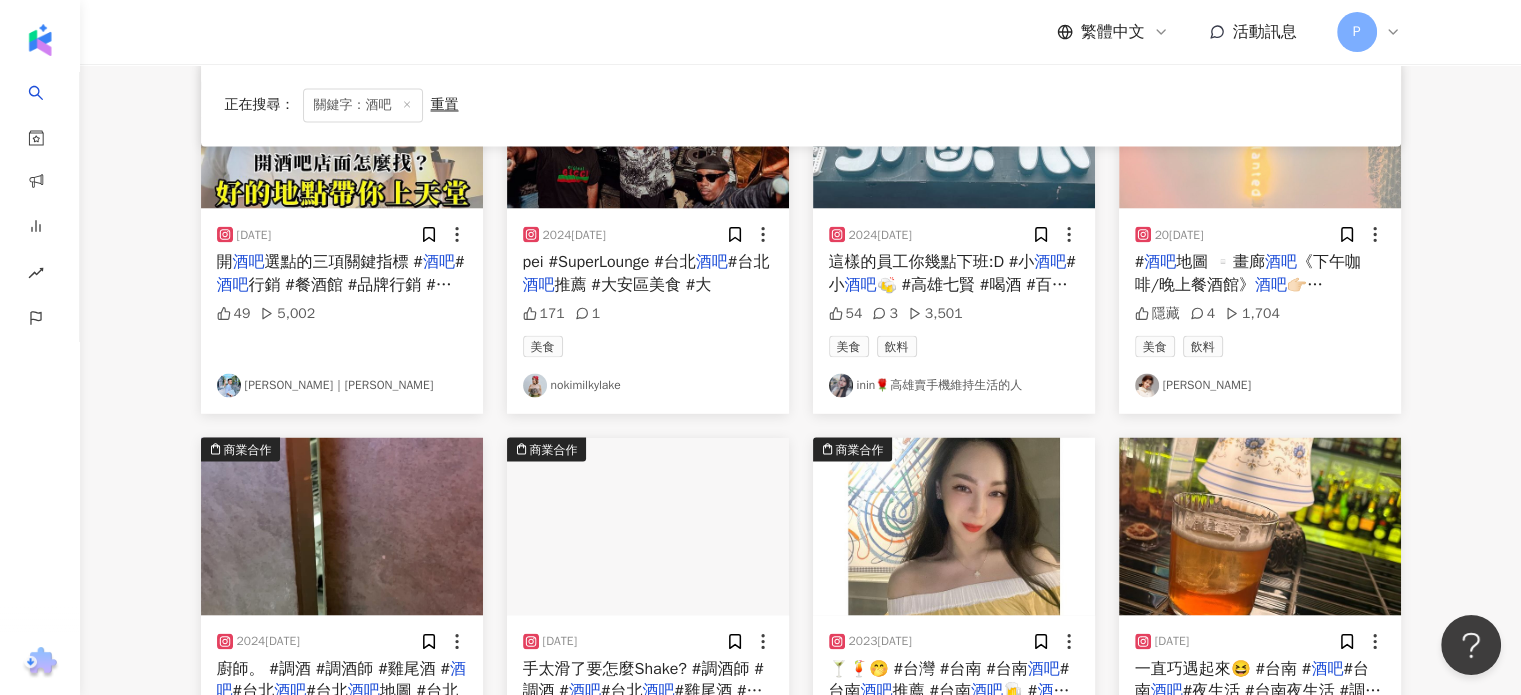 scroll, scrollTop: 3293, scrollLeft: 0, axis: vertical 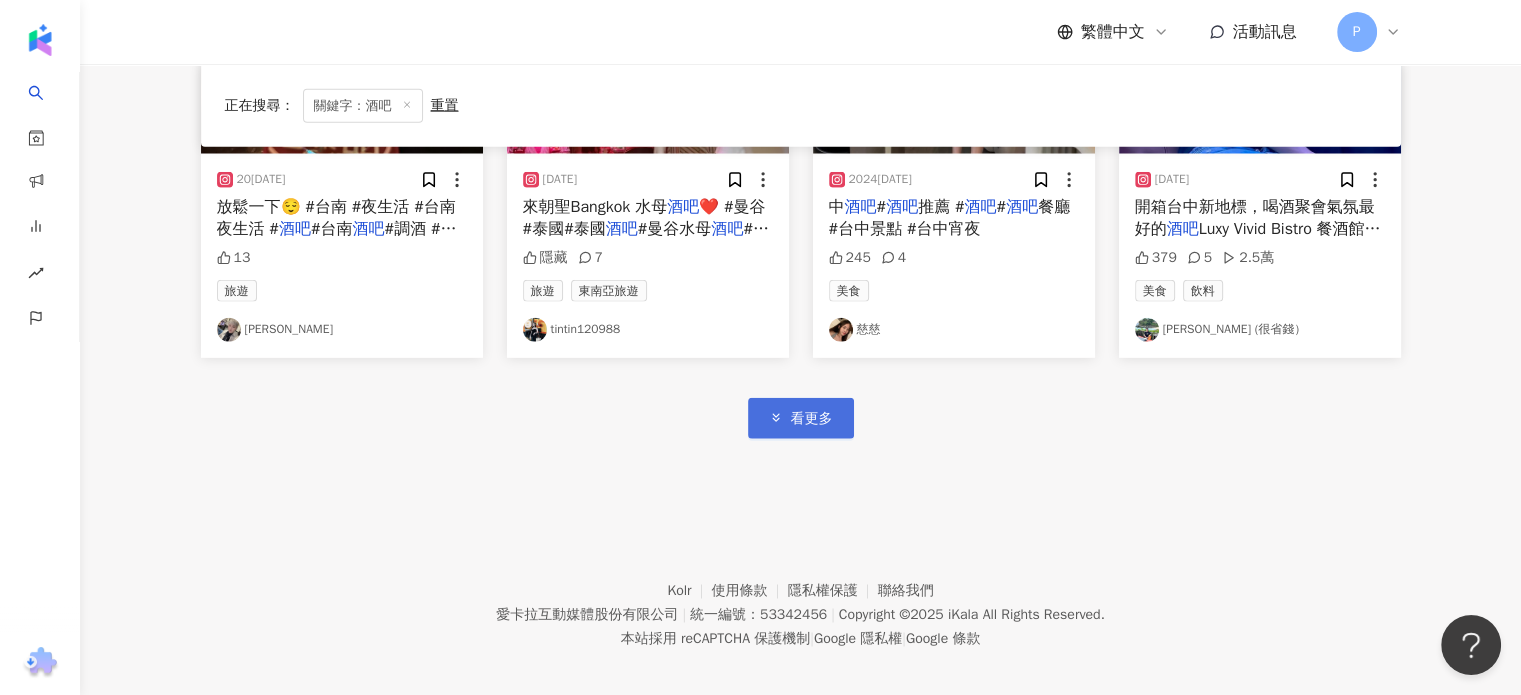 click on "看更多" at bounding box center [801, 418] 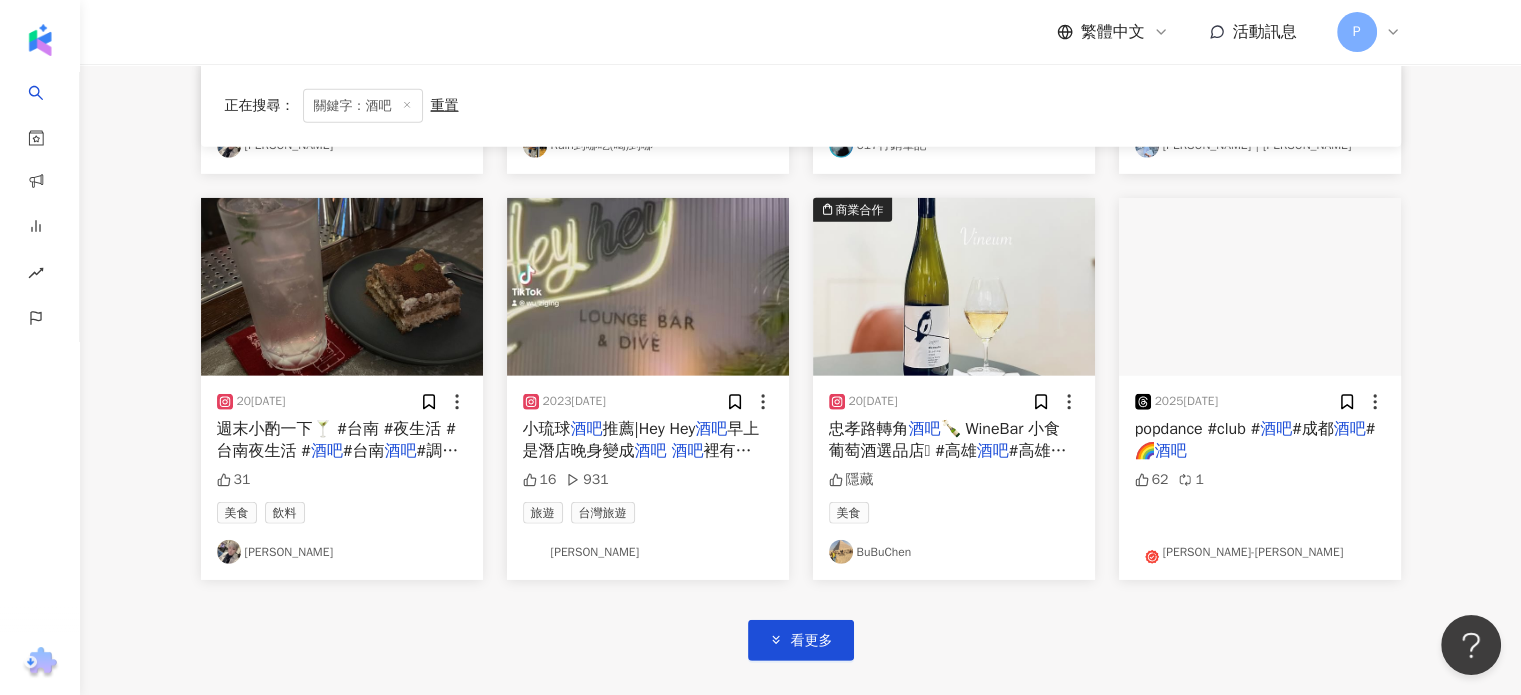 scroll, scrollTop: 5867, scrollLeft: 0, axis: vertical 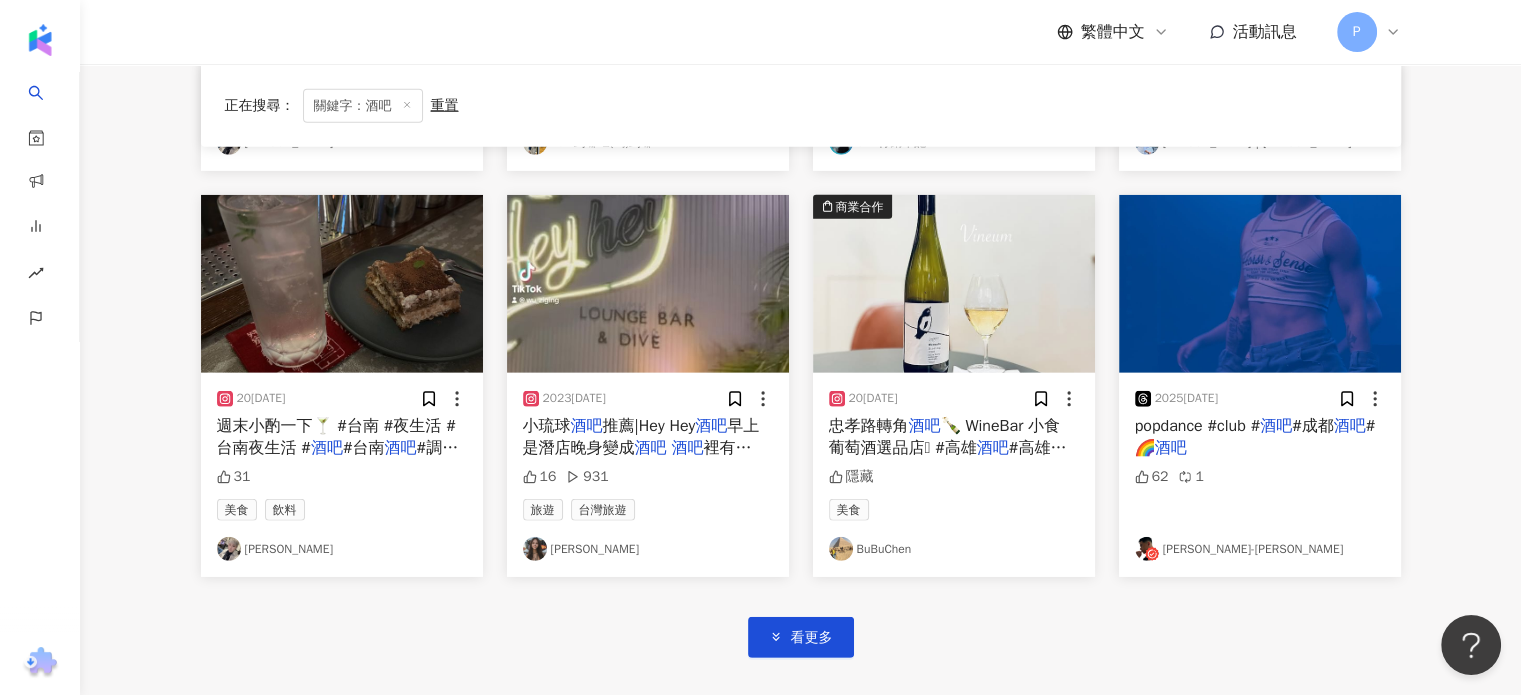click on "🍾 WineBar 小食 葡萄酒選品店🩶
#高雄" at bounding box center [944, 437] 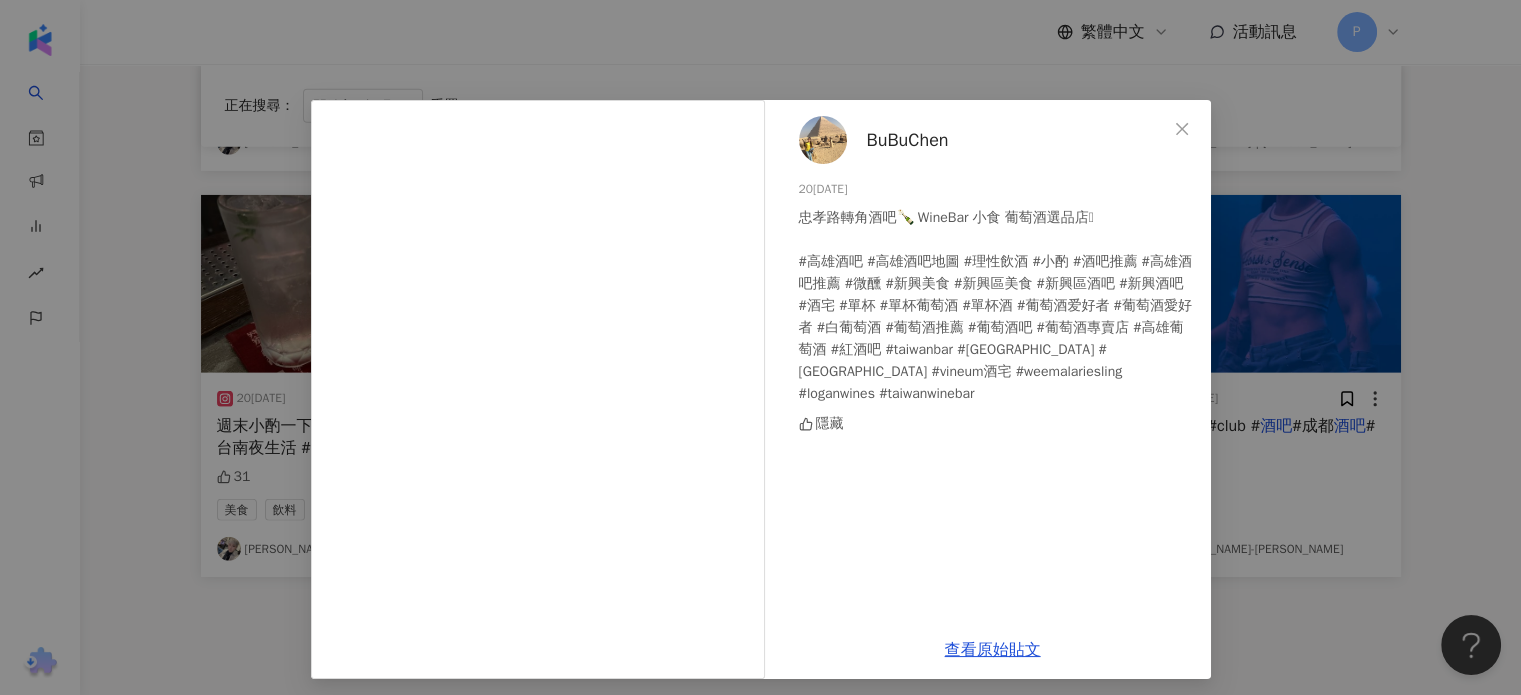 click on "BuBuChen" at bounding box center [908, 140] 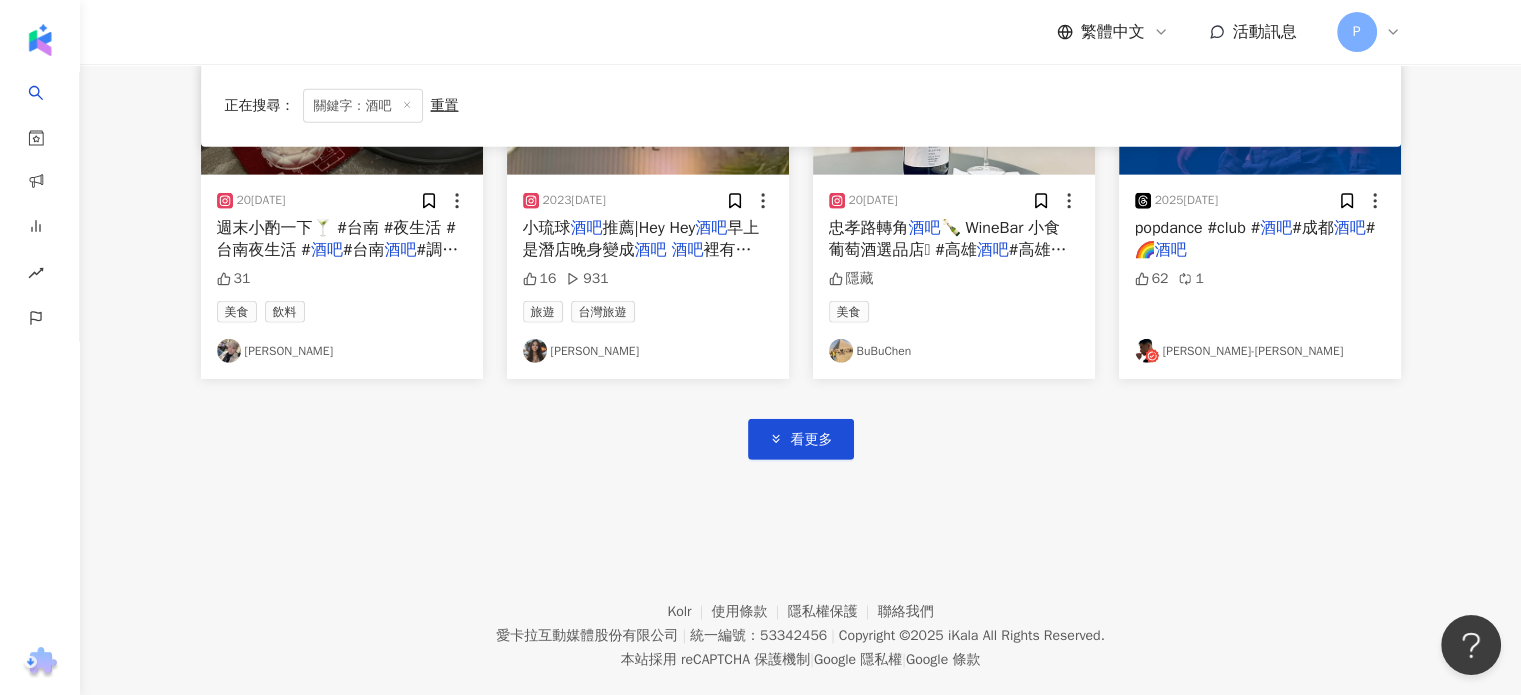 scroll, scrollTop: 6084, scrollLeft: 0, axis: vertical 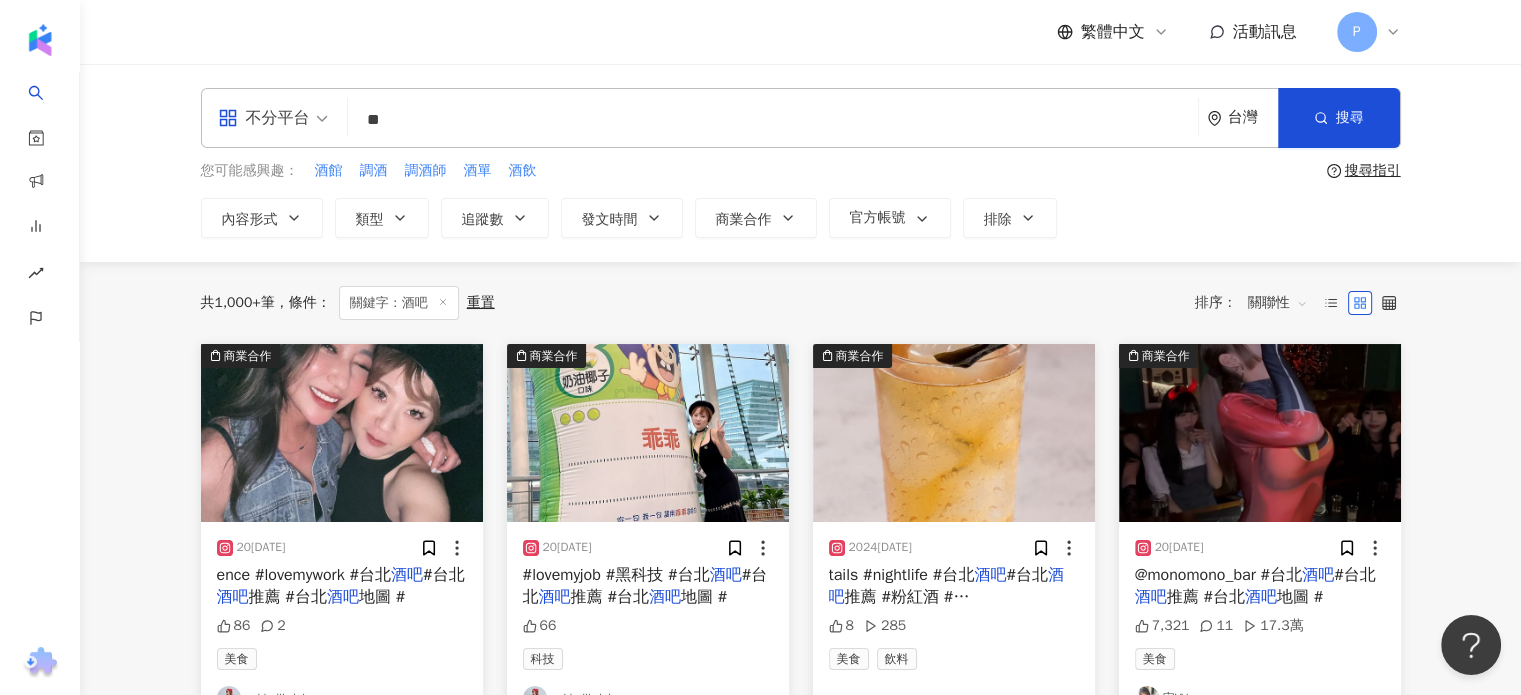 click on "**" at bounding box center (773, 119) 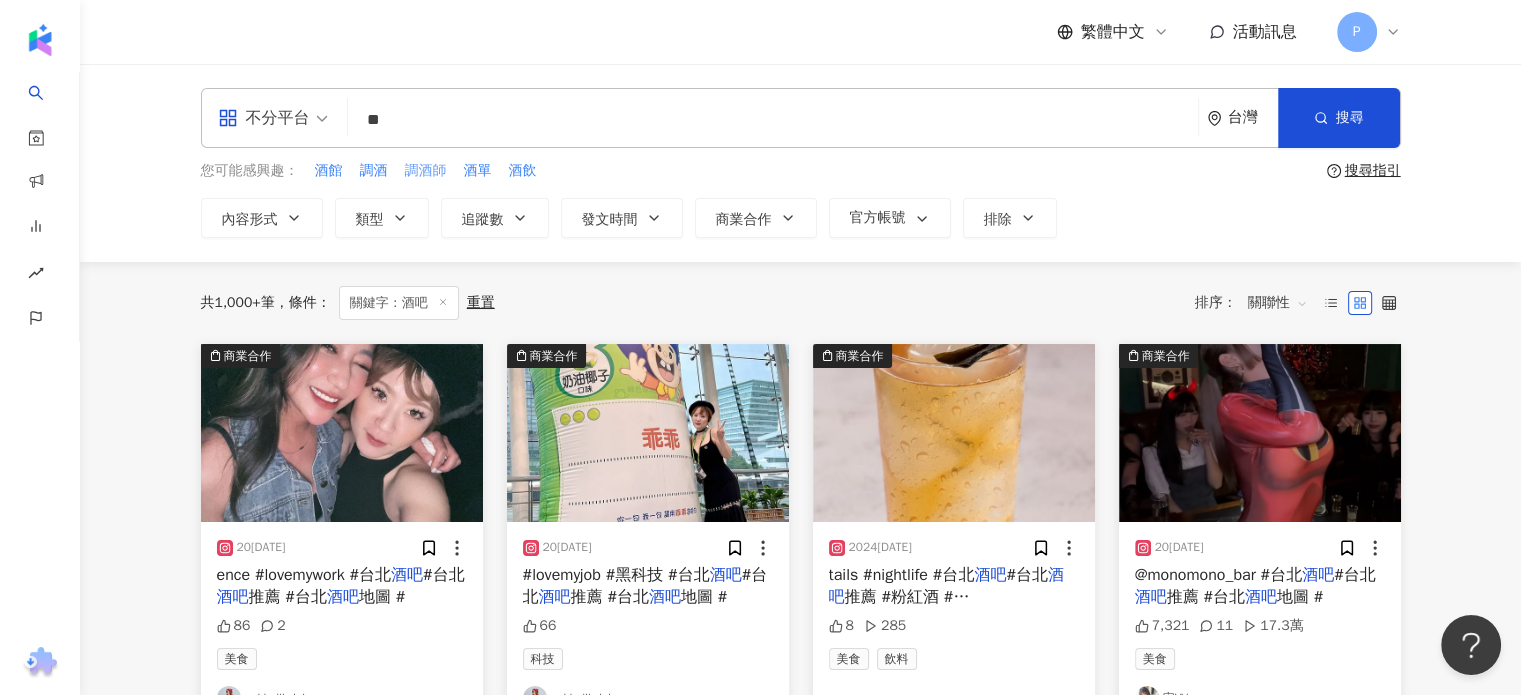 click on "調酒師" at bounding box center [426, 171] 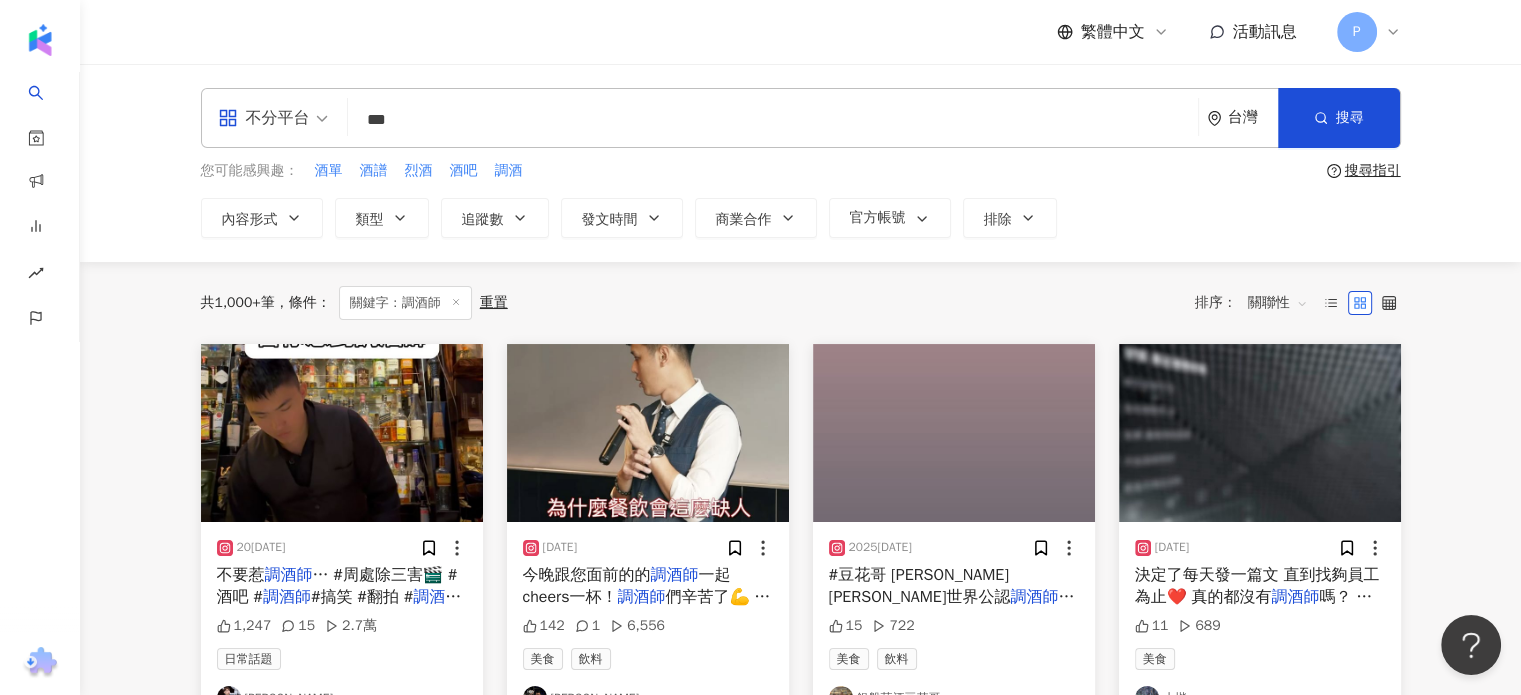 click on "#搞笑 #翻拍 #" at bounding box center [362, 597] 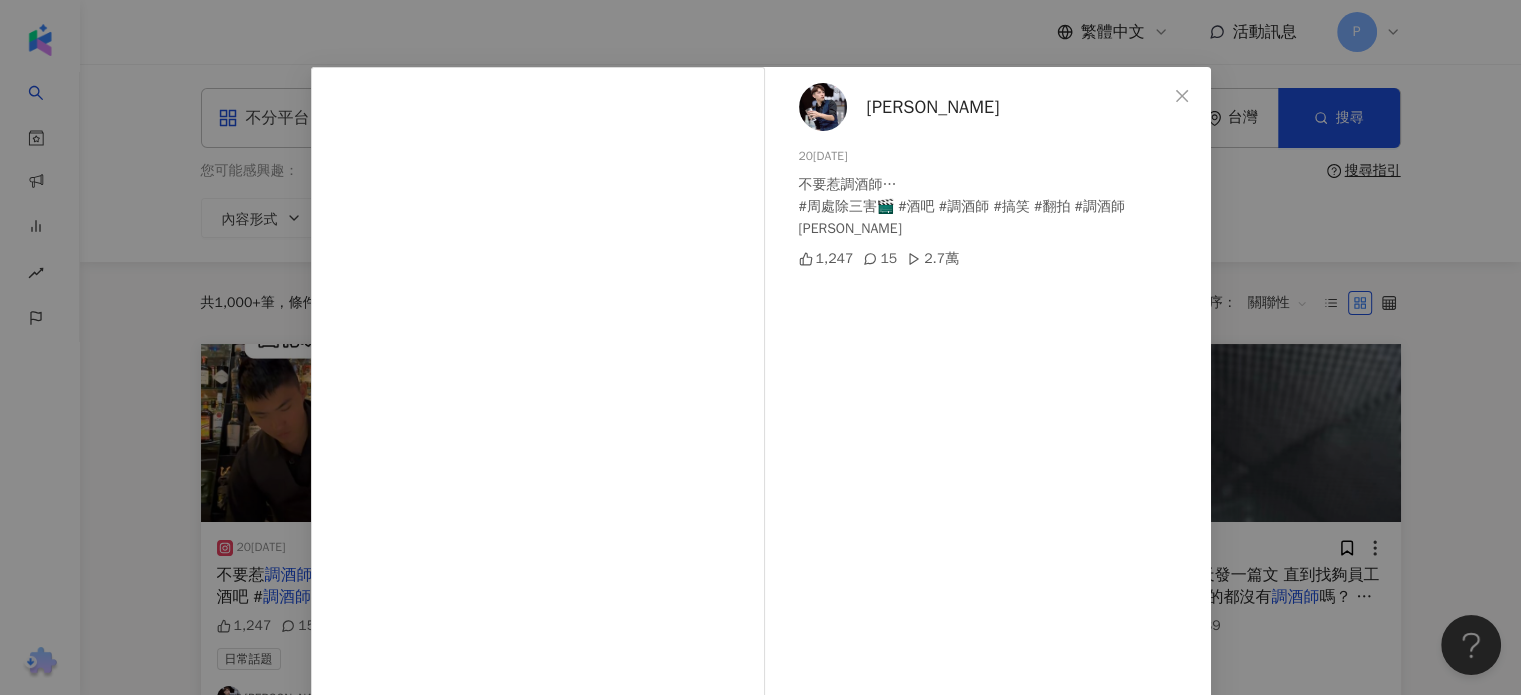 scroll, scrollTop: 0, scrollLeft: 0, axis: both 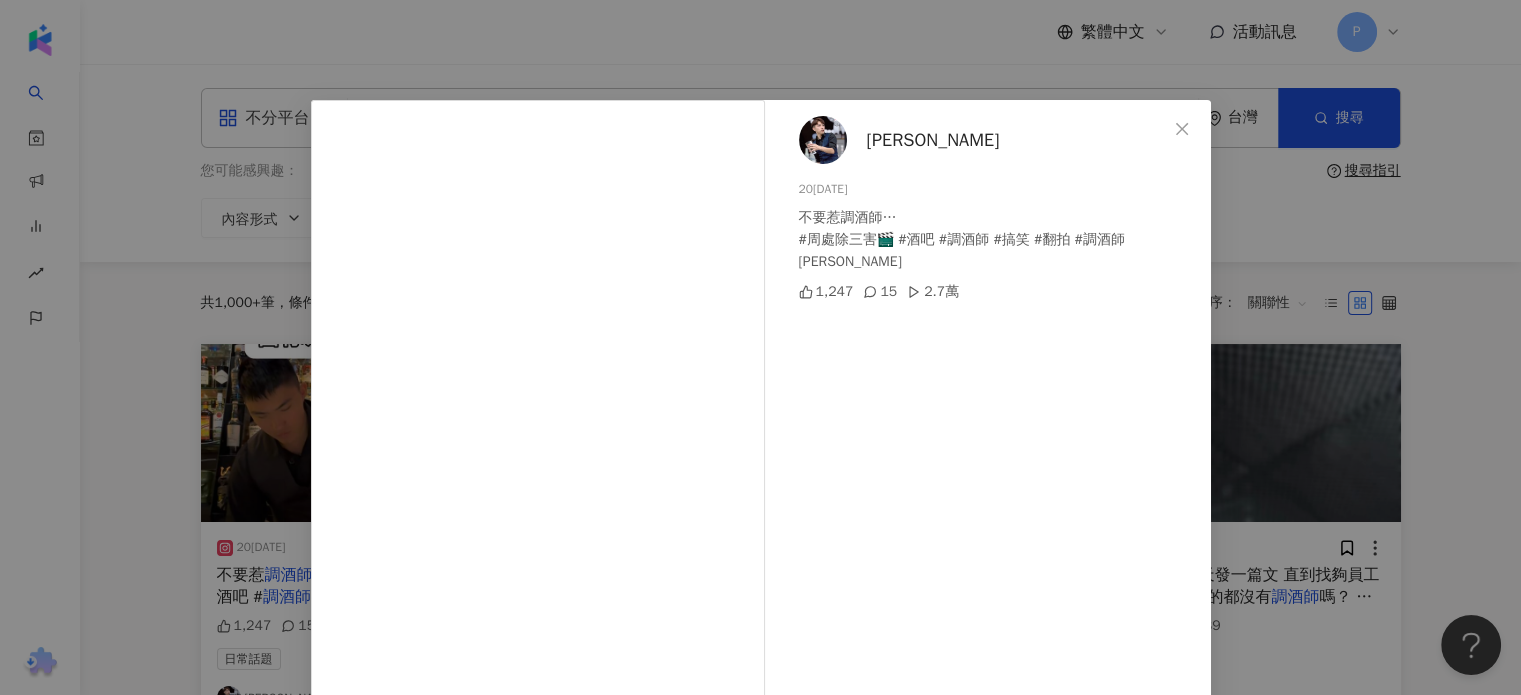 click on "吳冠宇" at bounding box center (933, 140) 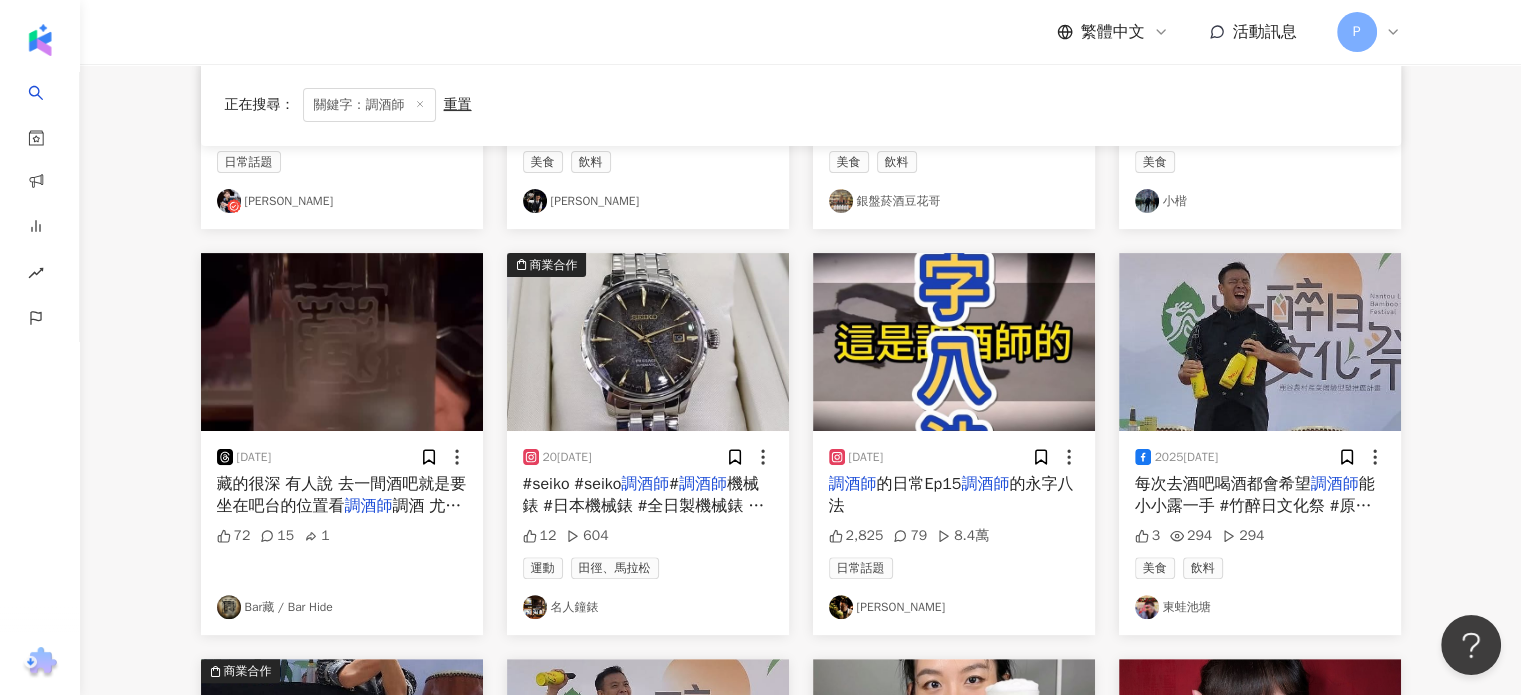 scroll, scrollTop: 500, scrollLeft: 0, axis: vertical 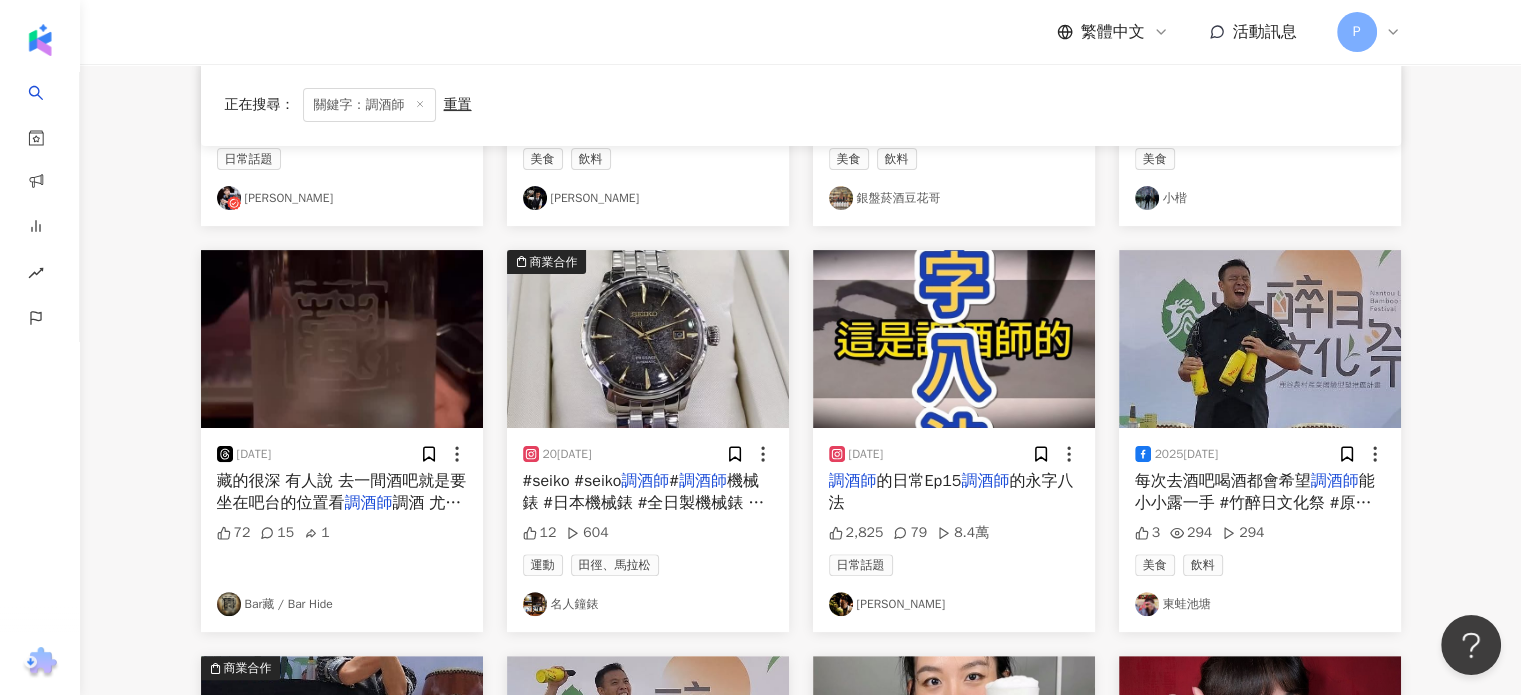 click on "的永字八法" at bounding box center [951, 492] 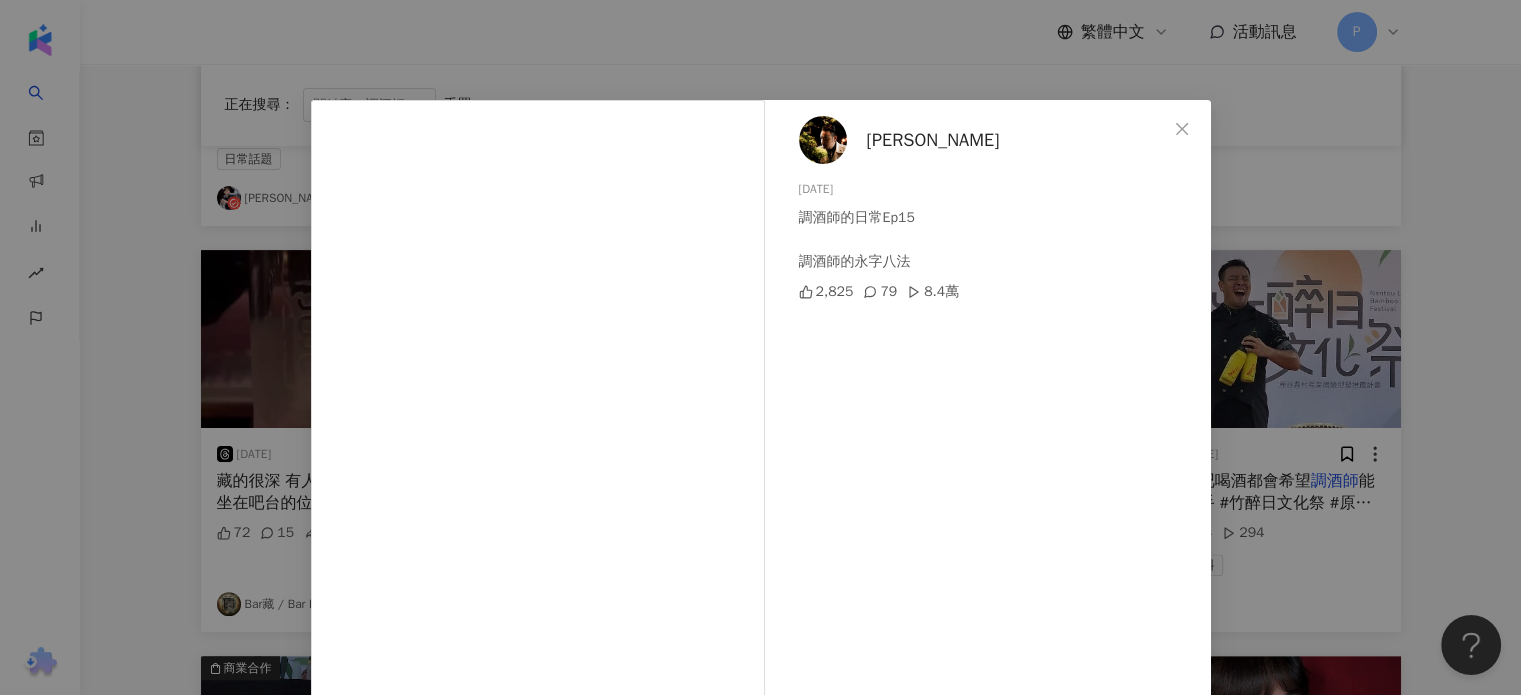 click on "Allen Cheng 2024/5/14 調酒師的日常Ep15
調酒師的永字八法 2,825 79 8.4萬" at bounding box center [993, 459] 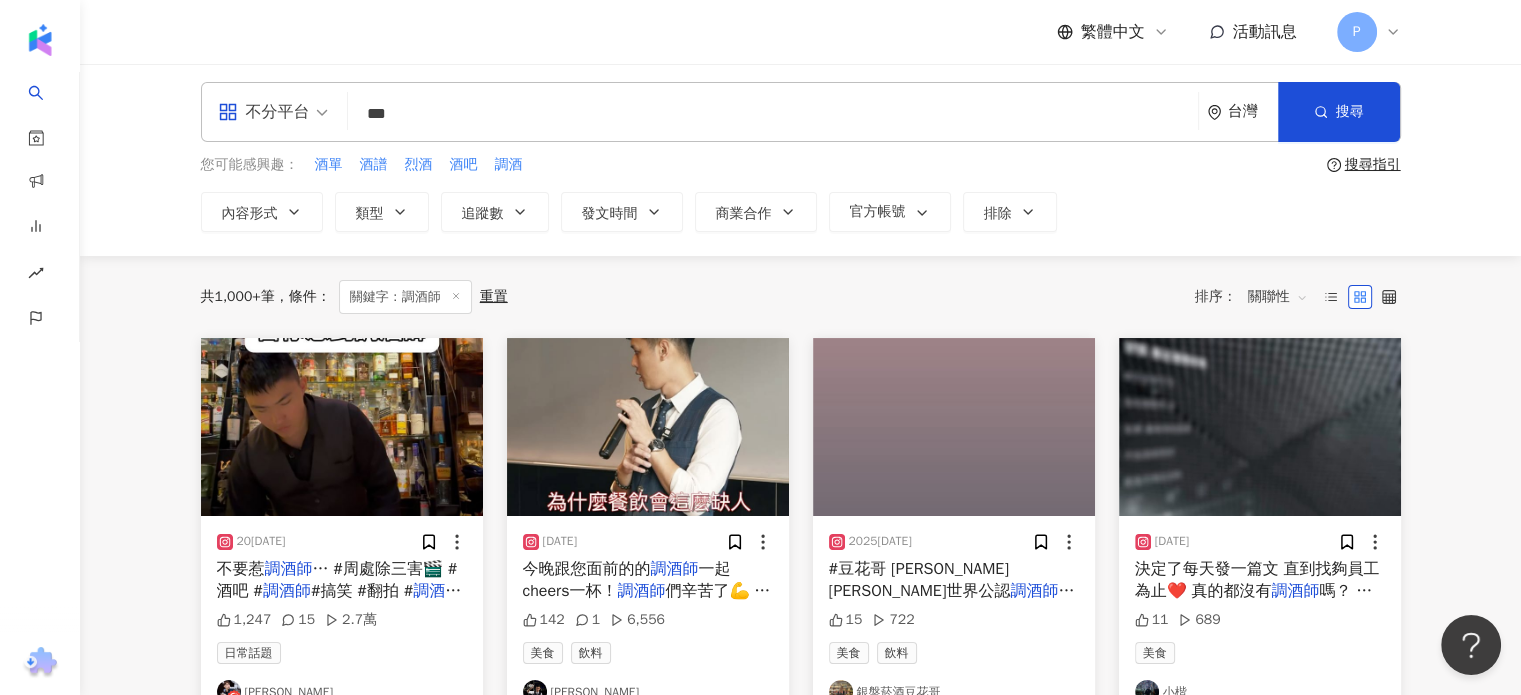 scroll, scrollTop: 0, scrollLeft: 0, axis: both 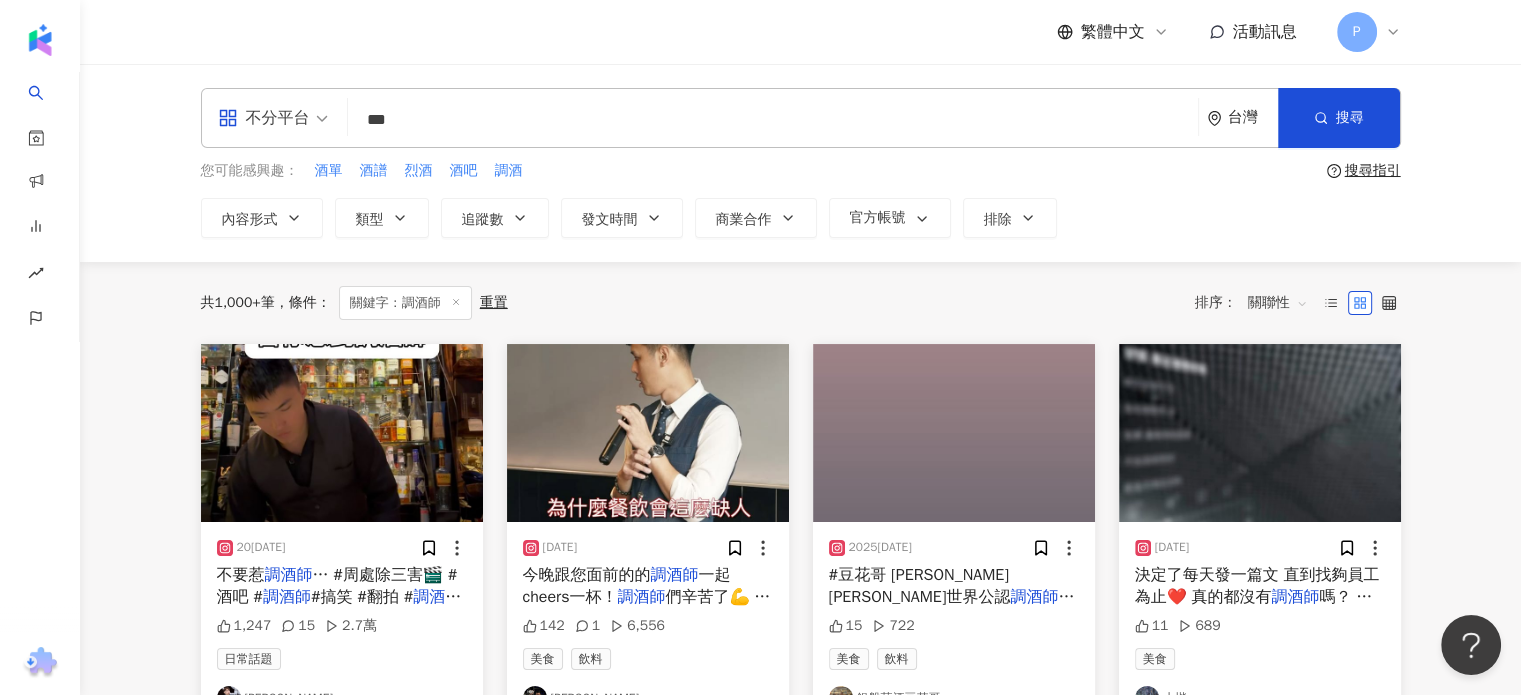 click at bounding box center (342, 433) 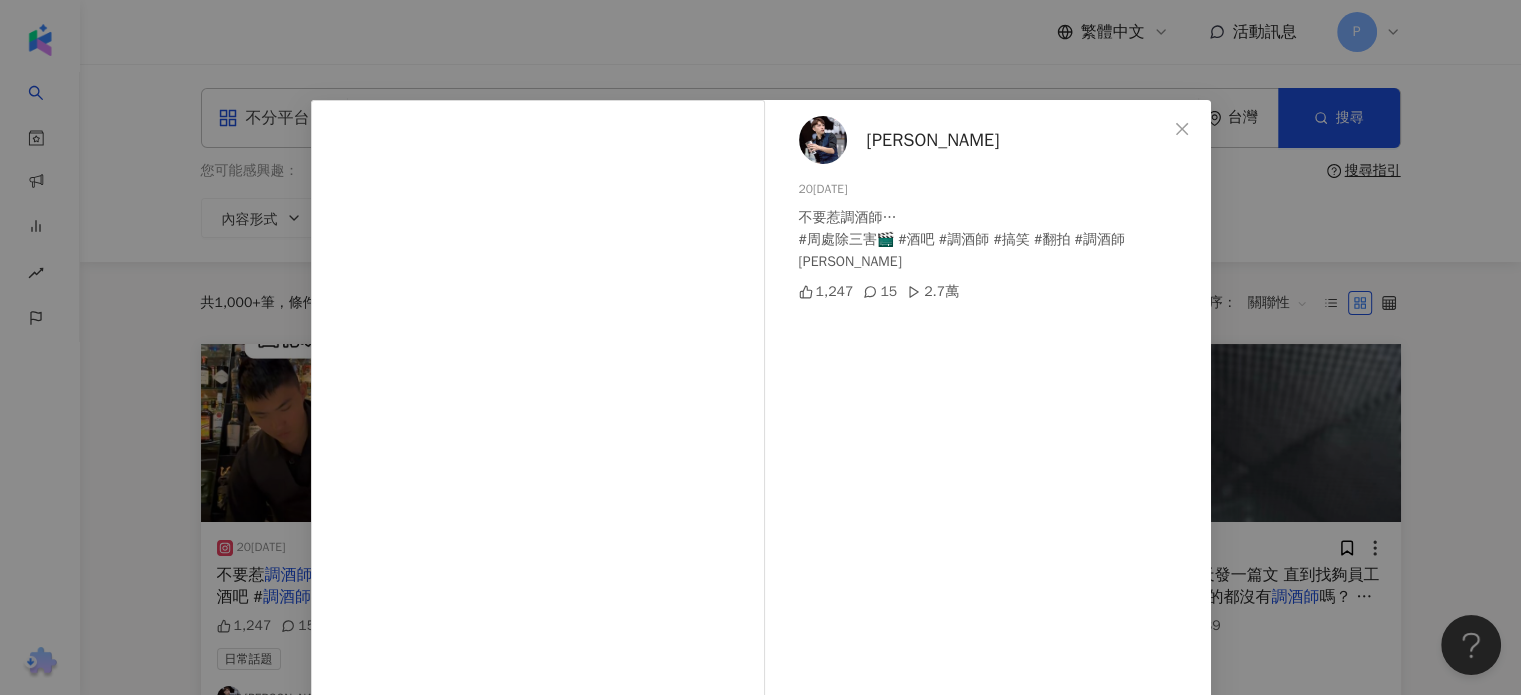 click on "吳冠宇" at bounding box center [933, 140] 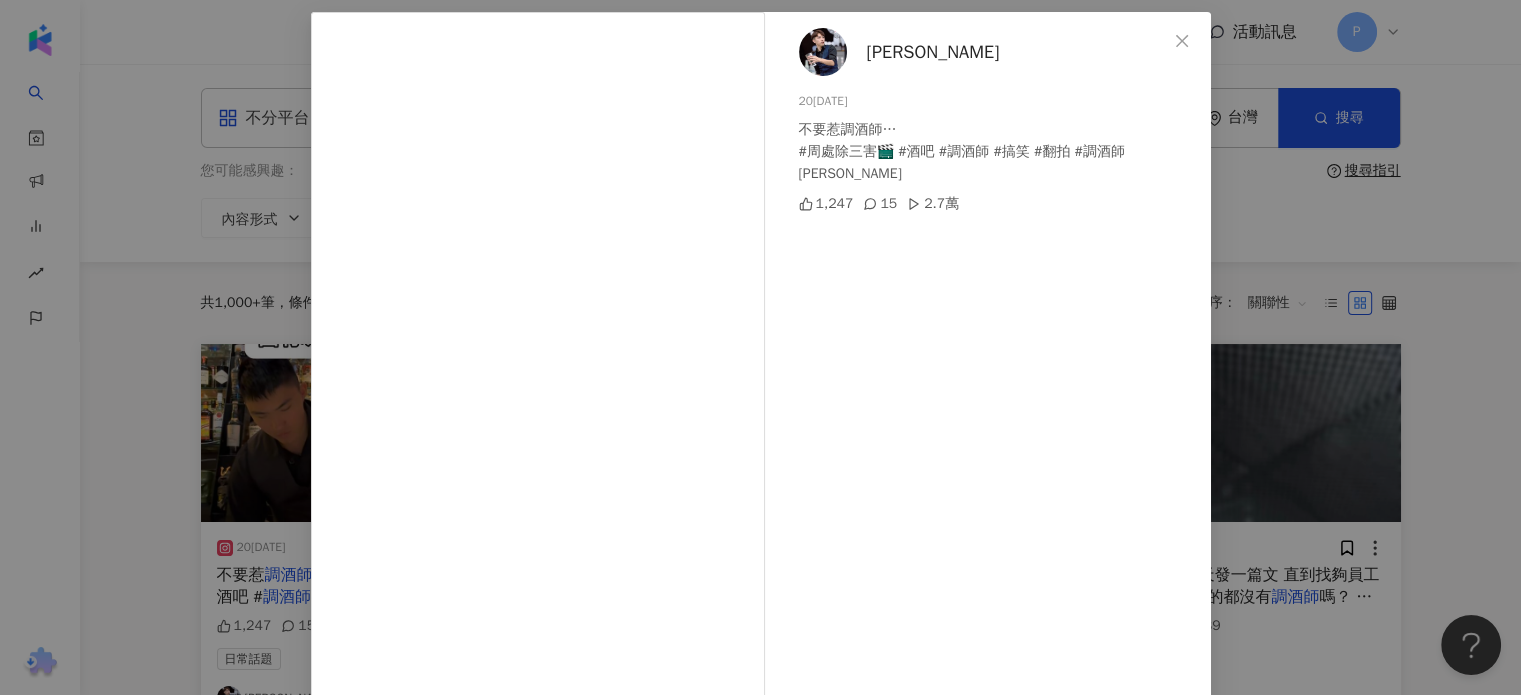 scroll, scrollTop: 204, scrollLeft: 0, axis: vertical 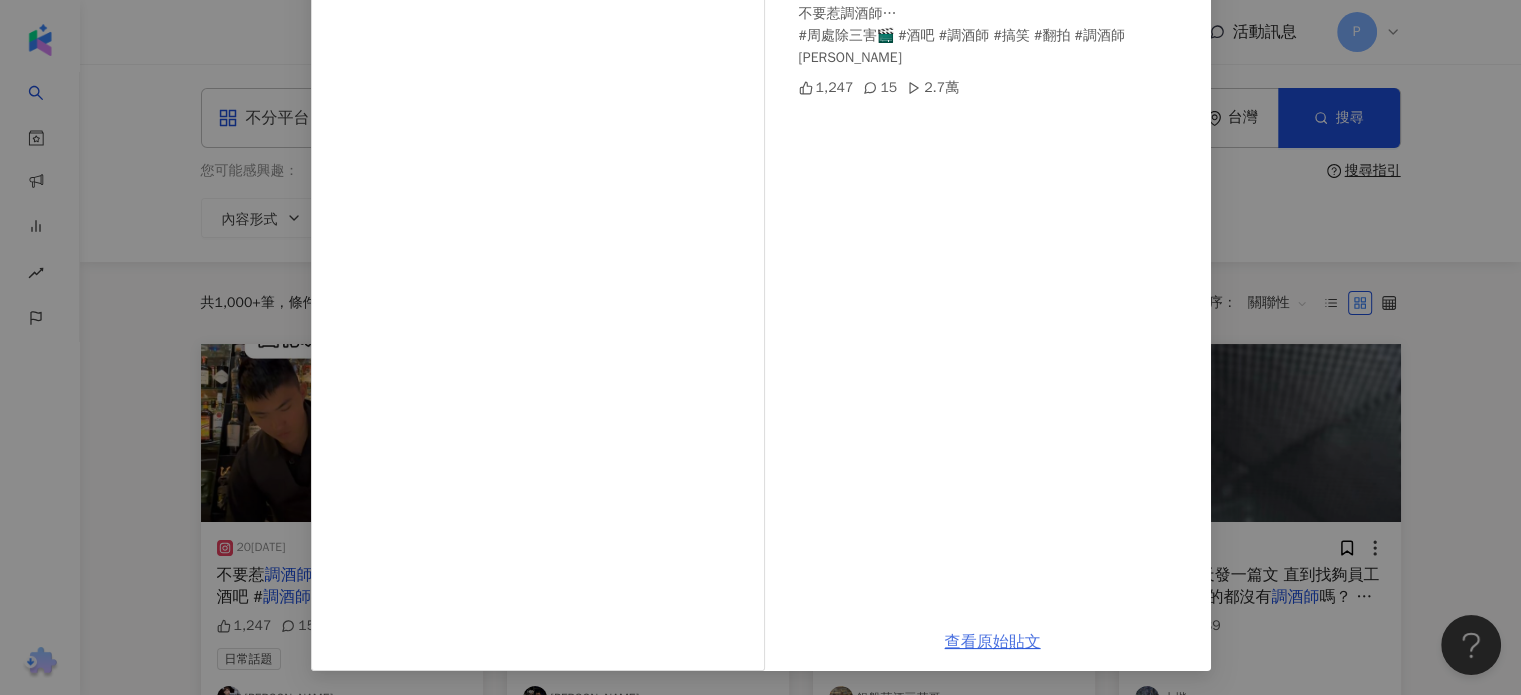click on "查看原始貼文" at bounding box center [993, 642] 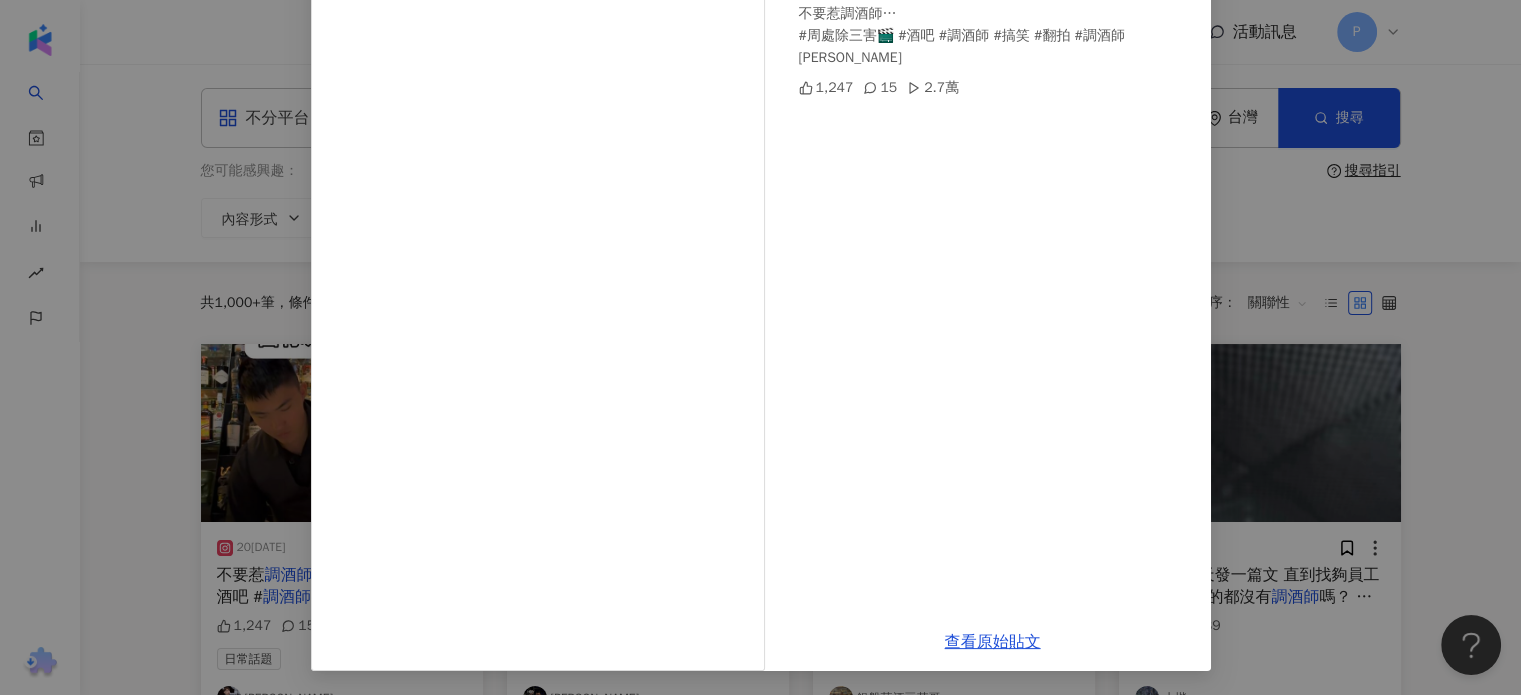 click on "吳冠宇 2024/3/20 不要惹調酒師…
#周處除三害🎬 #酒吧 #調酒師 #搞笑 #翻拍 #調酒師ted 1,247 15 2.7萬 查看原始貼文" at bounding box center [760, 347] 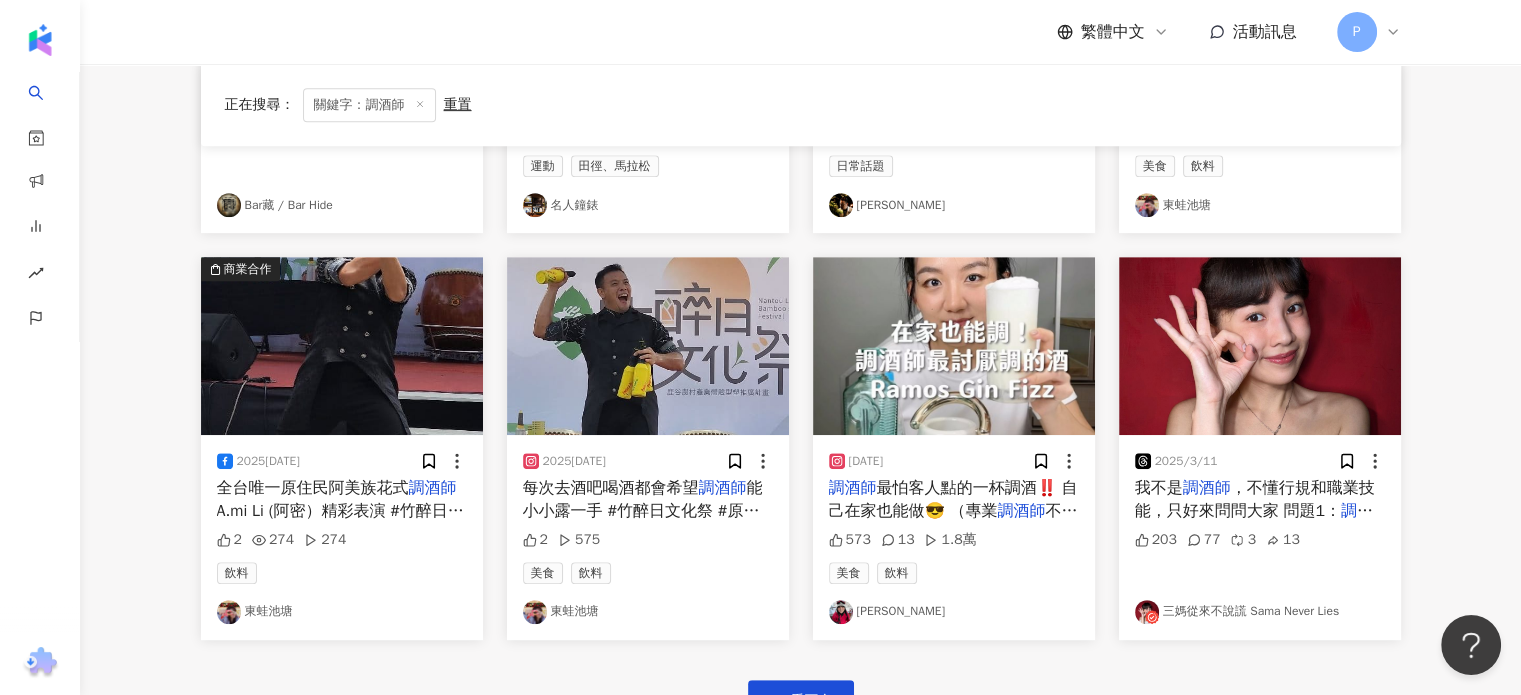scroll, scrollTop: 900, scrollLeft: 0, axis: vertical 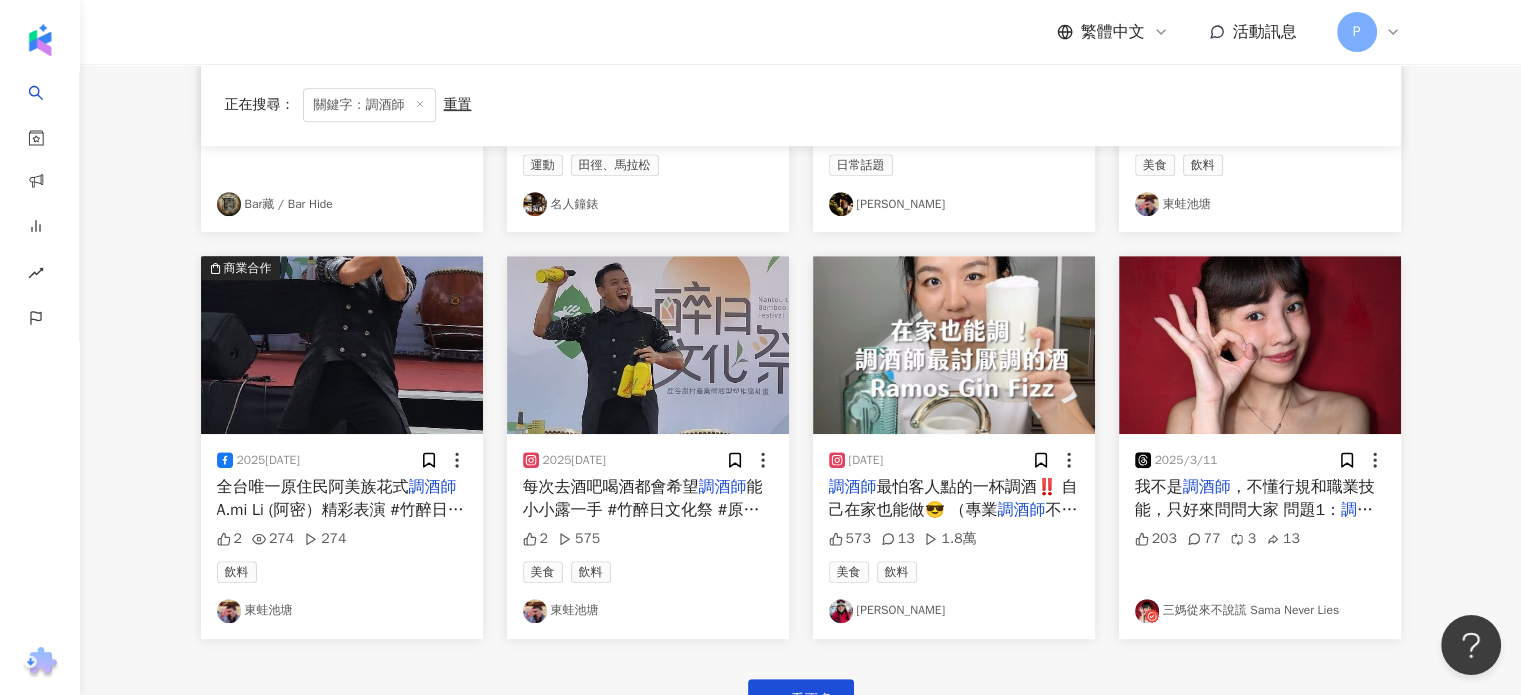 click on "最怕客人點的一杯調酒‼️
自己在家也能做😎
（專業" at bounding box center (953, 498) 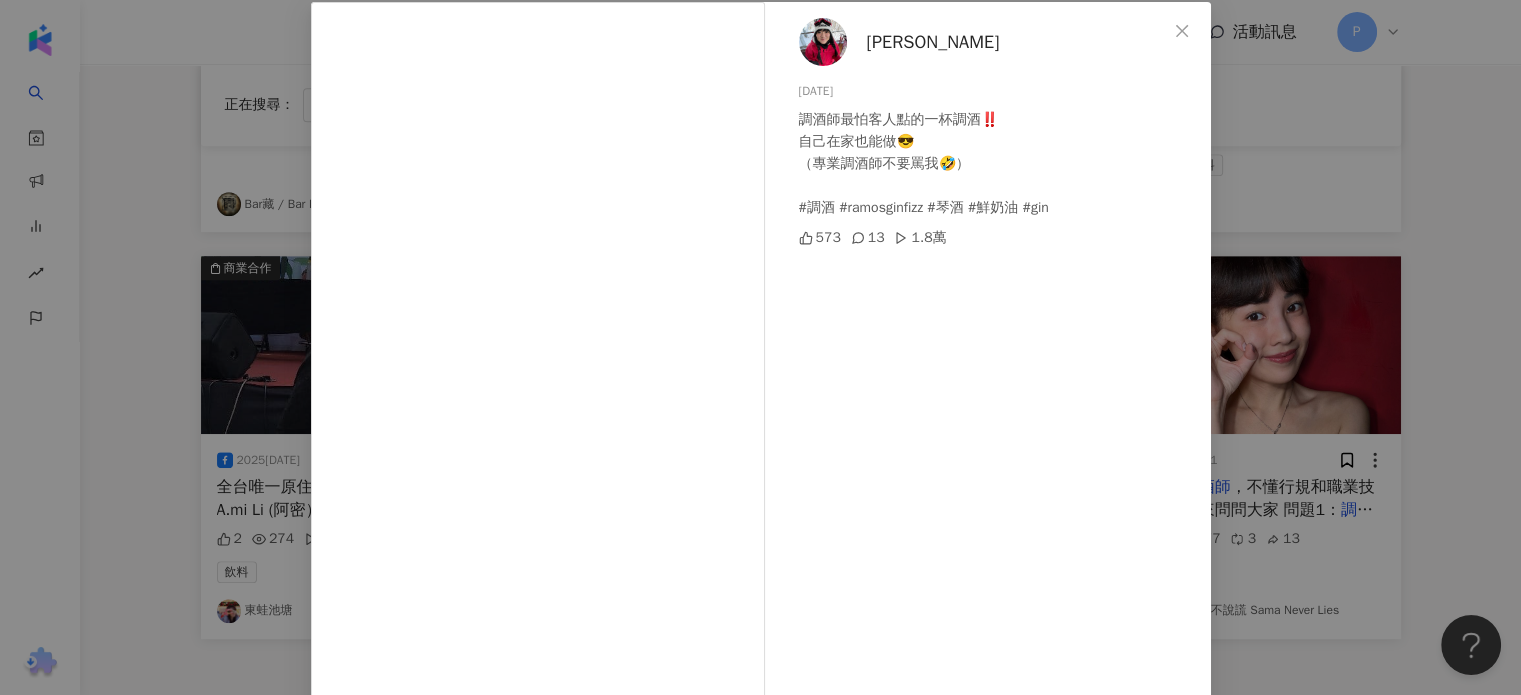 scroll, scrollTop: 204, scrollLeft: 0, axis: vertical 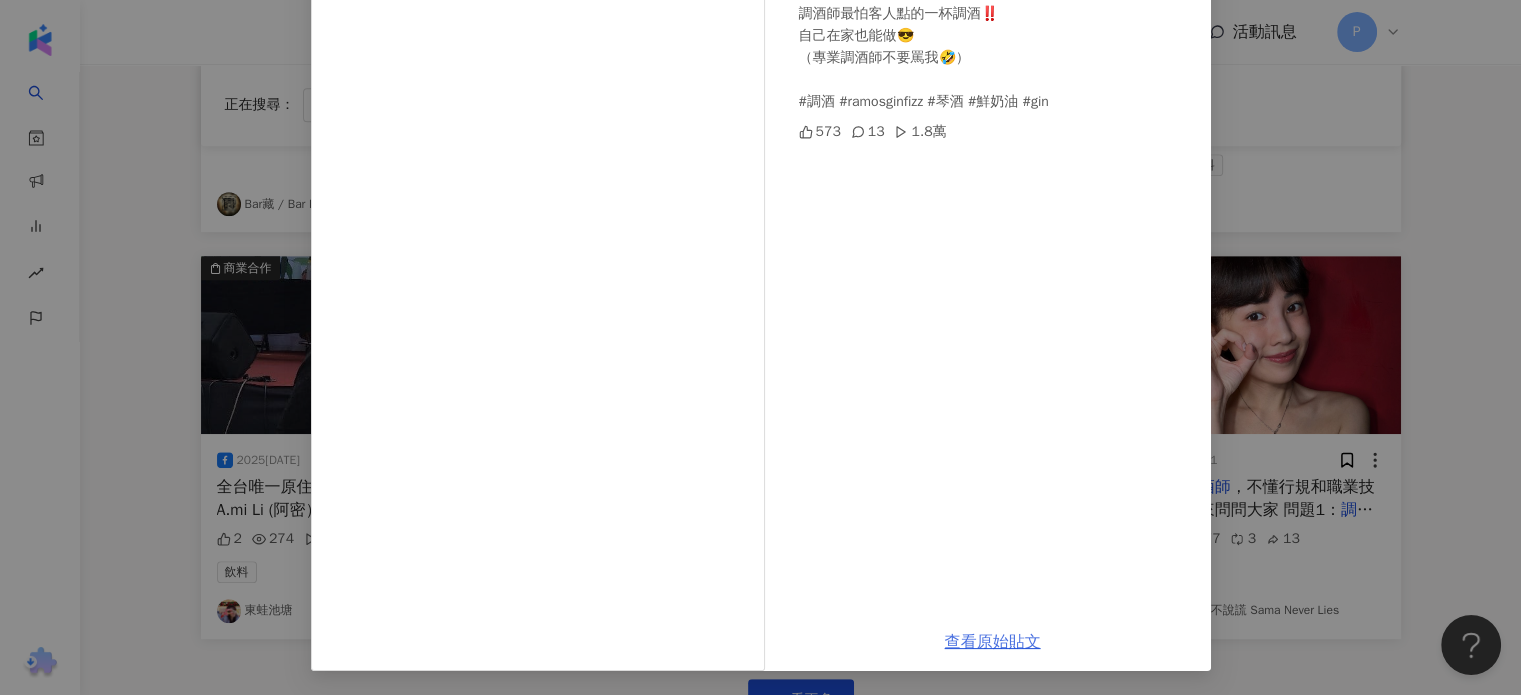 click on "查看原始貼文" at bounding box center (993, 642) 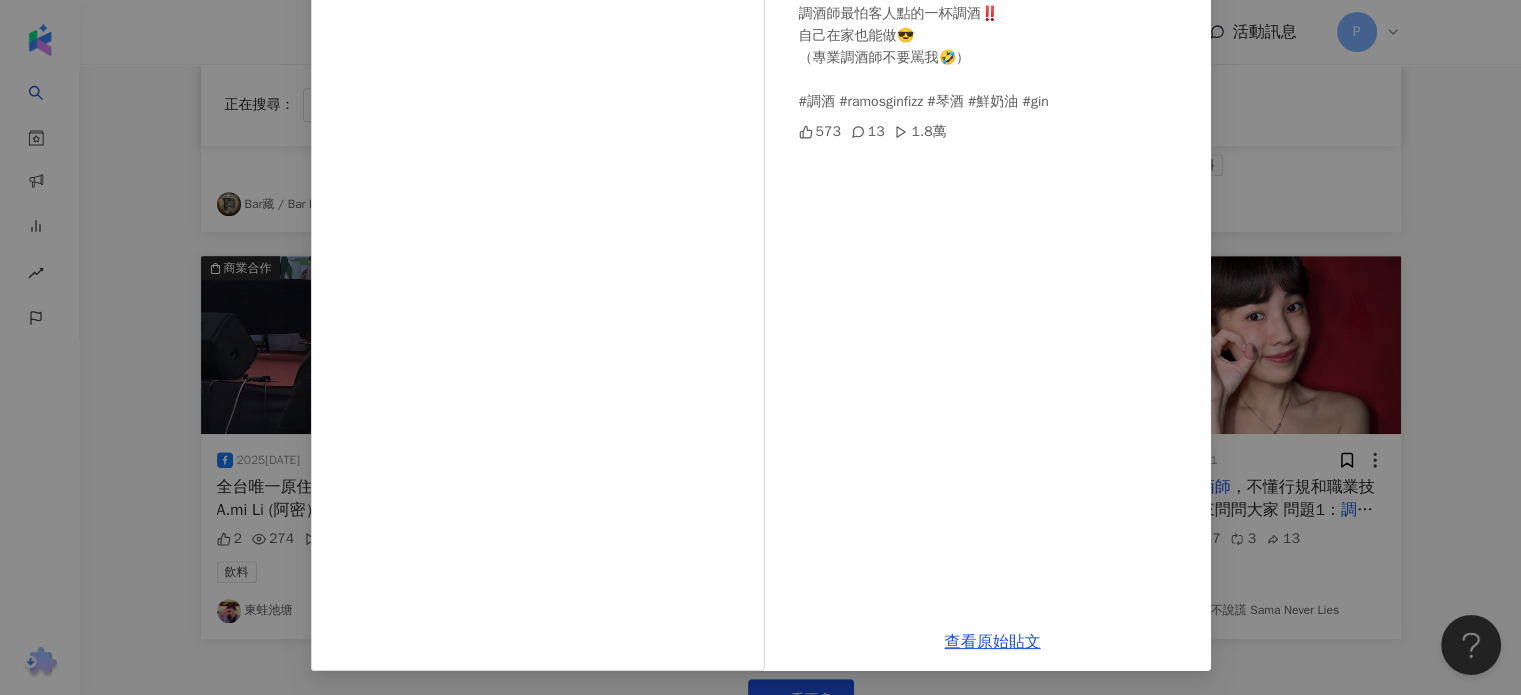 click on "Karen Hsiao 2024/10/16 調酒師最怕客人點的一杯調酒‼️
自己在家也能做😎
（專業調酒師不要罵我🤣）
#調酒 #ramosginfizz #琴酒 #鮮奶油 #gin 573 13 1.8萬" at bounding box center [993, 255] 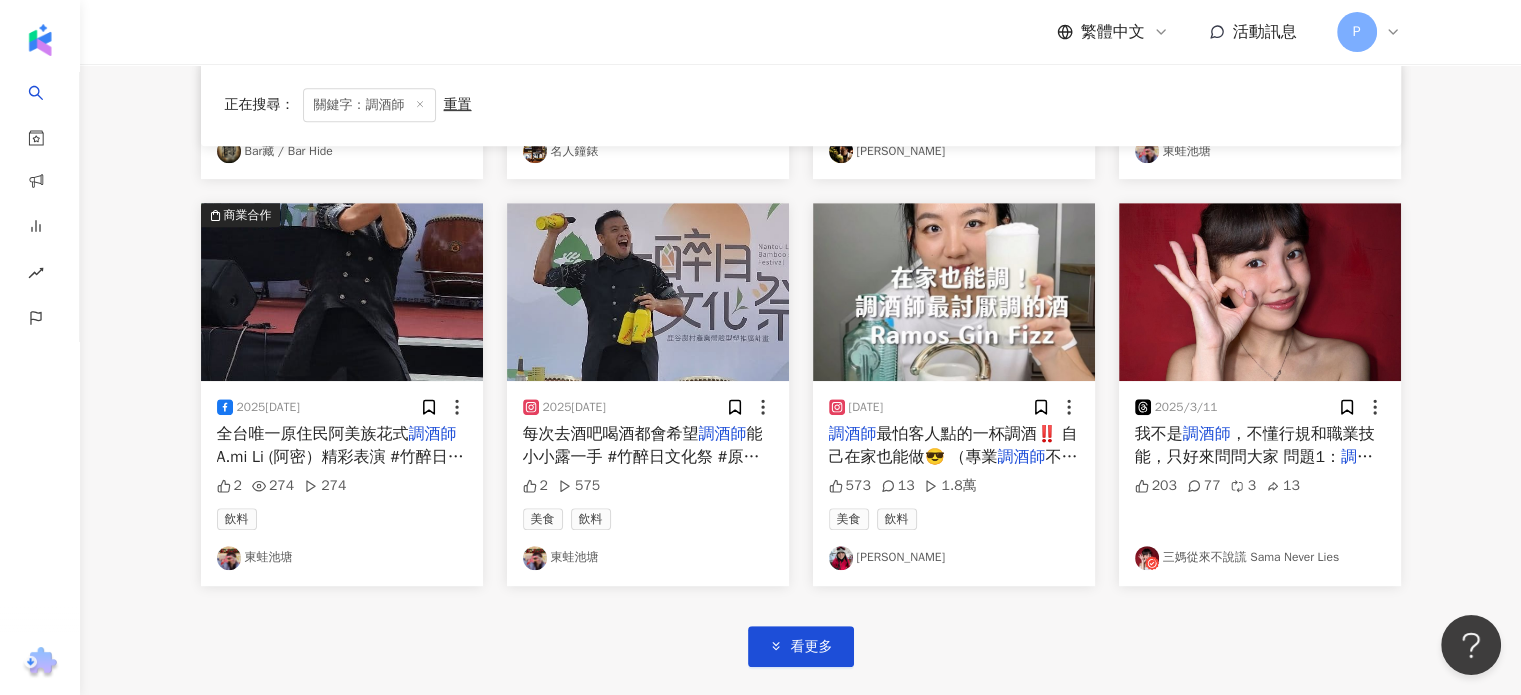 scroll, scrollTop: 1000, scrollLeft: 0, axis: vertical 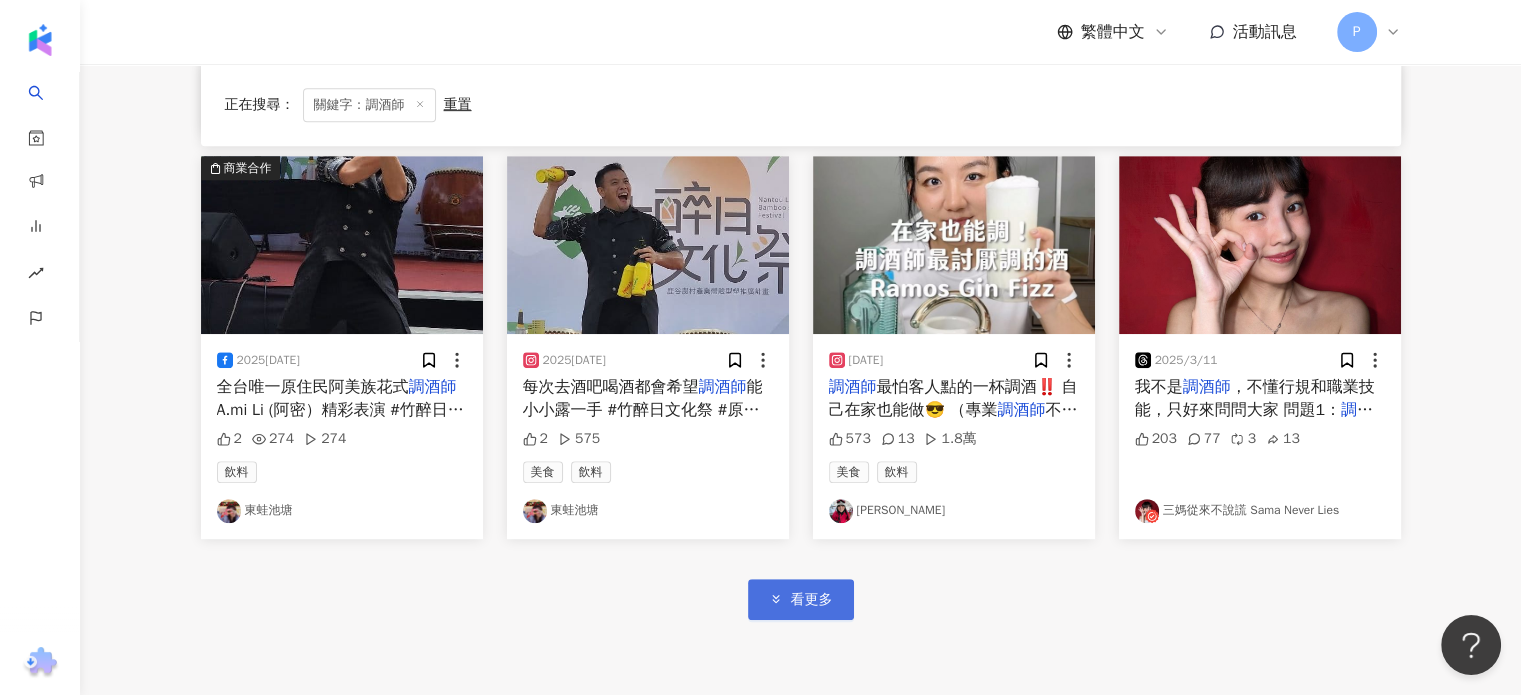 click on "看更多" at bounding box center (812, 600) 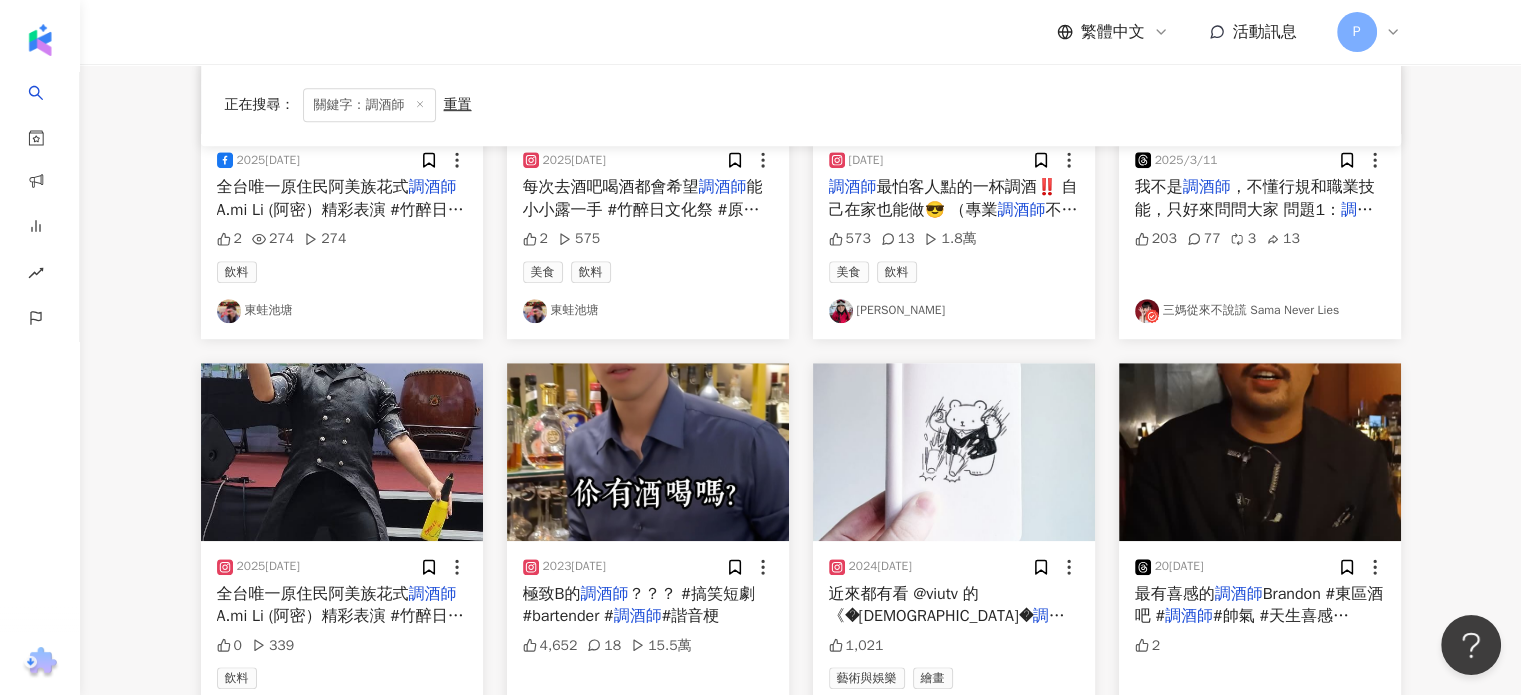 scroll, scrollTop: 1300, scrollLeft: 0, axis: vertical 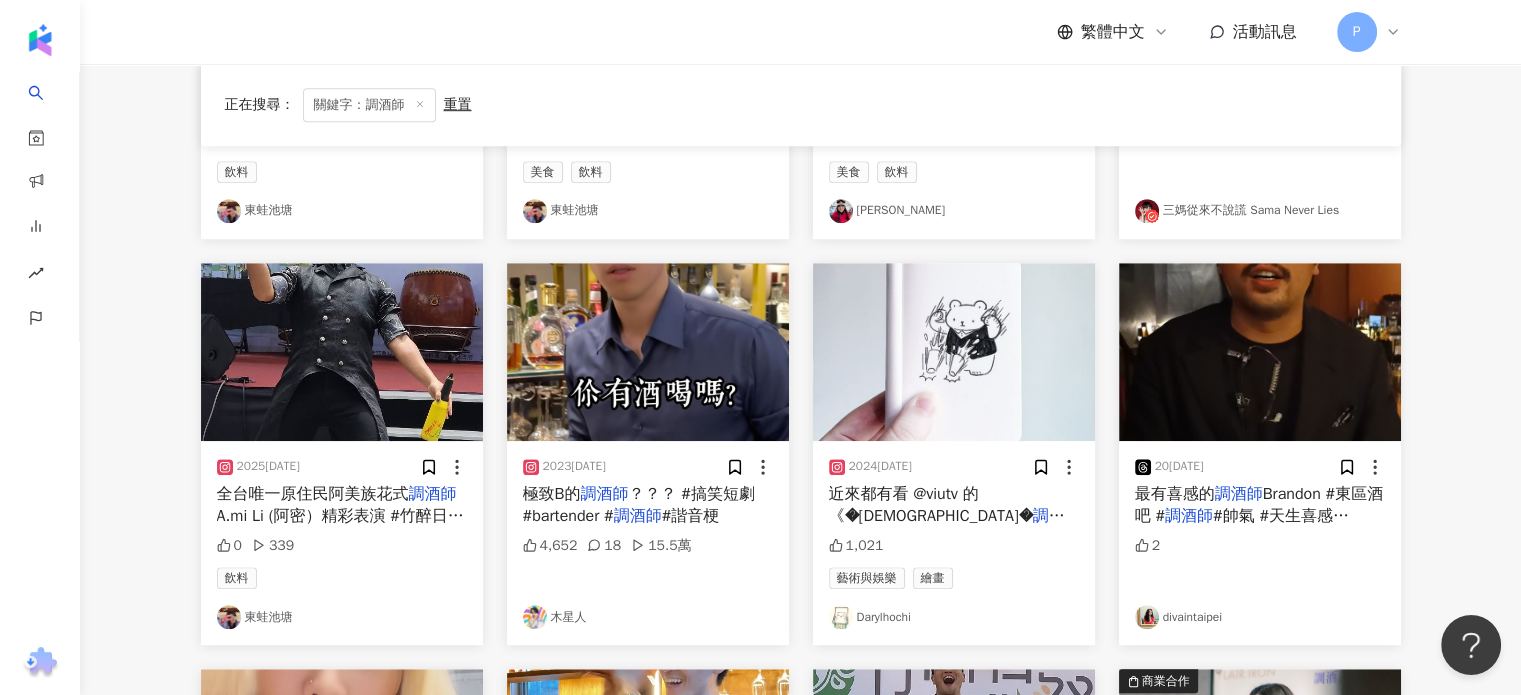 click on "？？？
#搞笑短劇
#bartender
#" at bounding box center [639, 505] 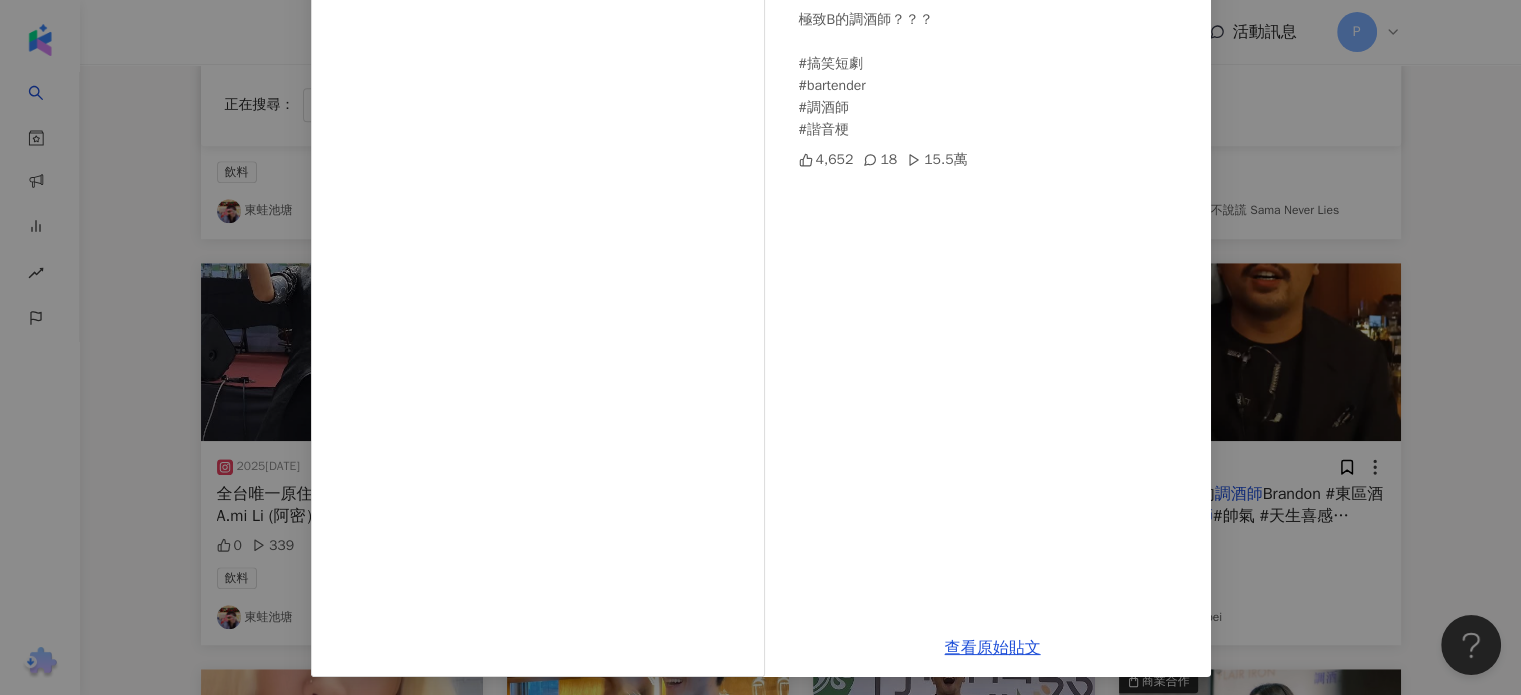 scroll, scrollTop: 204, scrollLeft: 0, axis: vertical 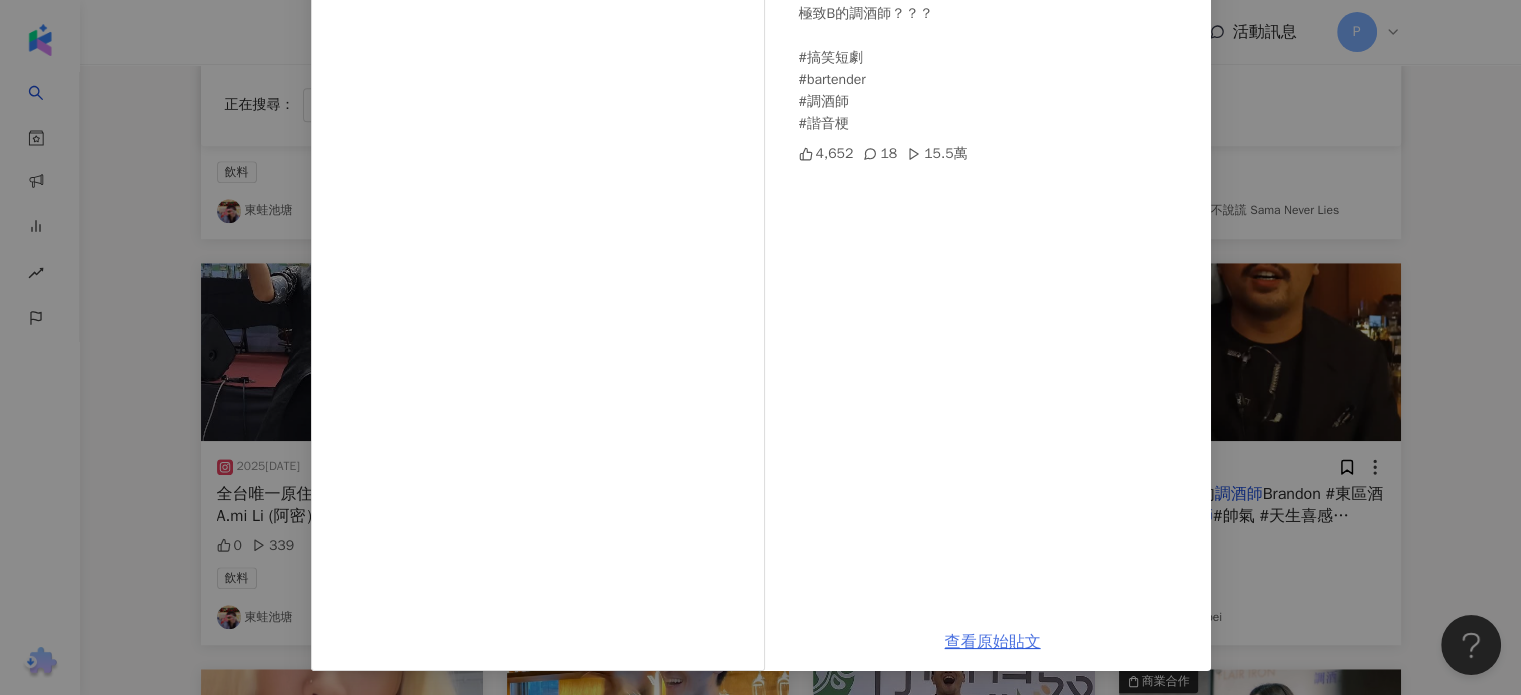 click on "查看原始貼文" at bounding box center [993, 642] 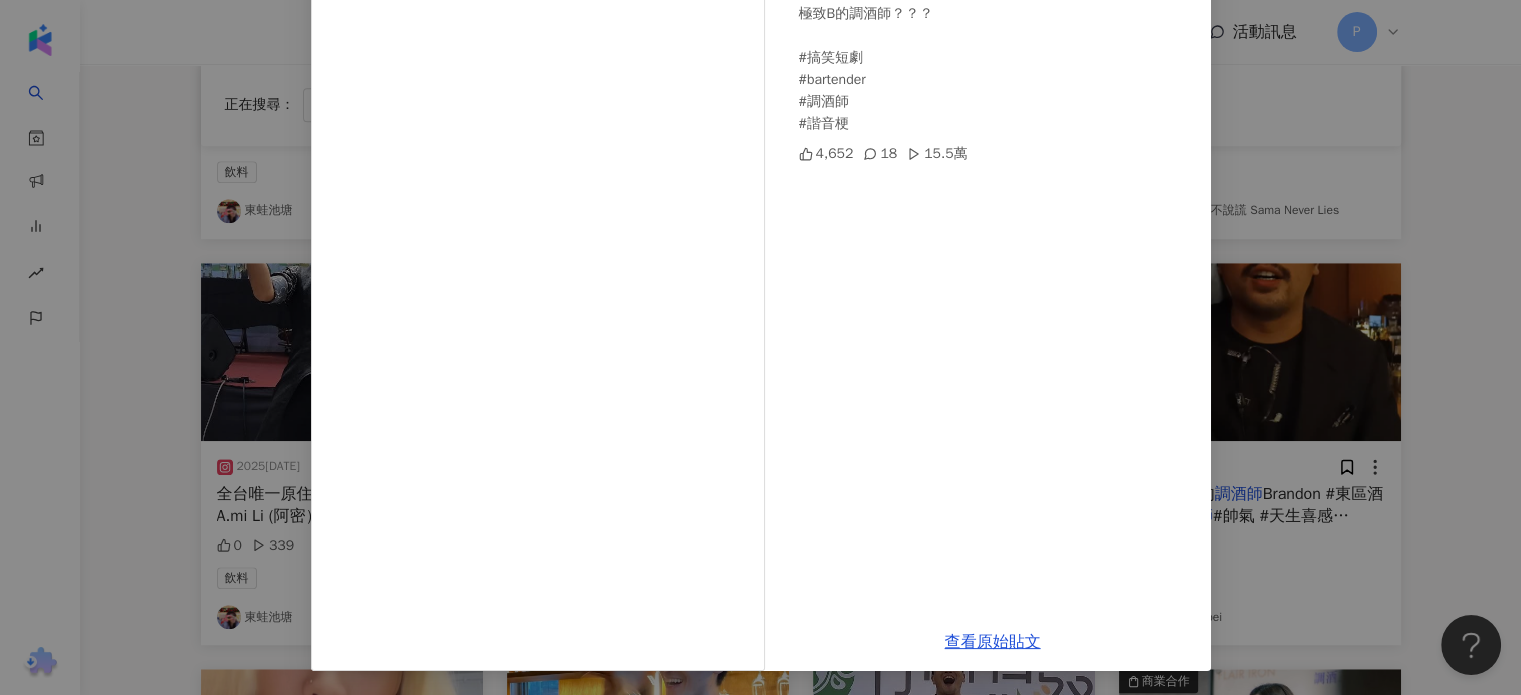 click on "木星人 2023/10/24 極致B的調酒師？？？
#搞笑短劇
#bartender
#調酒師
#諧音梗 4,652 18 15.5萬 查看原始貼文" at bounding box center (760, 347) 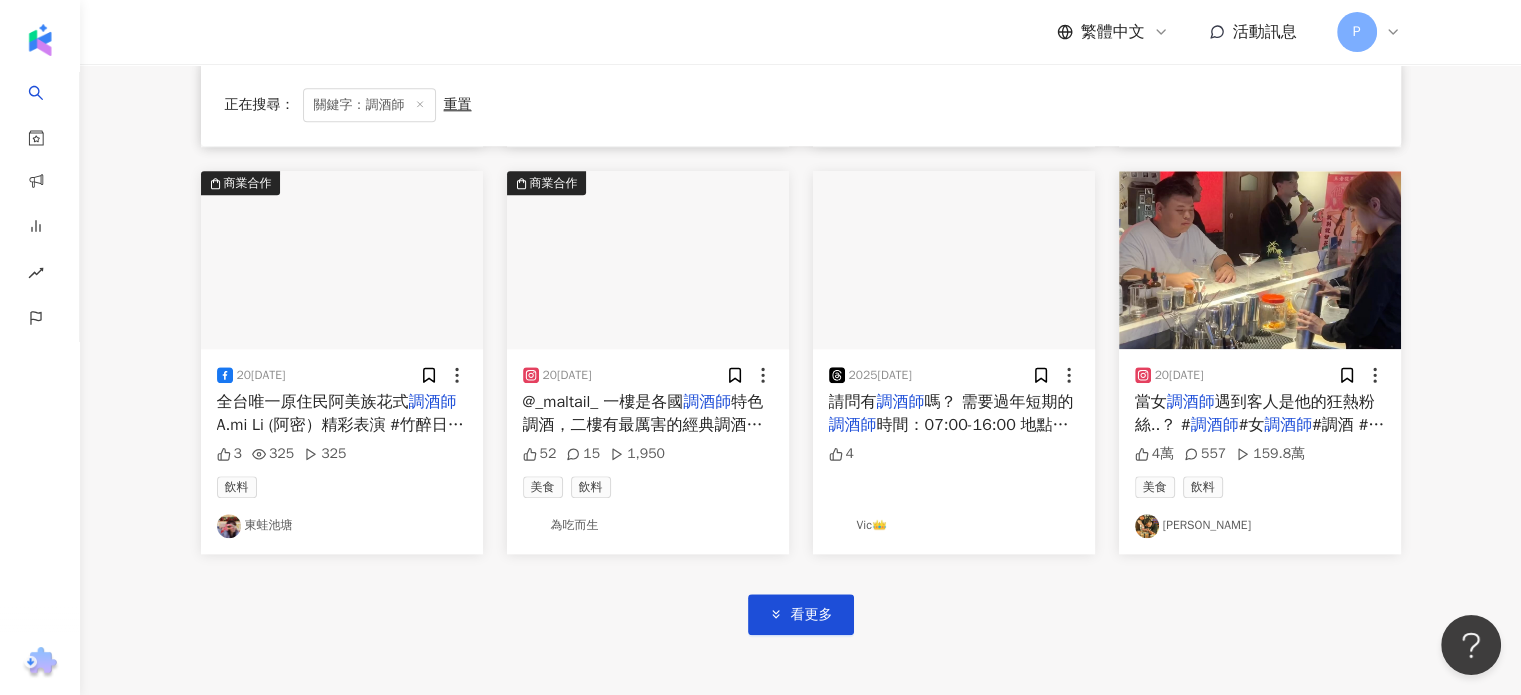 scroll, scrollTop: 2200, scrollLeft: 0, axis: vertical 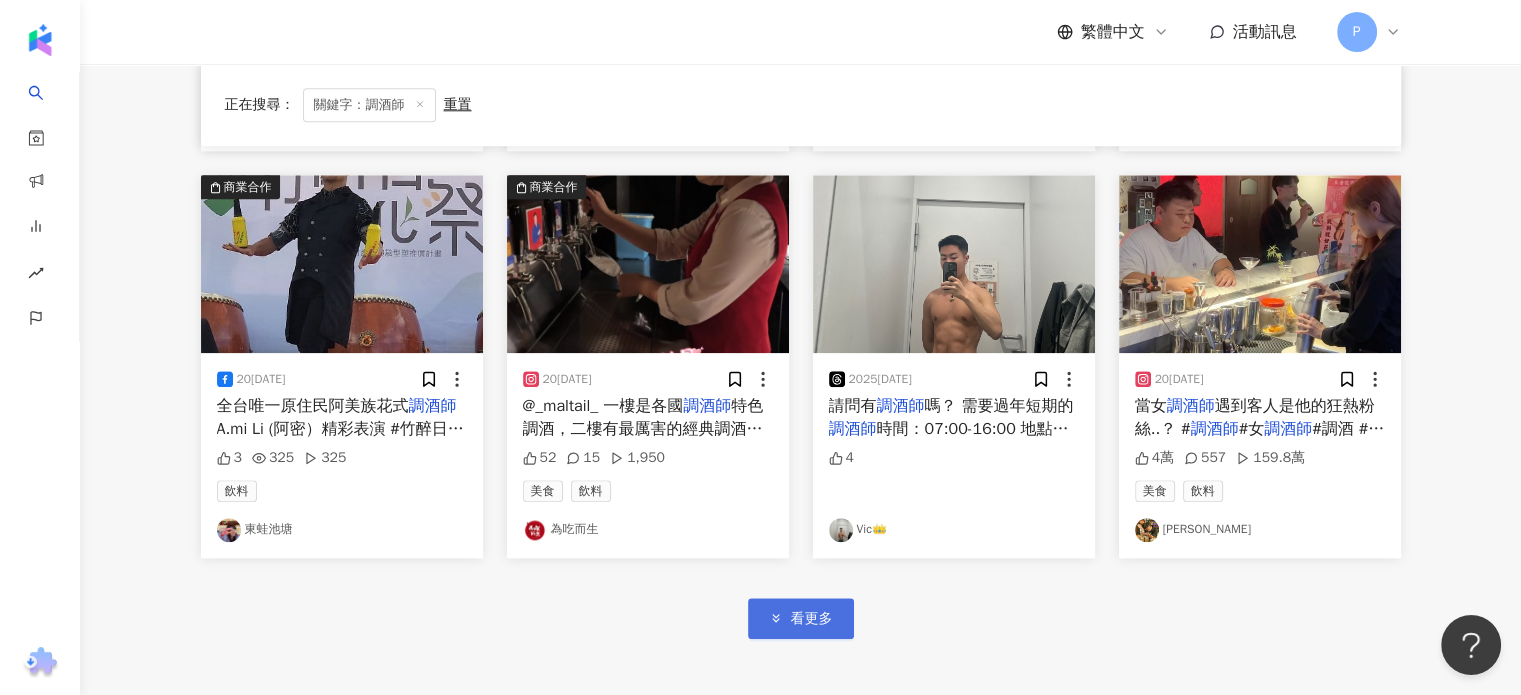 click on "看更多" at bounding box center (812, 619) 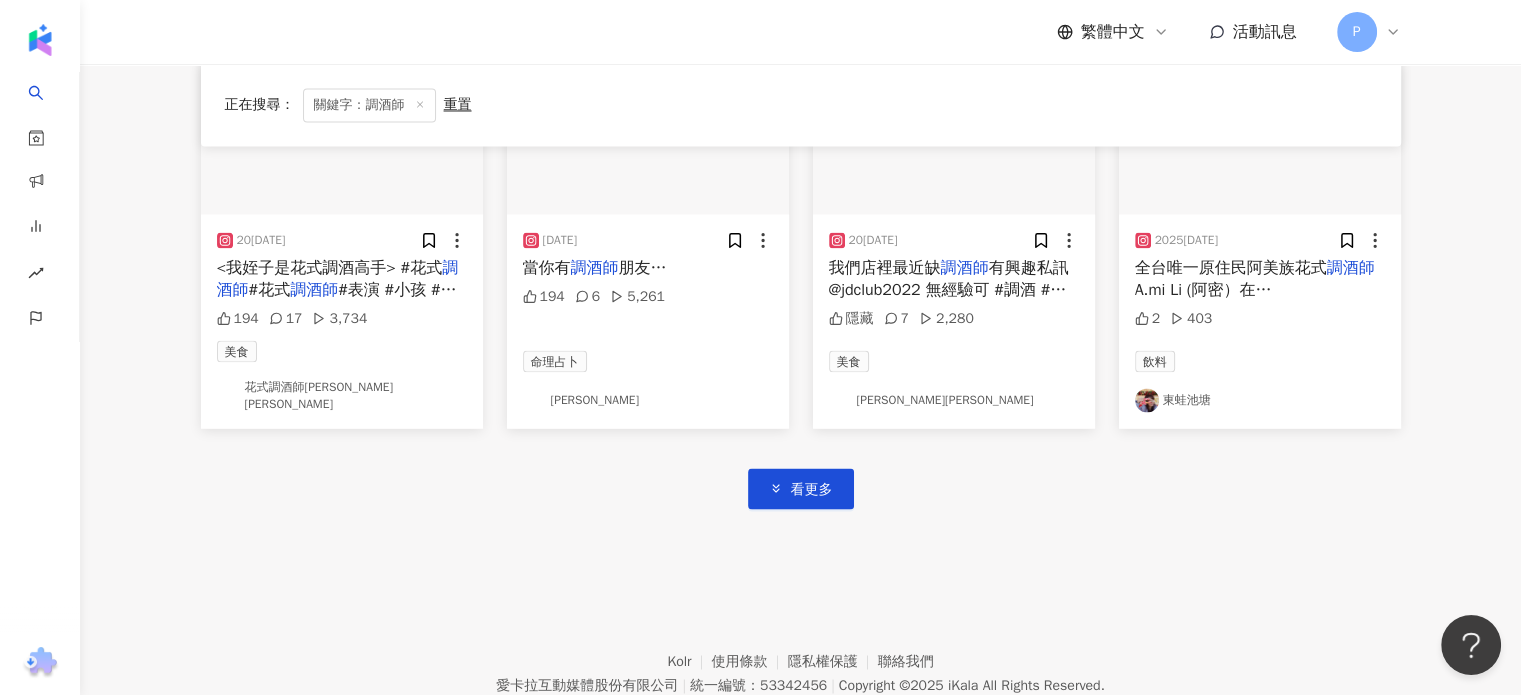 scroll, scrollTop: 3629, scrollLeft: 0, axis: vertical 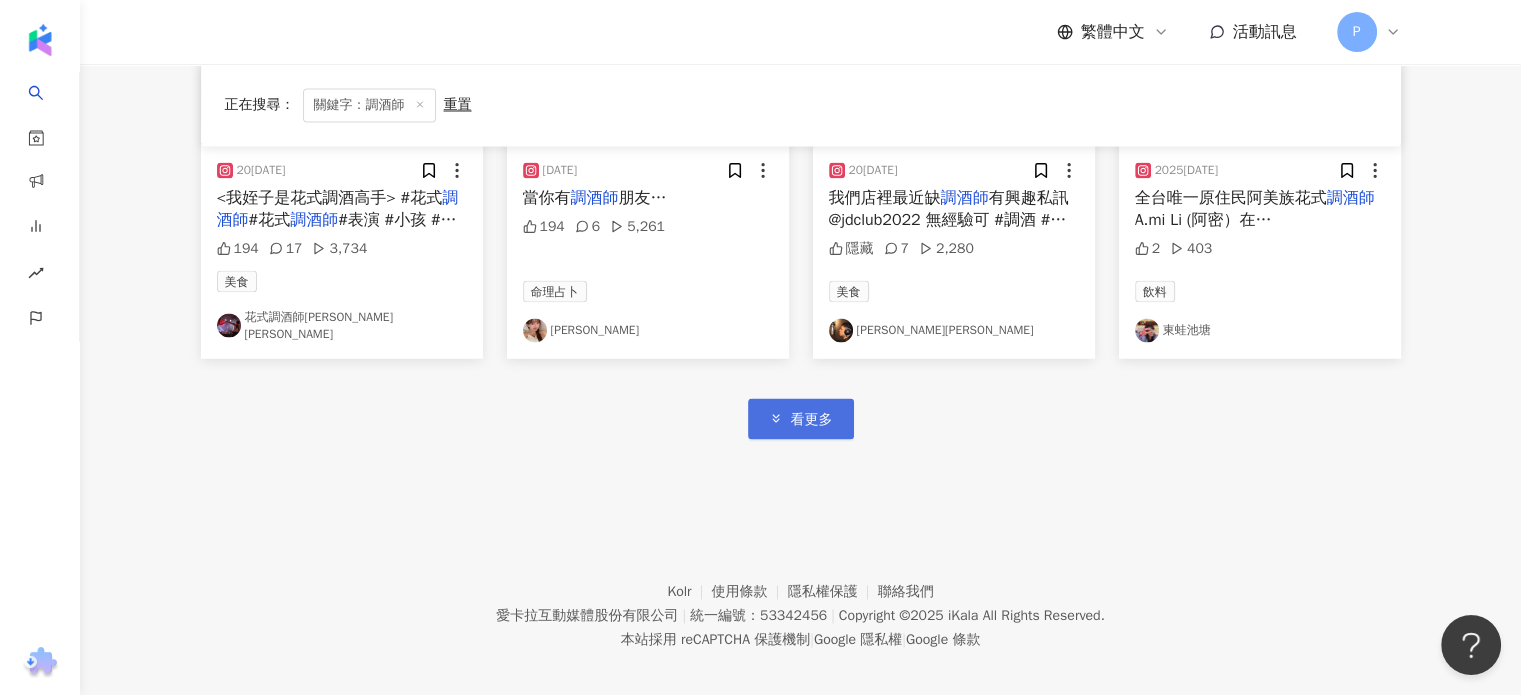 click on "看更多" at bounding box center [801, 418] 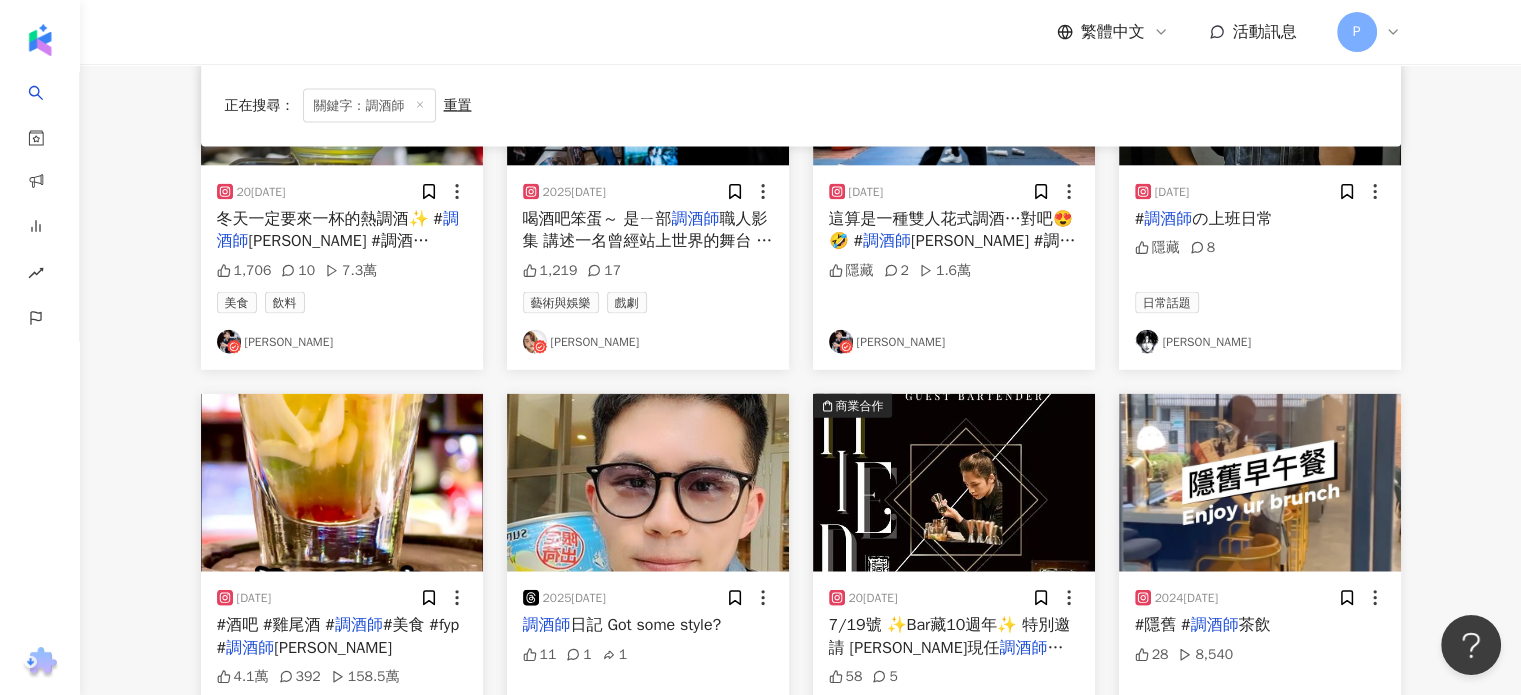 scroll, scrollTop: 4529, scrollLeft: 0, axis: vertical 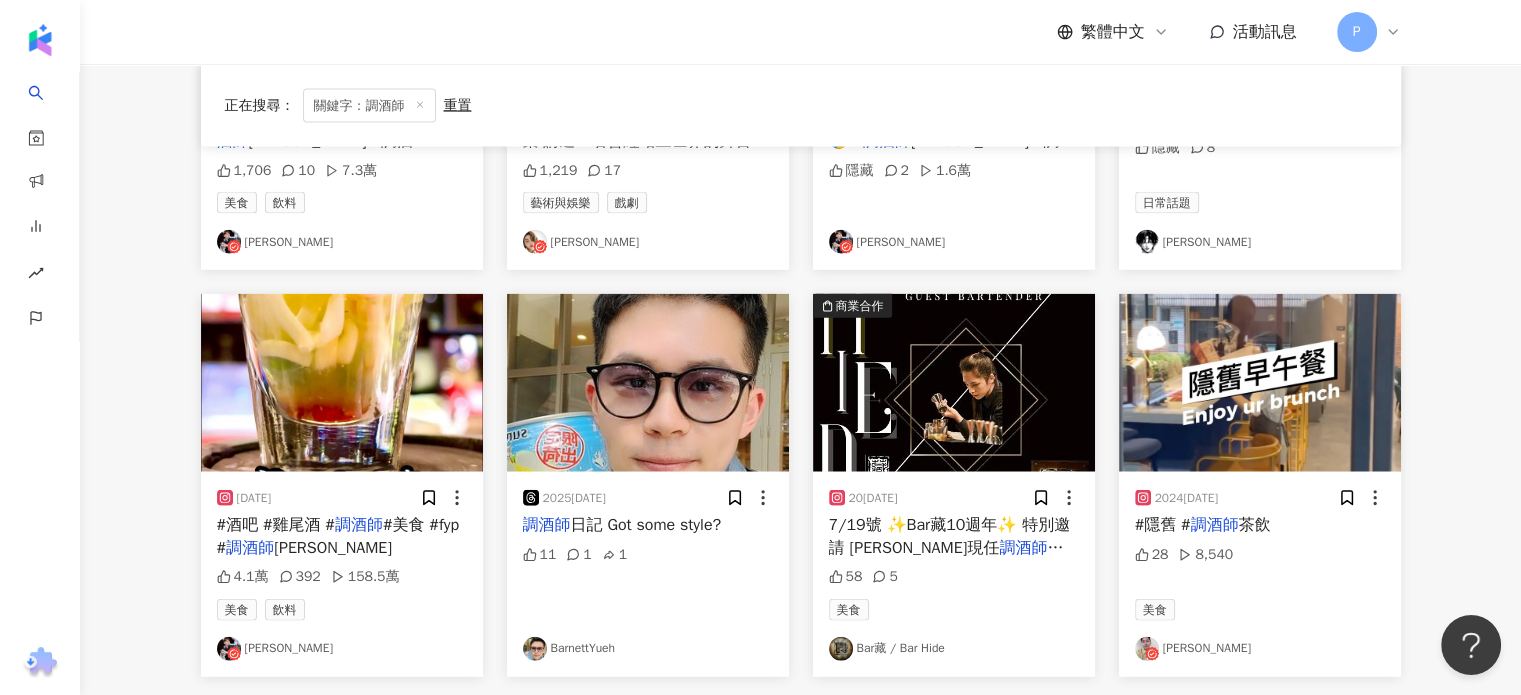 click on "調酒師" at bounding box center [1031, 548] 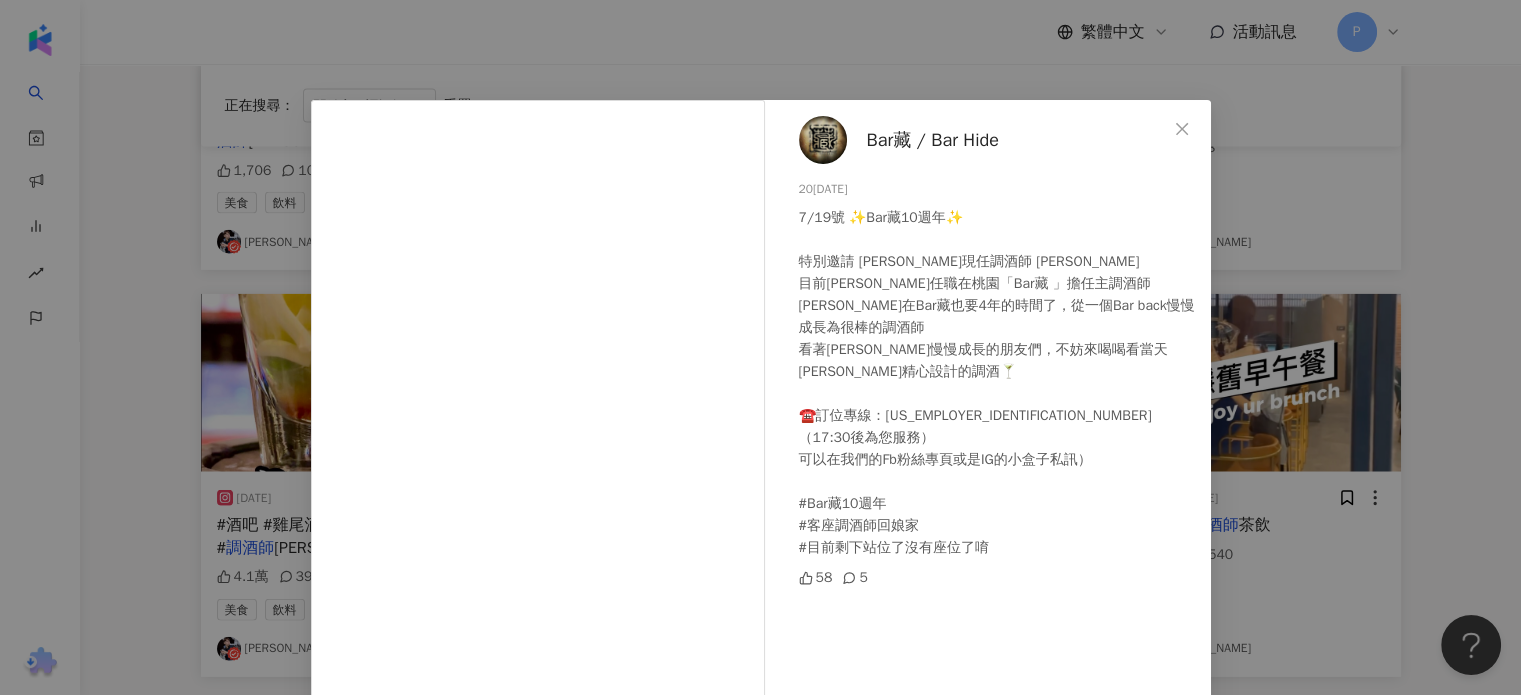 click on "Bar藏 / Bar Hide 2024/7/7 7/19號 ✨Bar藏10週年✨
特別邀請 Bar藏現任調酒師 Ruby
目前Ruby任職在桃園「Bar藏 」擔任主調酒師
Ruby在Bar藏也要4年的時間了，從一個Bar back慢慢成長為很棒的調酒師
看著Ruby慢慢成長的朋友們，不妨來喝喝看當天Ruby精心設計的調酒🍸
☎️訂位專線：03-4912303（17:30後為您服務）
可以在我們的Fb粉絲專頁或是IG的小盒子私訊）
#Bar藏10週年
#客座調酒師回娘家
#目前剩下站位了沒有座位了唷 58 5 查看原始貼文" at bounding box center (760, 347) 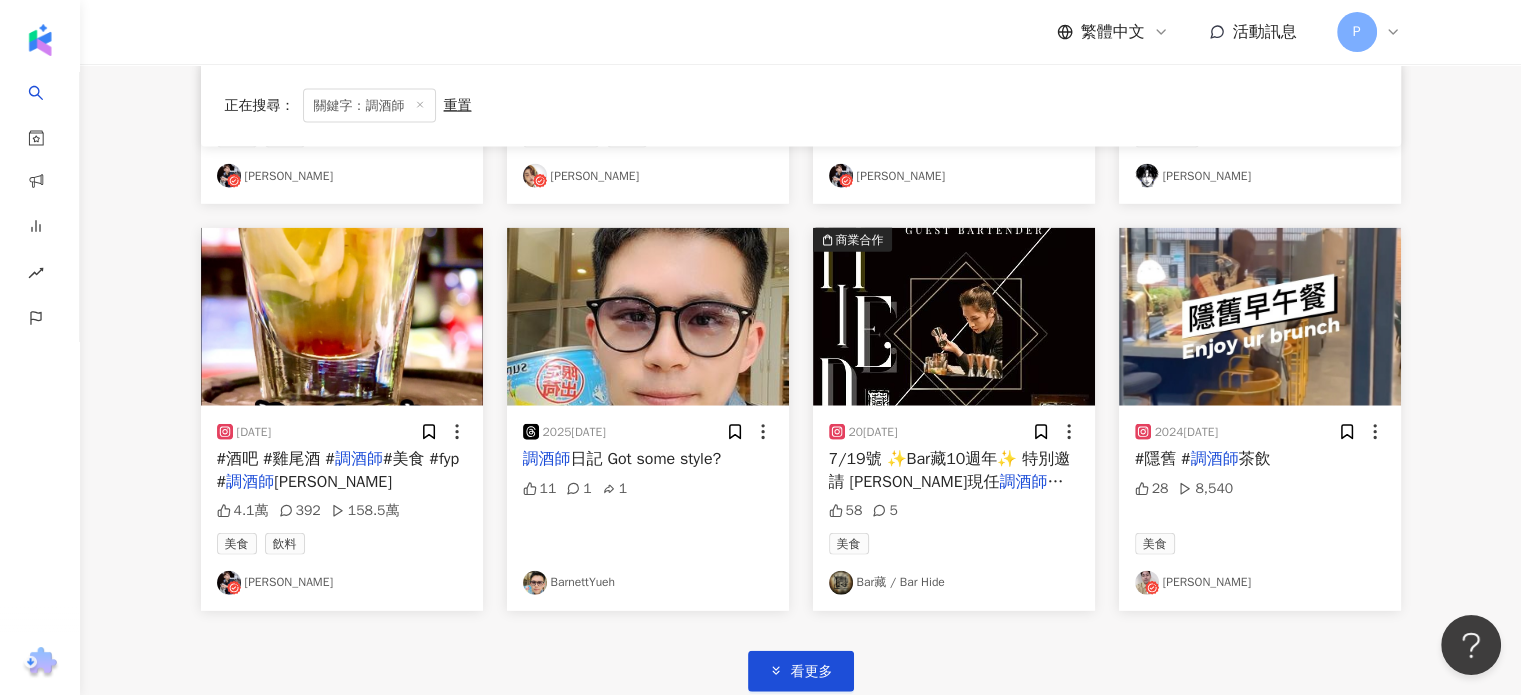 scroll, scrollTop: 4629, scrollLeft: 0, axis: vertical 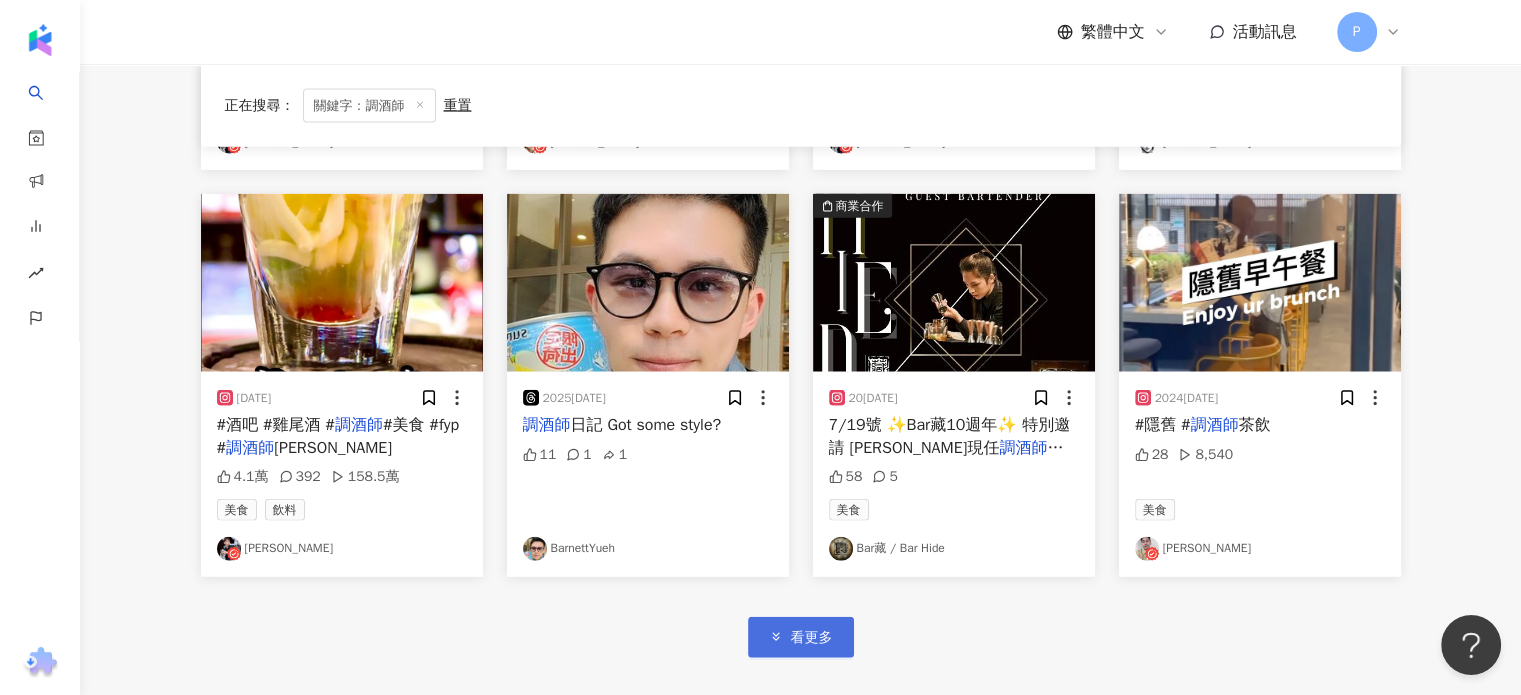 click 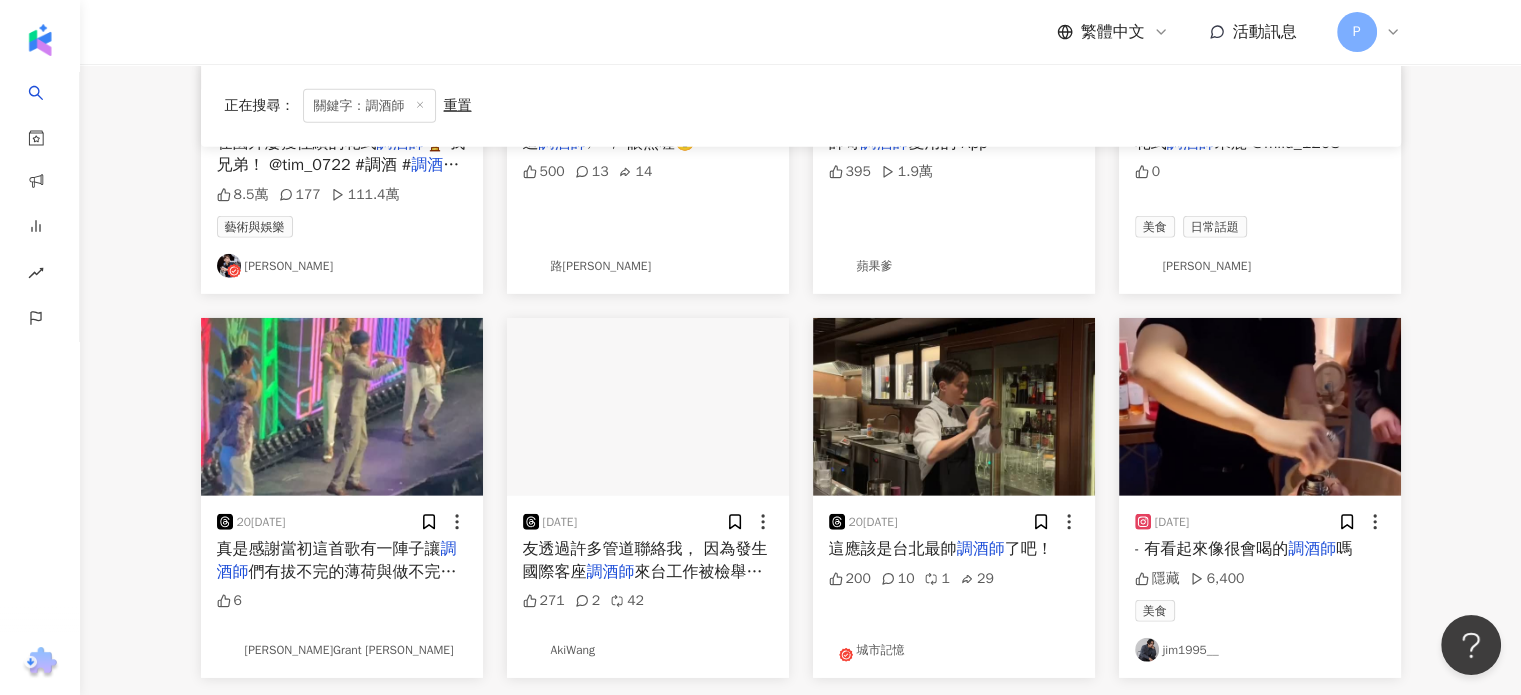 scroll, scrollTop: 5848, scrollLeft: 0, axis: vertical 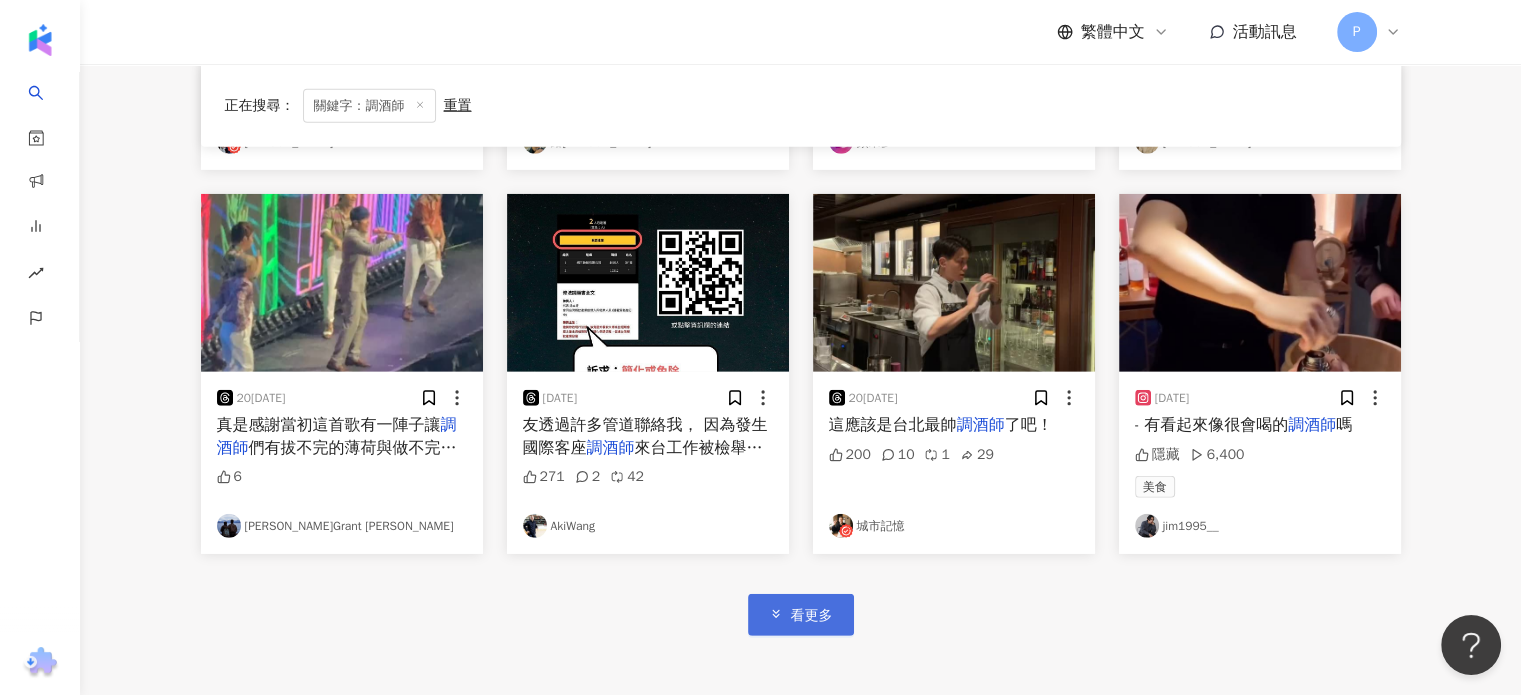 click on "看更多" at bounding box center (812, 616) 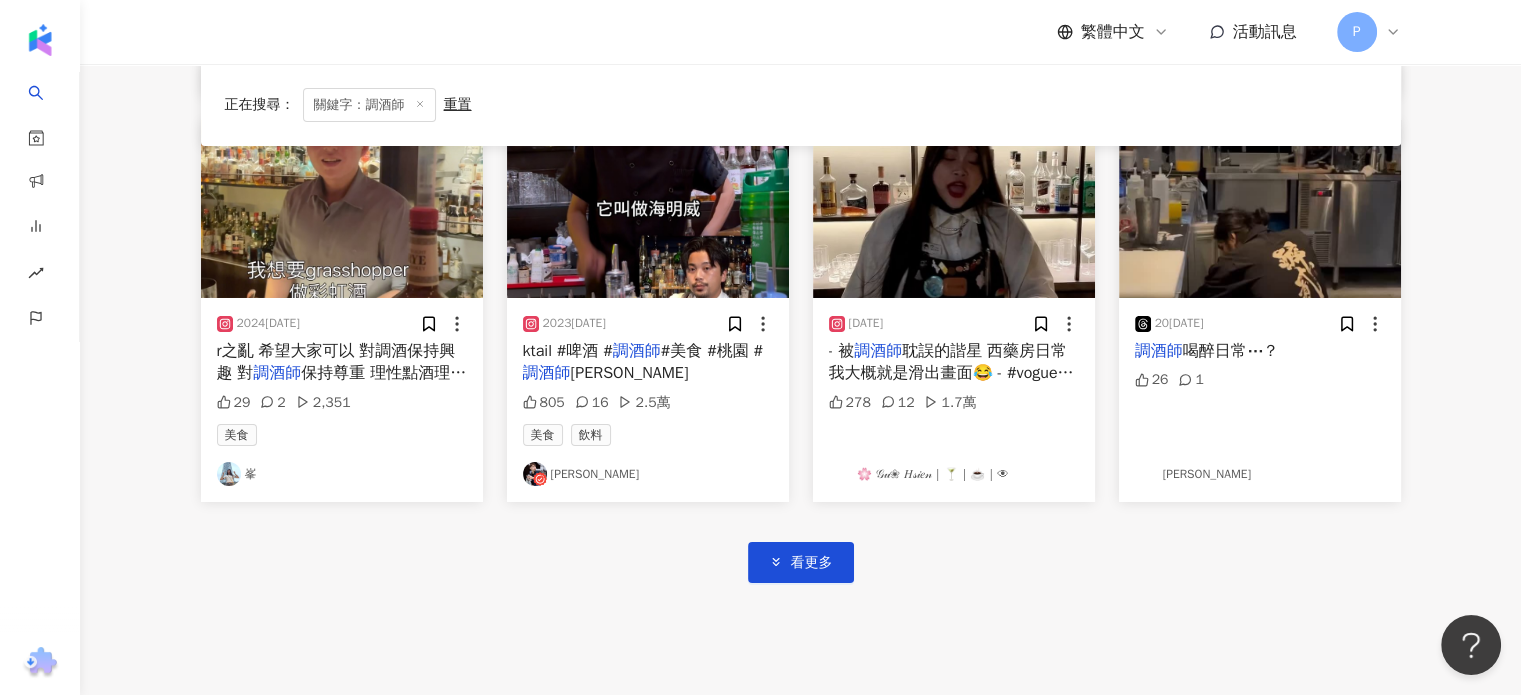 scroll, scrollTop: 7043, scrollLeft: 0, axis: vertical 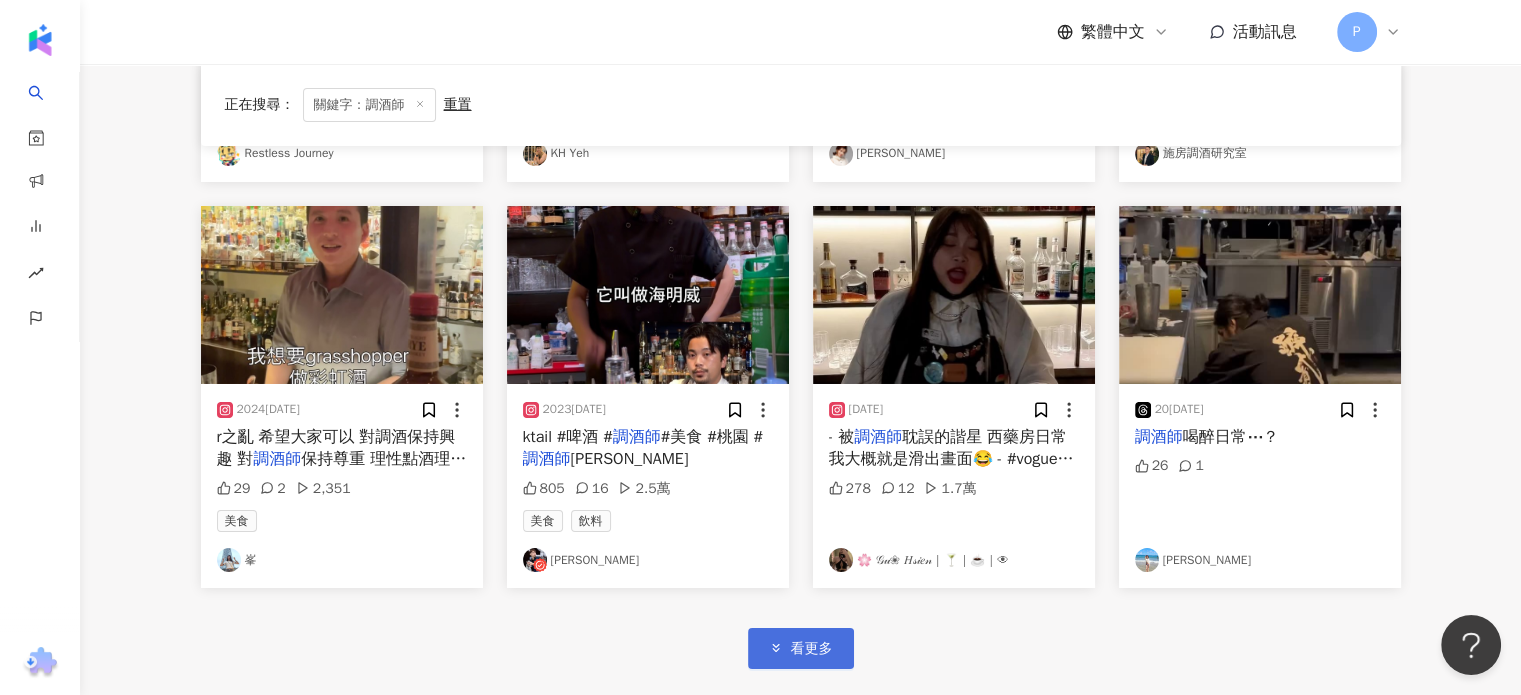 click on "看更多" at bounding box center [812, 649] 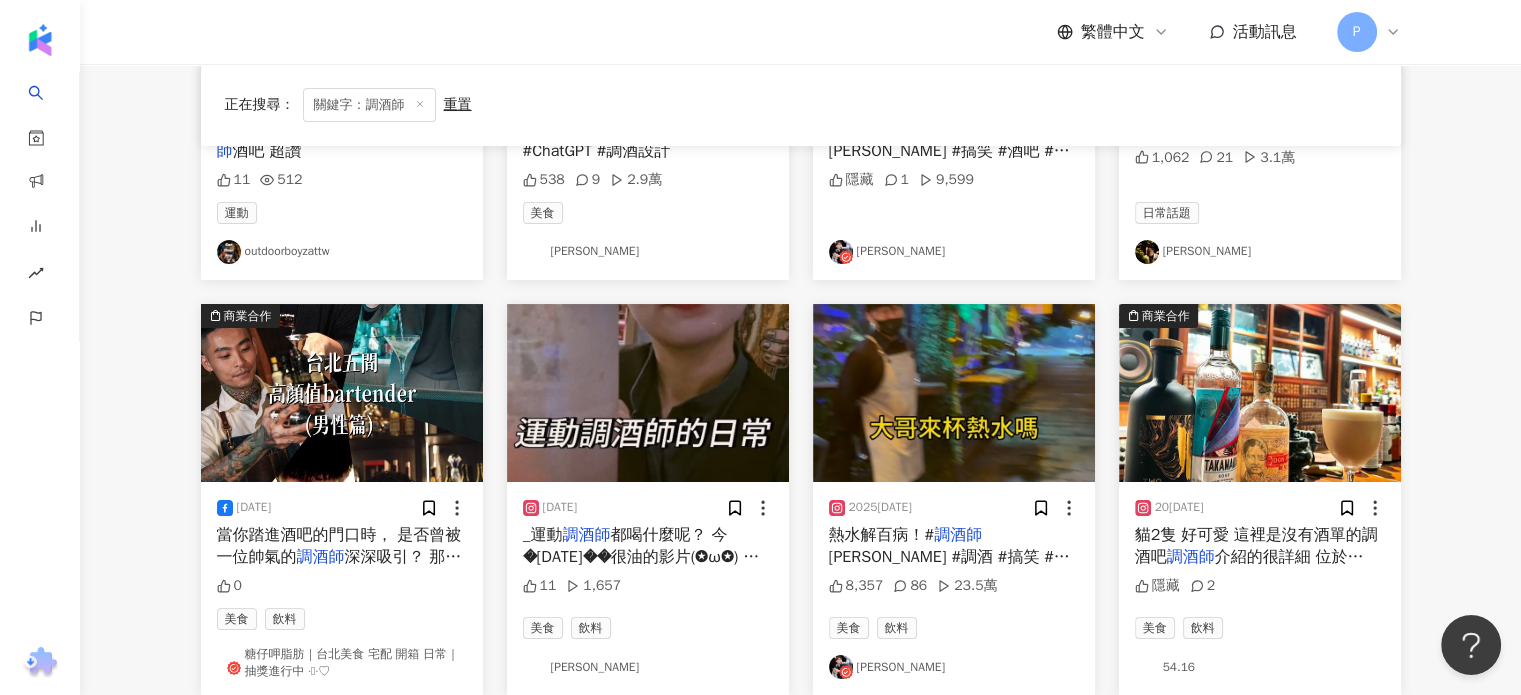 scroll, scrollTop: 7843, scrollLeft: 0, axis: vertical 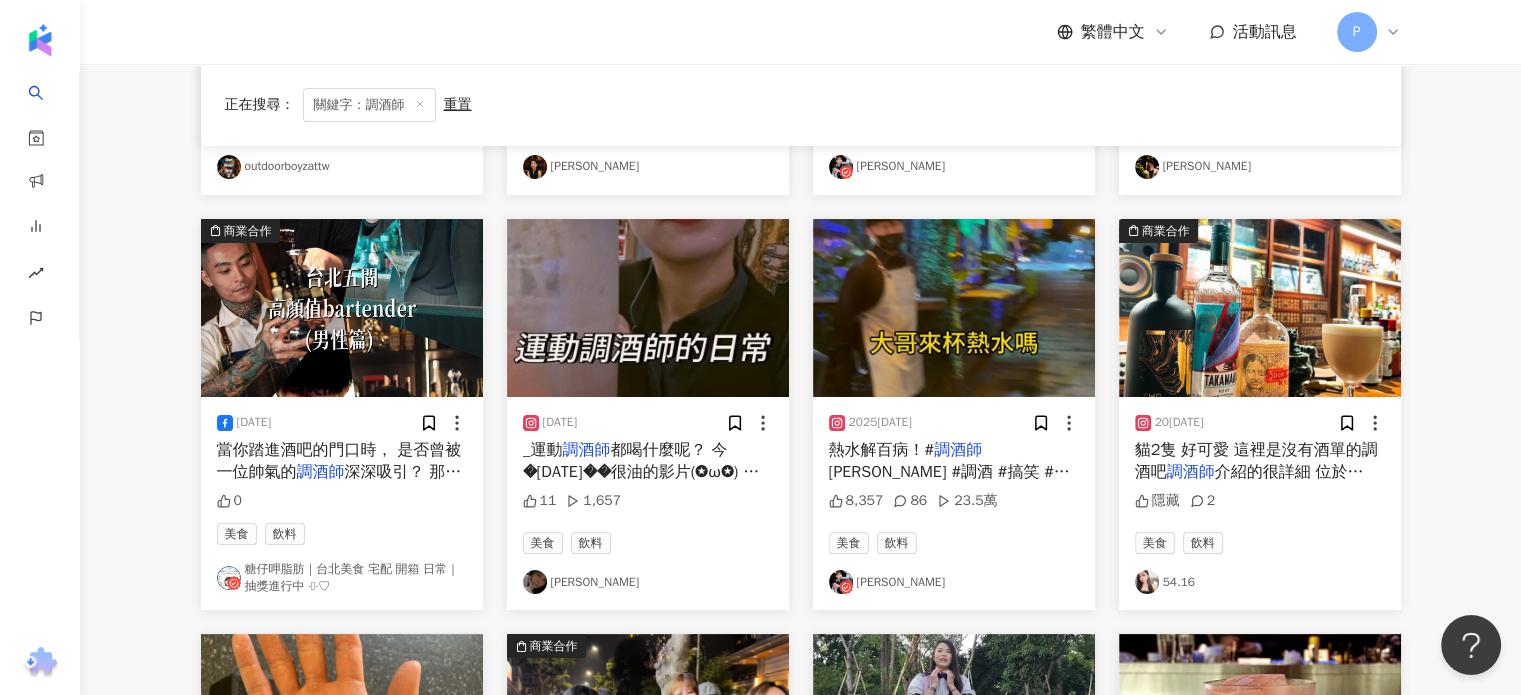 click on "調酒師" at bounding box center (321, 472) 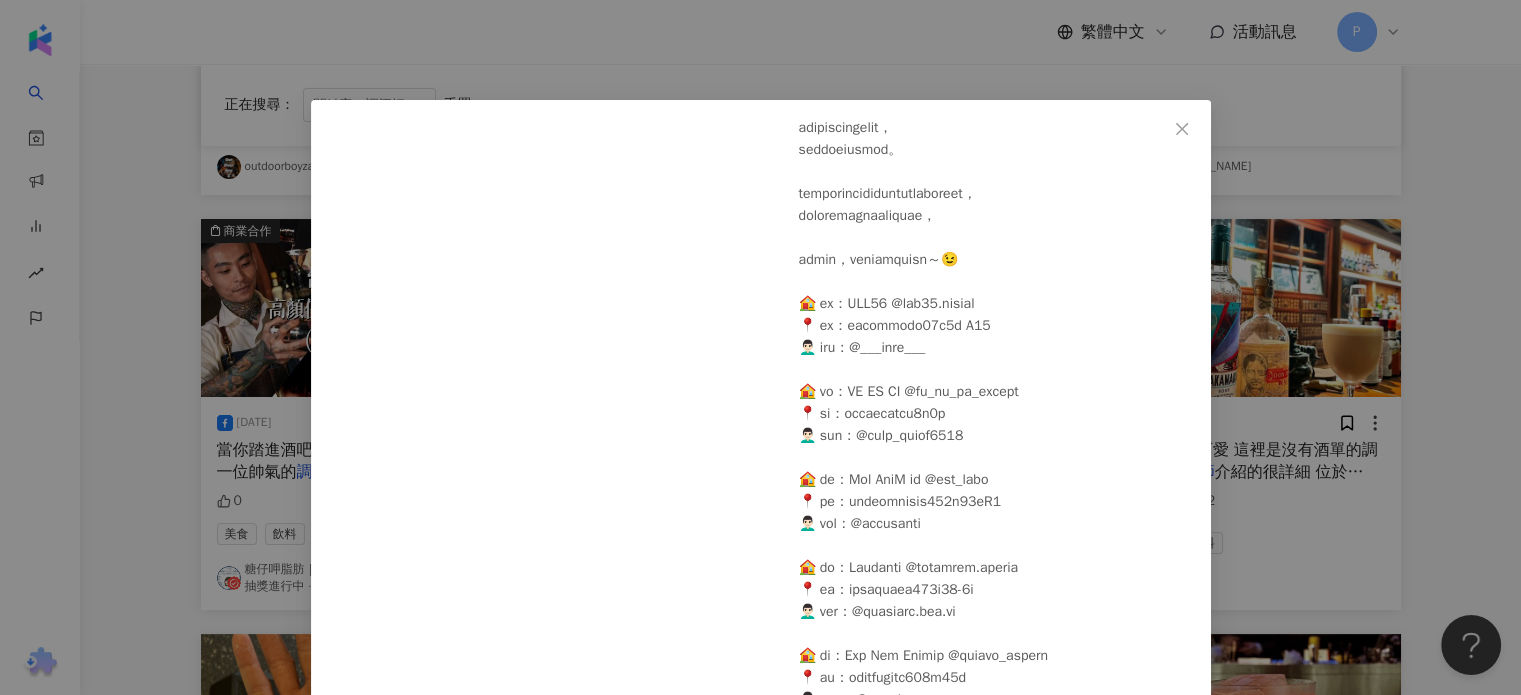 scroll, scrollTop: 165, scrollLeft: 0, axis: vertical 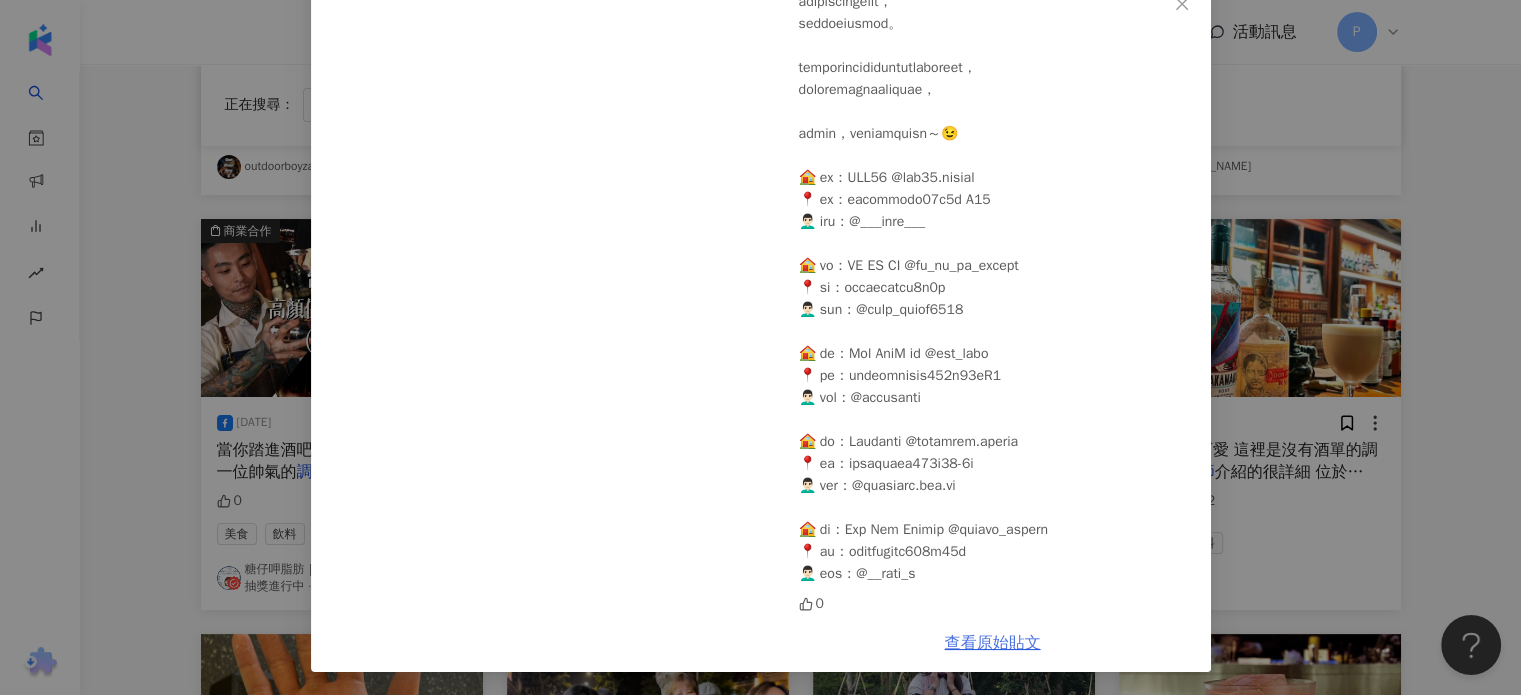 click on "查看原始貼文" at bounding box center [993, 643] 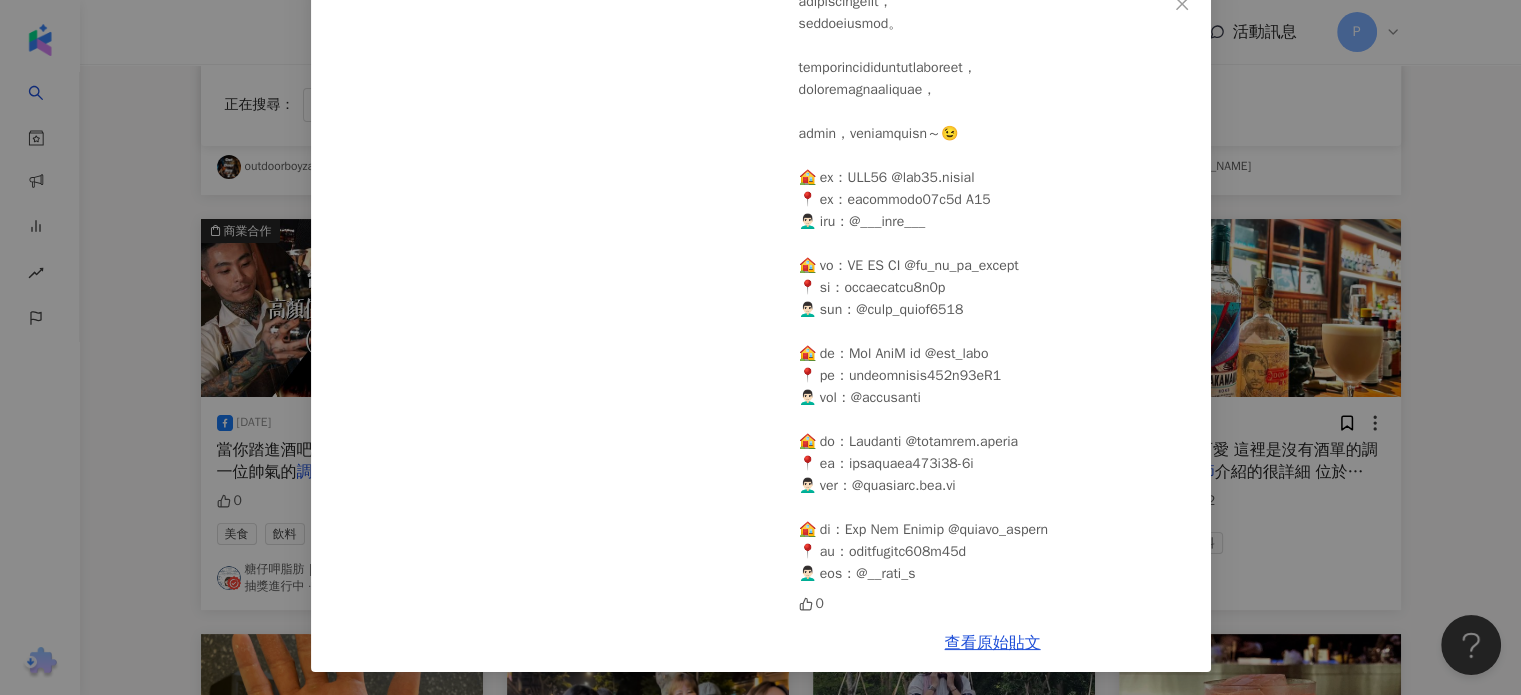 click on "糖仔呷脂肪｜台北美食 宅配 開箱 日常｜抽獎進行中 ·͜·♡ 2024/2/6 0 查看原始貼文" at bounding box center [760, 347] 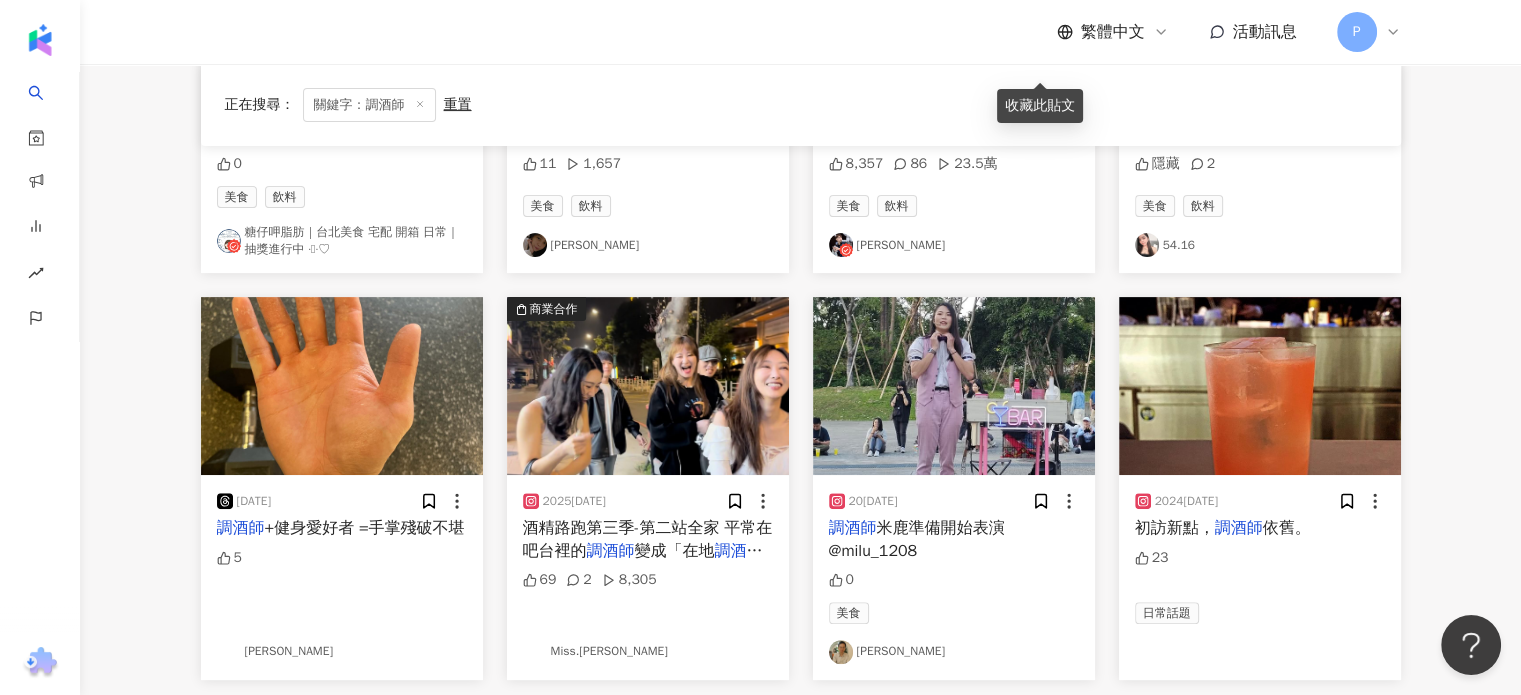 scroll, scrollTop: 8243, scrollLeft: 0, axis: vertical 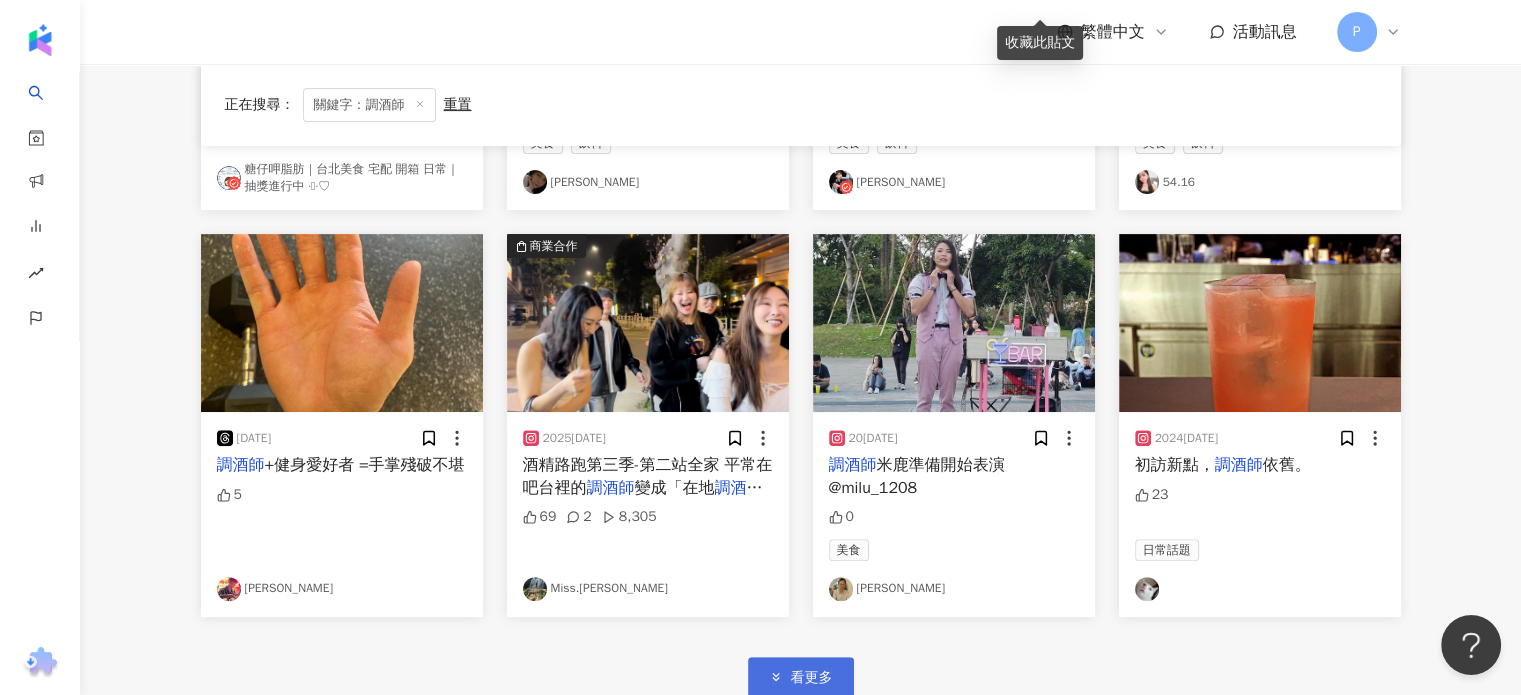 click on "看更多" at bounding box center (812, 678) 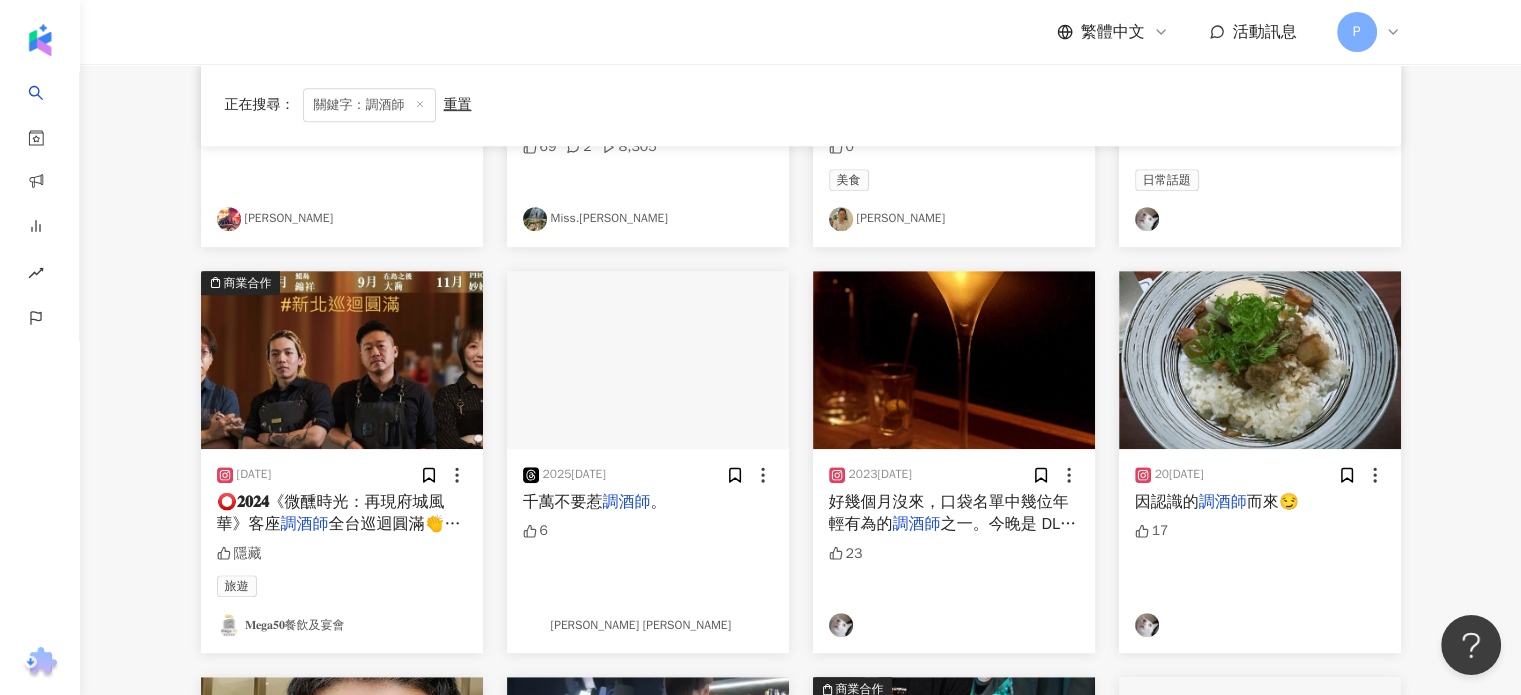 scroll, scrollTop: 8643, scrollLeft: 0, axis: vertical 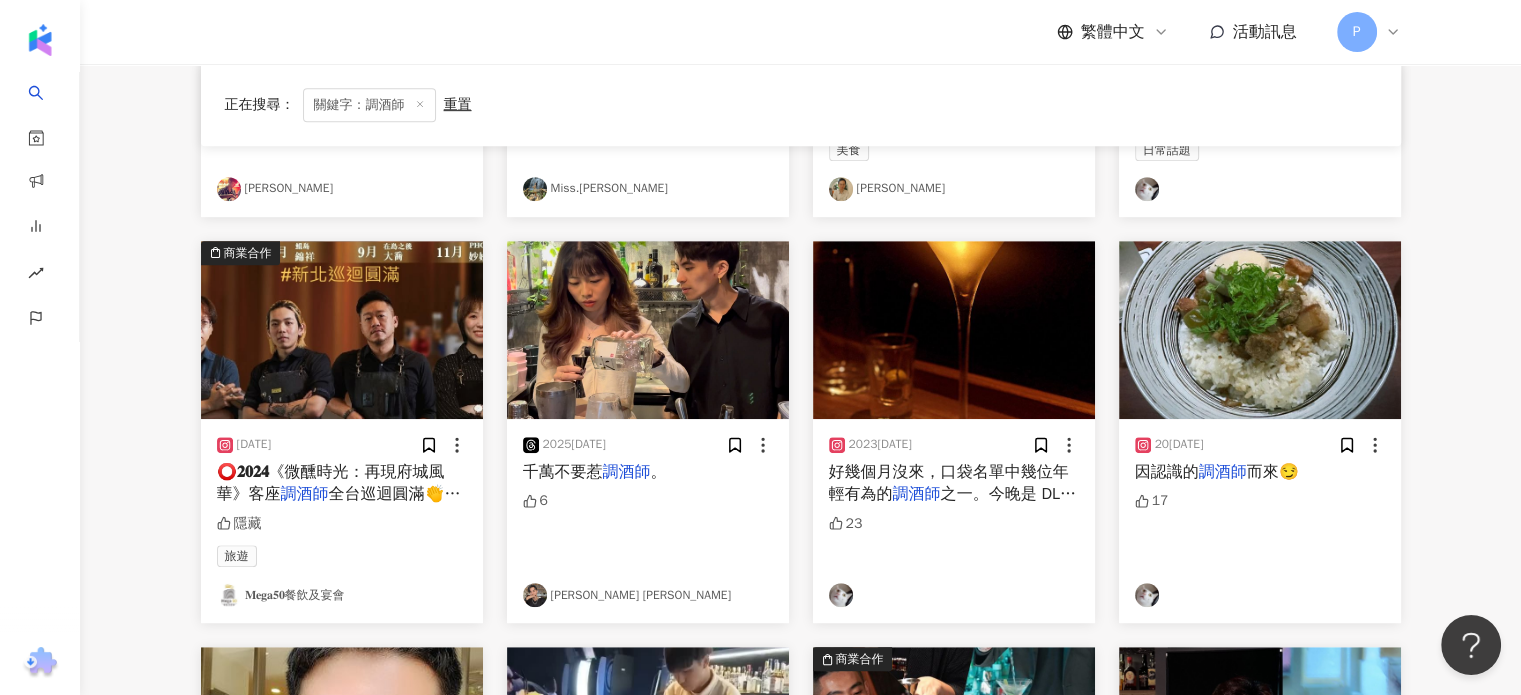 click on "調酒師" at bounding box center [305, 494] 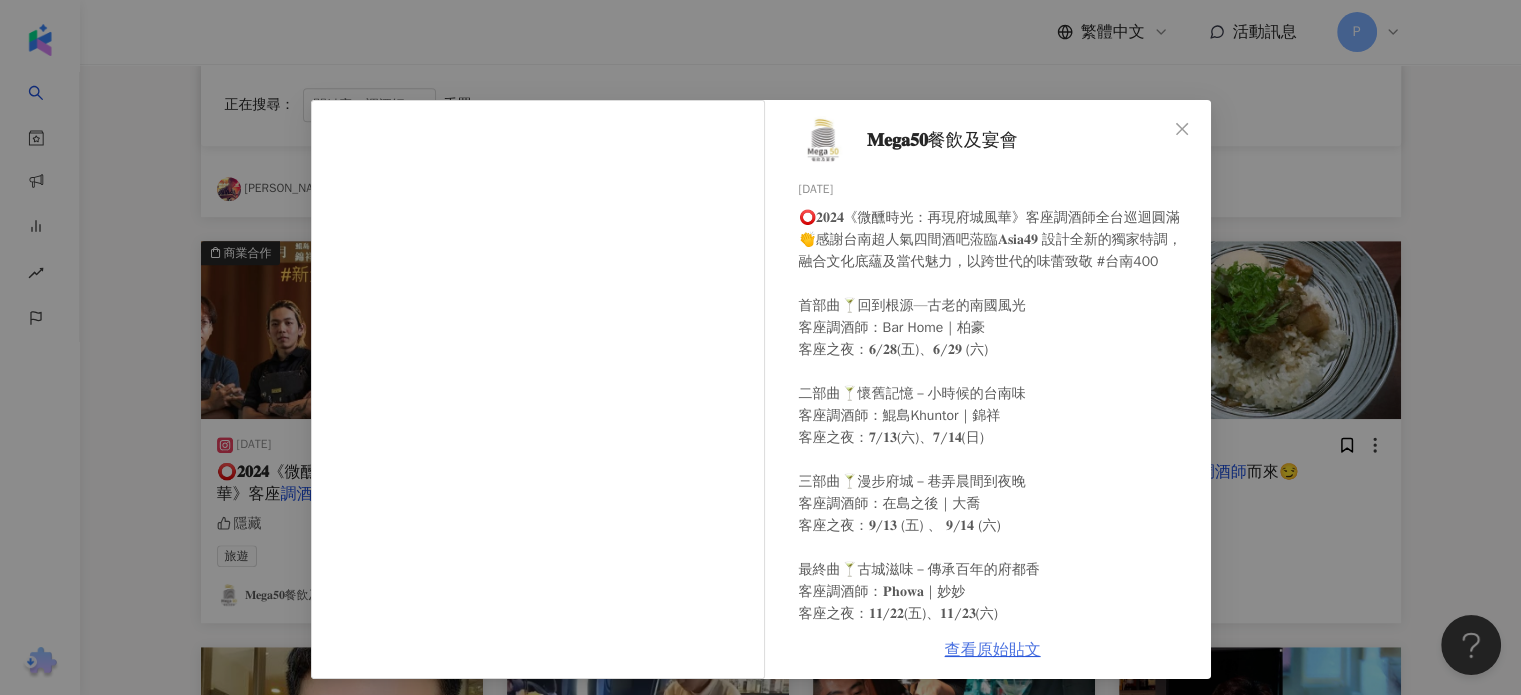 click on "查看原始貼文" at bounding box center (993, 650) 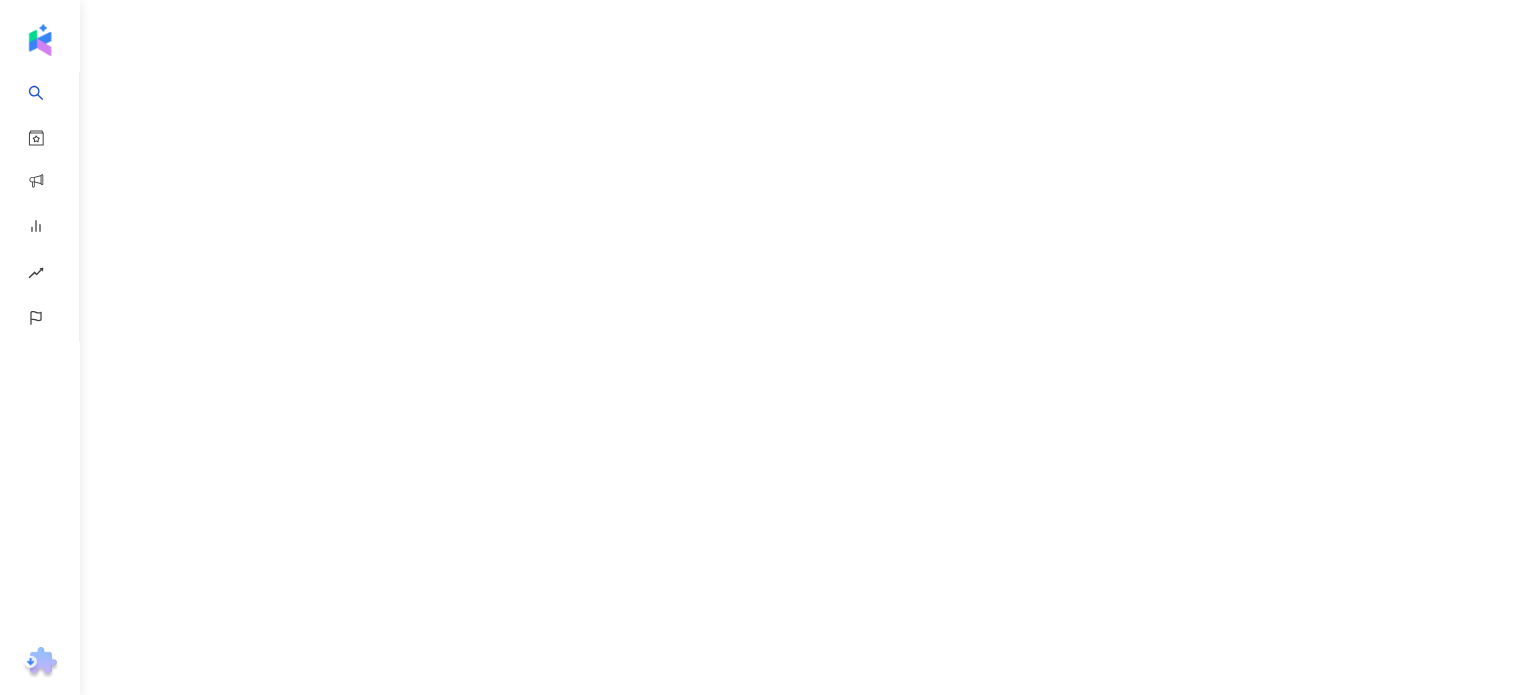 scroll, scrollTop: 0, scrollLeft: 0, axis: both 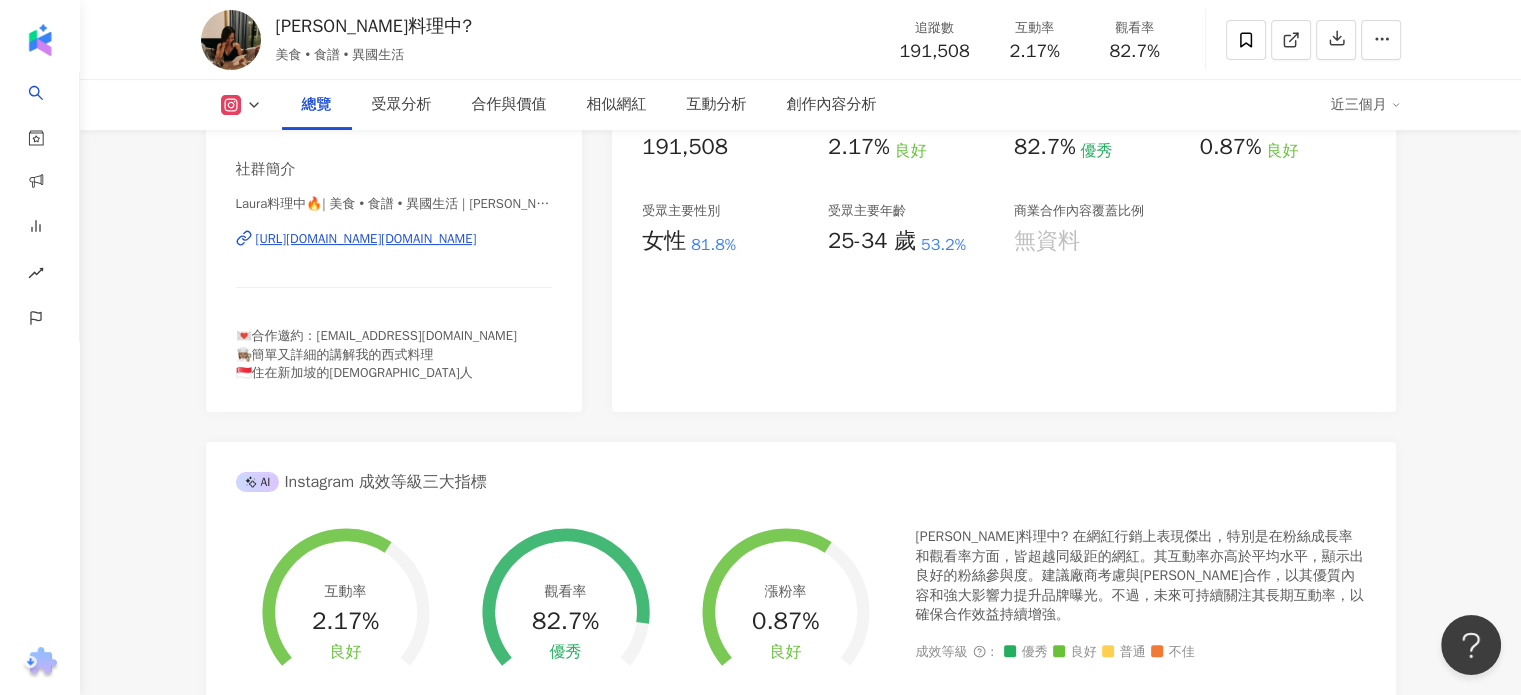click on "[URL][DOMAIN_NAME][DOMAIN_NAME]" at bounding box center [366, 239] 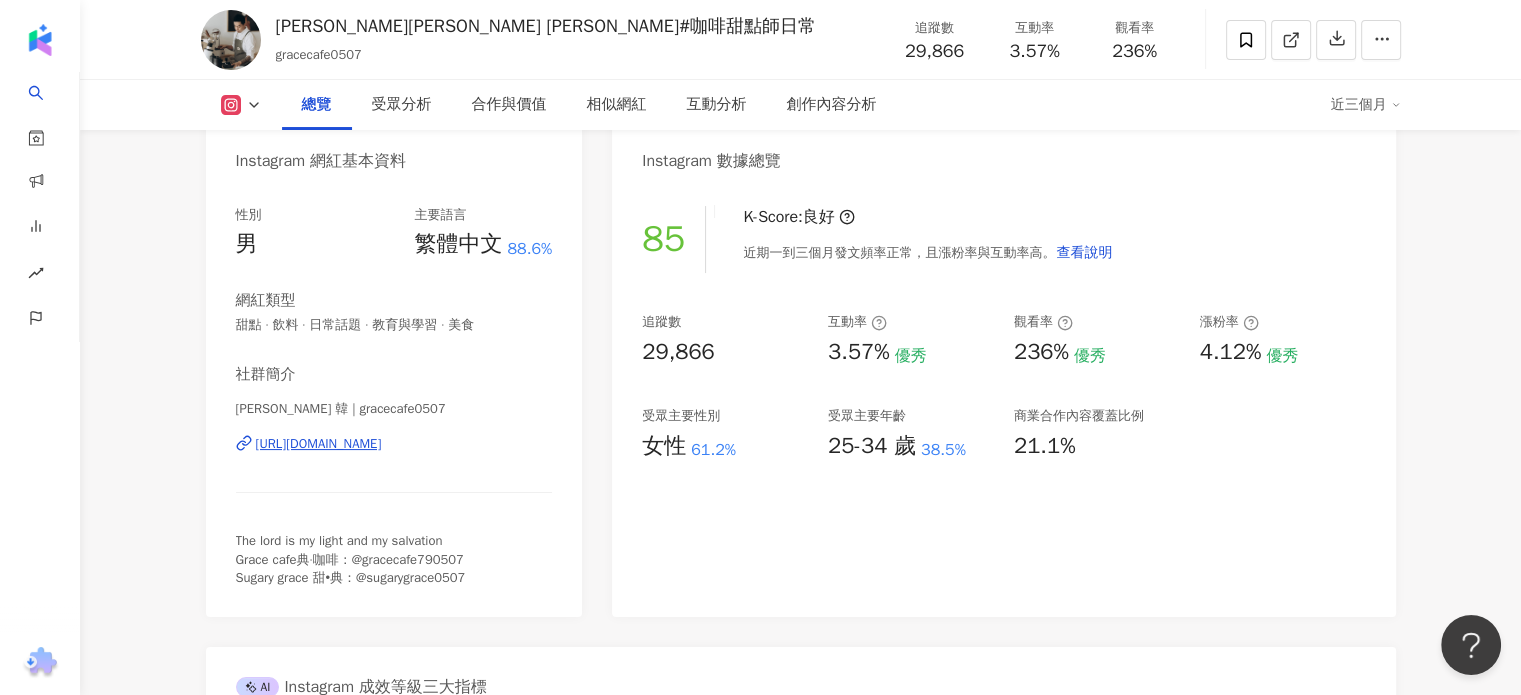 scroll, scrollTop: 600, scrollLeft: 0, axis: vertical 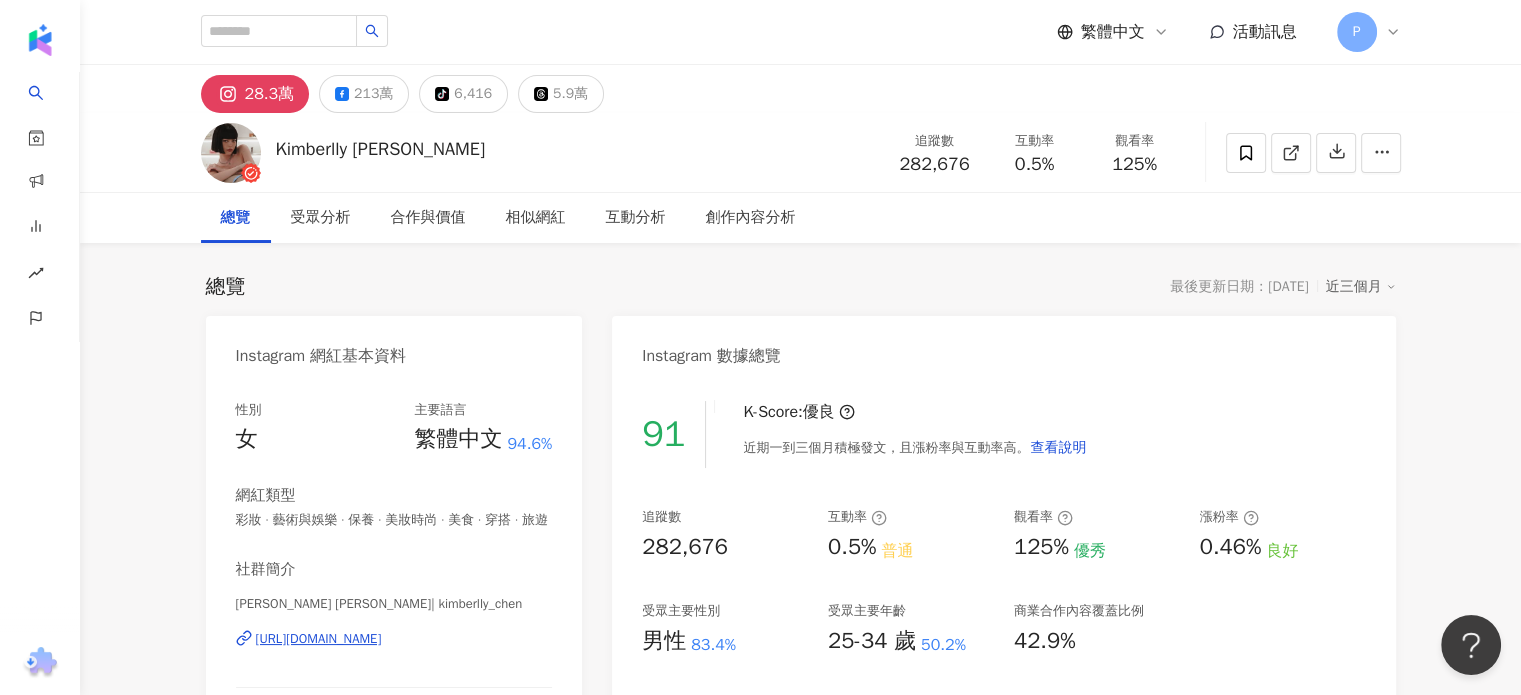 click on "https://www.instagram.com/kimberlly_chen/" at bounding box center (319, 639) 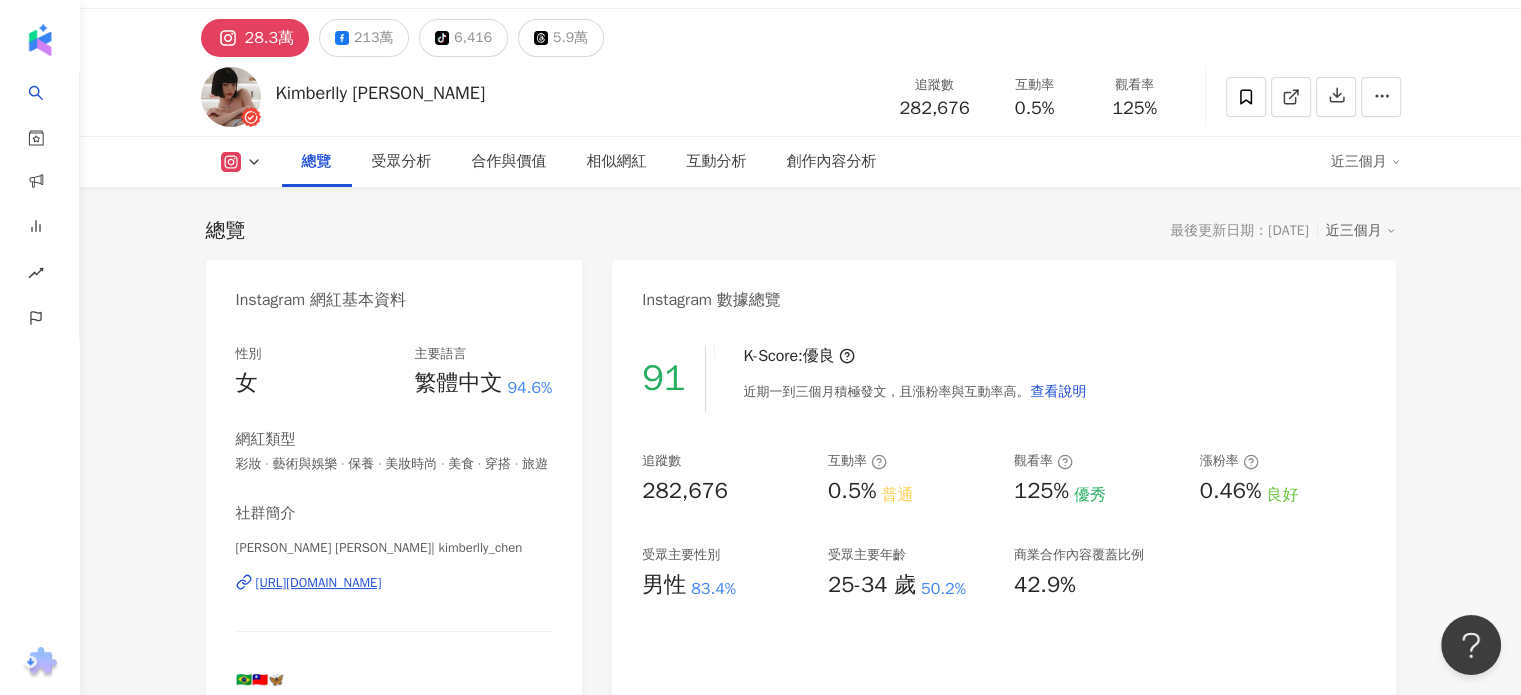 scroll, scrollTop: 400, scrollLeft: 0, axis: vertical 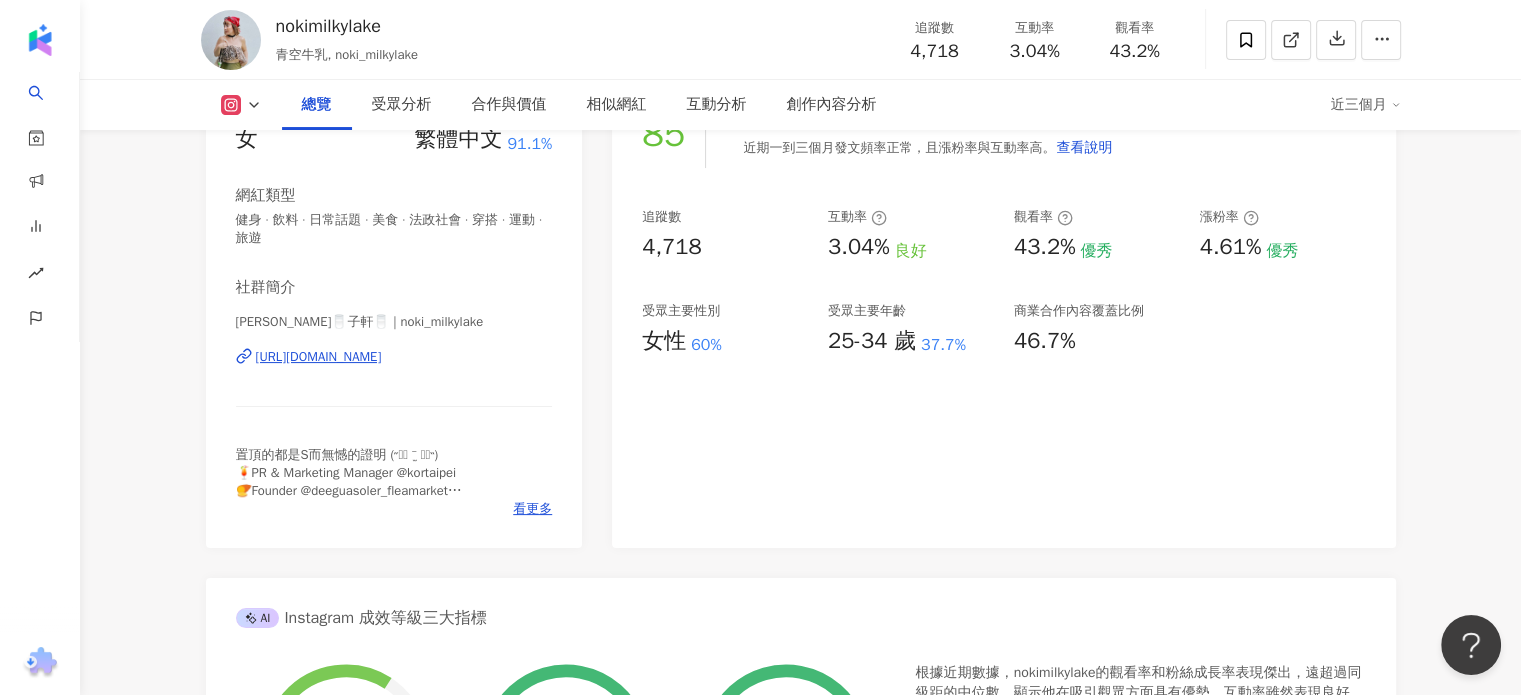 click on "[URL][DOMAIN_NAME]" at bounding box center [319, 357] 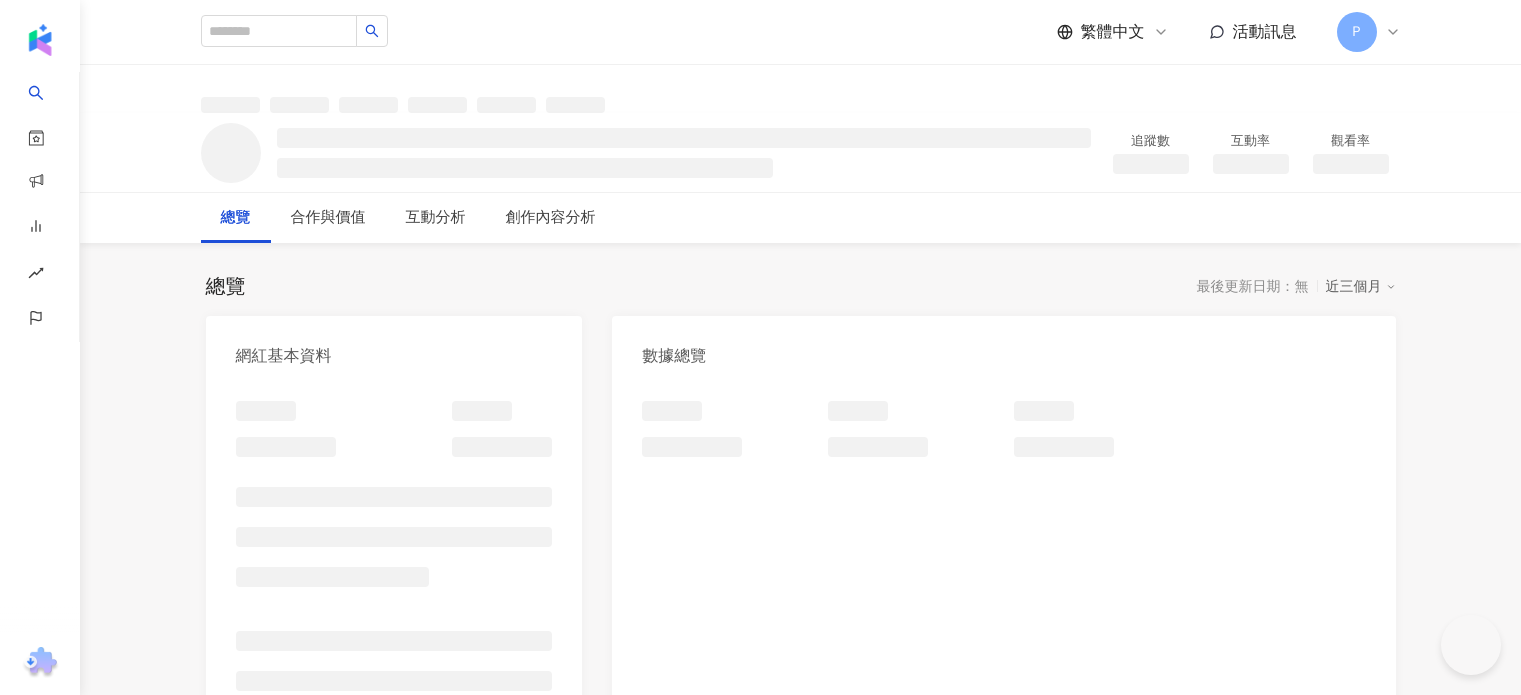 scroll, scrollTop: 0, scrollLeft: 0, axis: both 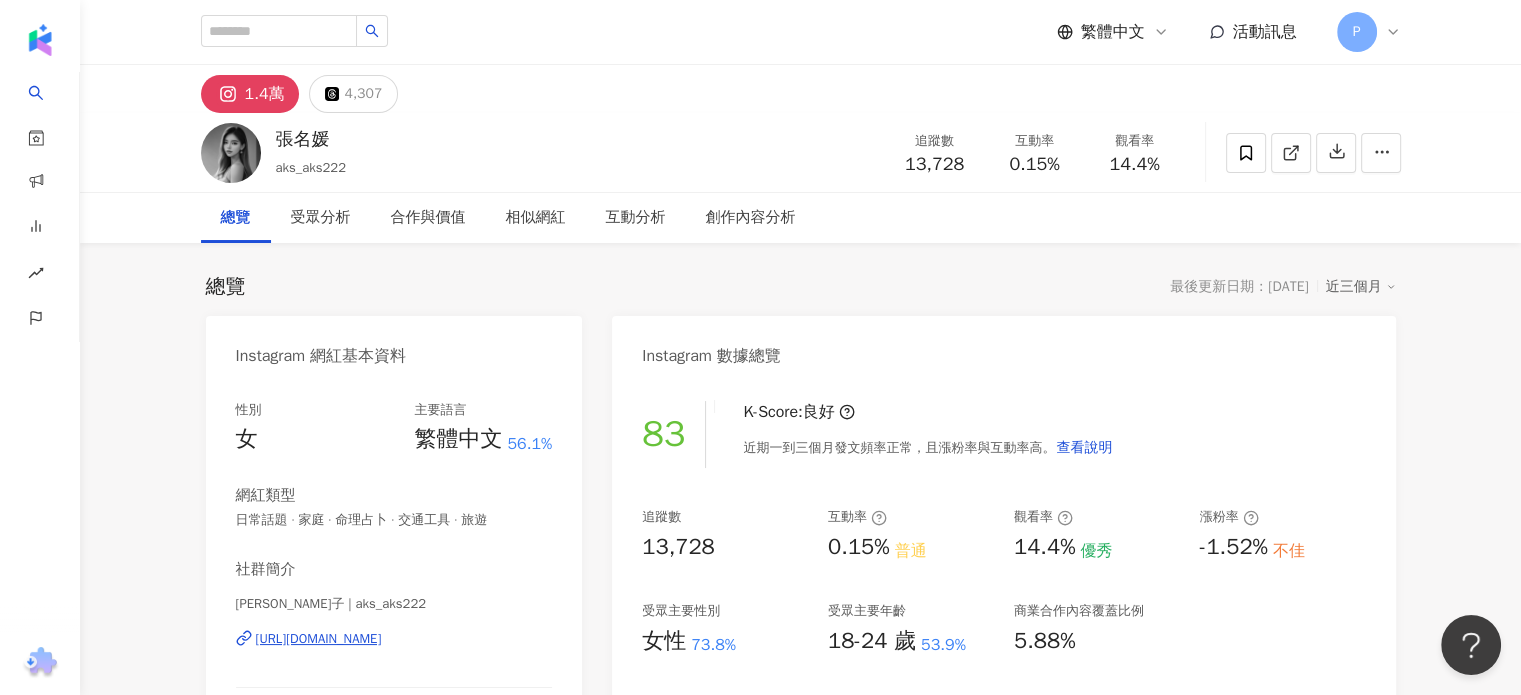click on "https://www.instagram.com/aks_aks222/" at bounding box center (319, 639) 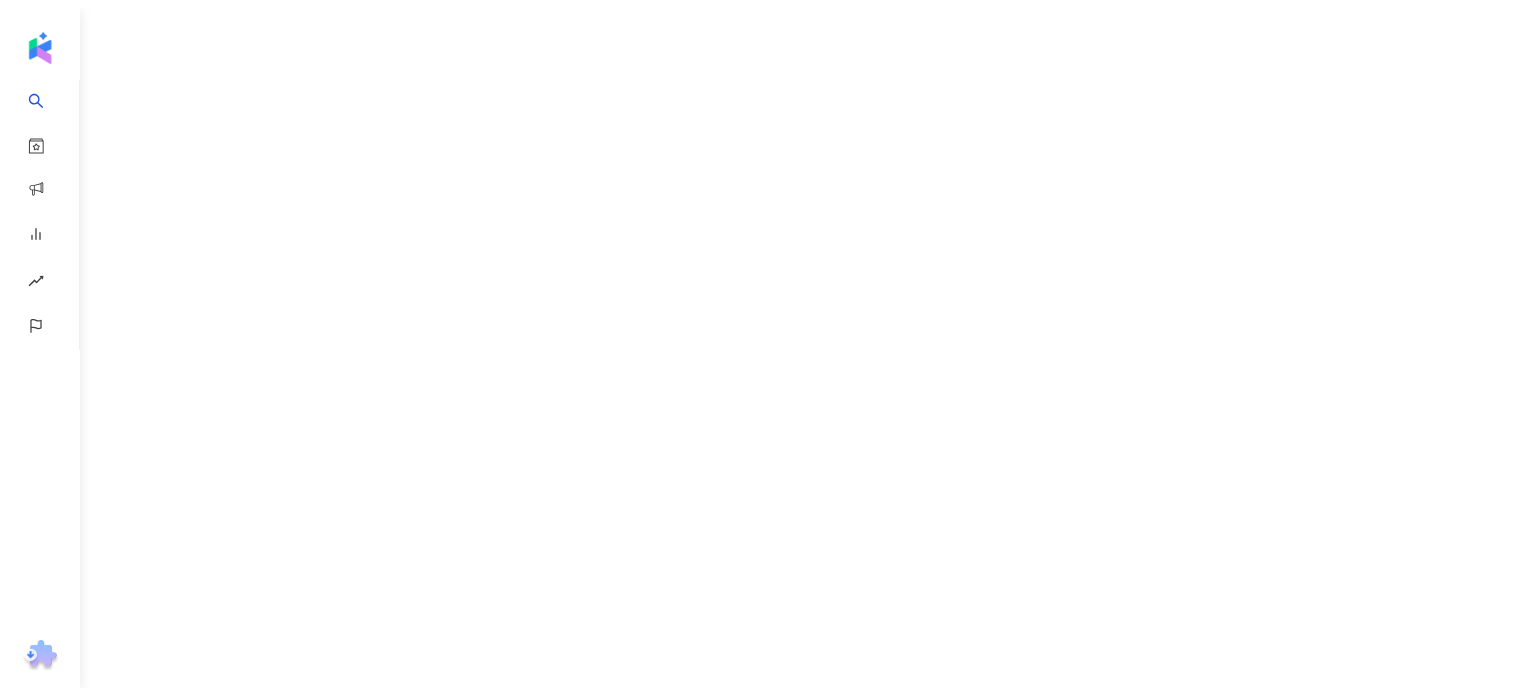 scroll, scrollTop: 0, scrollLeft: 0, axis: both 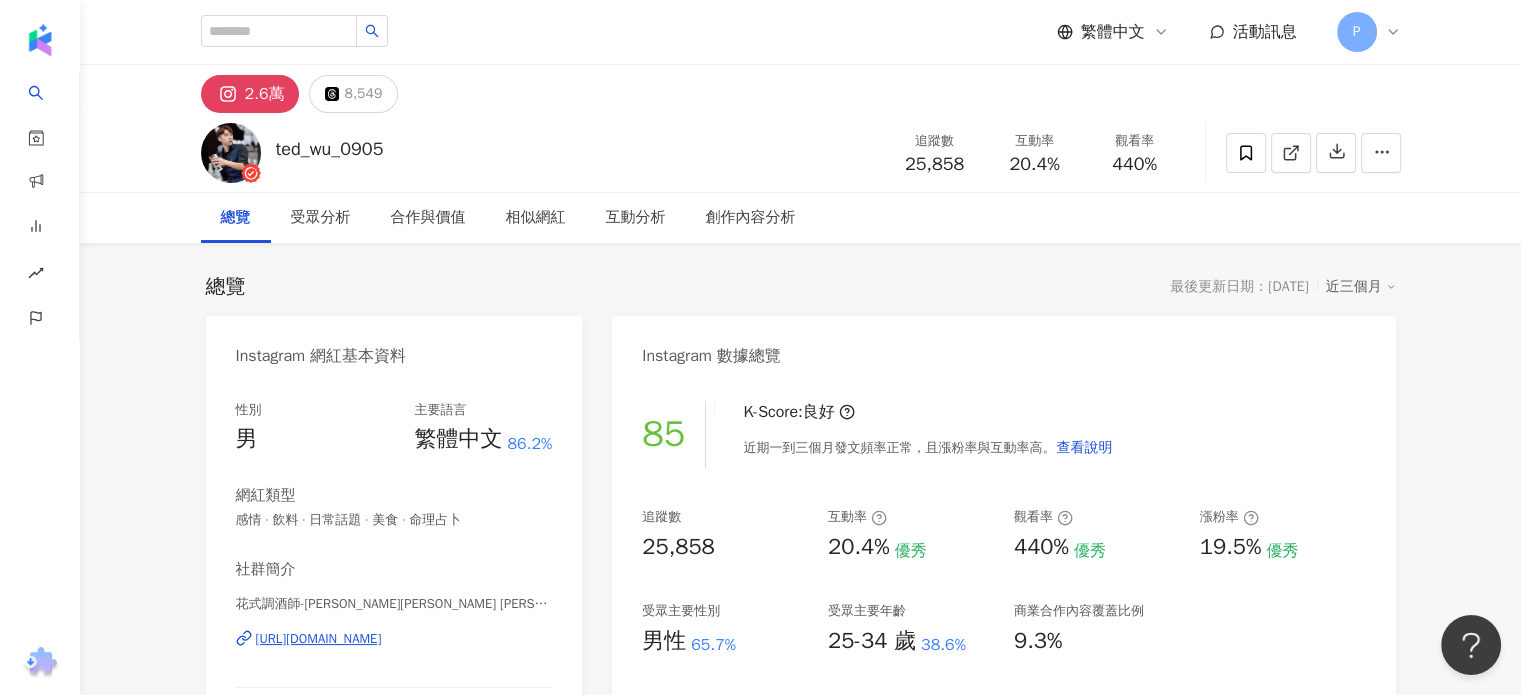 click on "[URL][DOMAIN_NAME]" at bounding box center (319, 639) 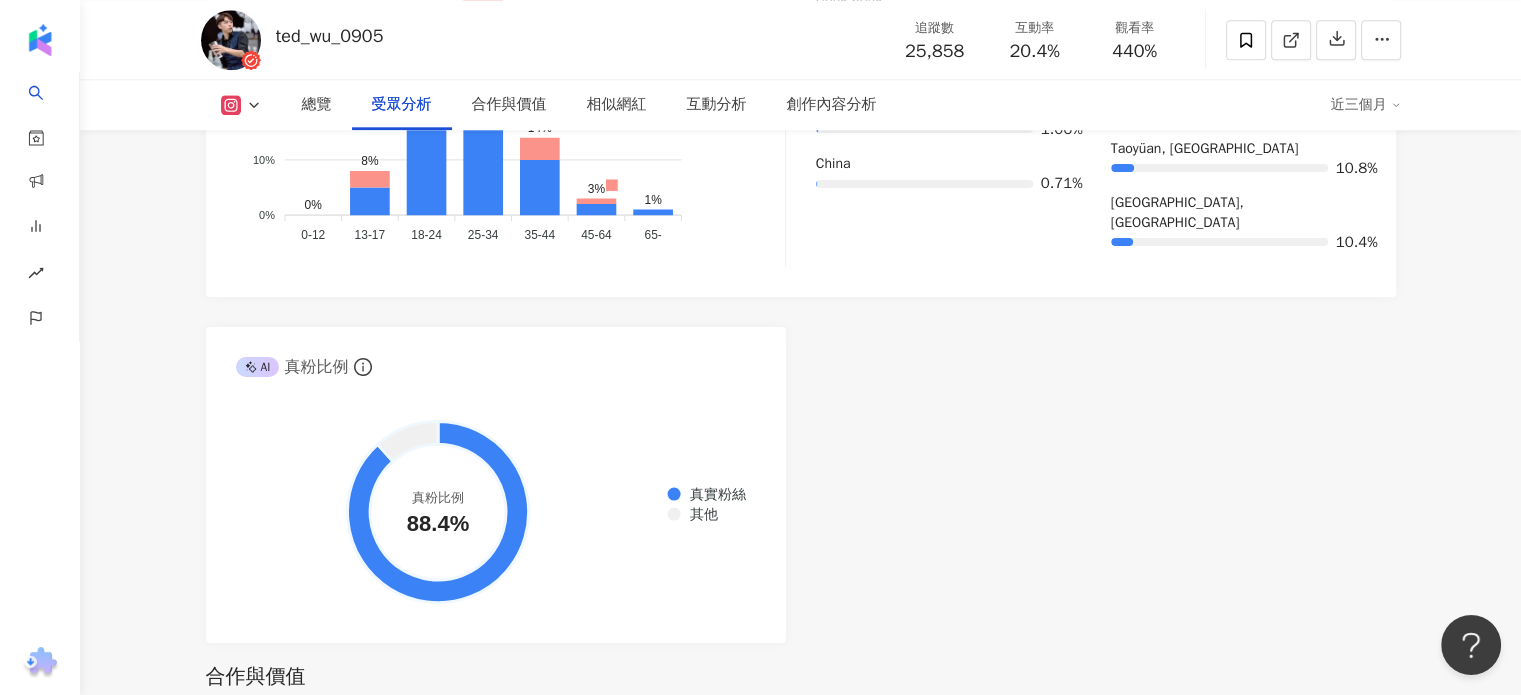 scroll, scrollTop: 2300, scrollLeft: 0, axis: vertical 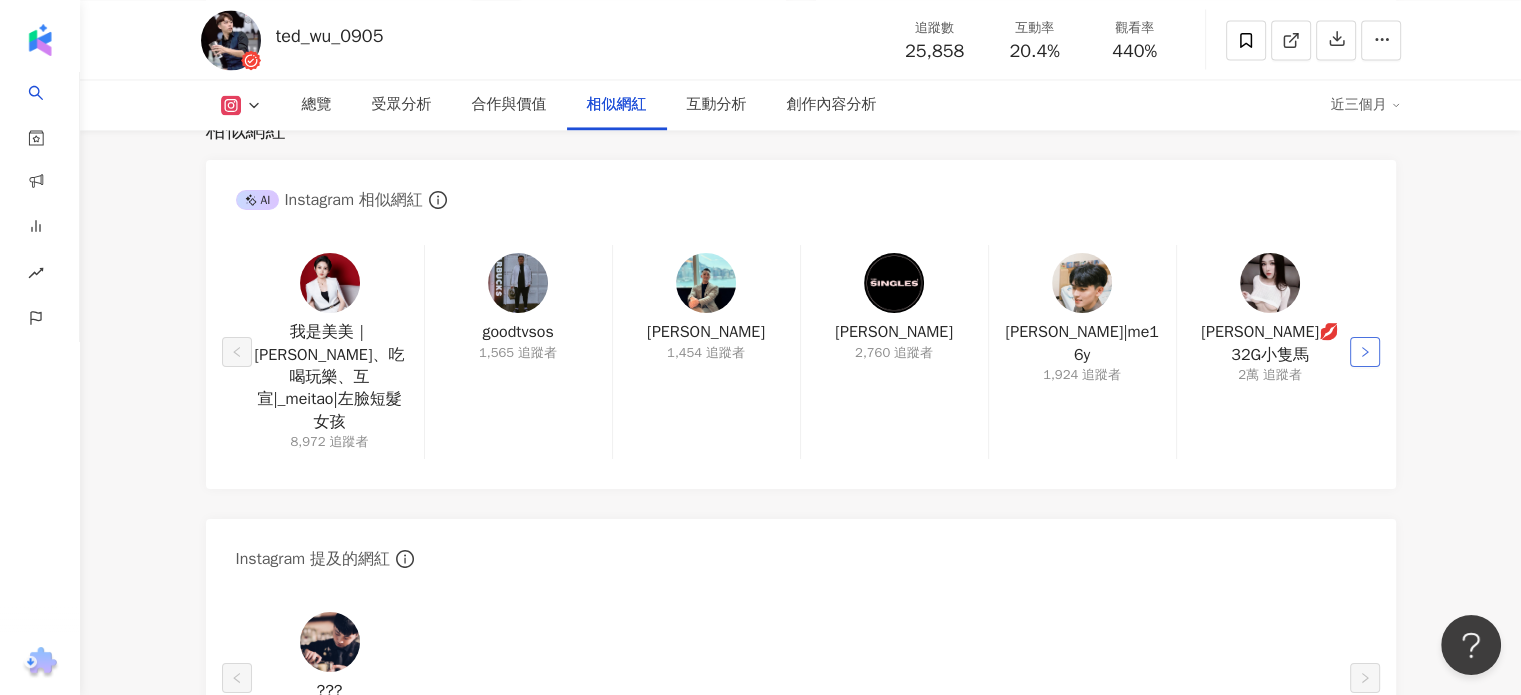 click at bounding box center (1365, 352) 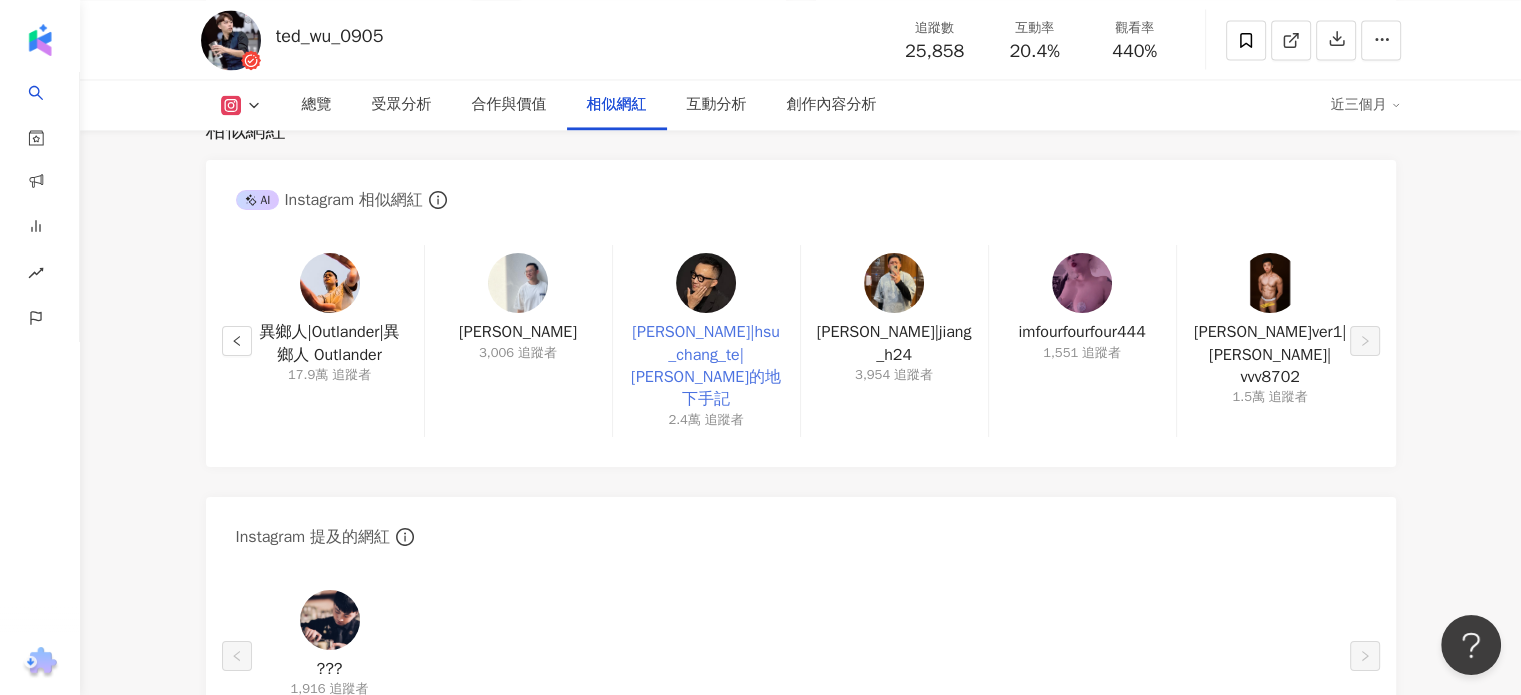 click on "許常德|hsu_chang_te|許常德的地下手記" at bounding box center [706, 366] 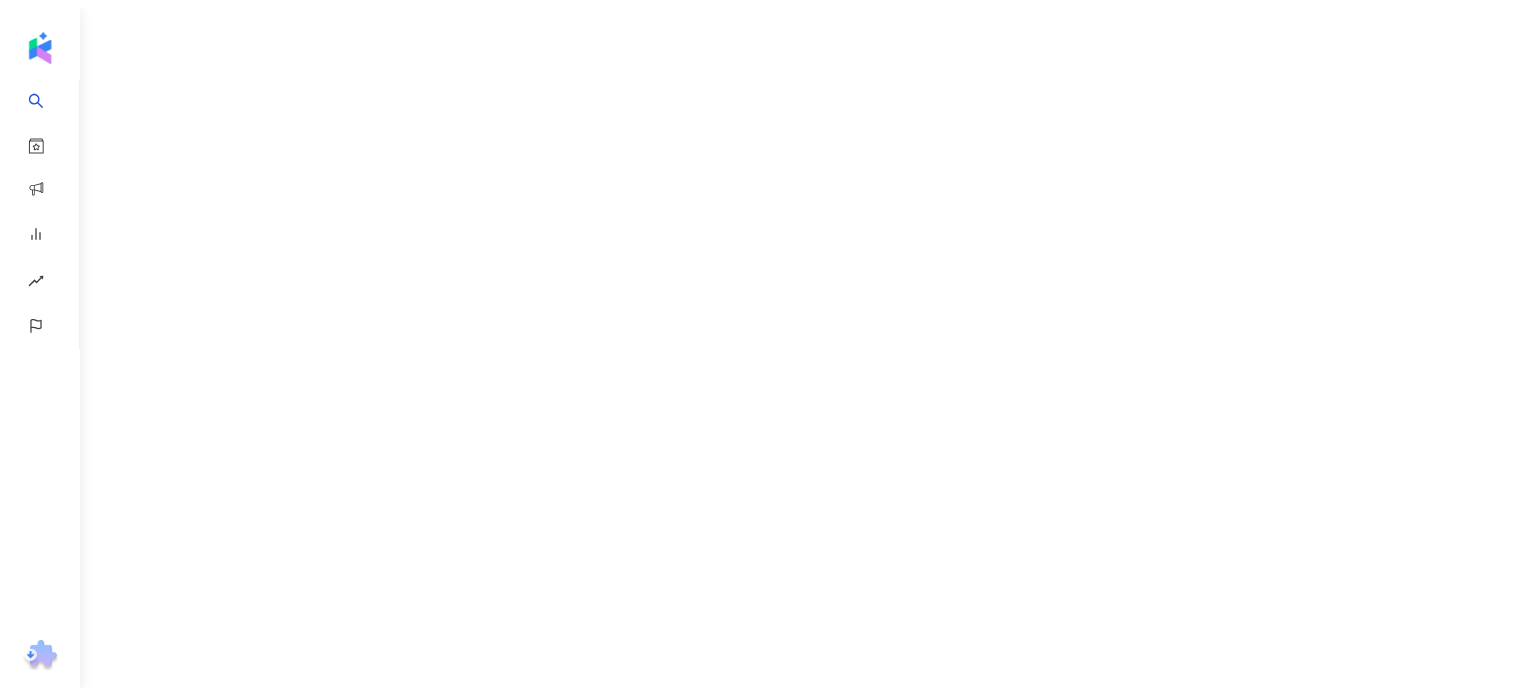 scroll, scrollTop: 0, scrollLeft: 0, axis: both 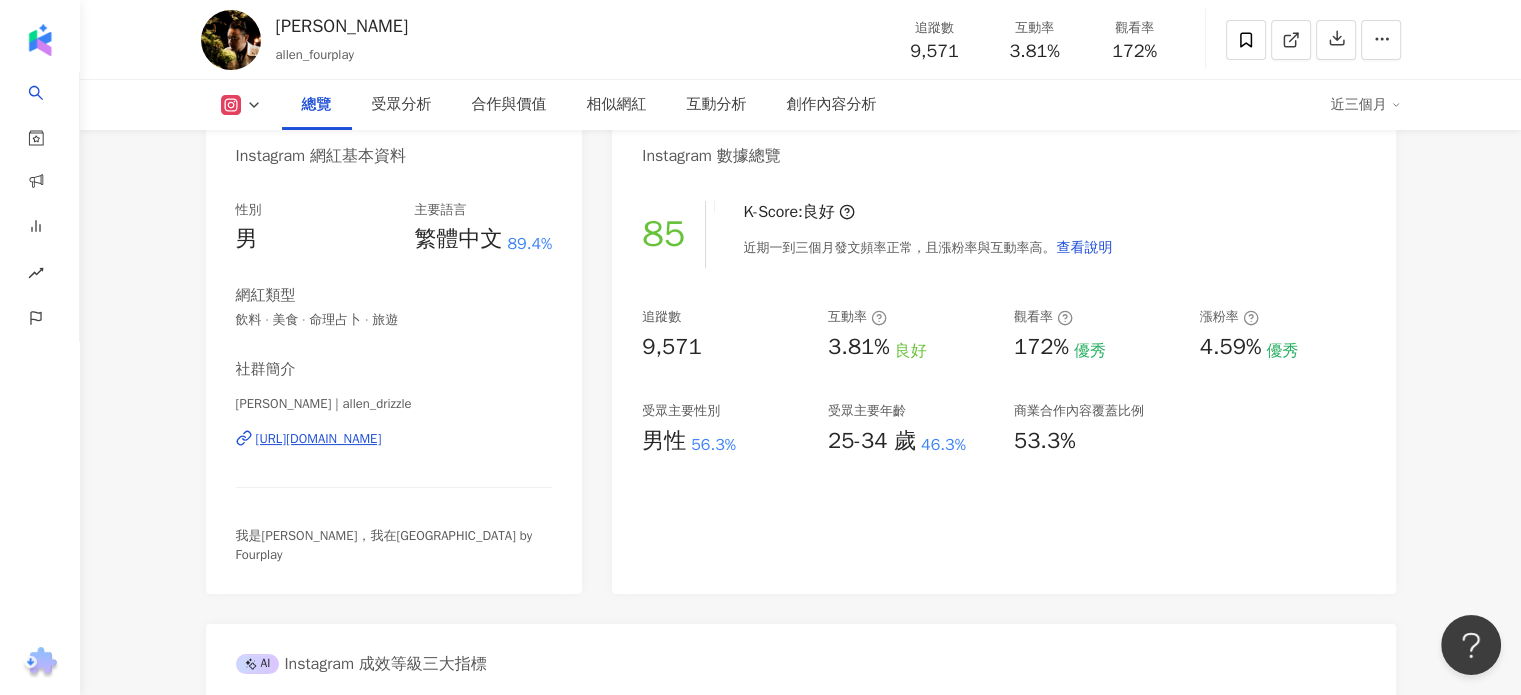 click on "[URL][DOMAIN_NAME]" at bounding box center [319, 439] 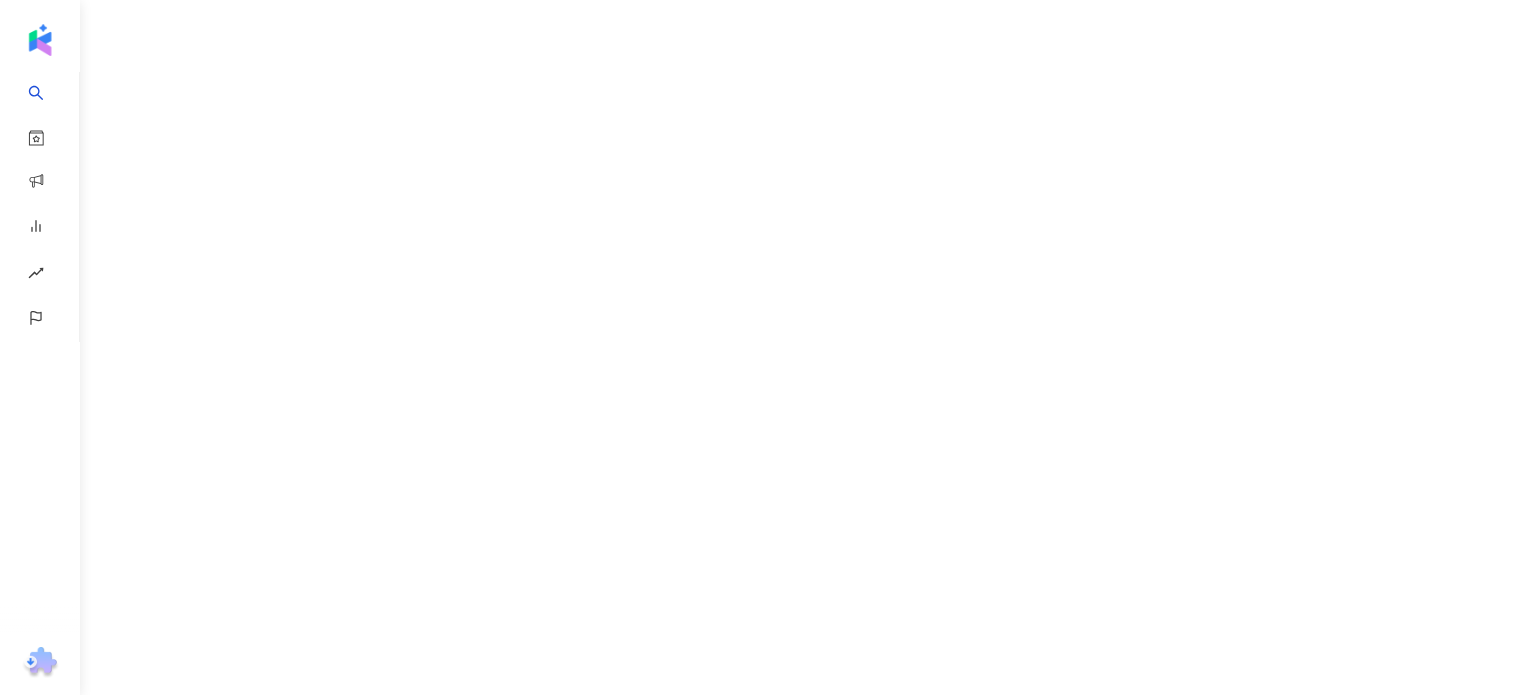 scroll, scrollTop: 0, scrollLeft: 0, axis: both 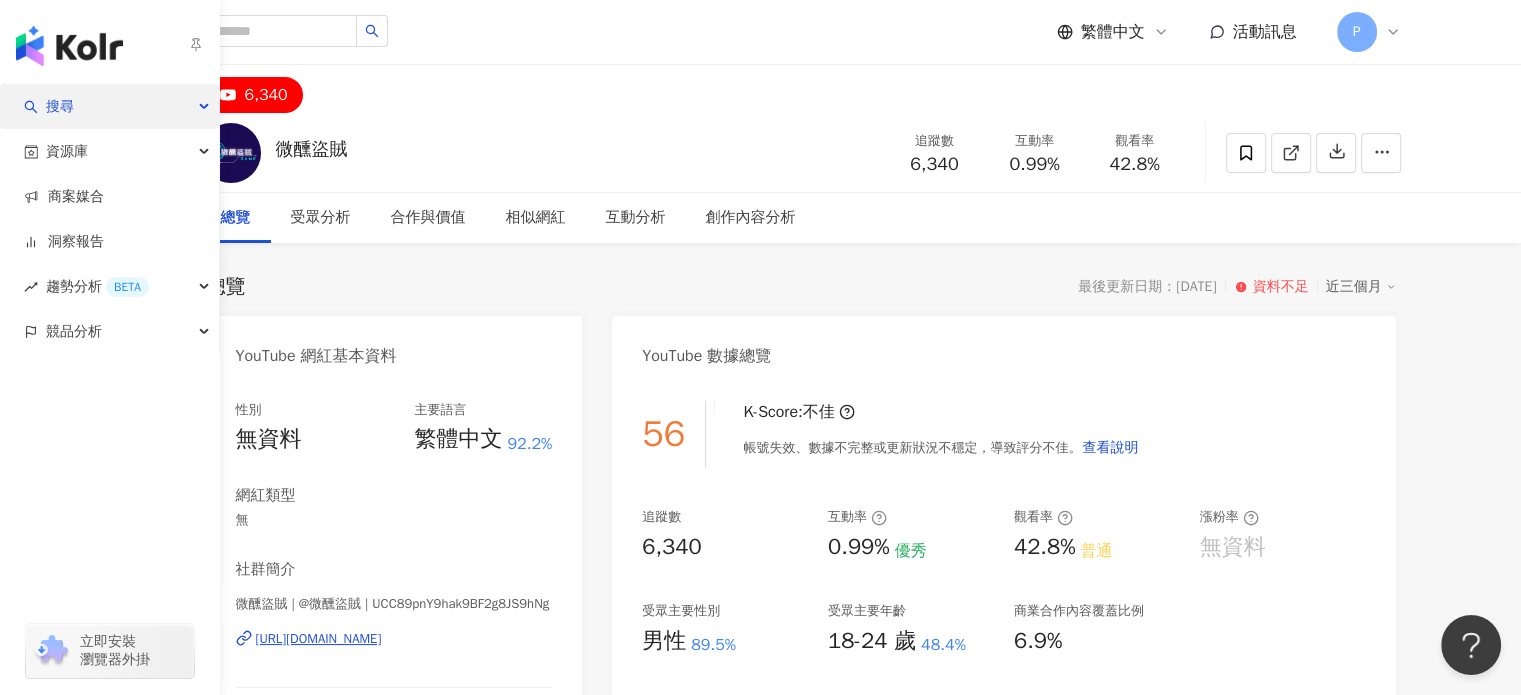click on "搜尋" at bounding box center (60, 106) 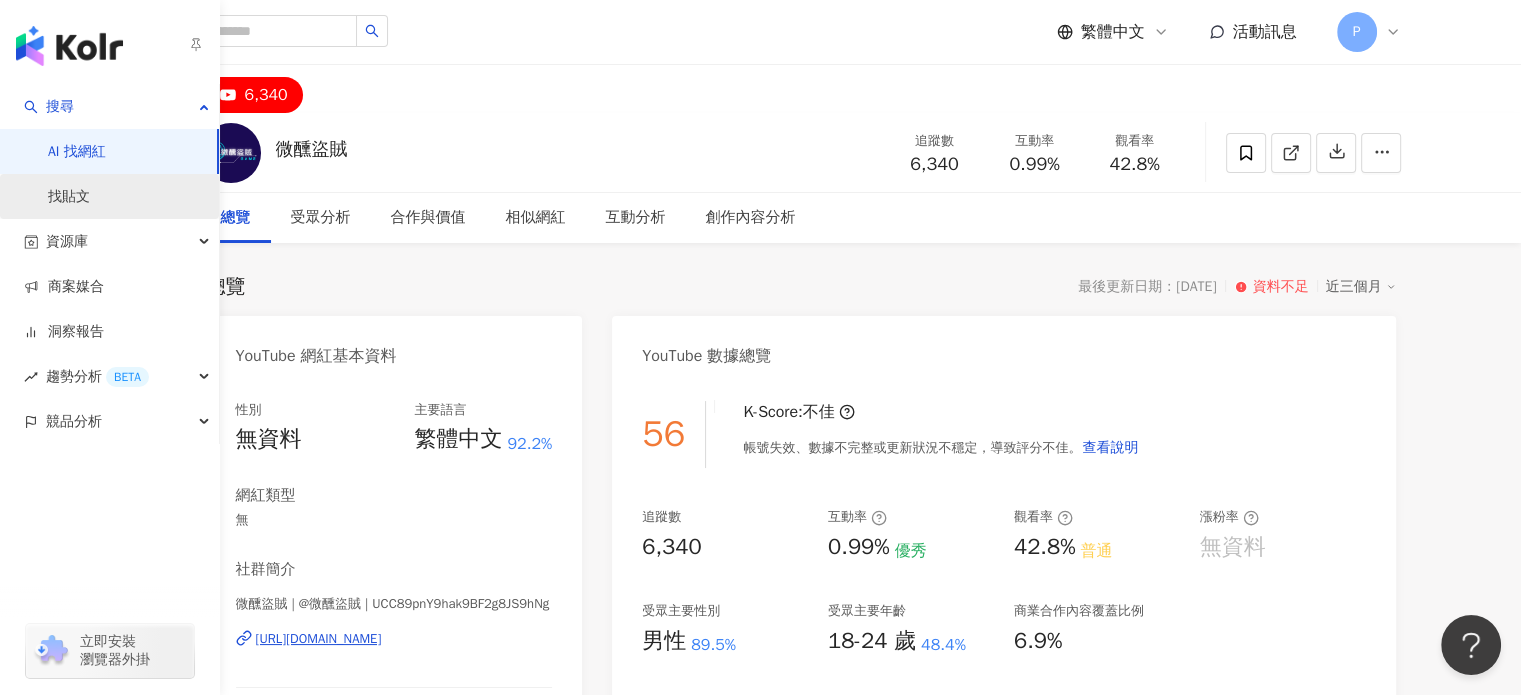 click on "找貼文" at bounding box center (69, 197) 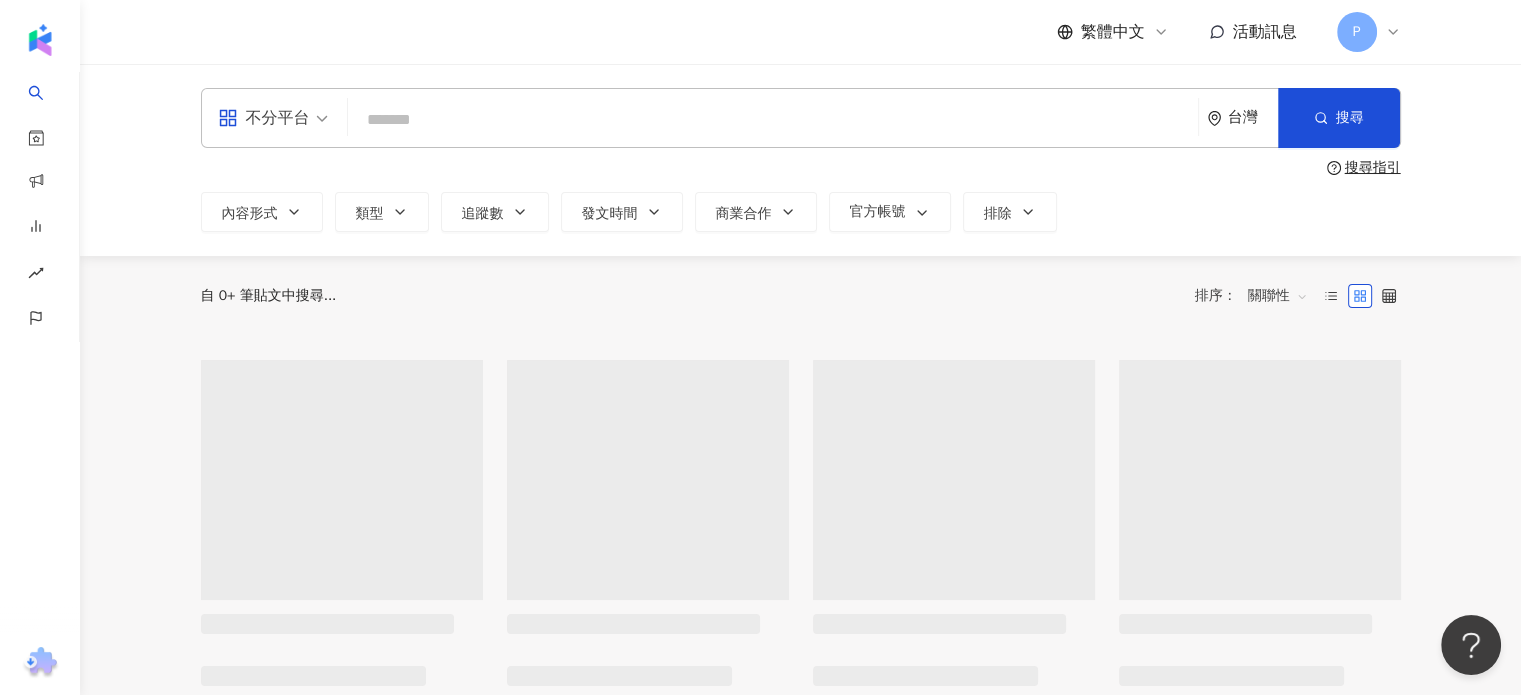 click at bounding box center (773, 119) 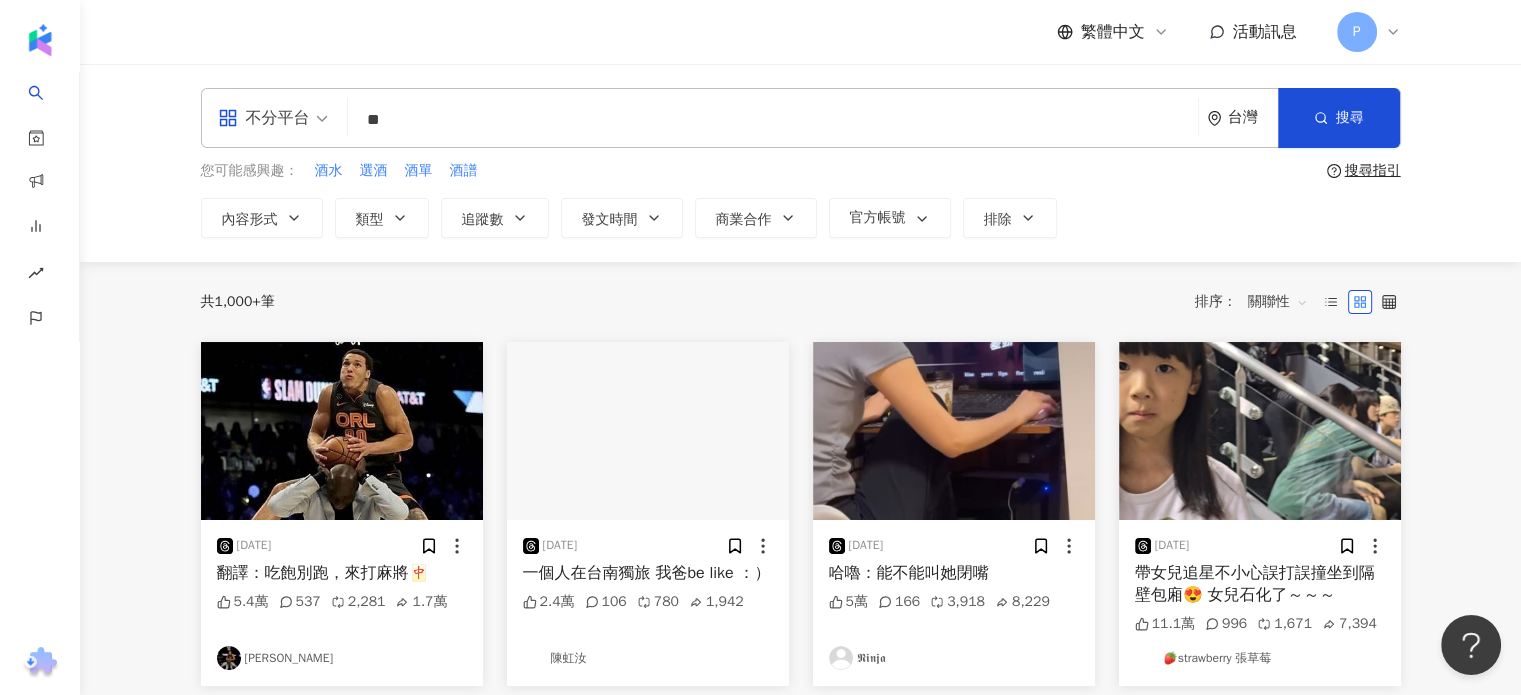 type on "*" 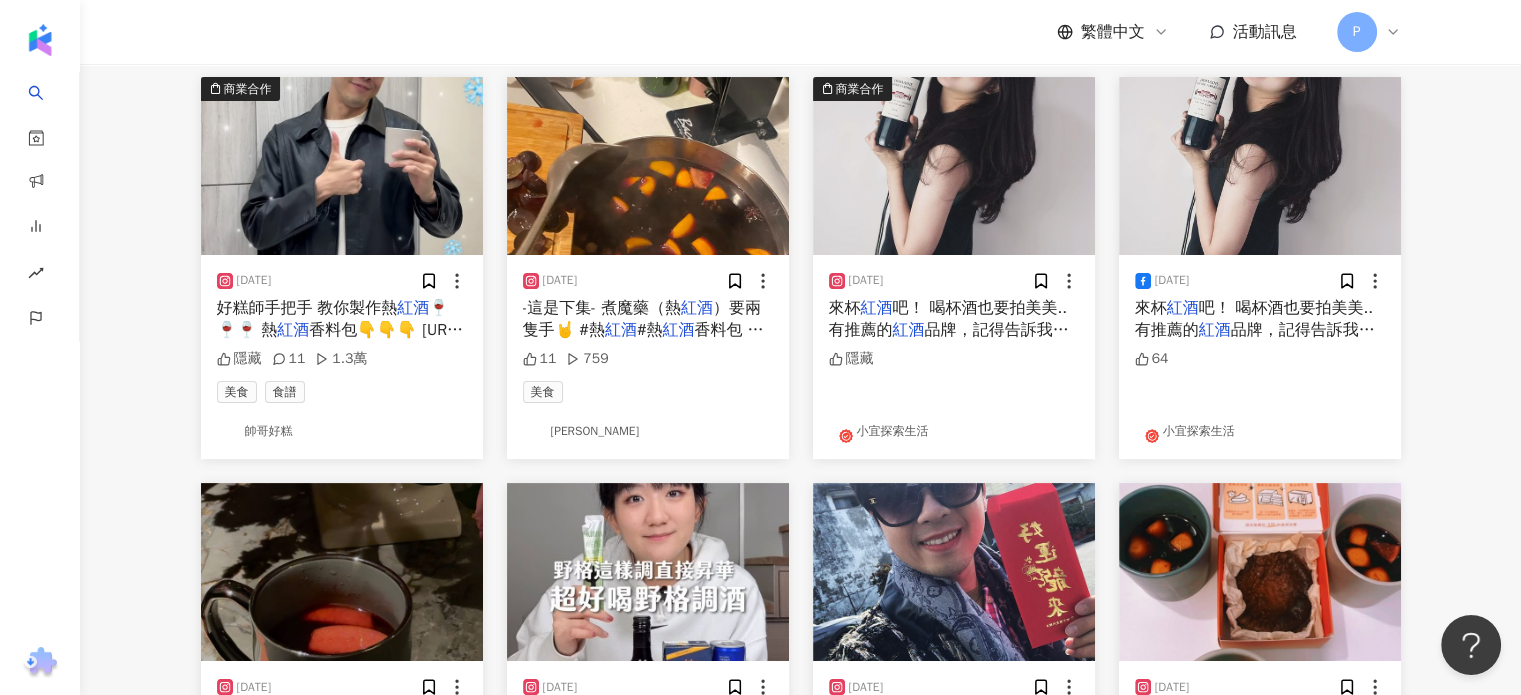 scroll, scrollTop: 0, scrollLeft: 0, axis: both 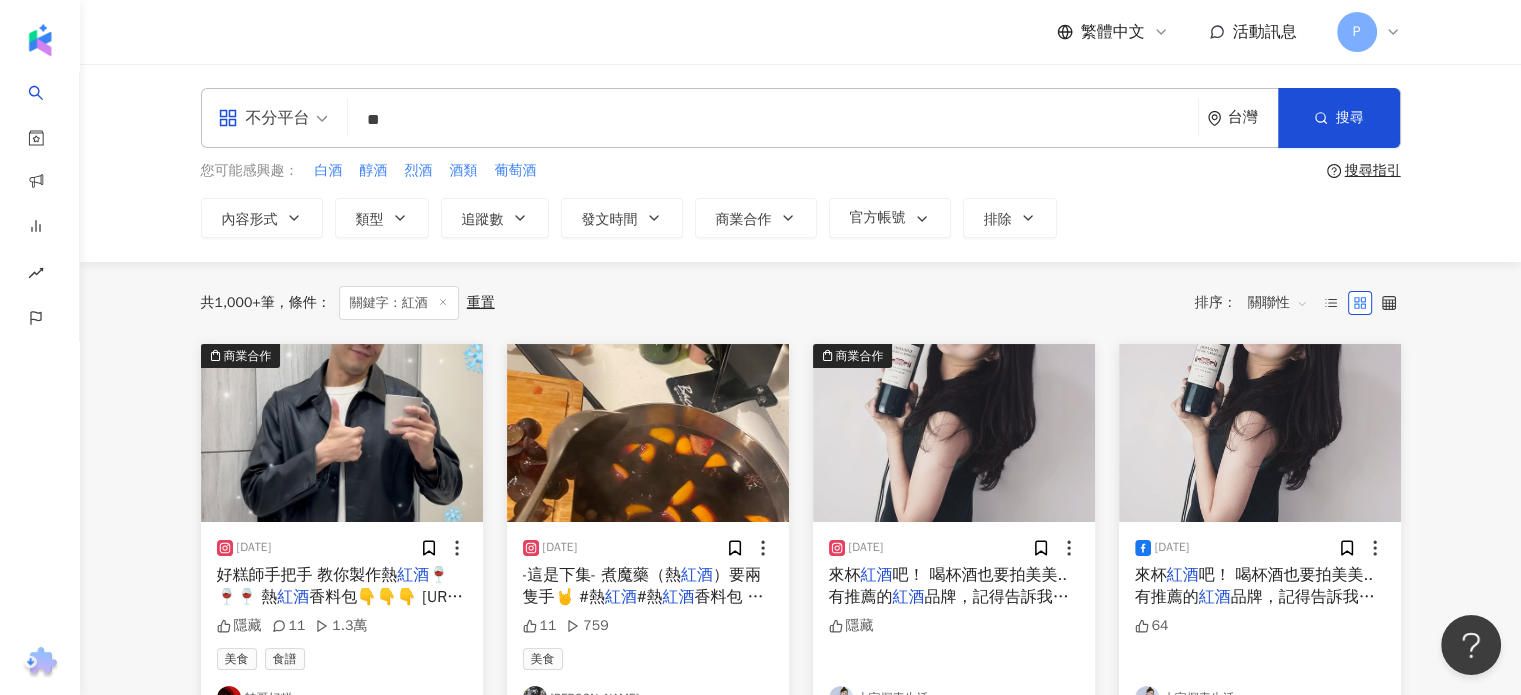click on "**" at bounding box center (773, 119) 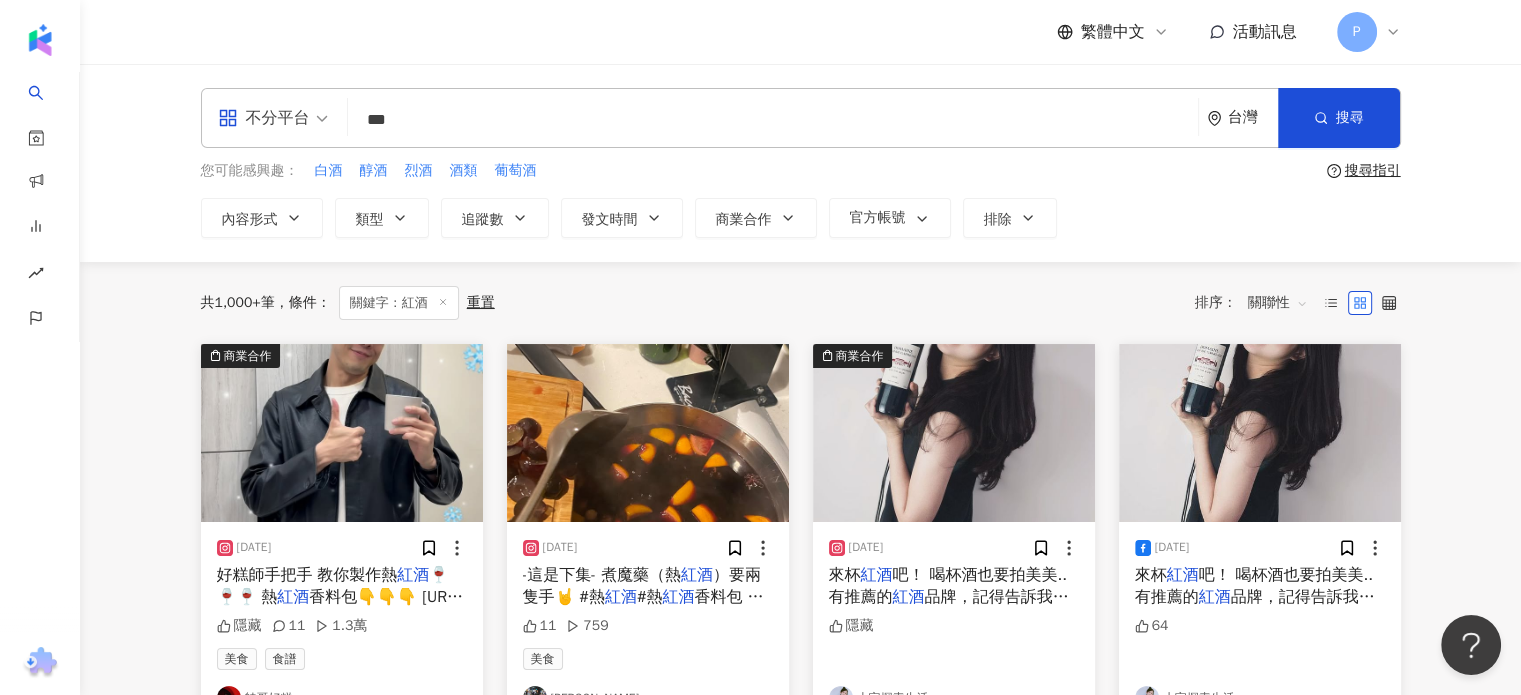 type on "***" 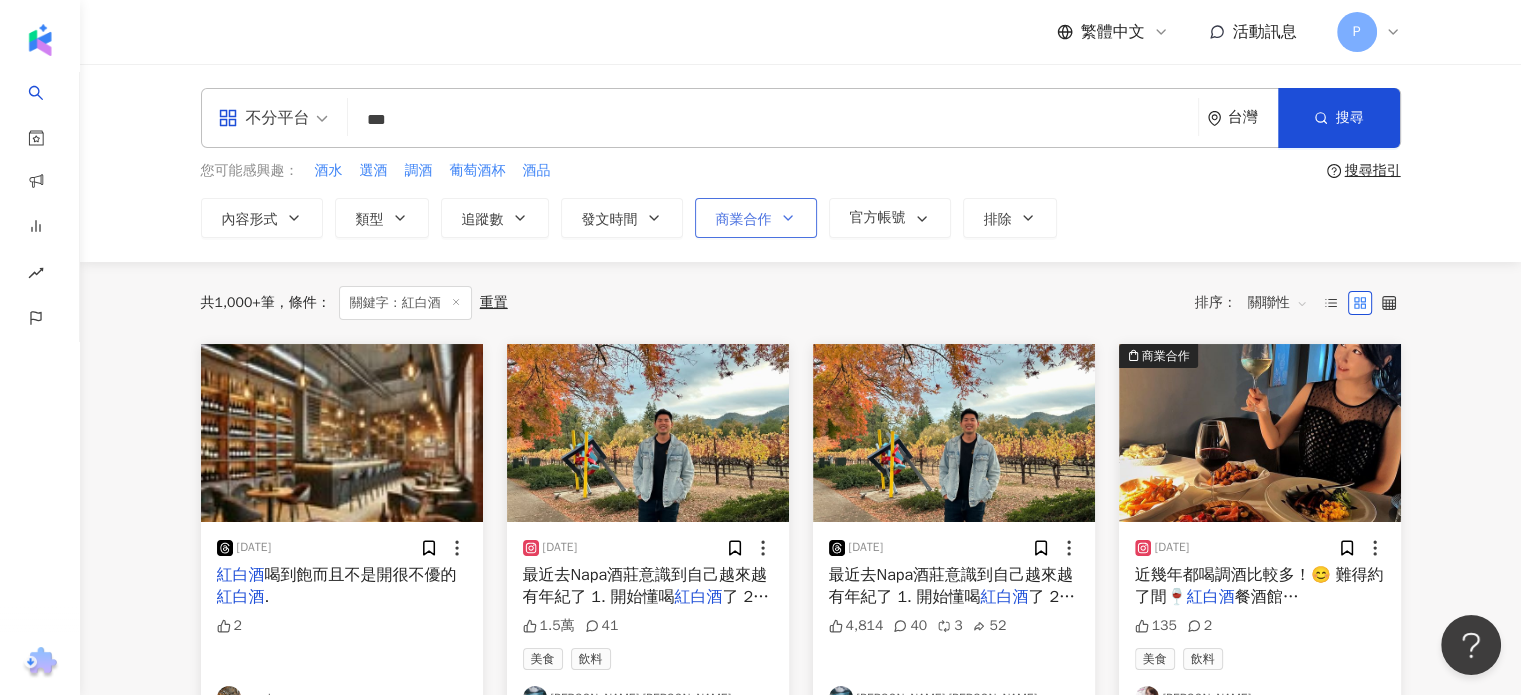 click on "商業合作" at bounding box center [744, 220] 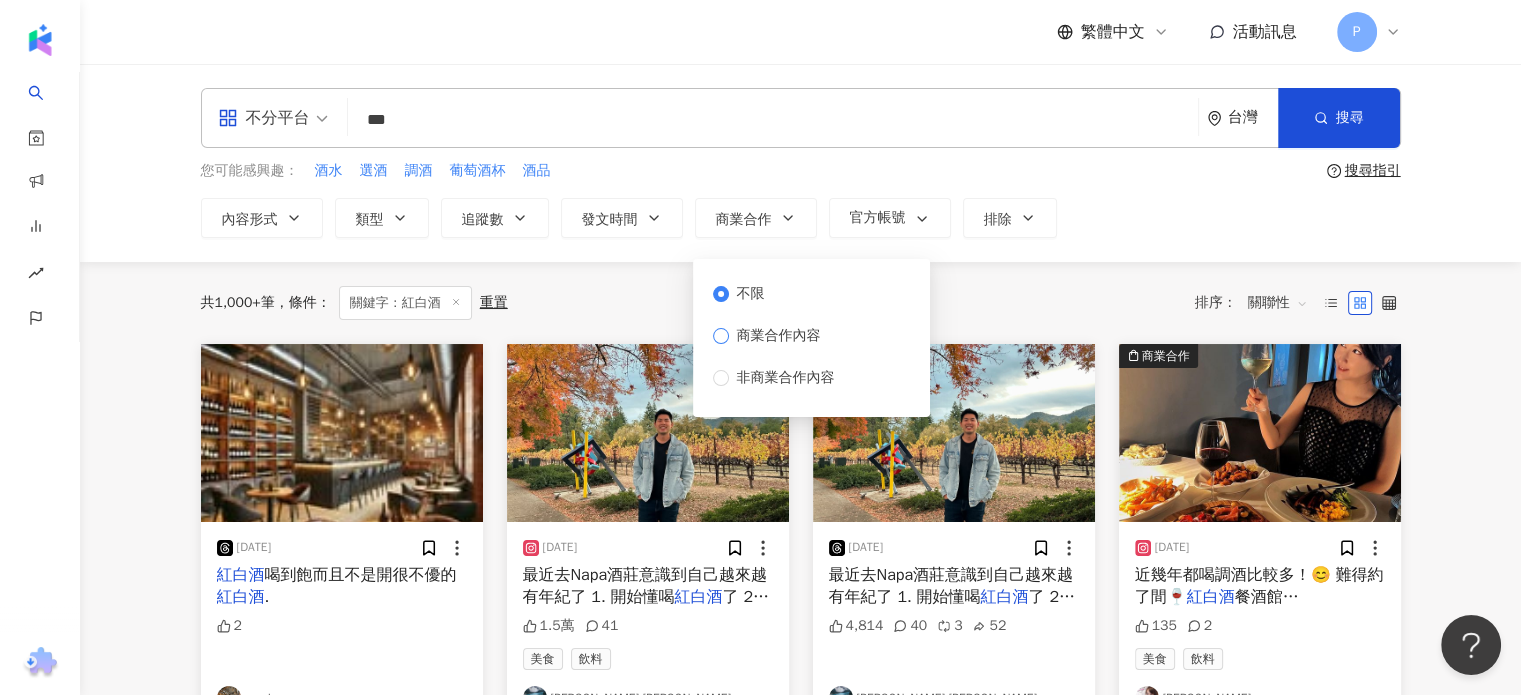 click on "商業合作內容" at bounding box center [779, 336] 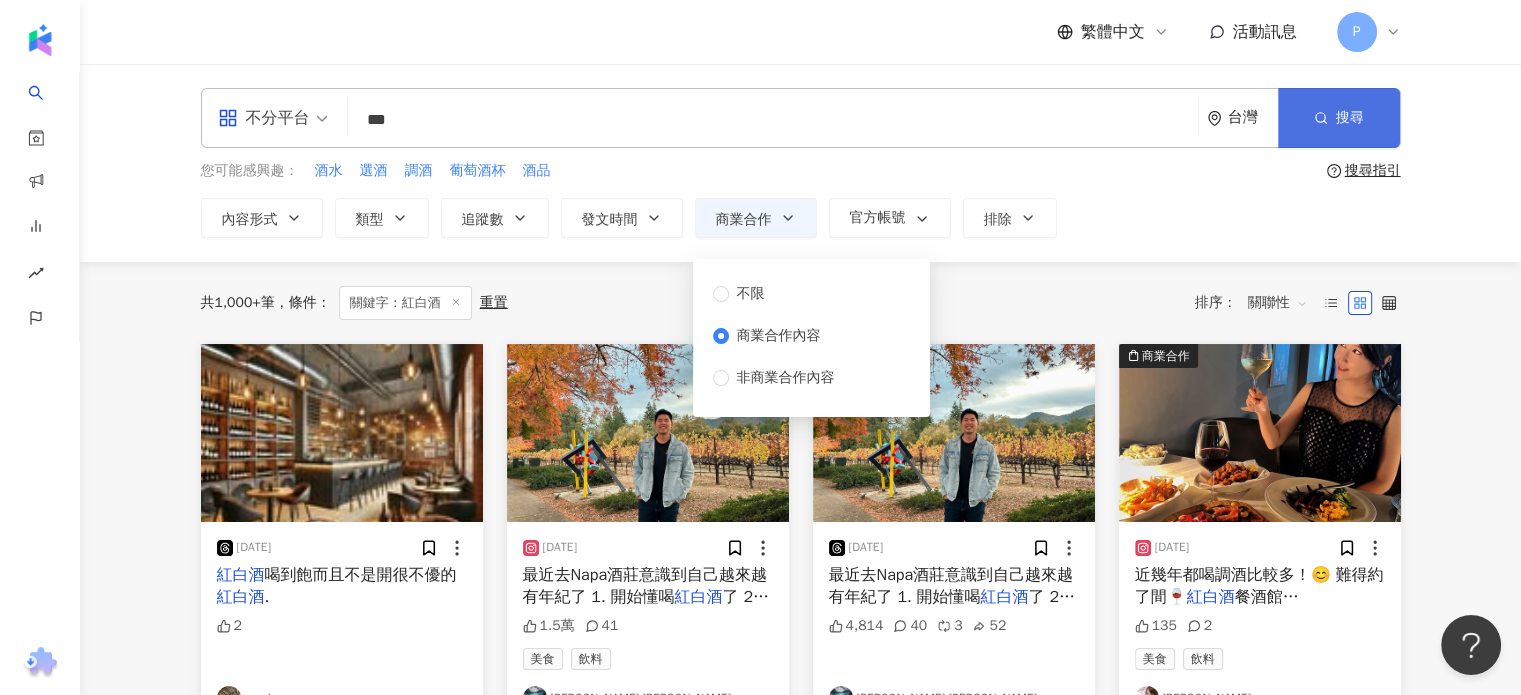 click on "搜尋" at bounding box center (1339, 118) 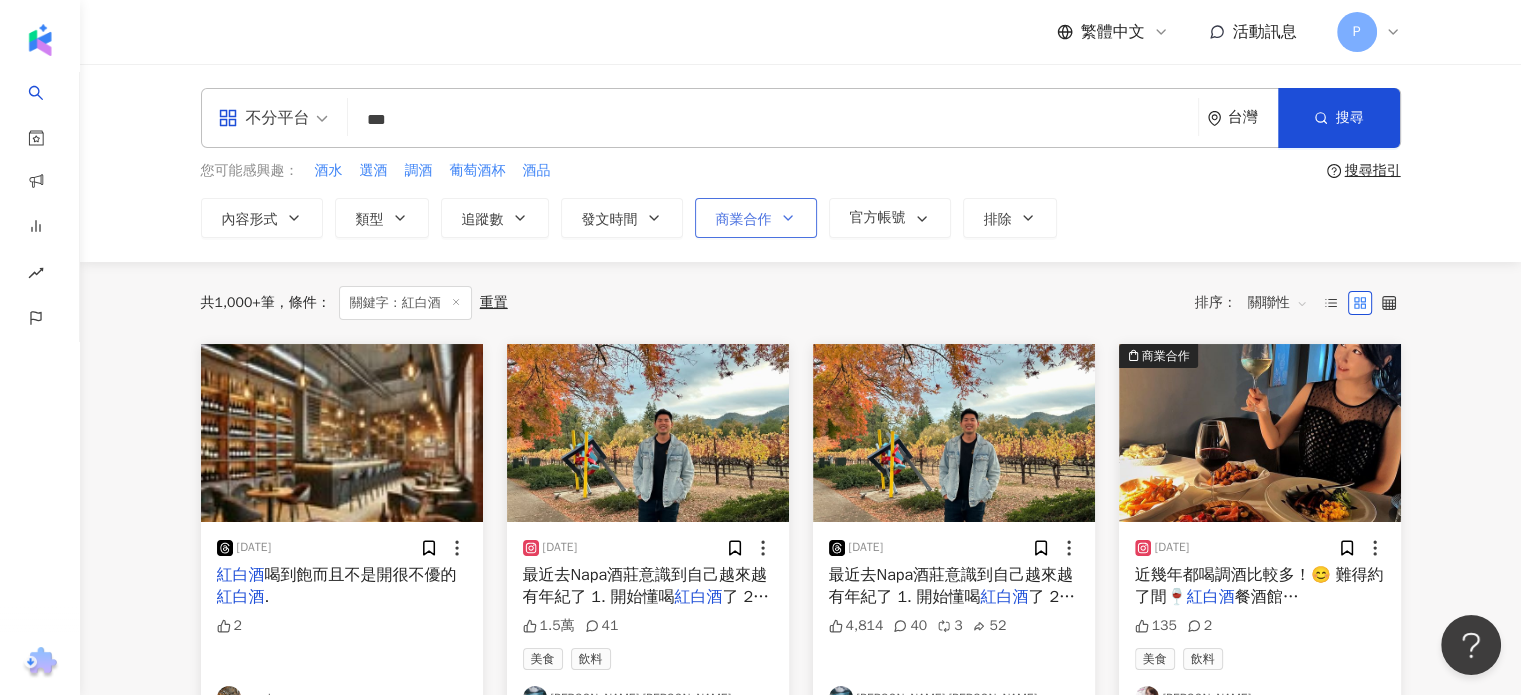 click on "商業合作" at bounding box center [756, 218] 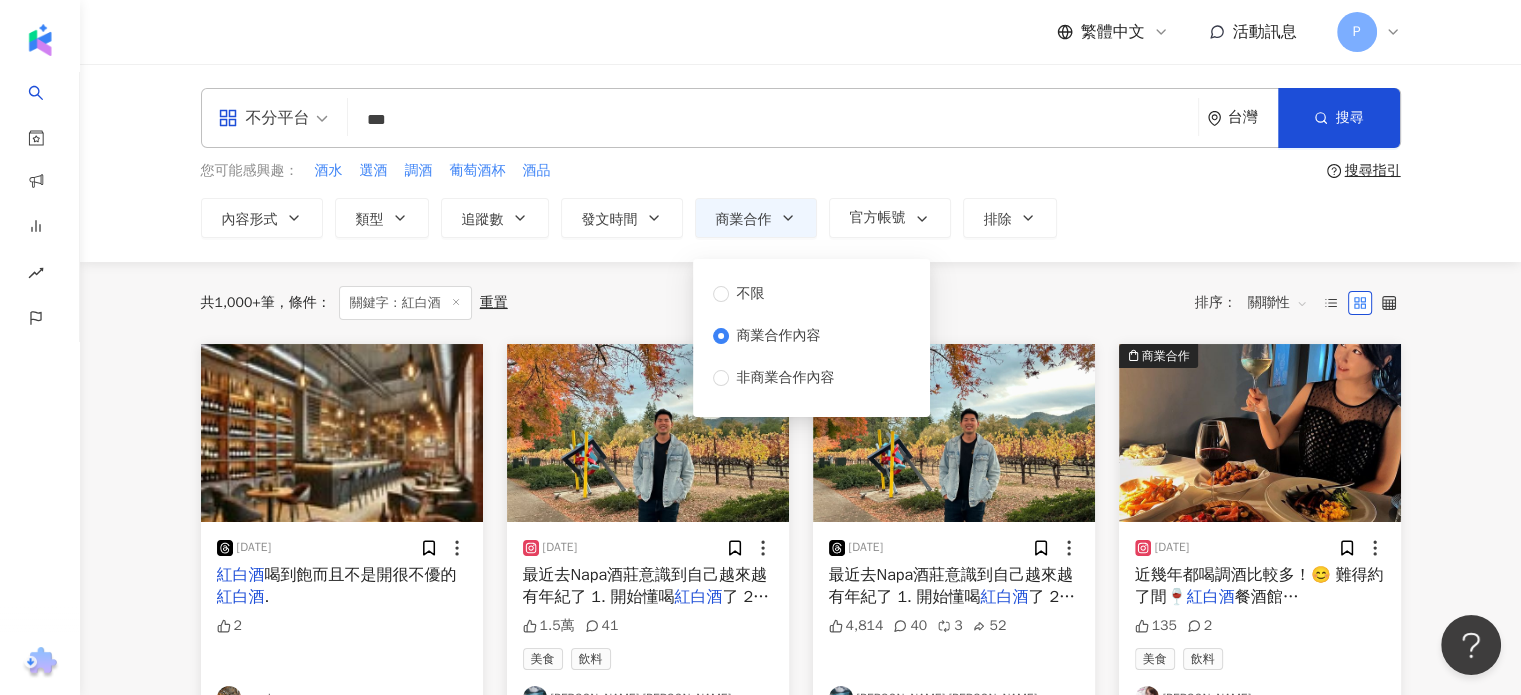 click on "商業合作內容" at bounding box center (779, 336) 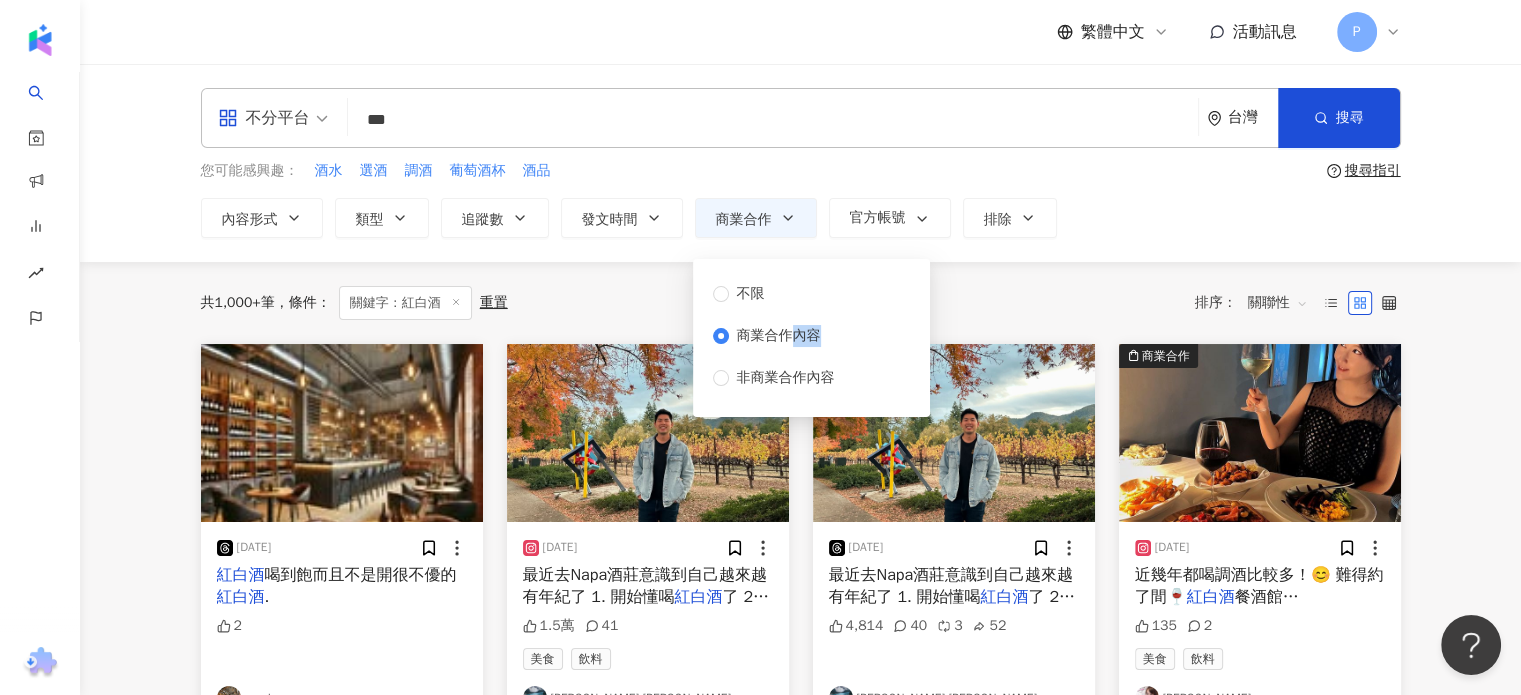 click on "商業合作內容" at bounding box center (779, 336) 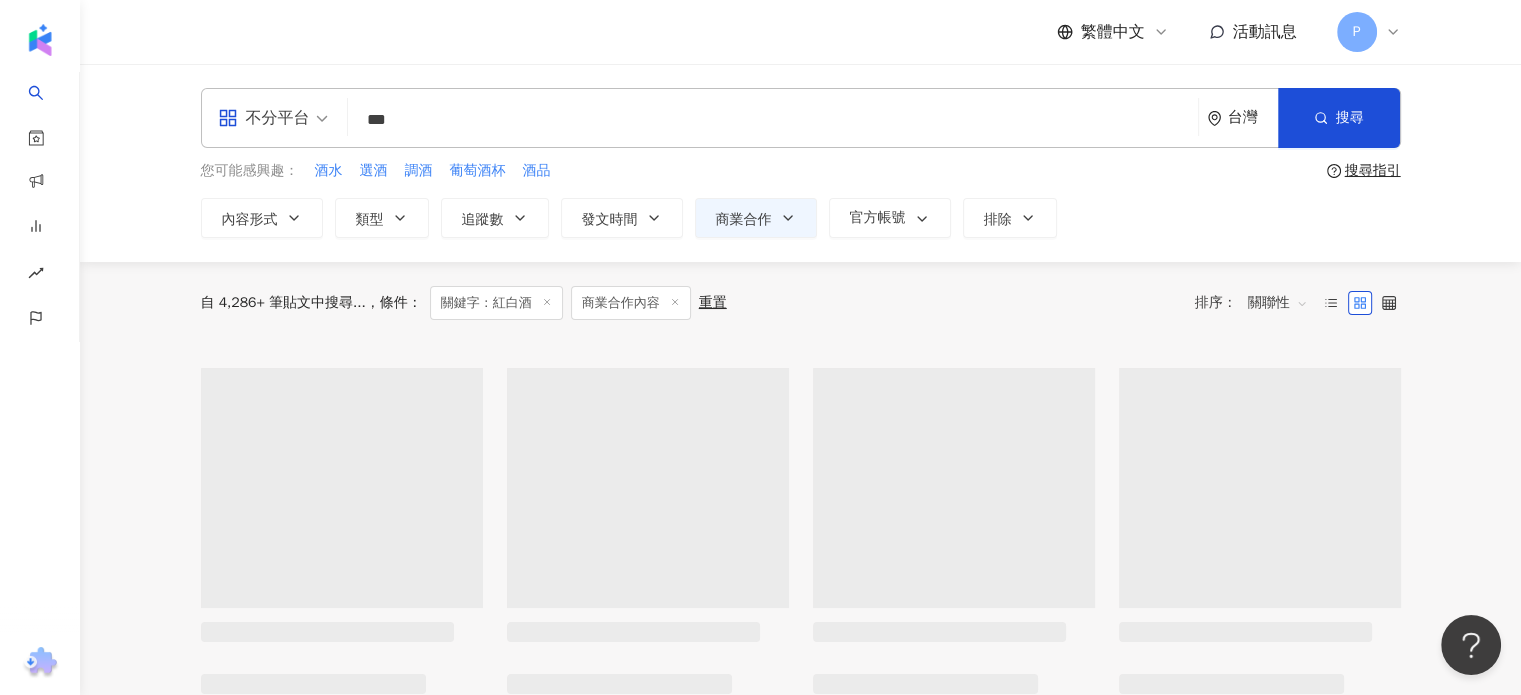 click on "排序： 關聯性" at bounding box center [1257, 303] 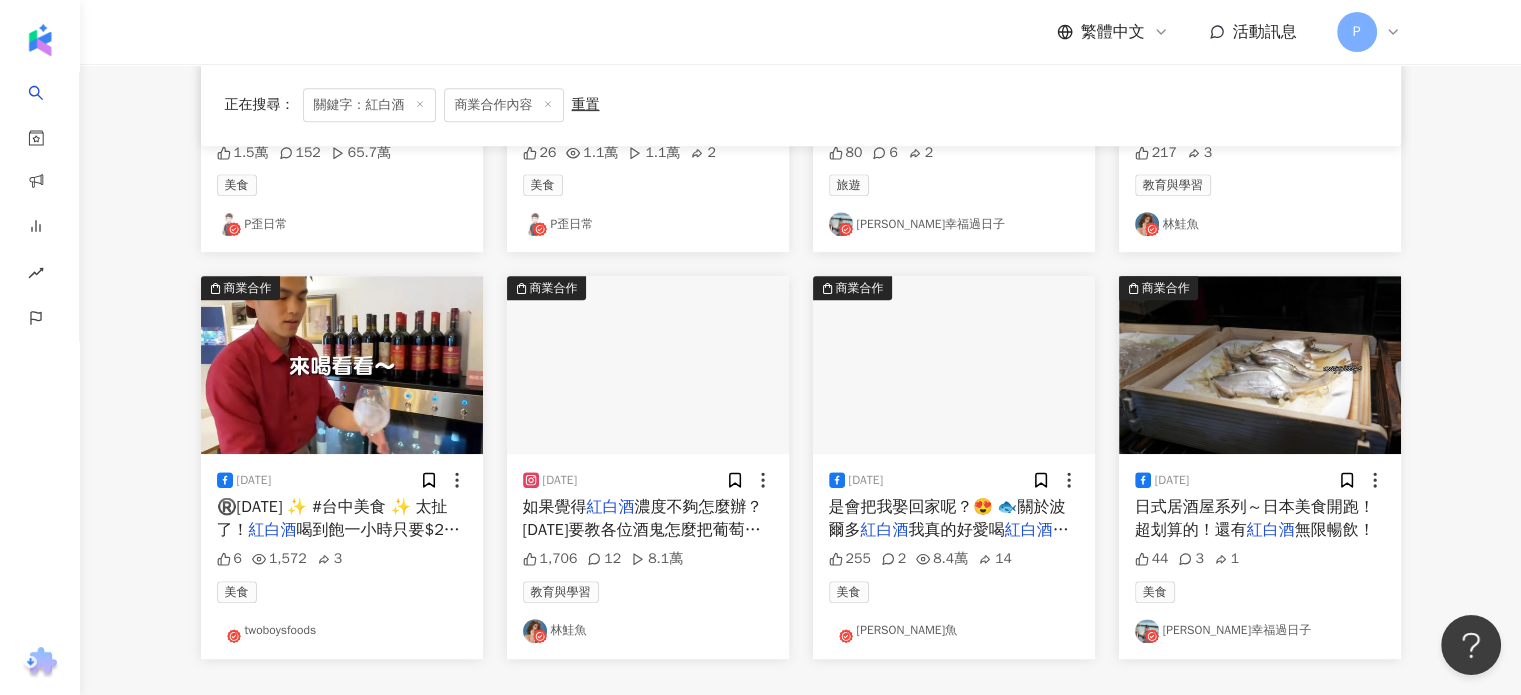 scroll, scrollTop: 1000, scrollLeft: 0, axis: vertical 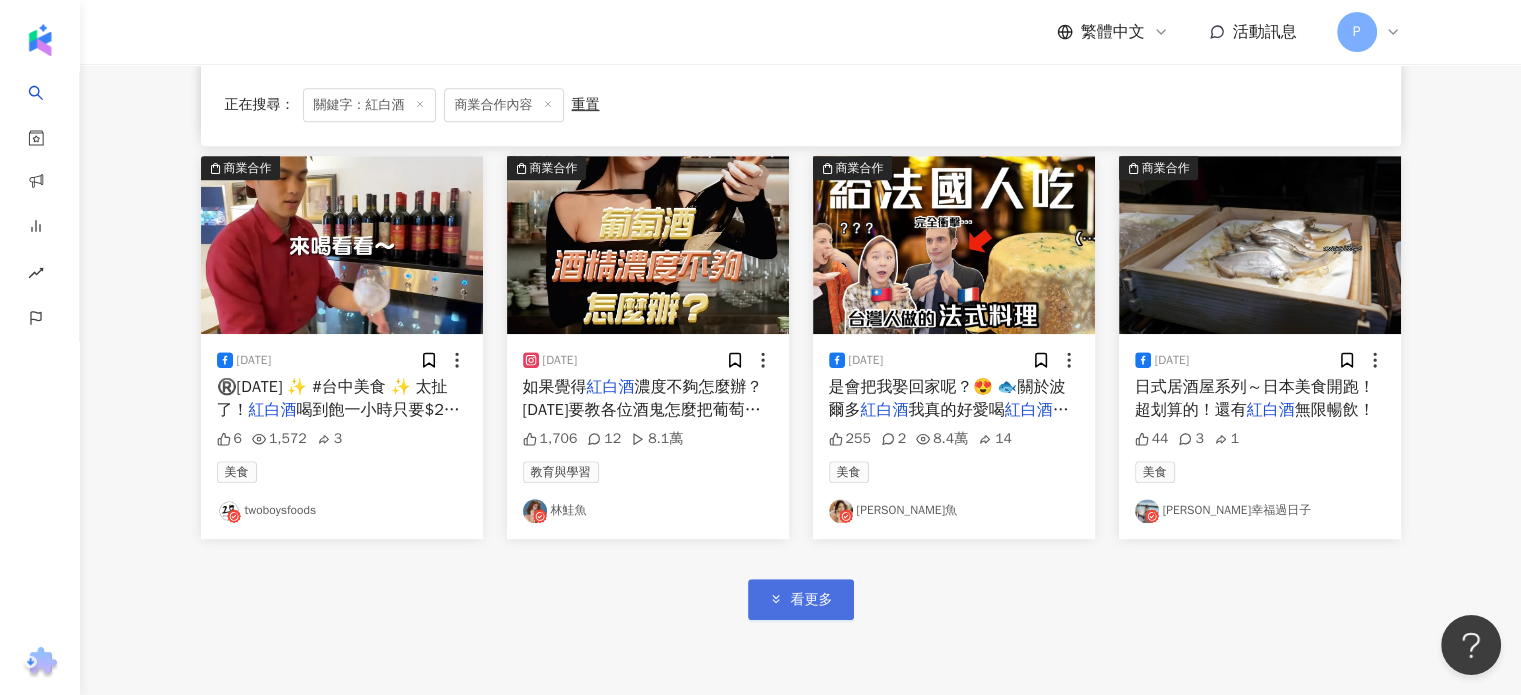 click on "看更多" at bounding box center [801, 599] 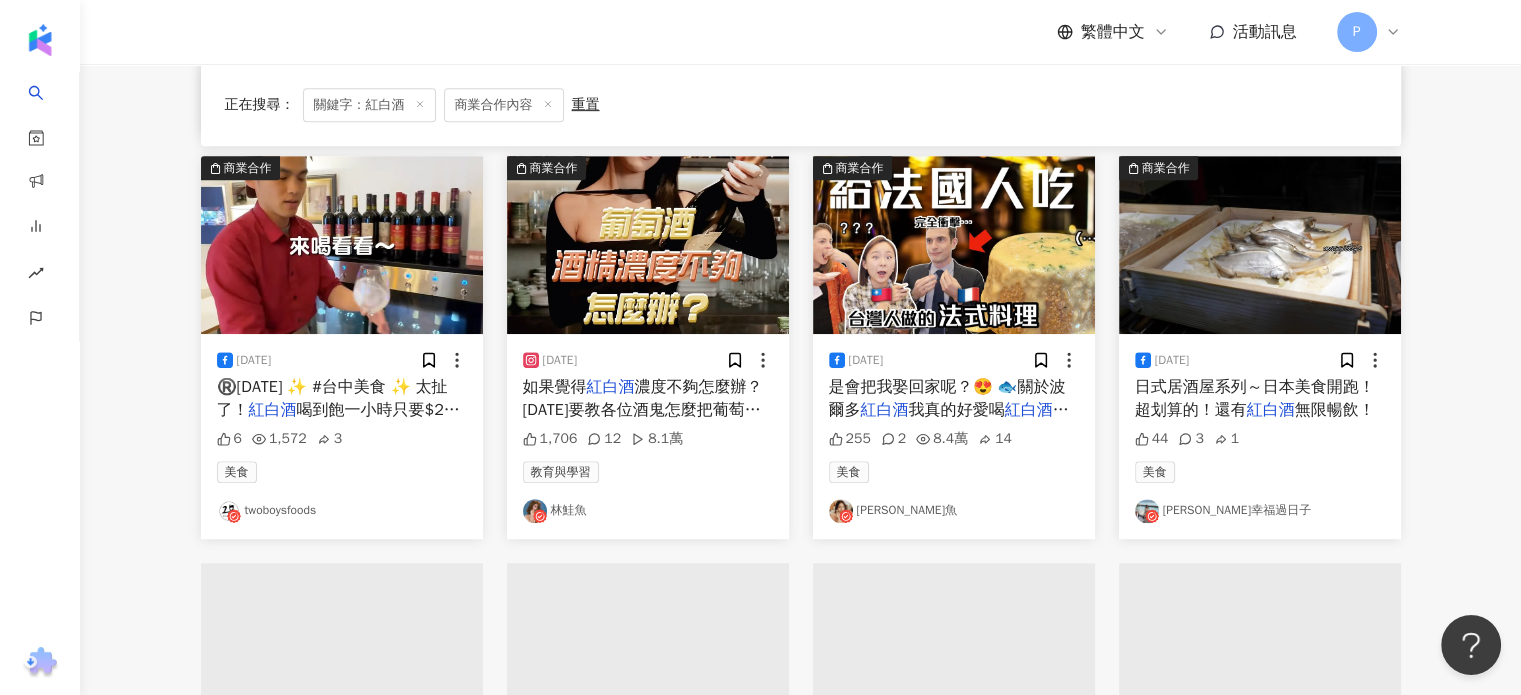 click on "紅白酒" at bounding box center [885, 410] 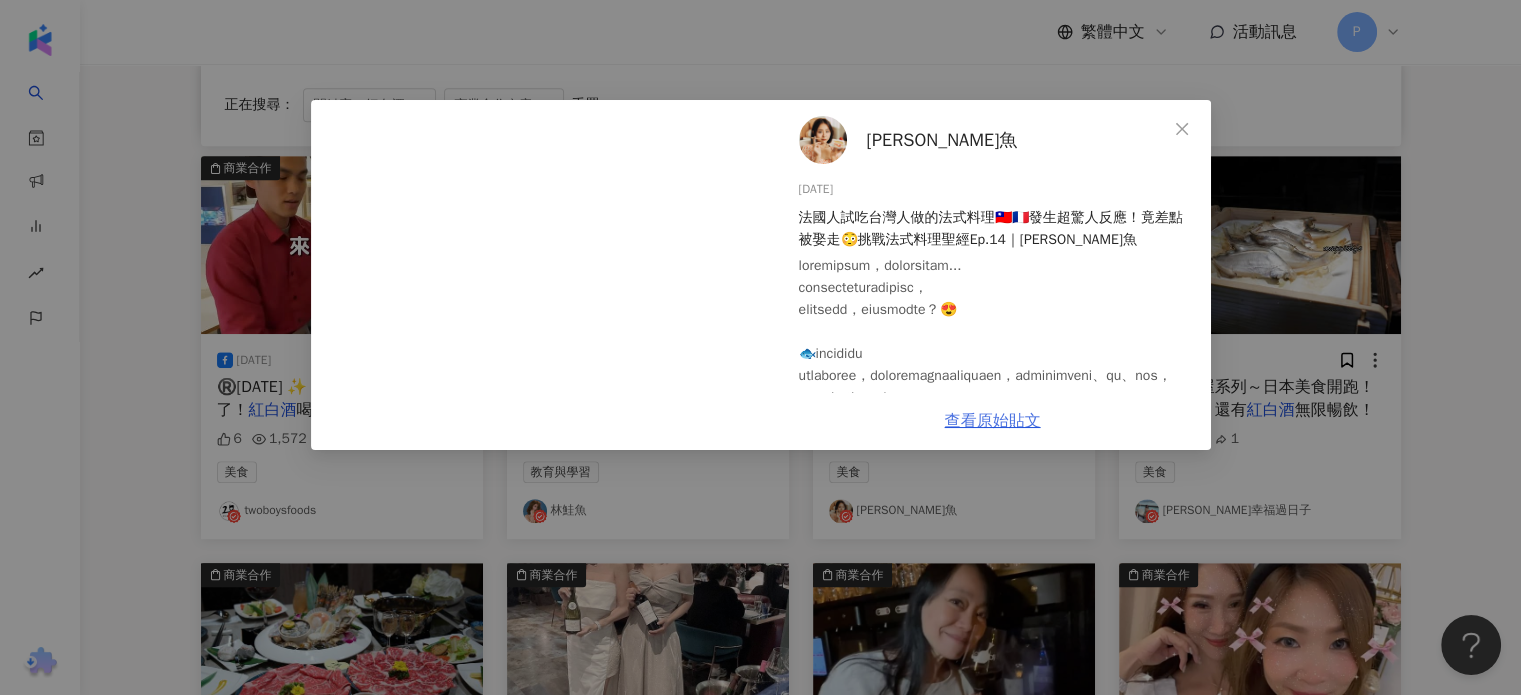 click on "查看原始貼文" at bounding box center (993, 421) 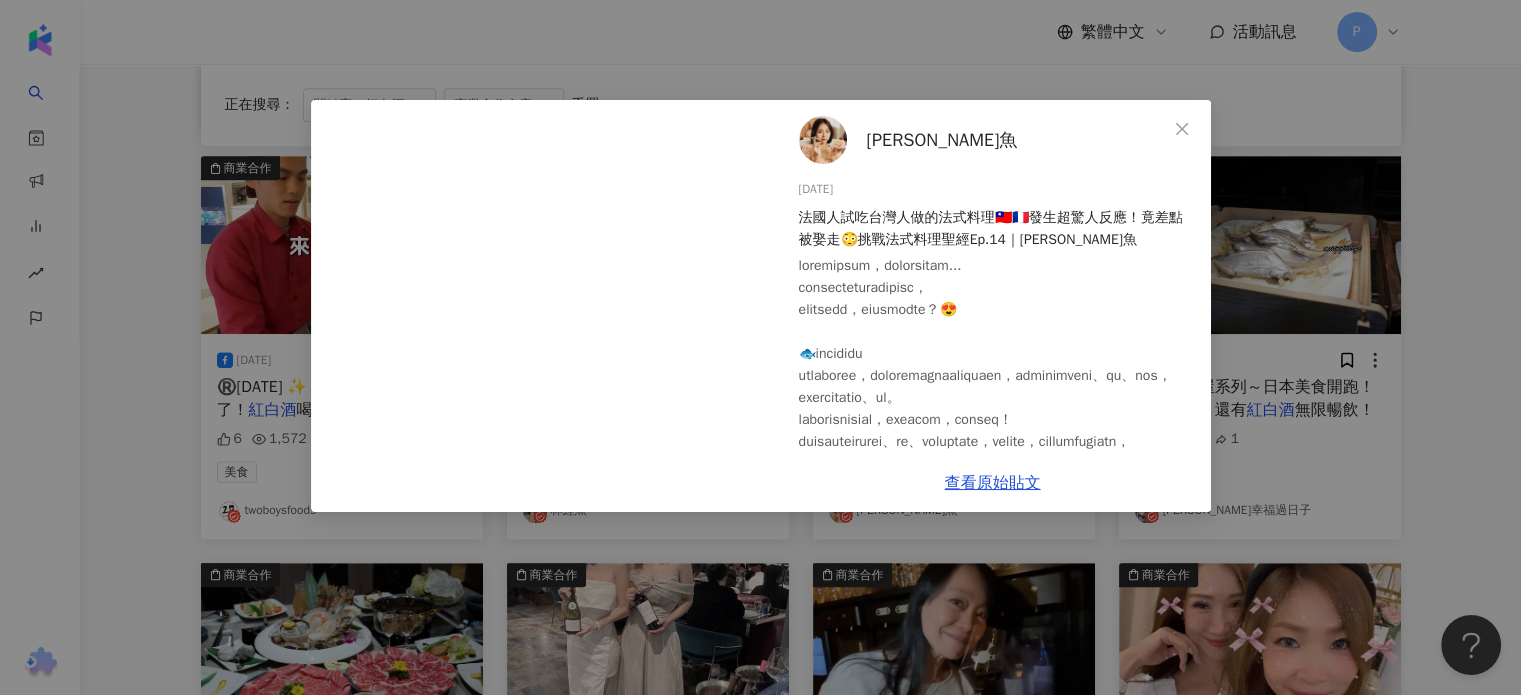 click on "桑潔魚 2023/12/21 法國人試吃台灣人做的法式料理🇹🇼🇫🇷發生超驚人反應！竟差點被娶走😳挑戰法式料理聖經Ep.14｜桑潔魚 255 2 8.4萬 14 查看原始貼文" at bounding box center [760, 347] 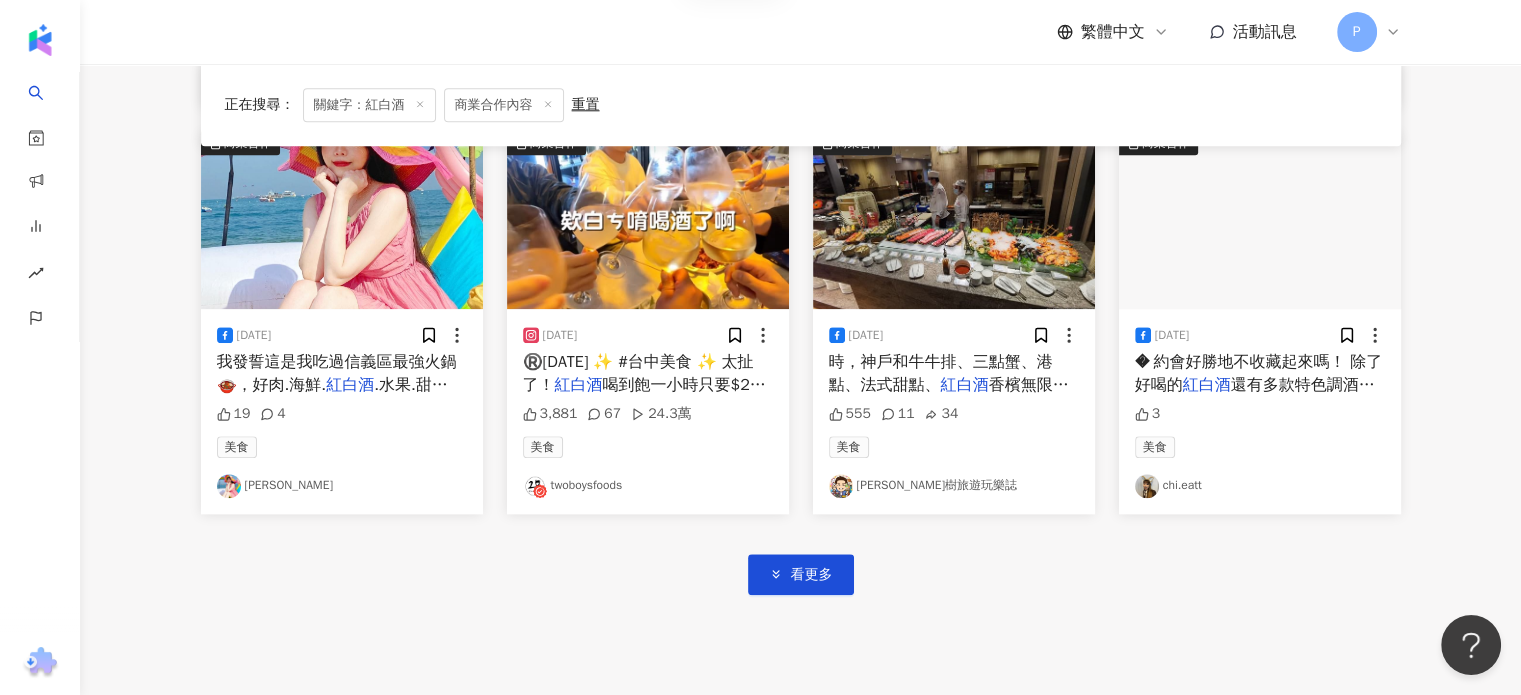 scroll, scrollTop: 2300, scrollLeft: 0, axis: vertical 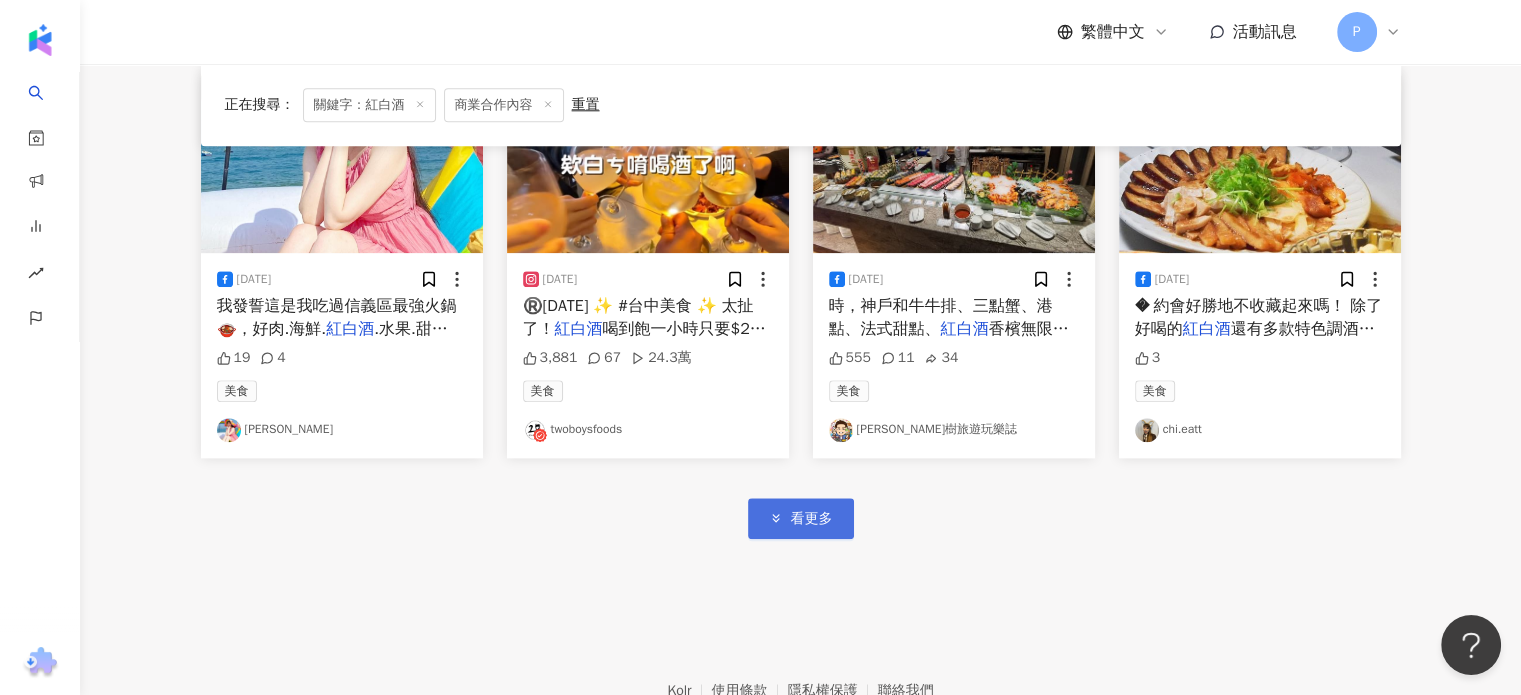 click on "看更多" at bounding box center [801, 518] 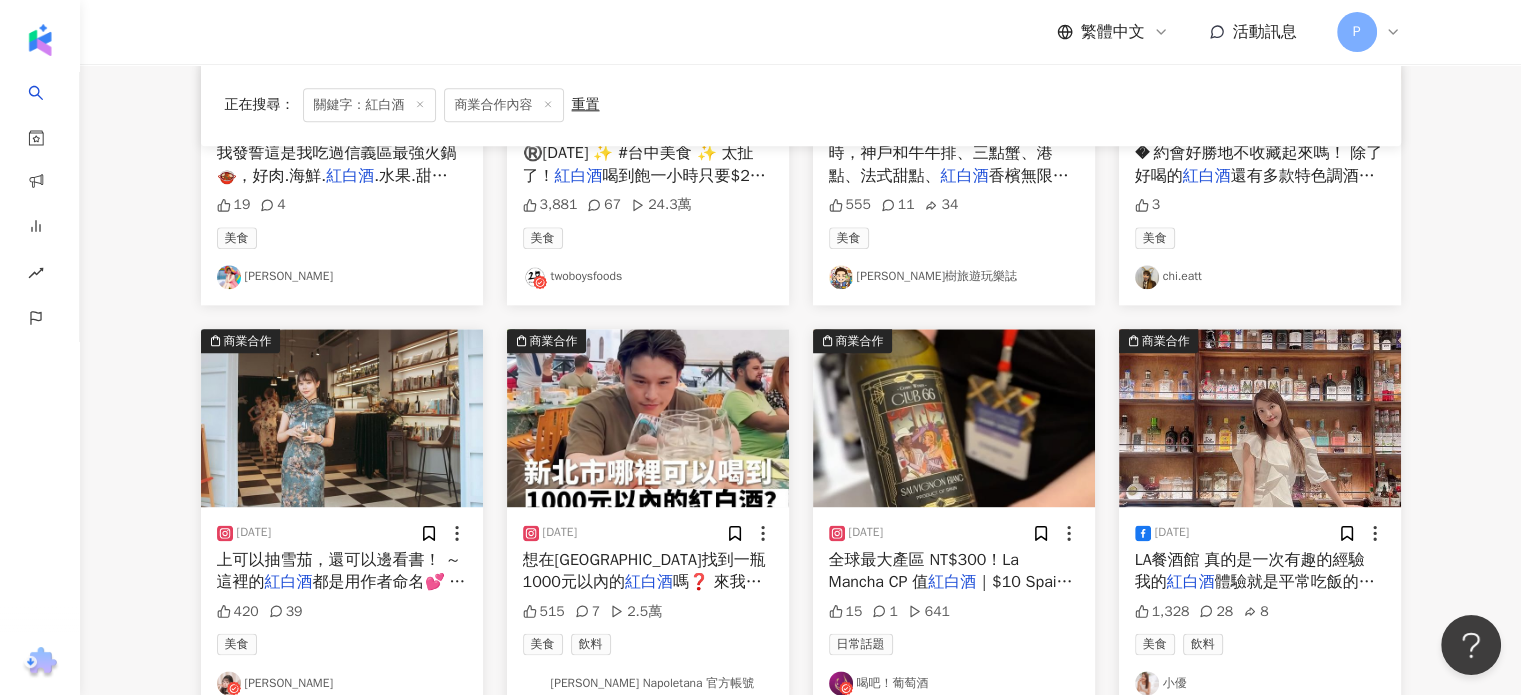 scroll, scrollTop: 2500, scrollLeft: 0, axis: vertical 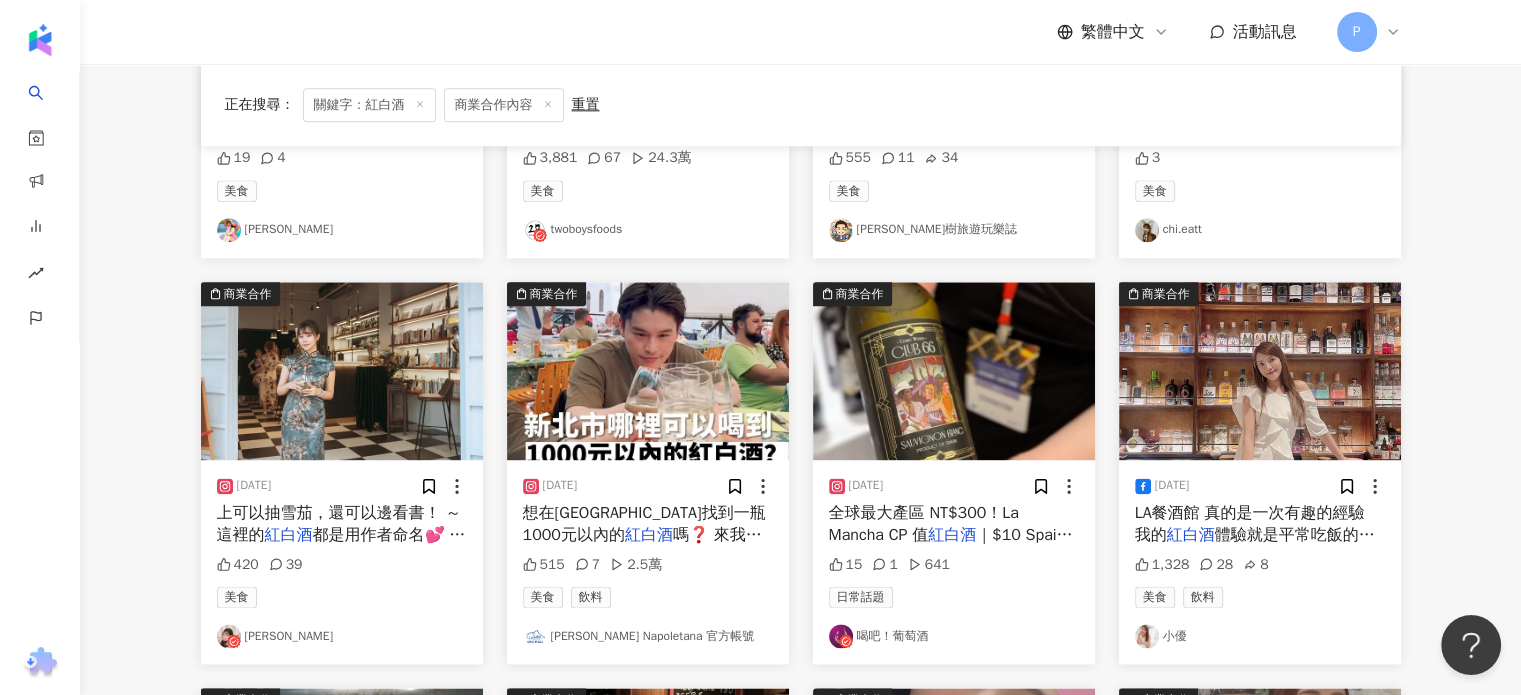 click on "嗎❓
來我們店就對了✨✨✨ 在 #GinoPizza，我們的" at bounding box center (644, 557) 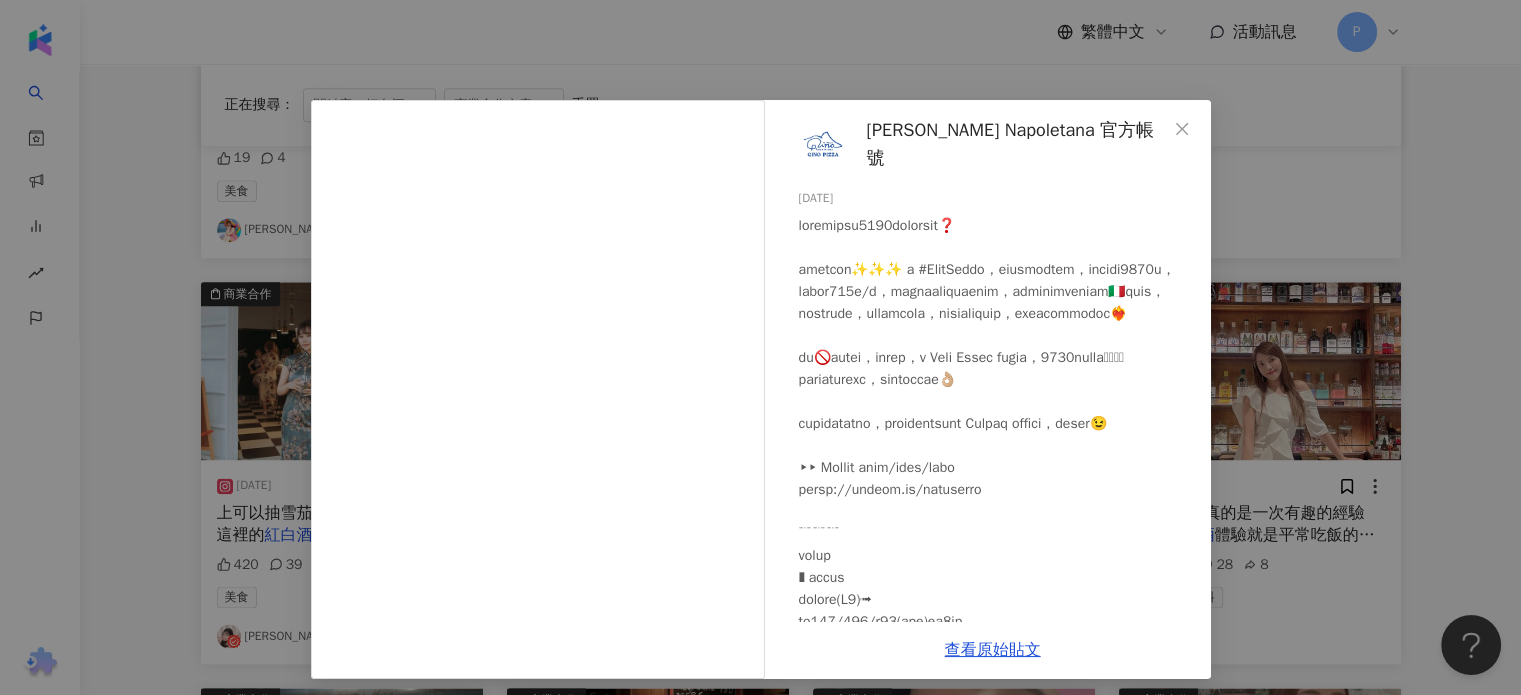 click on "Gino Pizza Napoletana 官方帳號 2024/8/10 515 7 2.5萬 查看原始貼文" at bounding box center [760, 347] 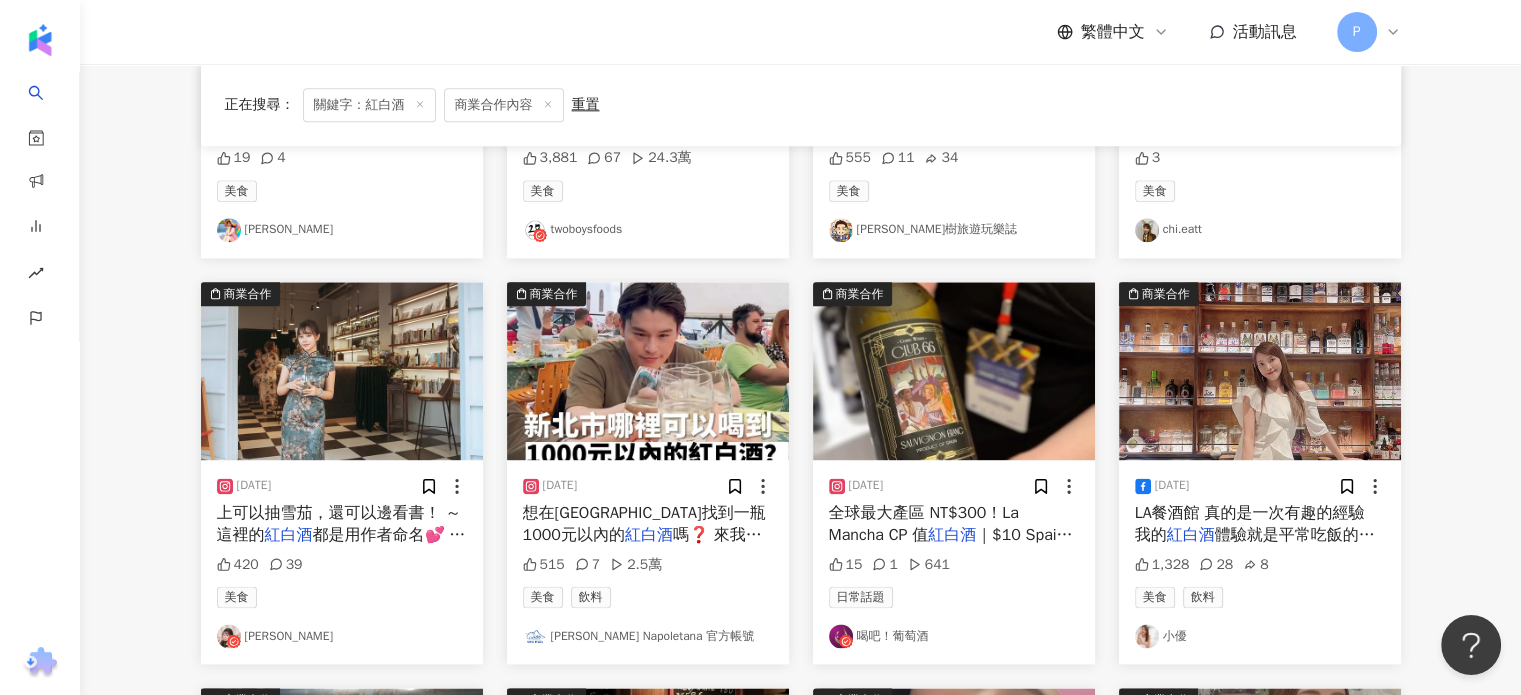 click on "LA餐酒館
真的是一次有趣的經驗
我的" at bounding box center (1250, 524) 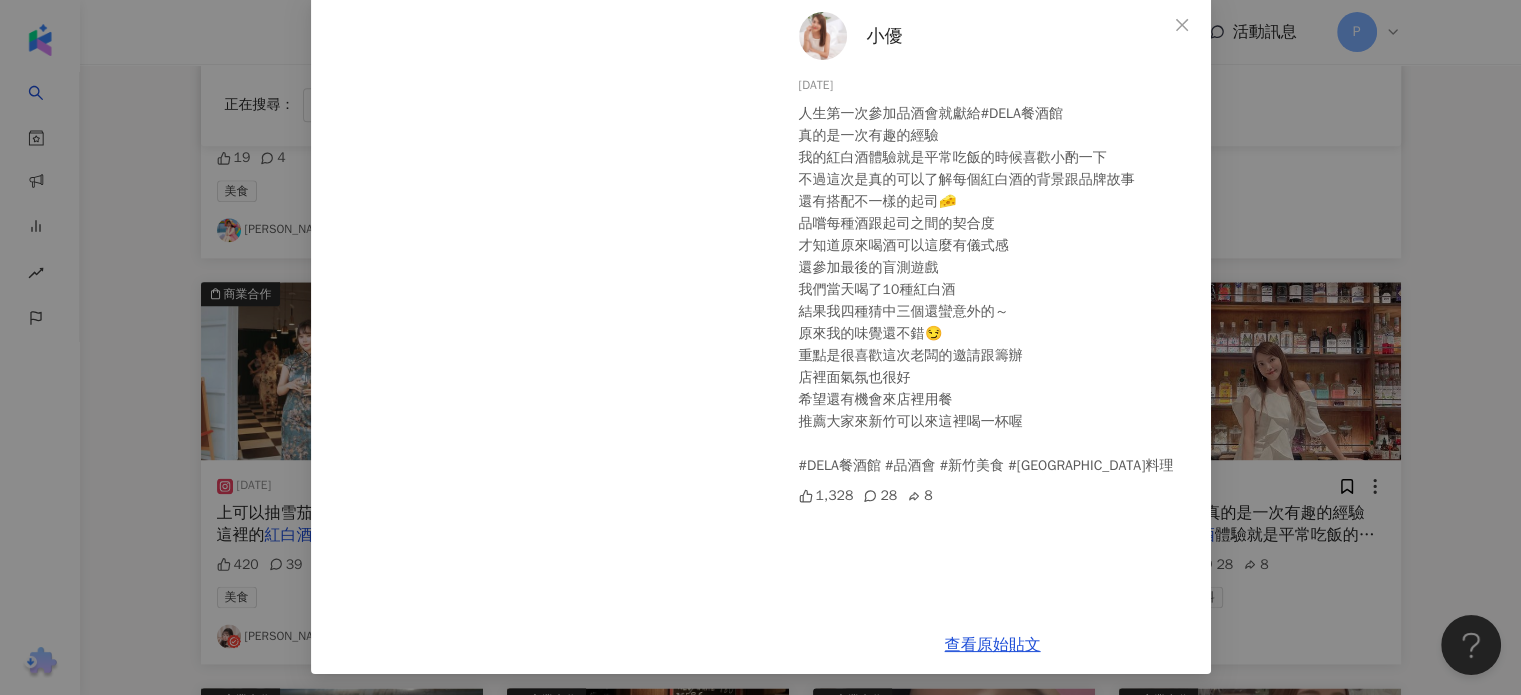 scroll, scrollTop: 107, scrollLeft: 0, axis: vertical 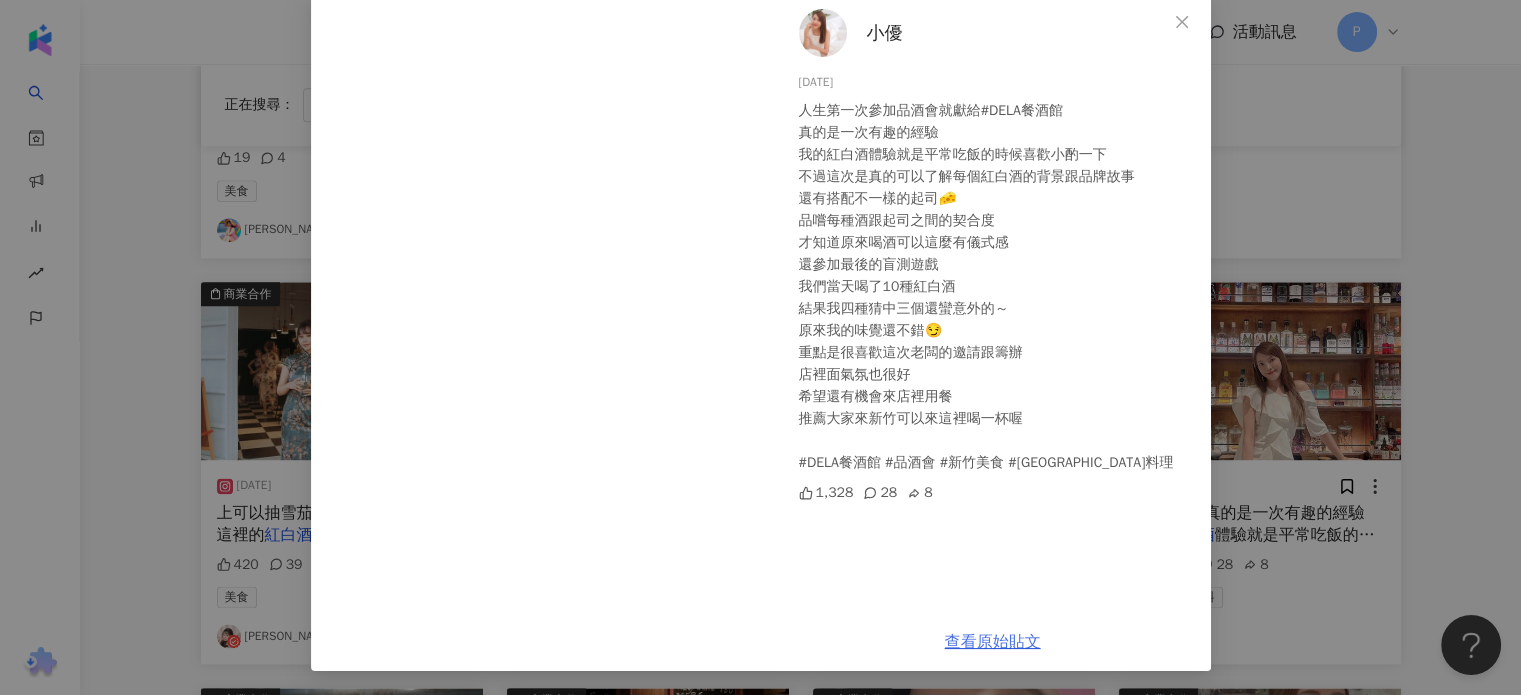 click on "查看原始貼文" at bounding box center (993, 642) 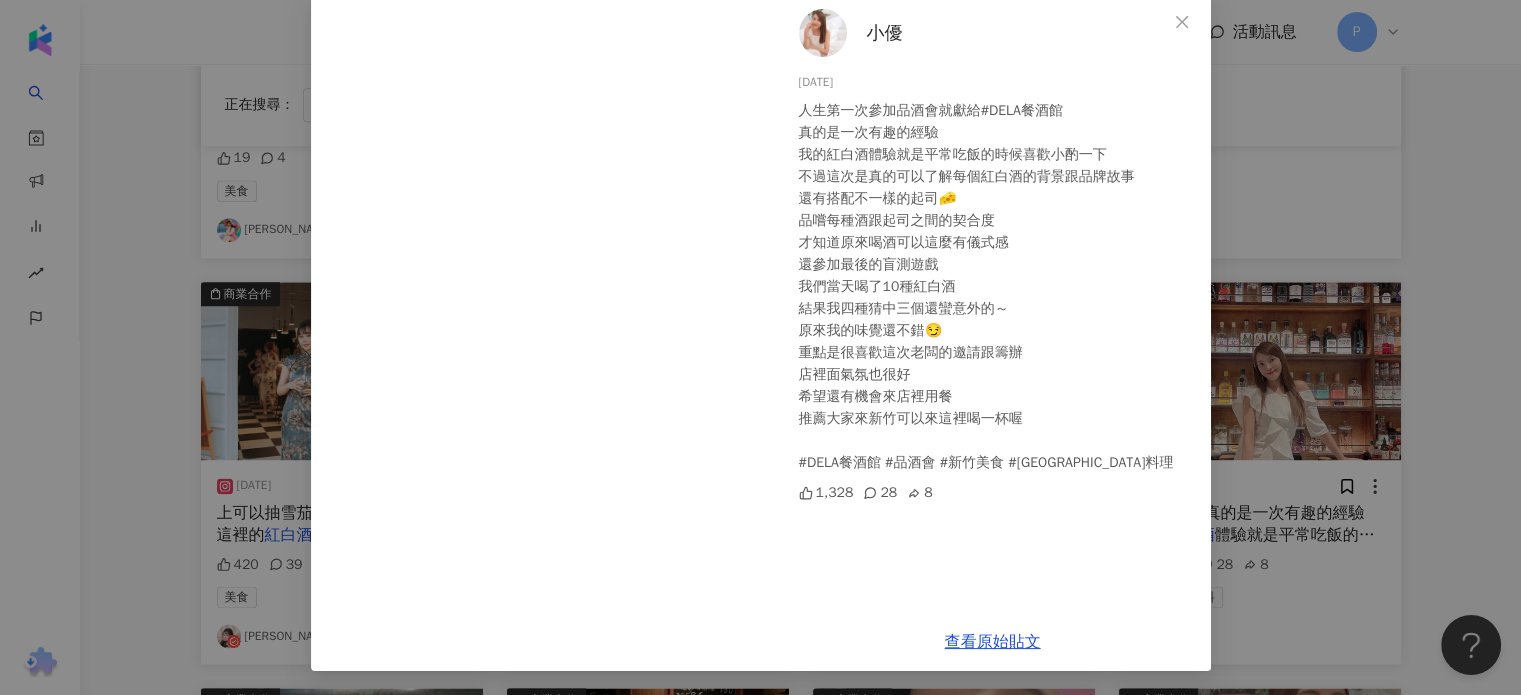 click on "小優" at bounding box center (885, 33) 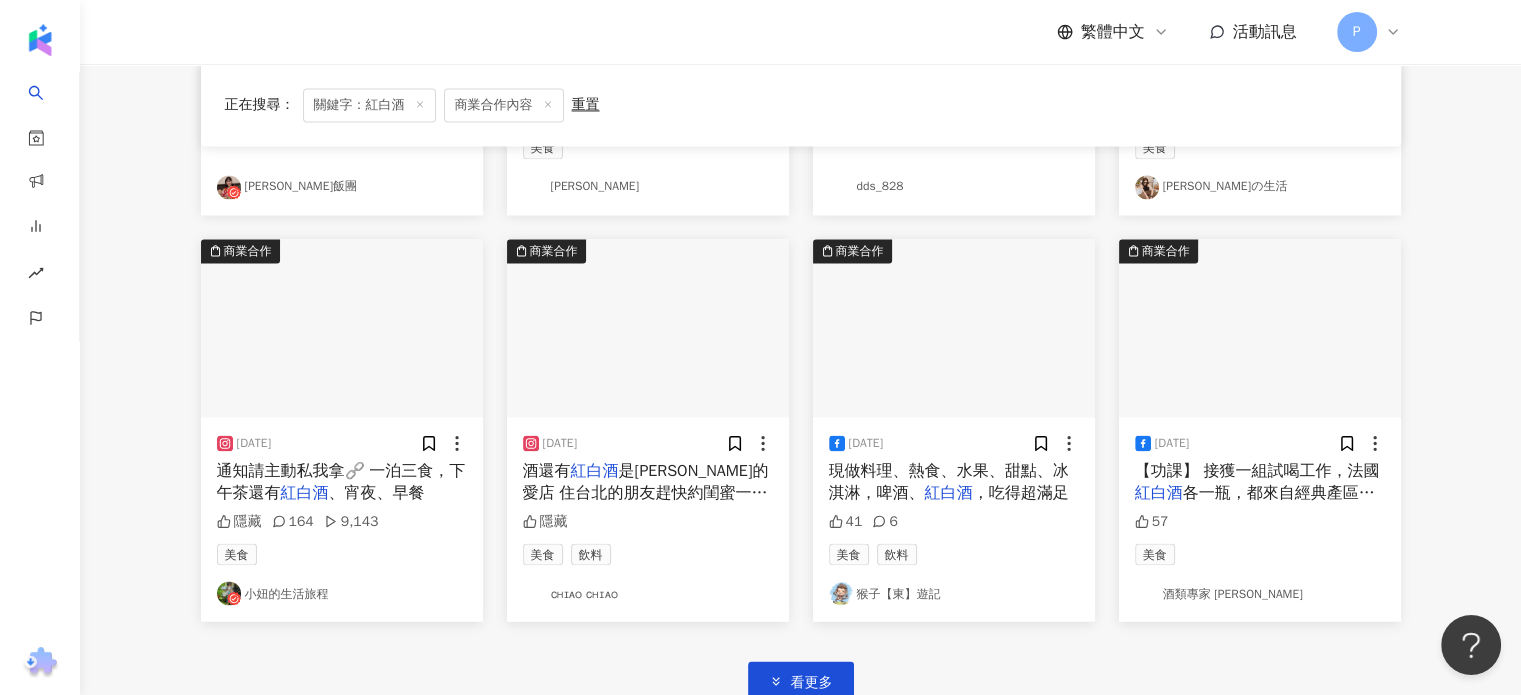 scroll, scrollTop: 3400, scrollLeft: 0, axis: vertical 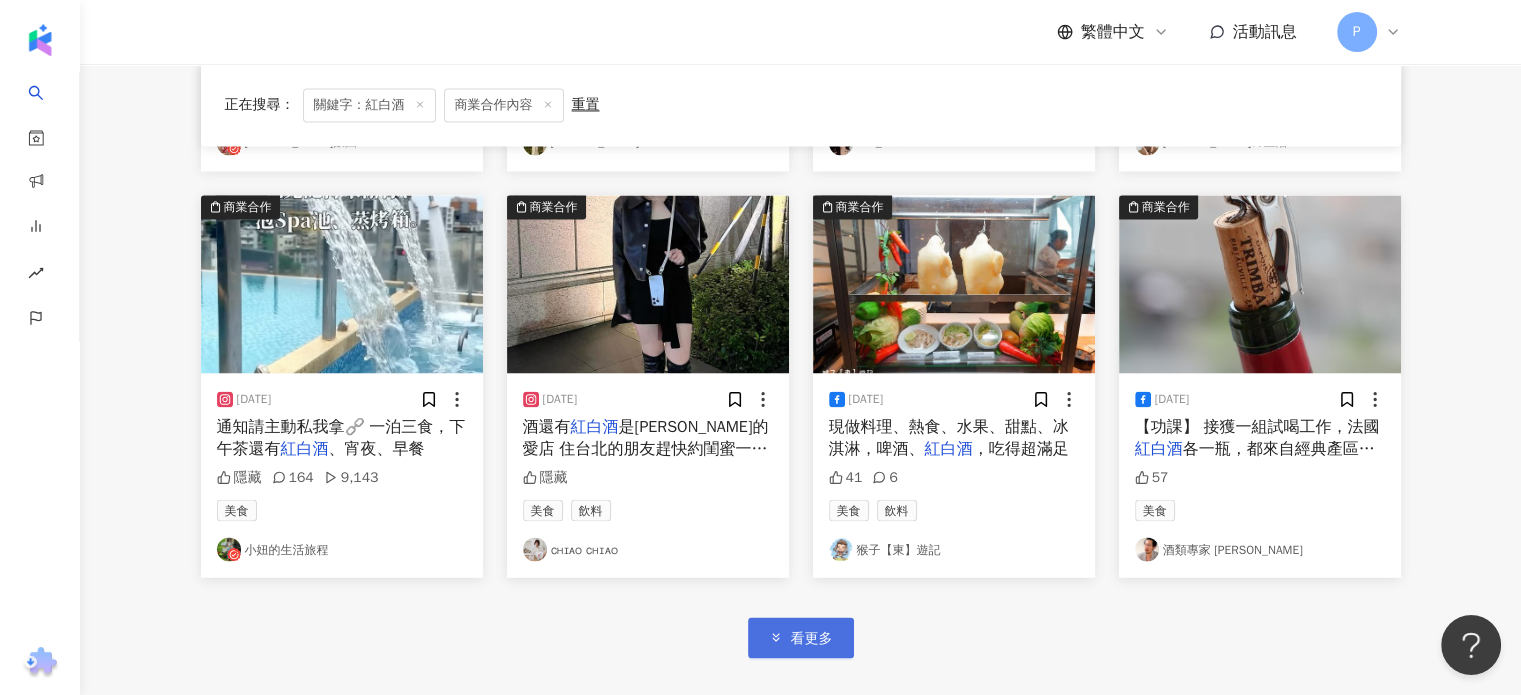 click on "看更多" at bounding box center (801, 637) 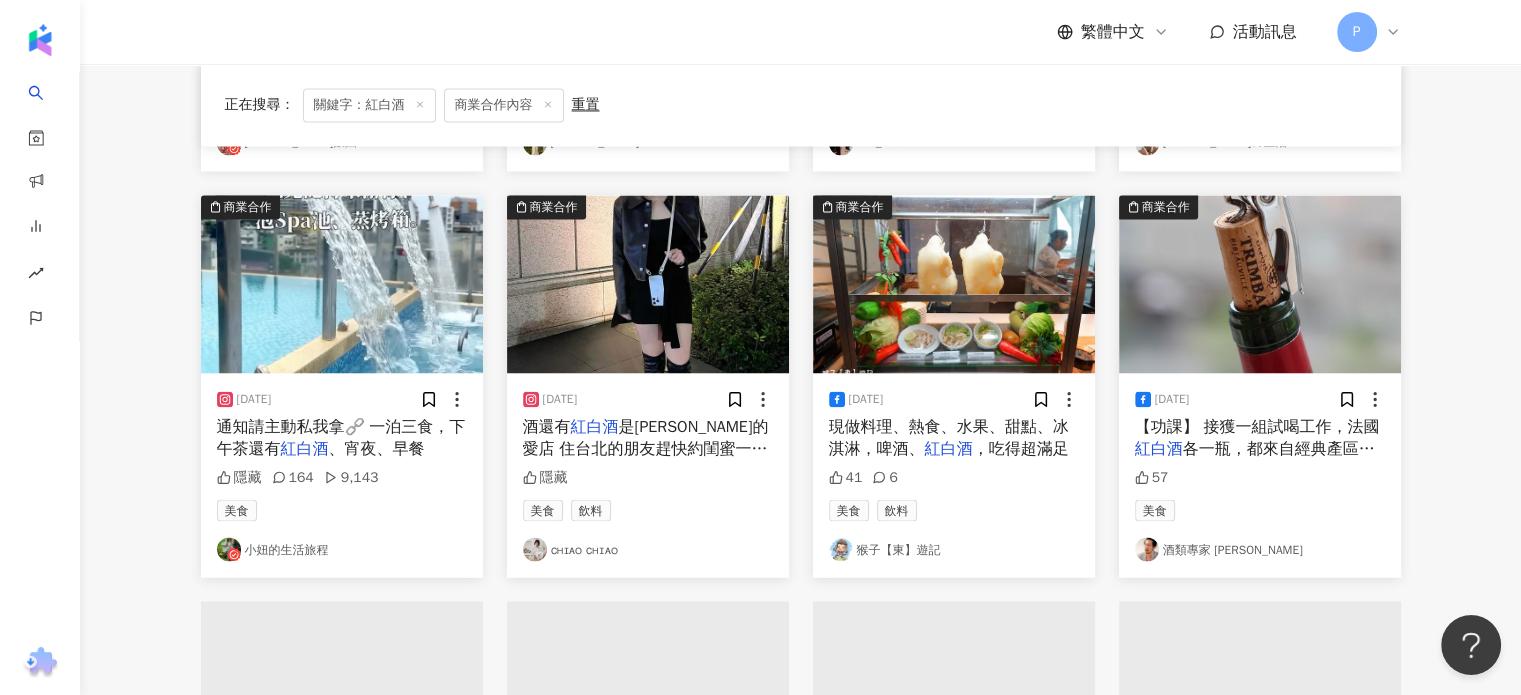 scroll, scrollTop: 3629, scrollLeft: 0, axis: vertical 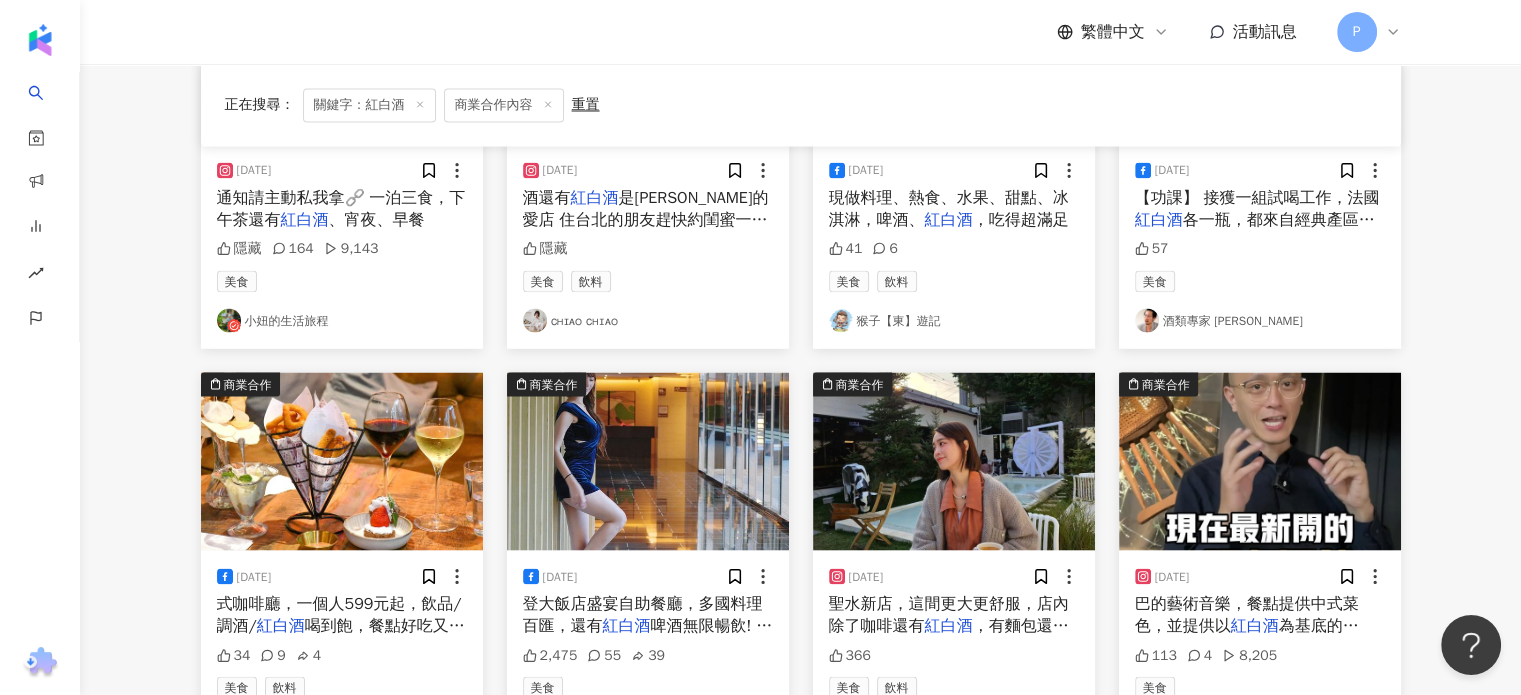 click on "各一瓶，都來自經典產區。
都是 星坊酒業 / Sergio Valente 進口的。
#天藏地酒星坊都有
#星坊酒業 #SergioValente" at bounding box center (1255, 252) 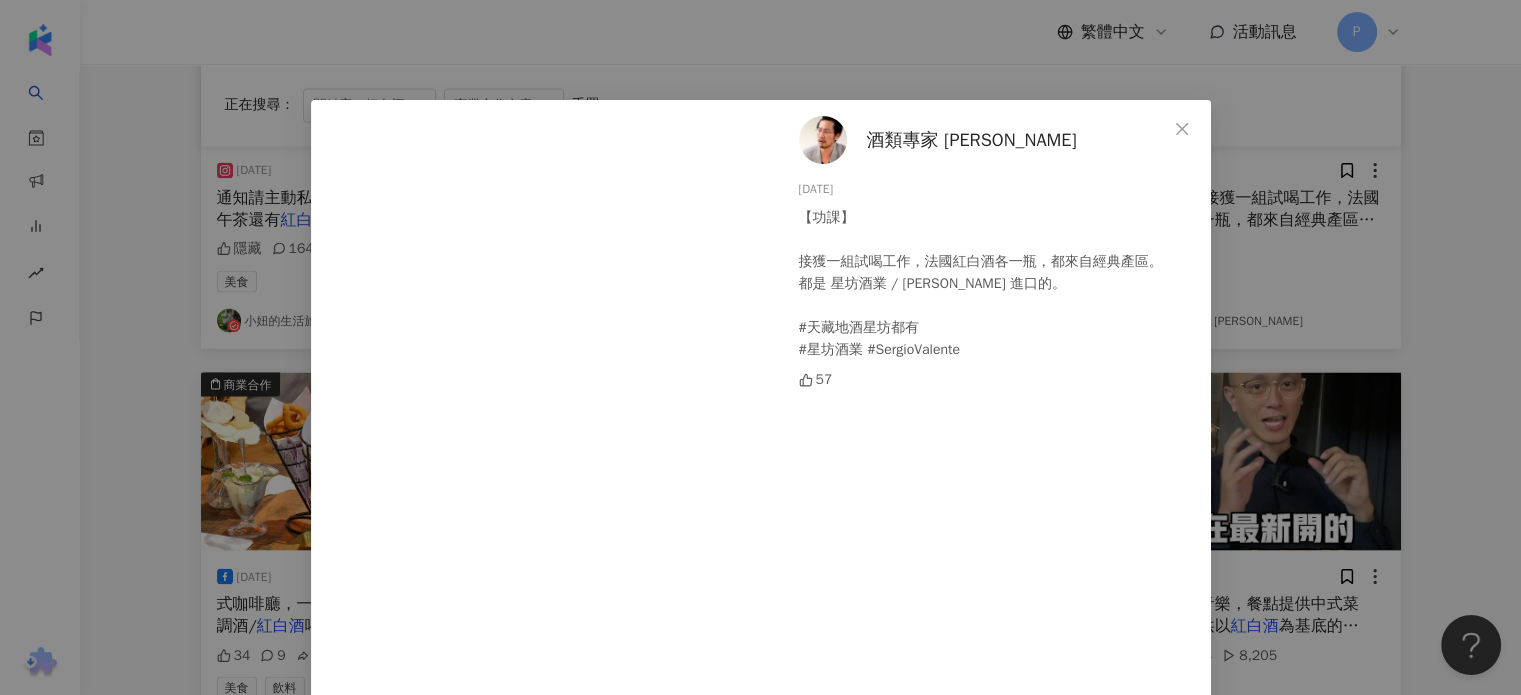 scroll, scrollTop: 73, scrollLeft: 0, axis: vertical 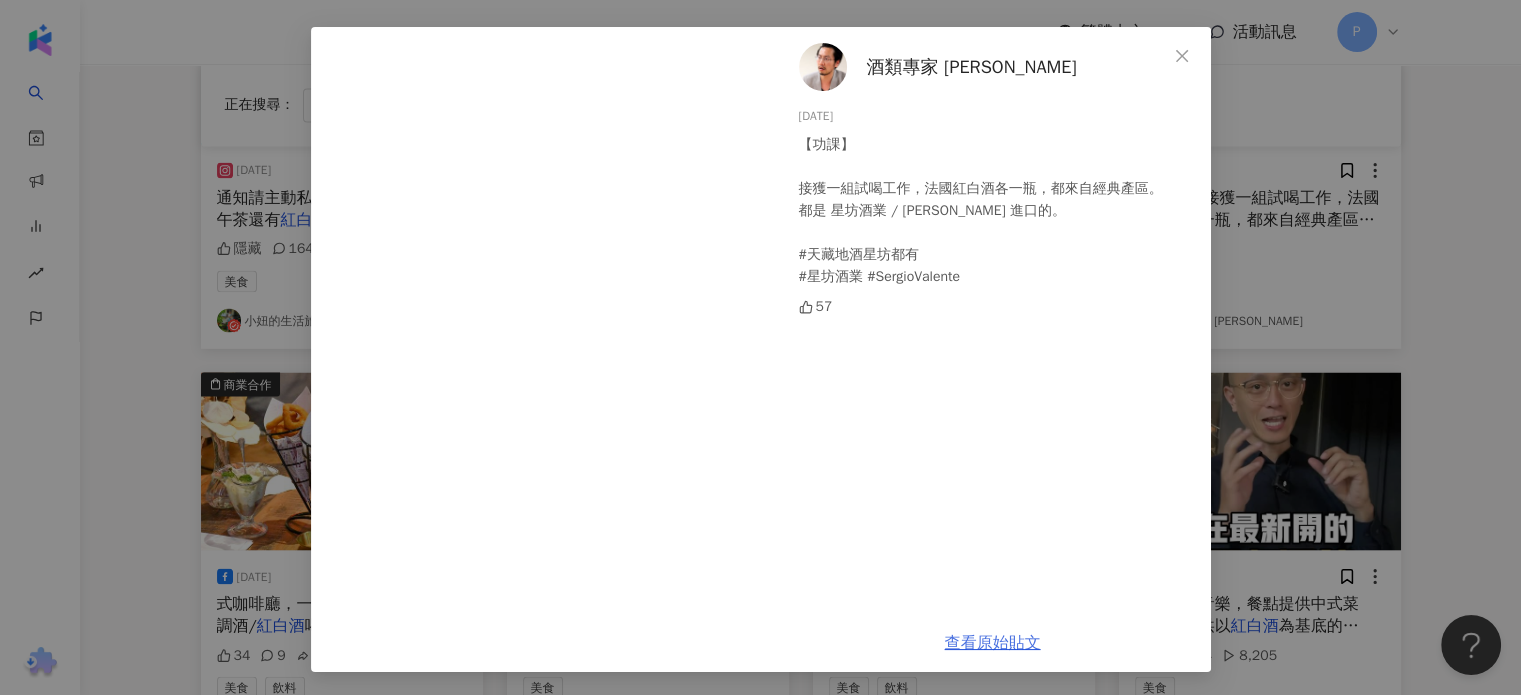 click on "查看原始貼文" at bounding box center [993, 643] 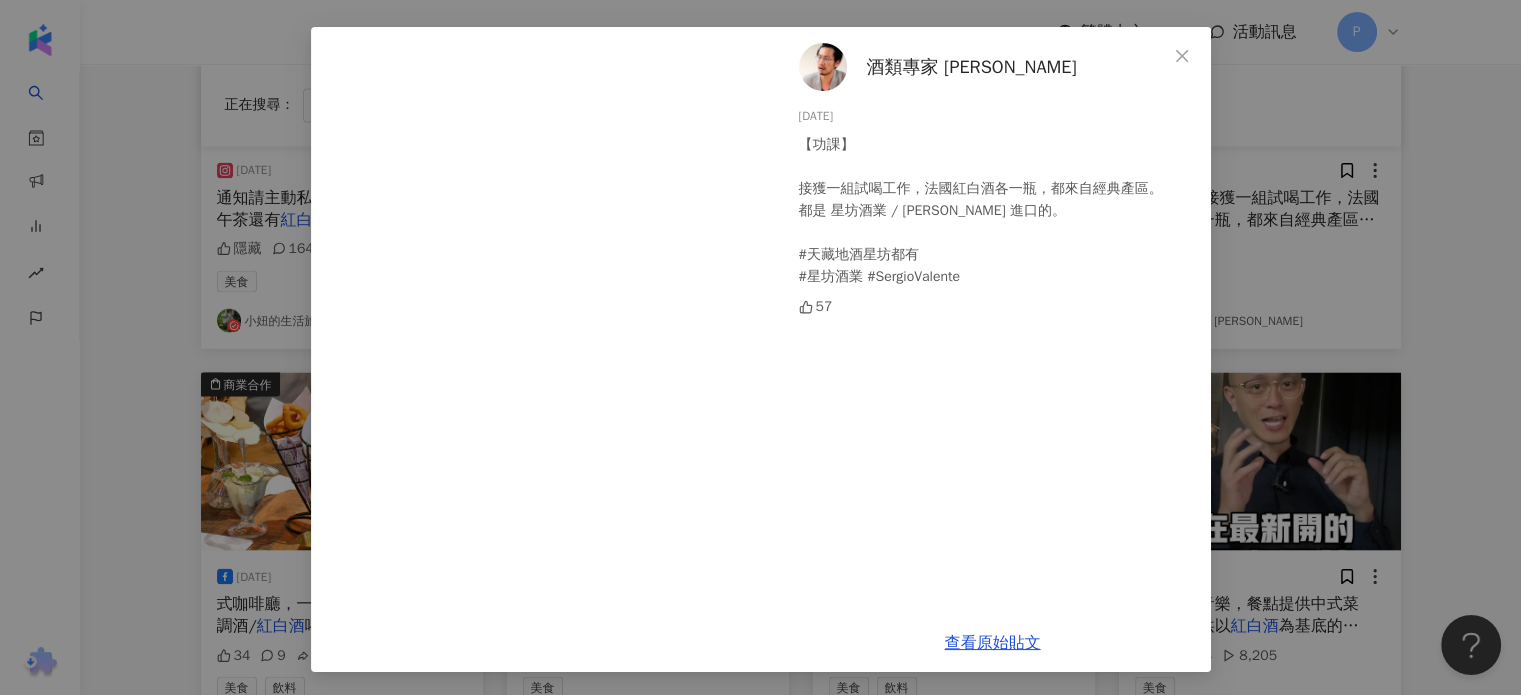 click on "酒類專家 王  鵬 2023/8/3 【功課】
接獲一組試喝工作，法國紅白酒各一瓶，都來自經典產區。
都是 星坊酒業 / Sergio Valente 進口的。
#天藏地酒星坊都有
#星坊酒業 #SergioValente 57 查看原始貼文" at bounding box center [760, 347] 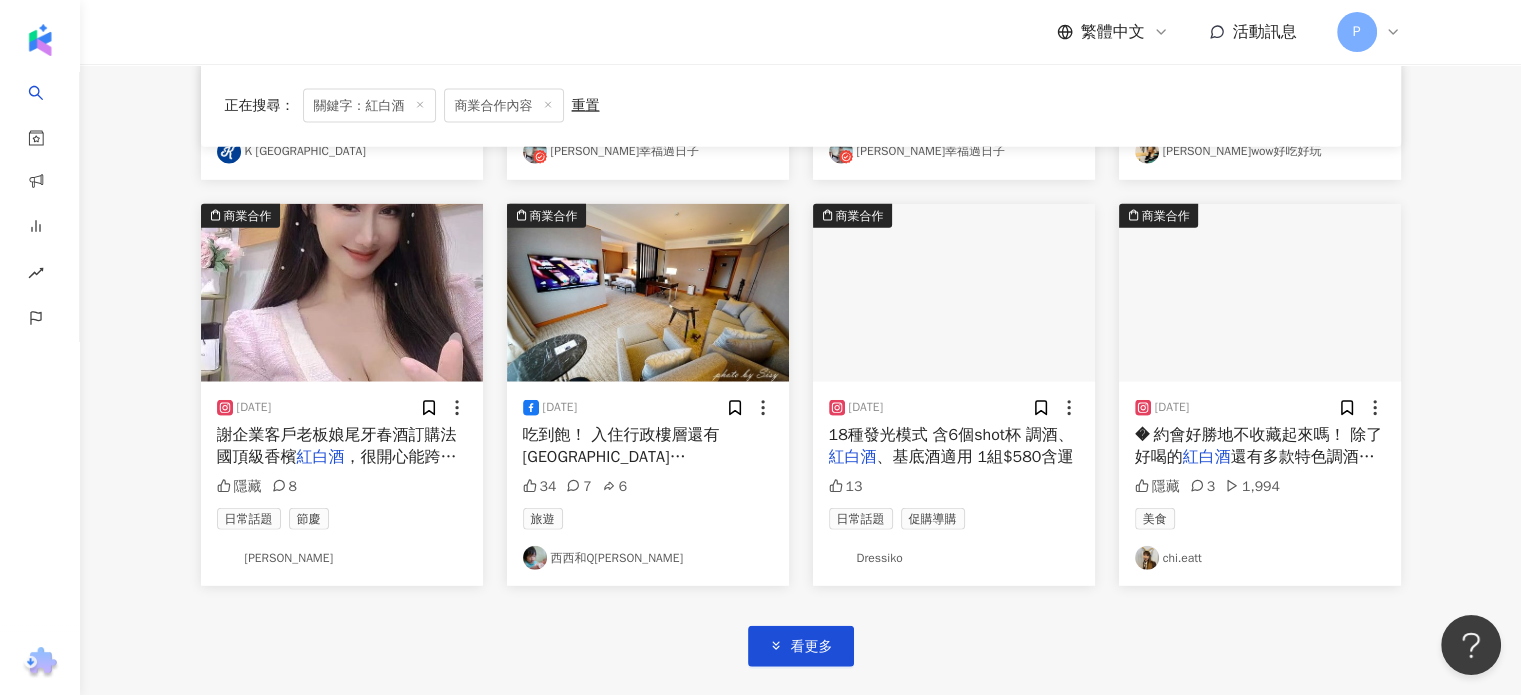 scroll, scrollTop: 4629, scrollLeft: 0, axis: vertical 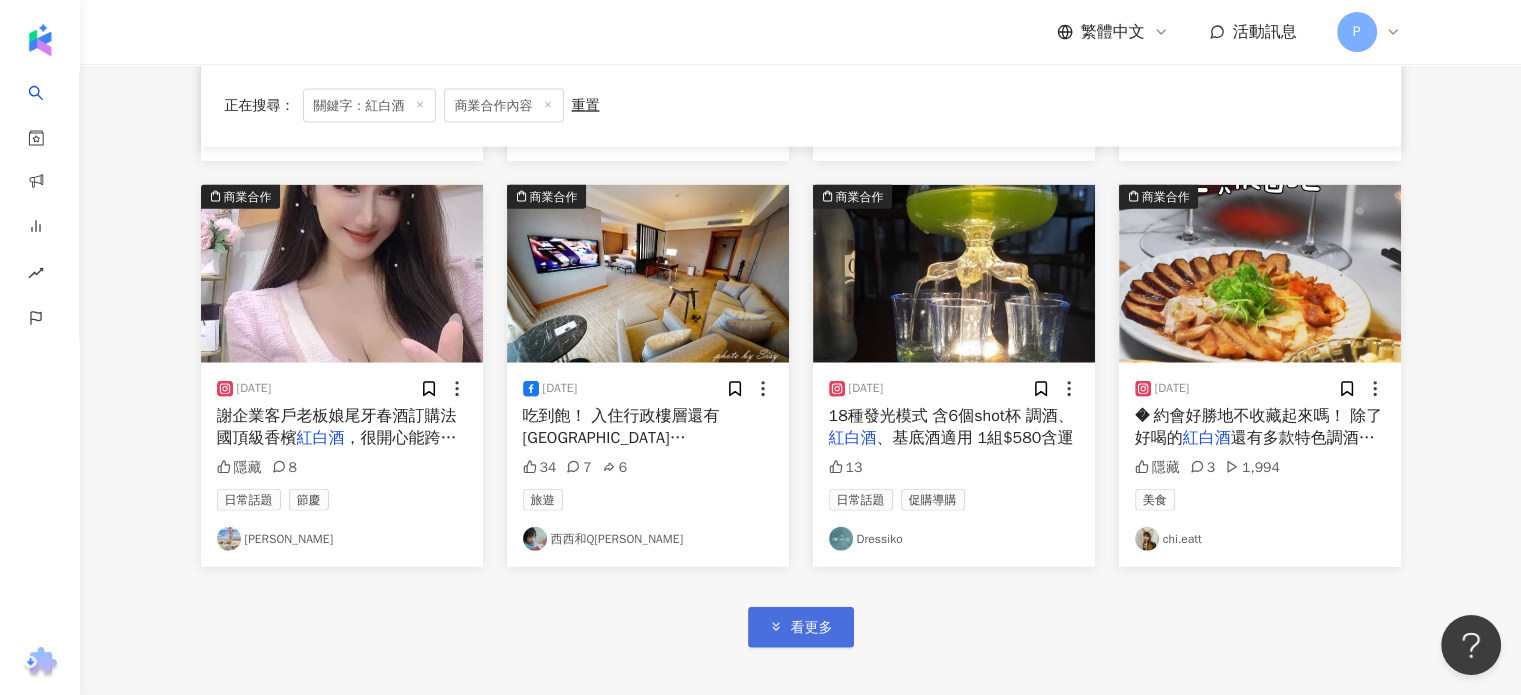 click 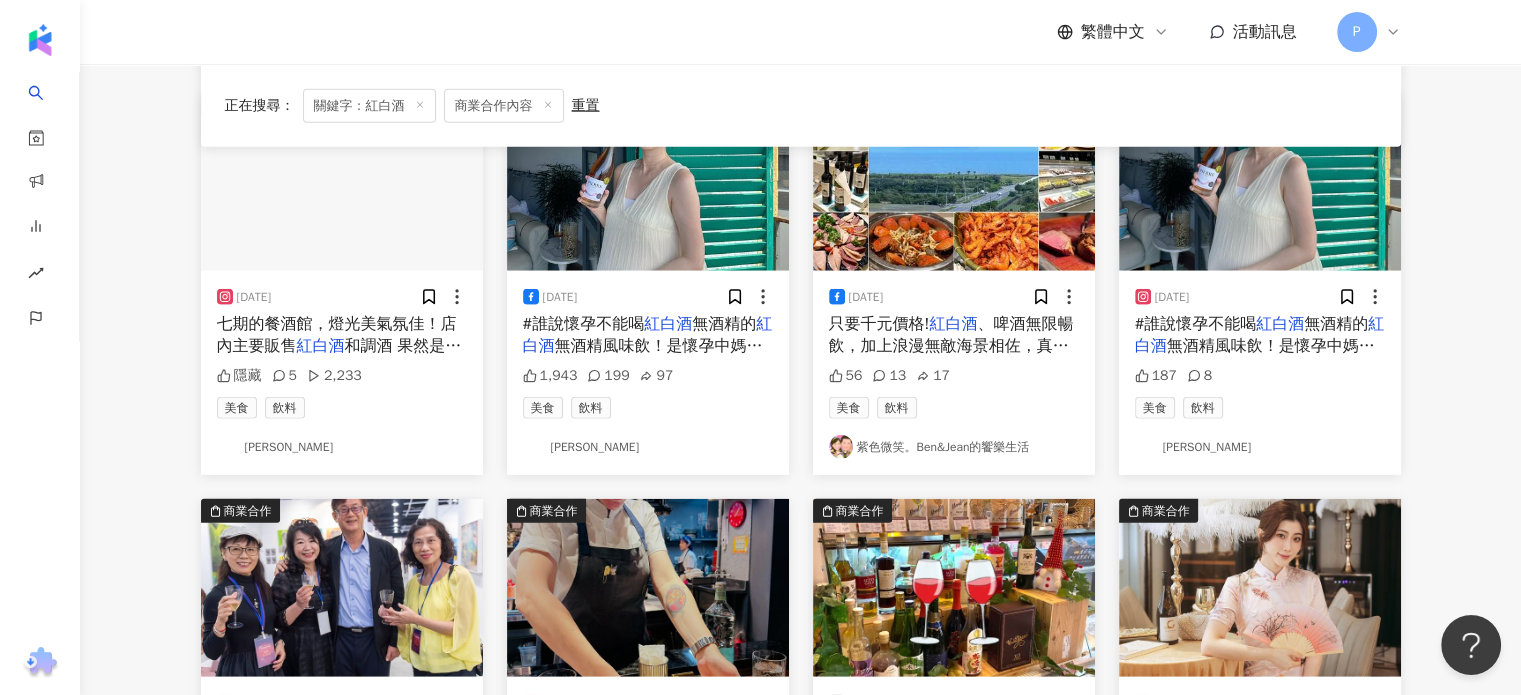 scroll, scrollTop: 5129, scrollLeft: 0, axis: vertical 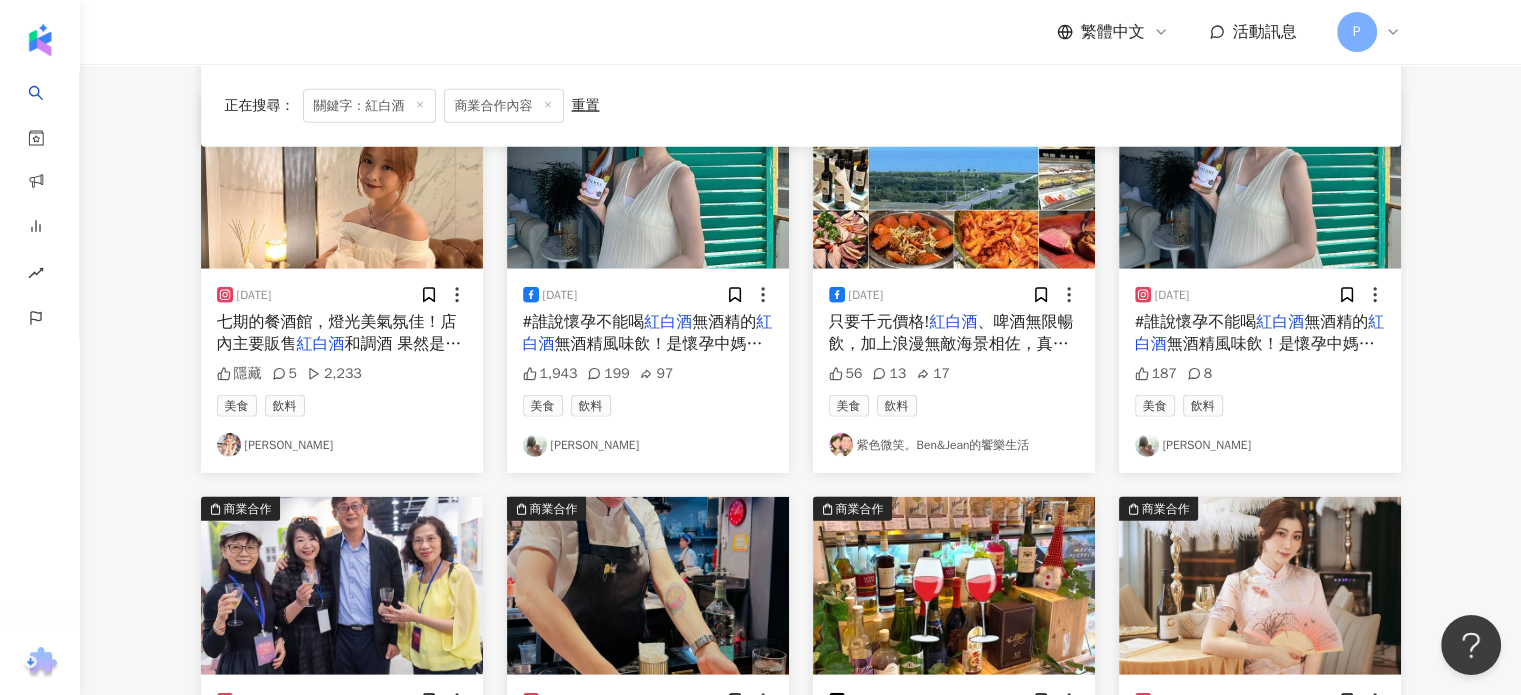 click on "無酒精風味飲！是懷孕中媽咪必備的飲品(到底有多愛喝)🍷
34週的孕期中，小優格超貼心！沒有讓我孕吐不舒服、吃不下飯，營養滿分的正常飲食🙌🏻
唯ㄧ小小不適應的地方⬇️
朋友們吃飯暢飲" at bounding box center (1259, 400) 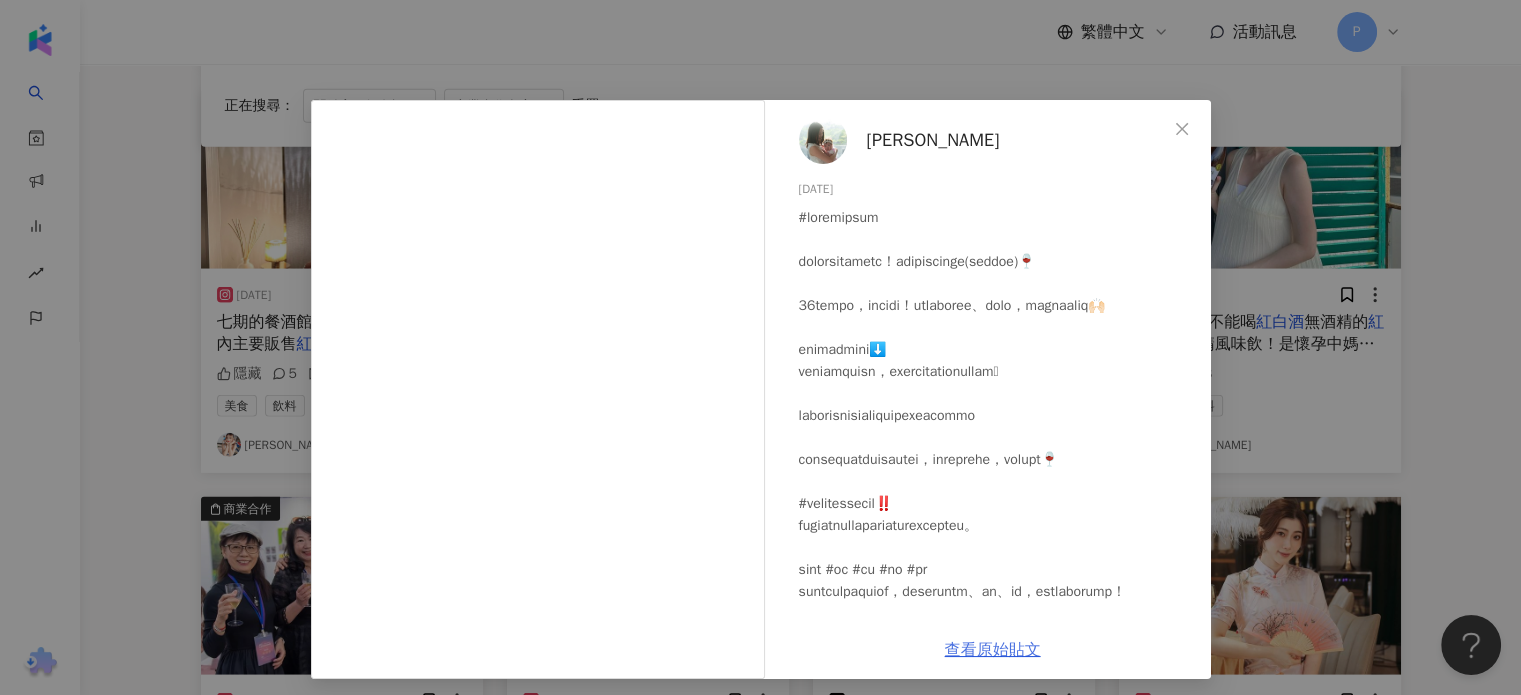 click on "查看原始貼文" at bounding box center (993, 650) 